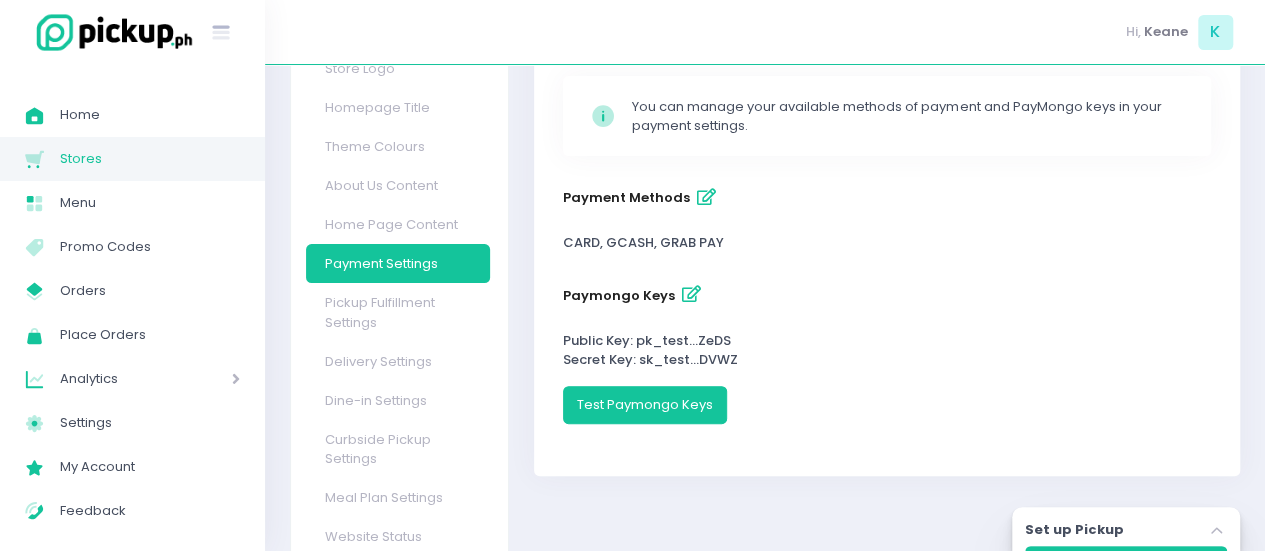 scroll, scrollTop: 0, scrollLeft: 0, axis: both 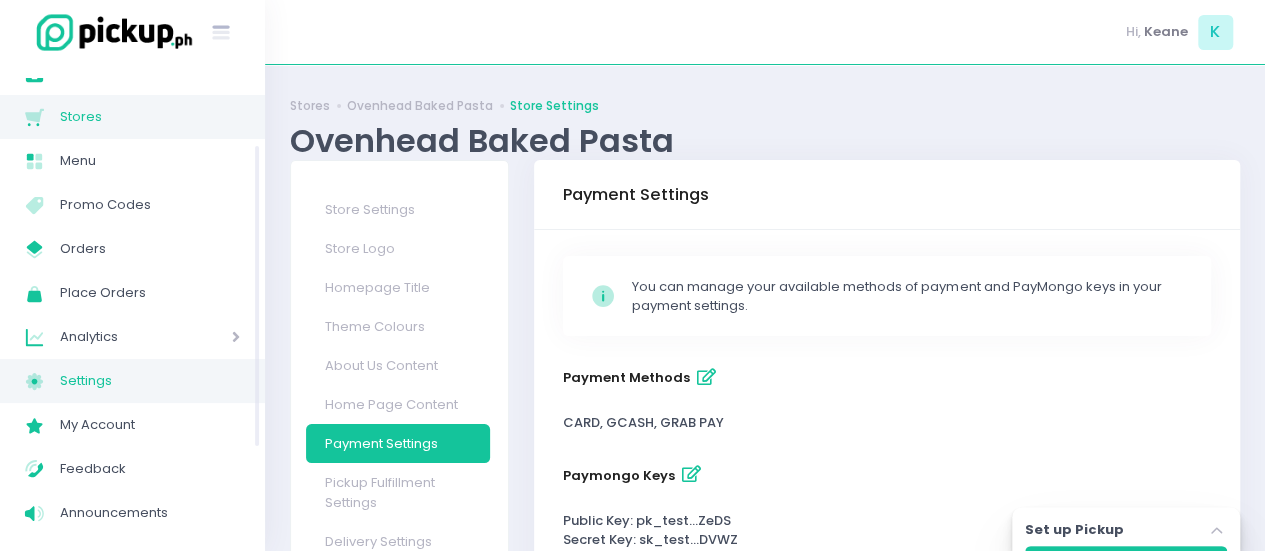 click on "Settings" at bounding box center [150, 381] 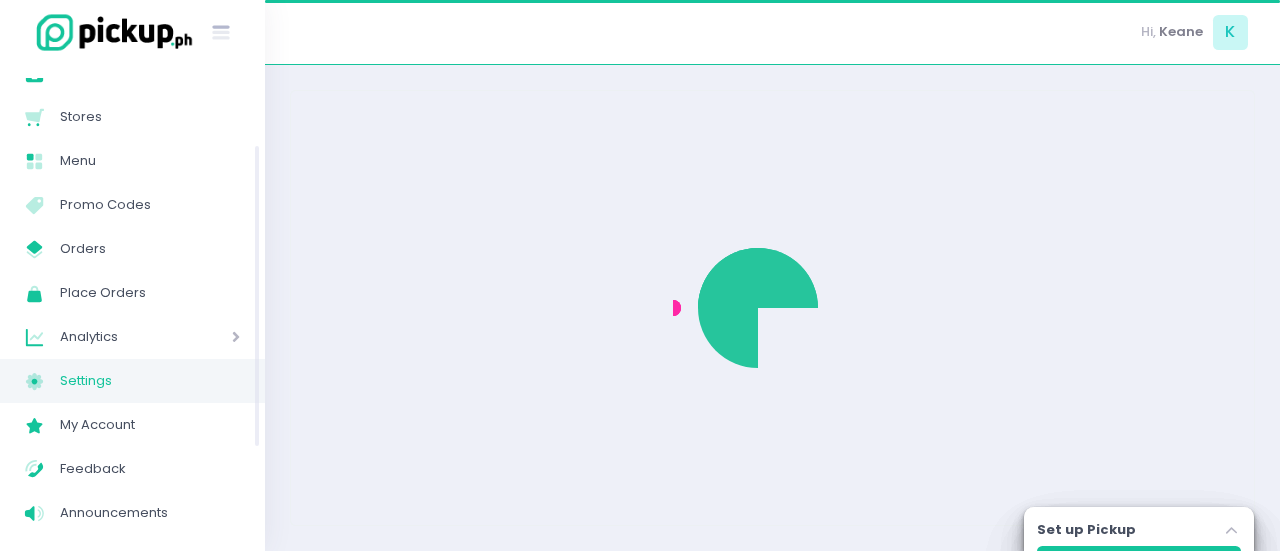 select on "active" 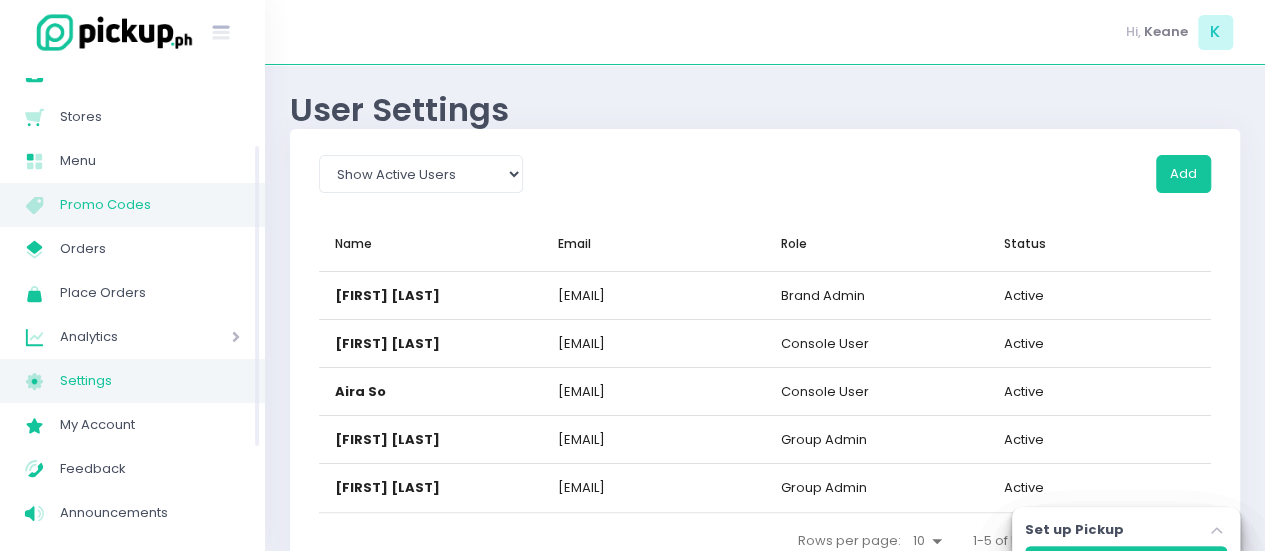 click on "Menu Created with Sketch. Promo Codes" at bounding box center [132, 205] 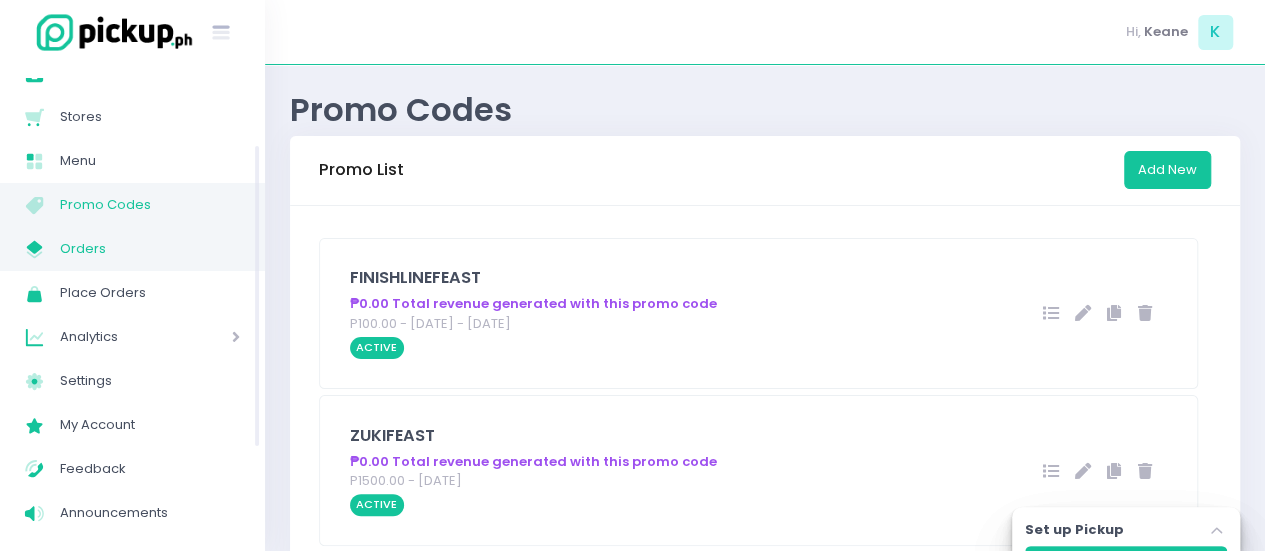 click on "Orders" at bounding box center [150, 249] 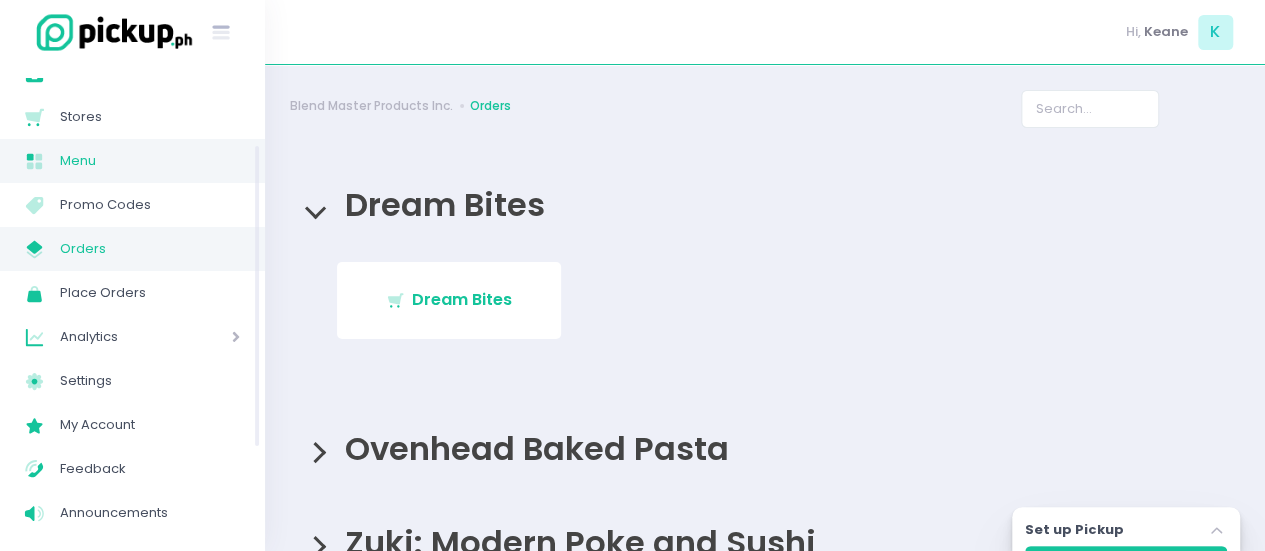 click on "Menu" at bounding box center [150, 161] 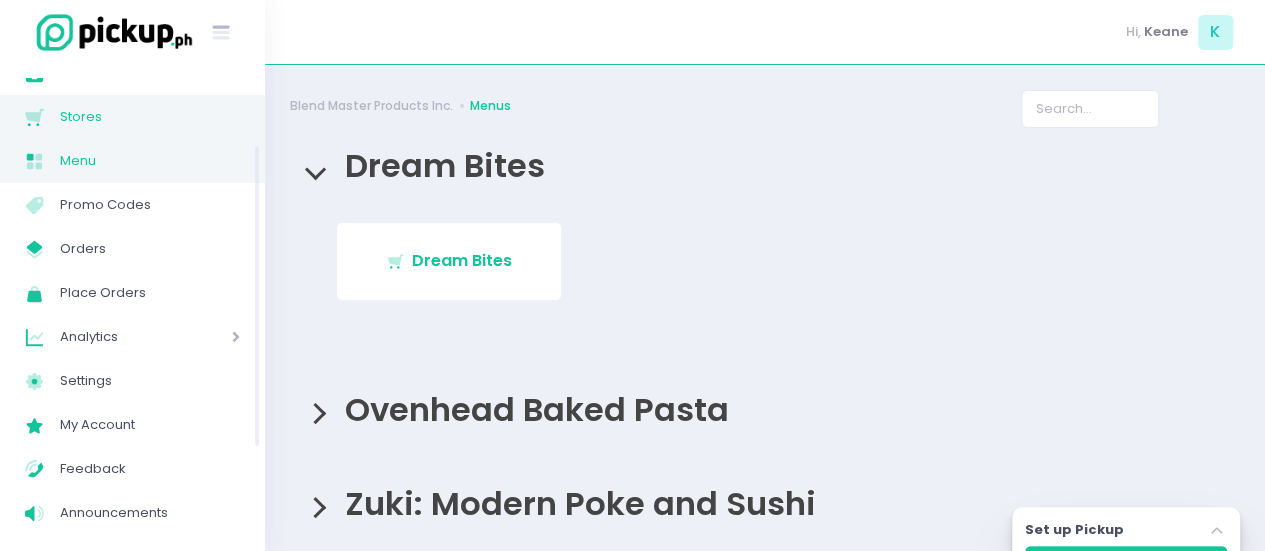 click on "Stores Created with Sketch. Stores" at bounding box center [132, 117] 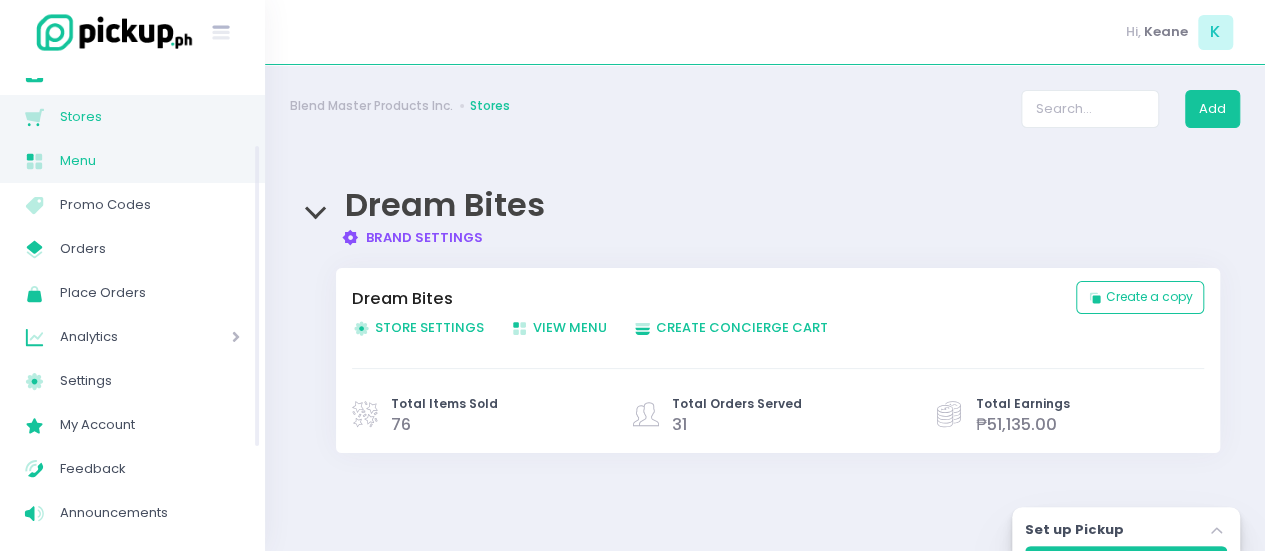 click on "Menu" at bounding box center (150, 161) 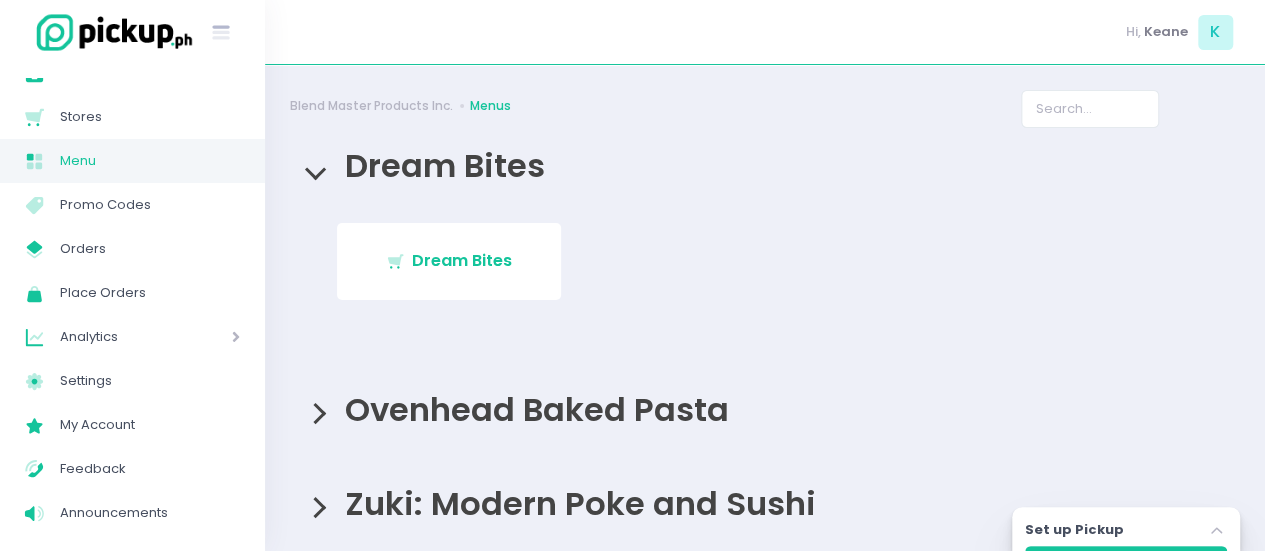 click on "Ovenhead Baked Pasta" at bounding box center [532, 409] 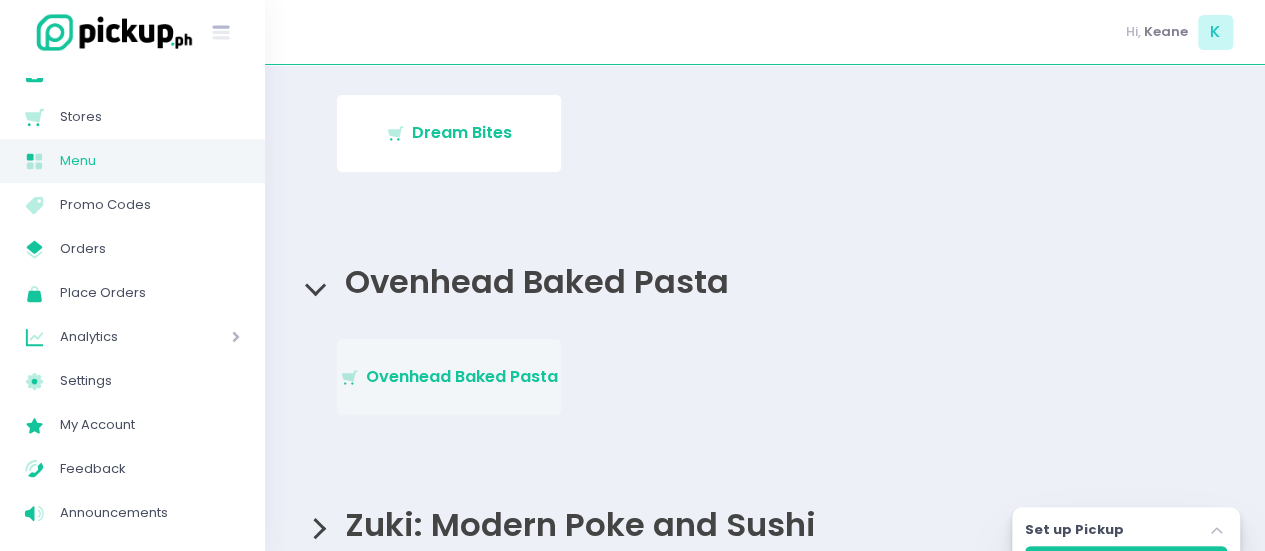 click on "Ovenhead Baked Pasta" at bounding box center (462, 376) 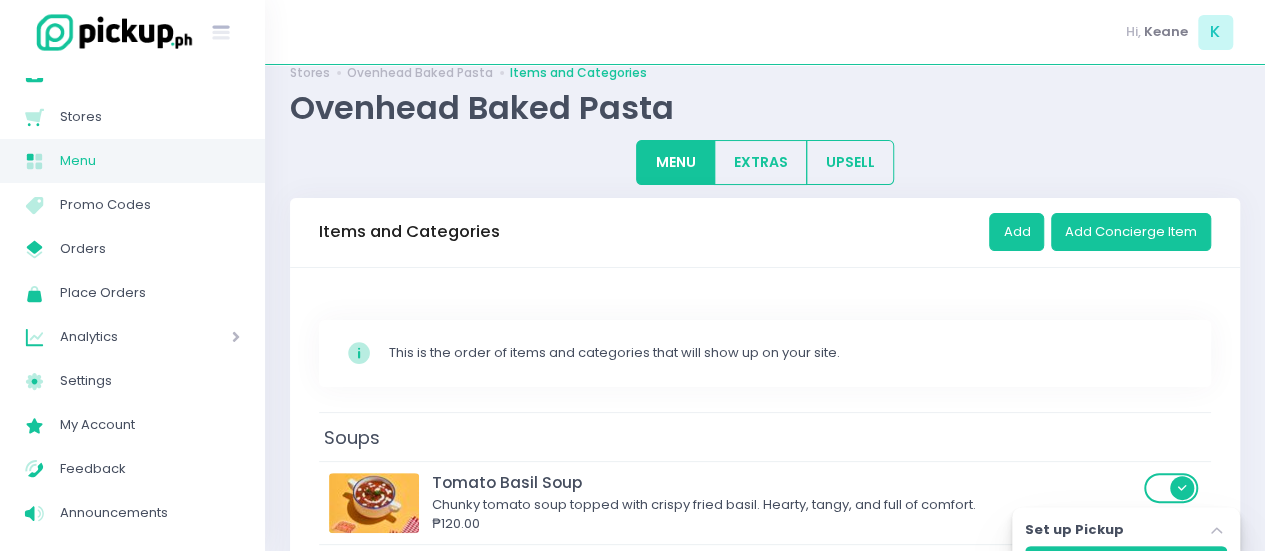 scroll, scrollTop: 32, scrollLeft: 0, axis: vertical 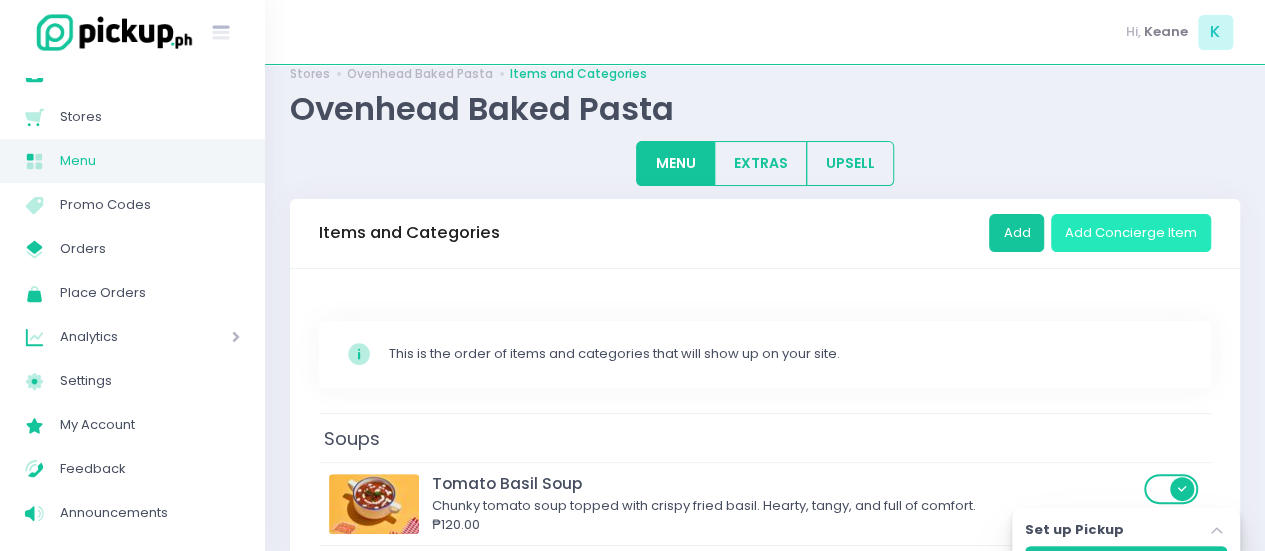 click on "Add Concierge Item" at bounding box center (1131, 233) 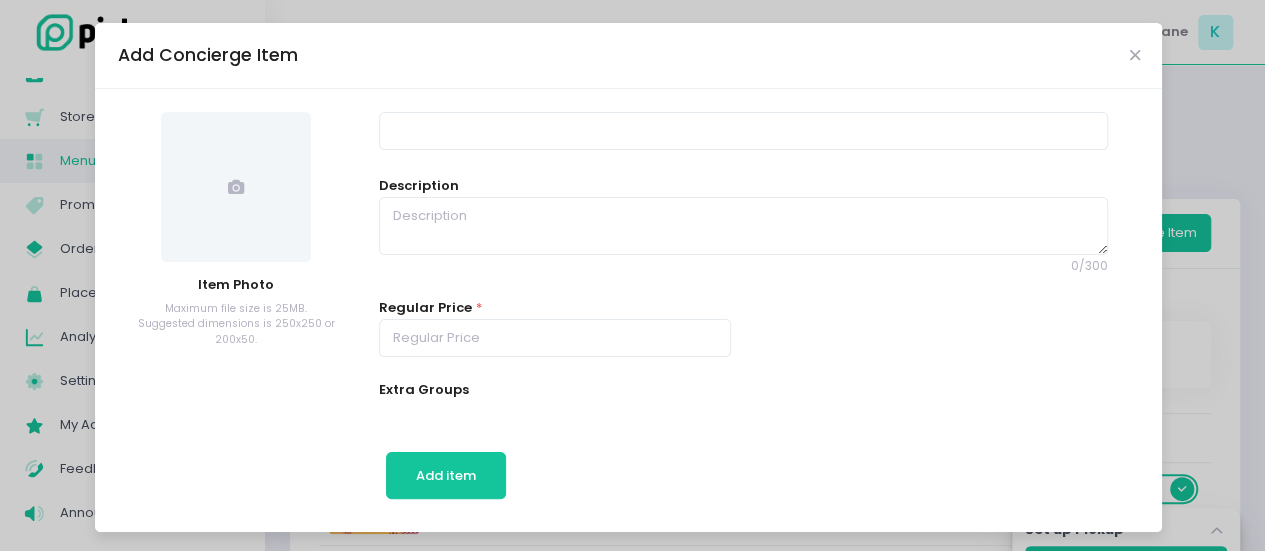 scroll, scrollTop: 186, scrollLeft: 0, axis: vertical 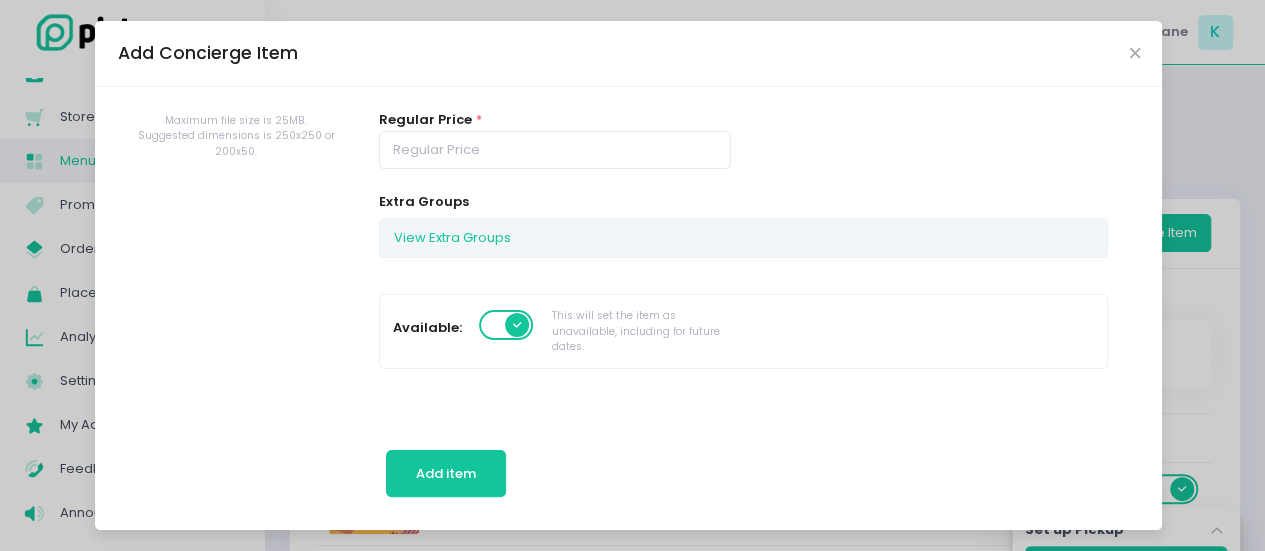 click on "Add Concierge Item" at bounding box center [628, 54] 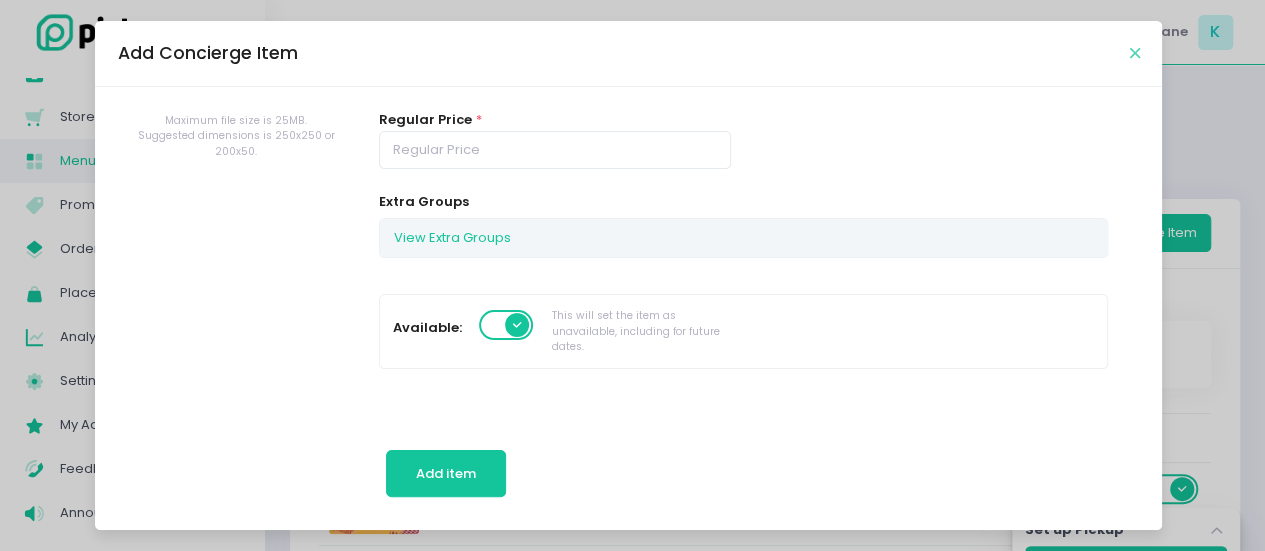 click at bounding box center (1134, 53) 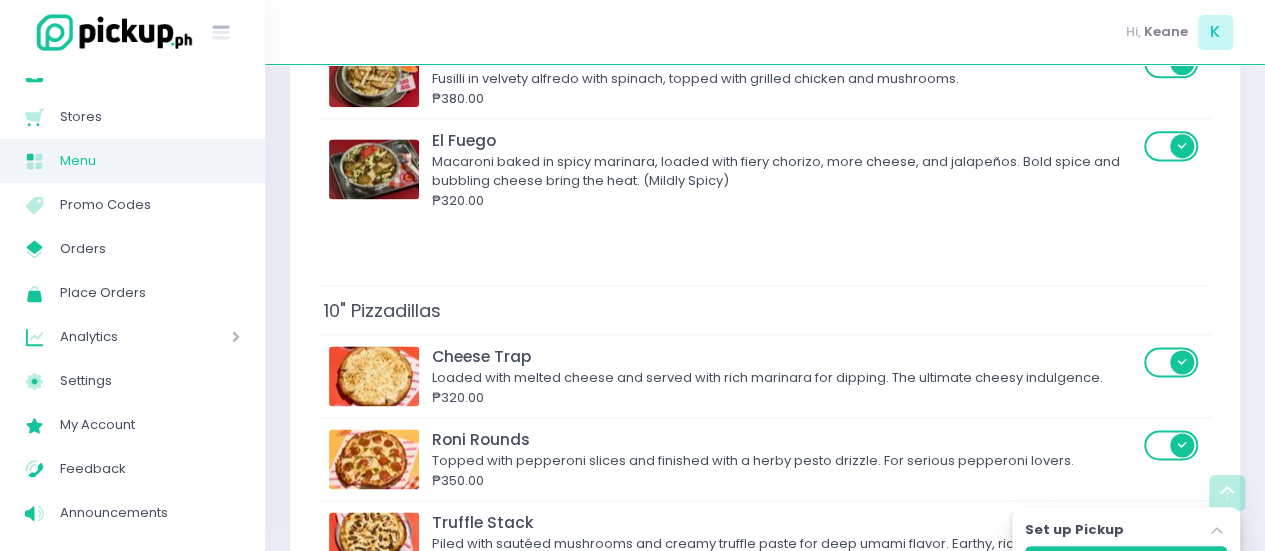 scroll, scrollTop: 1422, scrollLeft: 0, axis: vertical 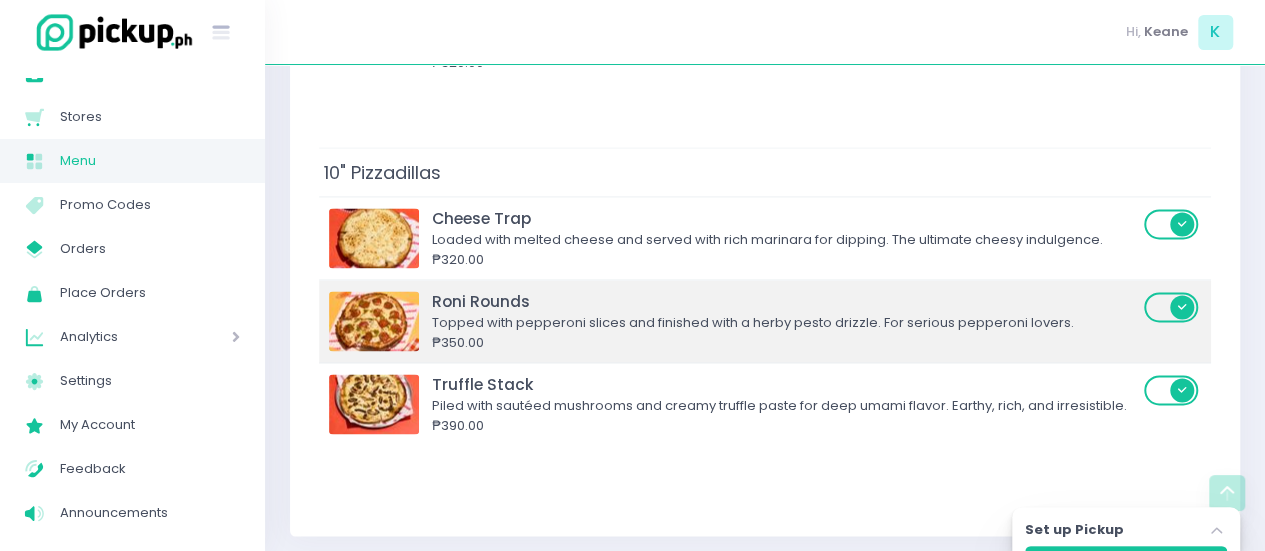 click on "₱350.00" at bounding box center (785, 343) 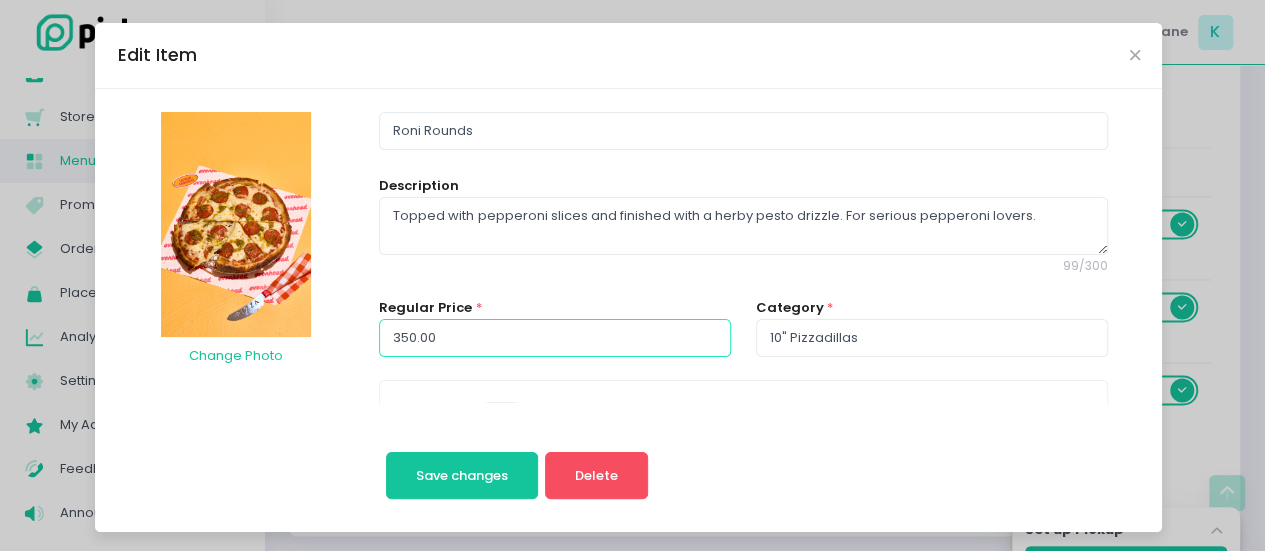 click on "350.00" at bounding box center (555, 338) 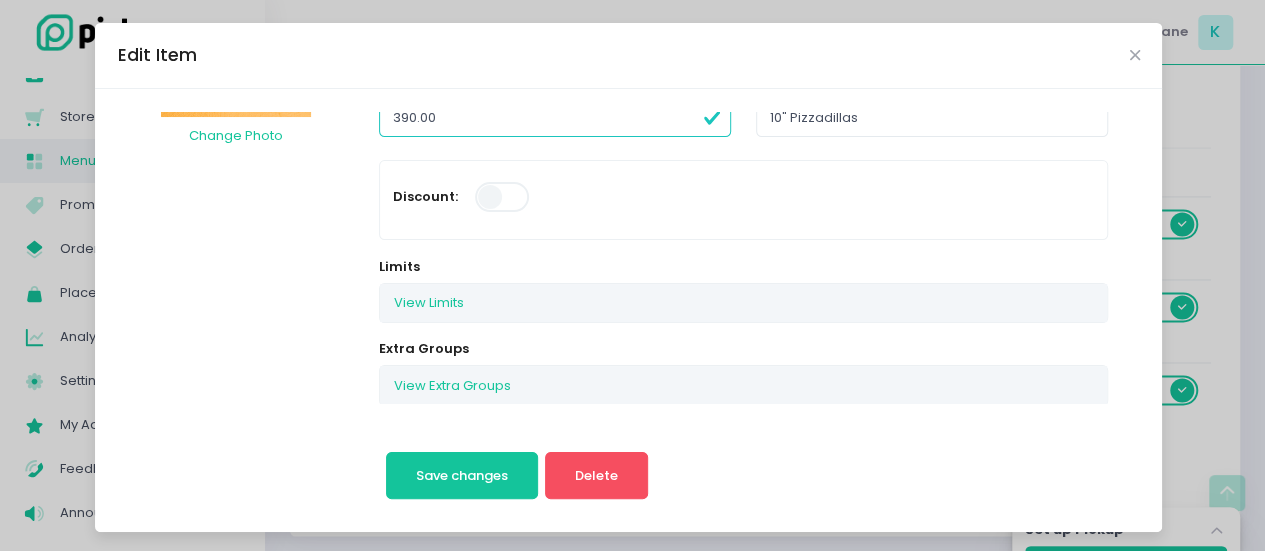 scroll, scrollTop: 344, scrollLeft: 0, axis: vertical 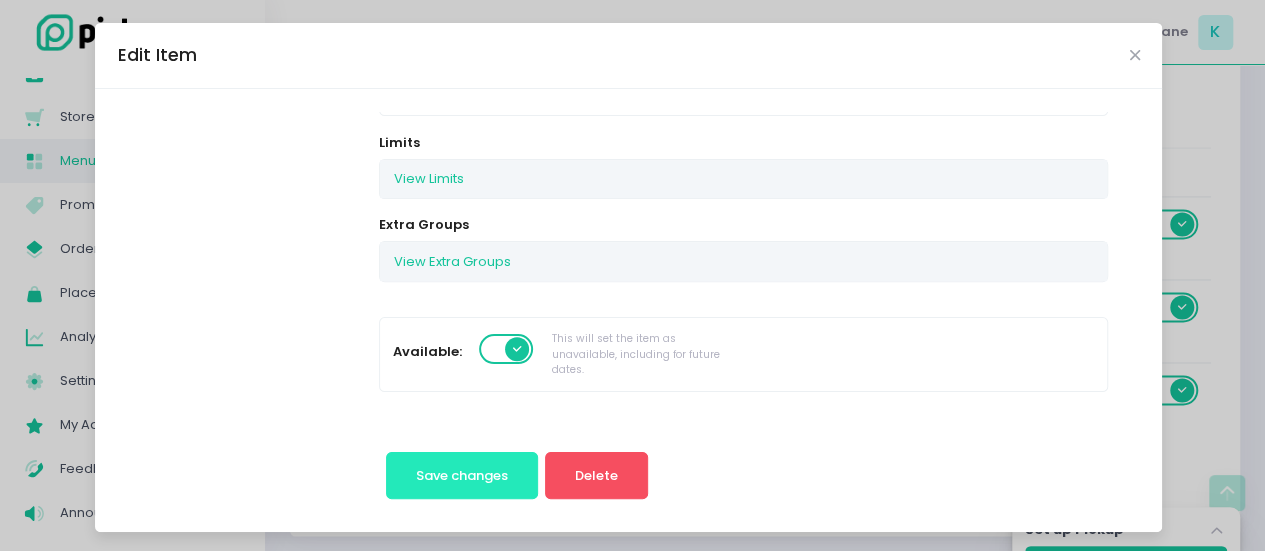 type on "390.00" 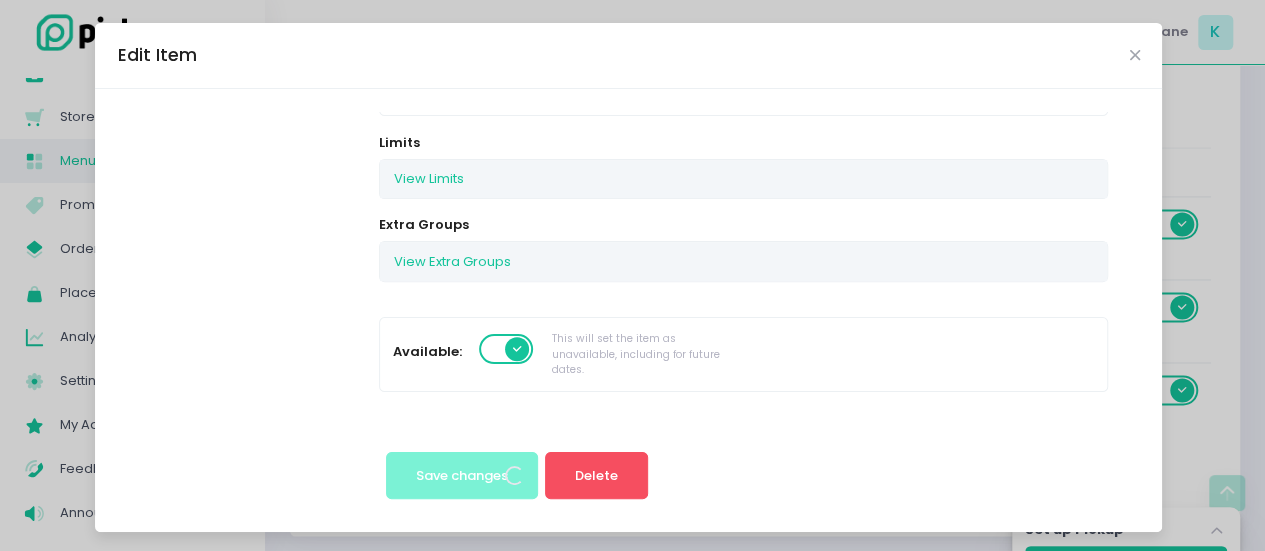 scroll, scrollTop: 0, scrollLeft: 0, axis: both 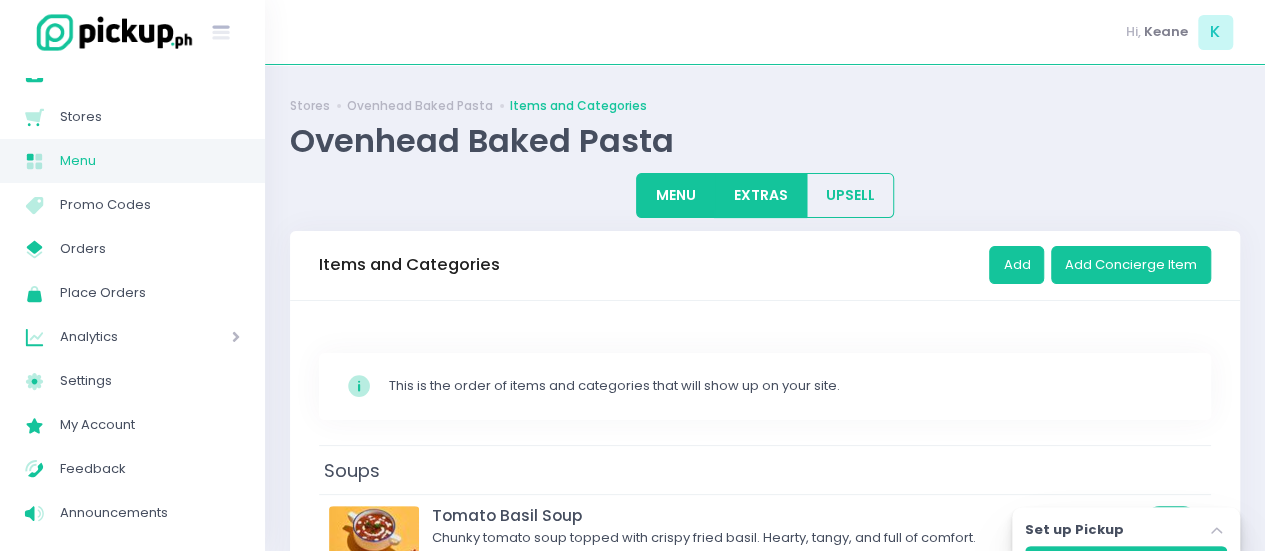 click on "EXTRAS" at bounding box center (760, 195) 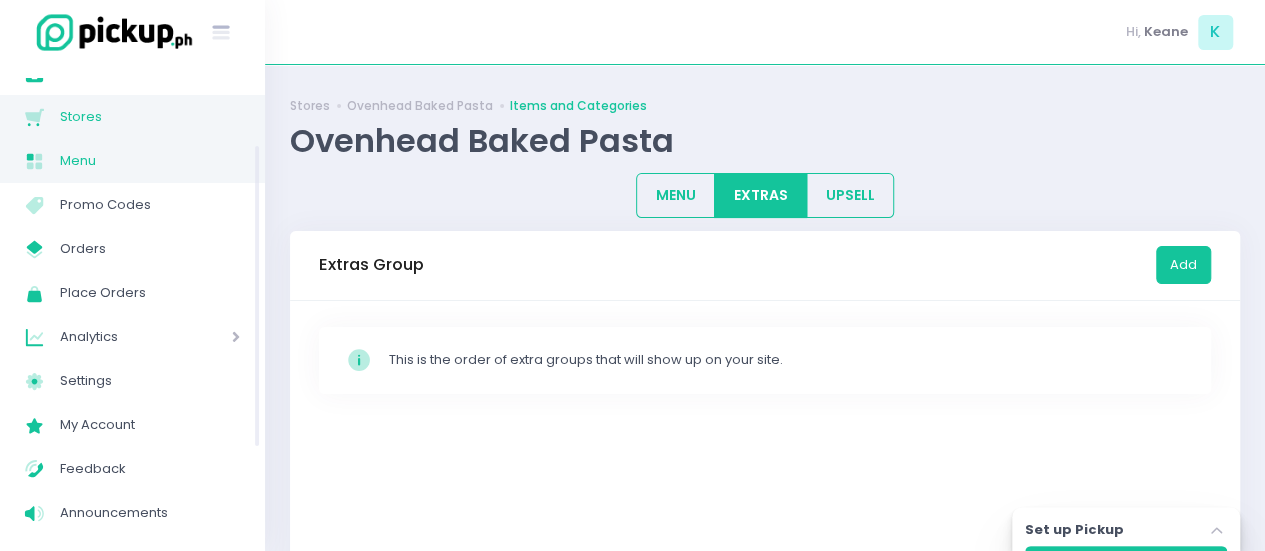 click on "Stores Created with Sketch. Stores" at bounding box center (132, 117) 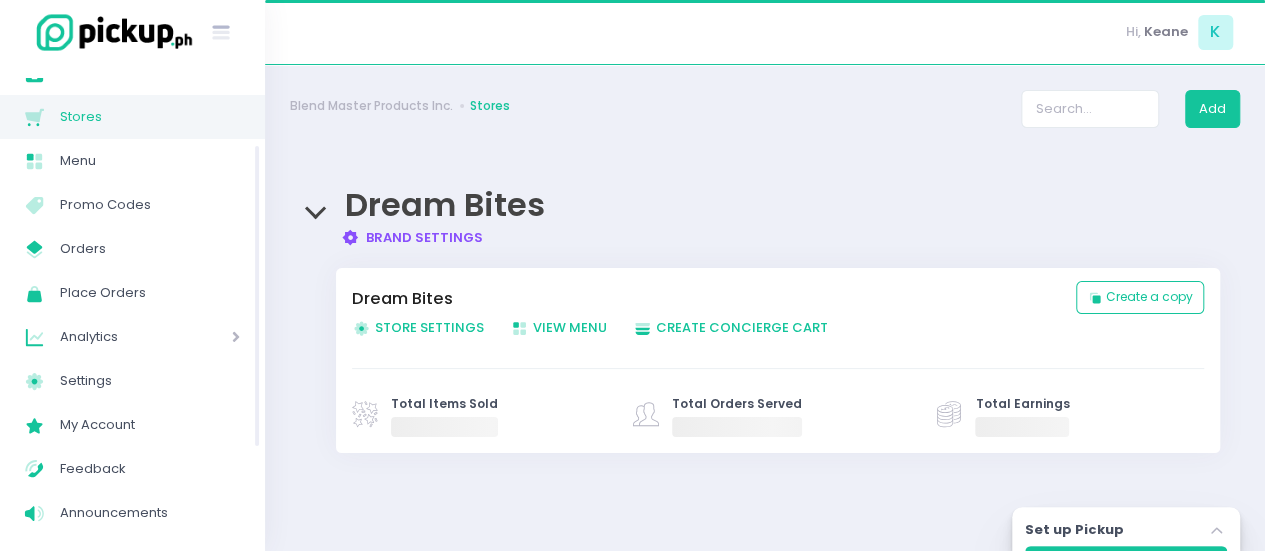 click on "Stores Created with Sketch. Stores" at bounding box center (132, 117) 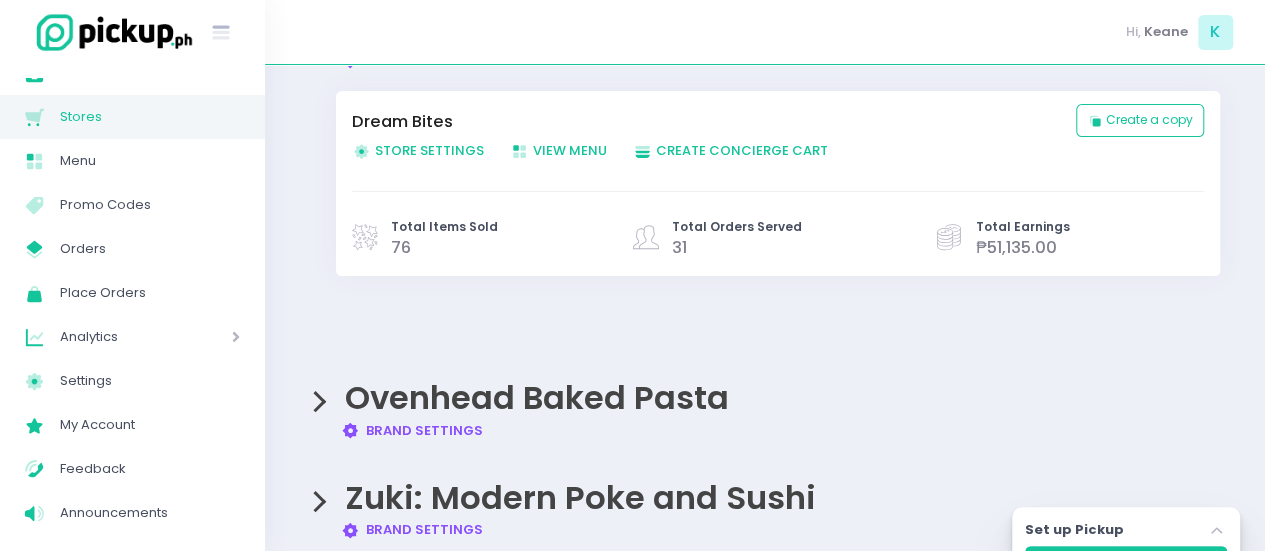 scroll, scrollTop: 210, scrollLeft: 0, axis: vertical 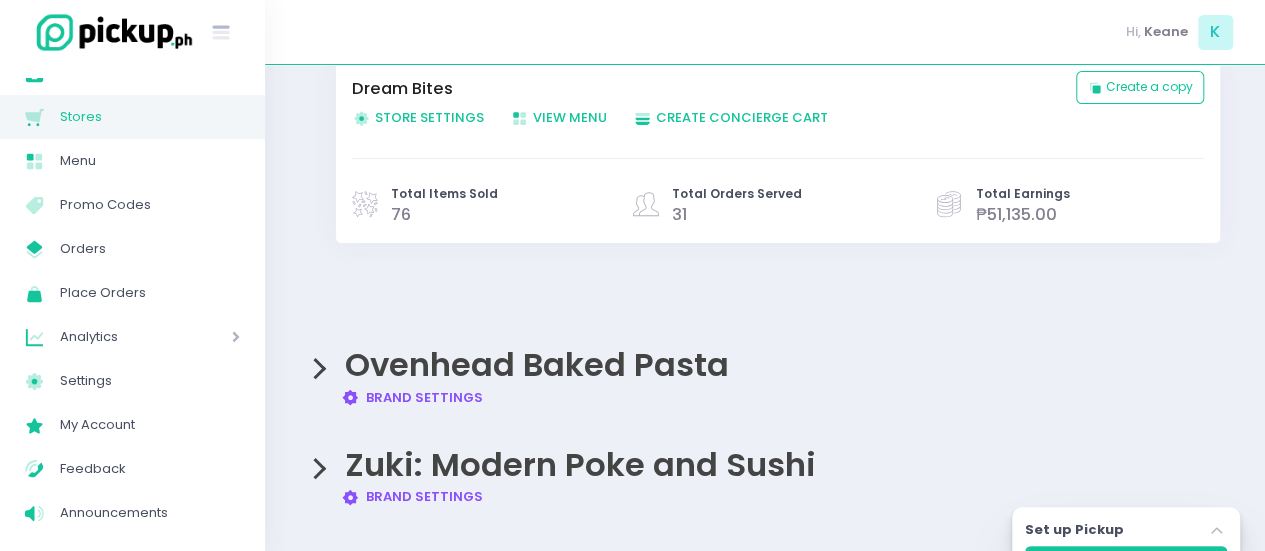 click on "Ovenhead Baked Pasta  Brand Settings Created with Sketch.   Brand Settings" at bounding box center (765, 367) 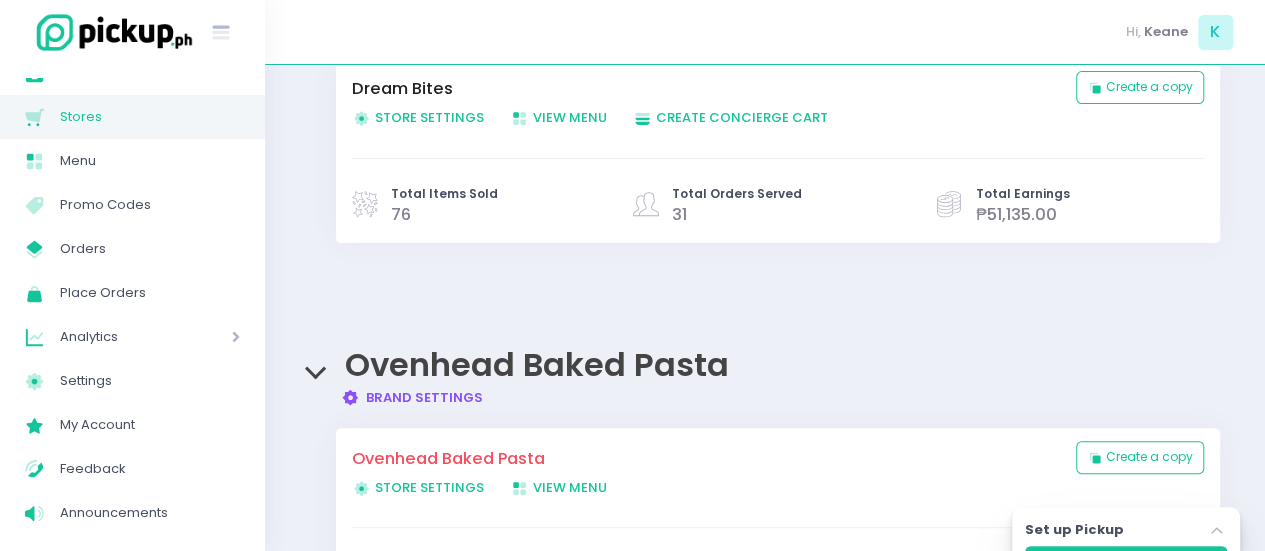 scroll, scrollTop: 480, scrollLeft: 0, axis: vertical 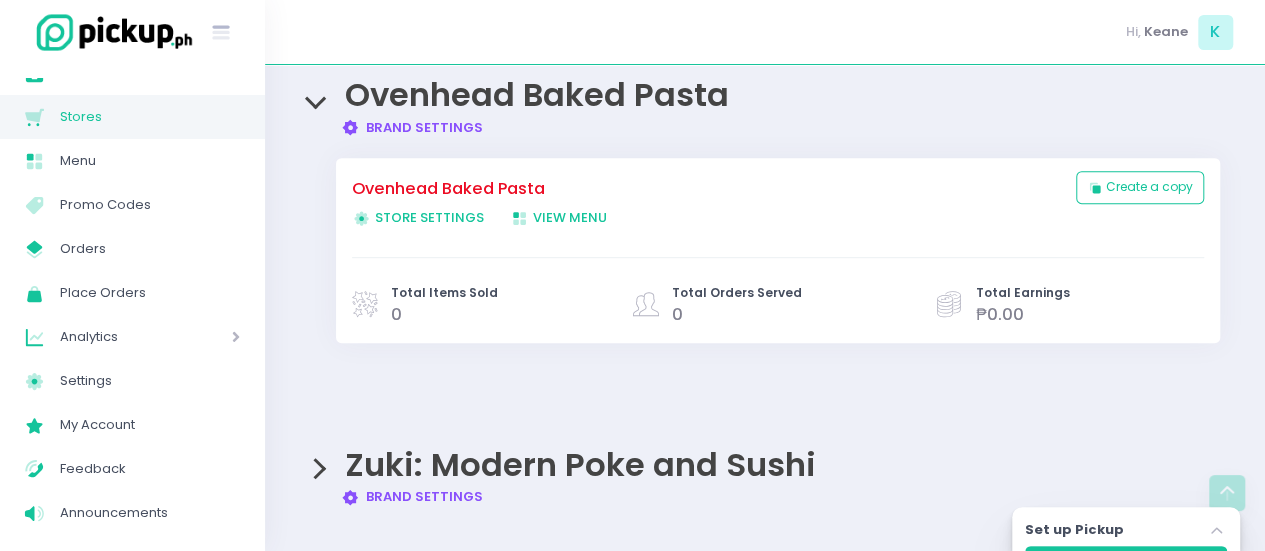 click on "Ovenhead Baked Pasta" at bounding box center (704, 189) 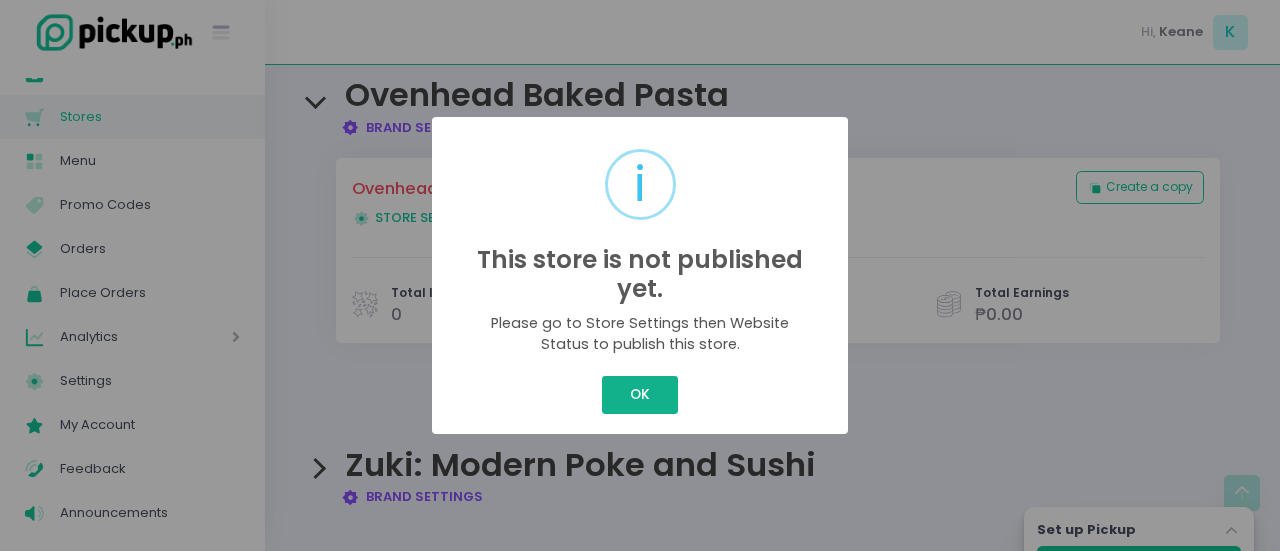 click on "OK" at bounding box center (639, 395) 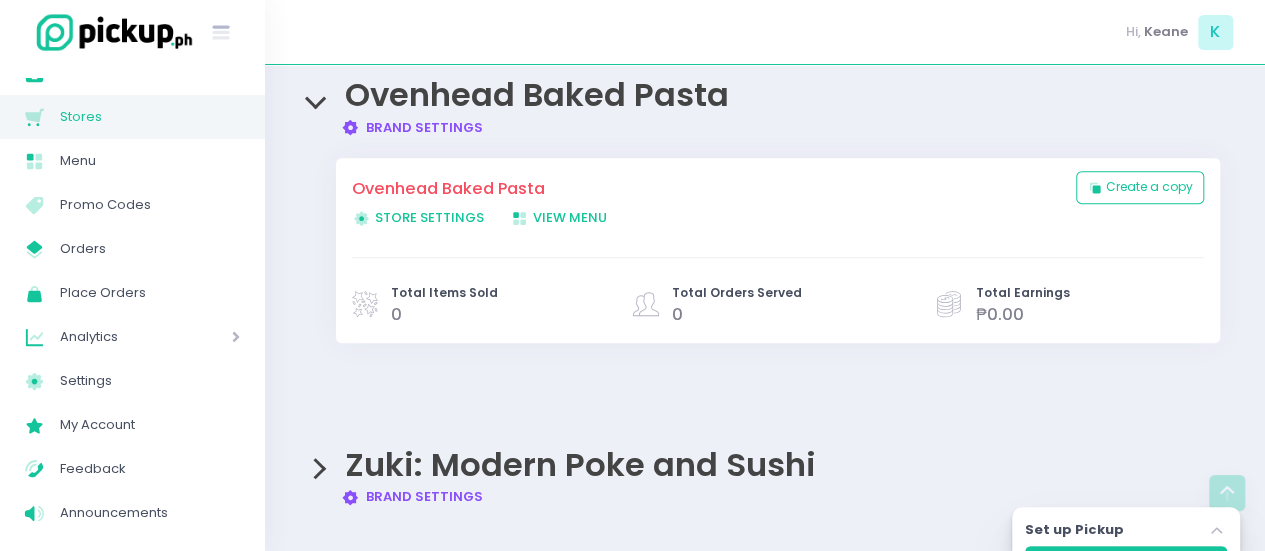click on "Ovenhead Baked Pasta  Store Settings Created with Sketch. Store Settings View Menu Created with Sketch. View Menu" at bounding box center (709, 206) 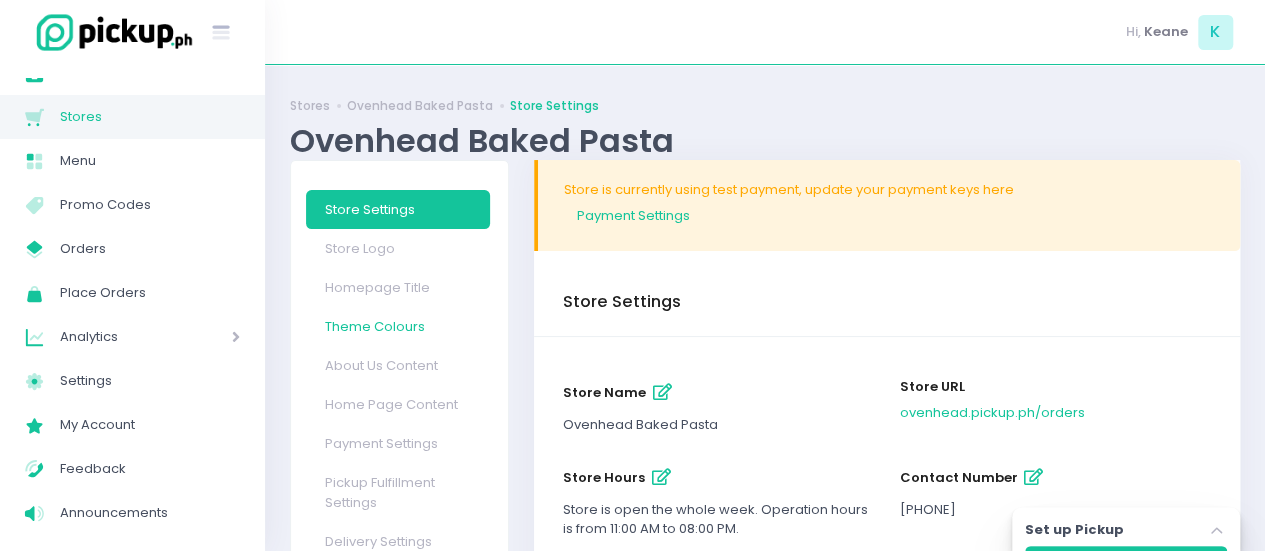 scroll, scrollTop: 442, scrollLeft: 0, axis: vertical 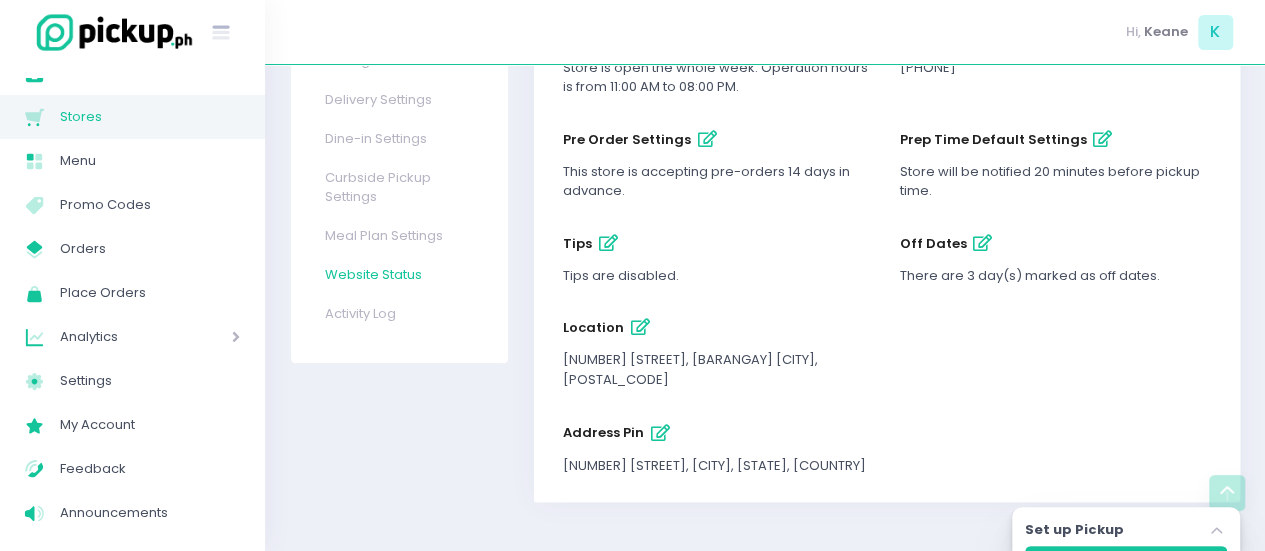 click on "Website Status" at bounding box center [398, 274] 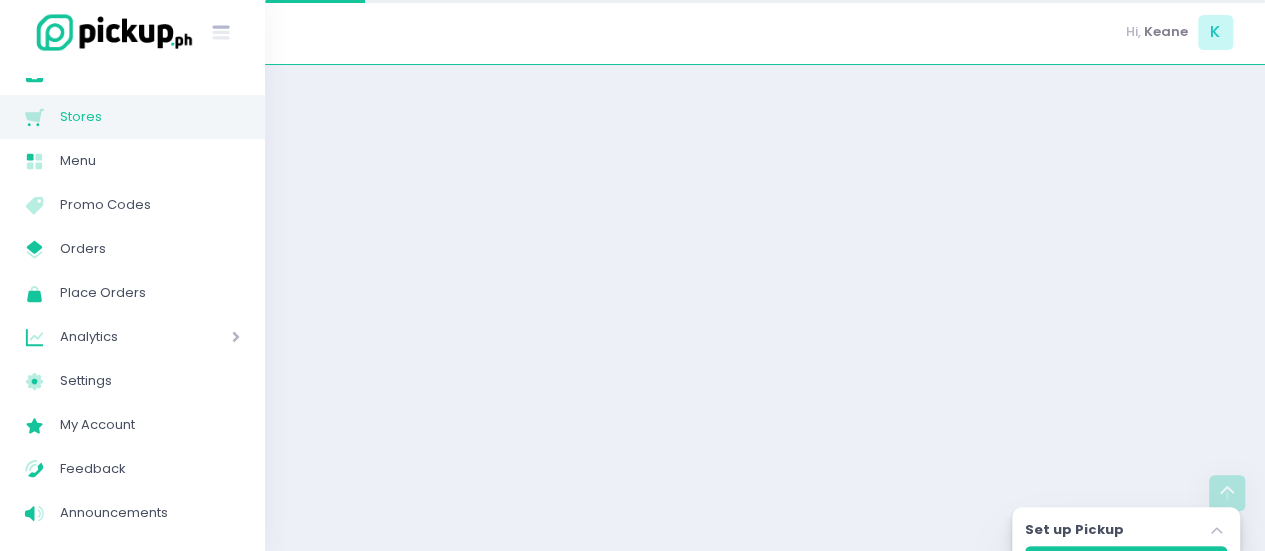 scroll, scrollTop: 0, scrollLeft: 0, axis: both 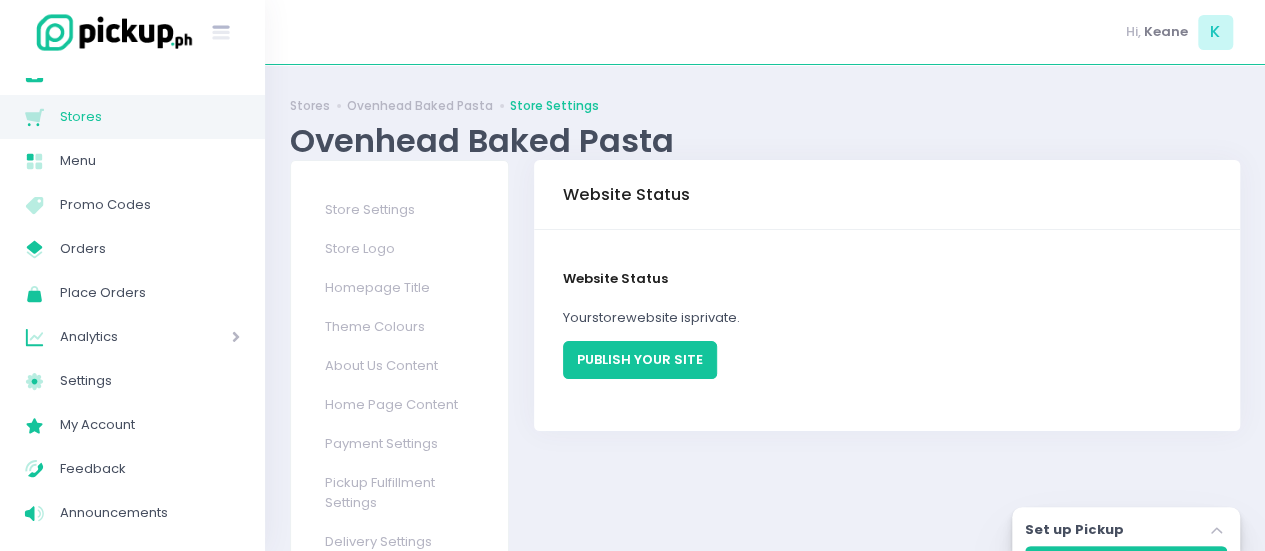 click on "PUBLISH YOUR SITE" at bounding box center (640, 360) 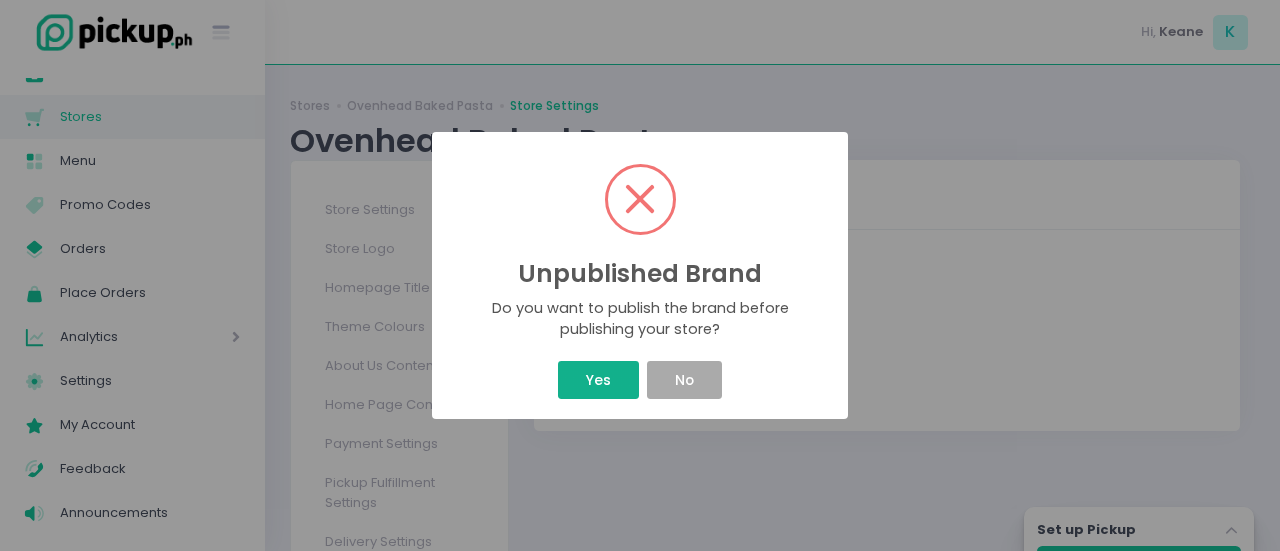 click on "Yes" at bounding box center (598, 380) 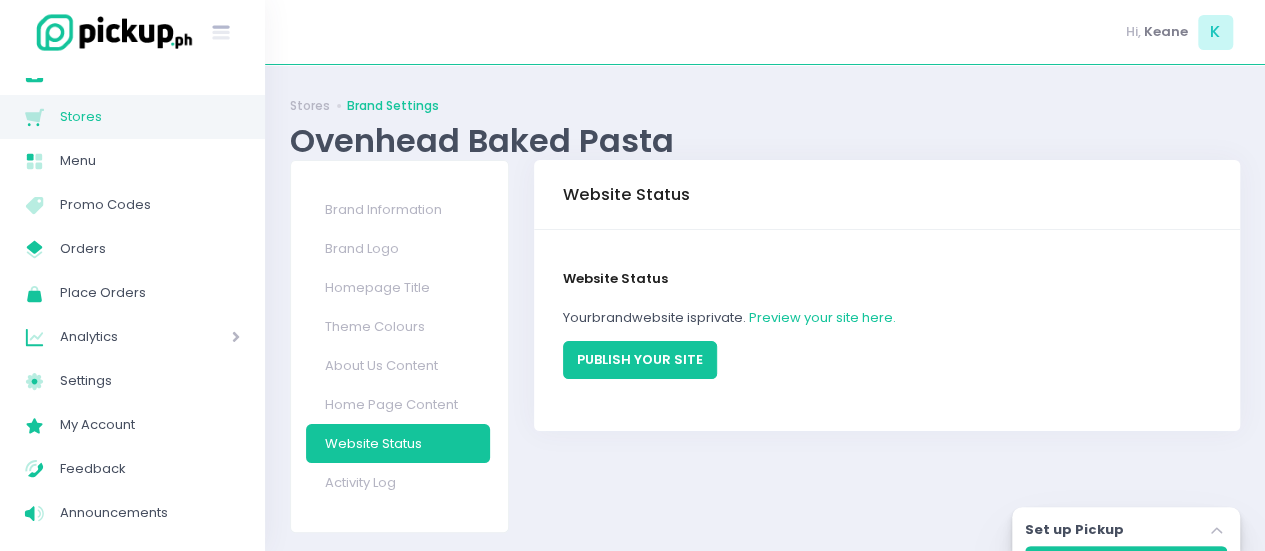 click on "PUBLISH YOUR SITE" at bounding box center [640, 360] 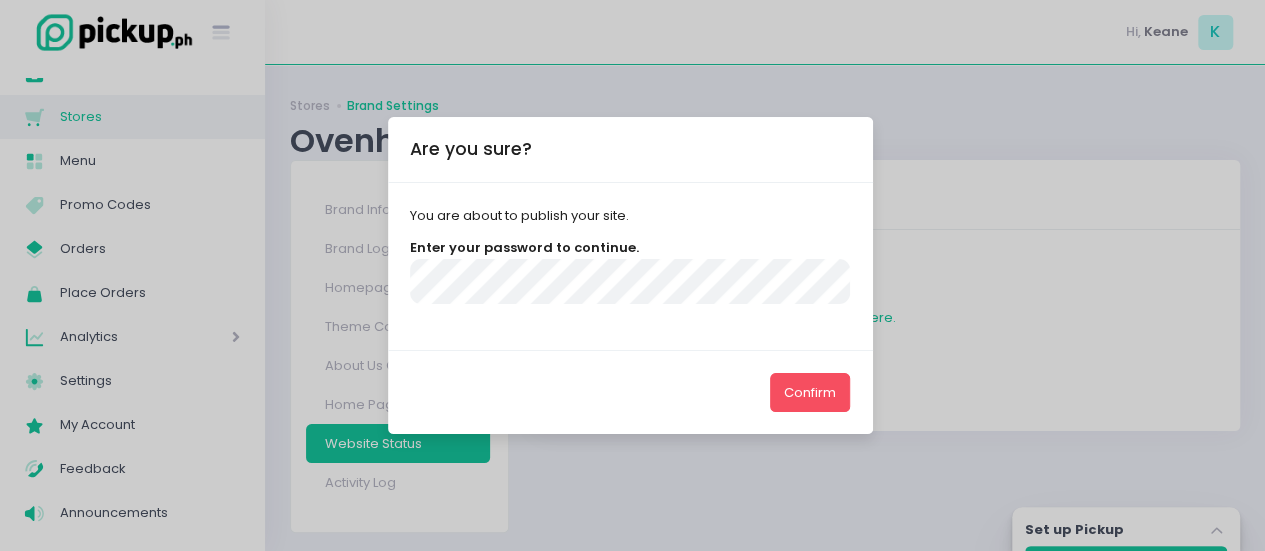 click on "Confirm" at bounding box center [810, 392] 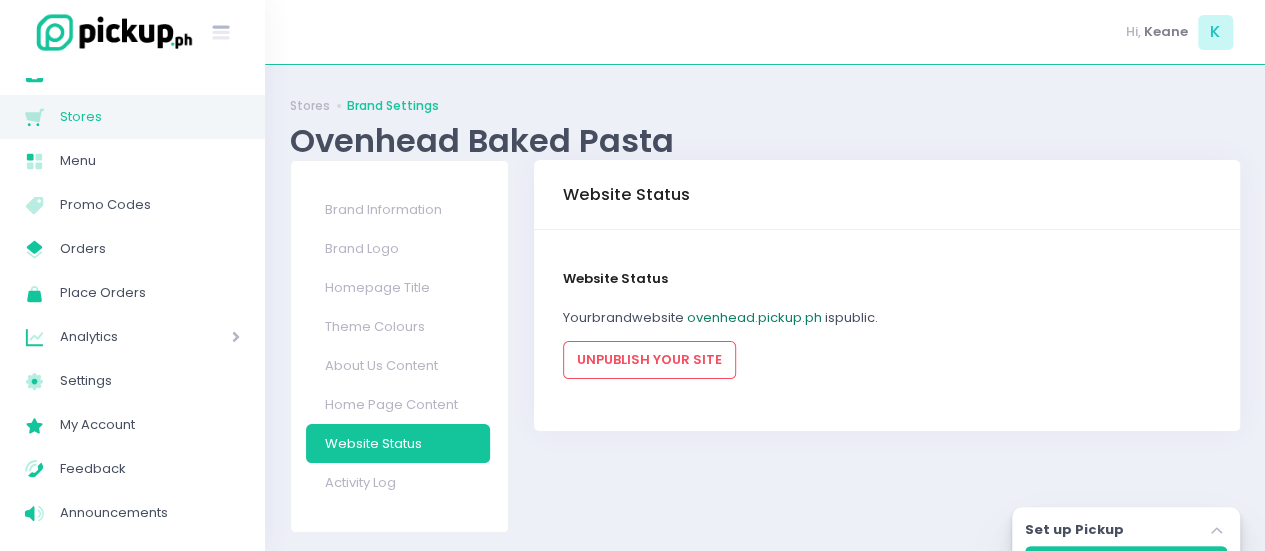 click on "ovenhead.pickup.ph" at bounding box center [754, 317] 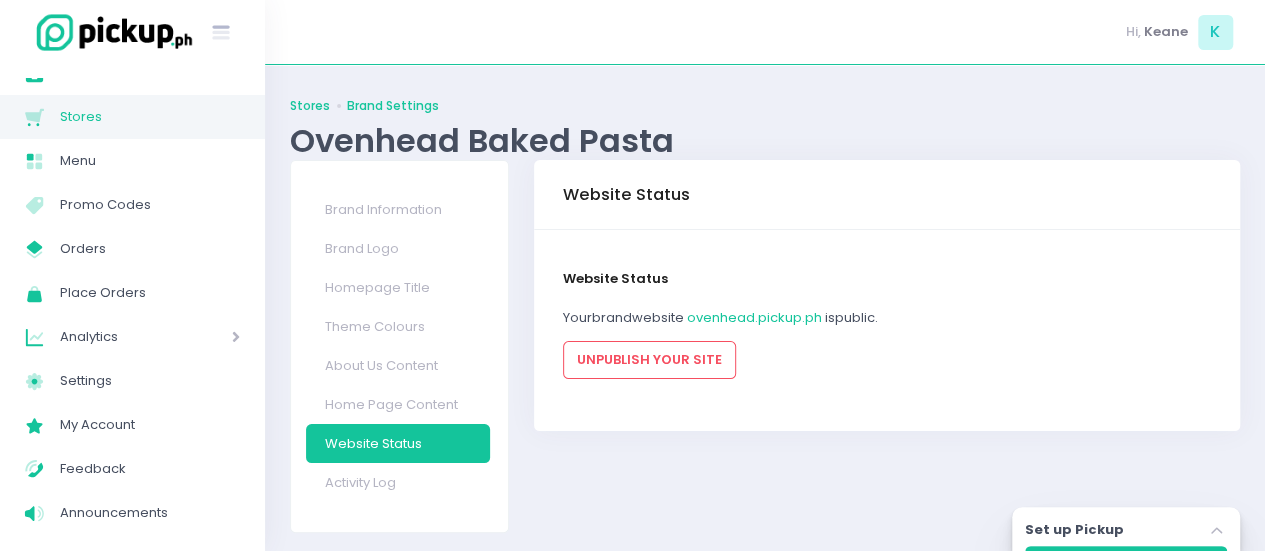 click on "Stores" at bounding box center [310, 106] 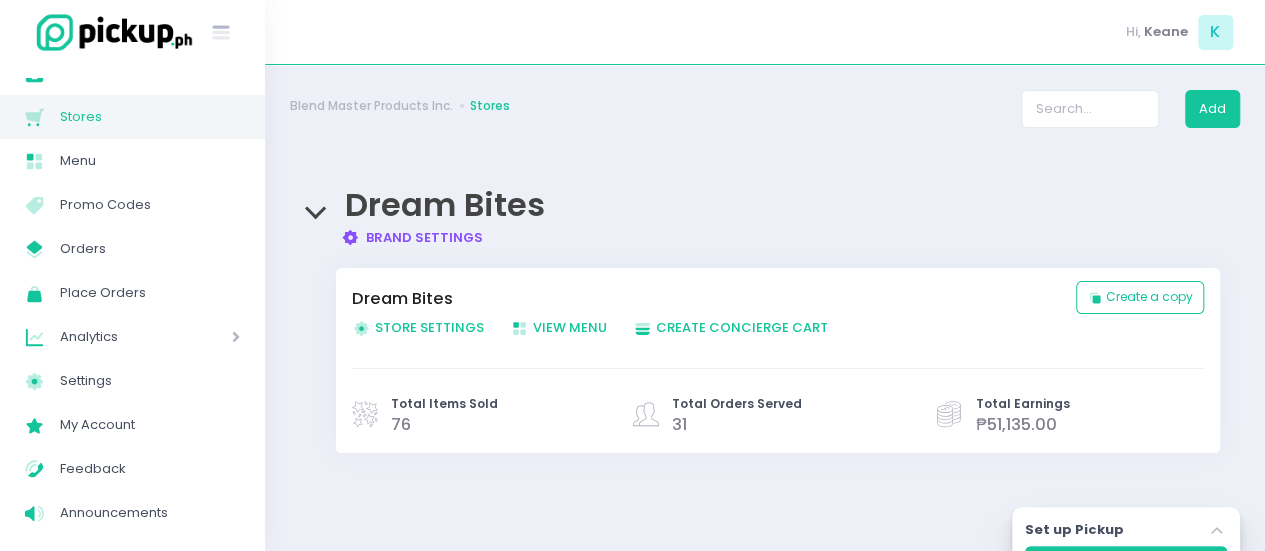 scroll, scrollTop: 210, scrollLeft: 0, axis: vertical 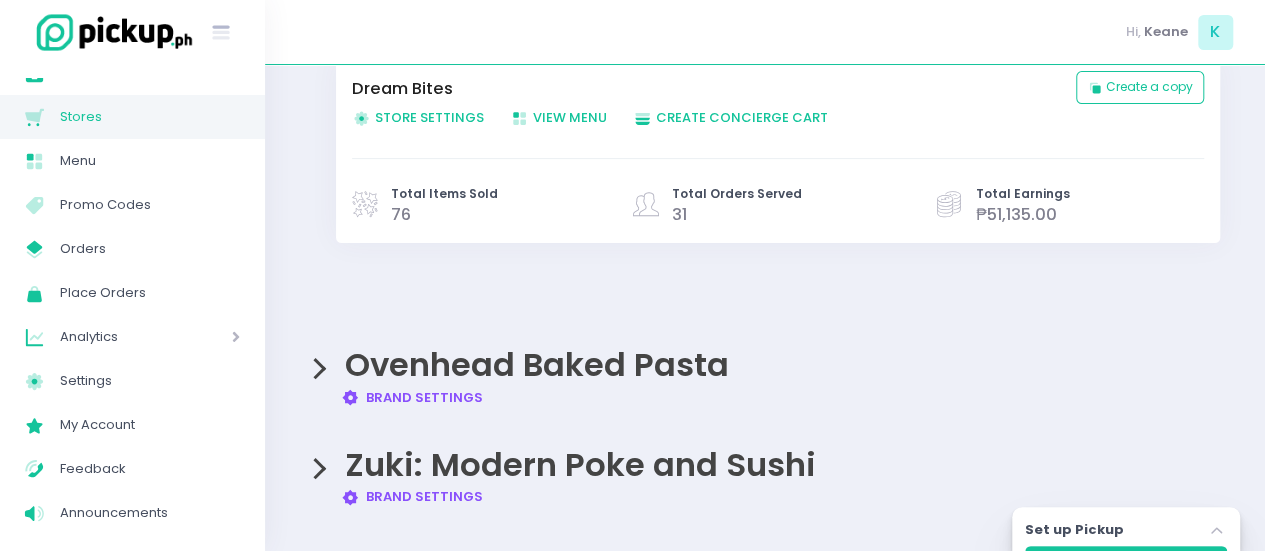 click on "Ovenhead Baked Pasta  Brand Settings Created with Sketch.   Brand Settings" at bounding box center [765, 367] 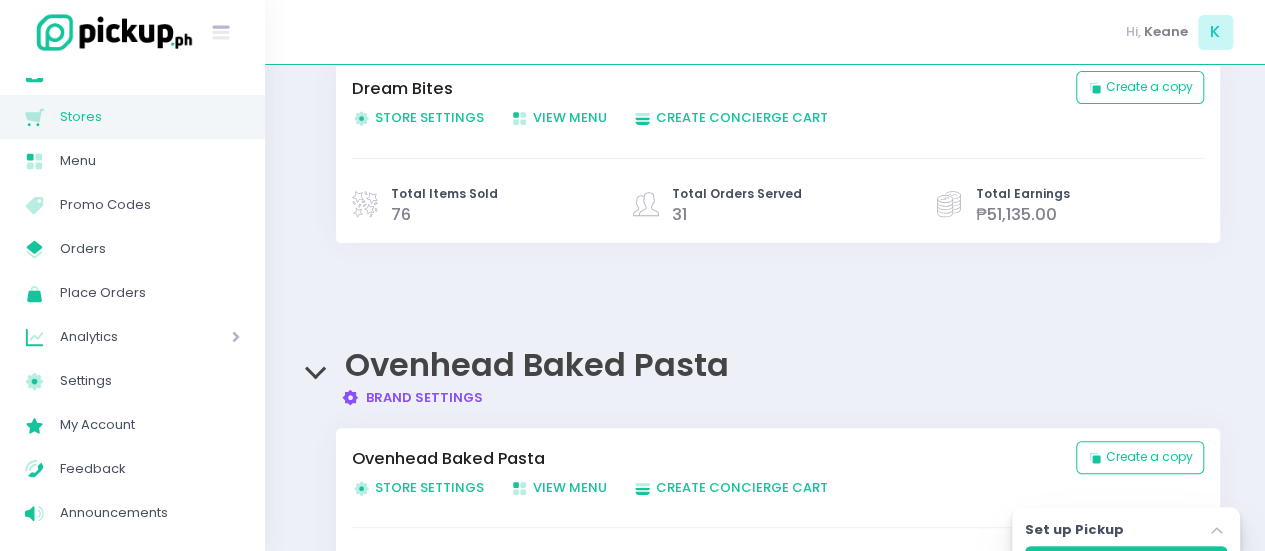 click on "Brand Settings Created with Sketch.   Brand Settings" at bounding box center (412, 397) 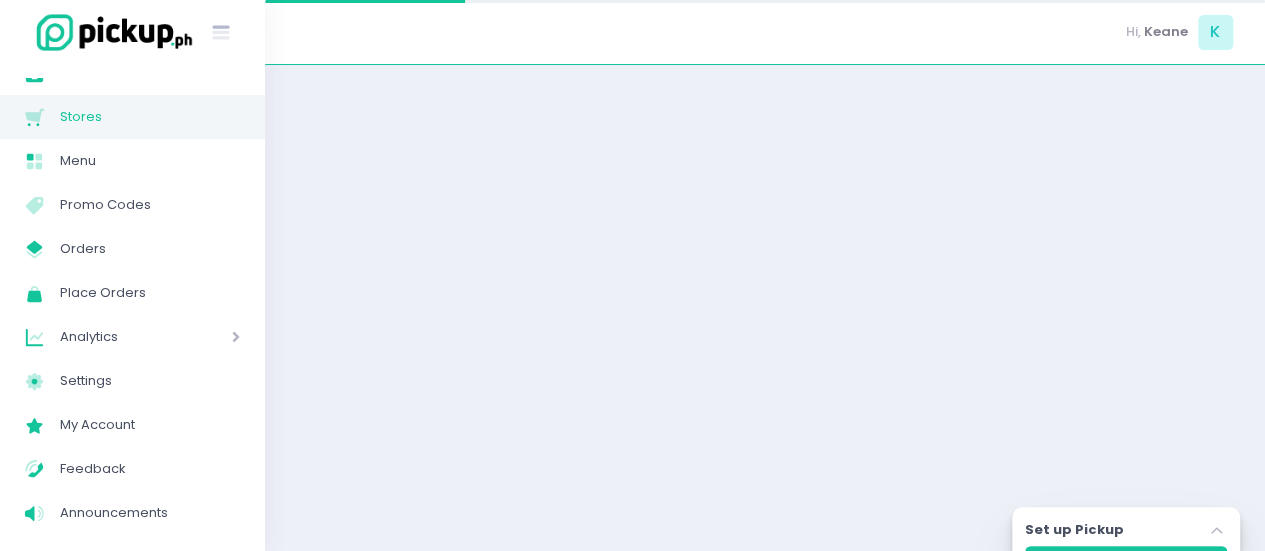 scroll, scrollTop: 0, scrollLeft: 0, axis: both 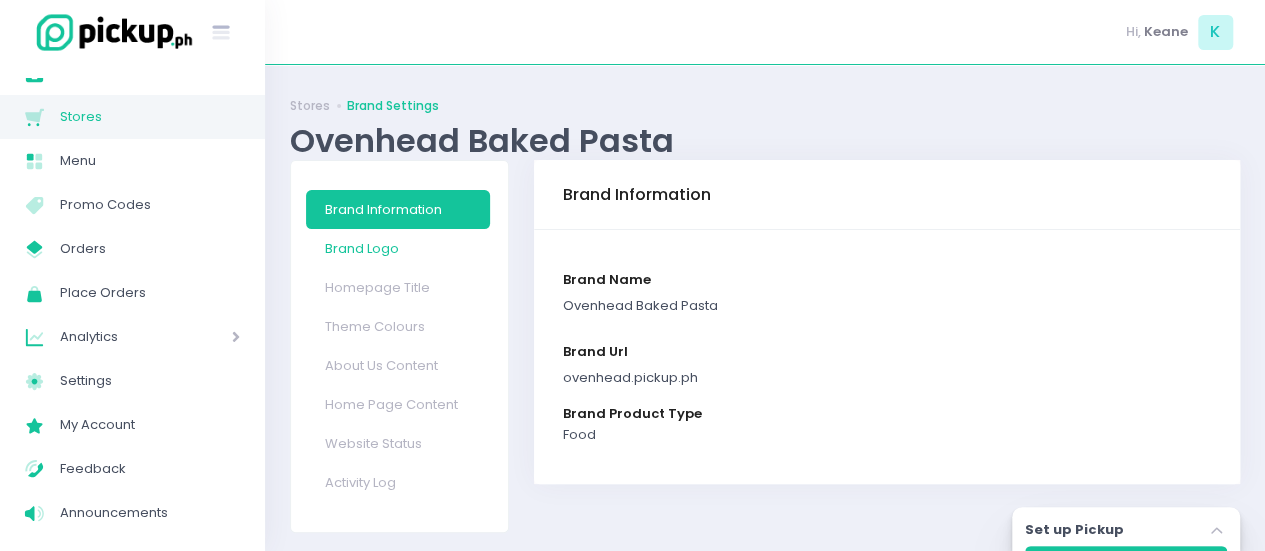 click on "Brand Logo" at bounding box center (398, 248) 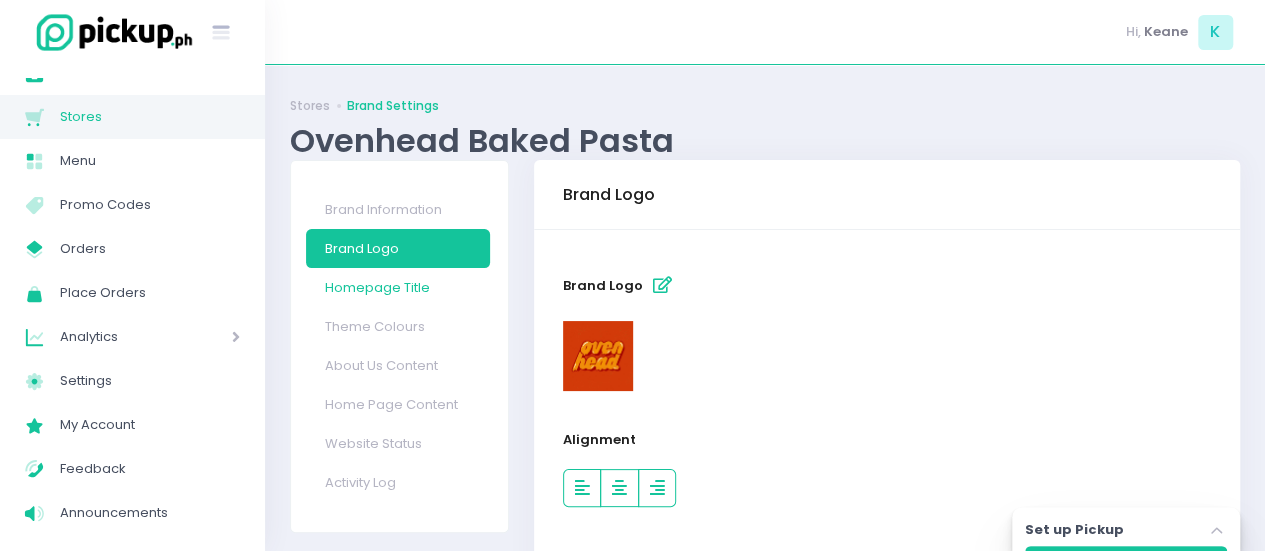 click on "Homepage Title" at bounding box center (398, 287) 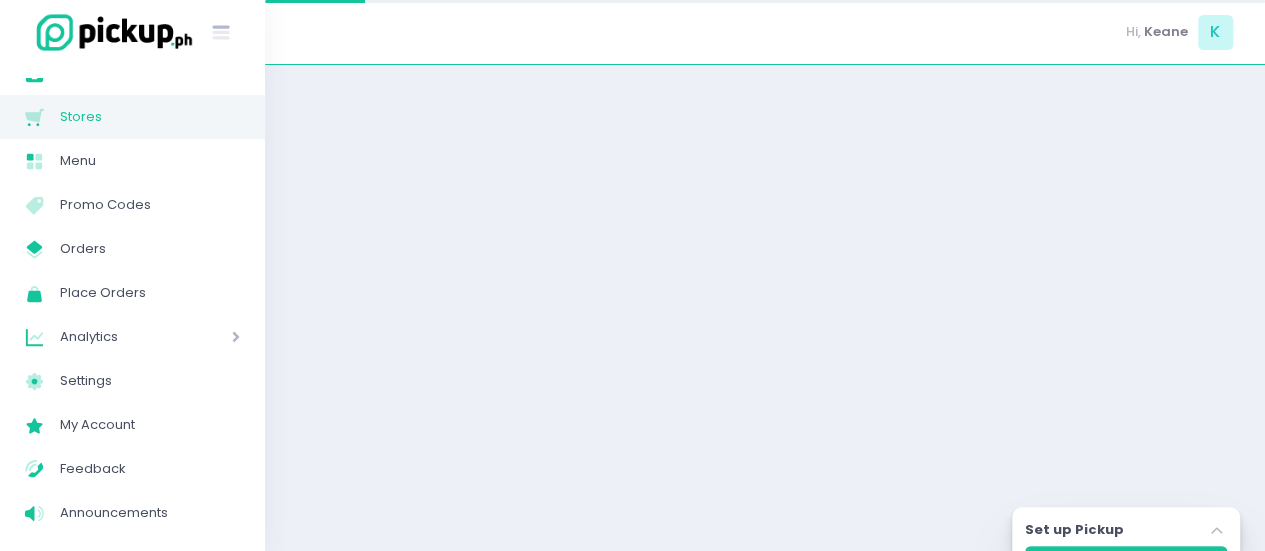 select on "normal" 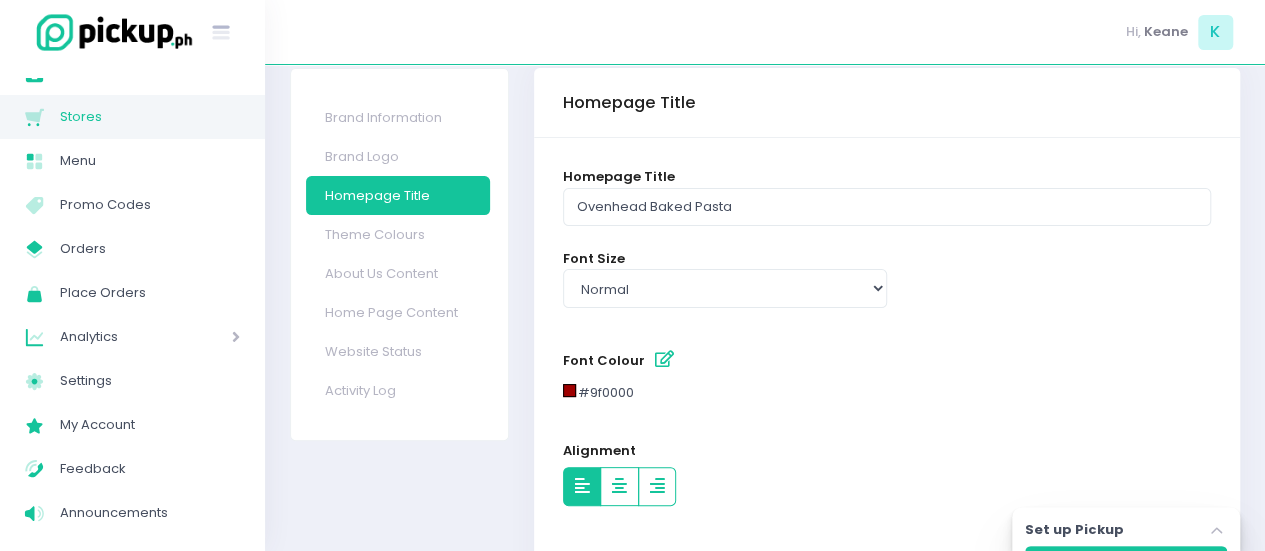 scroll, scrollTop: 91, scrollLeft: 0, axis: vertical 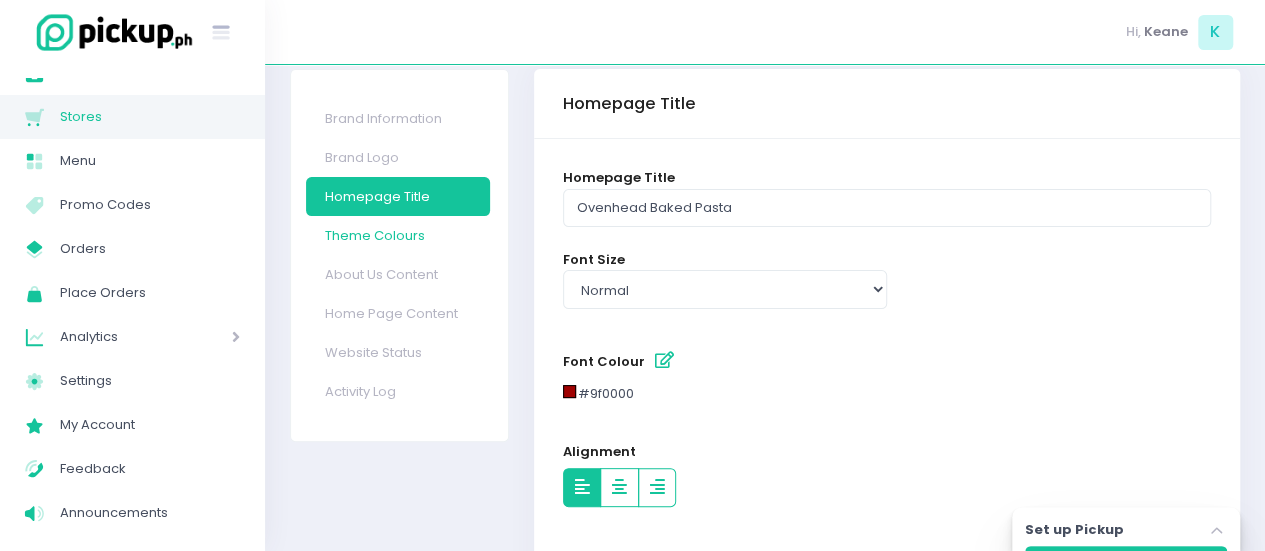 click on "Theme Colours" at bounding box center [398, 235] 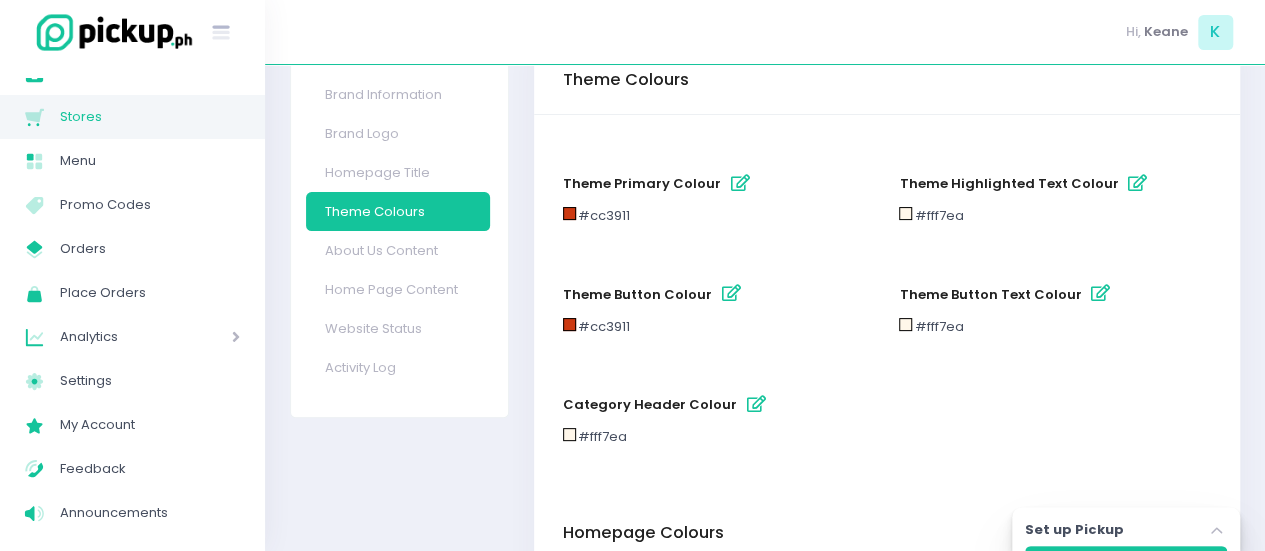 scroll, scrollTop: 116, scrollLeft: 0, axis: vertical 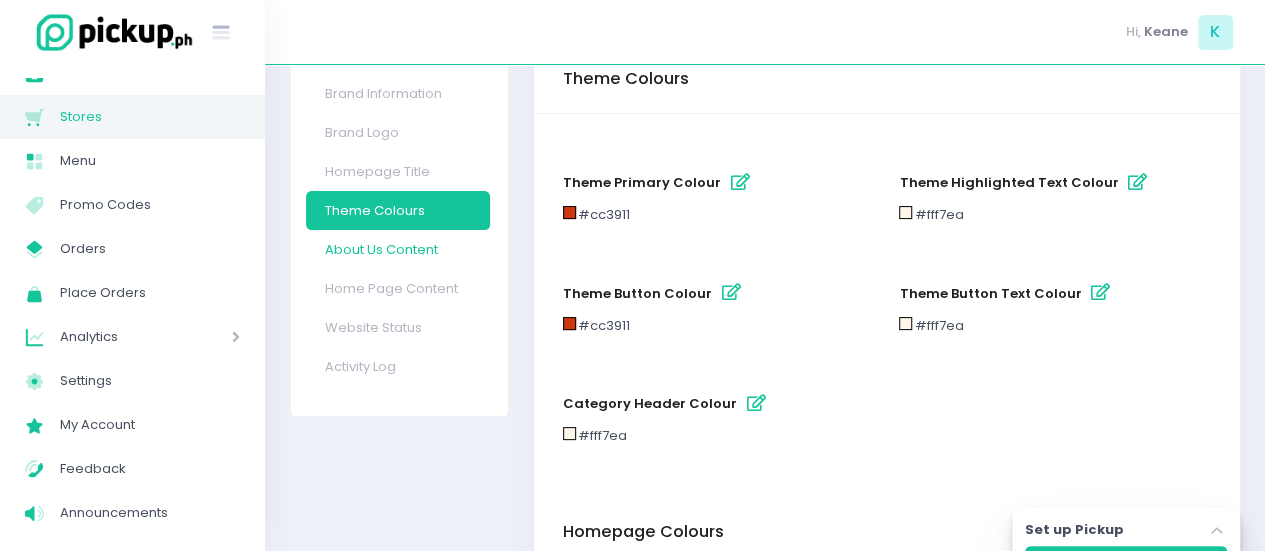 click on "About Us Content" at bounding box center [398, 249] 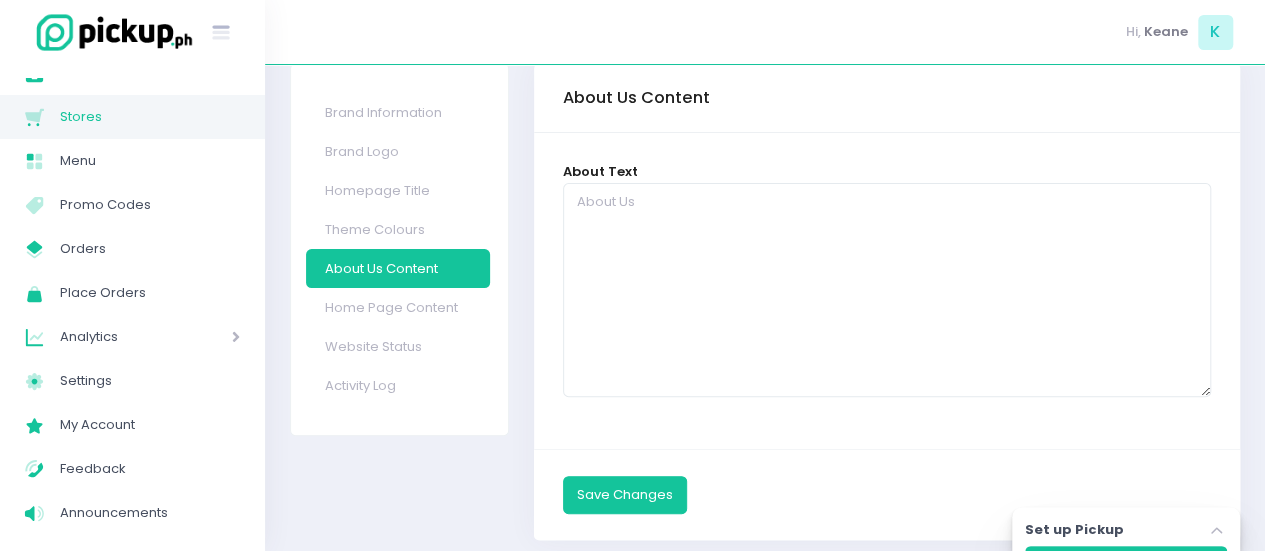 scroll, scrollTop: 98, scrollLeft: 0, axis: vertical 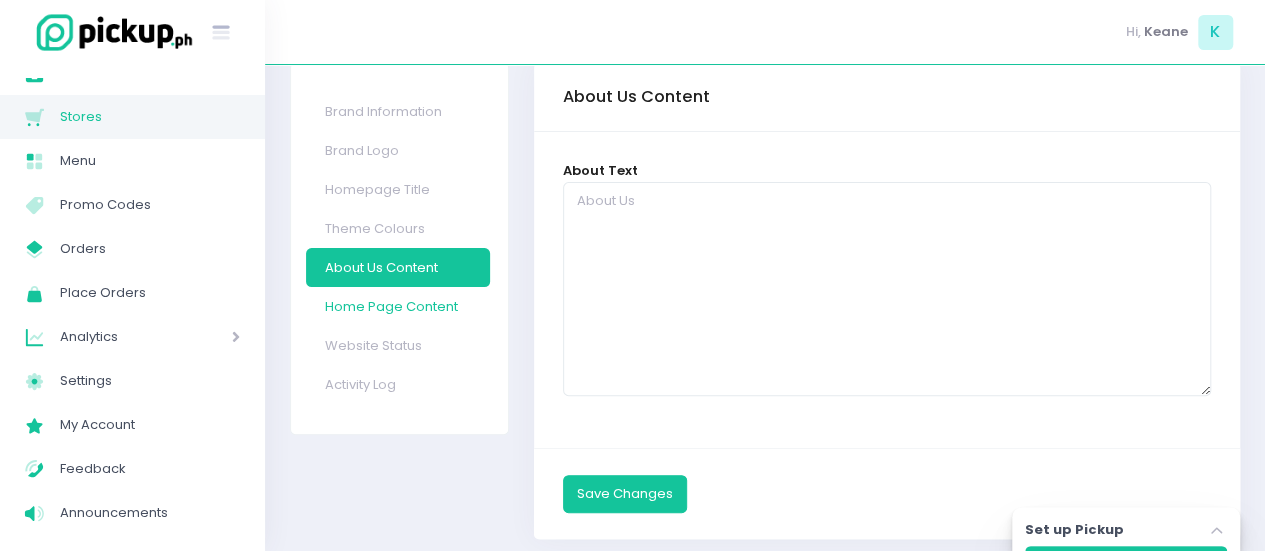 click on "Home Page Content" at bounding box center (398, 306) 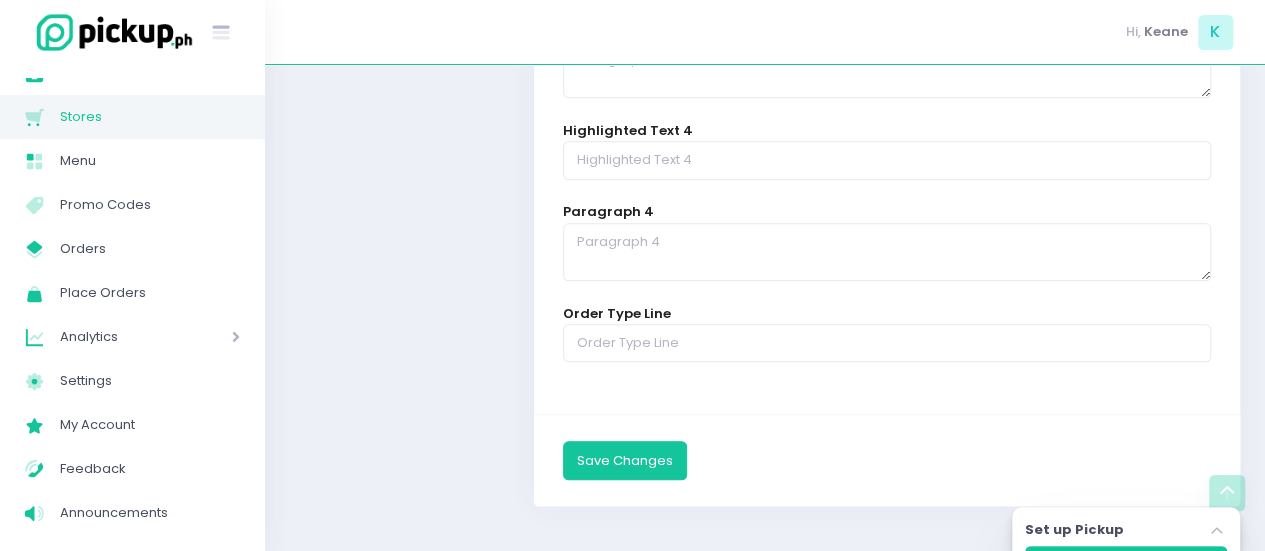 scroll, scrollTop: 0, scrollLeft: 0, axis: both 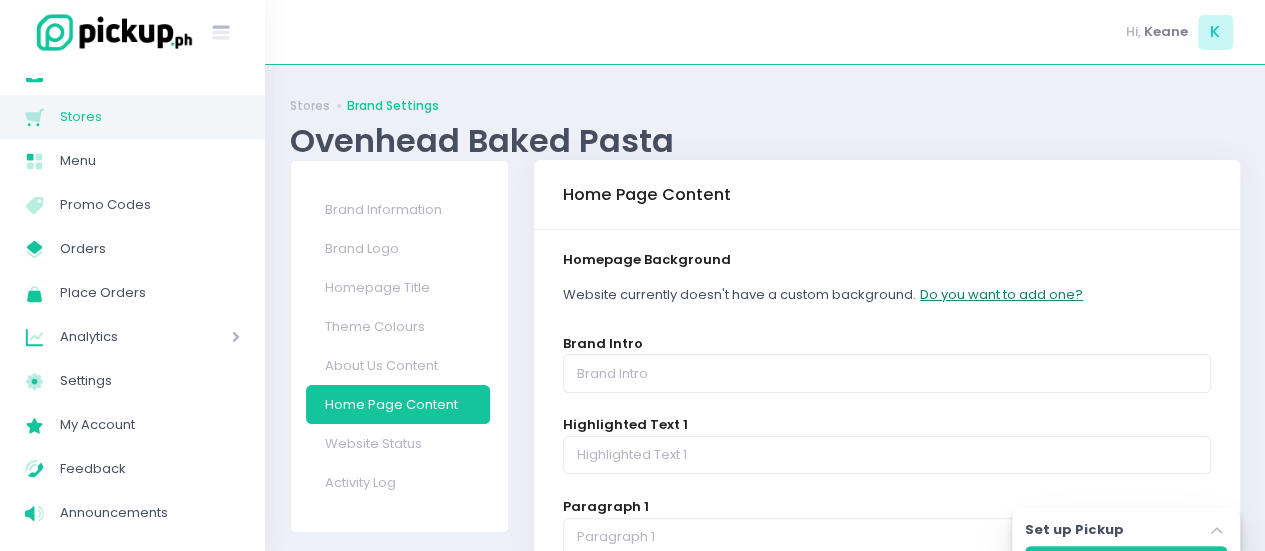 click on "Do you want to add one?" at bounding box center [1001, 295] 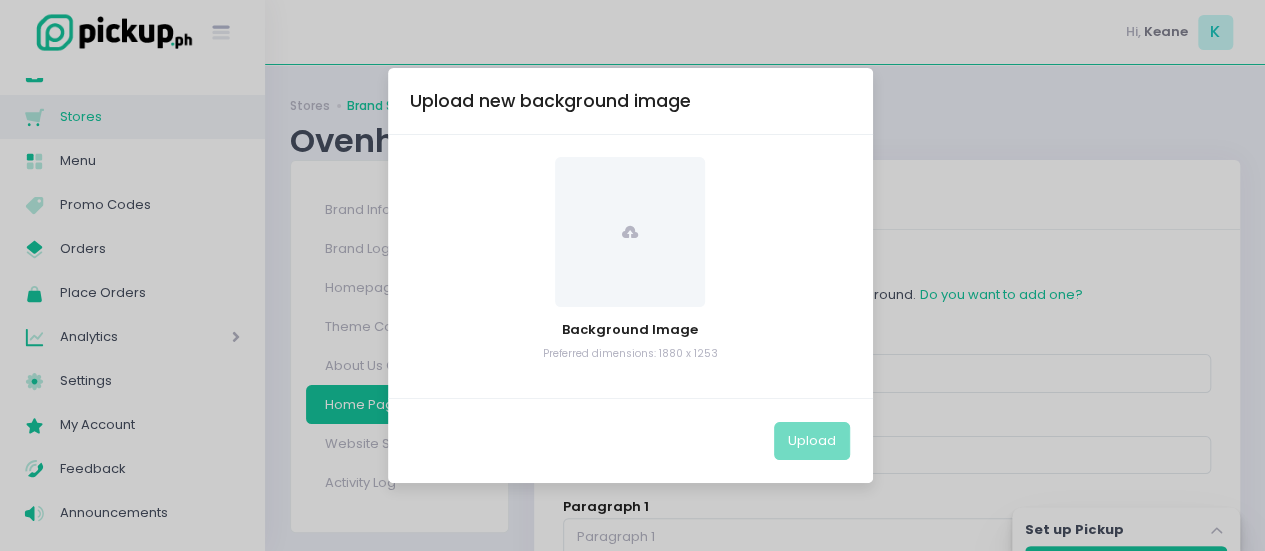click on "Upload new background image  Background Image  Preferred dimensions: 1880 x 1253 Upload" at bounding box center (632, 275) 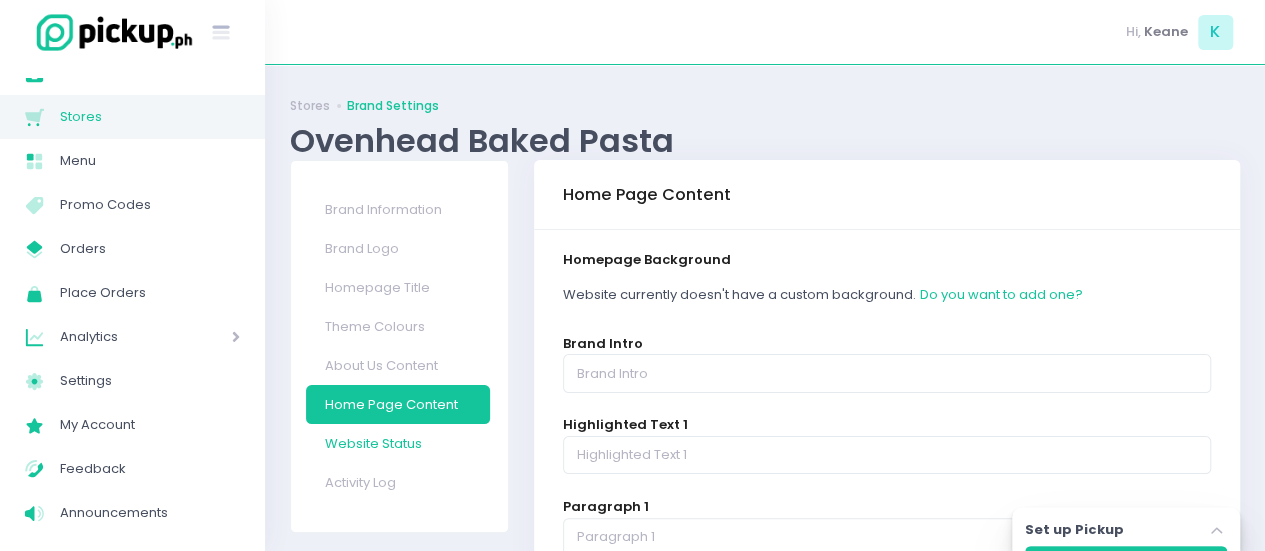 click on "Website Status" at bounding box center (398, 443) 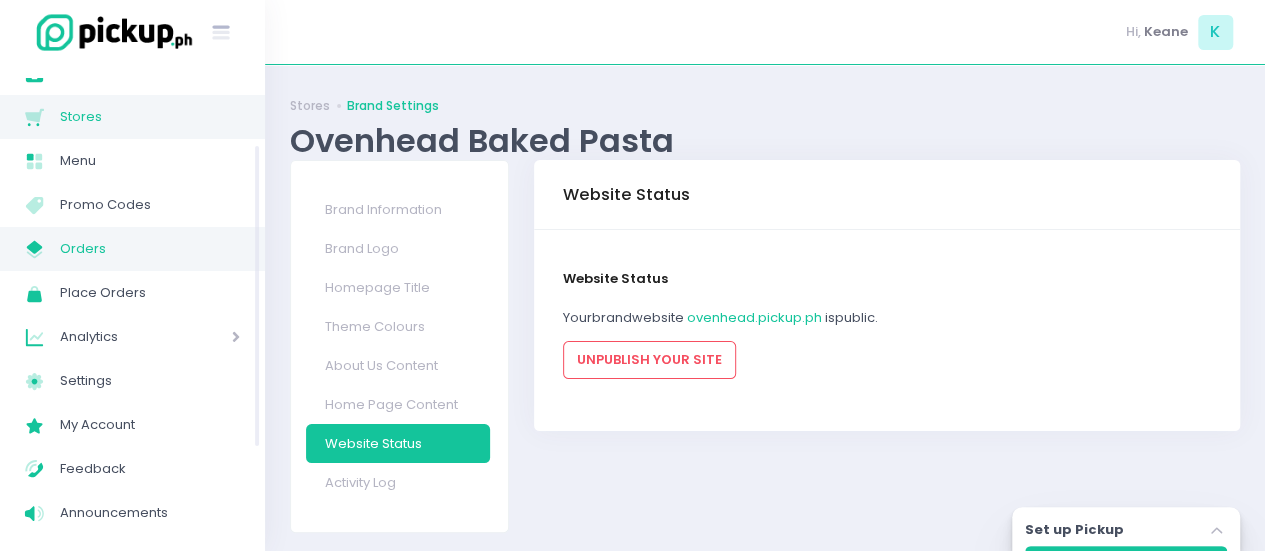 click on "Orders" at bounding box center [150, 249] 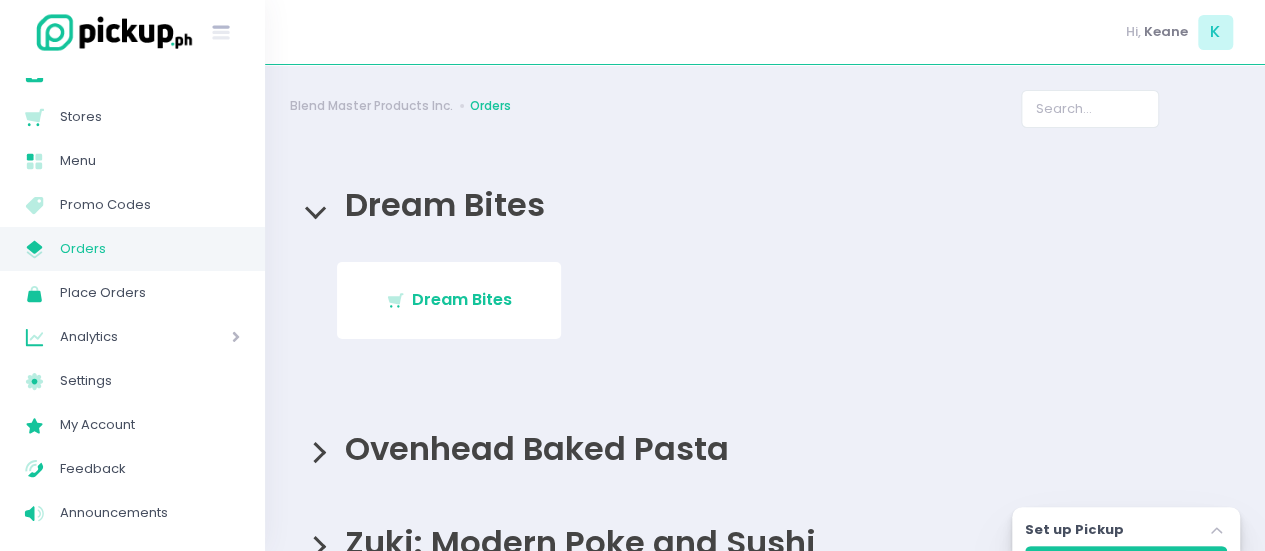 click on "Ovenhead Baked Pasta" at bounding box center (765, 448) 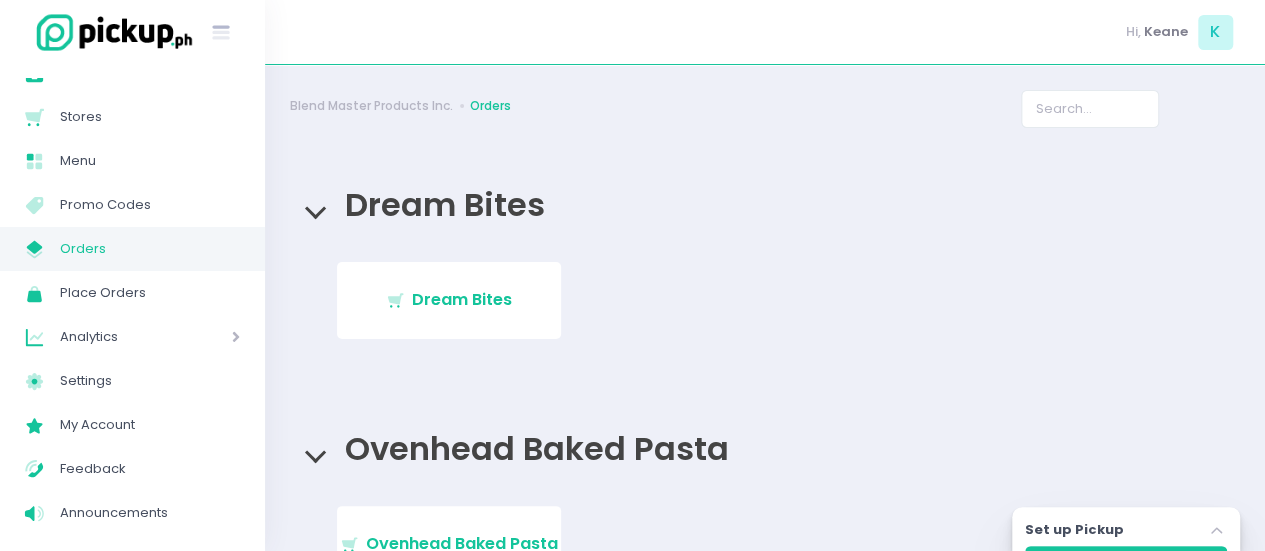 scroll, scrollTop: 134, scrollLeft: 0, axis: vertical 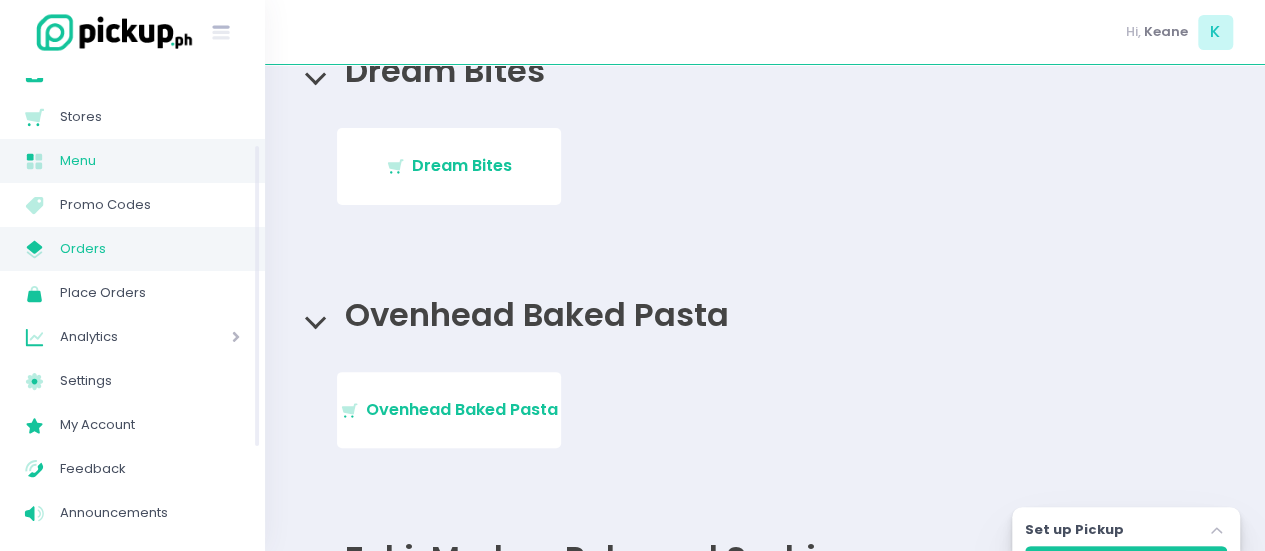 click on "Menu Created with Sketch. Menu" at bounding box center [132, 161] 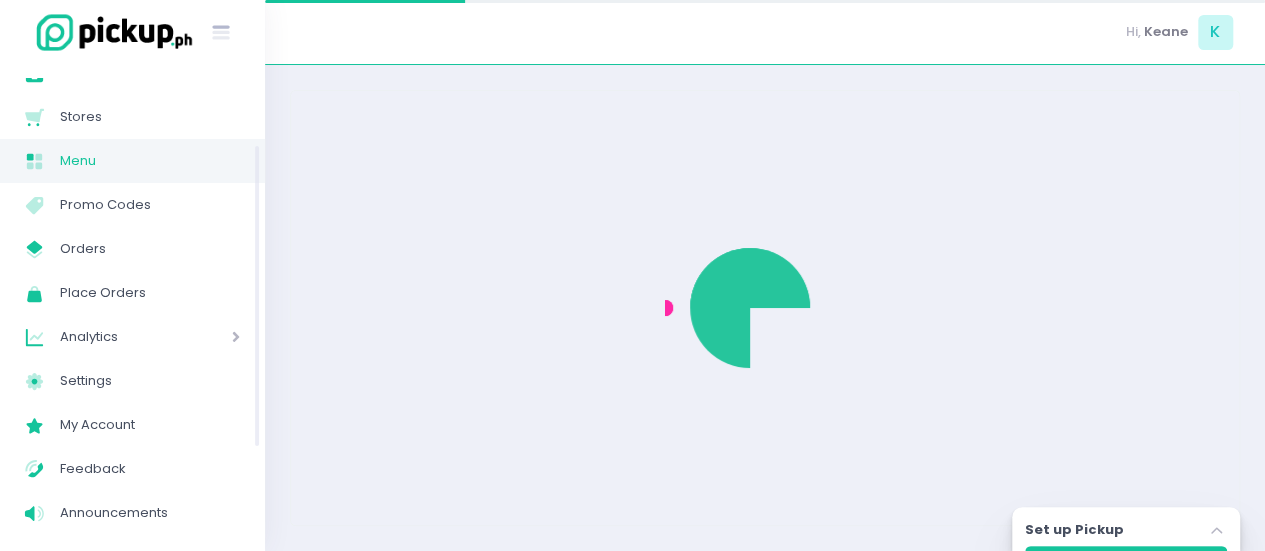 scroll, scrollTop: 0, scrollLeft: 0, axis: both 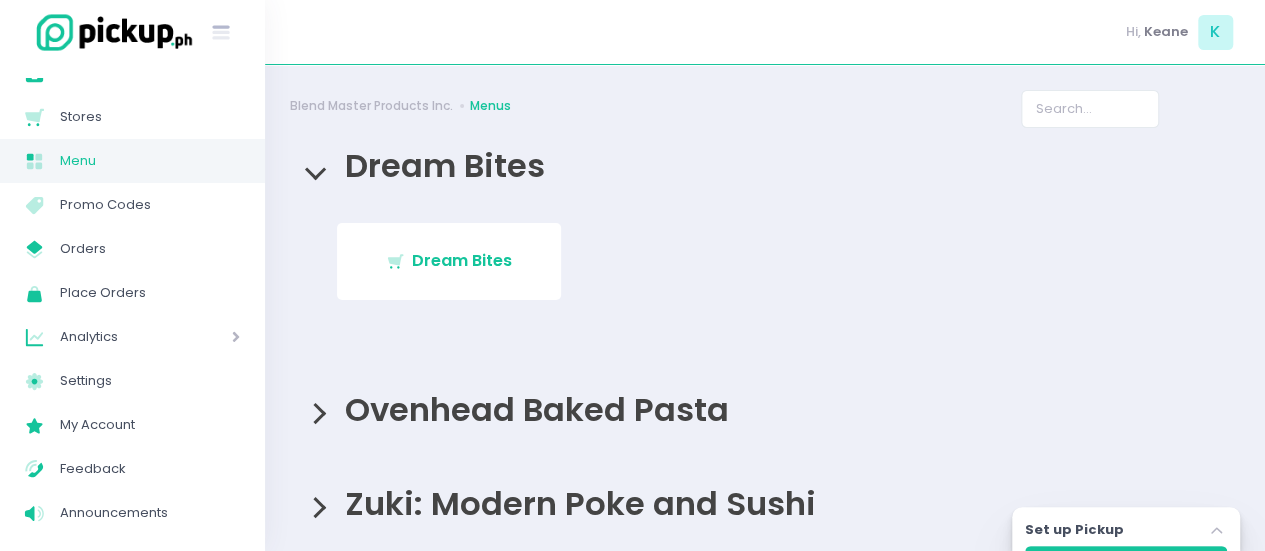 click on "Ovenhead Baked Pasta" at bounding box center [532, 409] 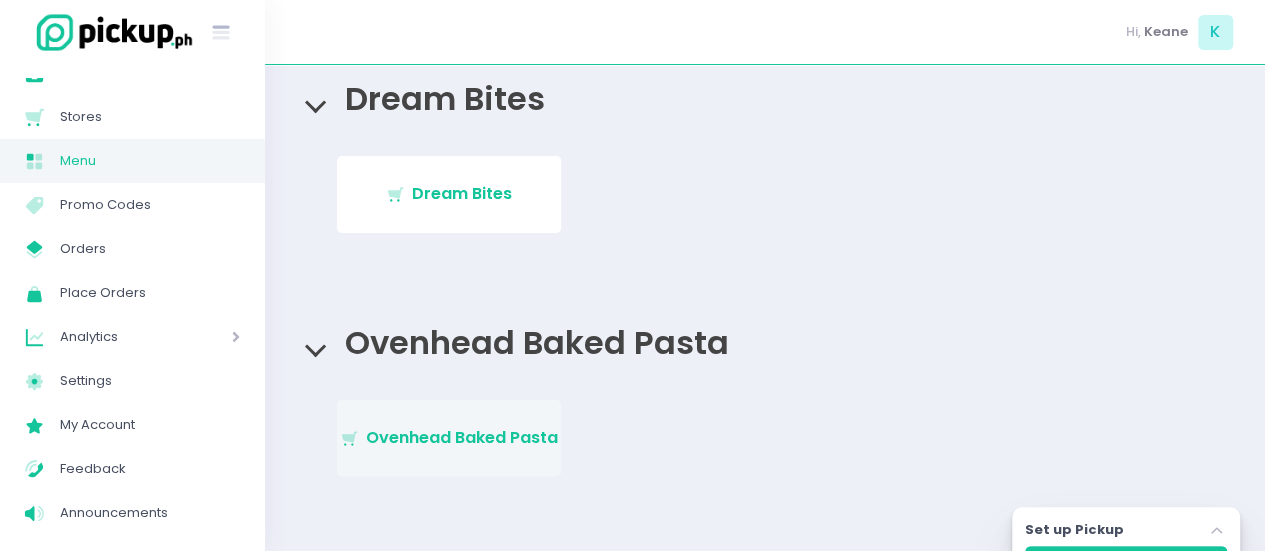 click on "Stockholm-icons / Shopping / Cart1 Created with Sketch. Ovenhead Baked Pasta" at bounding box center (449, 438) 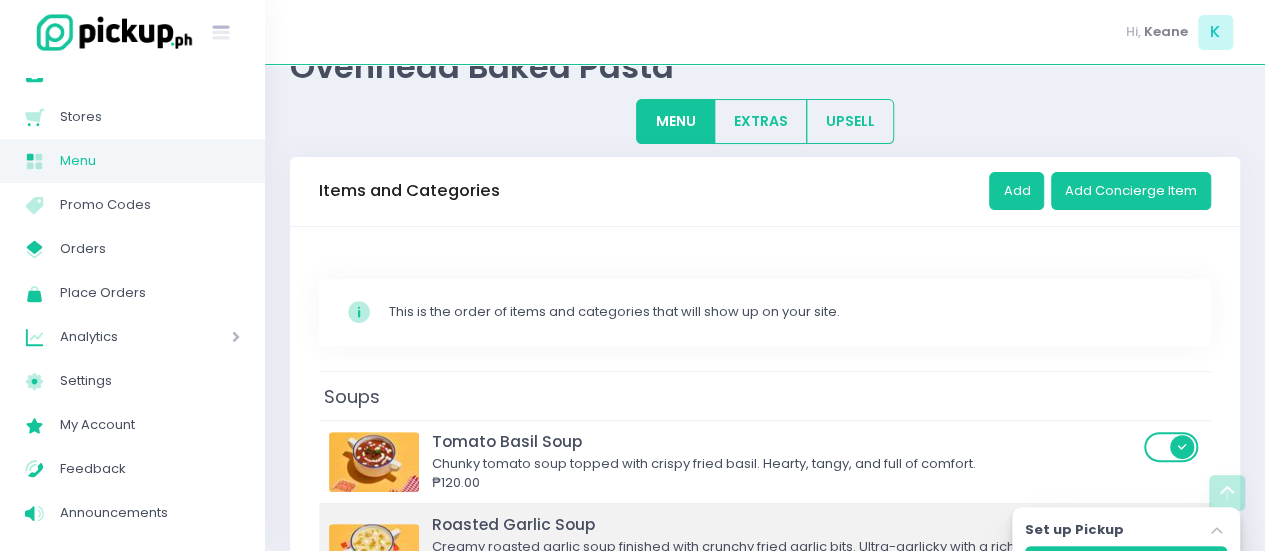 scroll, scrollTop: 0, scrollLeft: 0, axis: both 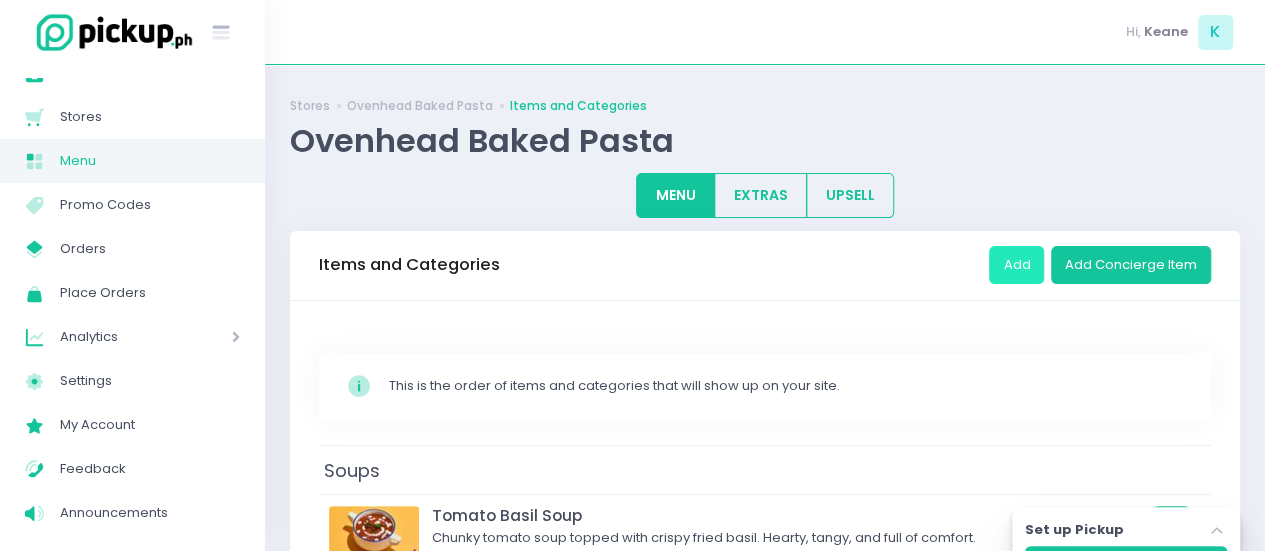click on "Add" at bounding box center [1016, 265] 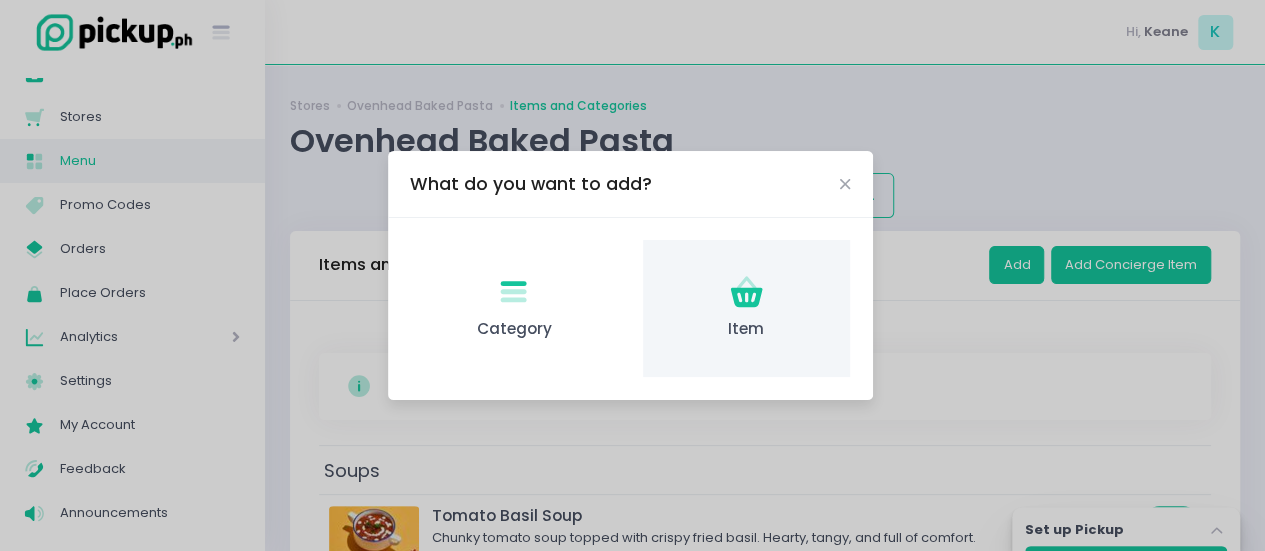 click on "Item" at bounding box center [746, 329] 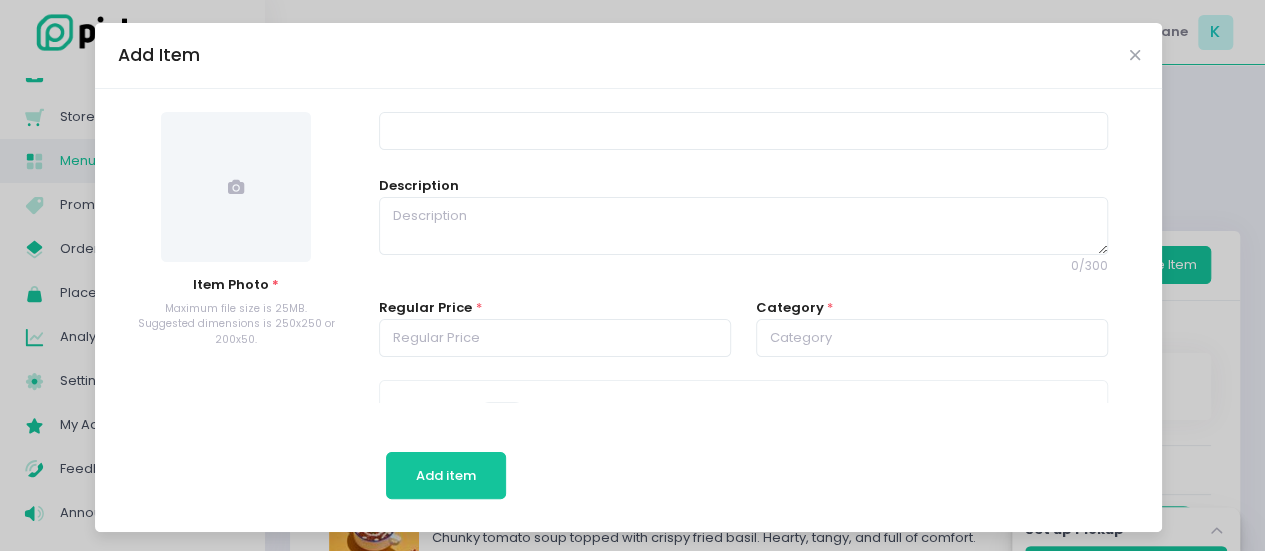 click at bounding box center (236, 187) 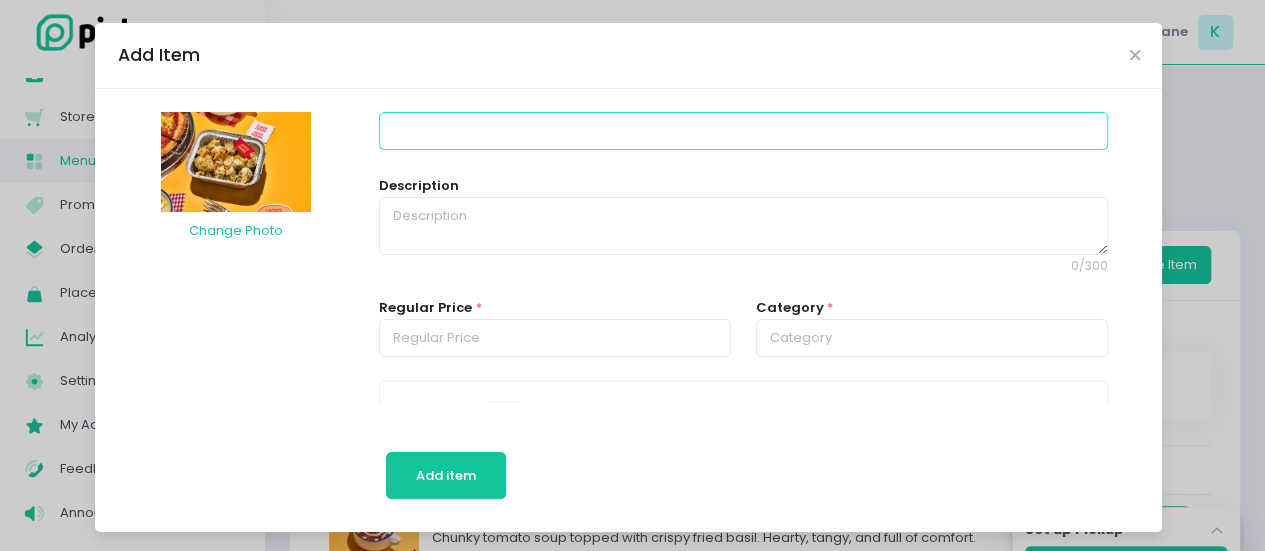 click at bounding box center [743, 131] 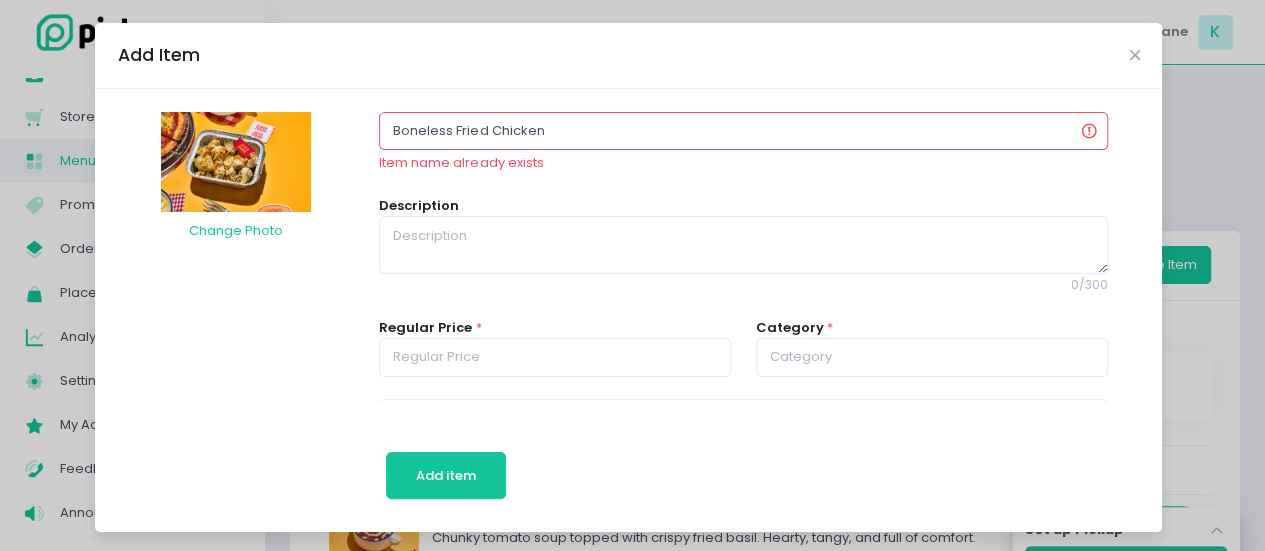 click on "Boneless Fried Chicken" at bounding box center (743, 131) 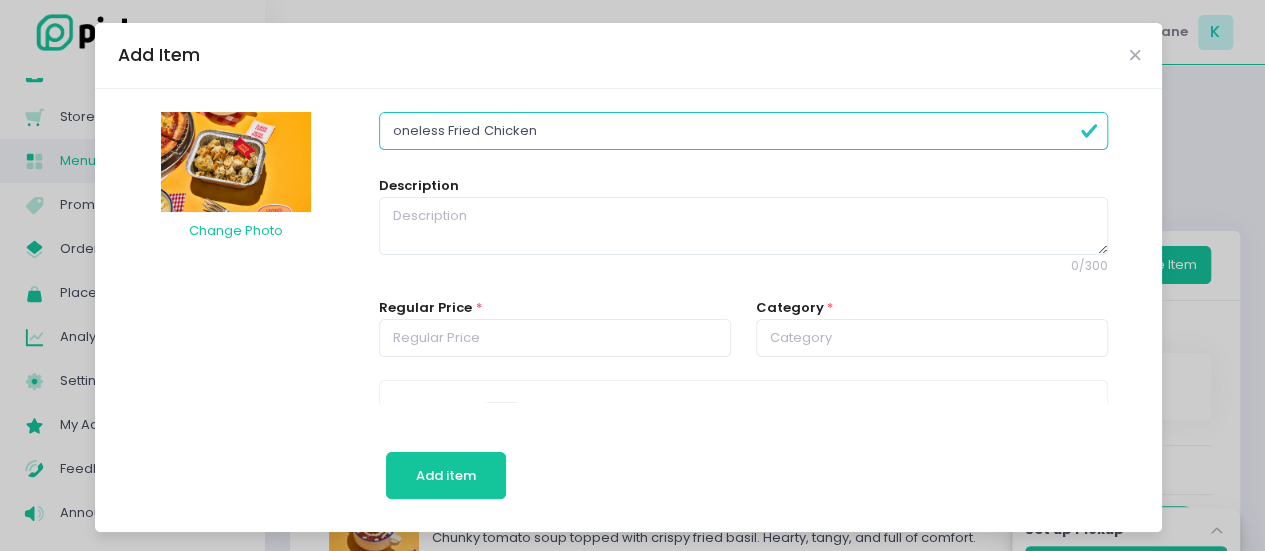 type on "Boneless Fried Chicken" 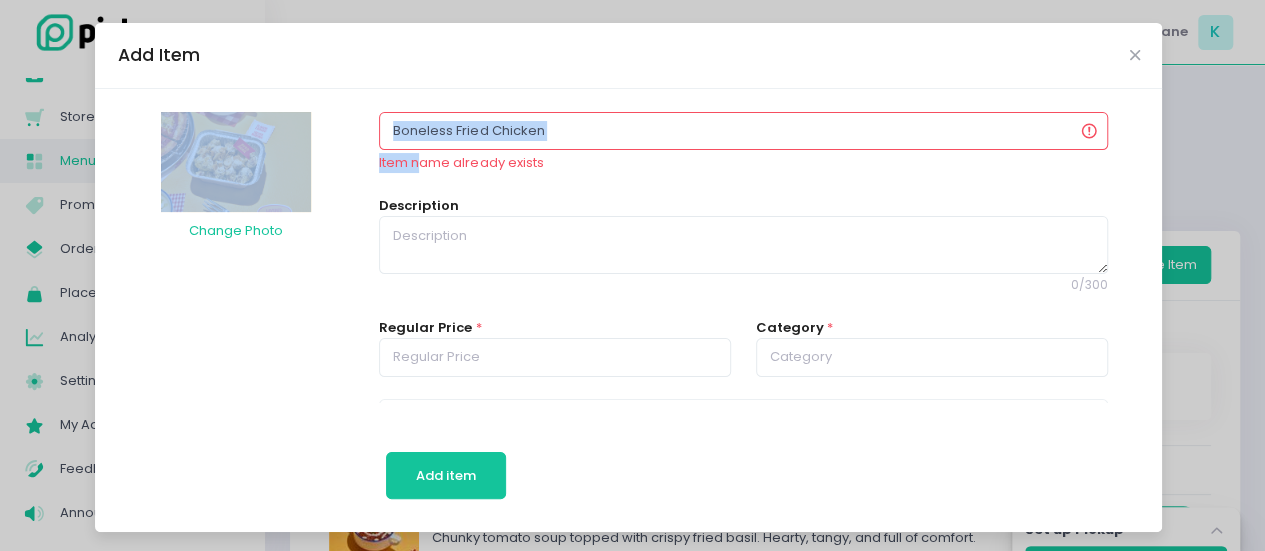 drag, startPoint x: 762, startPoint y: 39, endPoint x: 406, endPoint y: 155, distance: 374.4222 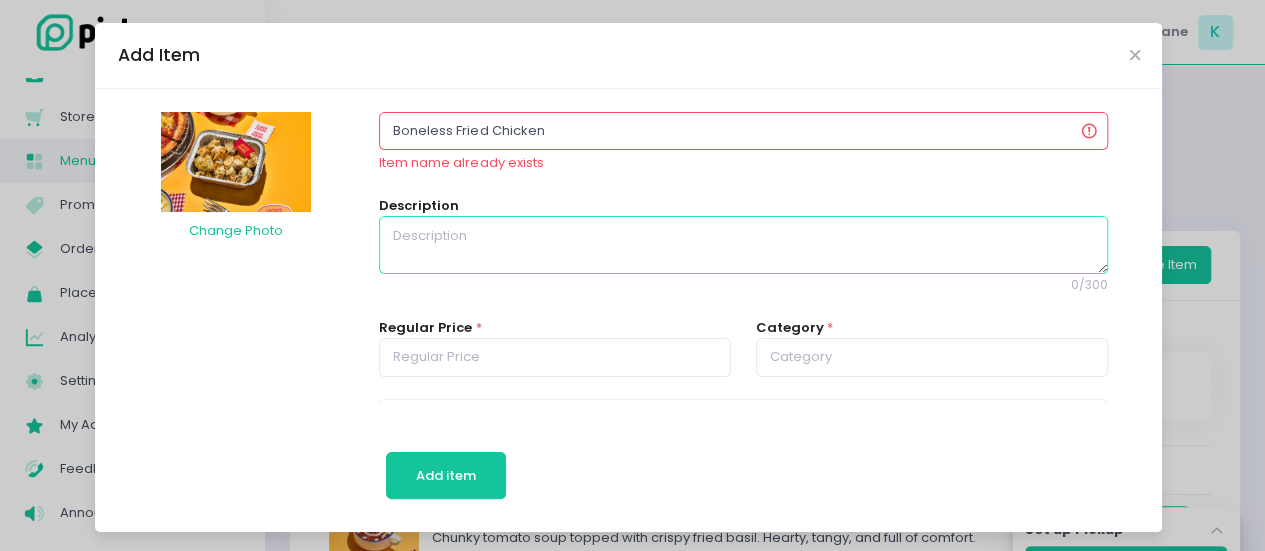 click at bounding box center [743, 245] 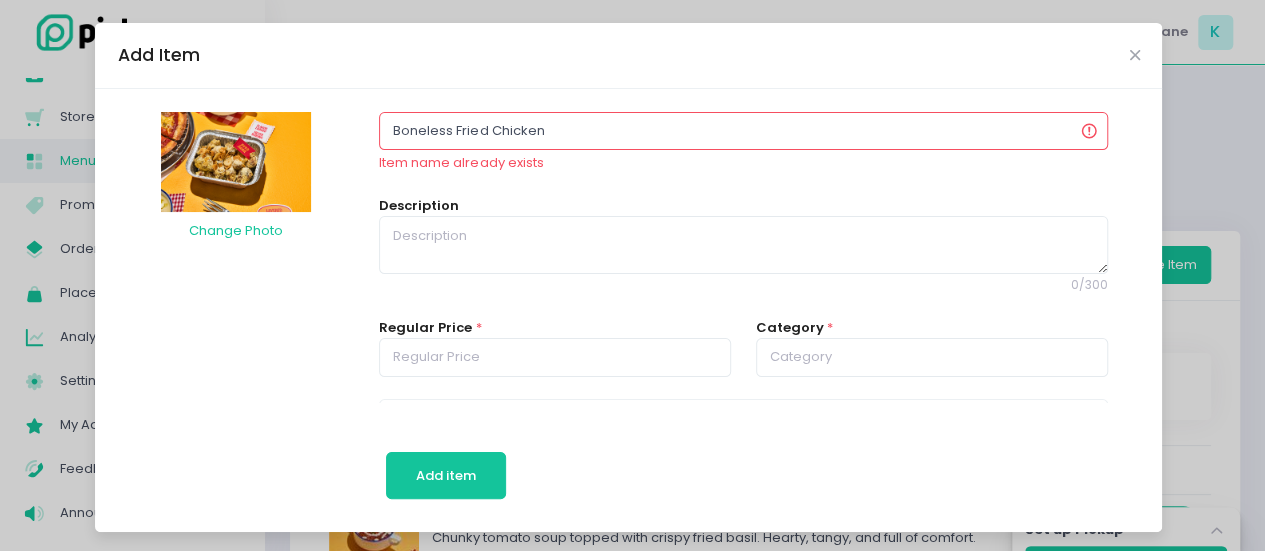 click on "Add  Item" at bounding box center (628, 56) 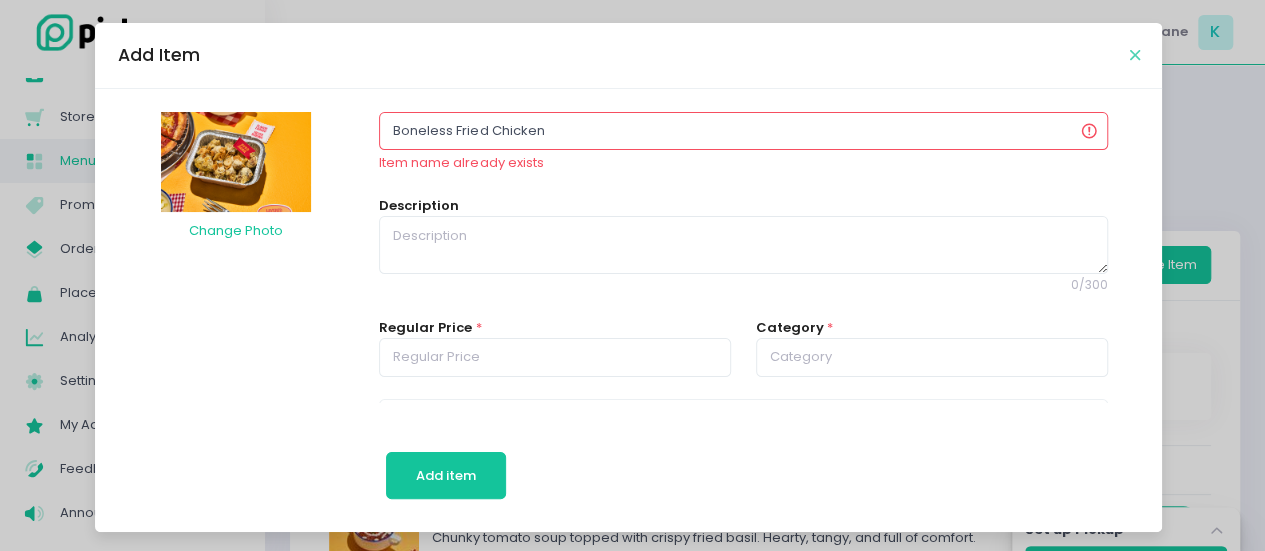 click at bounding box center (1134, 55) 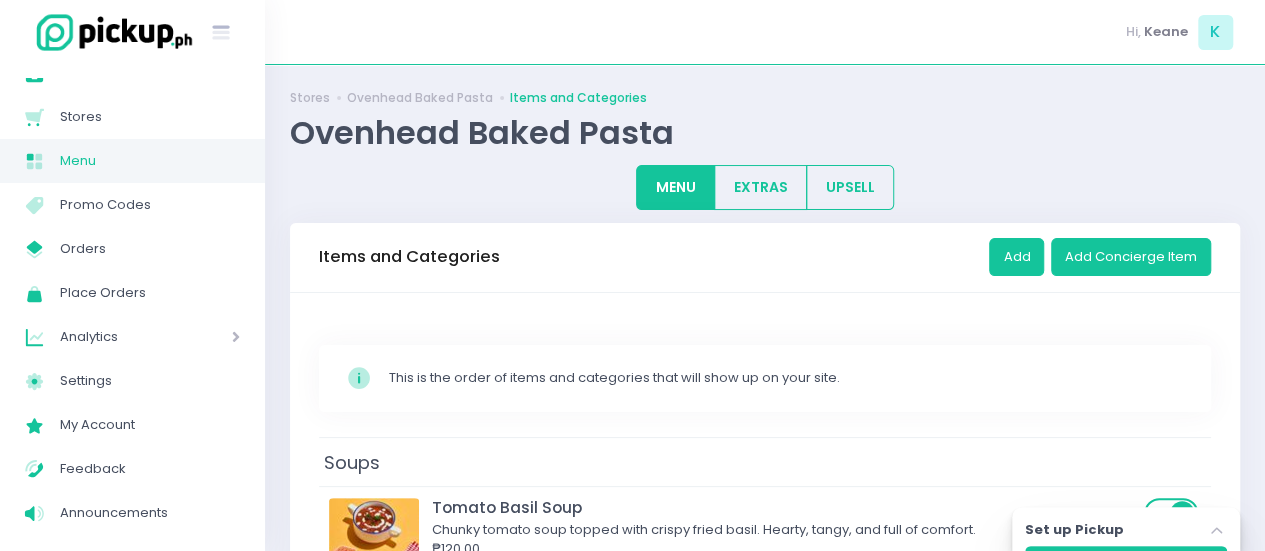 scroll, scrollTop: 0, scrollLeft: 0, axis: both 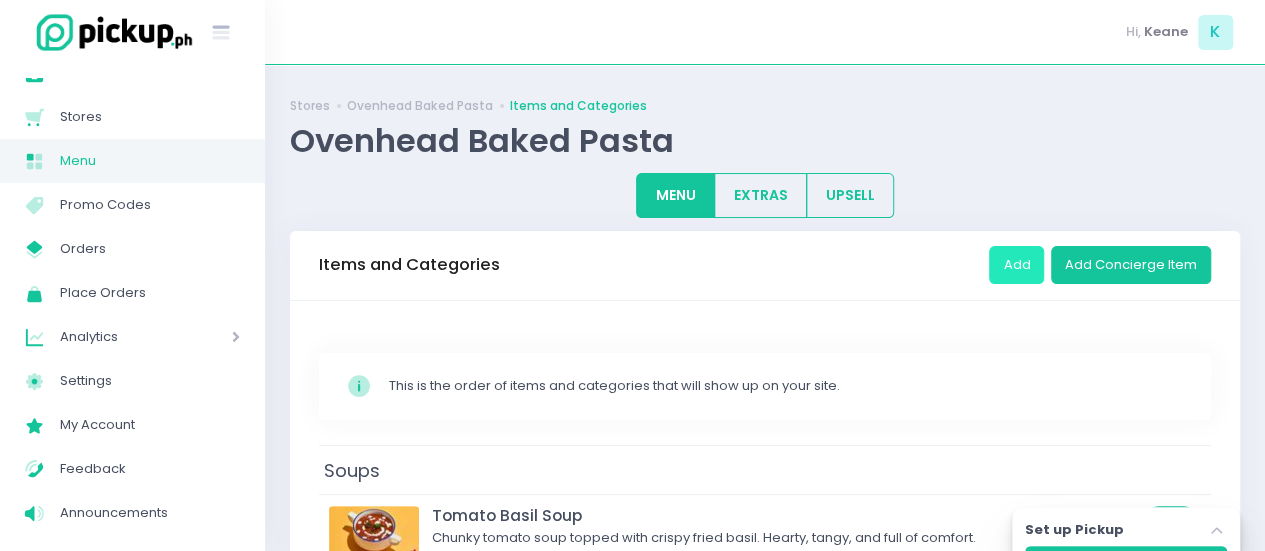 click on "Add" at bounding box center [1016, 265] 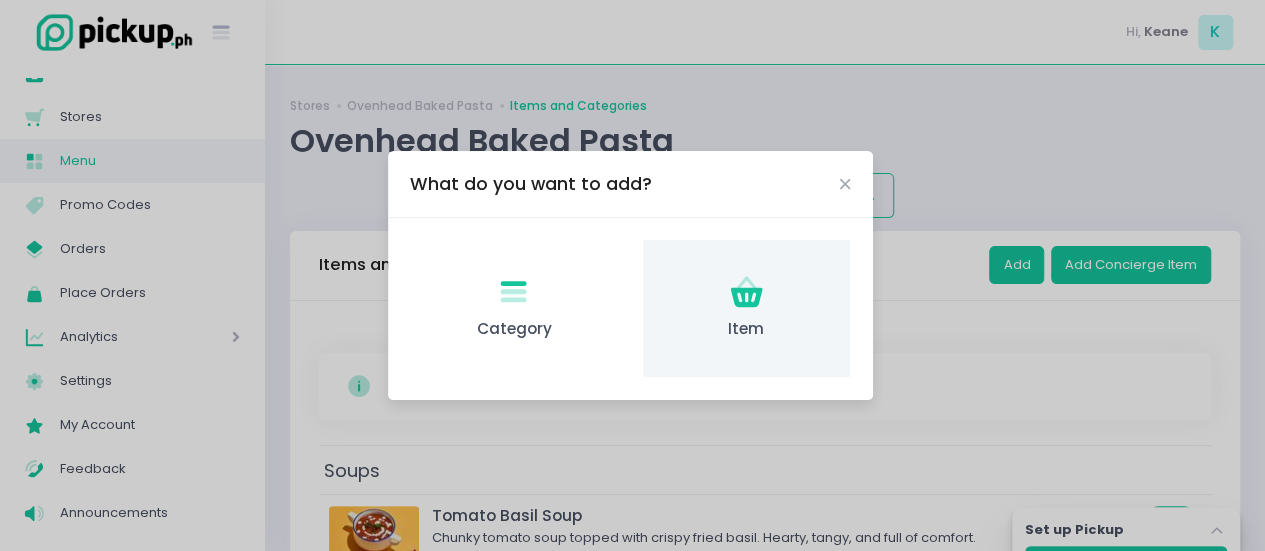 click on "Item Created with Sketch. Item" at bounding box center [746, 308] 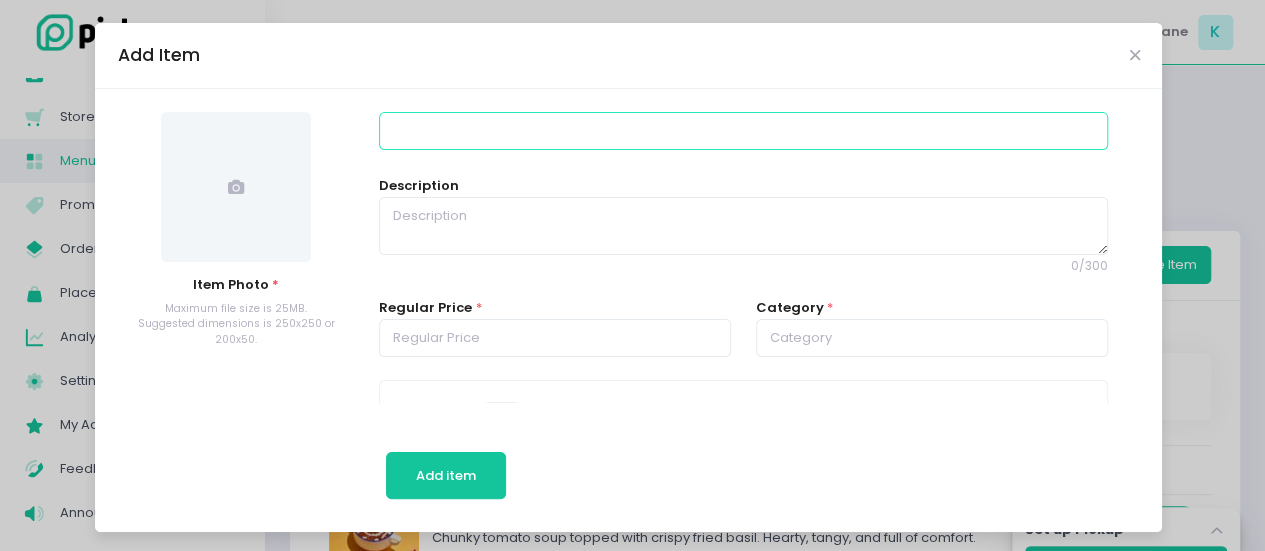 click at bounding box center [743, 131] 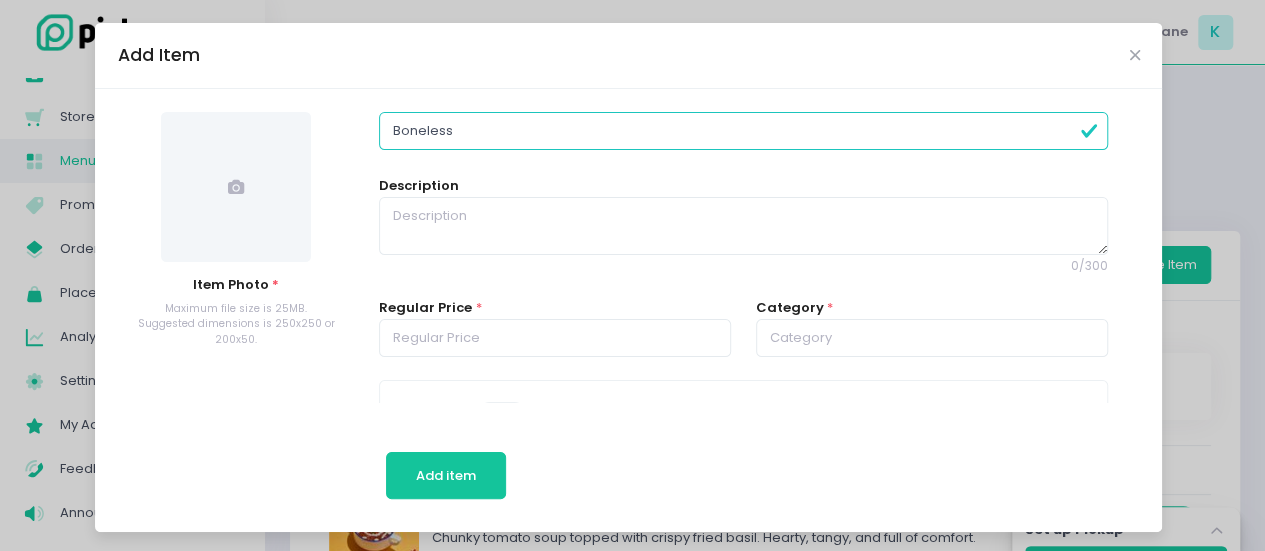 click on "Boneless" at bounding box center [743, 131] 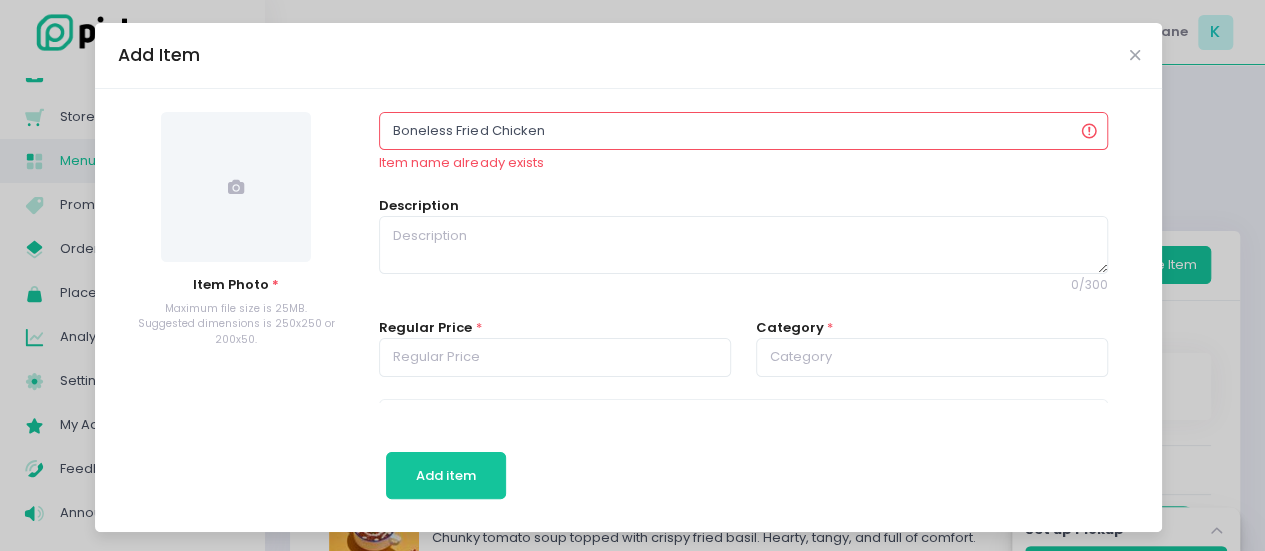 click on "Boneless Fried Chicken" at bounding box center [743, 131] 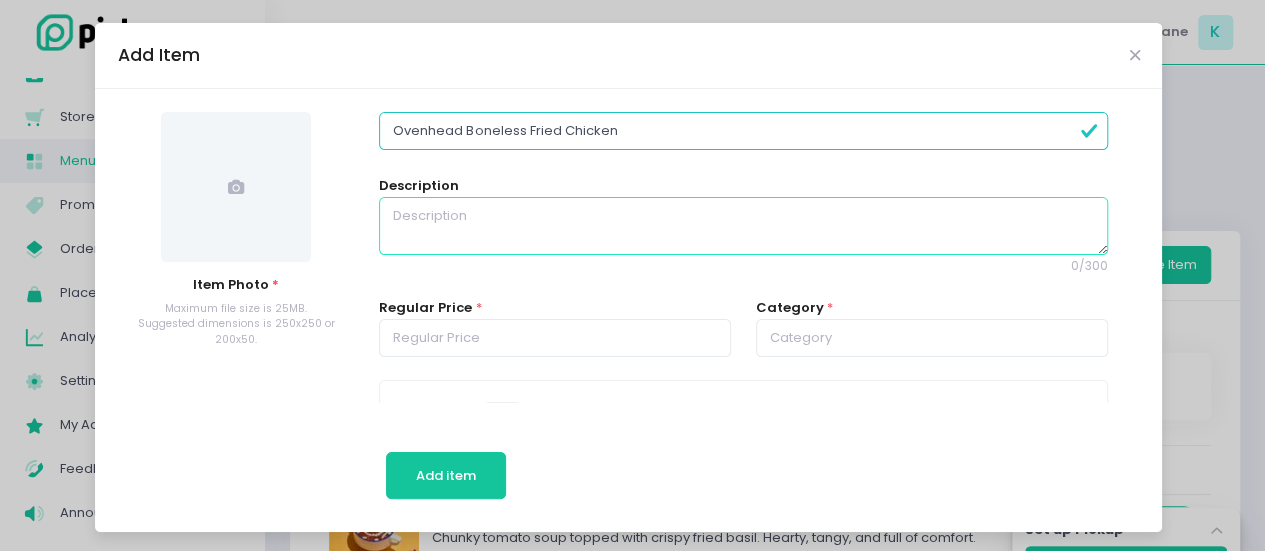 click at bounding box center [743, 226] 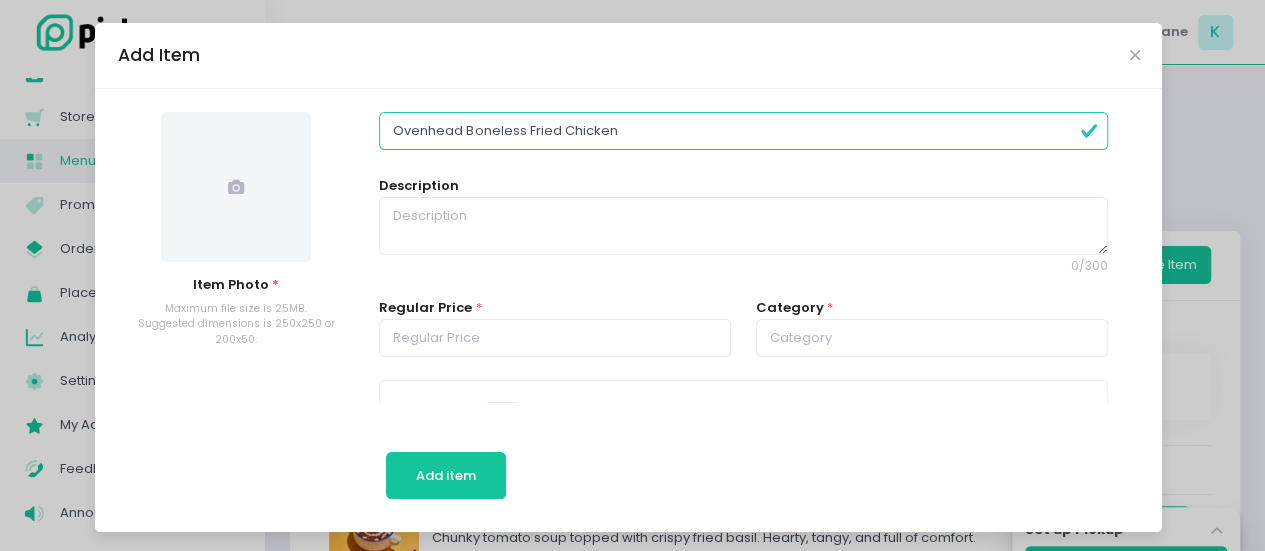 drag, startPoint x: 389, startPoint y: 150, endPoint x: 403, endPoint y: 134, distance: 21.260292 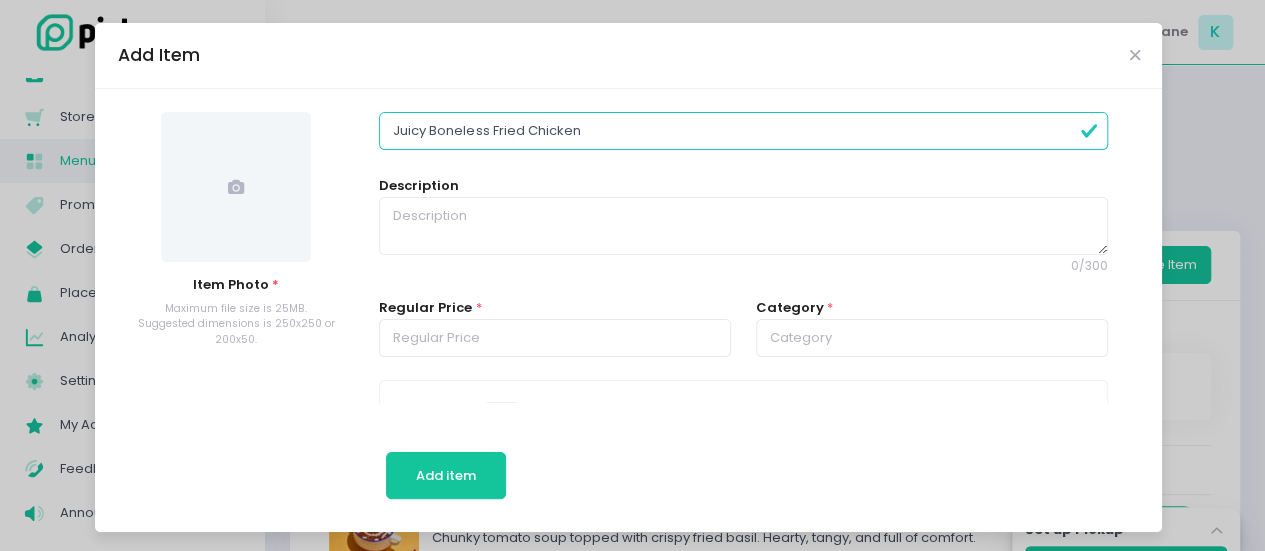 type on "Juicy Boneless Fried Chicken" 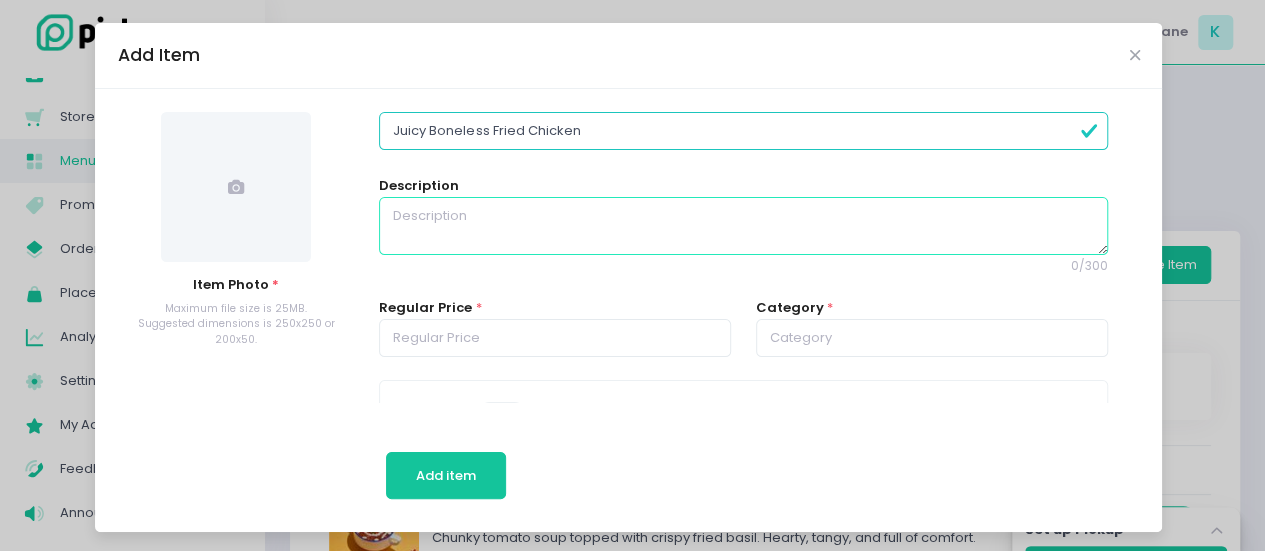 click at bounding box center [743, 226] 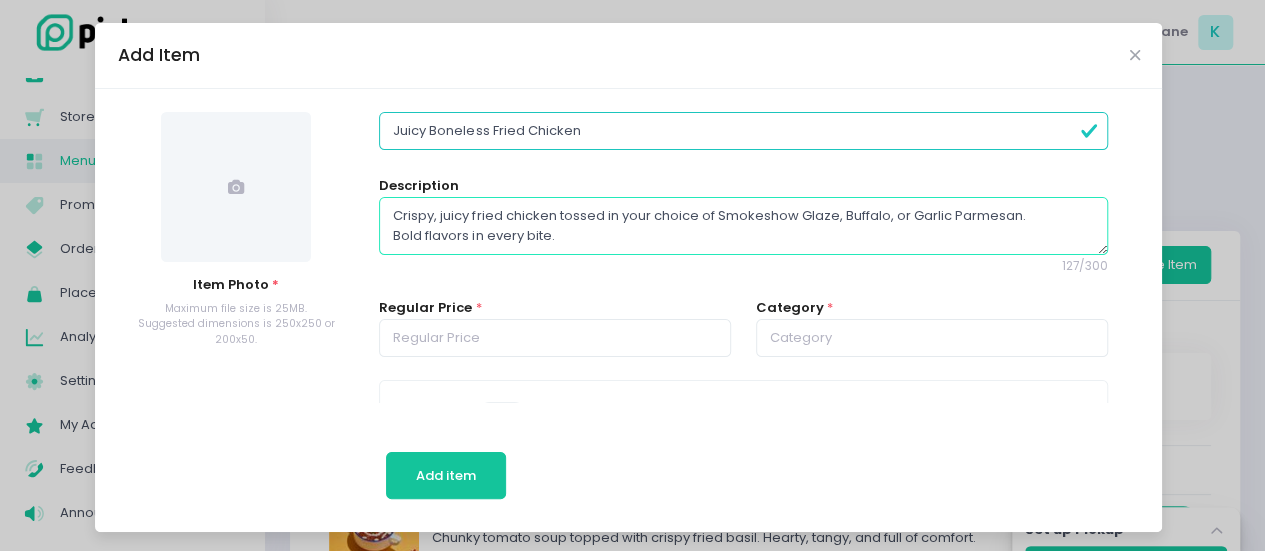 type on "Crispy, juicy fried chicken tossed in your choice of Smokeshow Glaze, Buffalo, or Garlic Parmesan.
Bold flavors in every bite." 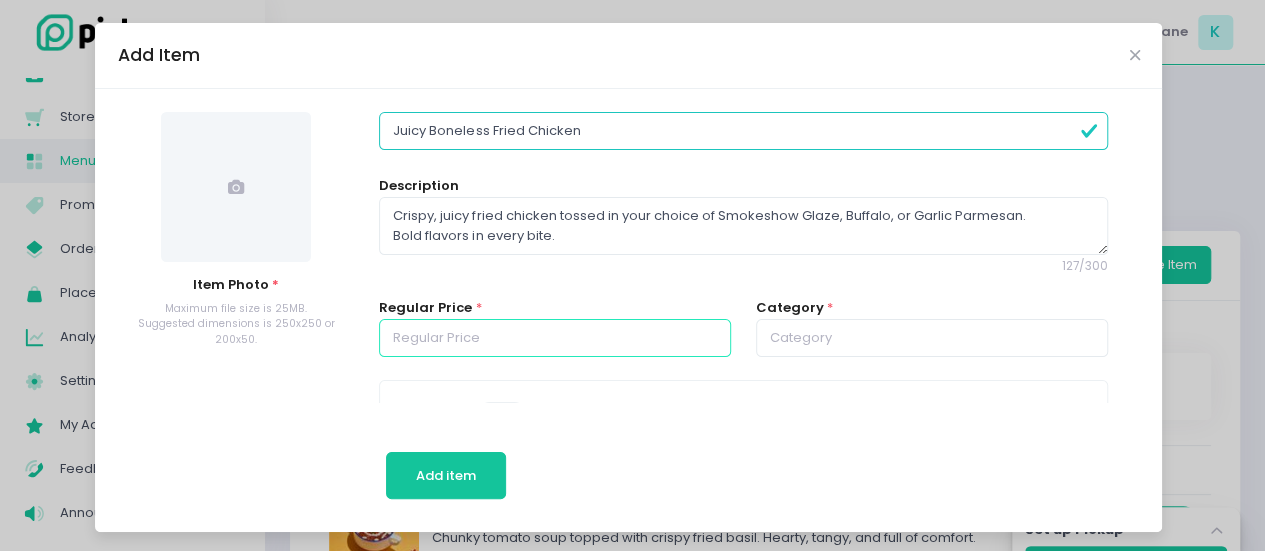 click at bounding box center (555, 338) 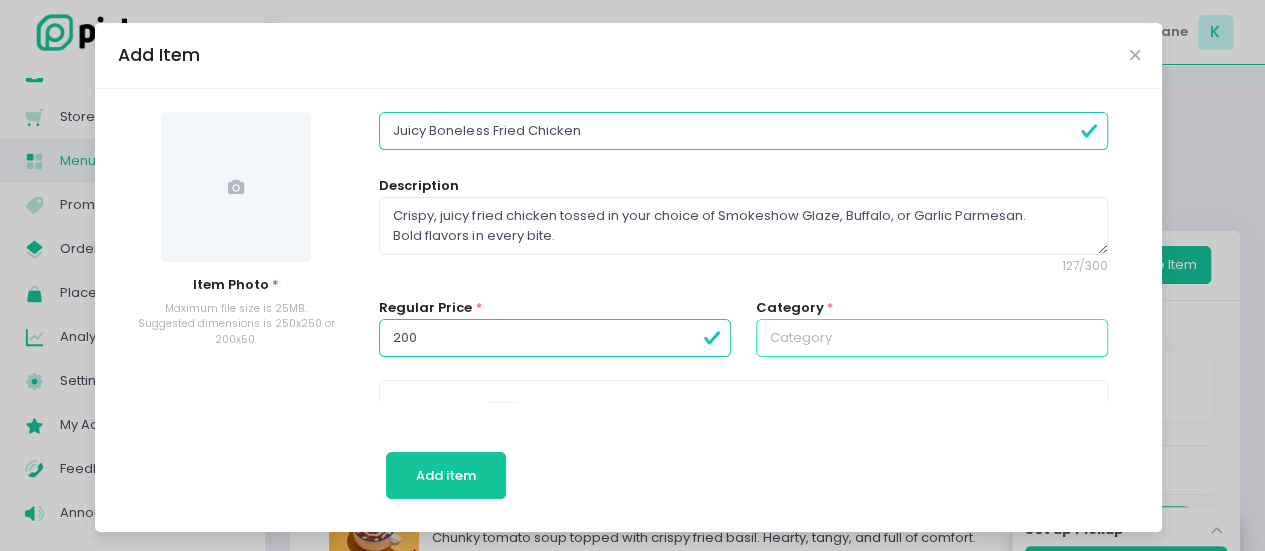 type on "200.00" 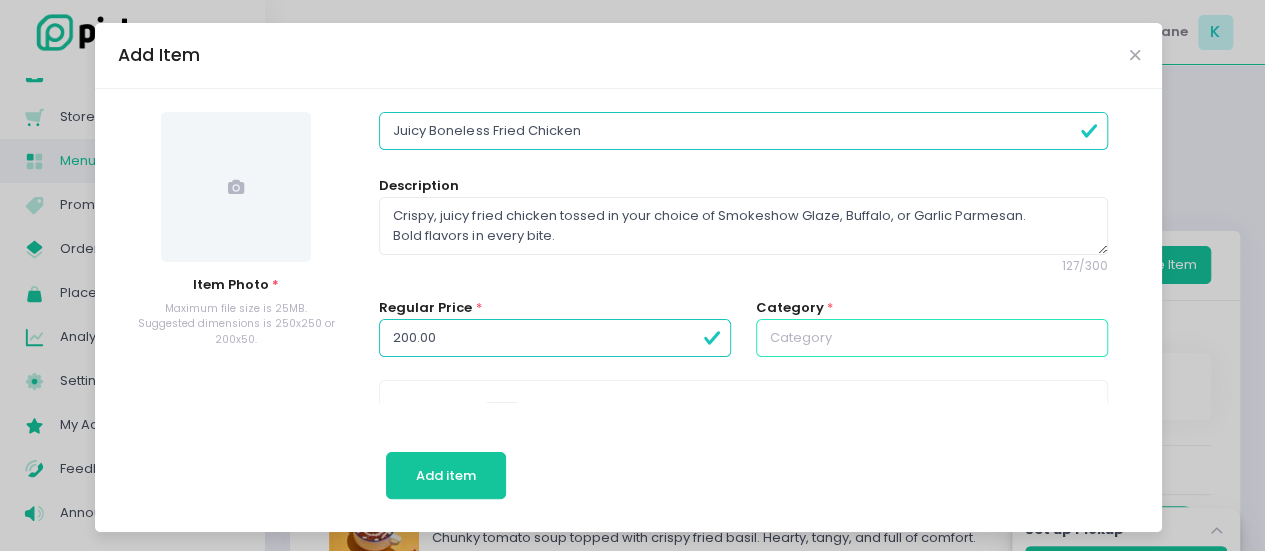 click at bounding box center [932, 338] 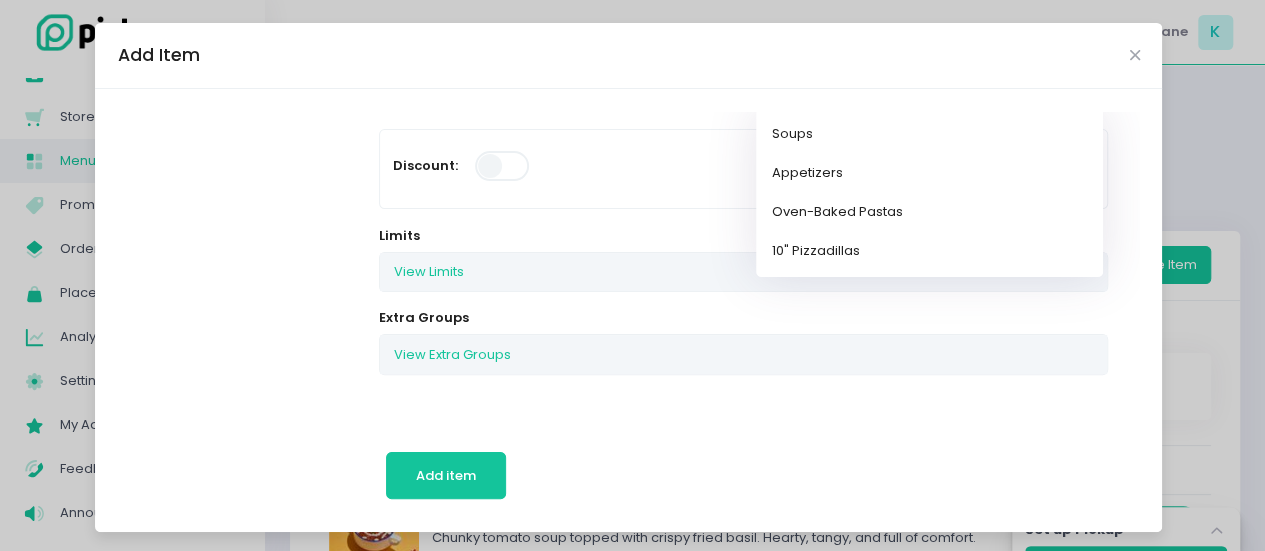 scroll, scrollTop: 0, scrollLeft: 0, axis: both 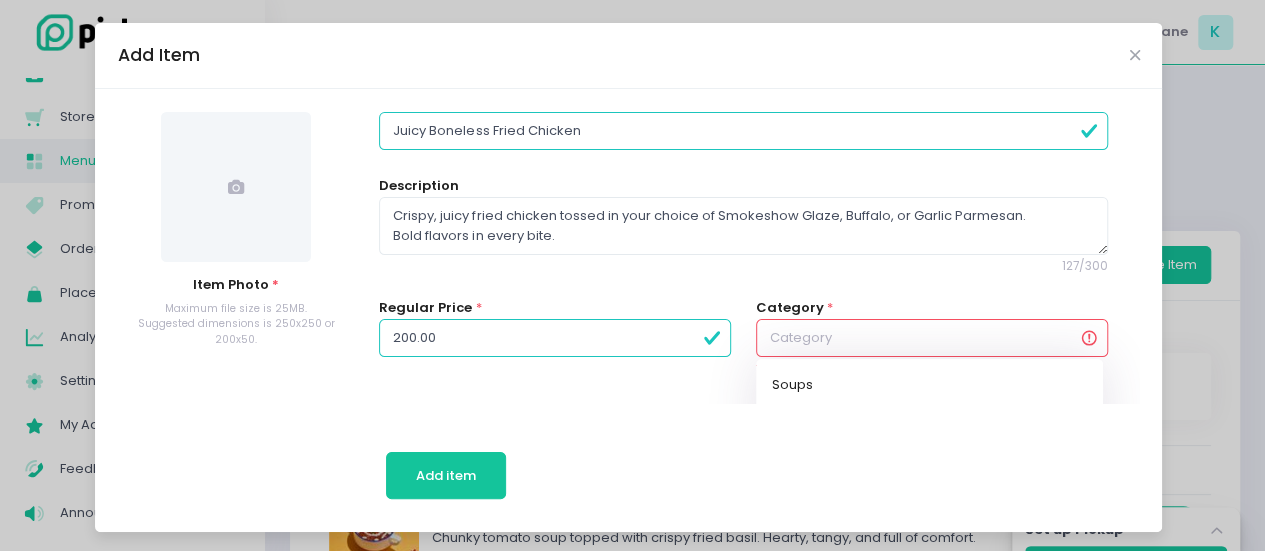 click on "Juicy Boneless Fried Chicken" at bounding box center [743, 131] 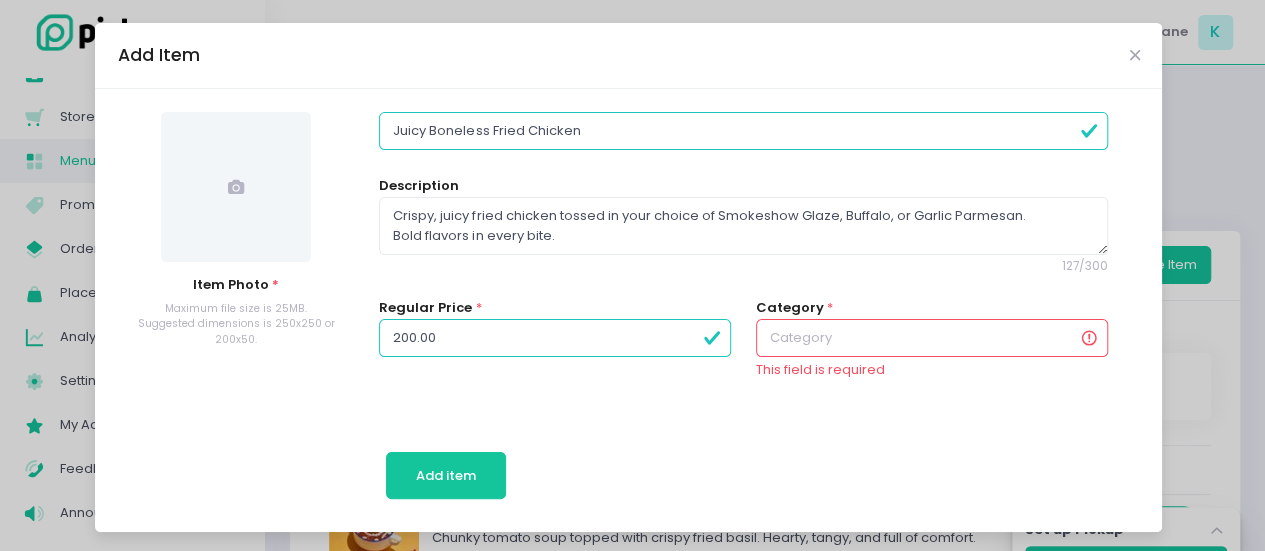 click on "Juicy Boneless Fried Chicken" at bounding box center (743, 131) 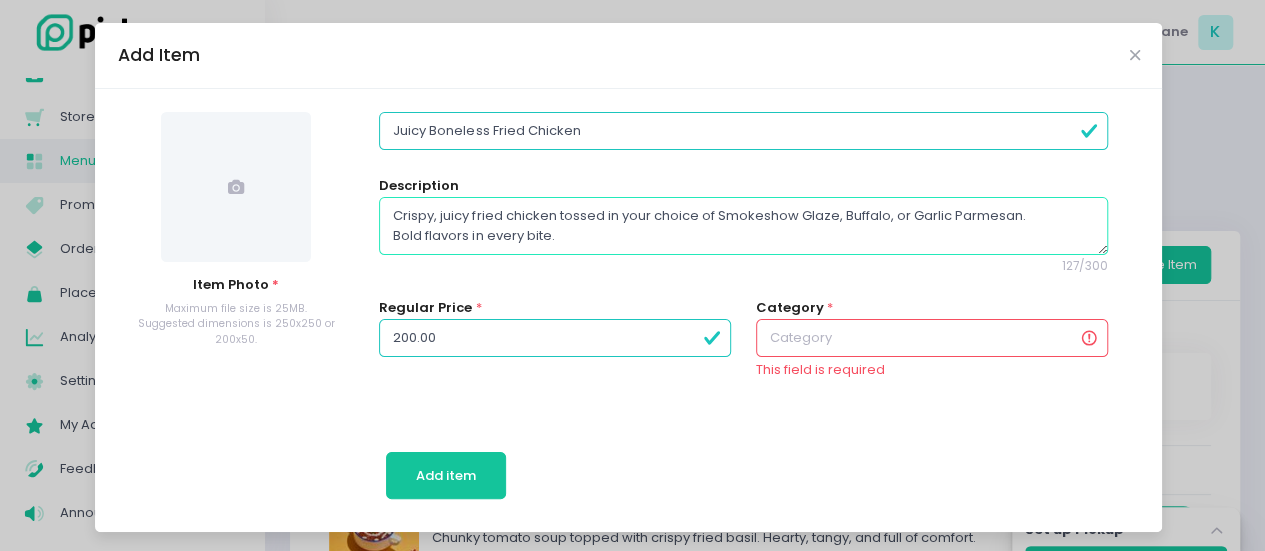drag, startPoint x: 710, startPoint y: 208, endPoint x: 834, endPoint y: 204, distance: 124.0645 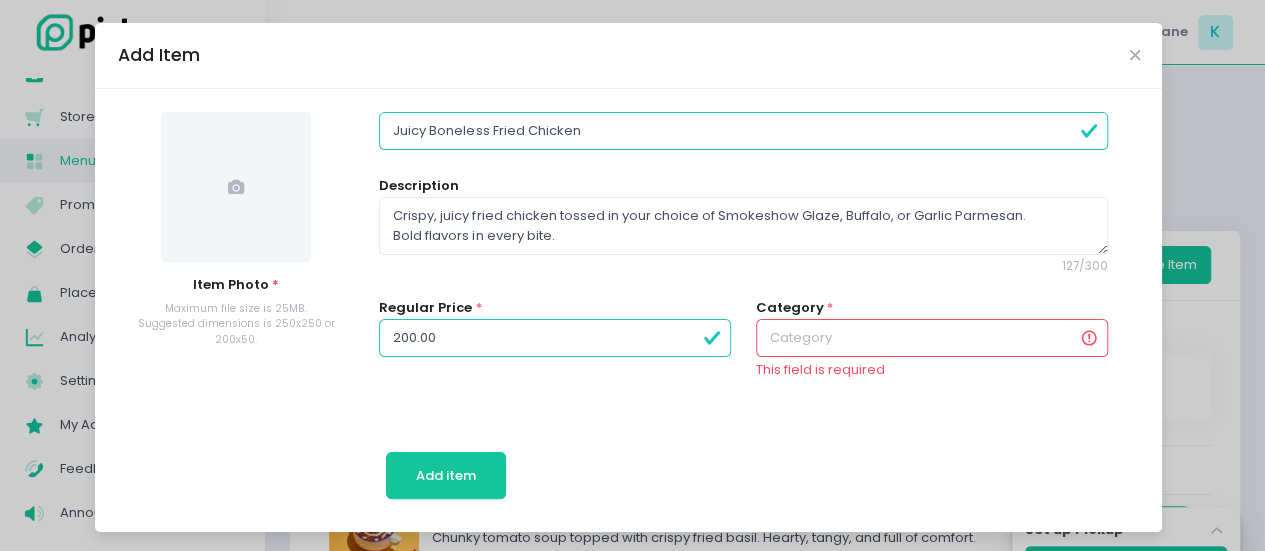 click on "Juicy Boneless Fried Chicken" at bounding box center [743, 131] 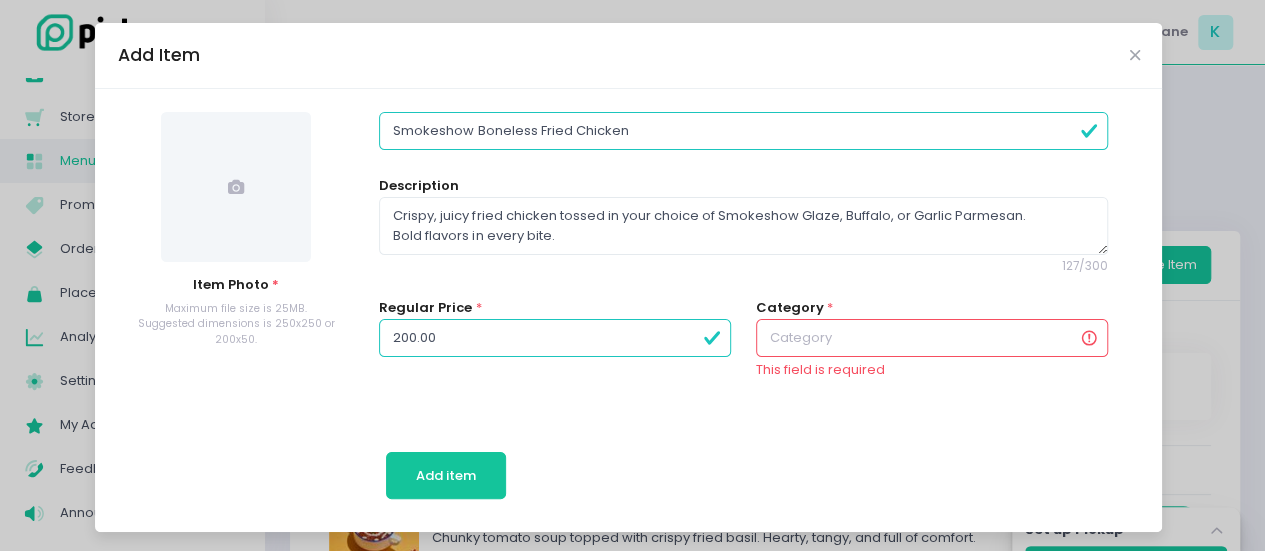 type on "Smokeshow Boneless Fried Chicken" 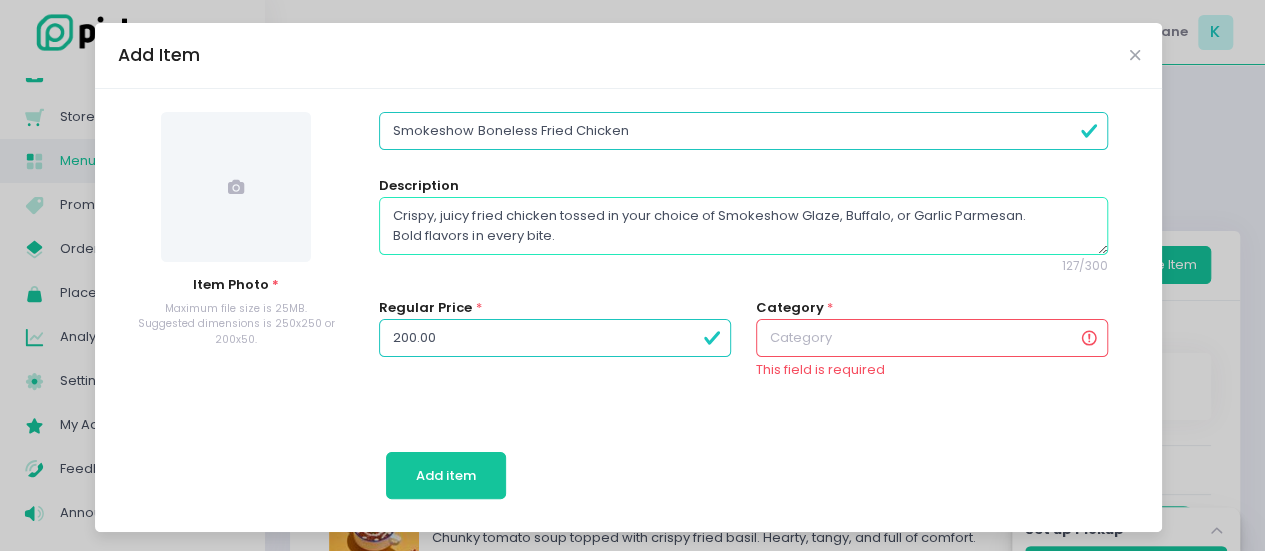 drag, startPoint x: 841, startPoint y: 230, endPoint x: 684, endPoint y: 247, distance: 157.9177 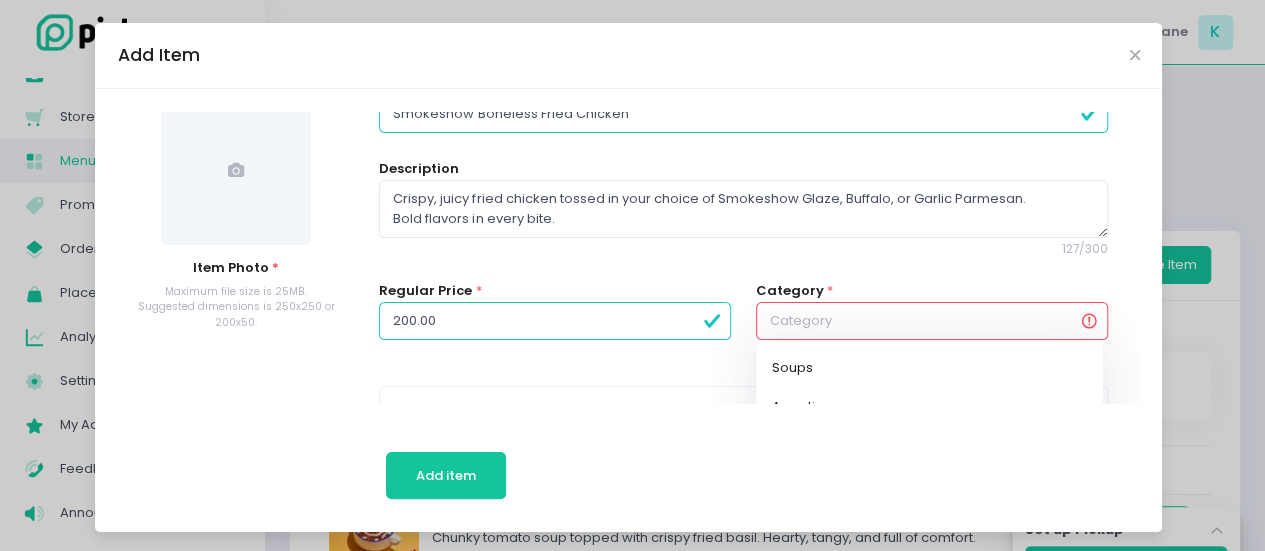 click at bounding box center [932, 321] 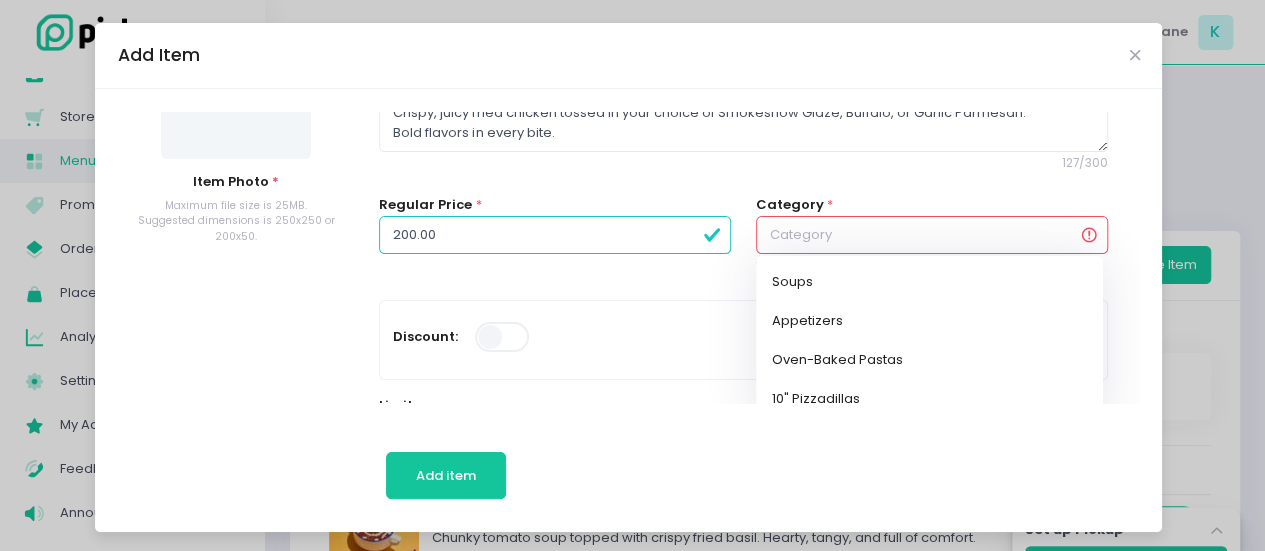 scroll, scrollTop: 113, scrollLeft: 0, axis: vertical 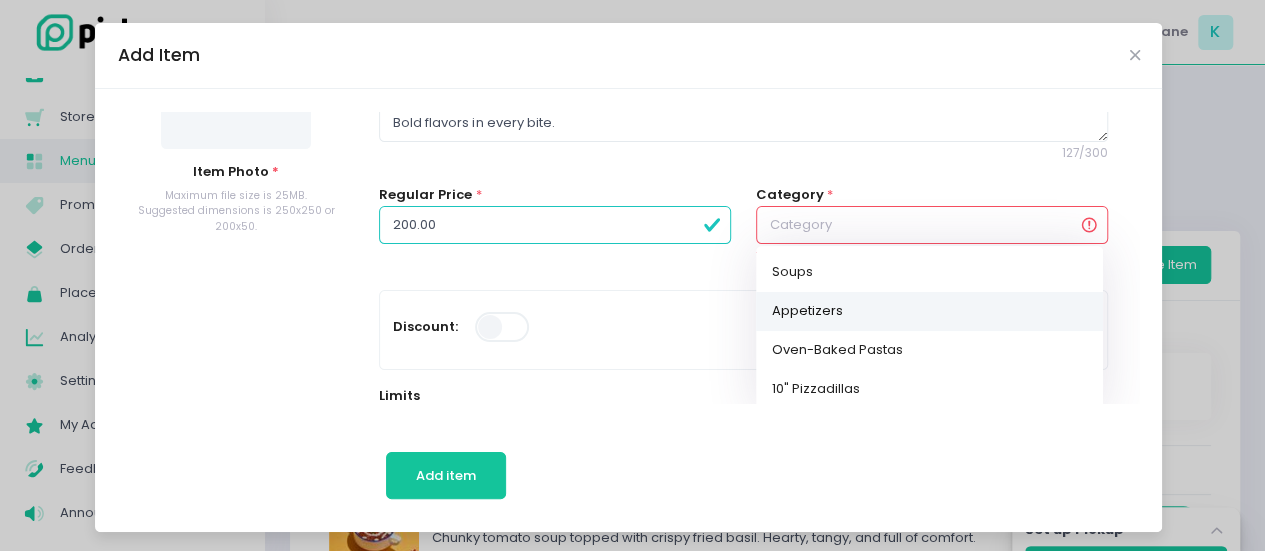 click on "Appetizers" at bounding box center (929, 311) 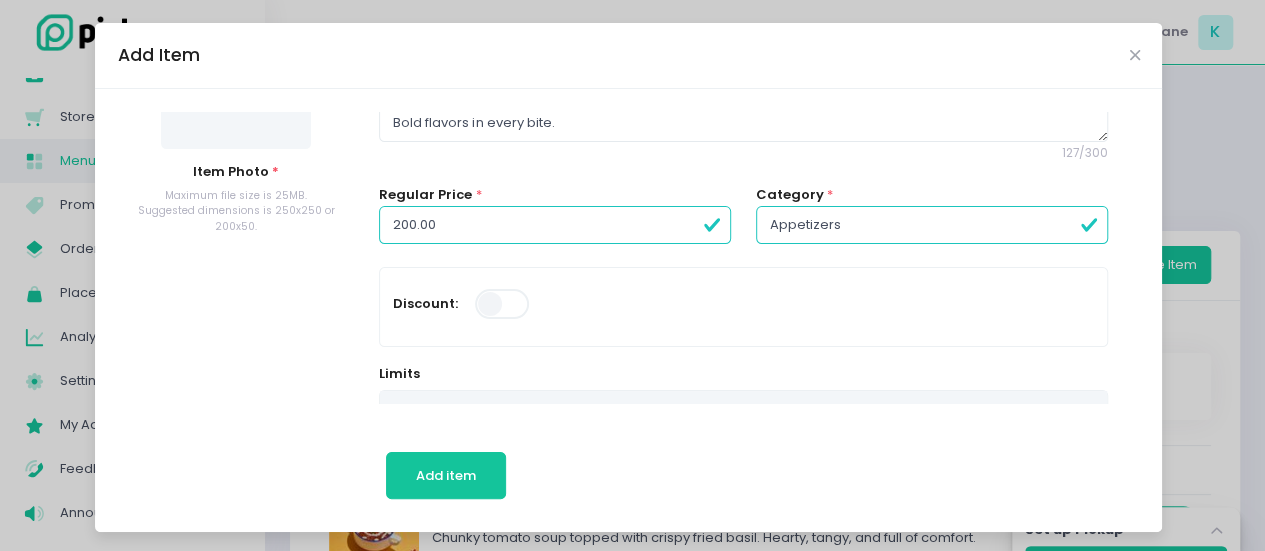 scroll, scrollTop: 0, scrollLeft: 0, axis: both 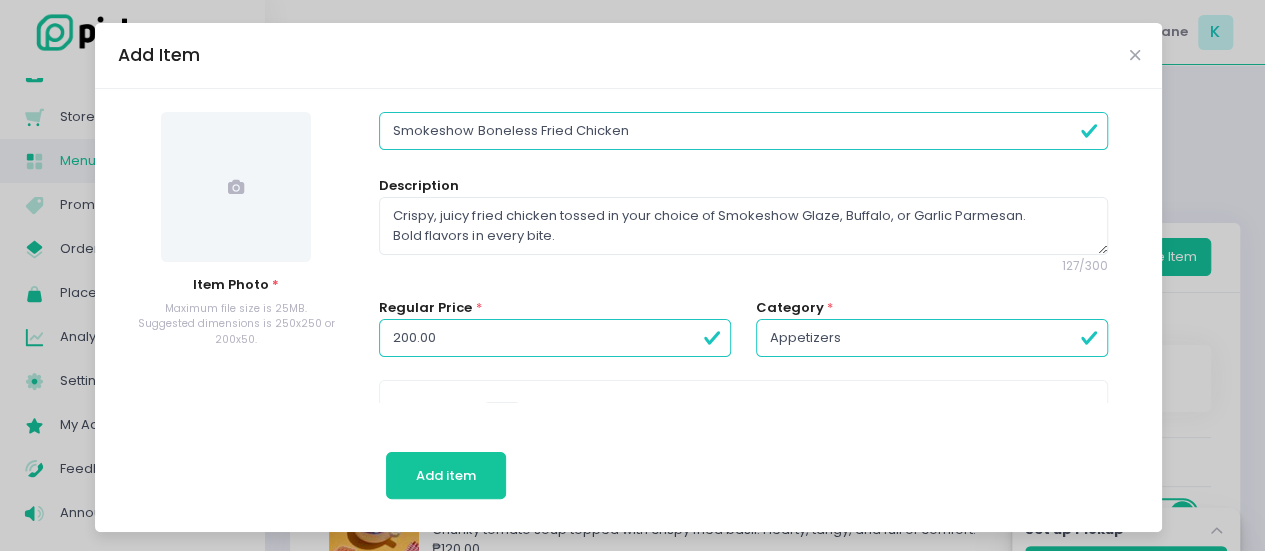 click on "Smokeshow Boneless Fried Chicken" at bounding box center [743, 131] 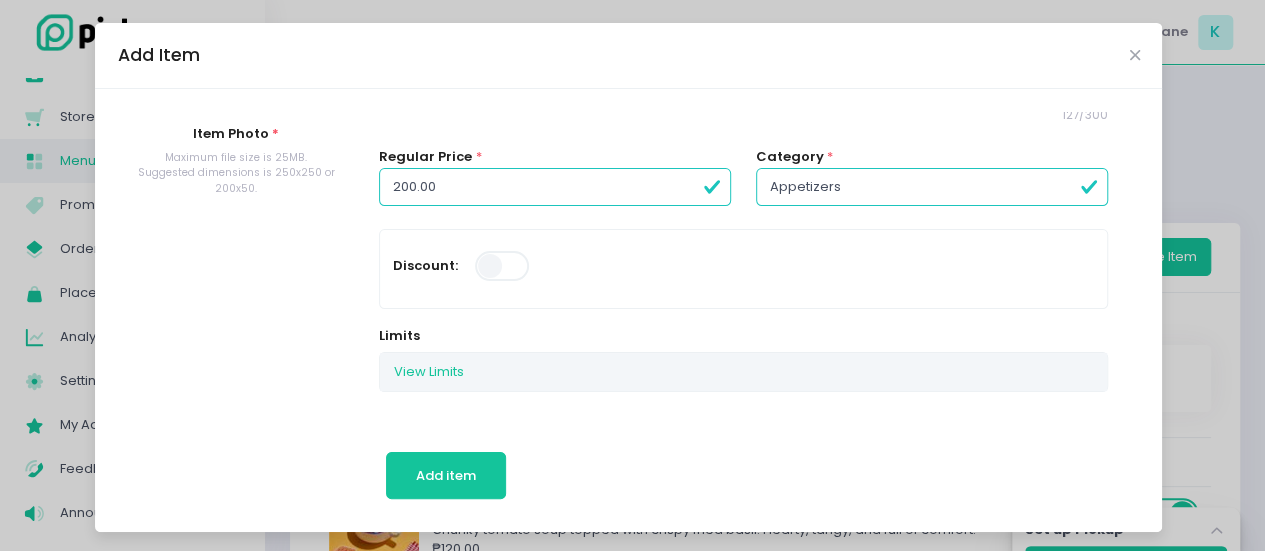 scroll, scrollTop: 0, scrollLeft: 0, axis: both 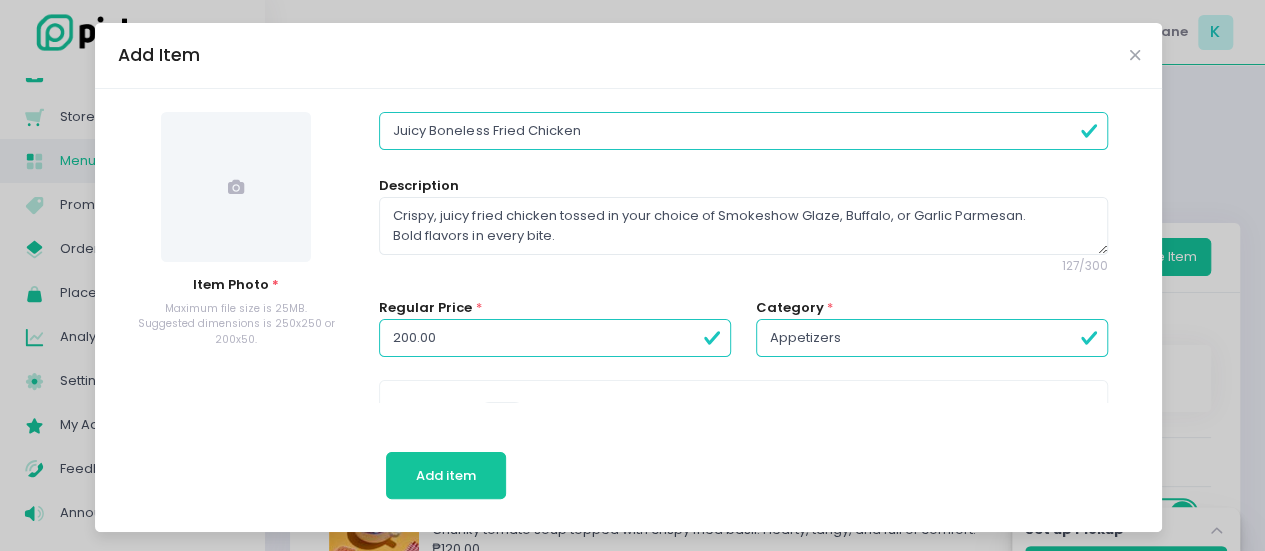 type on "Juicy Boneless Fried Chicken" 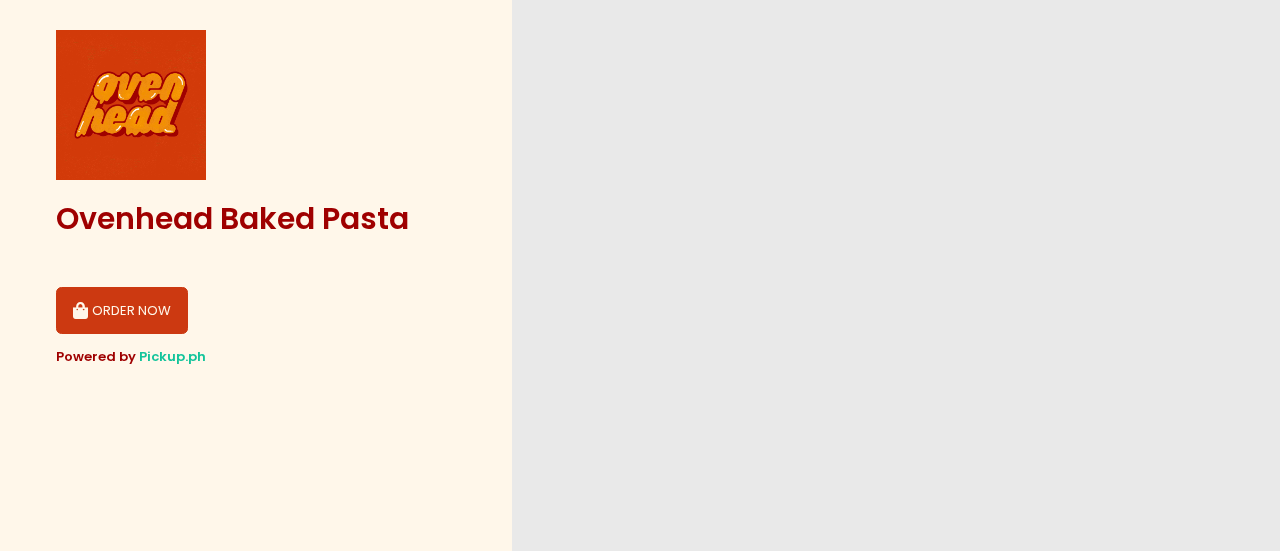 scroll, scrollTop: 0, scrollLeft: 0, axis: both 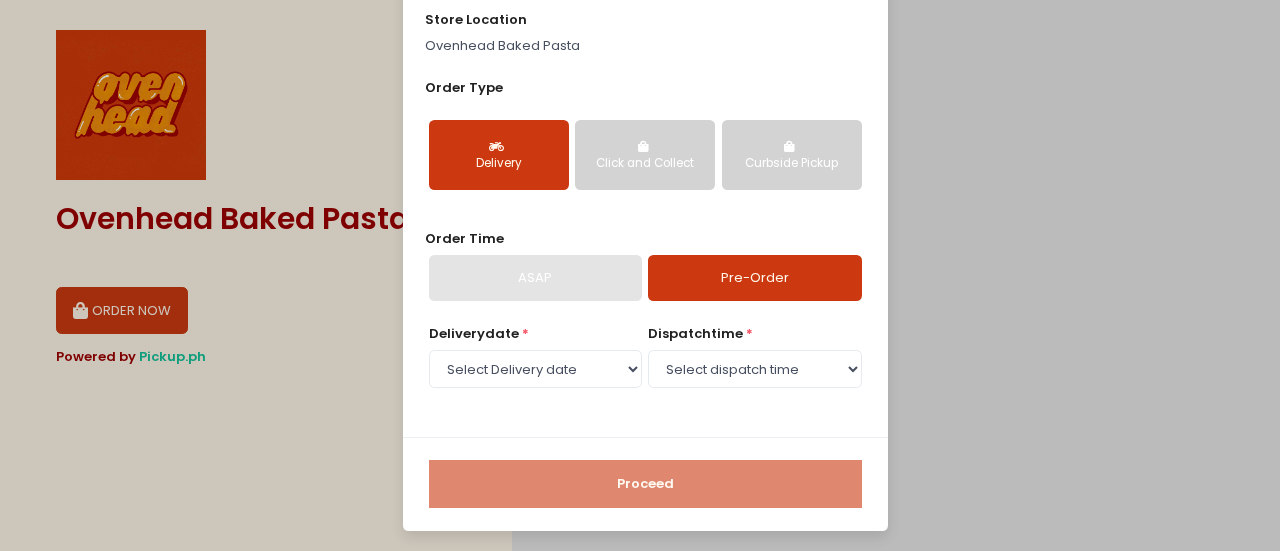 drag, startPoint x: 546, startPoint y: 341, endPoint x: 532, endPoint y: 367, distance: 29.529646 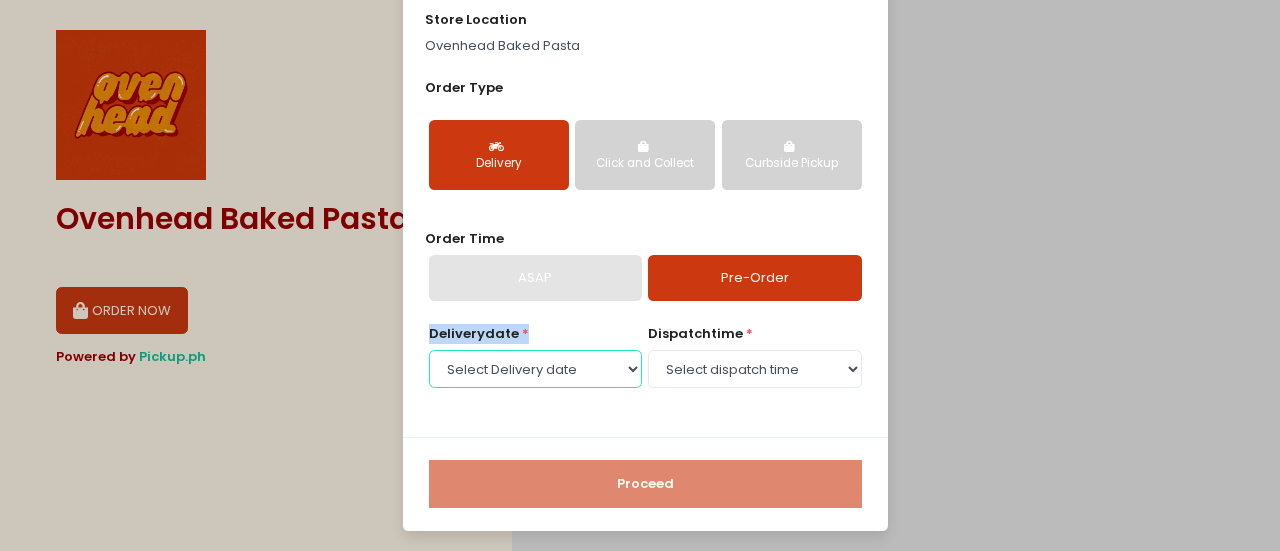 click on "Select Delivery date [DAY], [MONTH] [DAY_NUM] [DAY], [MONTH] [DAY_NUM] [DAY], [MONTH] [DAY_NUM] [DAY], [MONTH] [DAY_NUM] [DAY], [MONTH] [DAY_NUM] [DAY], [MONTH] [DAY_NUM] [DAY], [MONTH] [DAY_NUM] [DAY], [MONTH] [DAY_NUM] [DAY], [MONTH] [DAY_NUM] [DAY], [MONTH] [DAY_NUM] [DAY], [MONTH] [DAY_NUM] [DAY], [MONTH] [DAY_NUM] [DAY], [MONTH] [DAY_NUM]" at bounding box center (535, 369) 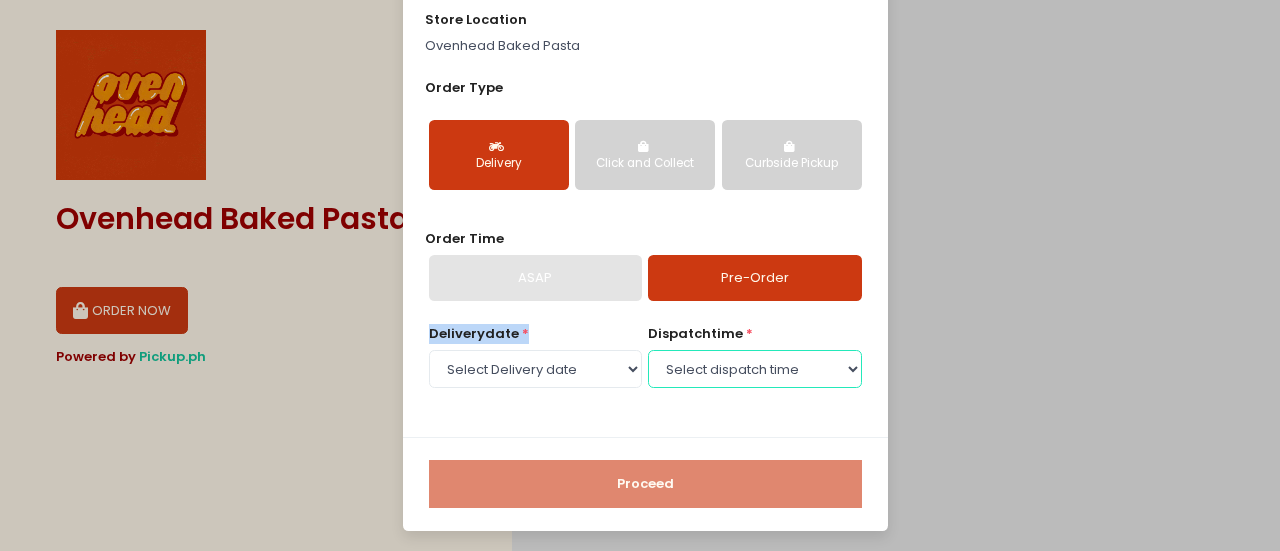 click on "Select dispatch time 11:00 AM - 11:30 AM 11:30 AM - 12:00 PM 12:00 PM - 12:30 PM 12:30 PM - 01:00 PM 01:00 PM - 01:30 PM 01:30 PM - 02:00 PM 02:00 PM - 02:30 PM 02:30 PM - 03:00 PM 03:00 PM - 03:30 PM 03:30 PM - 04:00 PM 04:00 PM - 04:30 PM 04:30 PM - 05:00 PM 05:00 PM - 05:30 PM 05:30 PM - 06:00 PM 06:00 PM - 06:30 PM 06:30 PM - 07:00 PM 07:00 PM - 07:30 PM 07:30 PM - 08:00 PM" at bounding box center (754, 369) 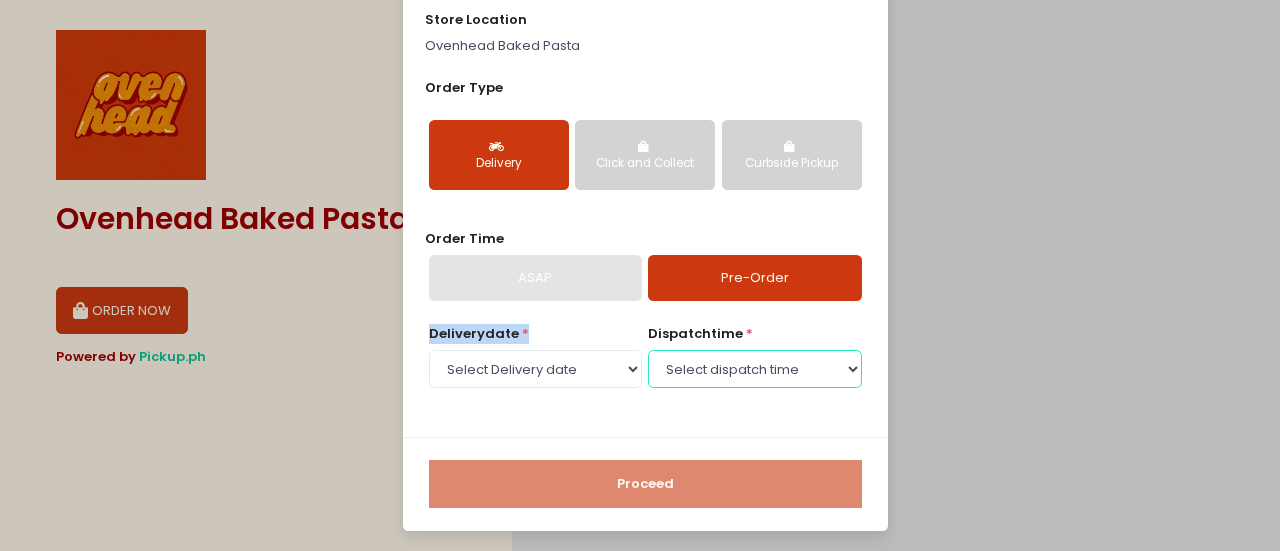 click on "Select dispatch time 11:00 AM - 11:30 AM 11:30 AM - 12:00 PM 12:00 PM - 12:30 PM 12:30 PM - 01:00 PM 01:00 PM - 01:30 PM 01:30 PM - 02:00 PM 02:00 PM - 02:30 PM 02:30 PM - 03:00 PM 03:00 PM - 03:30 PM 03:30 PM - 04:00 PM 04:00 PM - 04:30 PM 04:30 PM - 05:00 PM 05:00 PM - 05:30 PM 05:30 PM - 06:00 PM 06:00 PM - 06:30 PM 06:30 PM - 07:00 PM 07:00 PM - 07:30 PM 07:30 PM - 08:00 PM" at bounding box center (754, 369) 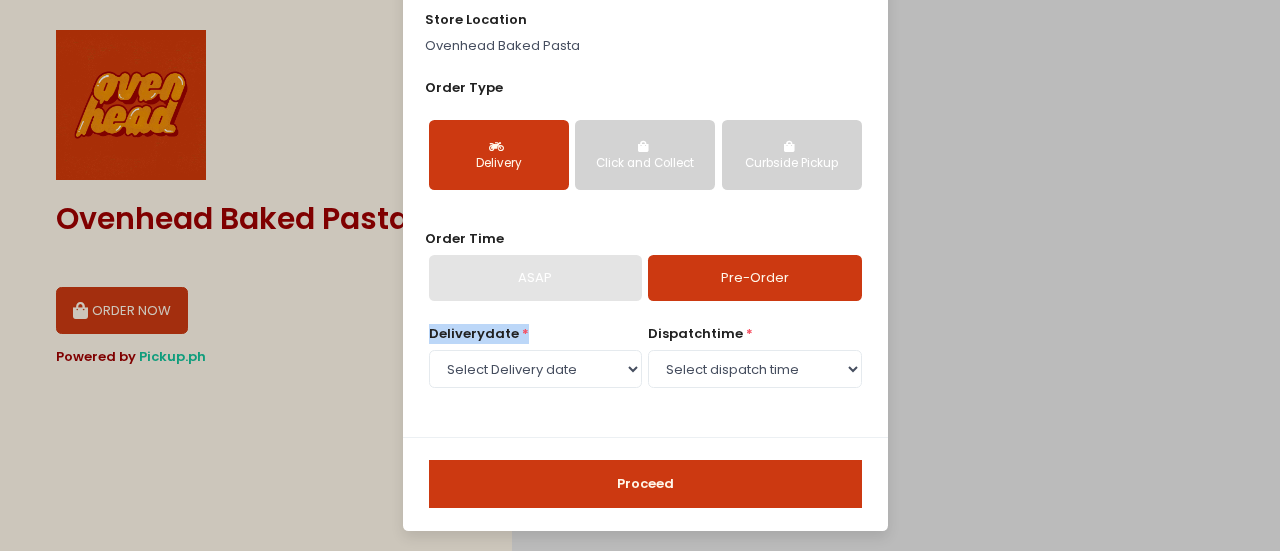 click on "Proceed" at bounding box center (645, 484) 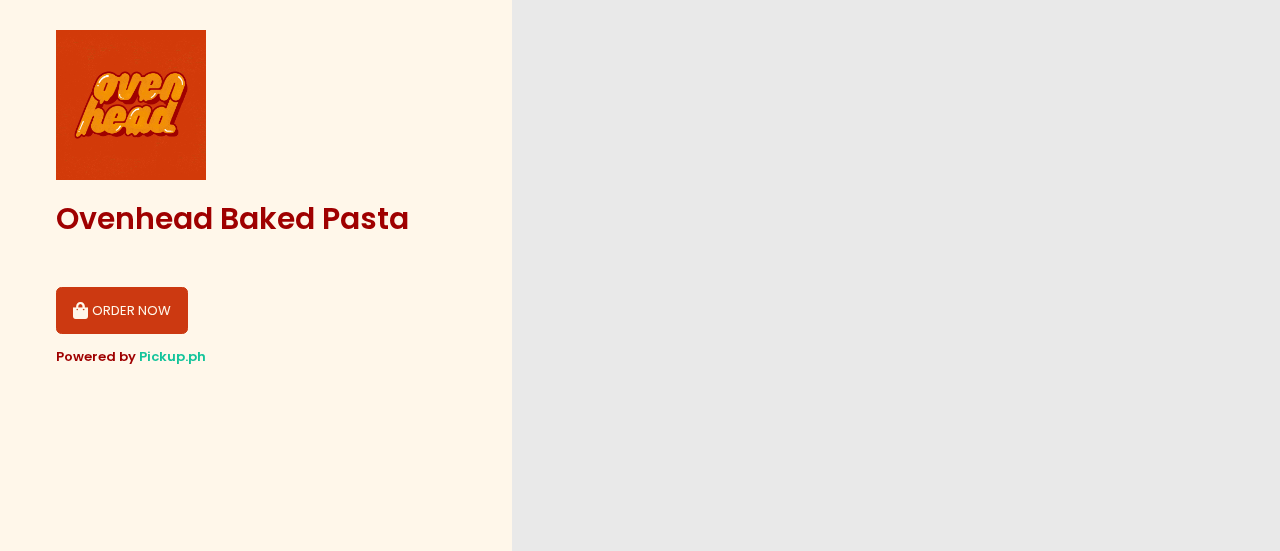 scroll, scrollTop: 0, scrollLeft: 0, axis: both 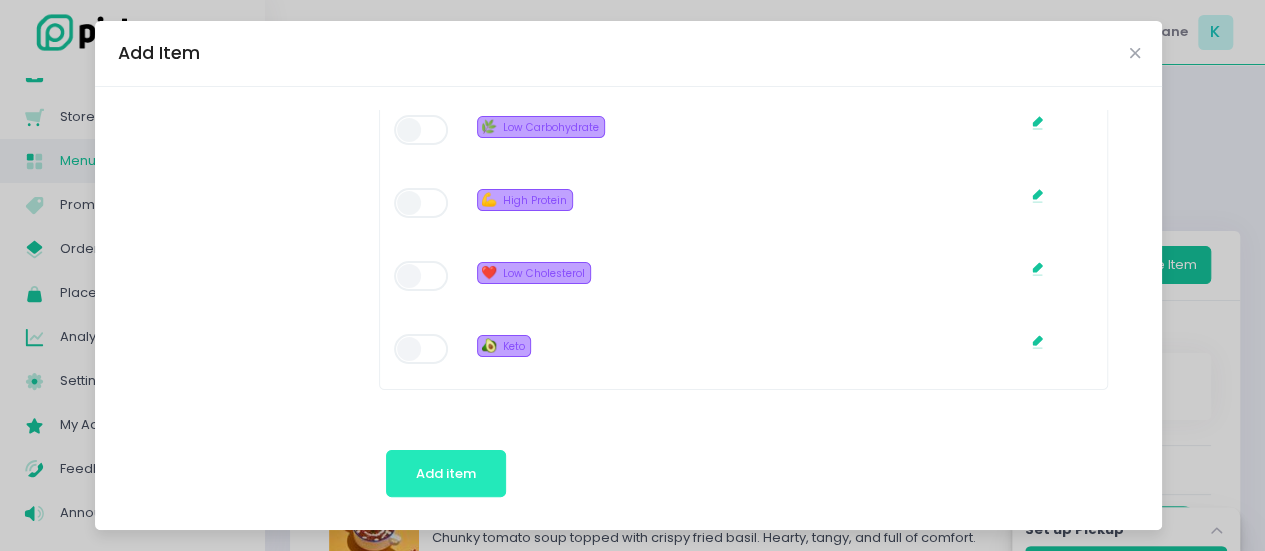 click on "Add item" at bounding box center (446, 474) 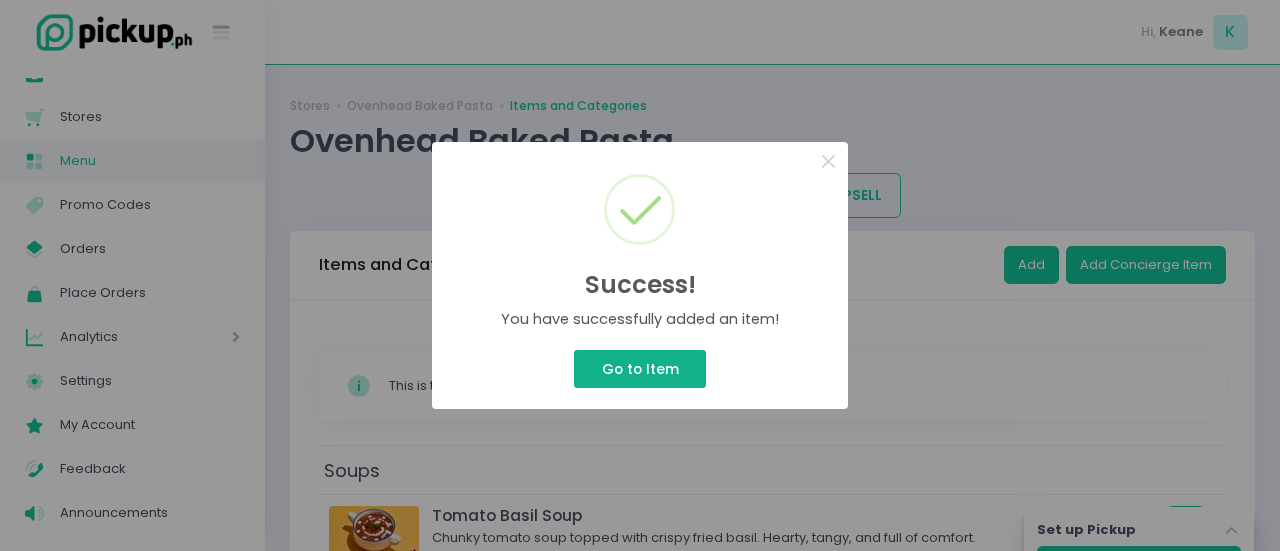 click on "Go to Item" at bounding box center (640, 369) 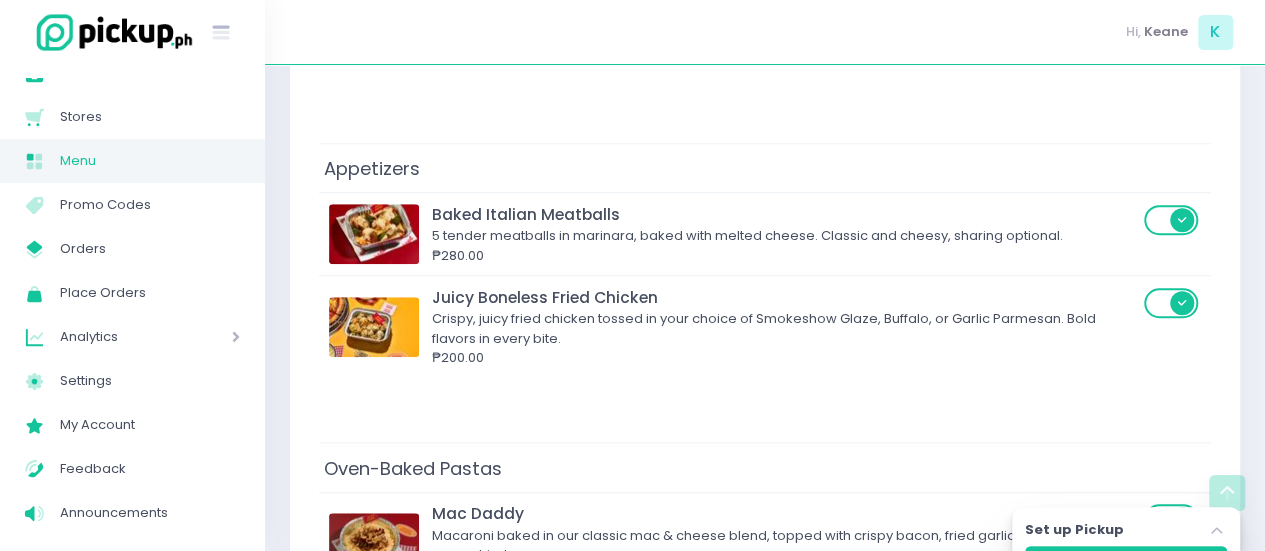 scroll, scrollTop: 600, scrollLeft: 0, axis: vertical 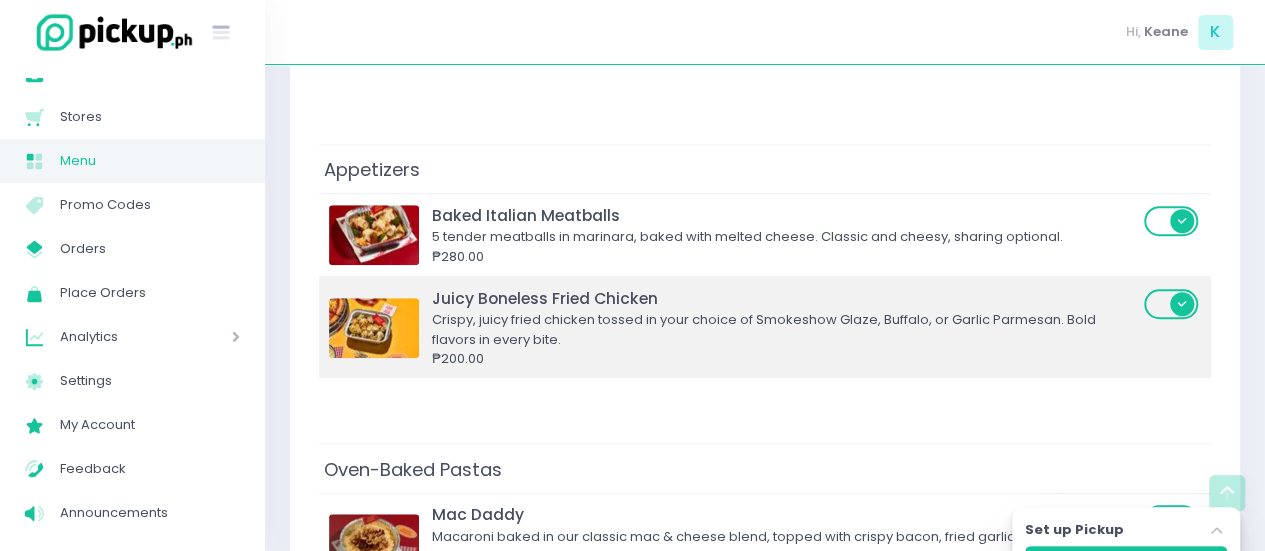 click on "Crispy, juicy fried chicken tossed in your choice of Smokeshow Glaze, Buffalo, or Garlic Parmesan.
Bold flavors in every bite." at bounding box center [785, 329] 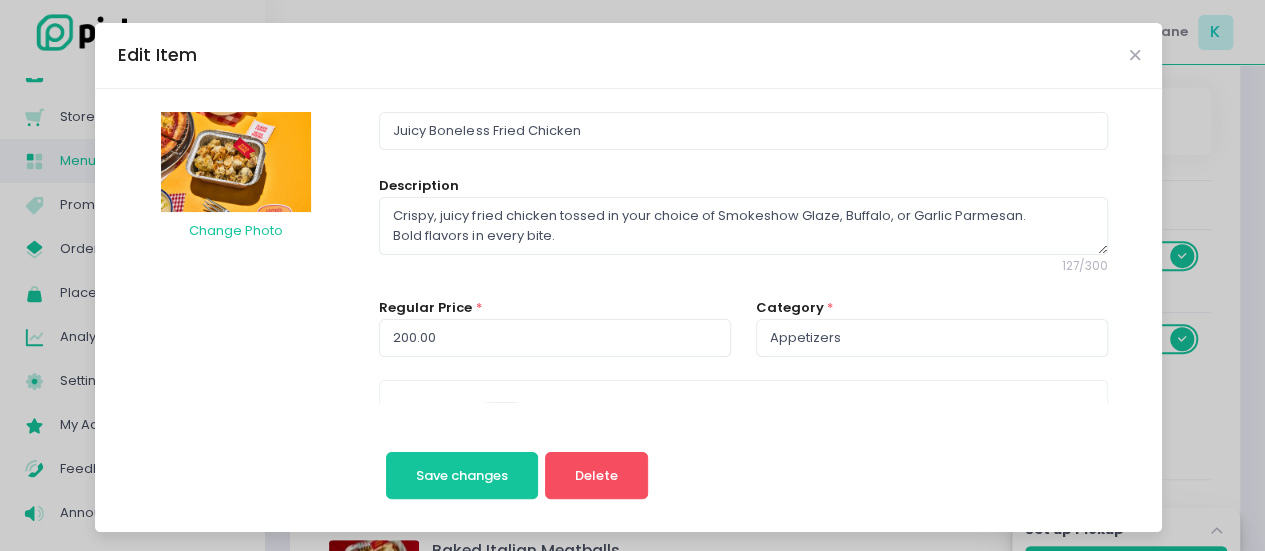 scroll, scrollTop: 258, scrollLeft: 0, axis: vertical 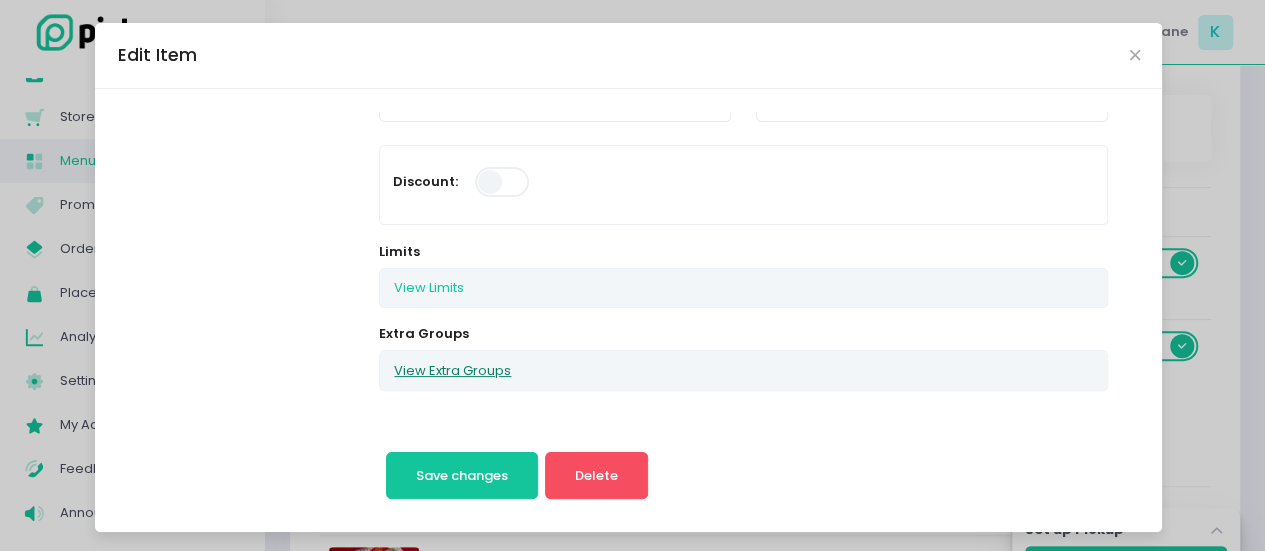 click on "View Extra Groups" at bounding box center (452, 370) 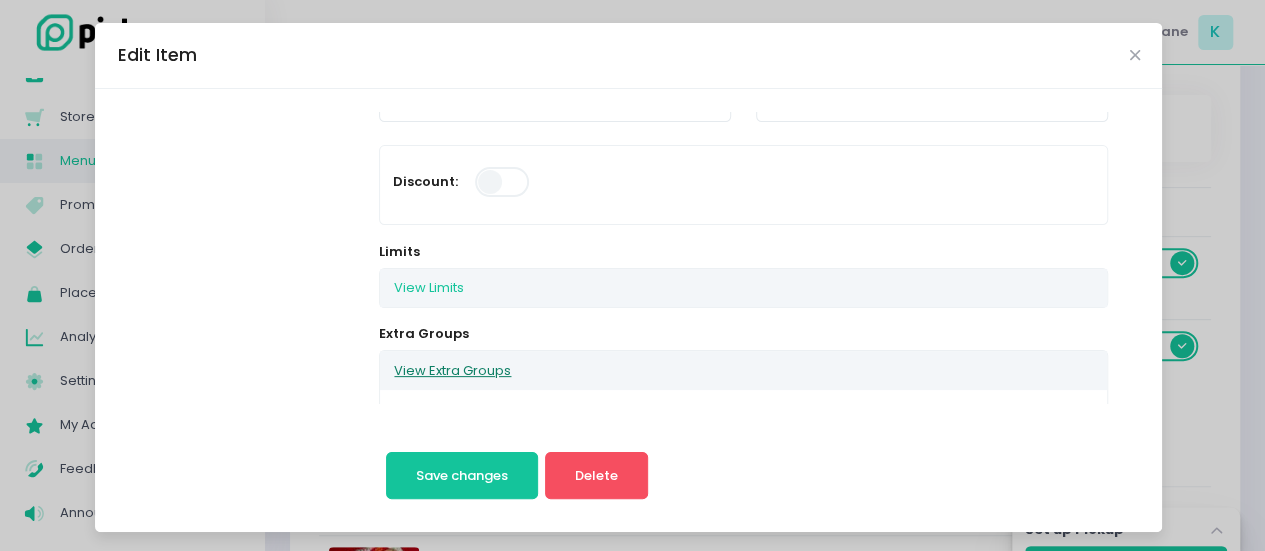 click on "View Extra Groups" at bounding box center (452, 370) 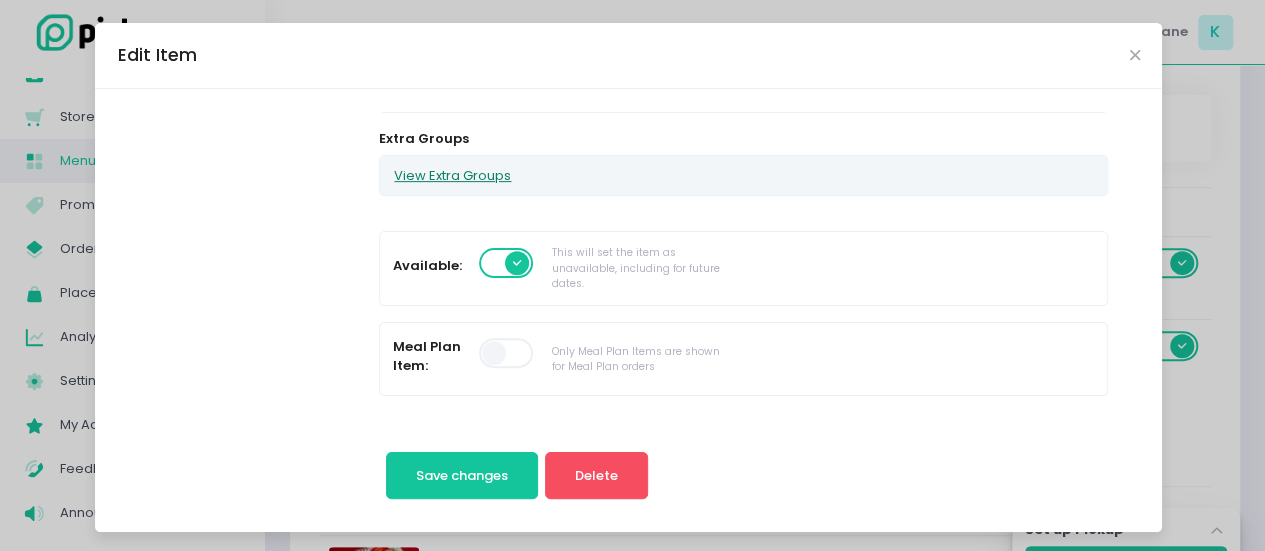 scroll, scrollTop: 432, scrollLeft: 0, axis: vertical 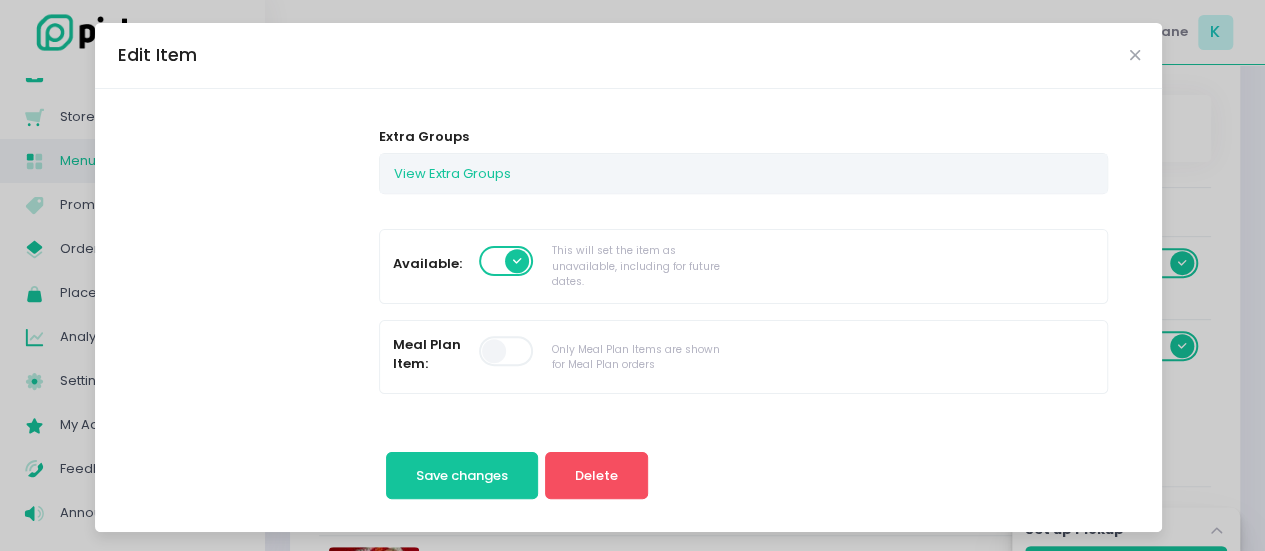 click on "Edit  Item     Change Photo Juicy Boneless Fried Chicken   Description     Crispy, juicy fried chicken tossed in your choice of Smokeshow Glaze, Buffalo, or Garlic Parmesan.
Bold flavors in every bite.  127 / 300   Regular Price   *   200.00   Category   *   Appetizers Discount: Limits View Limits Stockholm-icons / Code / Info-circle Created with Sketch. You can set the limits of this item on a daily or time slot basis. Set to   0  if no limit.   Daily Limit     0   Per Time Slot Limit     0 Extra Groups View Extra Groups Available: This will set the item as unavailable, including for future dates. Meal Plan Item: Only Meal Plan Items are shown for Meal Plan orders Bulk Item: Bulk items can only be delivered by cars Mark as unavailable for today: This will mark this item as unavailable for today,   Aug 5, 2025 . Dine in Exclusive: This item will be available only on dine-in. Tags: 💯 Popular Stockholm-icons / Design / Edit Created with Sketch. 🥗 Vegan Stockholm-icons / Design / Edit Created with Sketch." at bounding box center [632, 275] 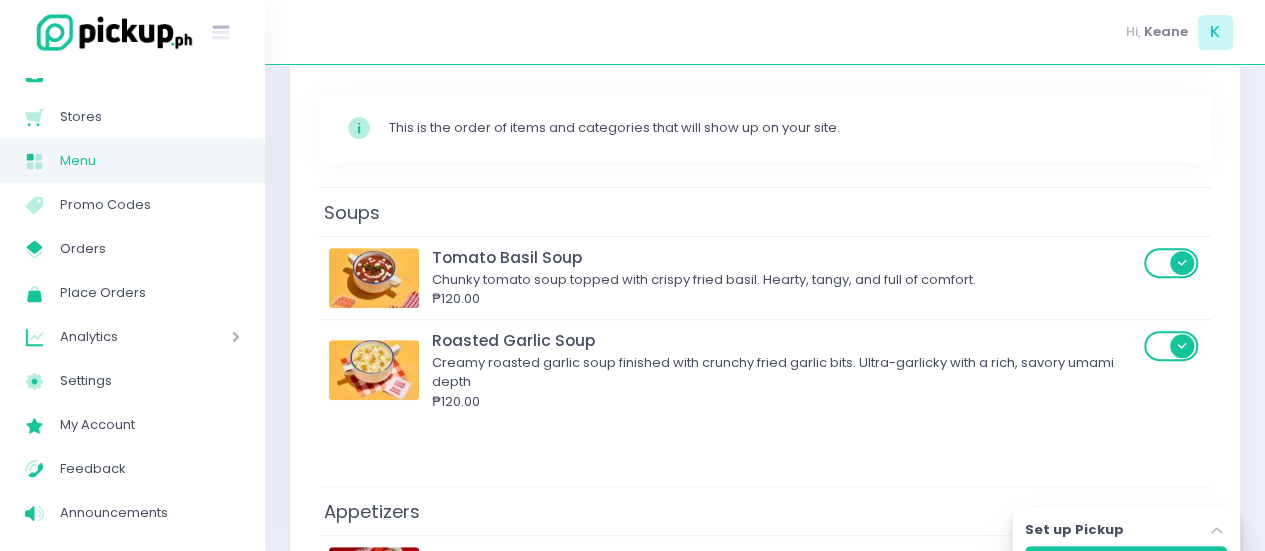scroll, scrollTop: 0, scrollLeft: 0, axis: both 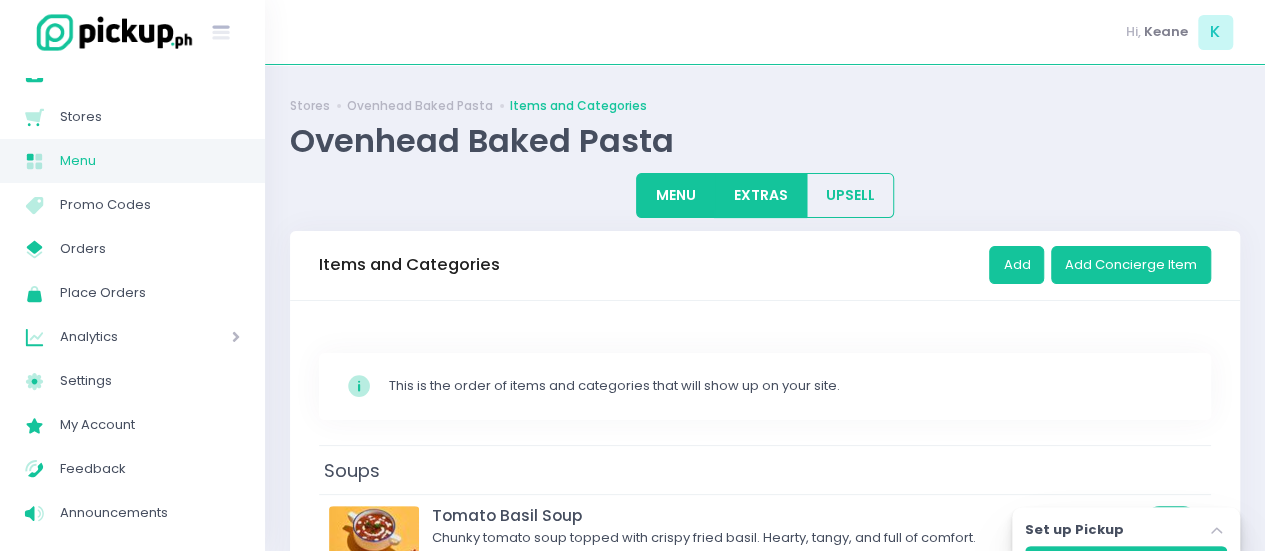 click on "EXTRAS" at bounding box center (760, 195) 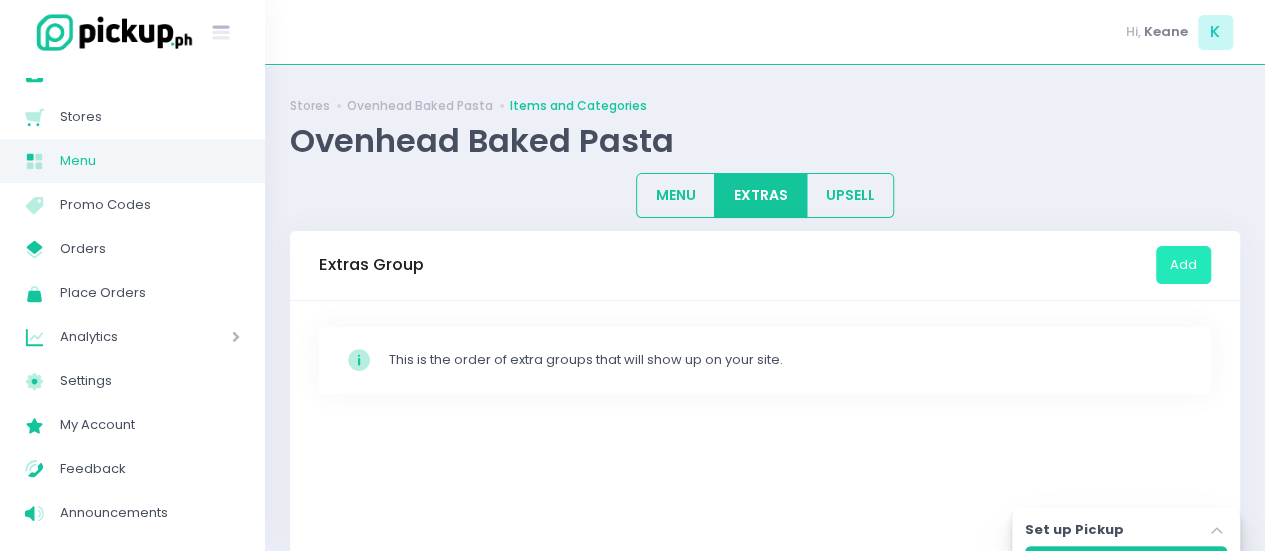 click on "Add" at bounding box center [1183, 265] 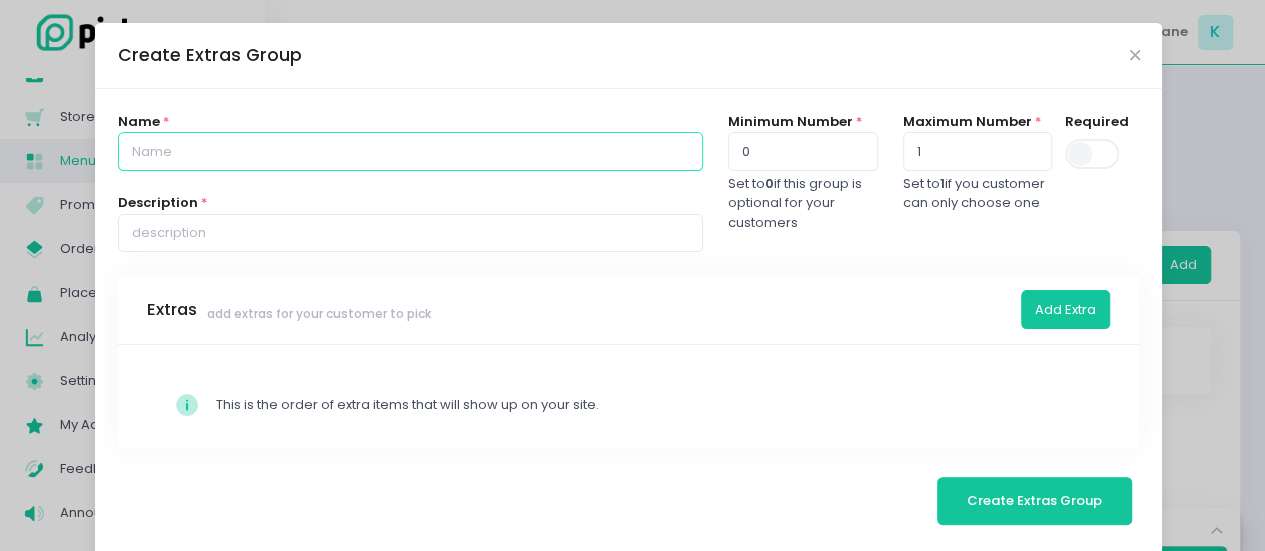 click at bounding box center [410, 151] 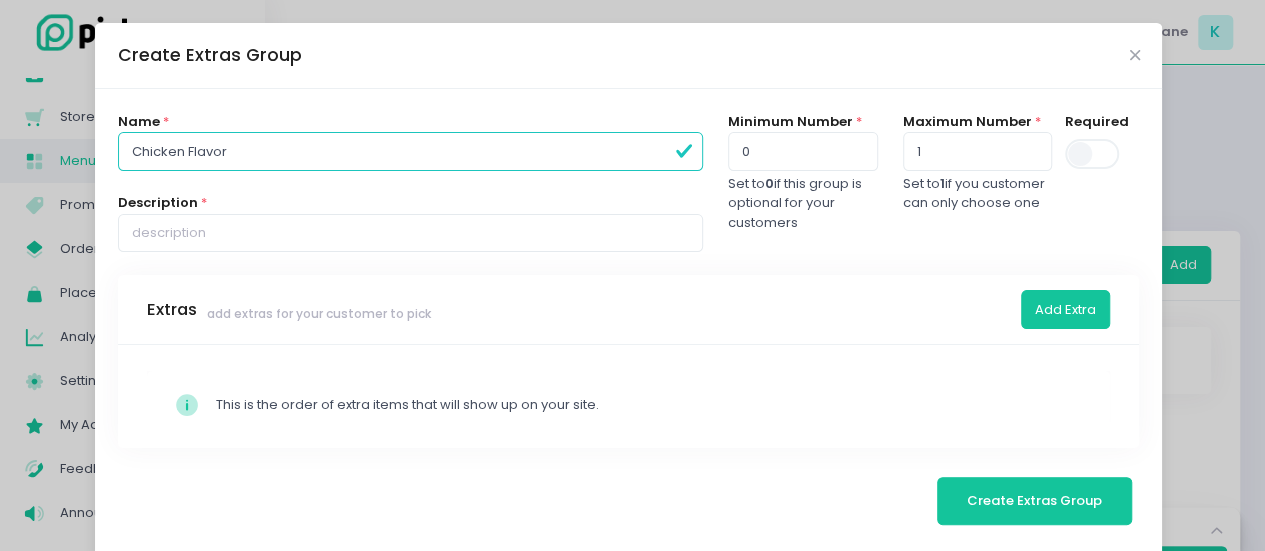 type on "Chicken Flavor" 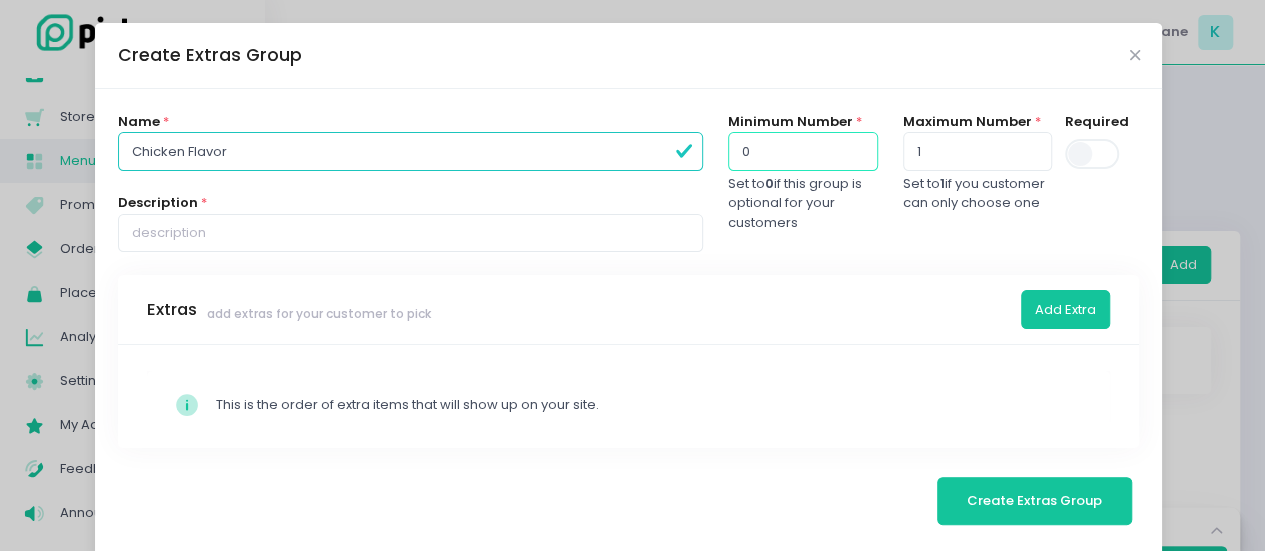 click on "0" at bounding box center (802, 151) 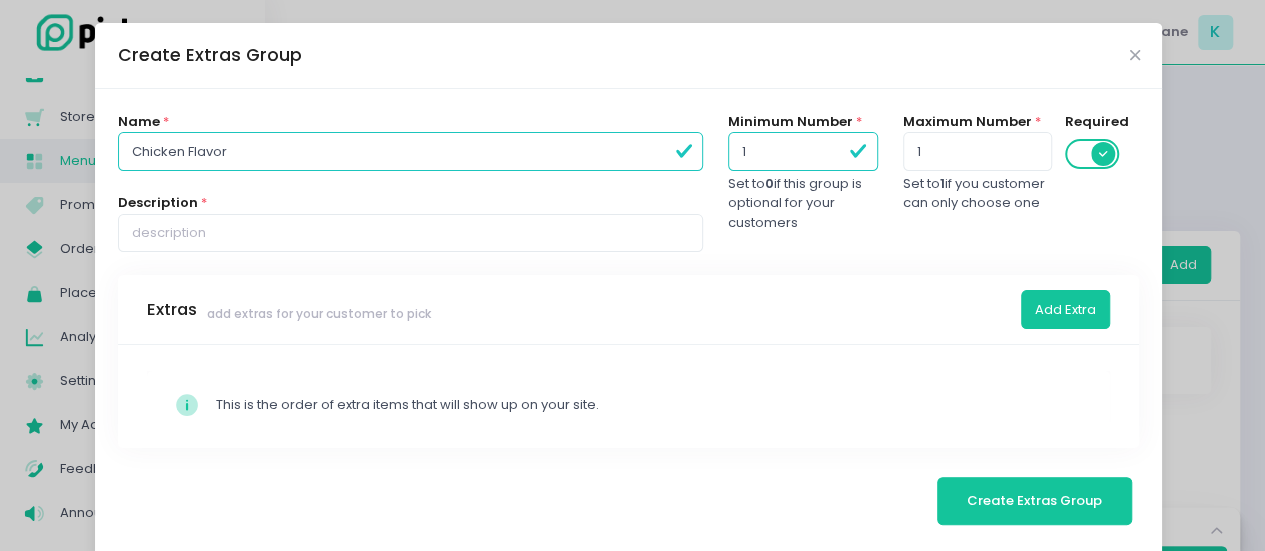 type on "1" 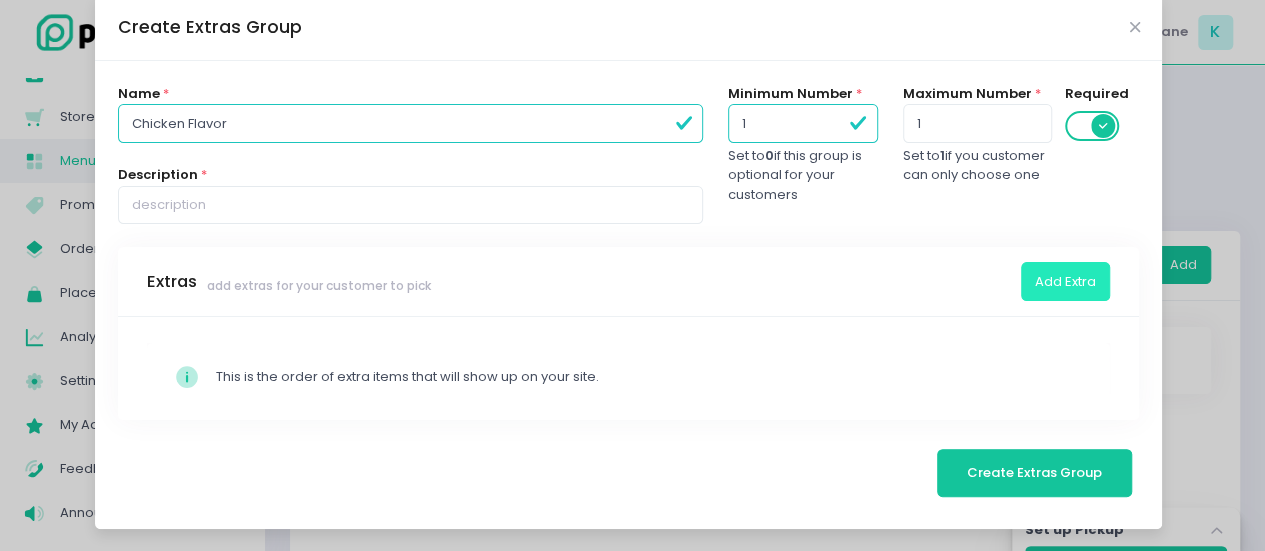 click on "Add Extra" at bounding box center (1065, 281) 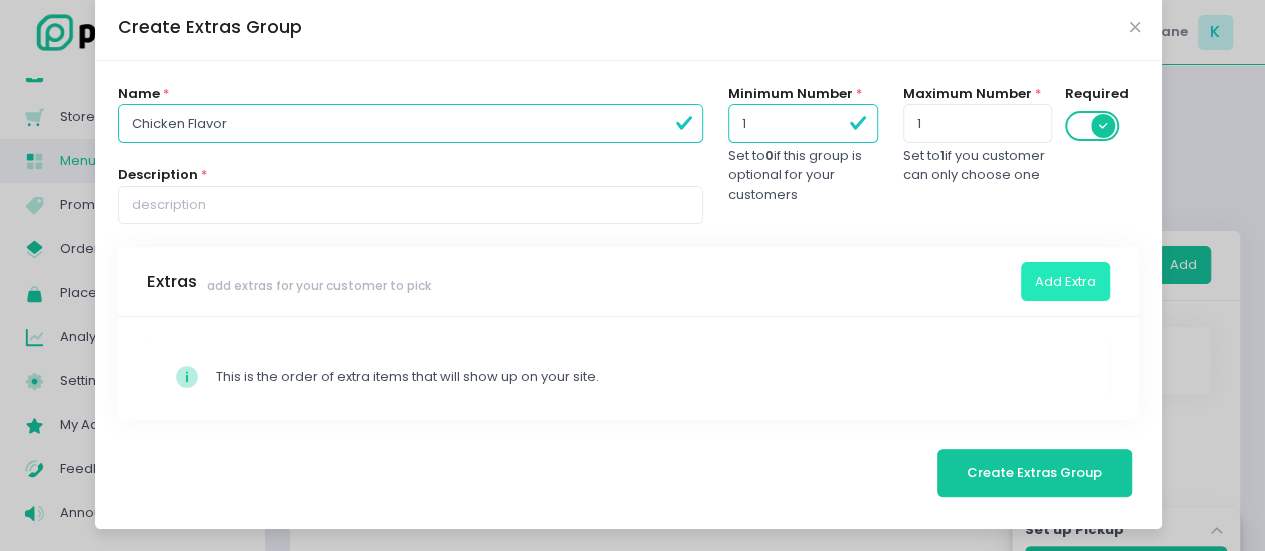 click on "Add Extra" at bounding box center (1065, 281) 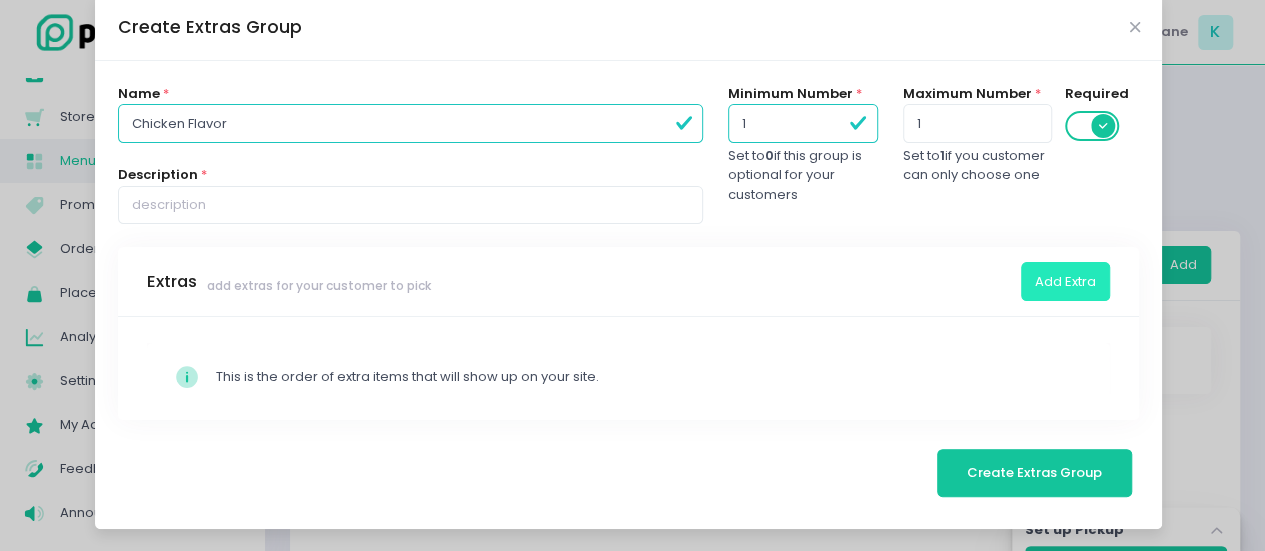 click on "Add Extra" at bounding box center (1065, 281) 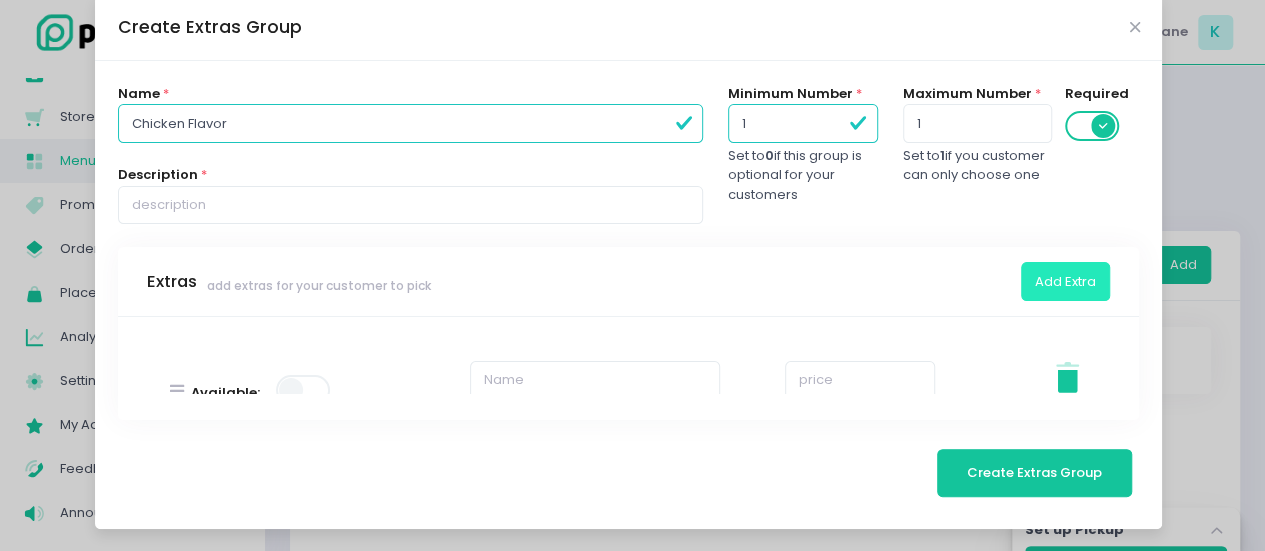scroll, scrollTop: 119, scrollLeft: 0, axis: vertical 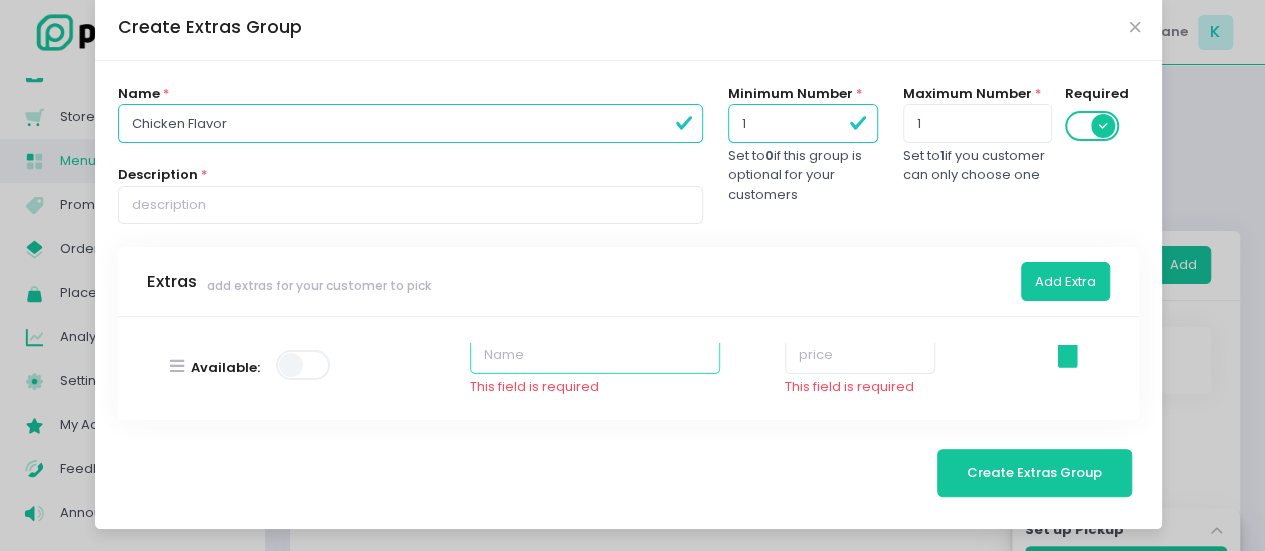 click at bounding box center (595, 355) 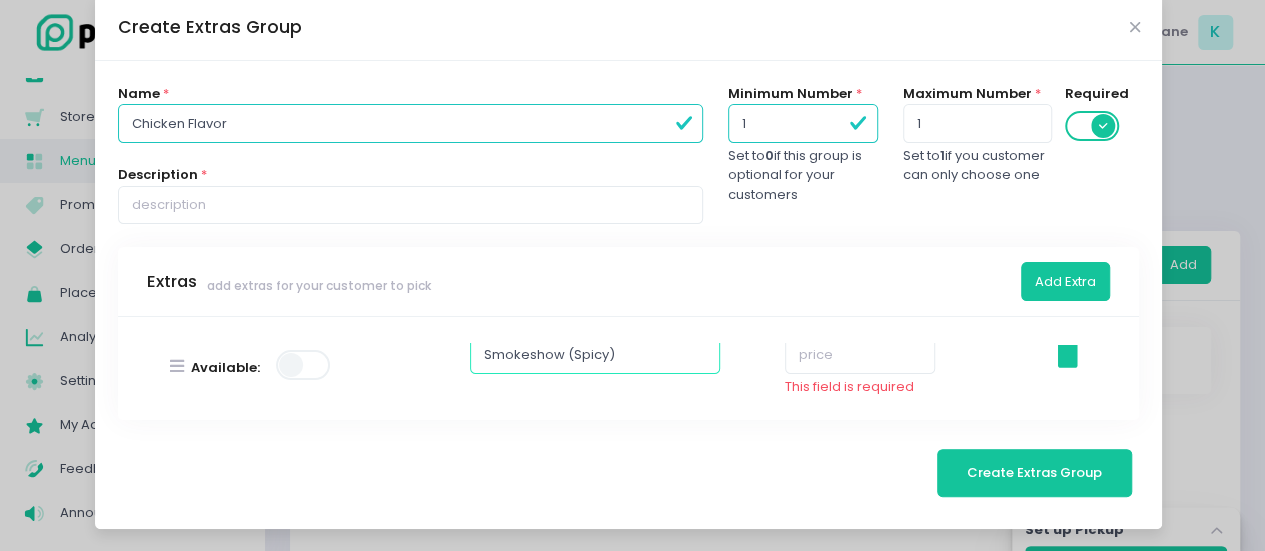 type on "Smokeshow (Spicy)" 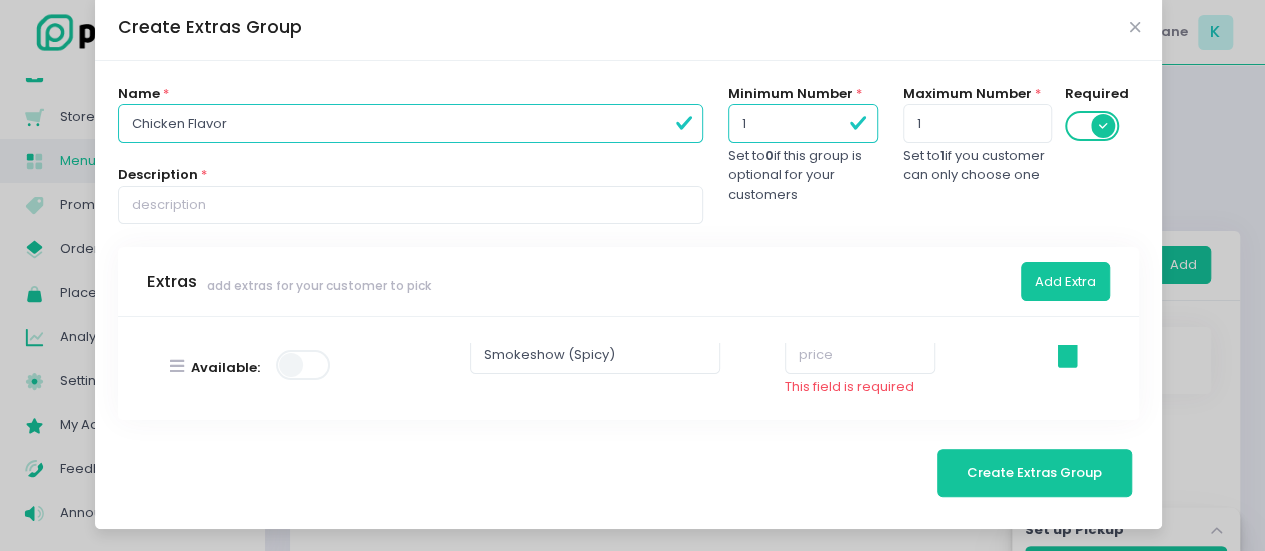 click at bounding box center (304, 365) 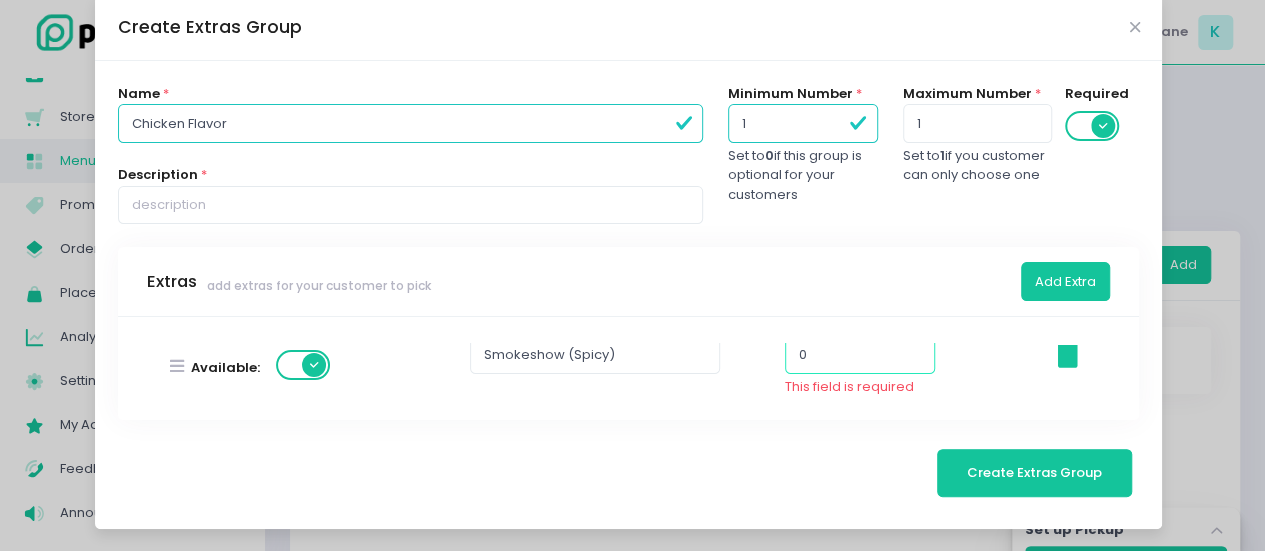 click on "0" at bounding box center (860, 355) 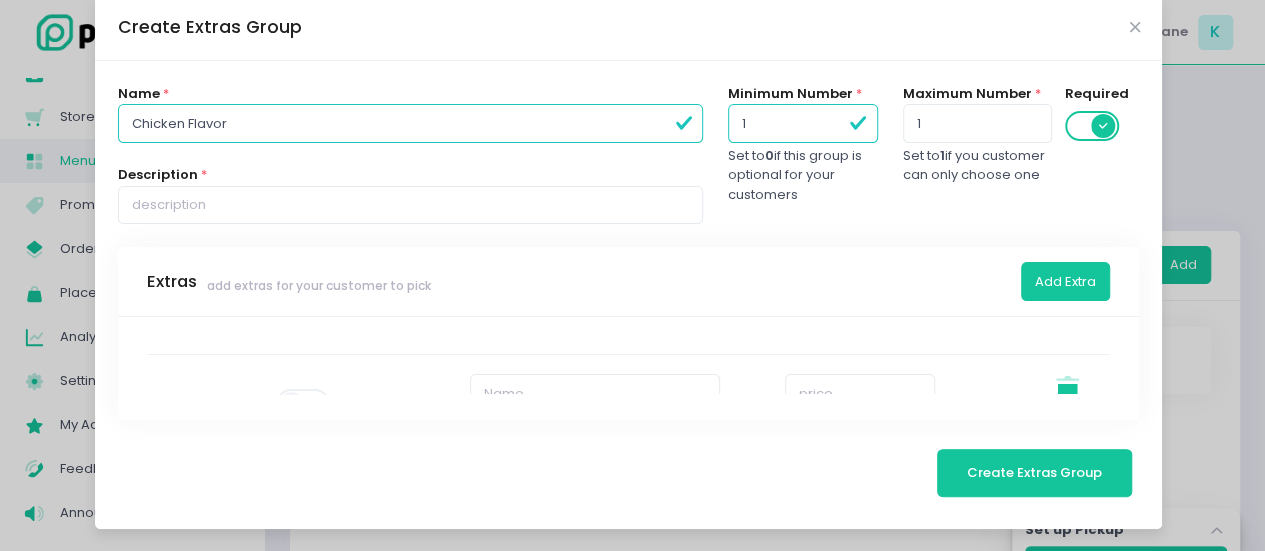 type on "0" 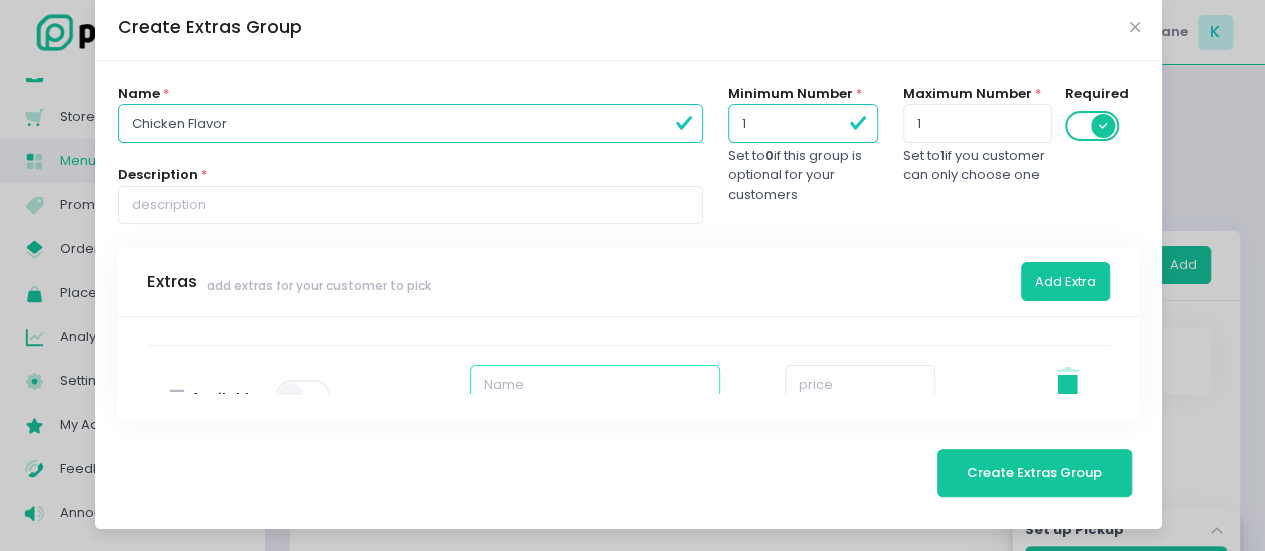 click at bounding box center (595, 384) 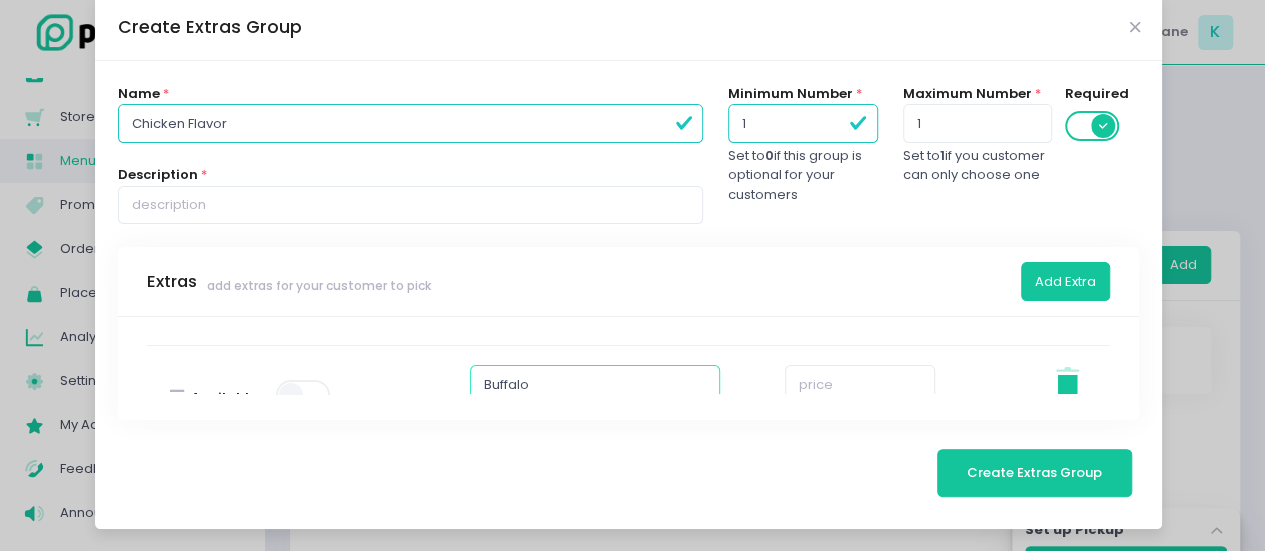 type on "Buffalo" 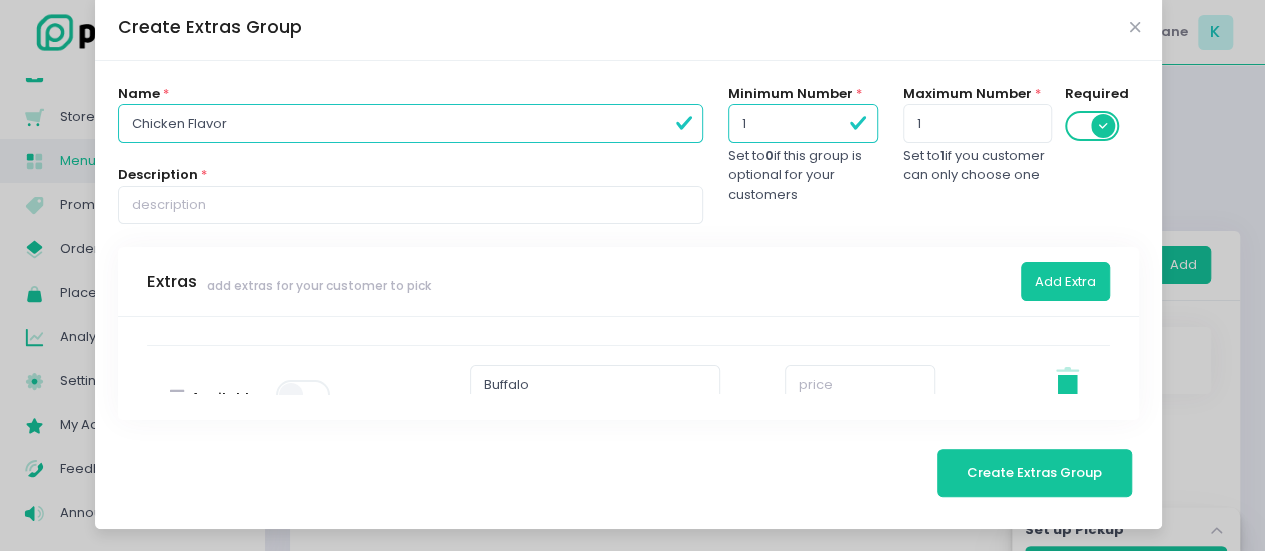 click at bounding box center [304, 395] 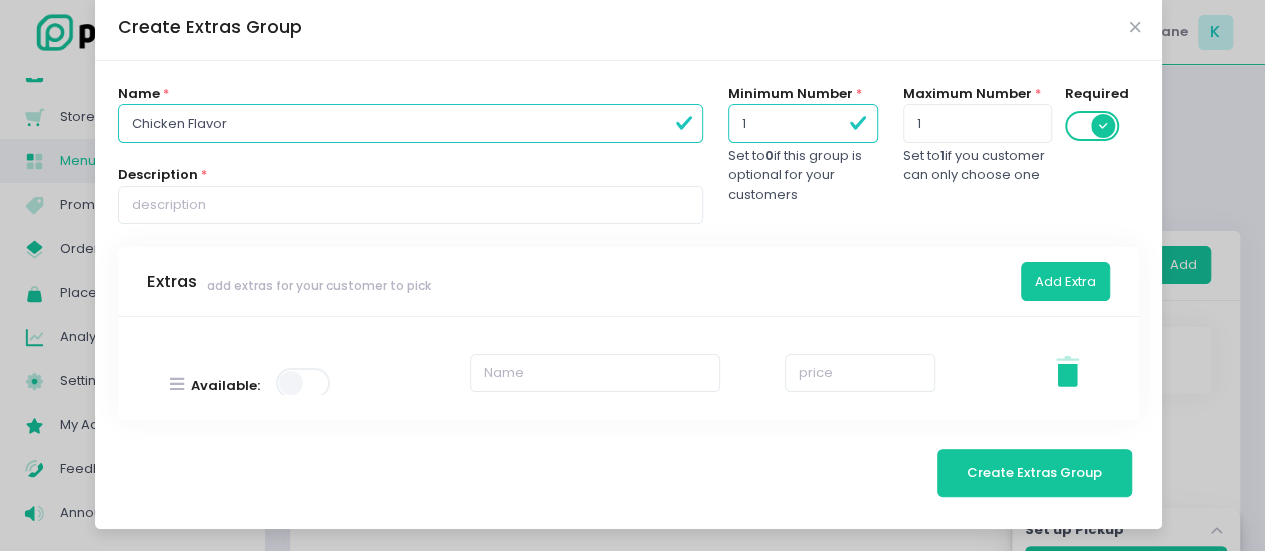 scroll, scrollTop: 290, scrollLeft: 0, axis: vertical 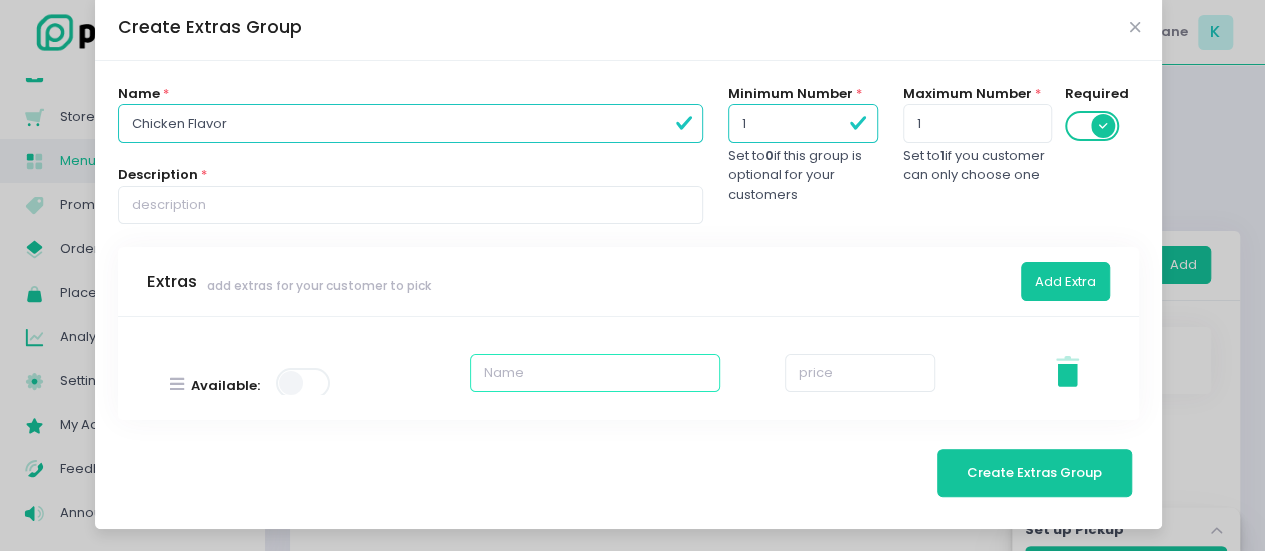 click at bounding box center [595, 373] 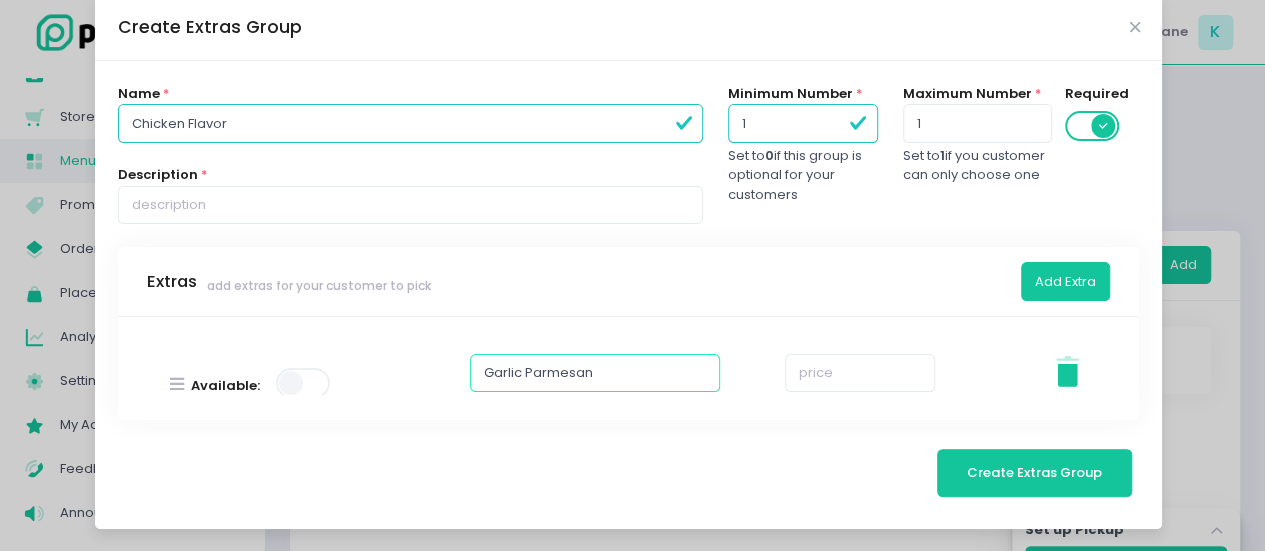 type on "Garlic Parmesan" 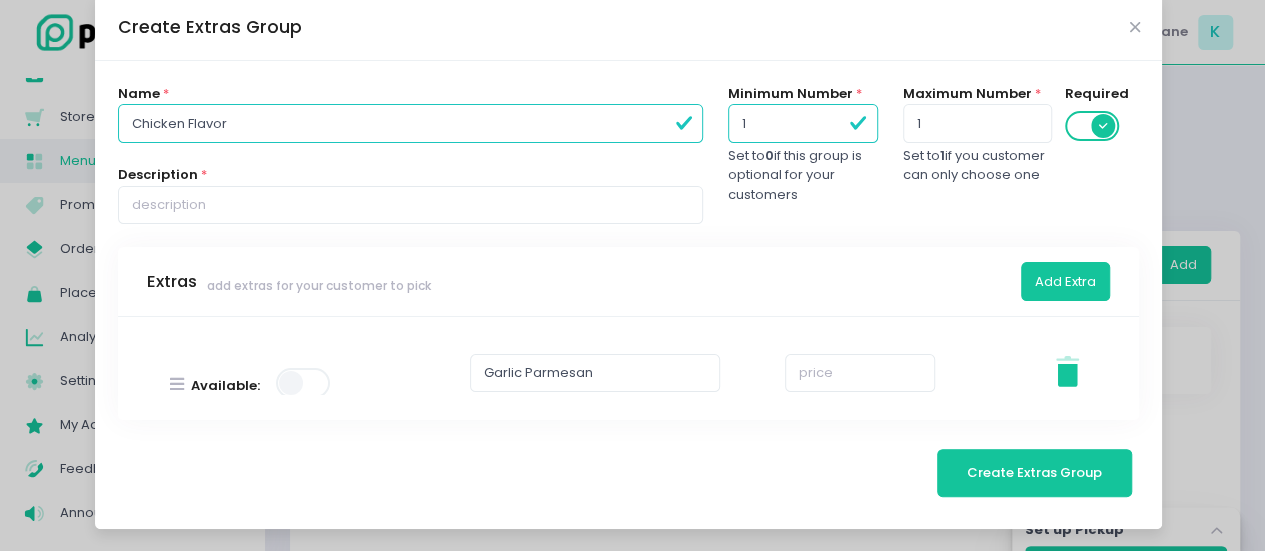 click on "Stockholm-icons / Code / Info-circle Created with Sketch. This is the order of extra items that will show up on your site. Available:       Smokeshow (Spicy)       0 Stockholm-icons / General / Trash Created with Sketch. Available:       Buffalo       This field is required Stockholm-icons / General / Trash Created with Sketch. Available:       Garlic Parmesan       This field is required Stockholm-icons / General / Trash Created with Sketch." at bounding box center [629, 368] 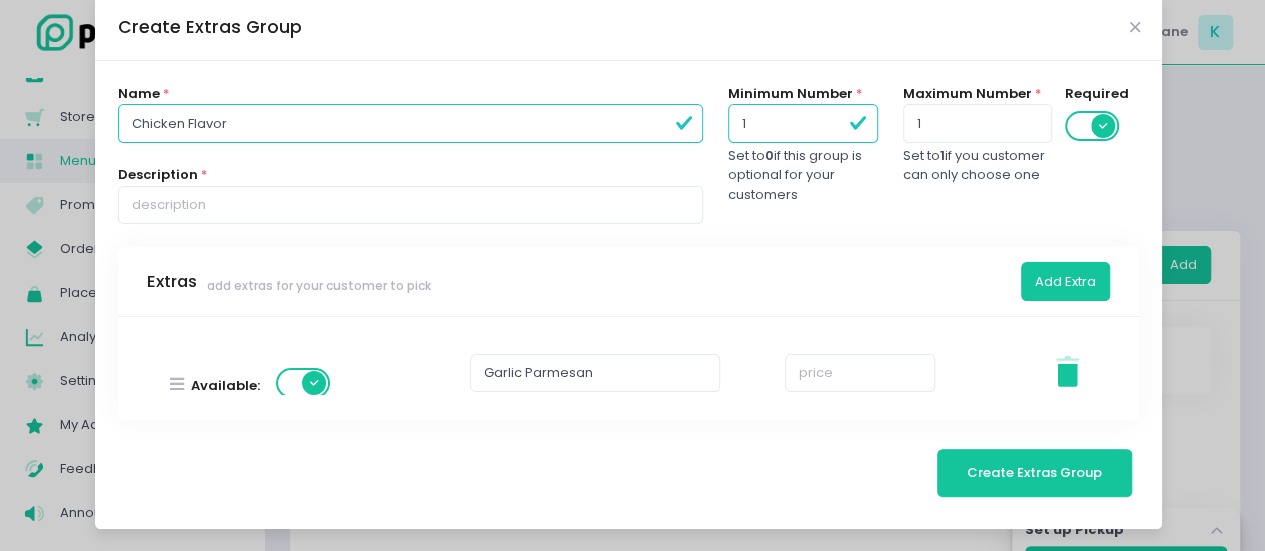 scroll, scrollTop: 286, scrollLeft: 0, axis: vertical 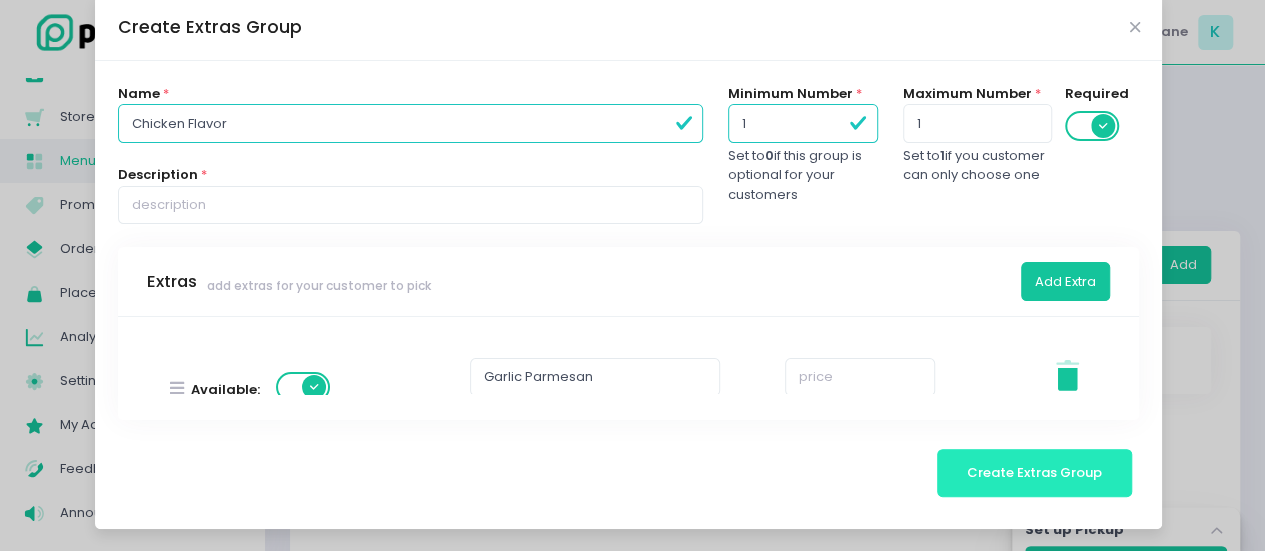 click on "Create Extras Group" at bounding box center (1034, 472) 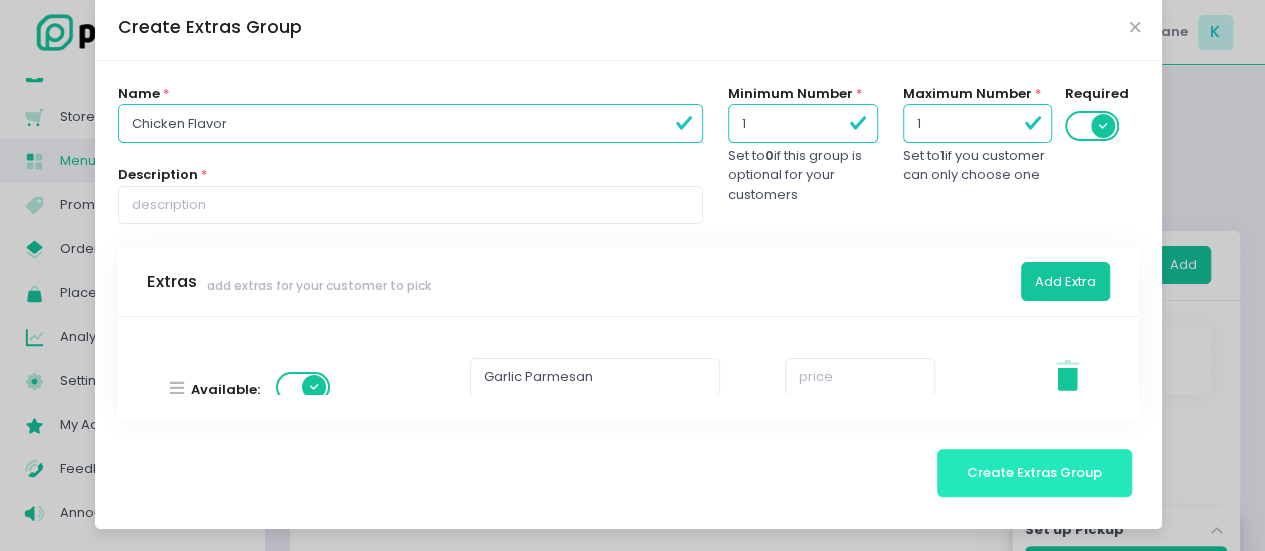 click on "Create Extras Group" at bounding box center [1034, 472] 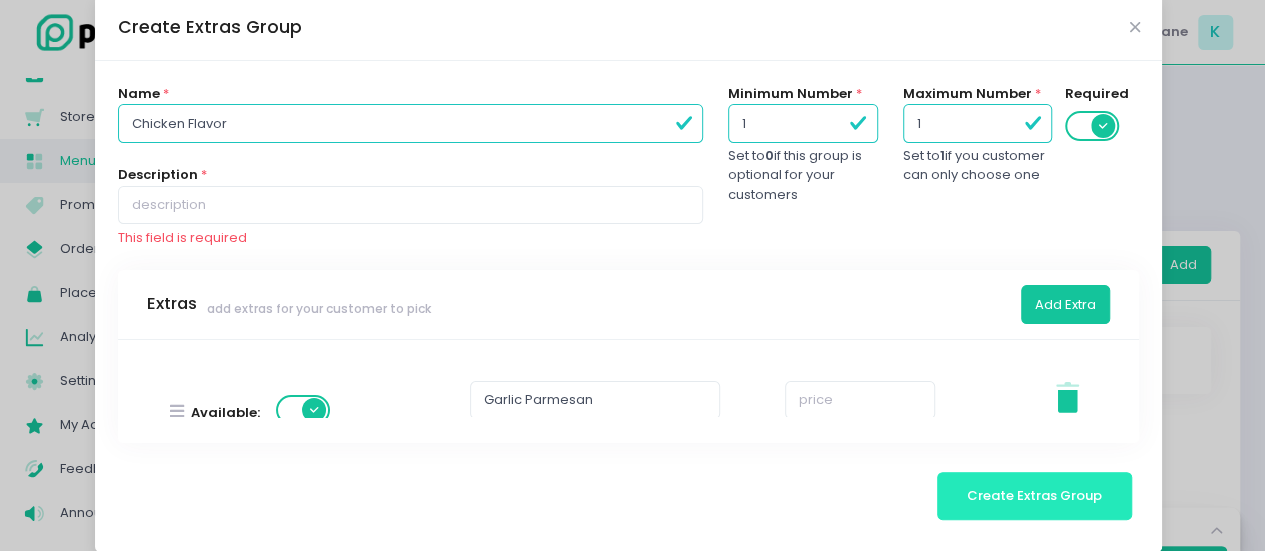 scroll, scrollTop: 50, scrollLeft: 0, axis: vertical 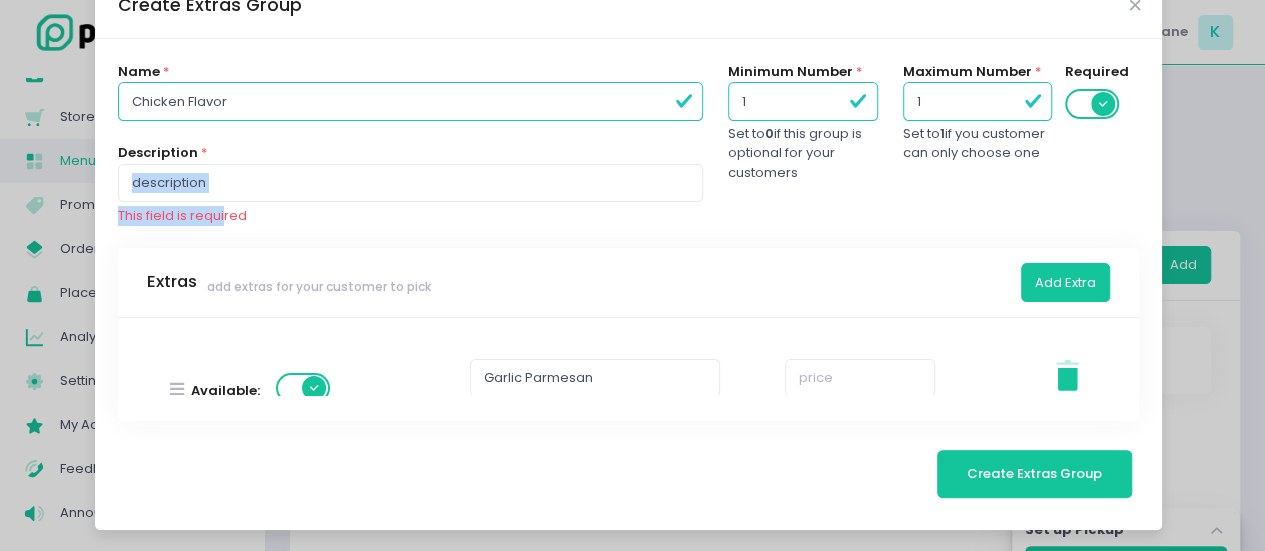 drag, startPoint x: 218, startPoint y: 214, endPoint x: 228, endPoint y: 180, distance: 35.44009 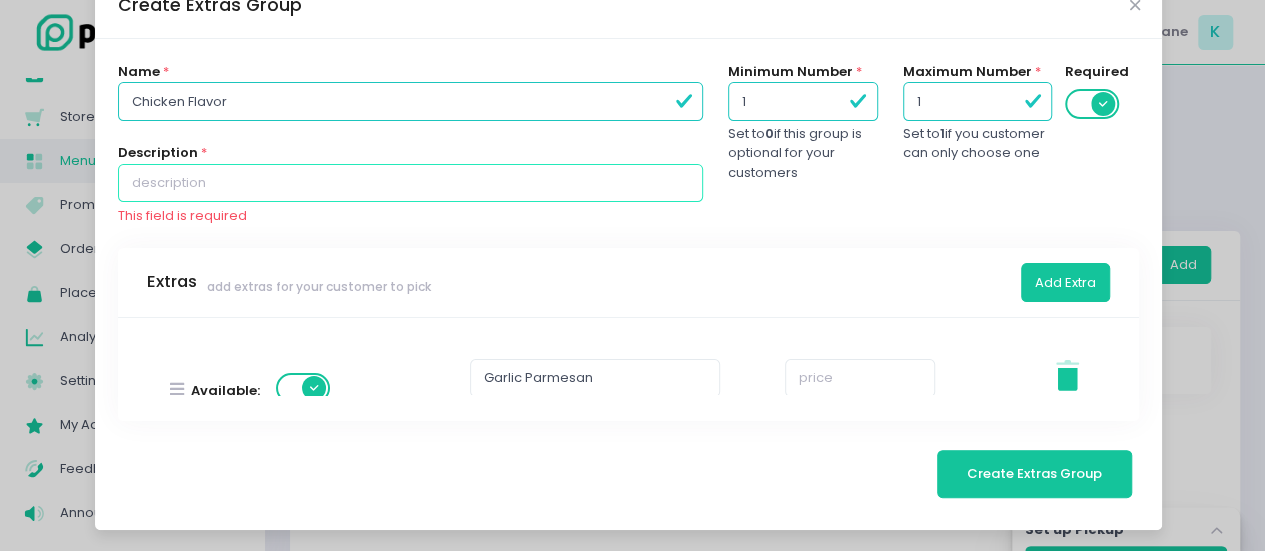 paste on "Crispy, juicy fried chicken tossed in your choice of Smokeshow Glaze, Buffalo, or Garlic Parmesan. Bold flavors in every bite." 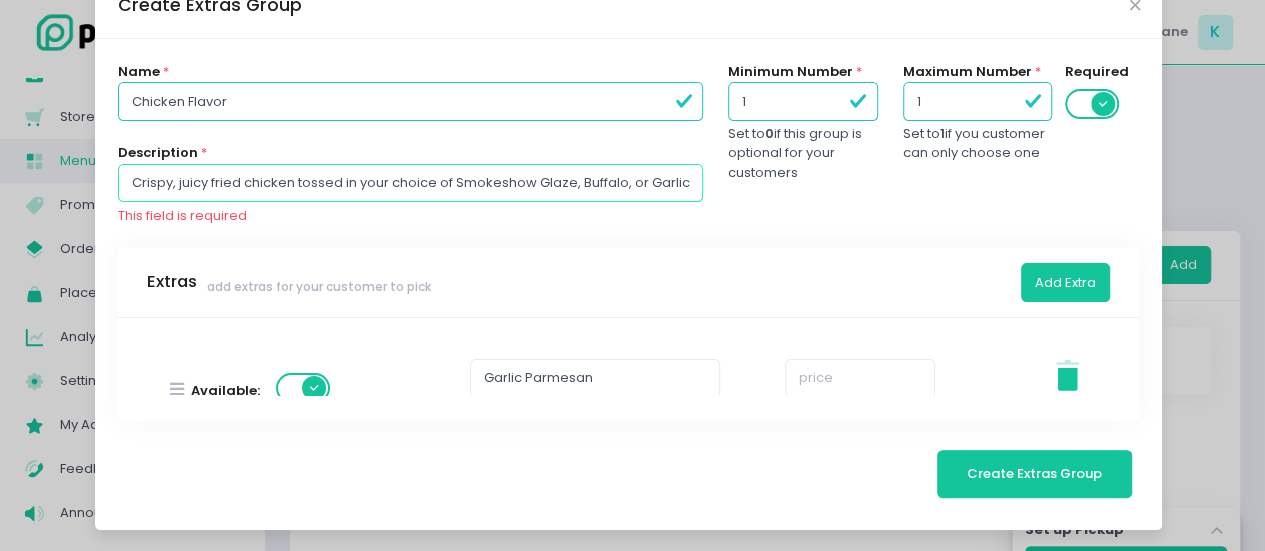 scroll, scrollTop: 0, scrollLeft: 259, axis: horizontal 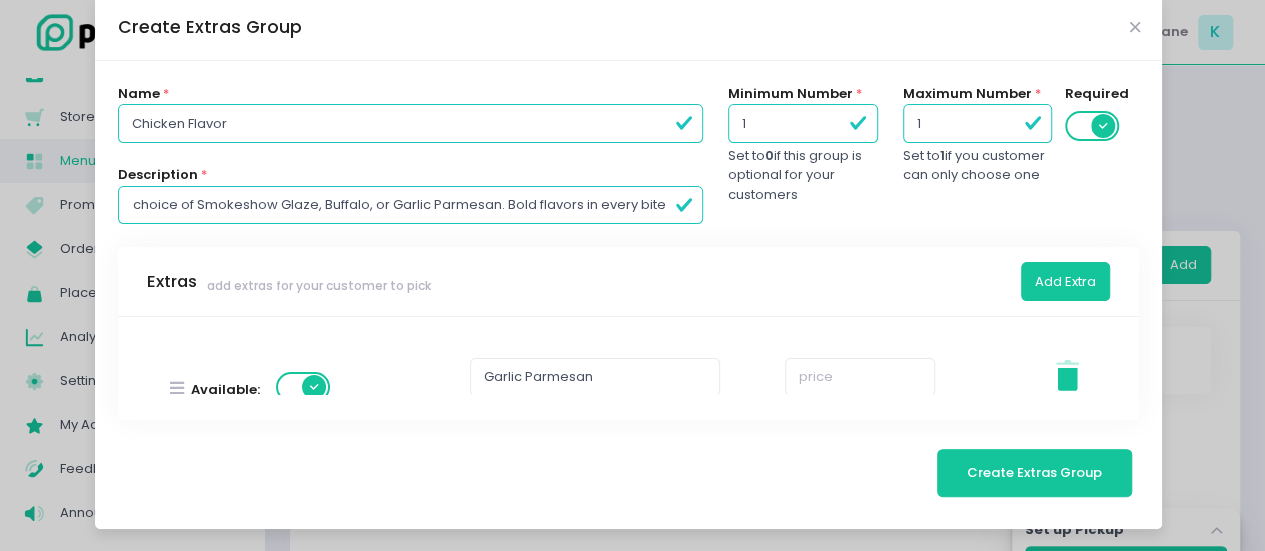 click on "Crispy, juicy fried chicken tossed in your choice of Smokeshow Glaze, Buffalo, or Garlic Parmesan. Bold flavors in every bite." at bounding box center [410, 205] 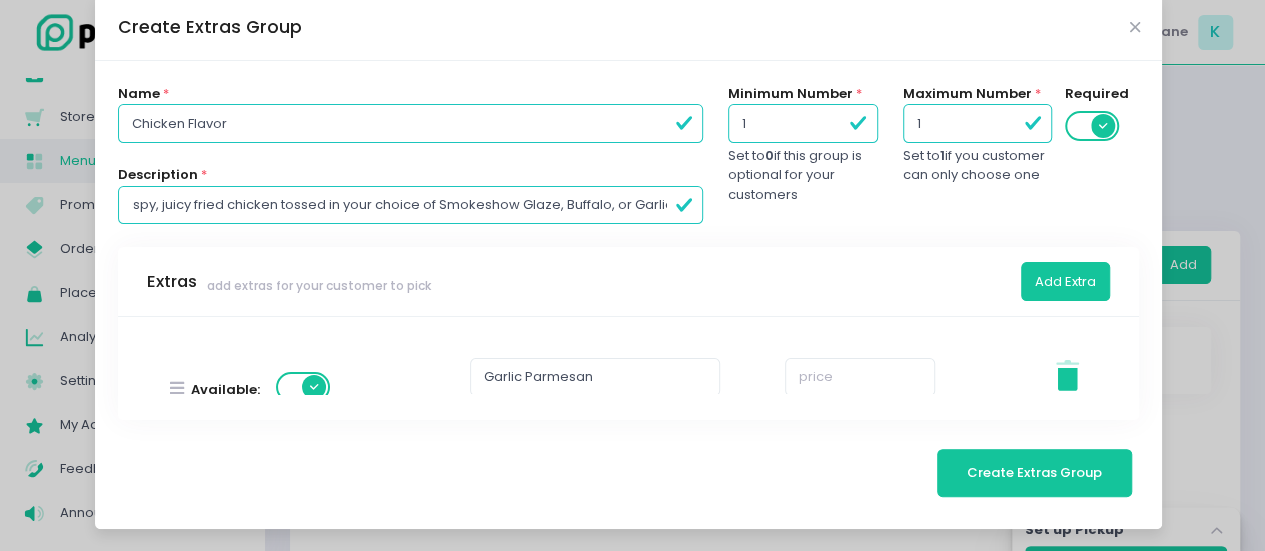 scroll, scrollTop: 0, scrollLeft: 0, axis: both 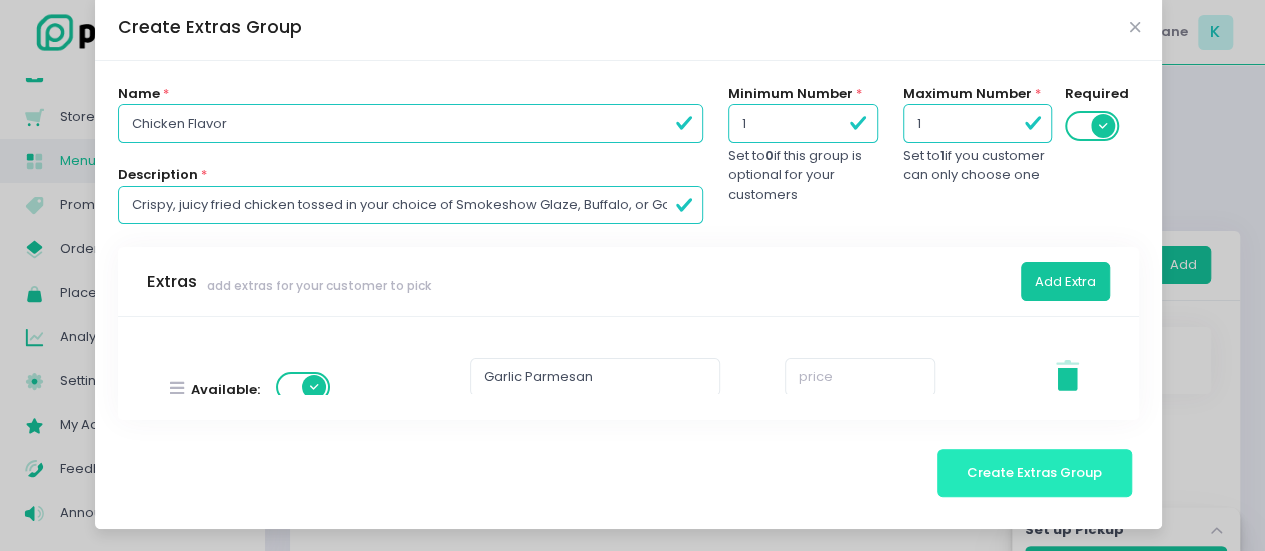 type on "Crispy, juicy fried chicken tossed in your choice of Smokeshow Glaze, Buffalo, or Garlic Parmesan. Bold flavors in every bite." 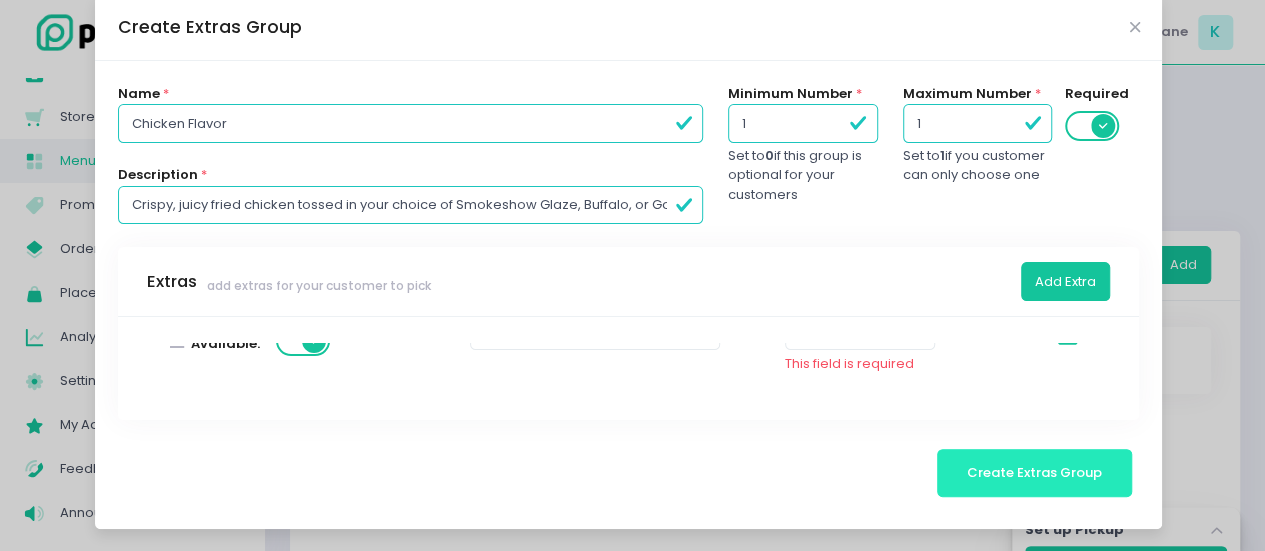 scroll, scrollTop: 123, scrollLeft: 0, axis: vertical 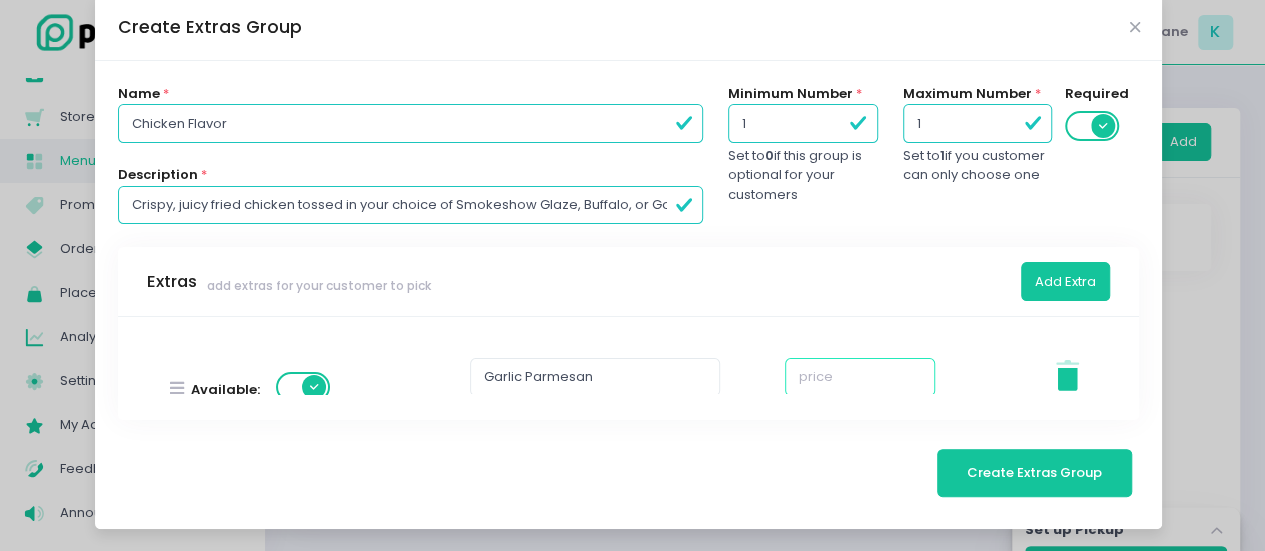 click at bounding box center (860, 377) 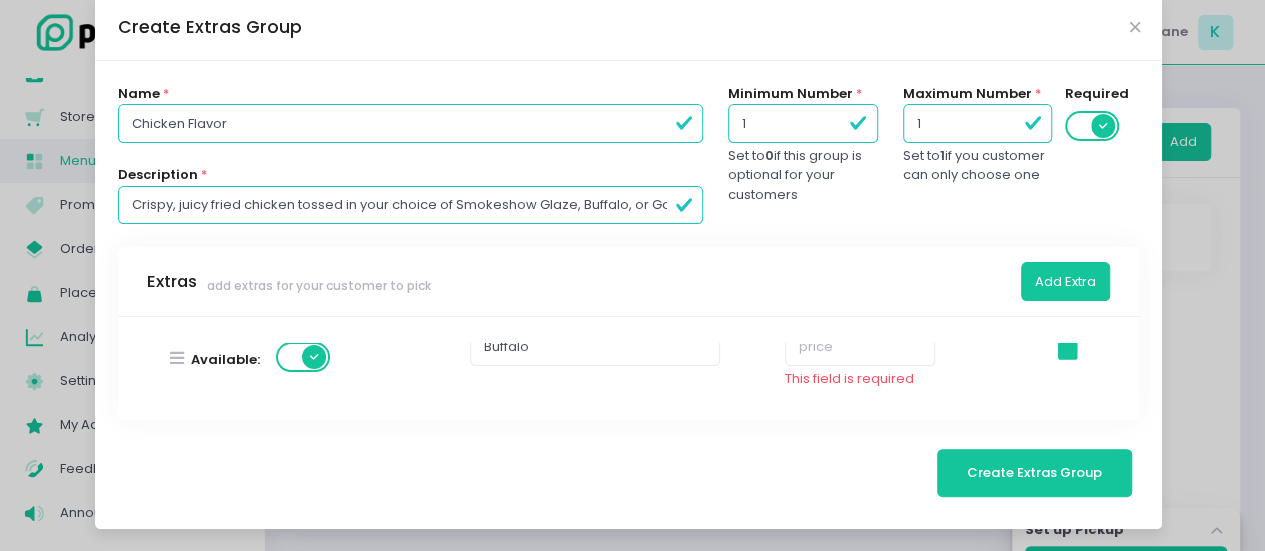 type on "0" 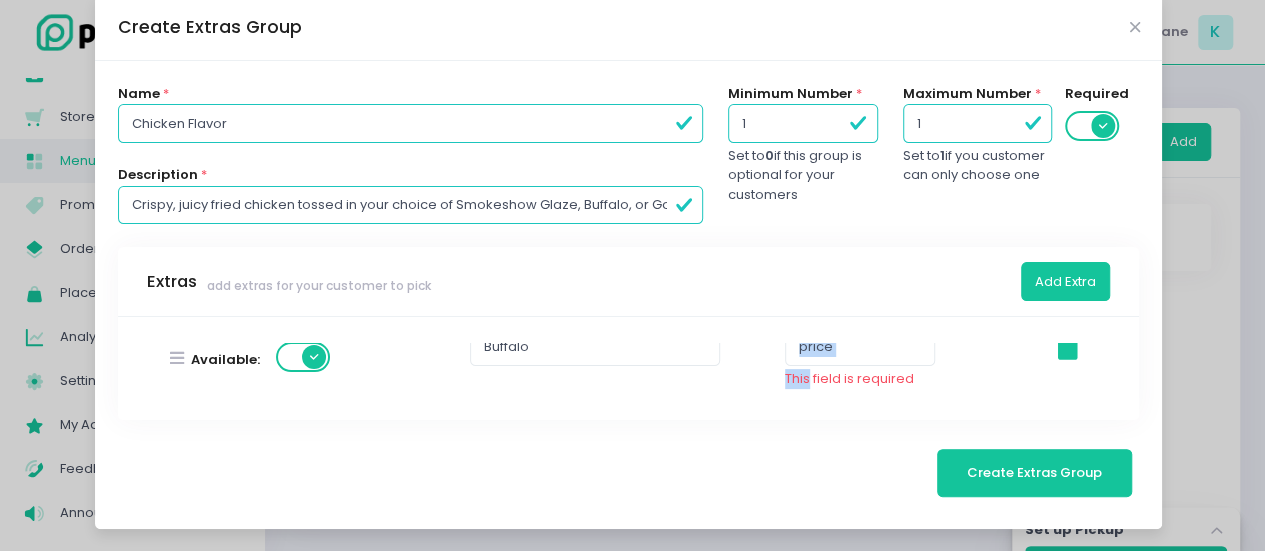 drag, startPoint x: 795, startPoint y: 365, endPoint x: 815, endPoint y: 347, distance: 26.907248 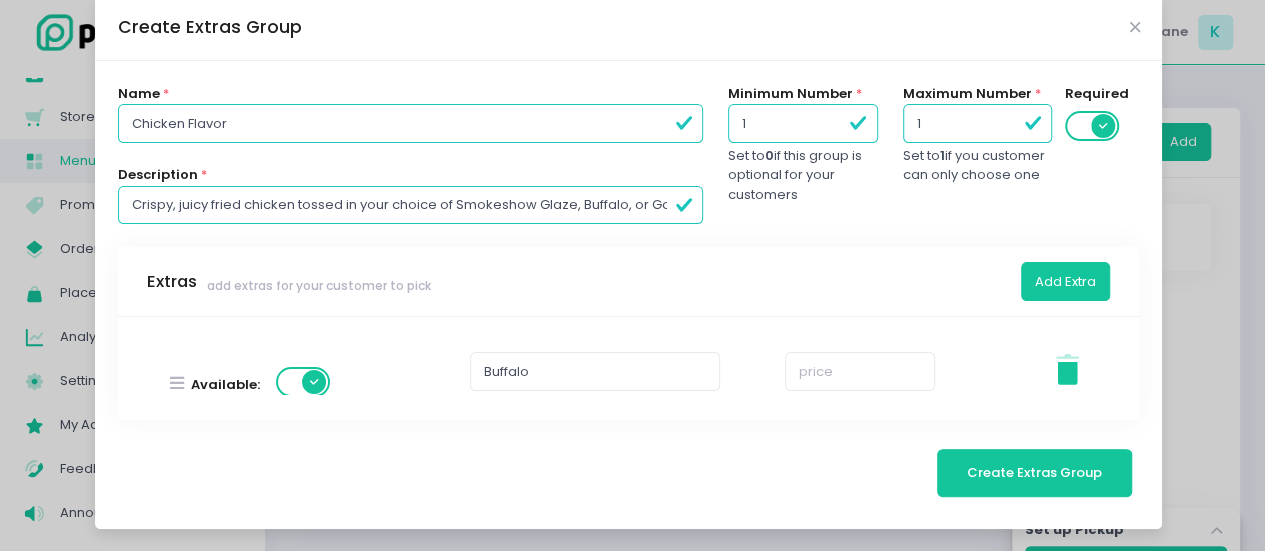 click on "This field is required" at bounding box center [860, 373] 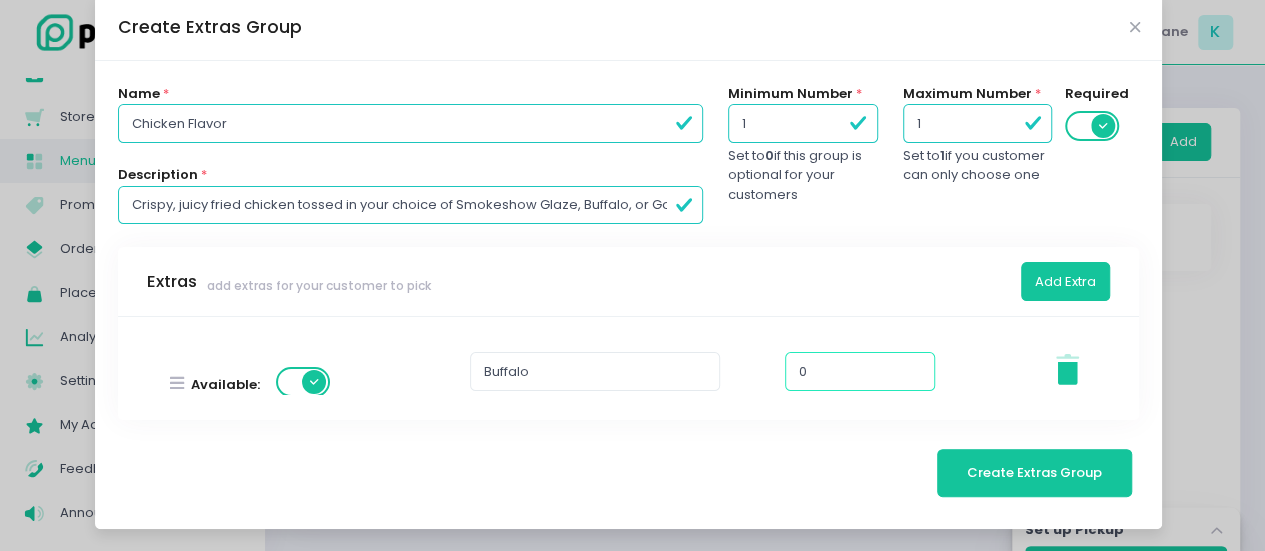 click on "0" at bounding box center [860, 371] 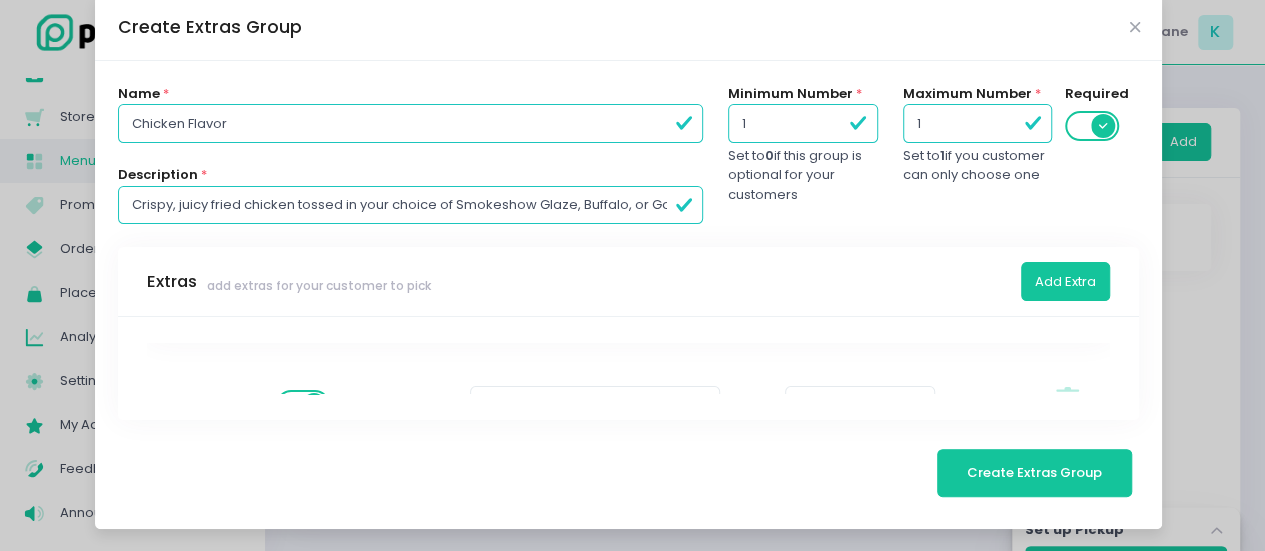 scroll, scrollTop: 68, scrollLeft: 0, axis: vertical 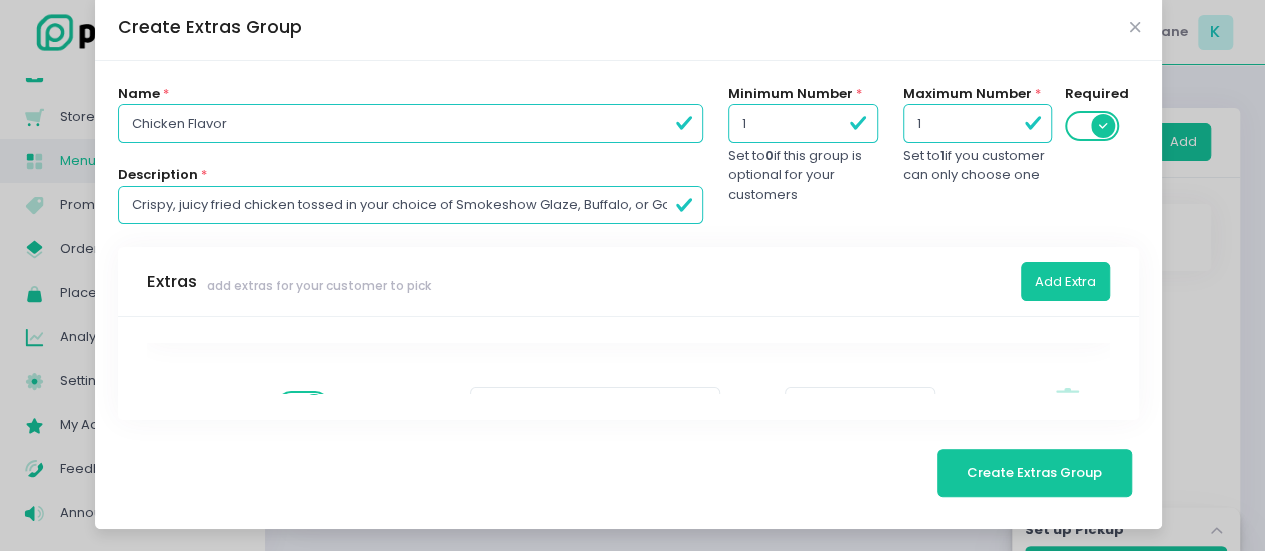 type on "4" 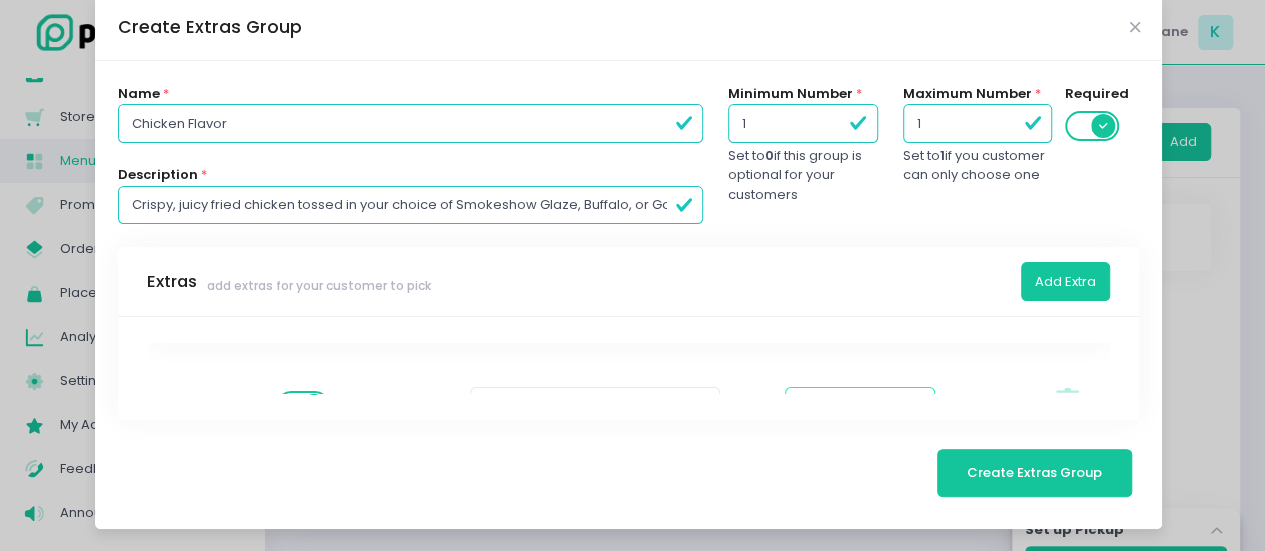click on "0" at bounding box center (860, 406) 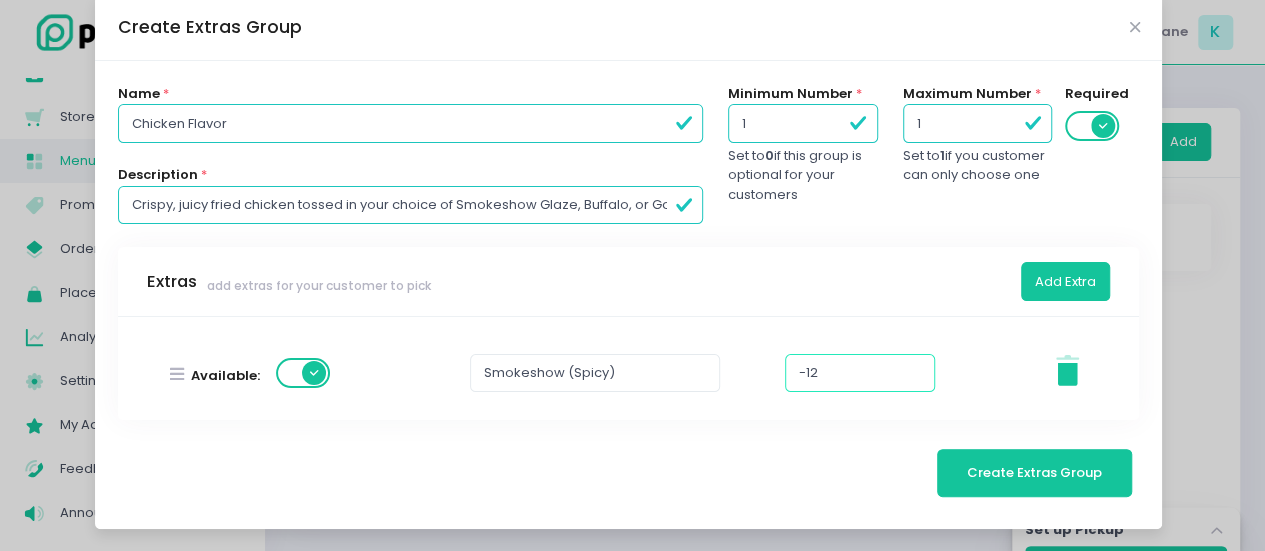 type on "-1" 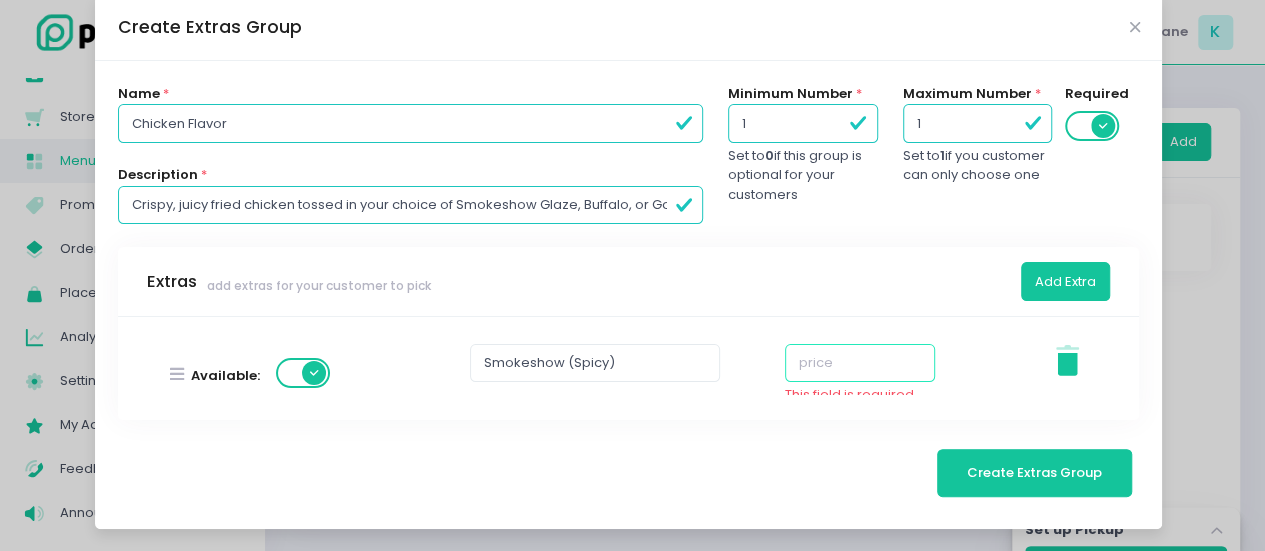 type on "0" 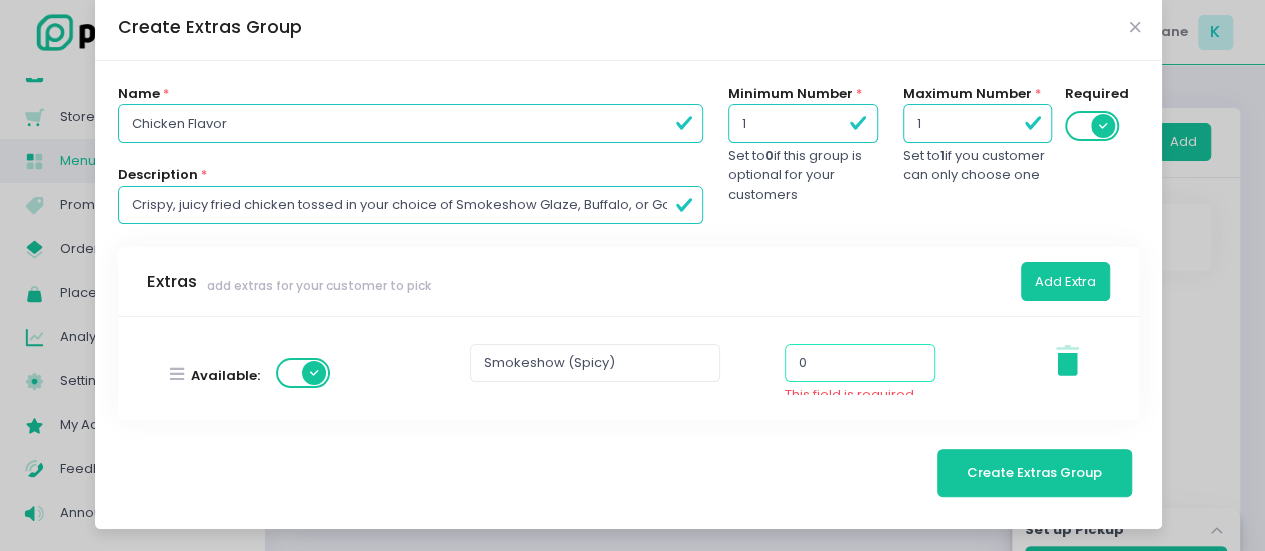 scroll, scrollTop: 101, scrollLeft: 0, axis: vertical 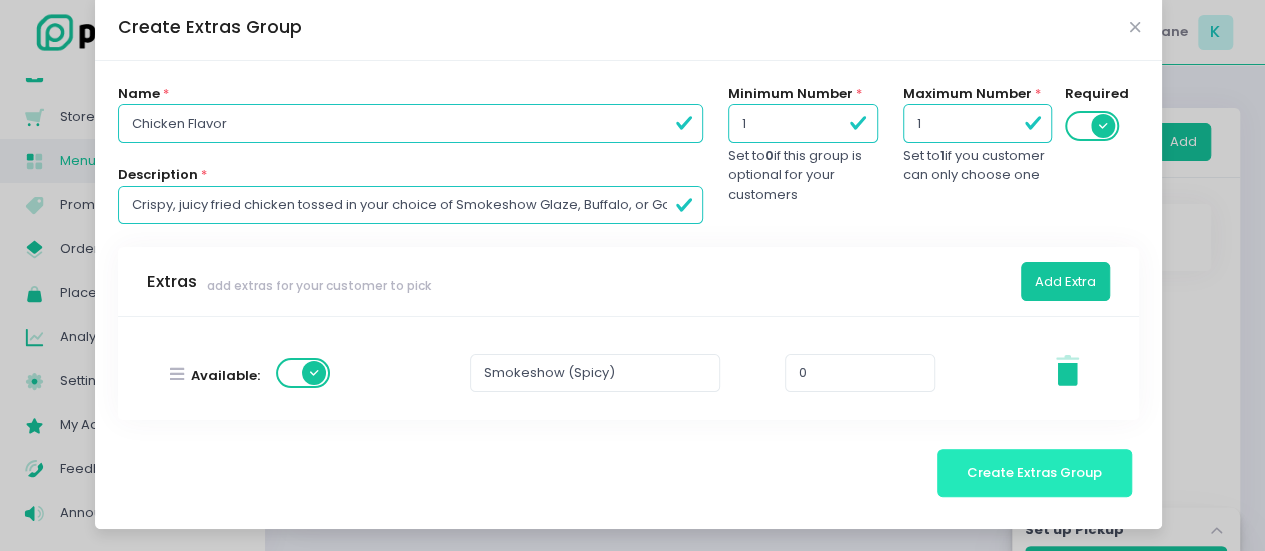 click on "Create Extras Group" at bounding box center [1035, 473] 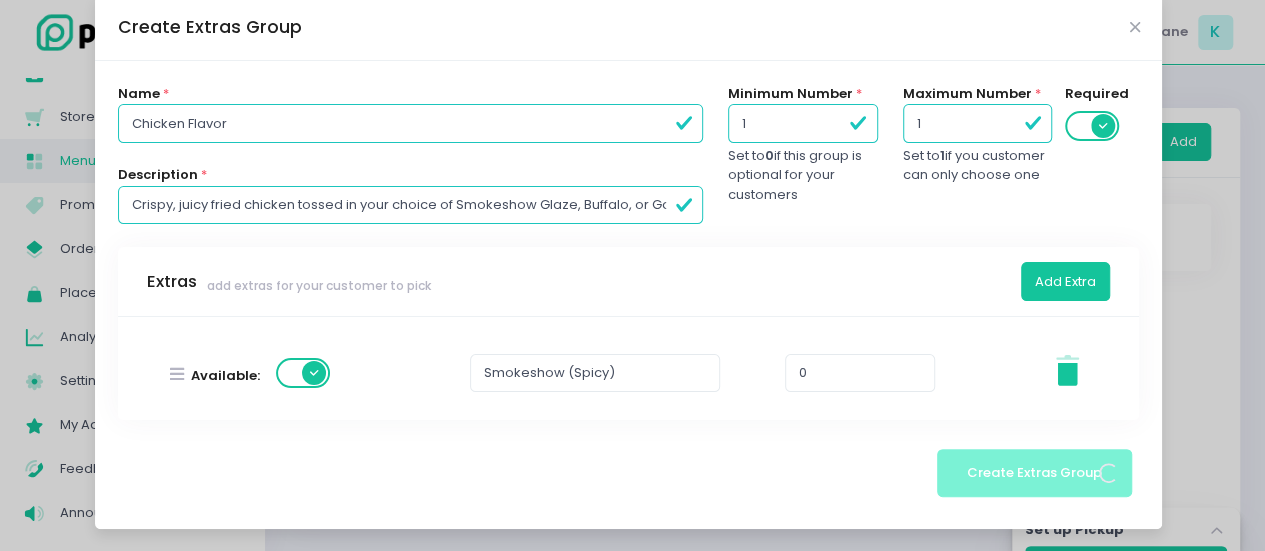 scroll, scrollTop: 18, scrollLeft: 0, axis: vertical 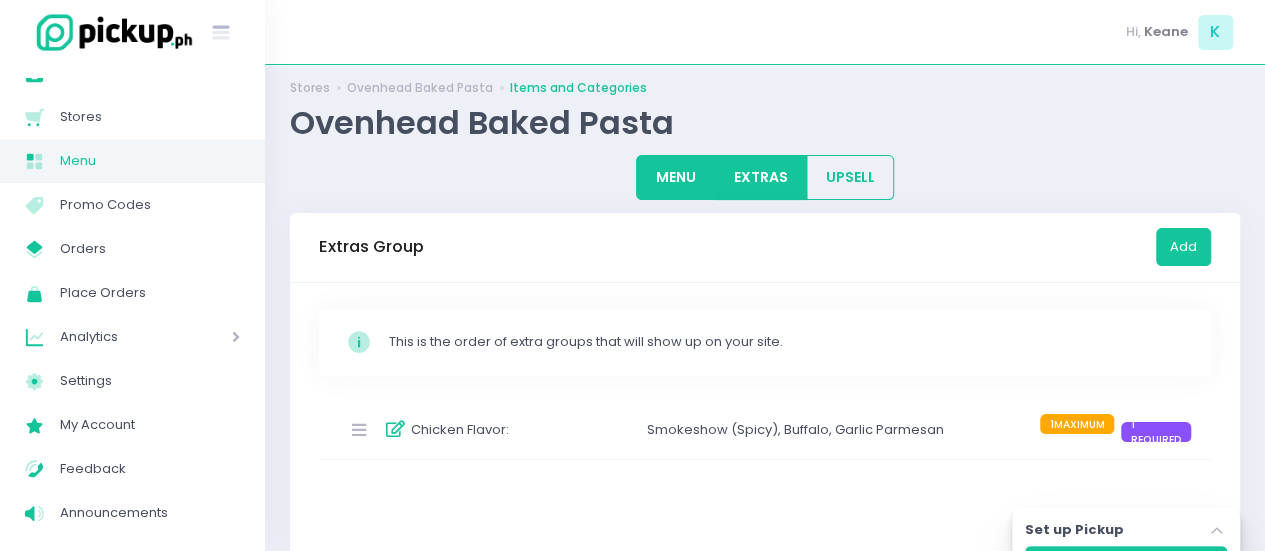 click on "MENU" at bounding box center [675, 177] 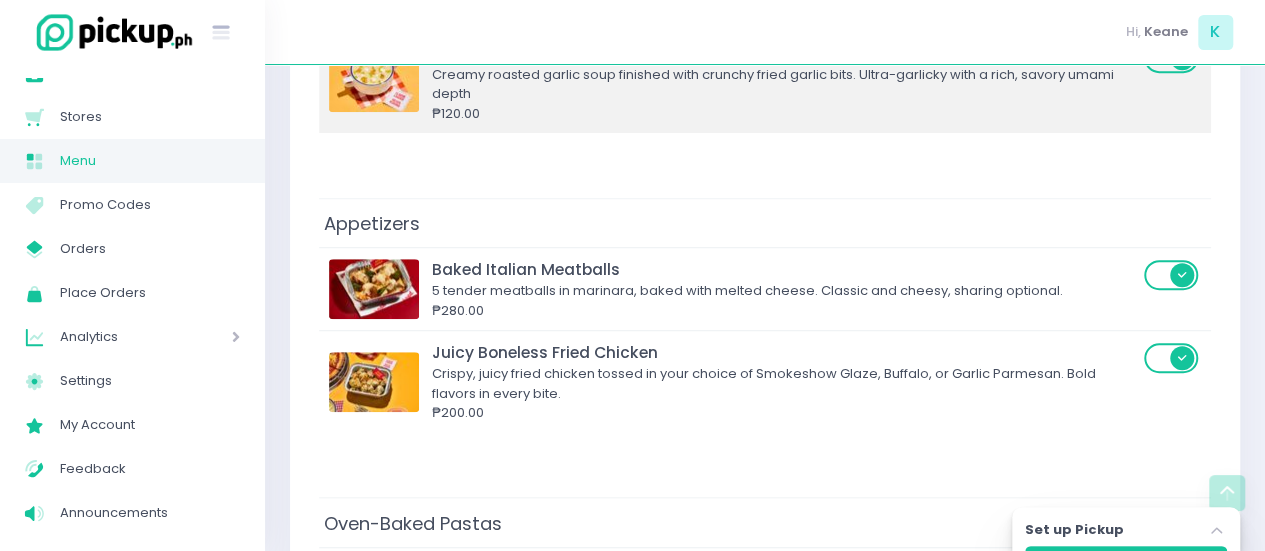 scroll, scrollTop: 548, scrollLeft: 0, axis: vertical 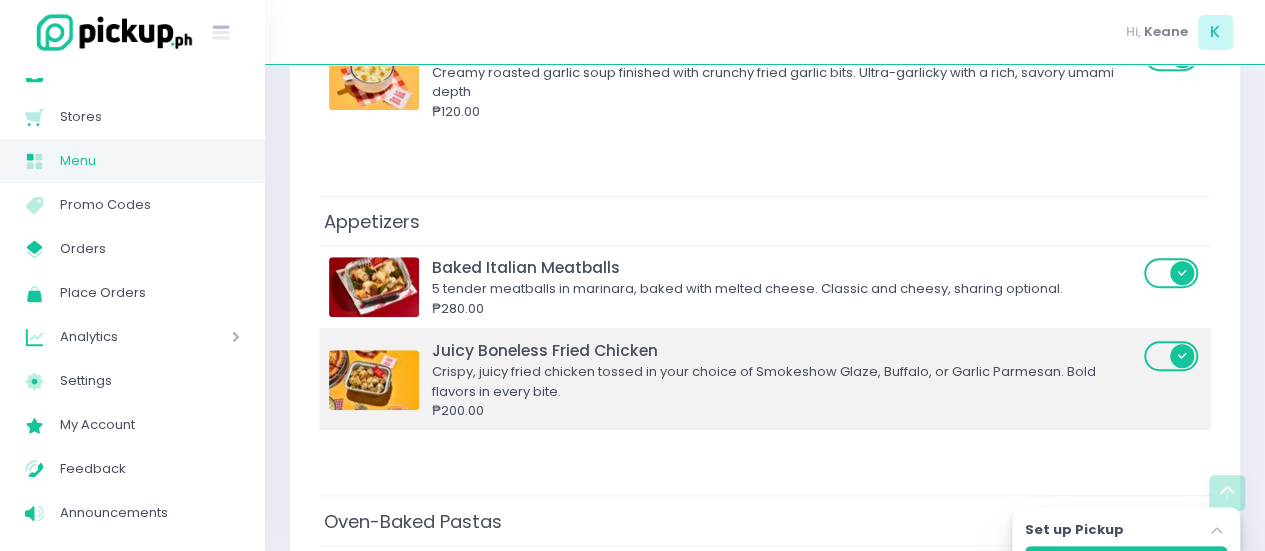 click on "Crispy, juicy fried chicken tossed in your choice of Smokeshow Glaze, Buffalo, or Garlic Parmesan.
Bold flavors in every bite." at bounding box center (785, 381) 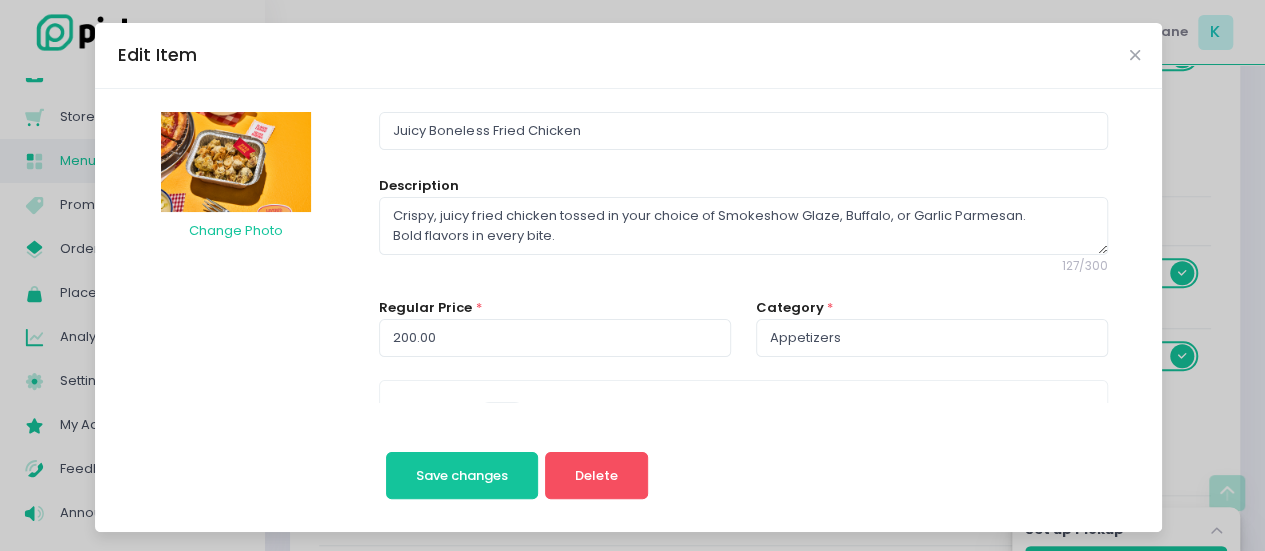 scroll, scrollTop: 260, scrollLeft: 0, axis: vertical 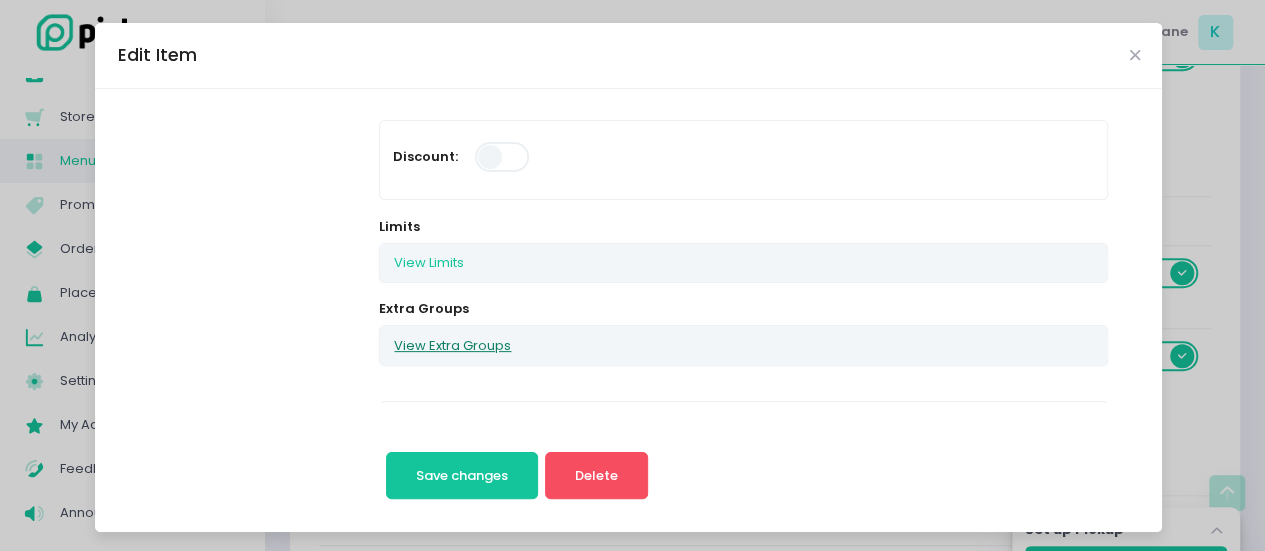 click on "View Extra Groups" at bounding box center [452, 345] 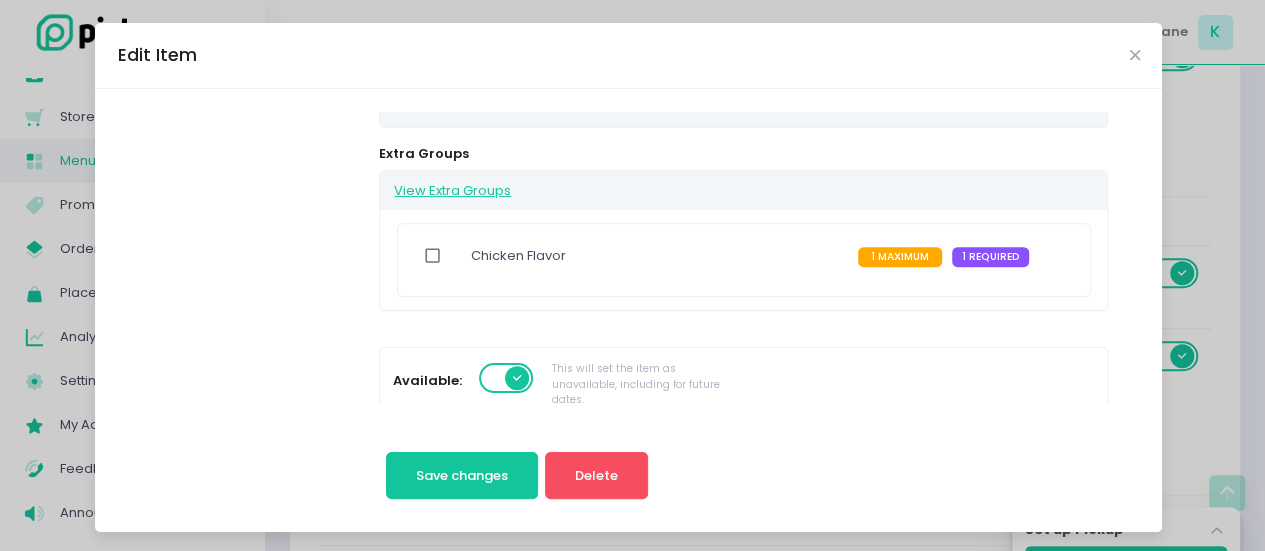 scroll, scrollTop: 416, scrollLeft: 0, axis: vertical 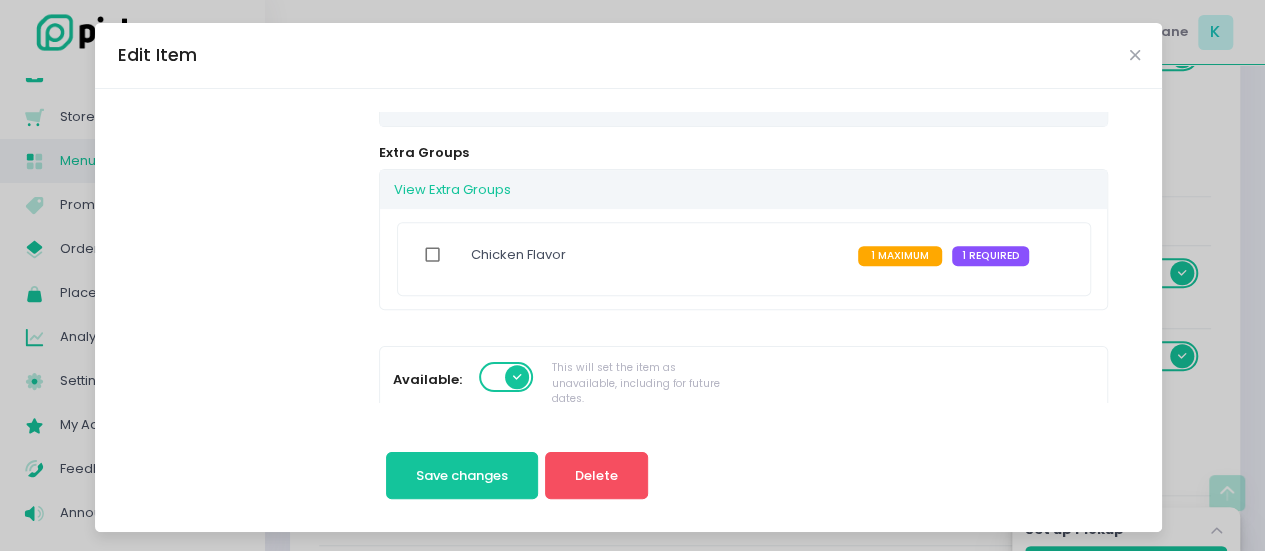 click at bounding box center (433, 255) 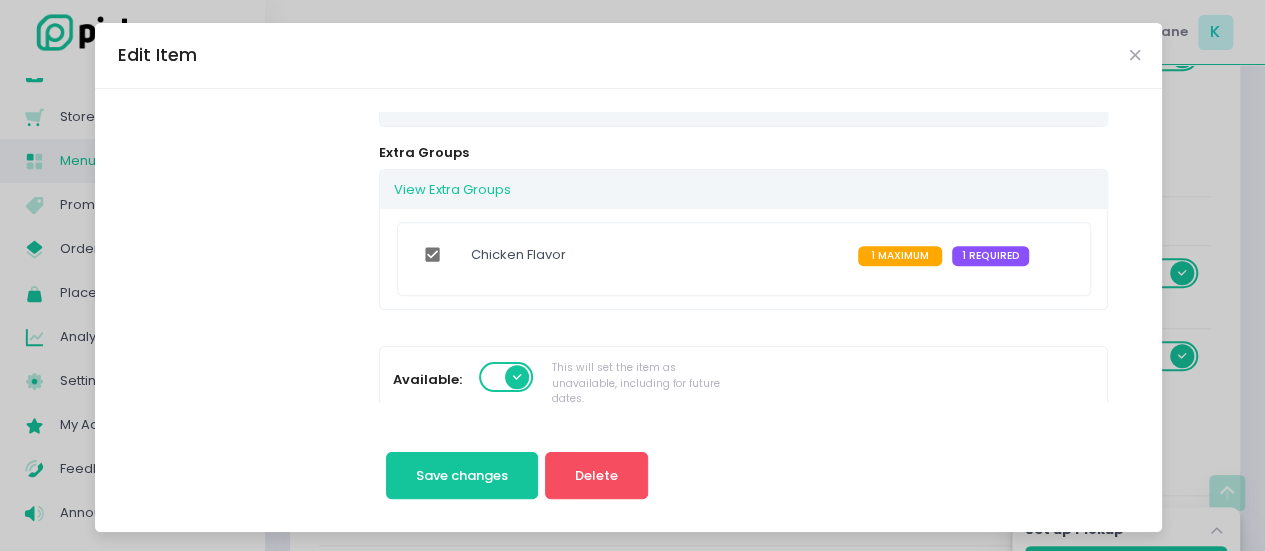 click on "Save changes Delete" at bounding box center [517, 456] 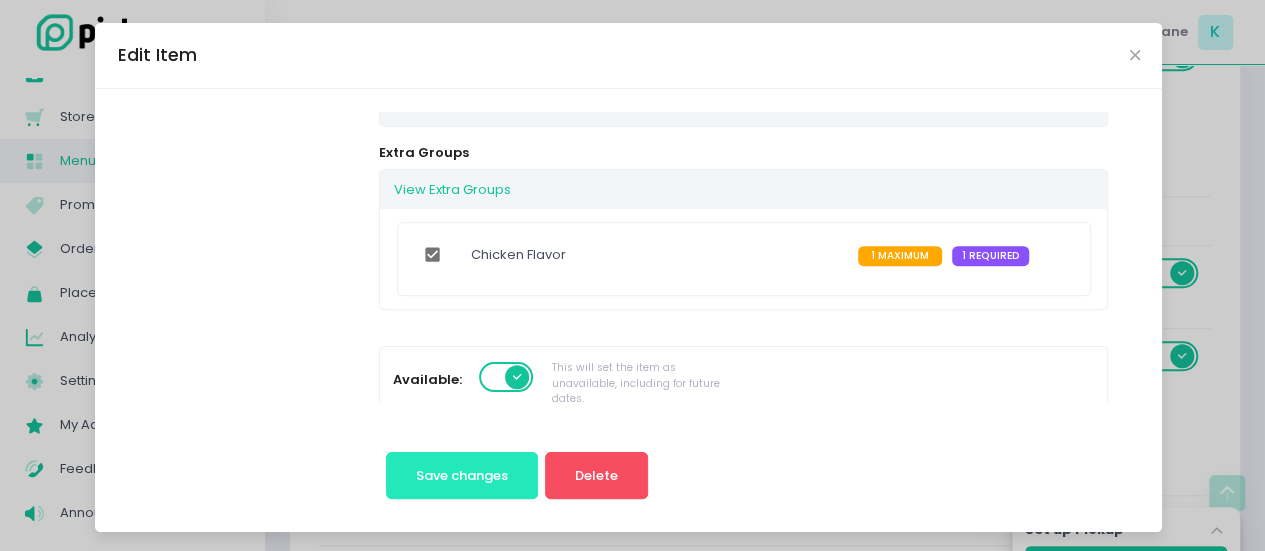 click on "Save changes" at bounding box center [462, 475] 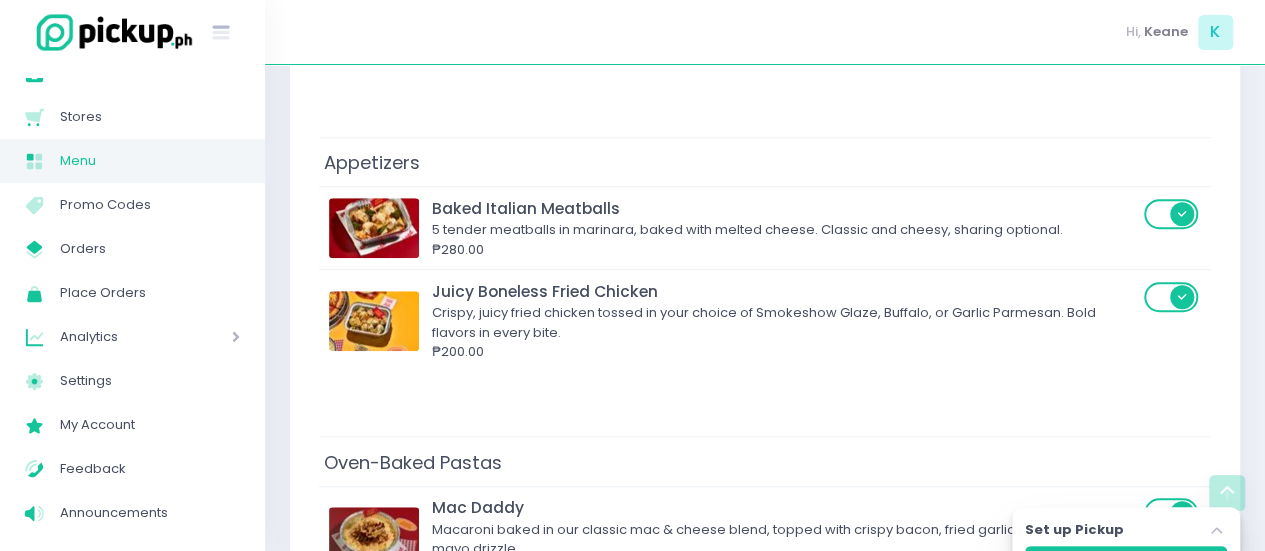 scroll, scrollTop: 608, scrollLeft: 0, axis: vertical 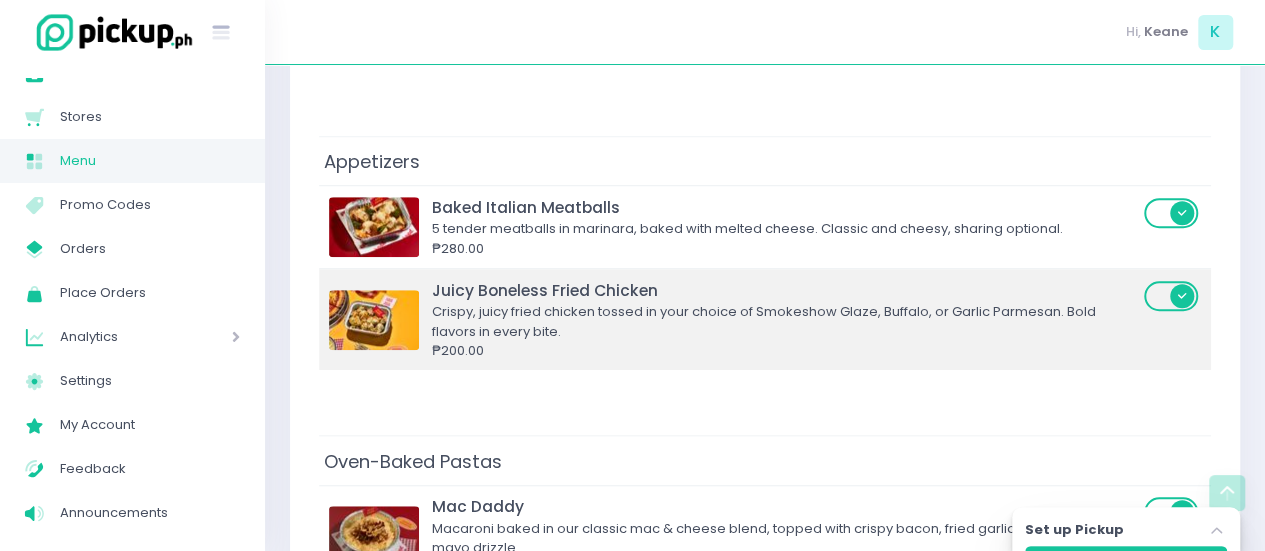 click on "Crispy, juicy fried chicken tossed in your choice of Smokeshow Glaze, Buffalo, or Garlic Parmesan.
Bold flavors in every bite." at bounding box center [785, 321] 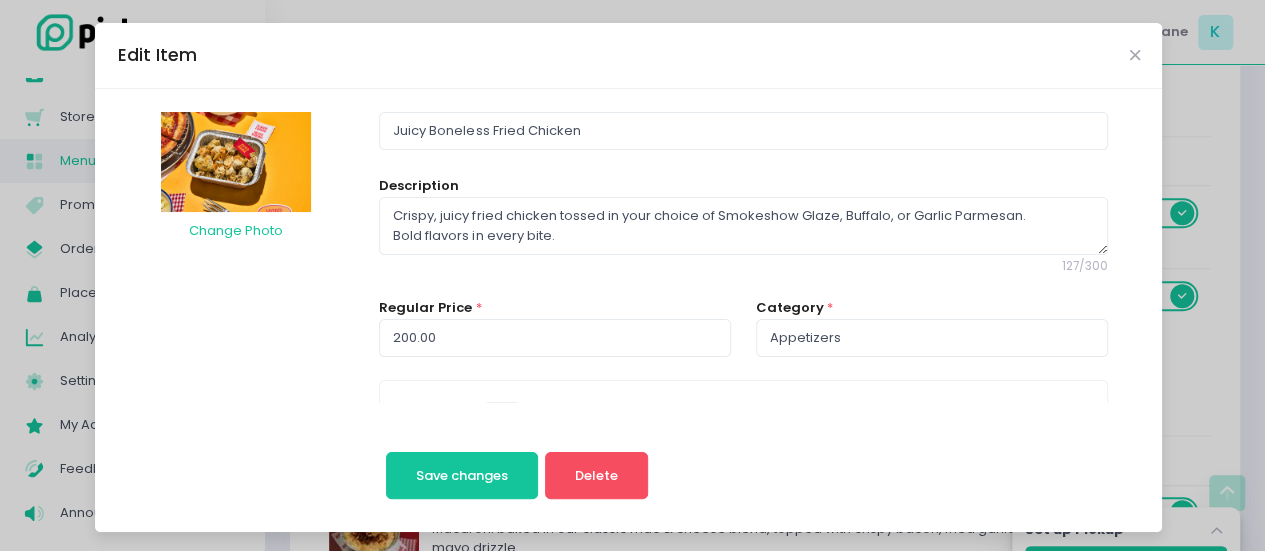 click on "Edit  Item     Change Photo Juicy Boneless Fried Chicken   Description     Crispy, juicy fried chicken tossed in your choice of Smokeshow Glaze, Buffalo, or Garlic Parmesan.
Bold flavors in every bite.  127 / 300   Regular Price   *   200.00   Category   *   Appetizers Discount: Limits View Limits Stockholm-icons / Code / Info-circle Created with Sketch. You can set the limits of this item on a daily or time slot basis. Set to   0  if no limit.   Daily Limit     0   Per Time Slot Limit     0 Extra Groups View Extra Groups Chicken Flavor     1   MAXIMUM 1   REQUIRED Available: This will set the item as unavailable, including for future dates. Meal Plan Item: Only Meal Plan Items are shown for Meal Plan orders Bulk Item: Bulk items can only be delivered by cars Mark as unavailable for today: This will mark this item as unavailable for today,   Aug 5, 2025 . Dine in Exclusive: This item will be available only on dine-in. Tags: 💯 Popular Stockholm-icons / Design / Edit Created with Sketch. 🥗 Vegan 🧀 🥕" at bounding box center (632, 275) 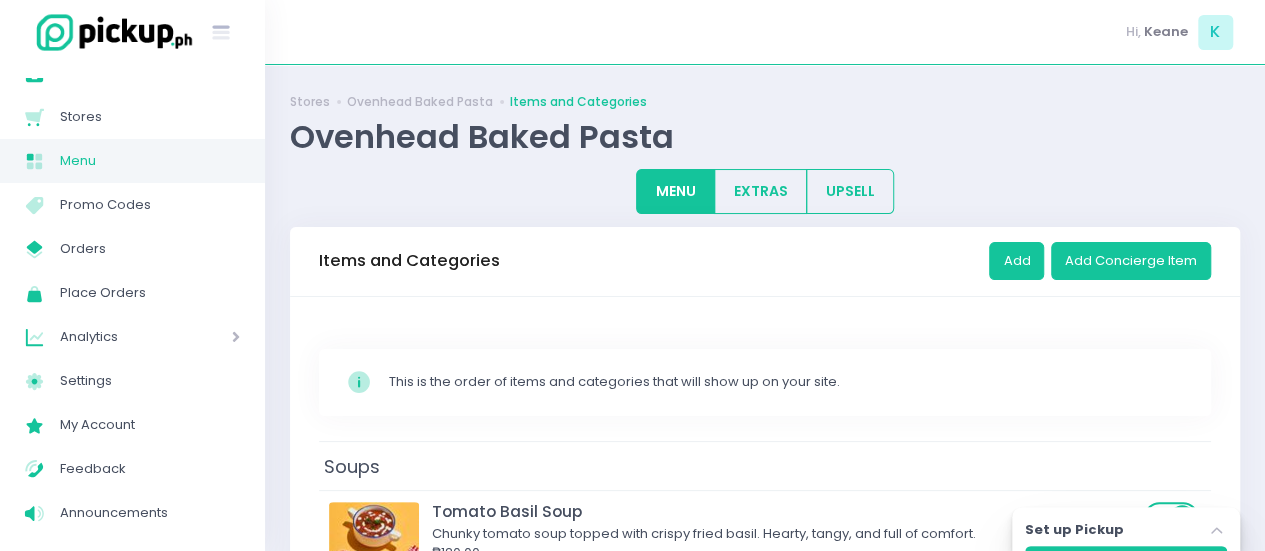 scroll, scrollTop: 0, scrollLeft: 0, axis: both 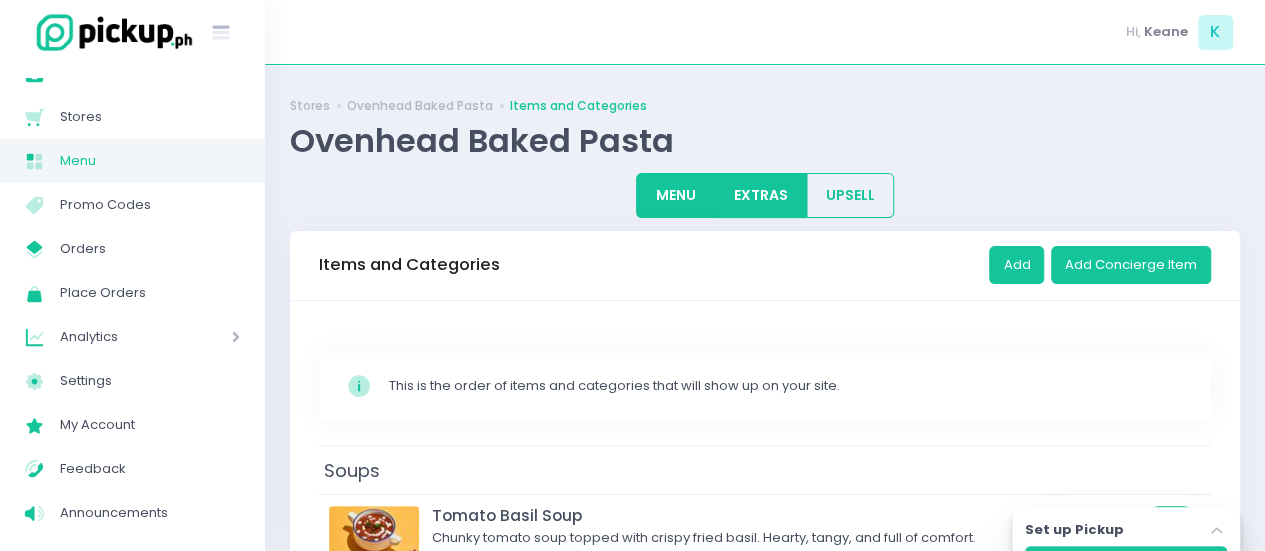 click on "EXTRAS" at bounding box center (760, 195) 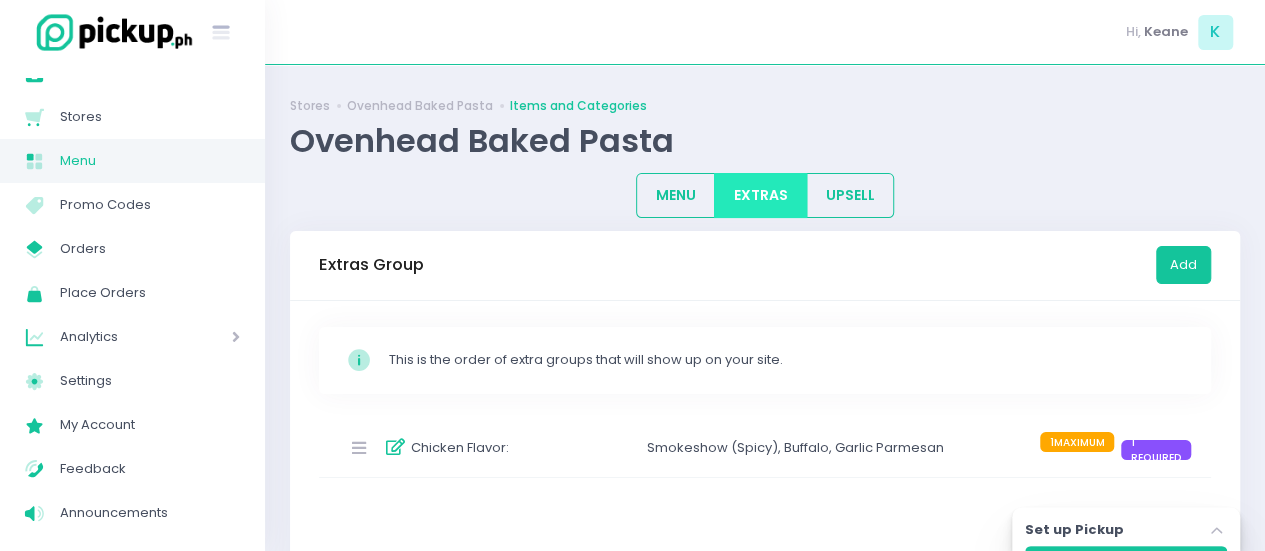 scroll, scrollTop: 123, scrollLeft: 0, axis: vertical 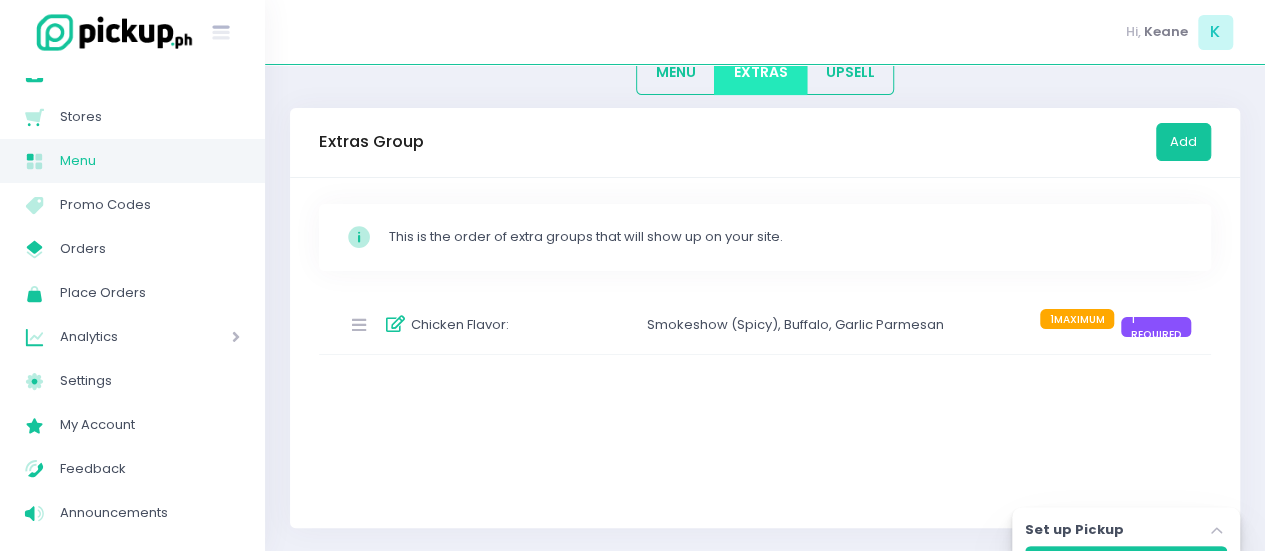 click on "Smokeshow (Spicy) ,   Buffalo ,   Garlic Parmesan" at bounding box center (796, 325) 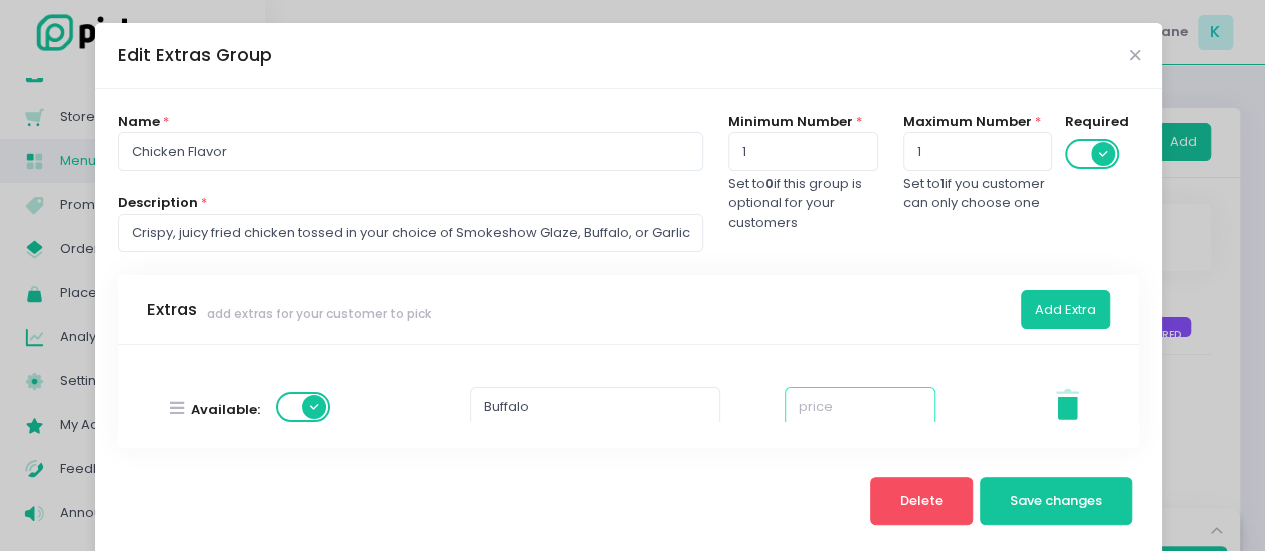 click at bounding box center (860, 406) 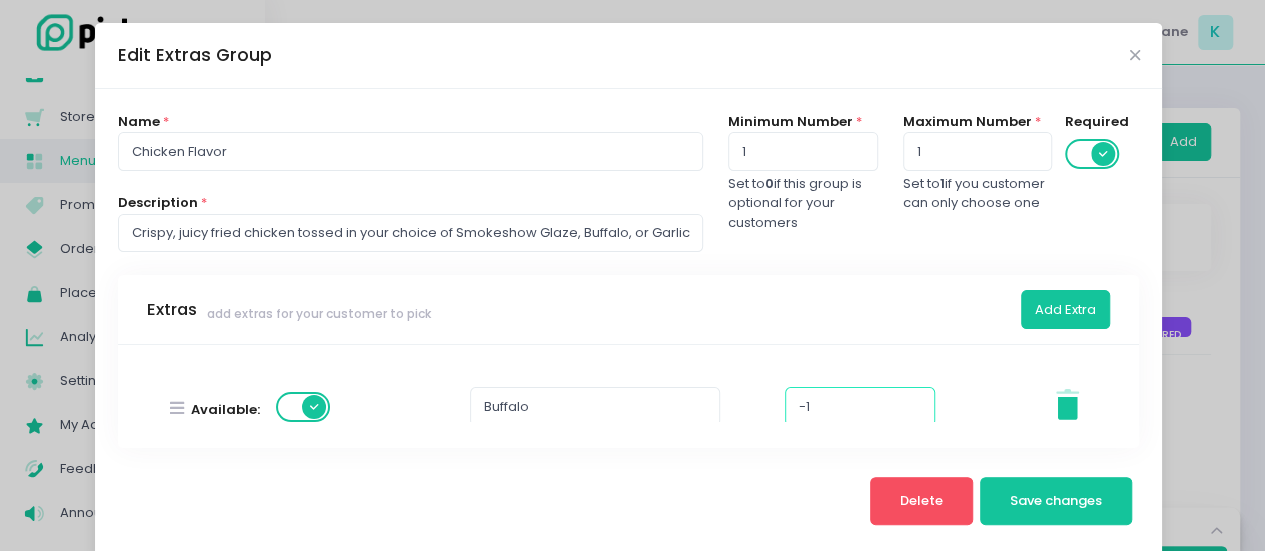 type on "-2" 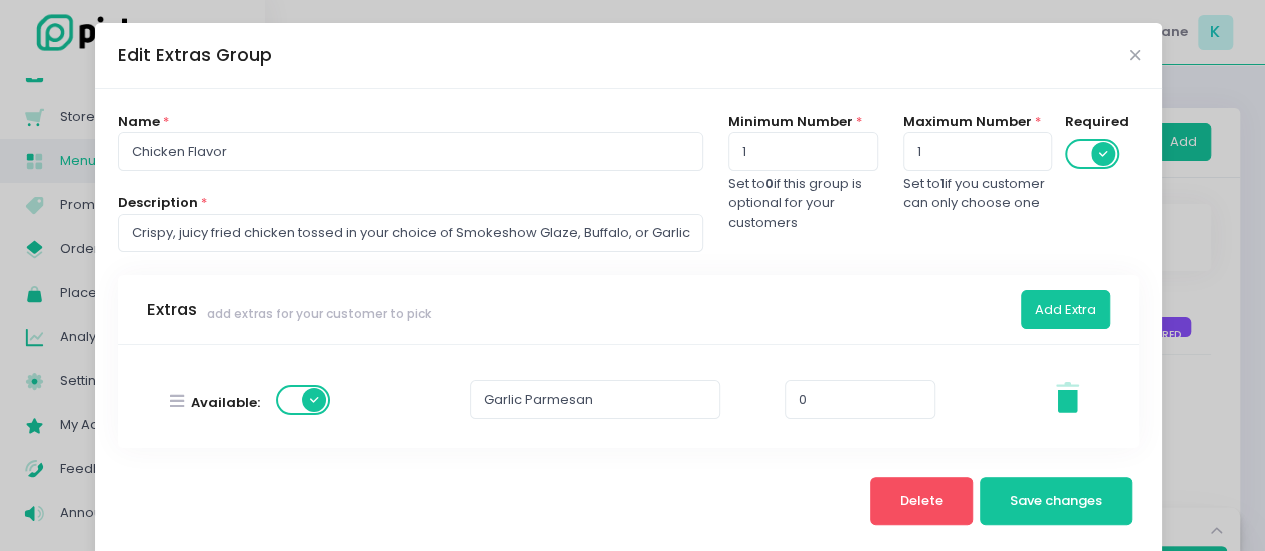 scroll, scrollTop: 273, scrollLeft: 0, axis: vertical 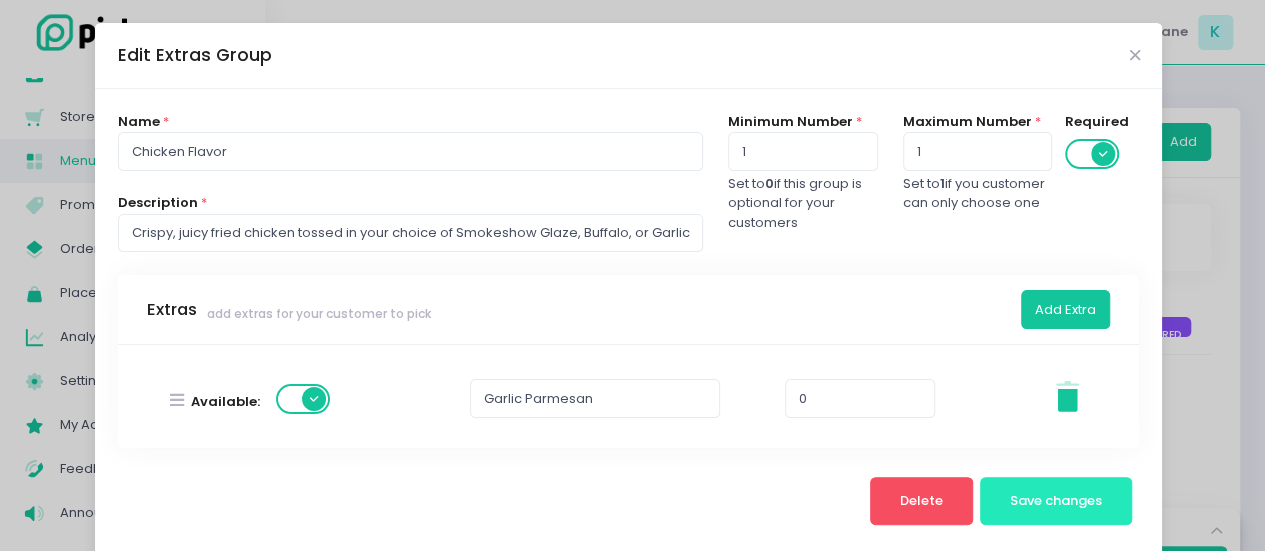 type on "0" 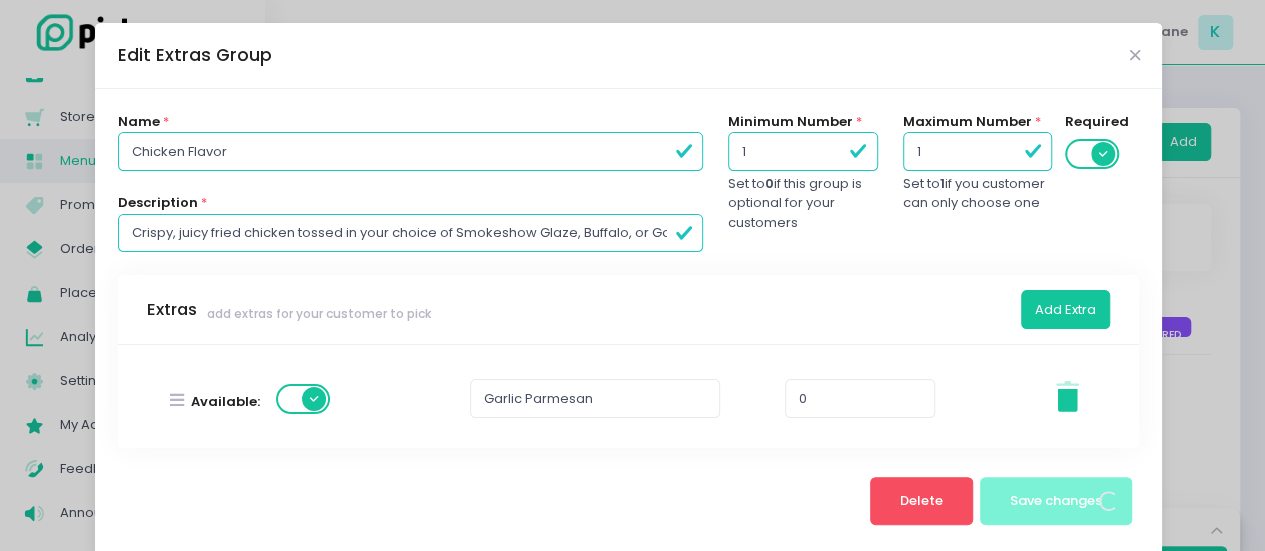 scroll, scrollTop: 0, scrollLeft: 0, axis: both 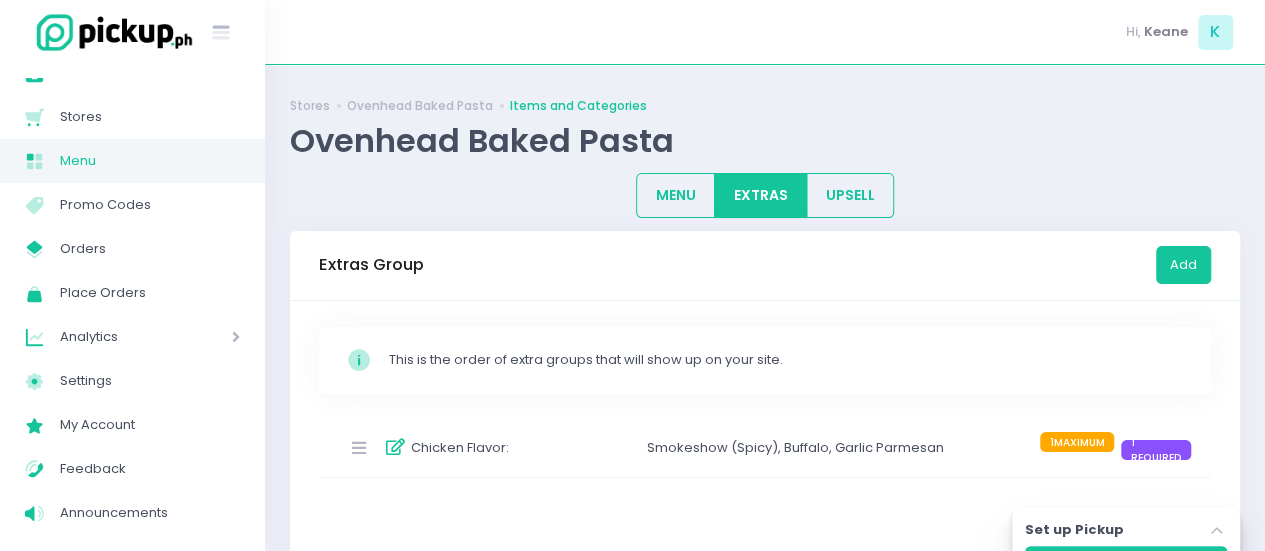 click on "This is the order of extra groups that will show up on your site." at bounding box center (786, 360) 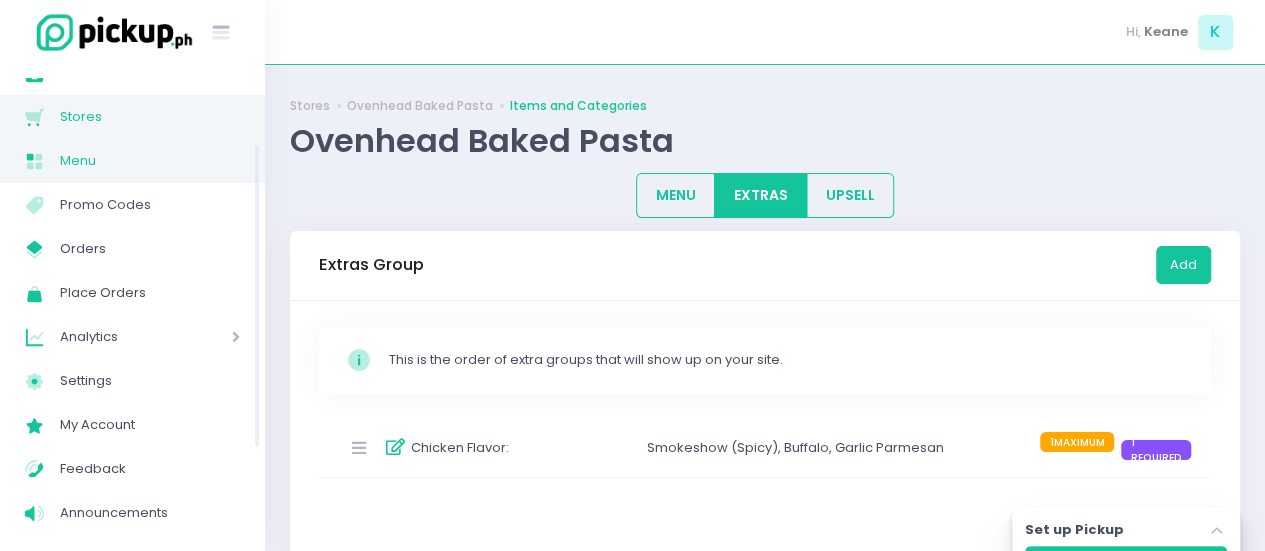click on "Stores" at bounding box center [150, 117] 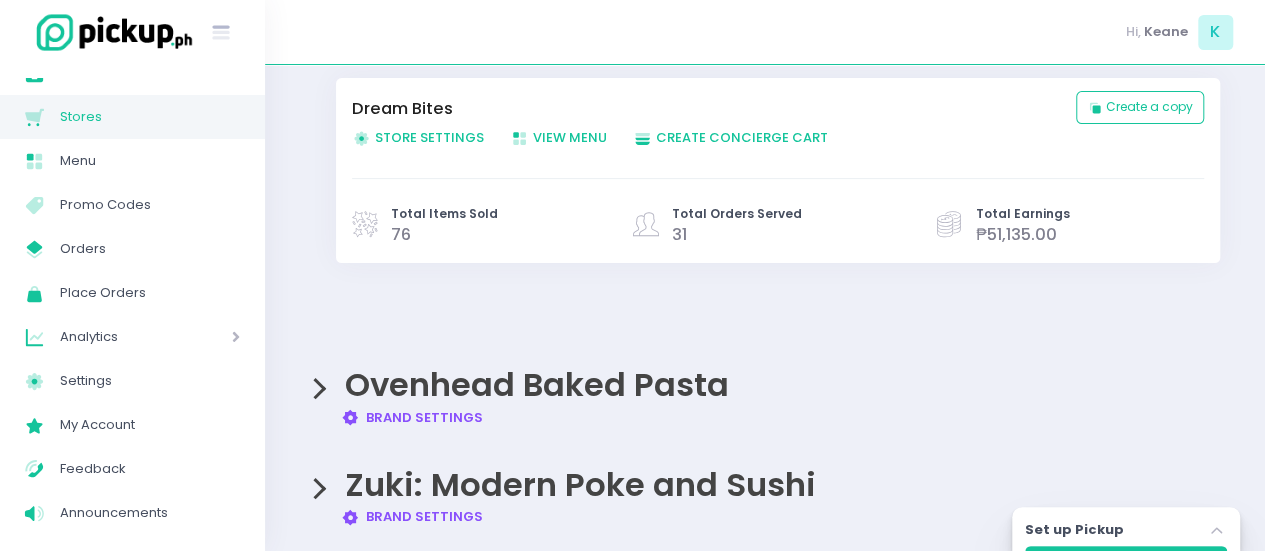 scroll, scrollTop: 210, scrollLeft: 0, axis: vertical 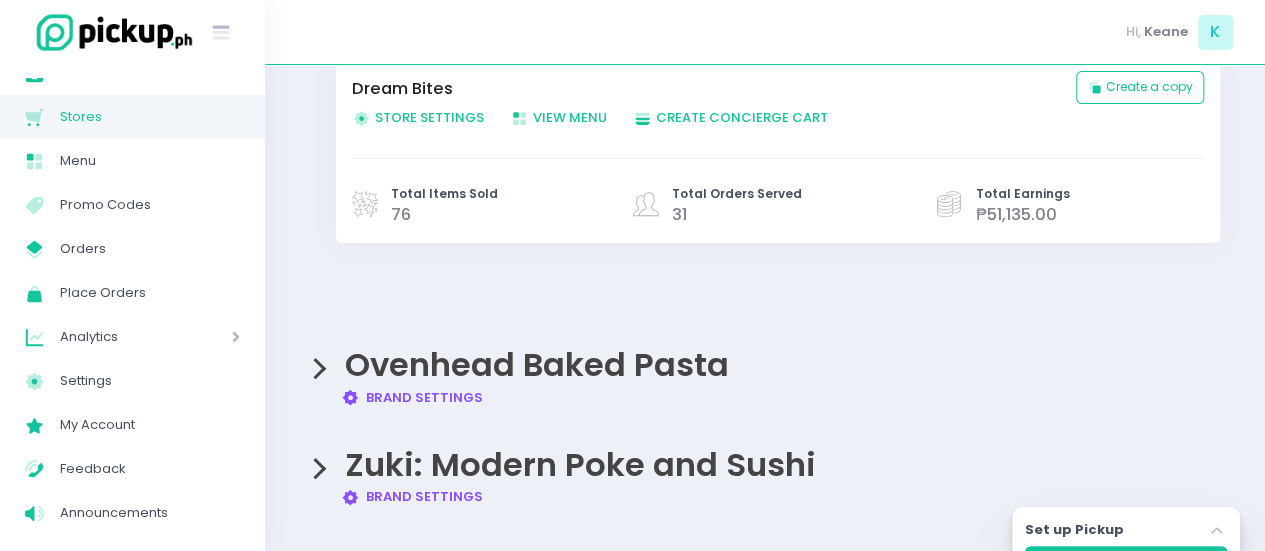 click on "Ovenhead Baked Pasta  Brand Settings Created with Sketch.   Brand Settings" at bounding box center (765, 384) 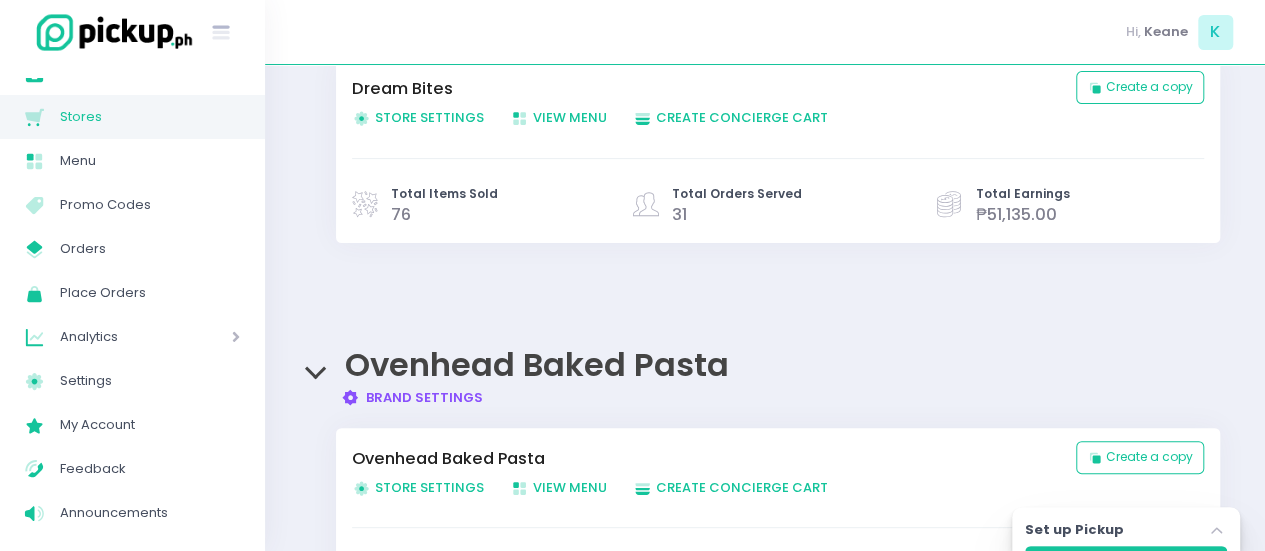 scroll, scrollTop: 428, scrollLeft: 0, axis: vertical 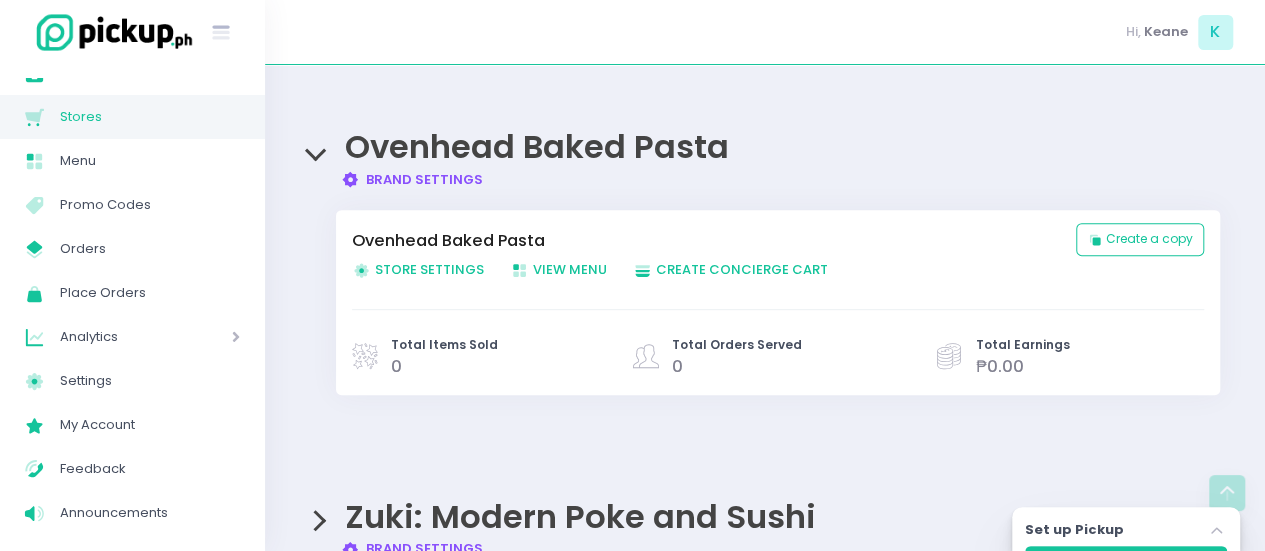 click on "Store Settings Created with Sketch. Store Settings" at bounding box center [418, 269] 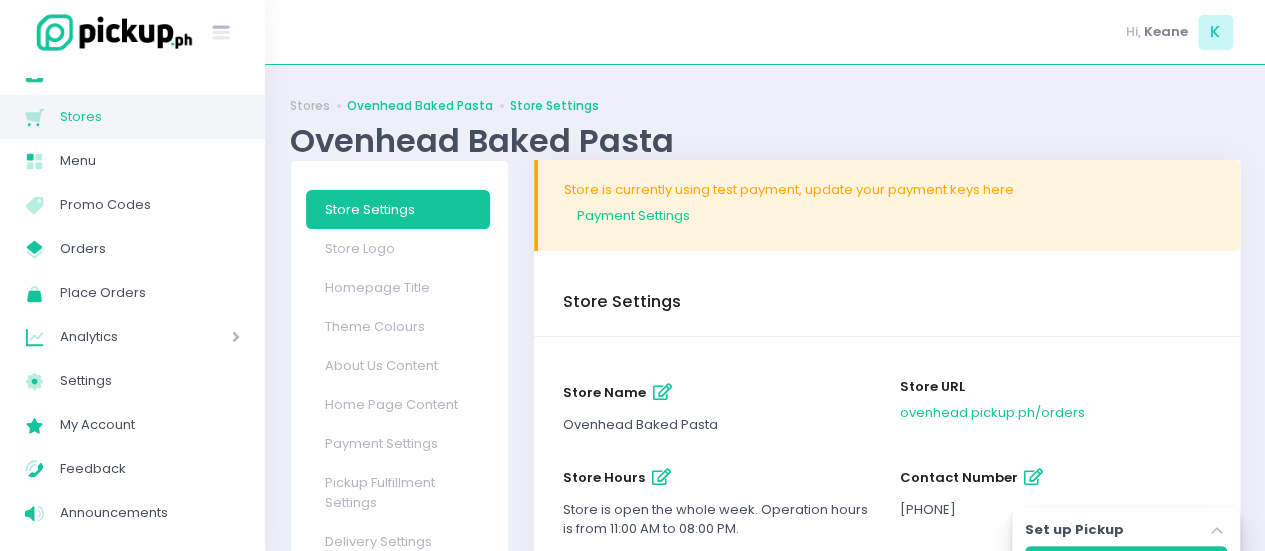 click on "Ovenhead Baked Pasta" at bounding box center [420, 106] 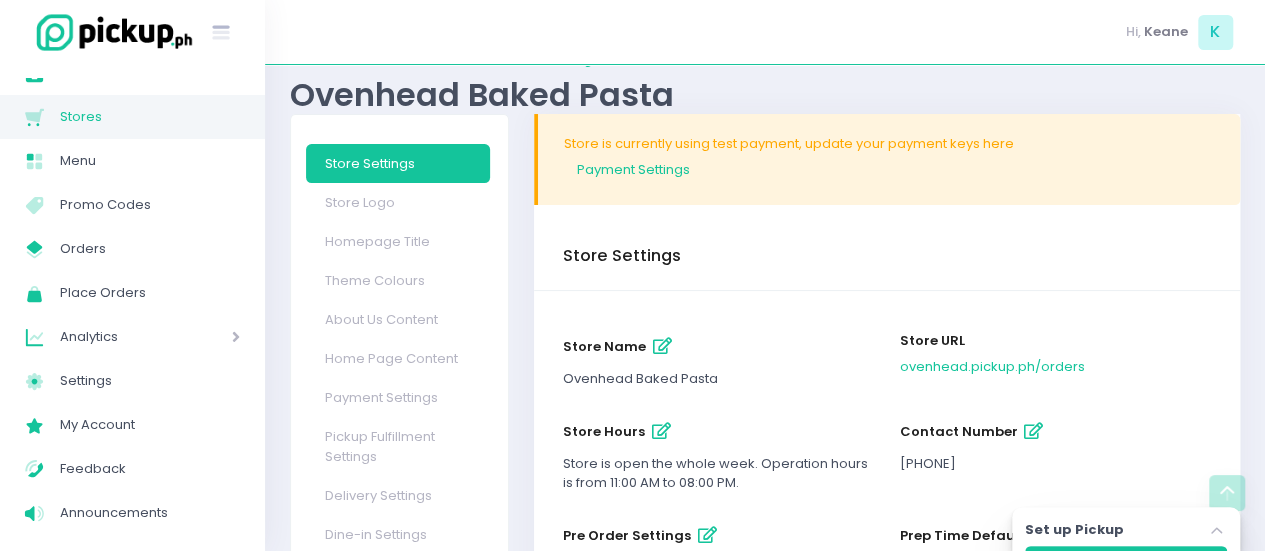 scroll, scrollTop: 0, scrollLeft: 0, axis: both 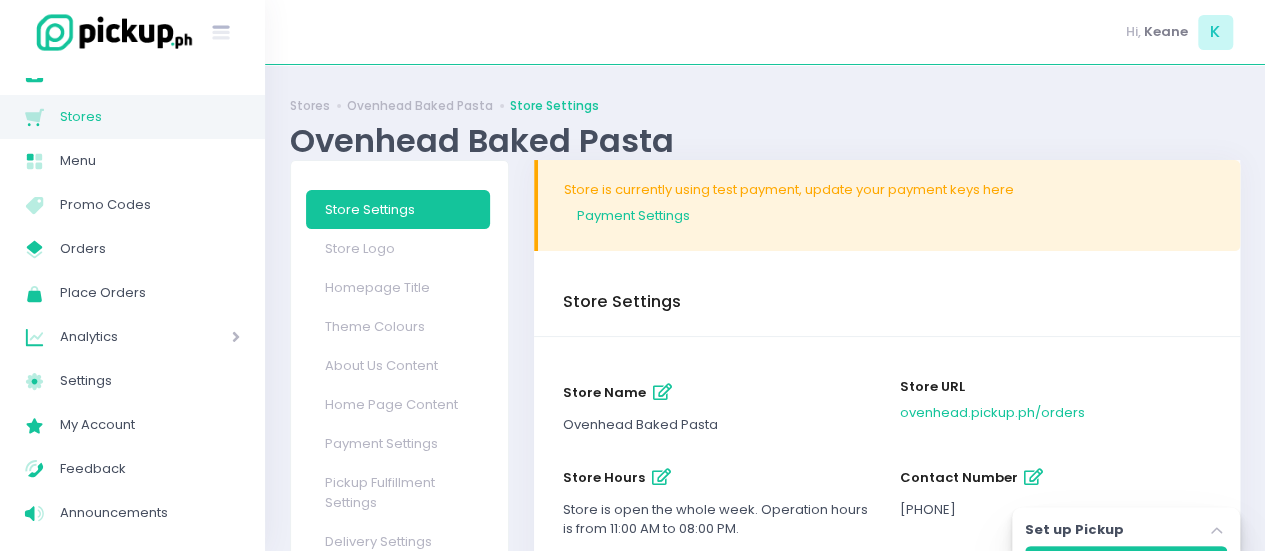 drag, startPoint x: 285, startPoint y: 87, endPoint x: 306, endPoint y: 115, distance: 35 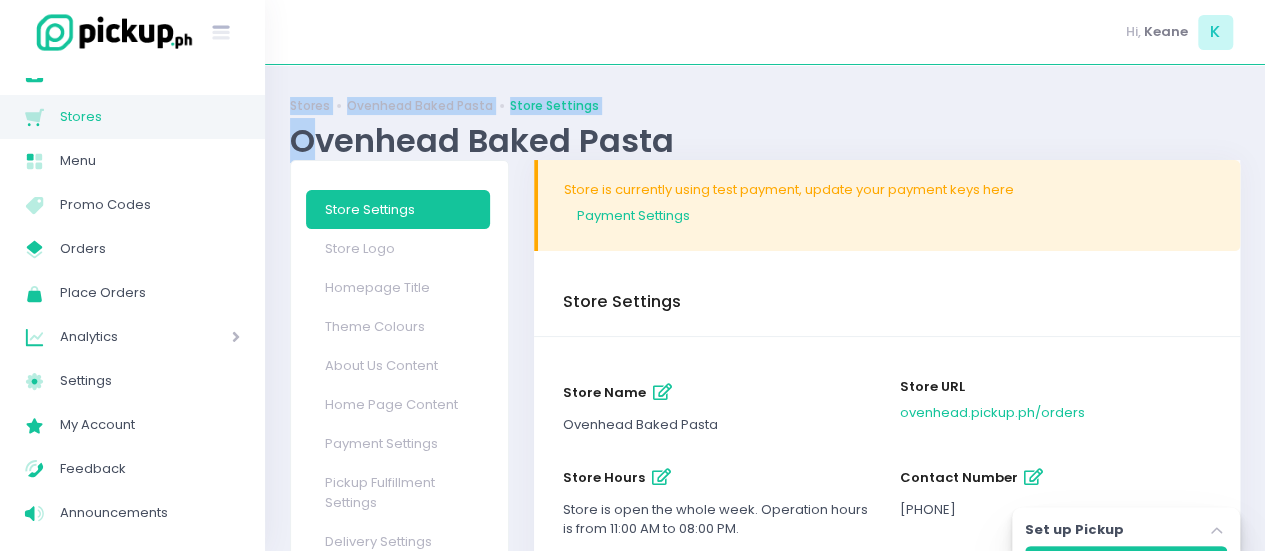 click on "Stores Ovenhead Baked Pasta  Store Settings   Ovenhead Baked Pasta" at bounding box center (765, 125) 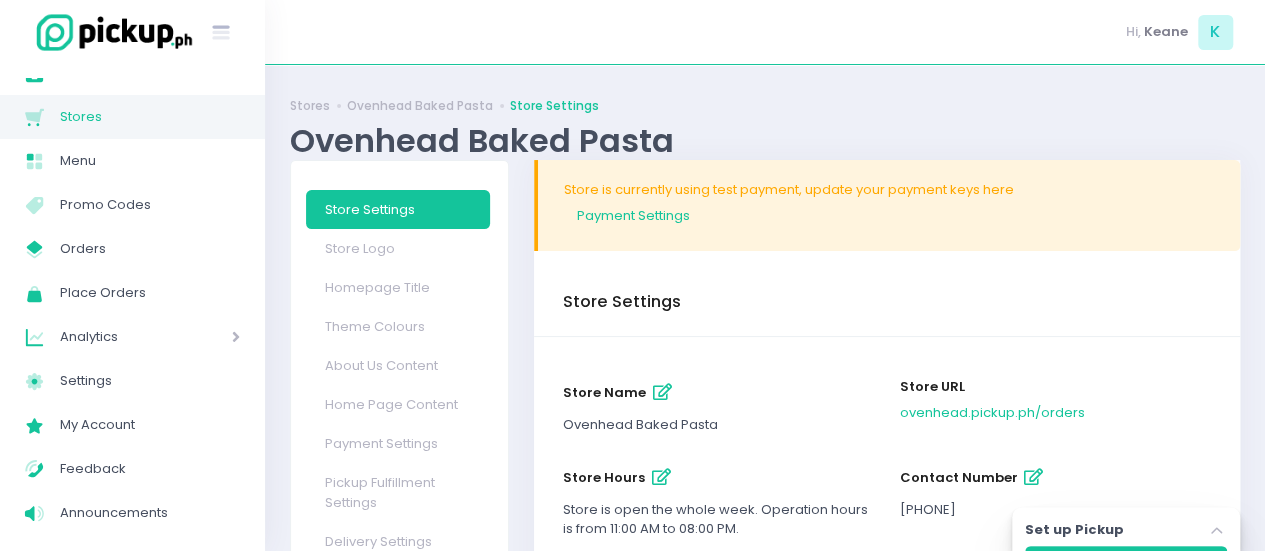 click on "Stores Ovenhead Baked Pasta  Store Settings   Ovenhead Baked Pasta" at bounding box center (765, 125) 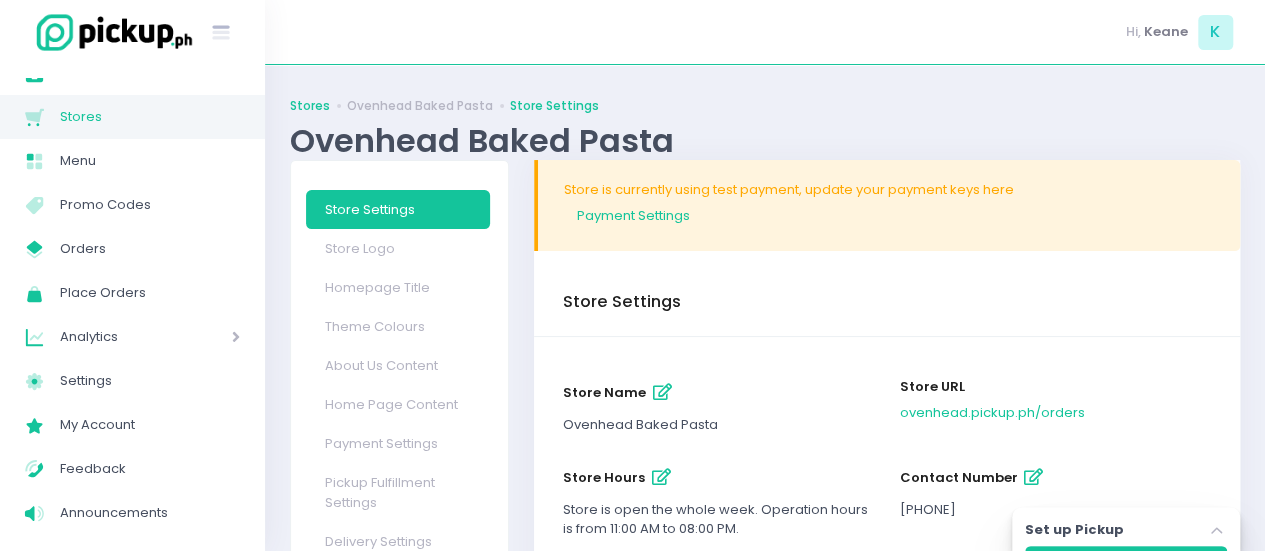 click on "Stores" at bounding box center [310, 106] 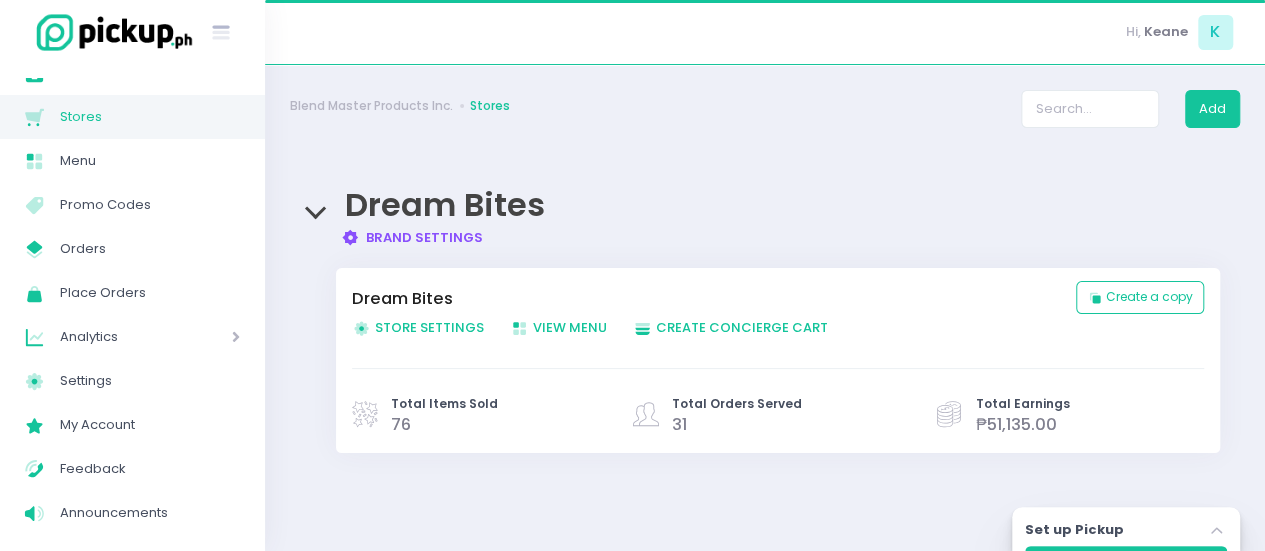 scroll, scrollTop: 210, scrollLeft: 0, axis: vertical 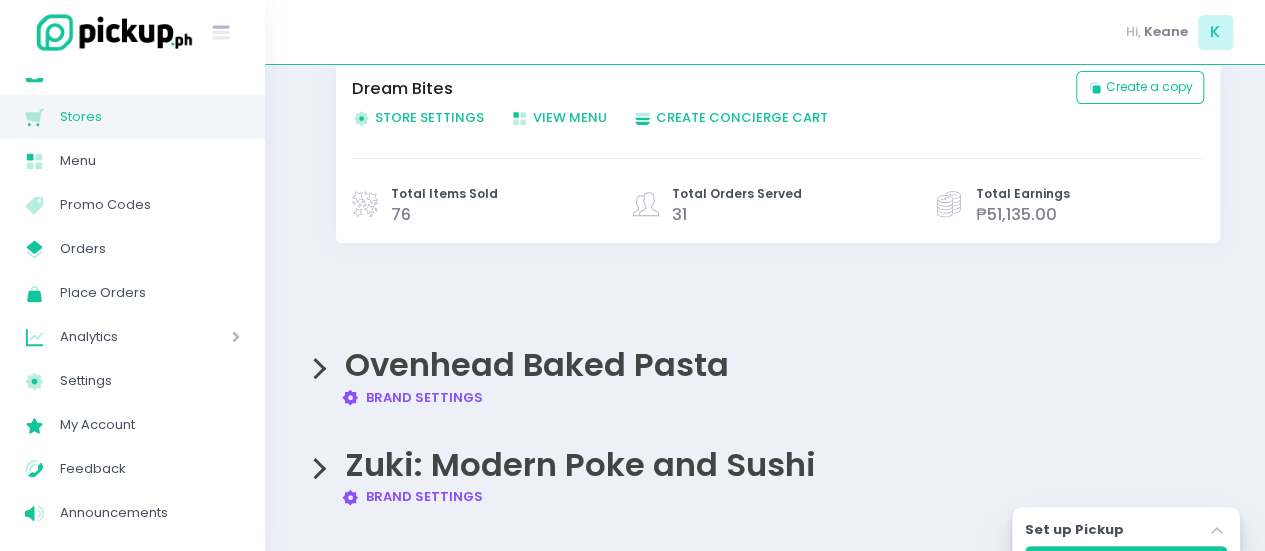 click on "Brand Settings Created with Sketch.   Brand Settings" at bounding box center [412, 496] 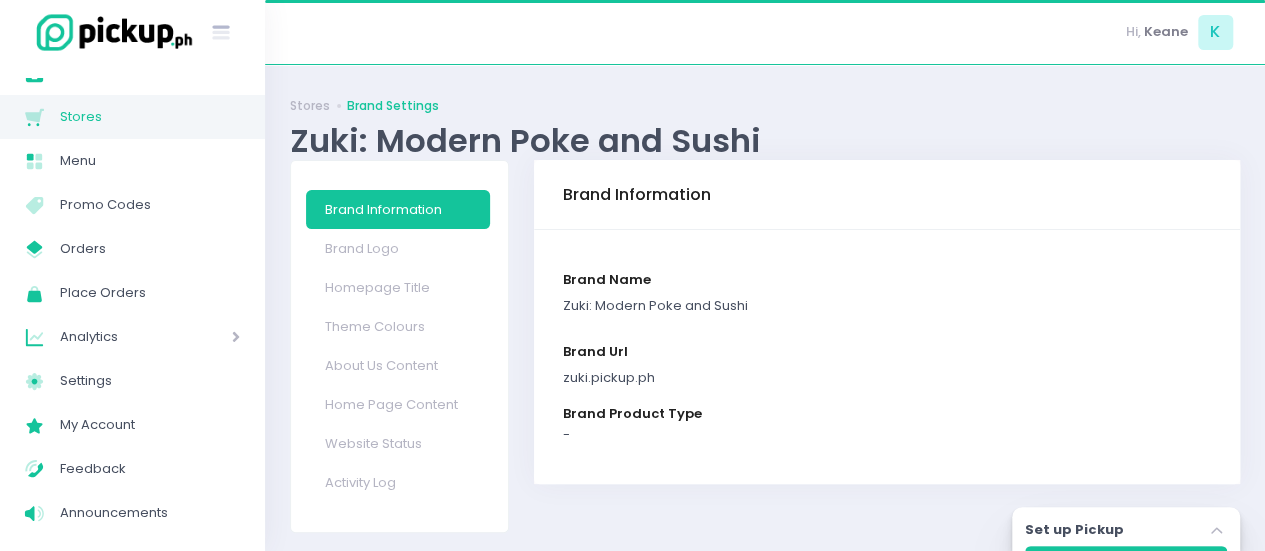 scroll, scrollTop: 5, scrollLeft: 0, axis: vertical 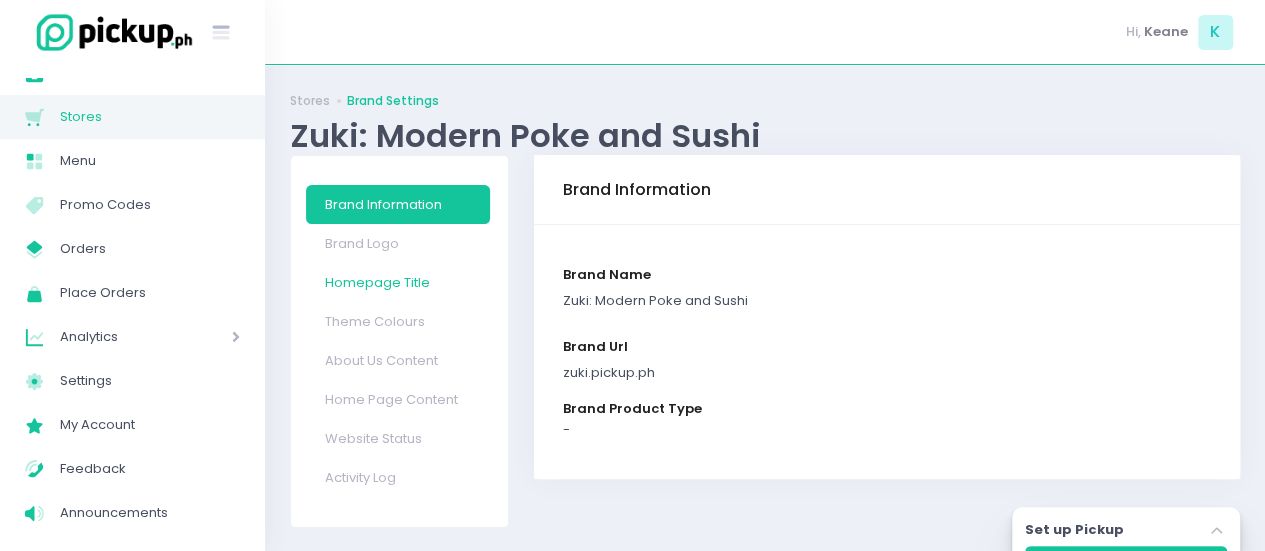 click on "Homepage Title" at bounding box center (398, 282) 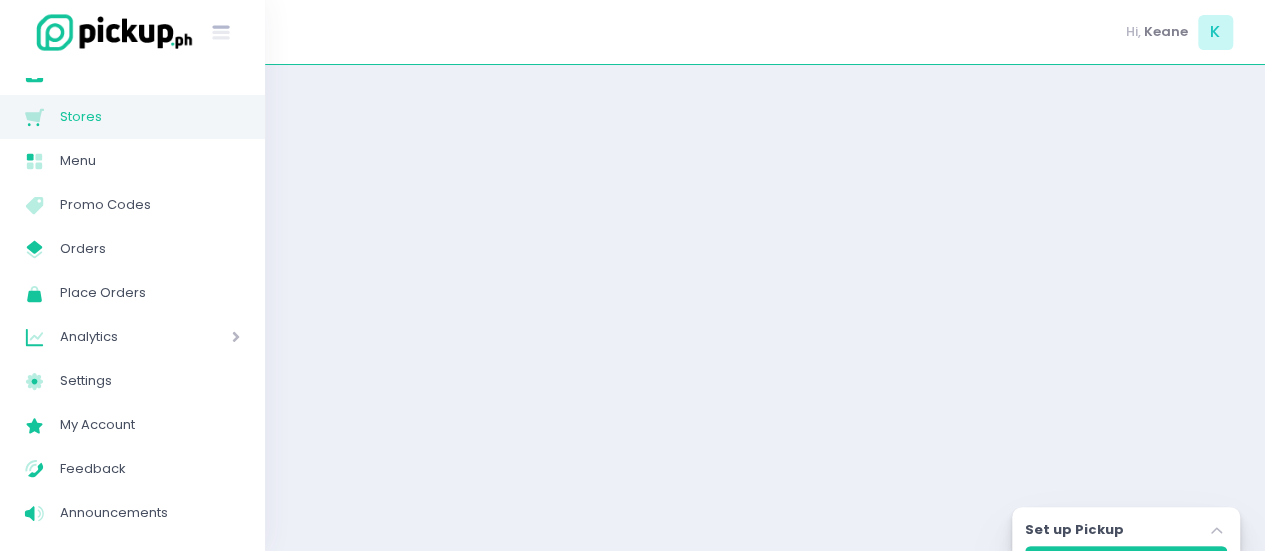 scroll, scrollTop: 0, scrollLeft: 0, axis: both 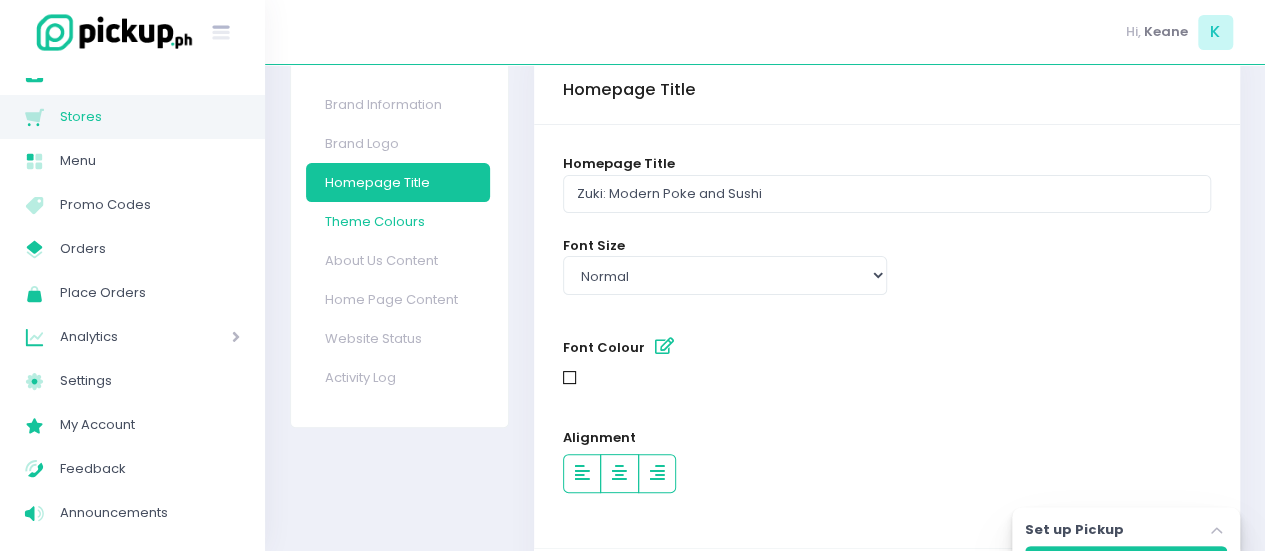 click on "Theme Colours" at bounding box center (398, 221) 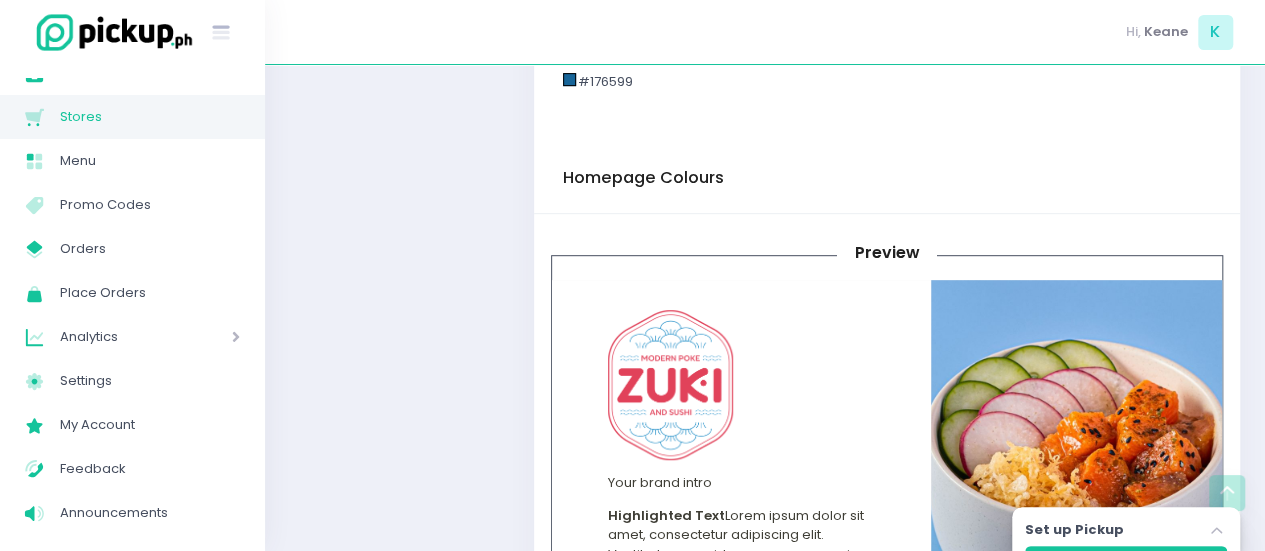 scroll, scrollTop: 716, scrollLeft: 0, axis: vertical 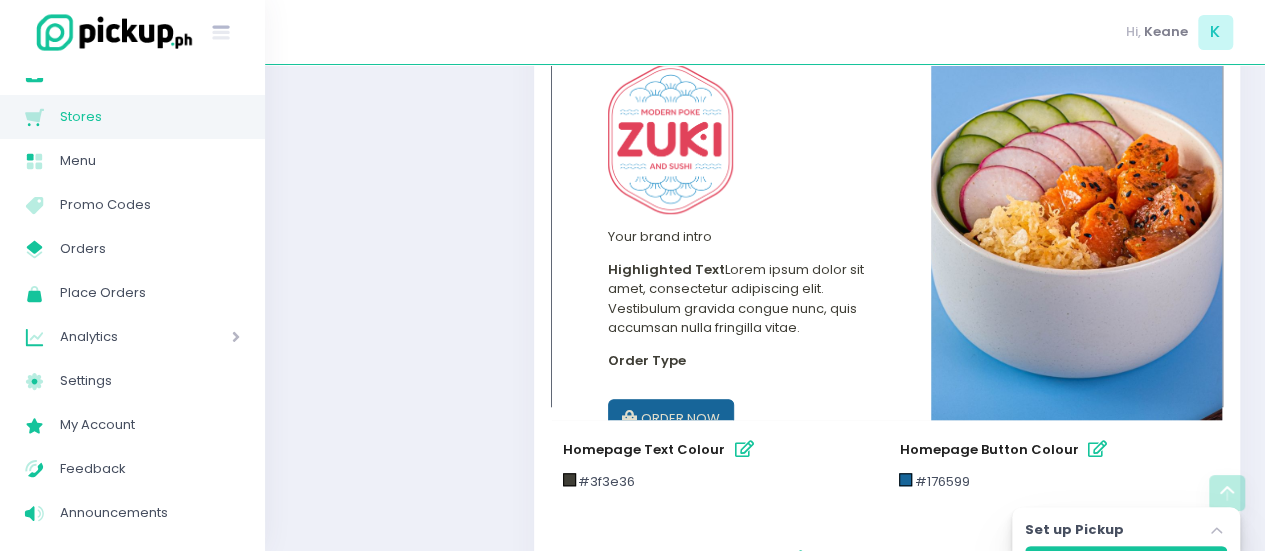 click at bounding box center (1076, 227) 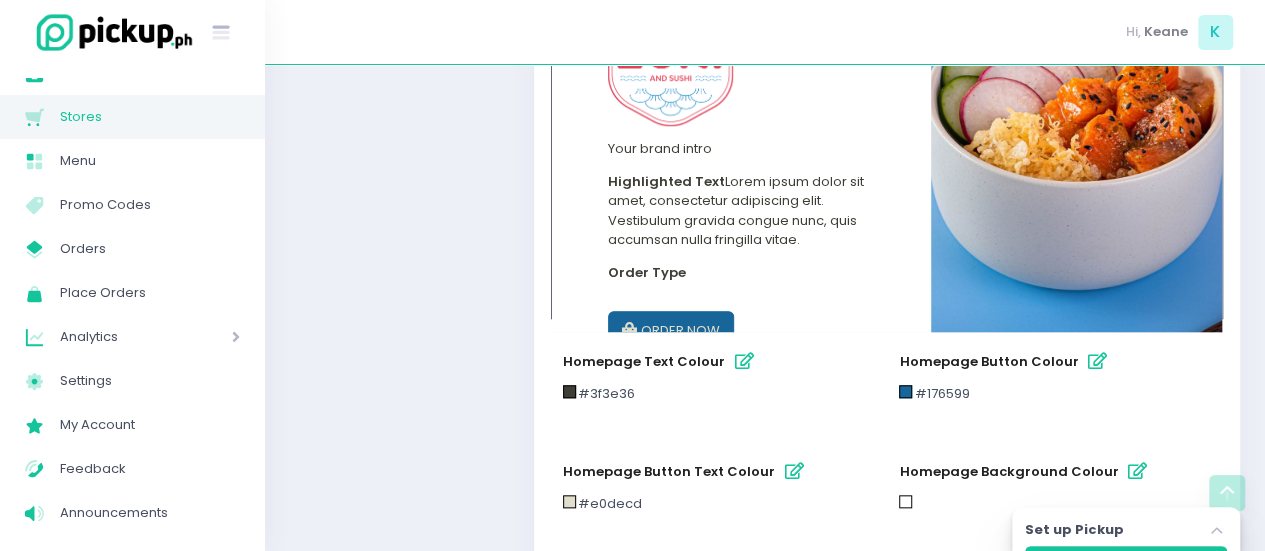 scroll, scrollTop: 803, scrollLeft: 0, axis: vertical 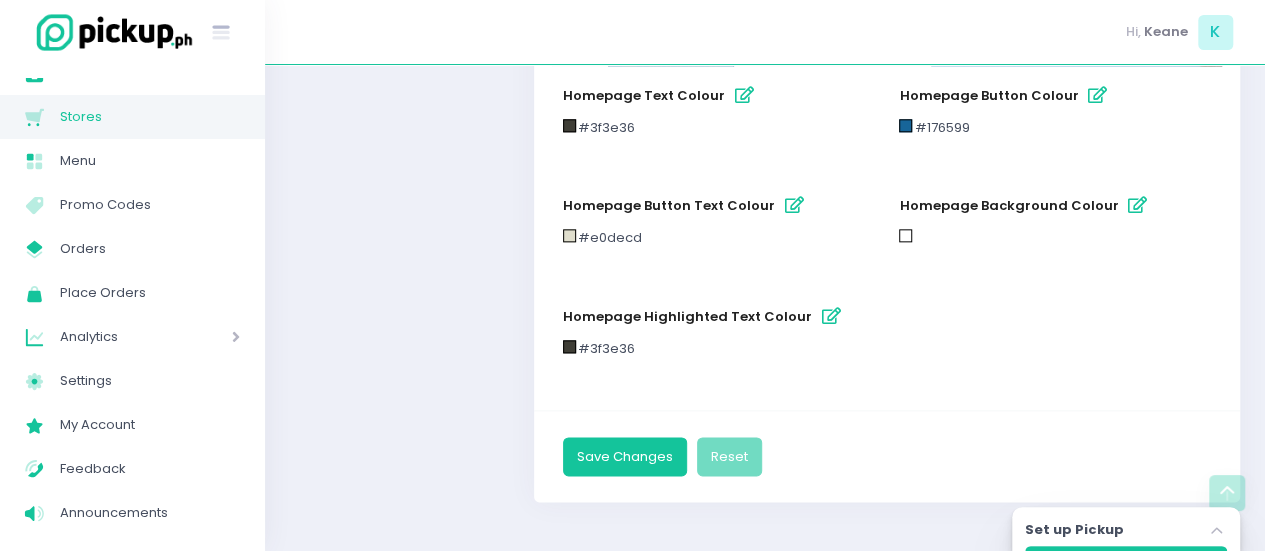 click on "homepage text colour   #3f3e36   homepage button colour   #176599   homepage button text colour   #e0decd   homepage background colour     homepage highlighted text colour   #3f3e36" at bounding box center (887, 219) 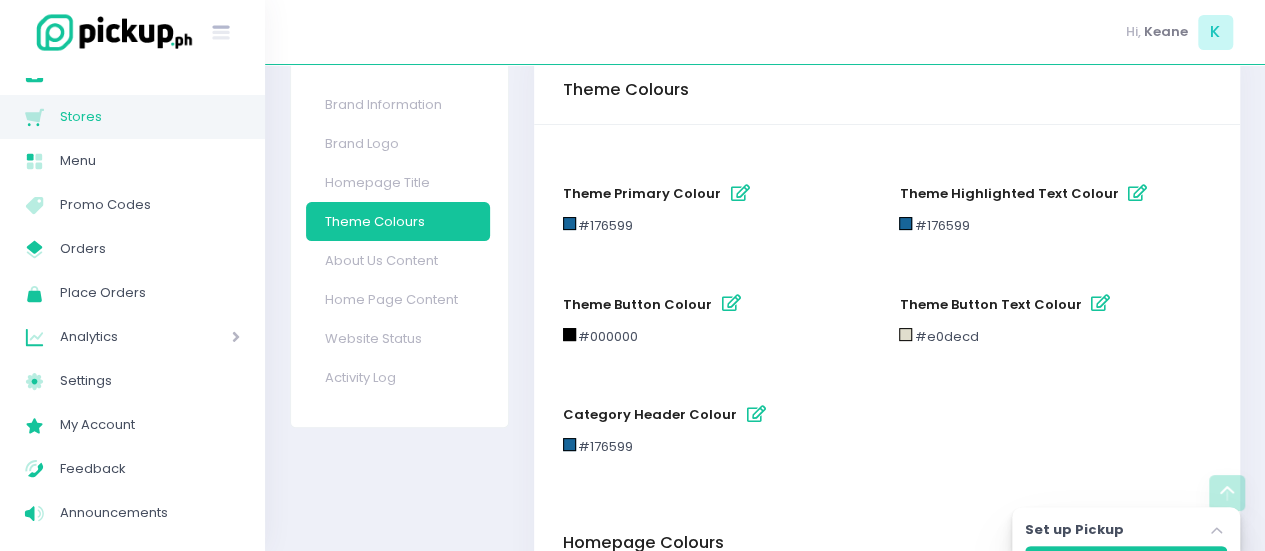 scroll, scrollTop: 0, scrollLeft: 0, axis: both 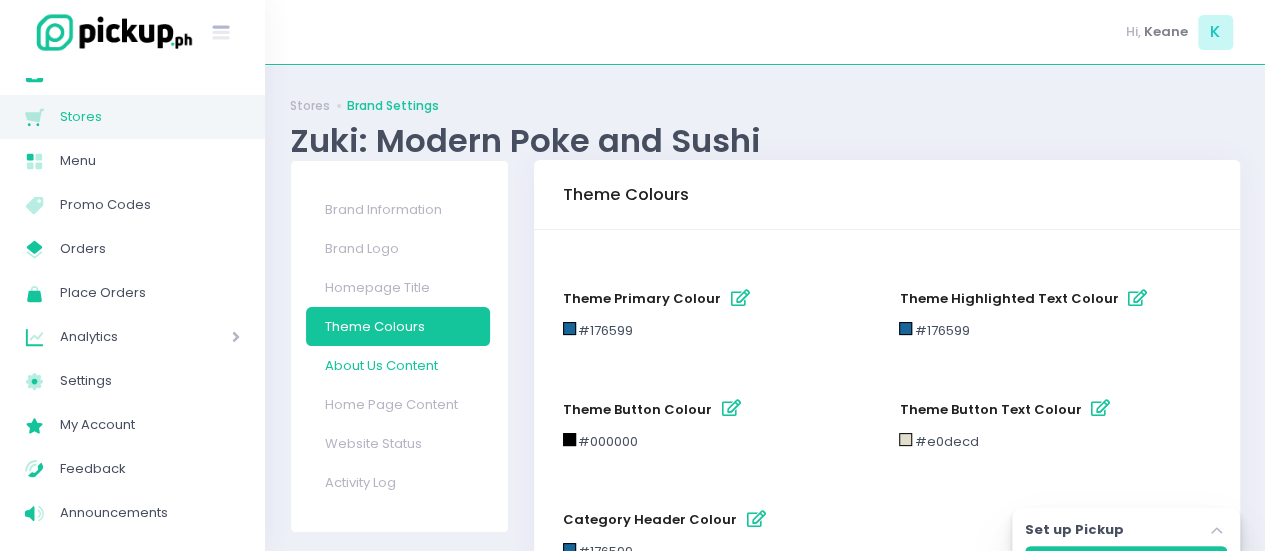 click on "About Us Content" at bounding box center [398, 365] 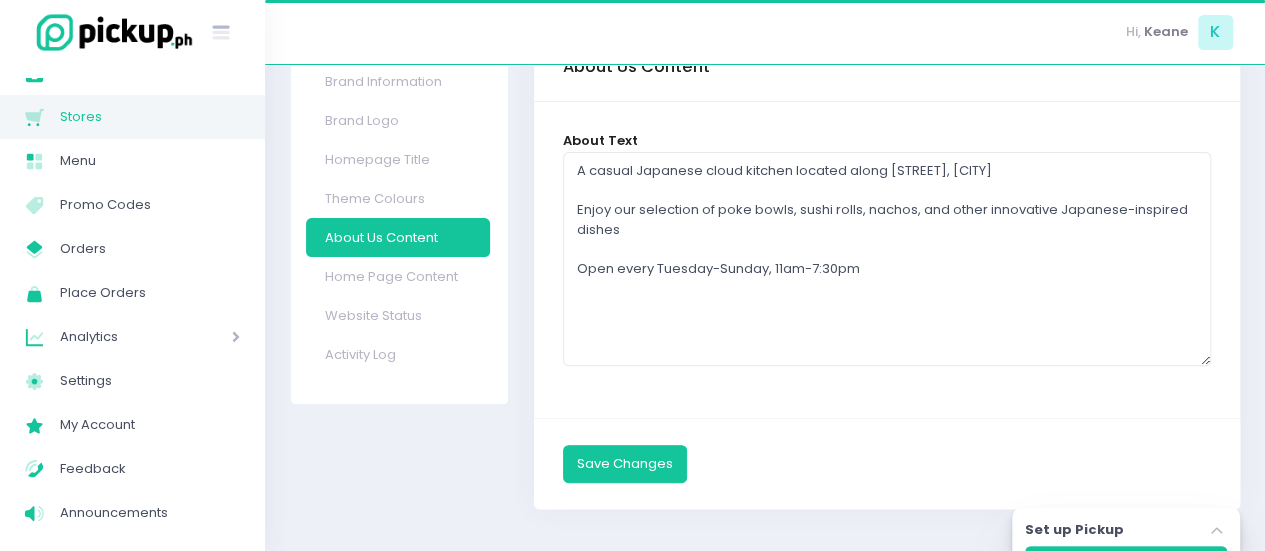 scroll, scrollTop: 130, scrollLeft: 0, axis: vertical 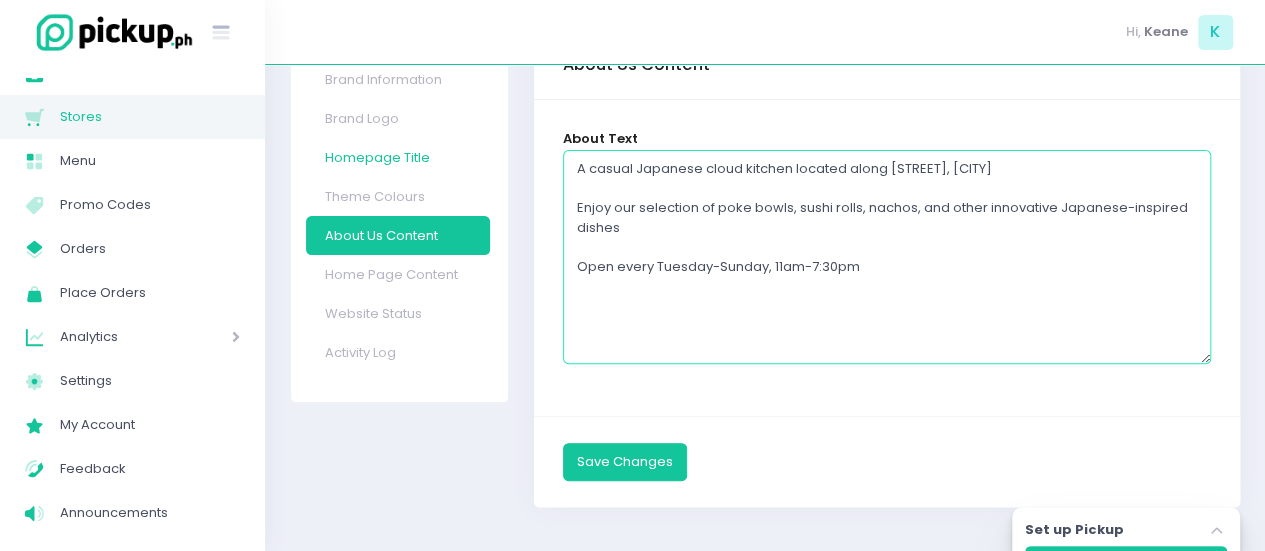 drag, startPoint x: 871, startPoint y: 273, endPoint x: 445, endPoint y: 164, distance: 439.7238 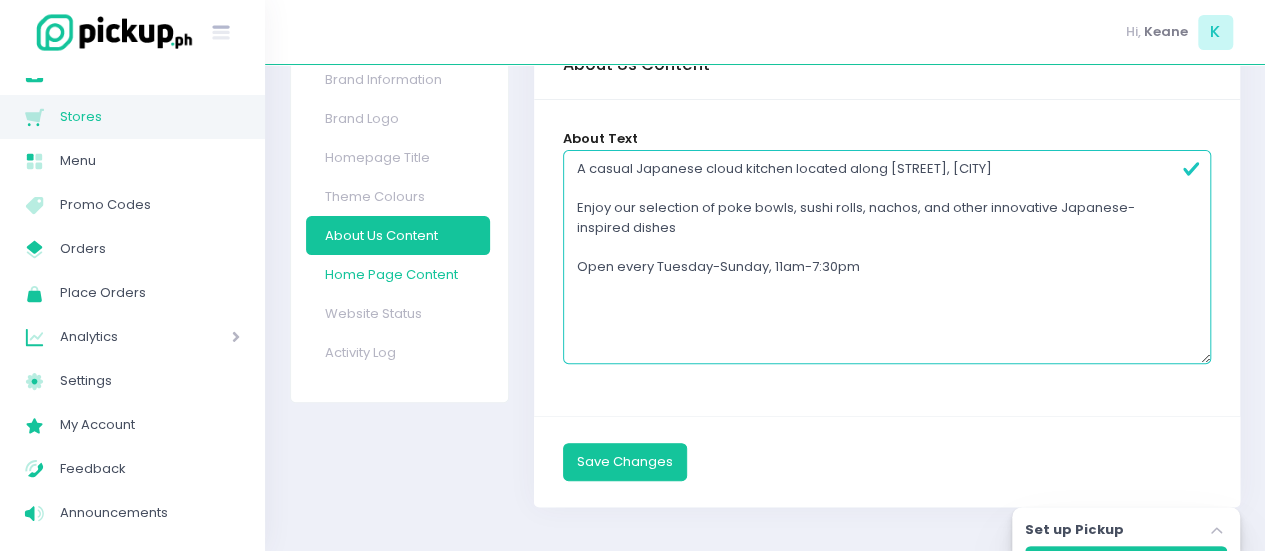 click on "Home Page Content" at bounding box center (398, 274) 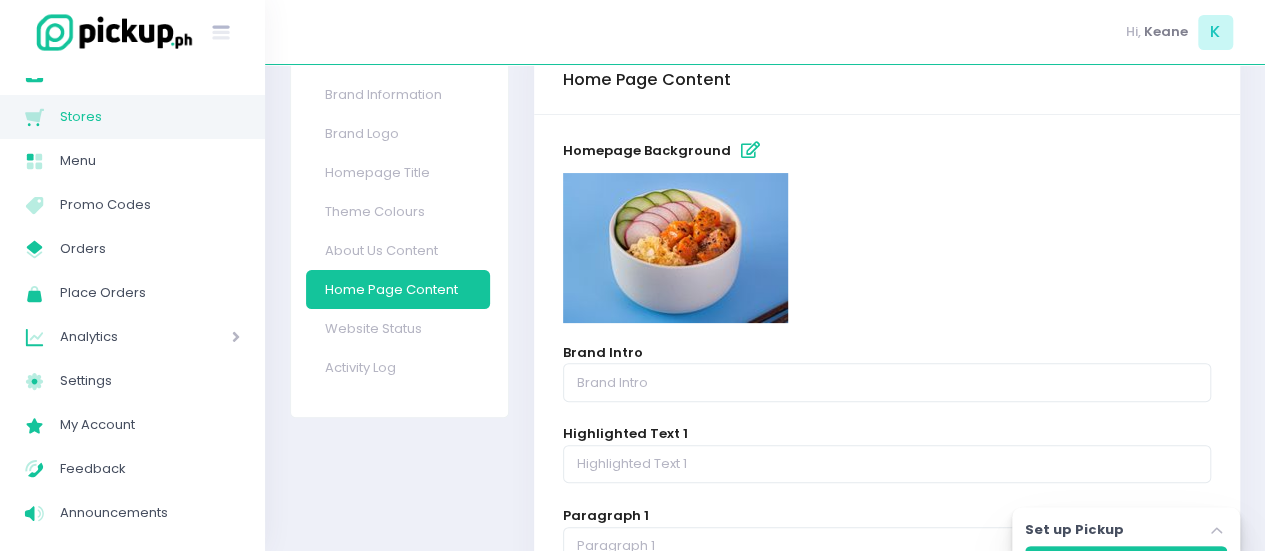 scroll, scrollTop: 114, scrollLeft: 0, axis: vertical 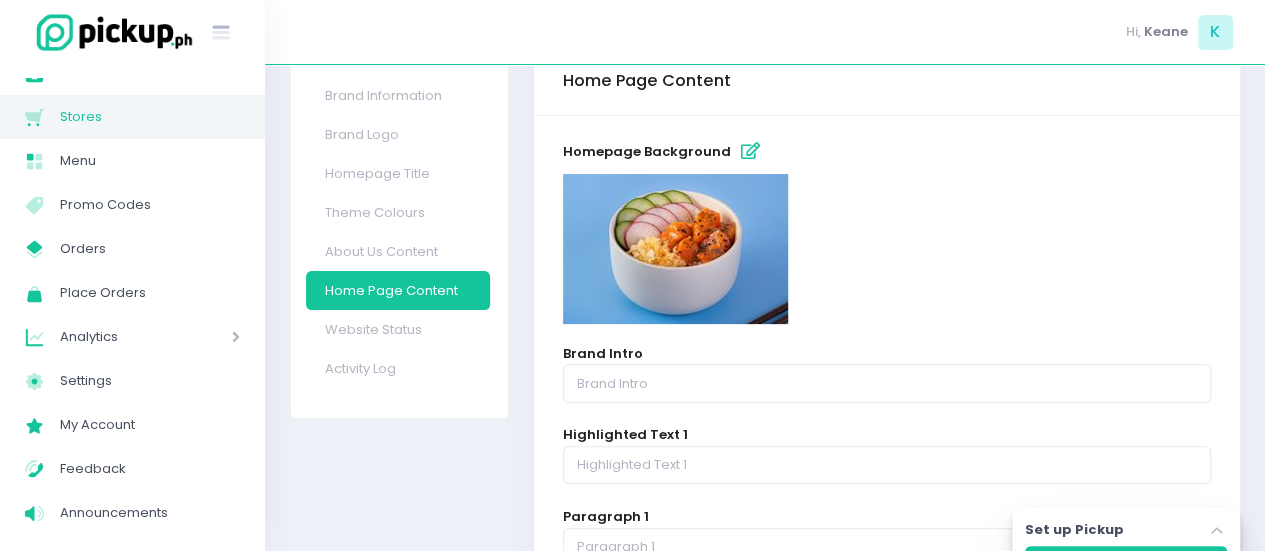 click on "Home Page Content" at bounding box center (398, 290) 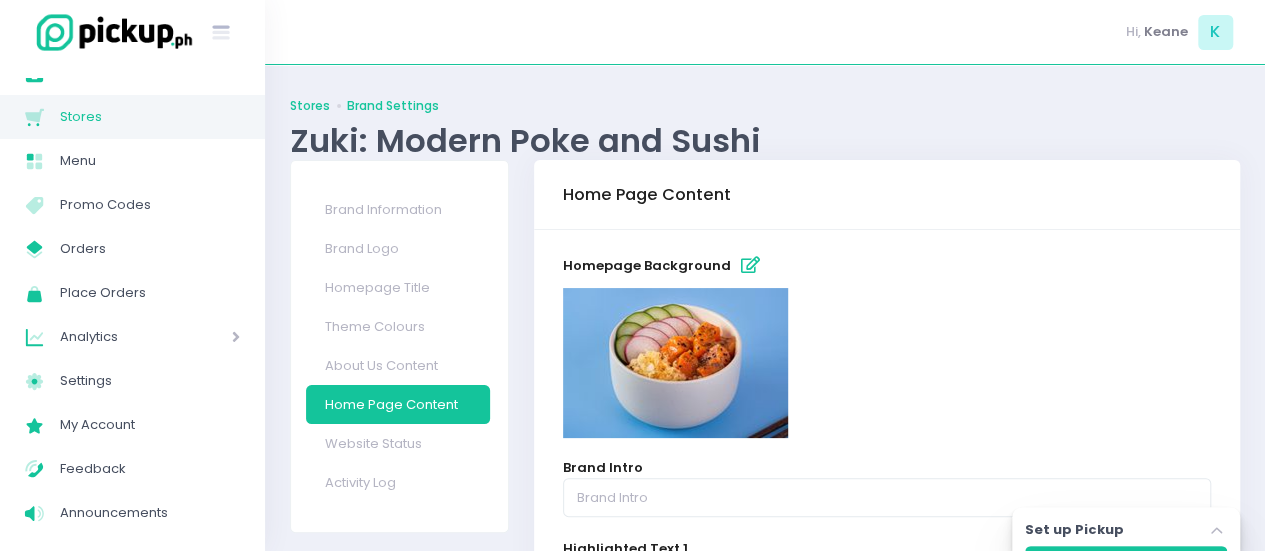 click on "Stores" at bounding box center [310, 106] 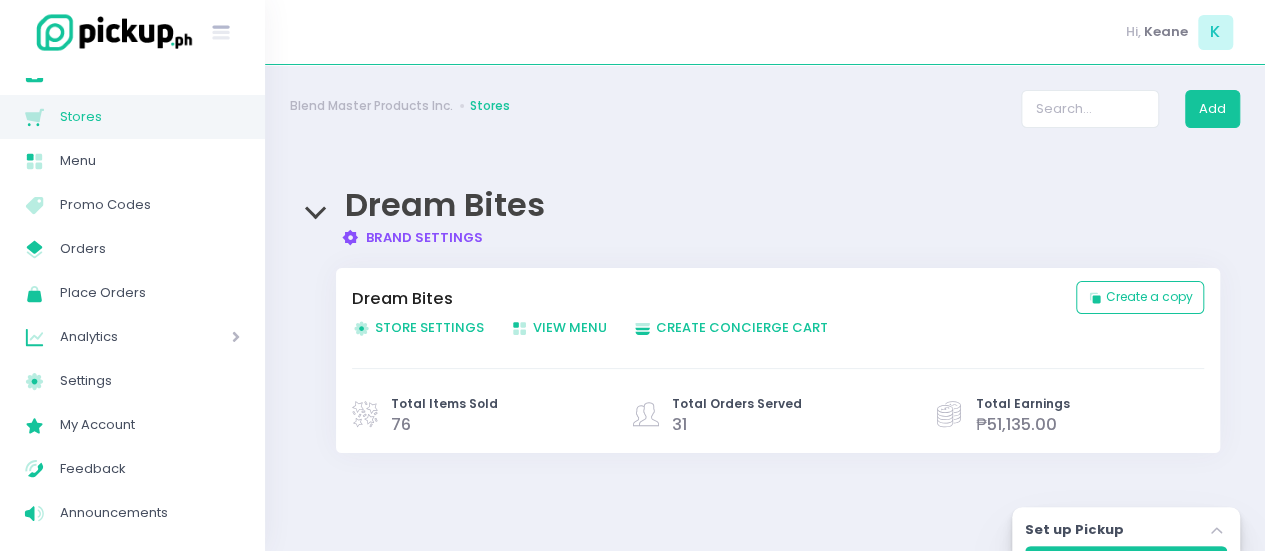 scroll, scrollTop: 210, scrollLeft: 0, axis: vertical 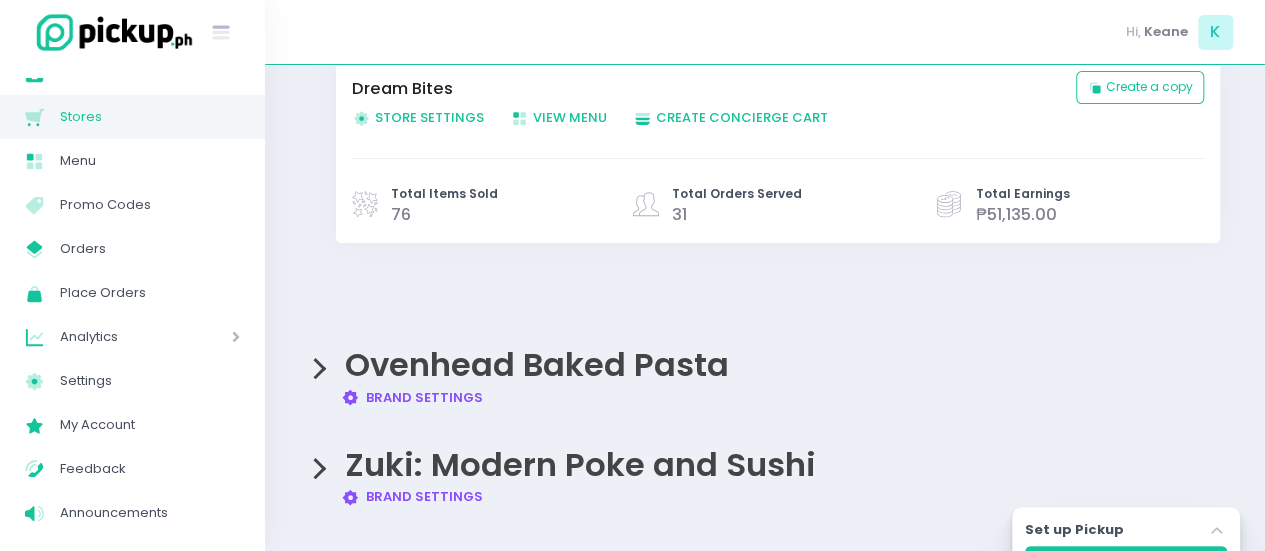 click on "Ovenhead Baked Pasta  Brand Settings Created with Sketch.   Brand Settings" at bounding box center [765, 367] 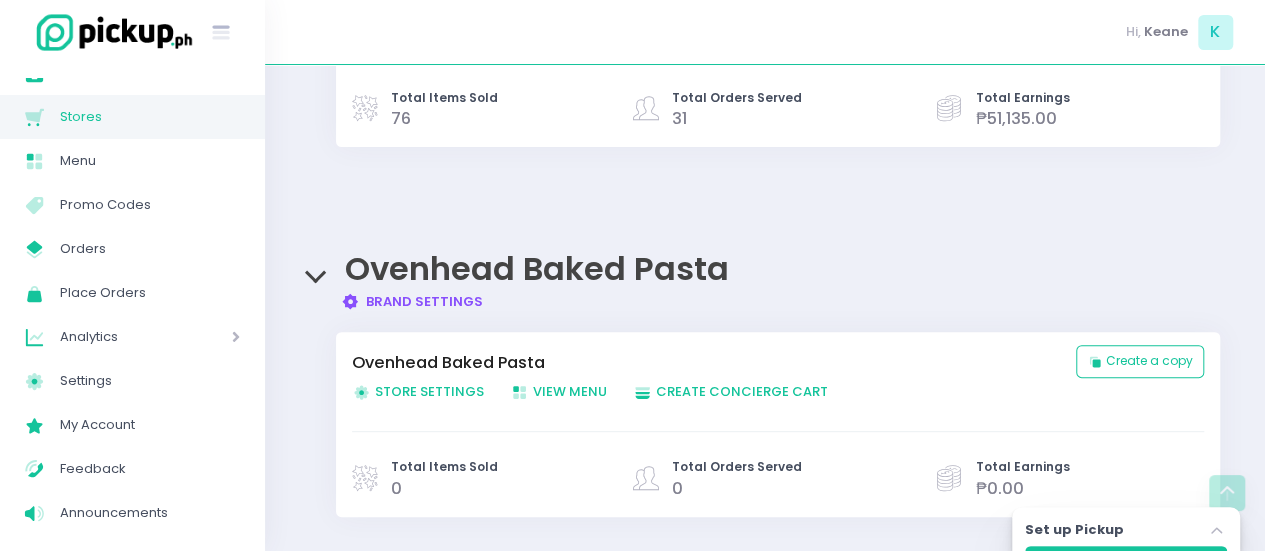click on "Ovenhead Baked Pasta" at bounding box center (537, 268) 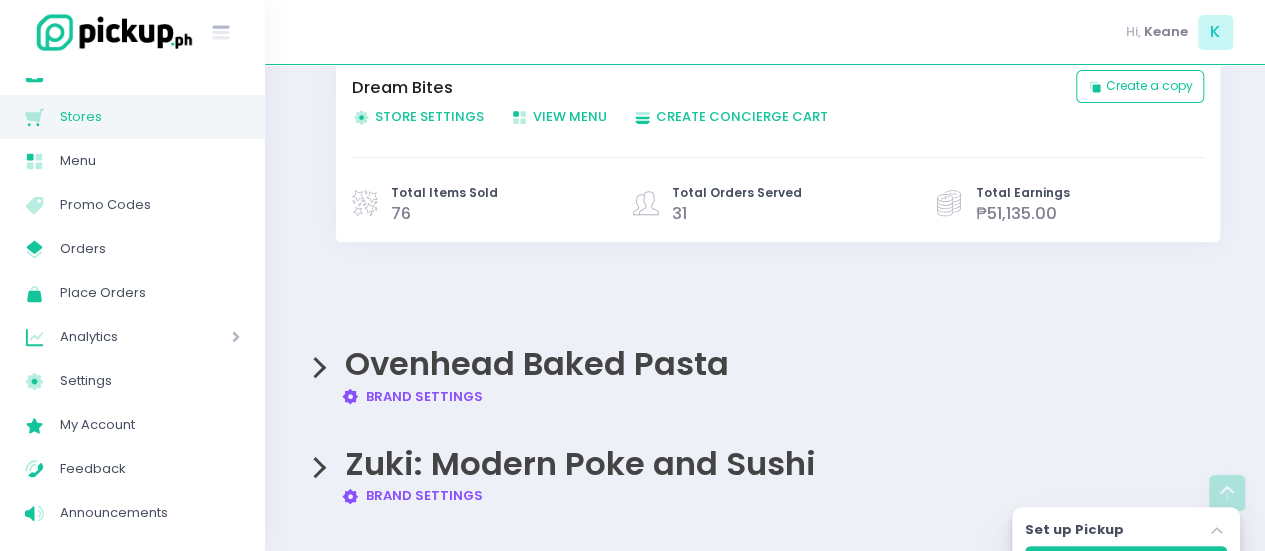 scroll, scrollTop: 210, scrollLeft: 0, axis: vertical 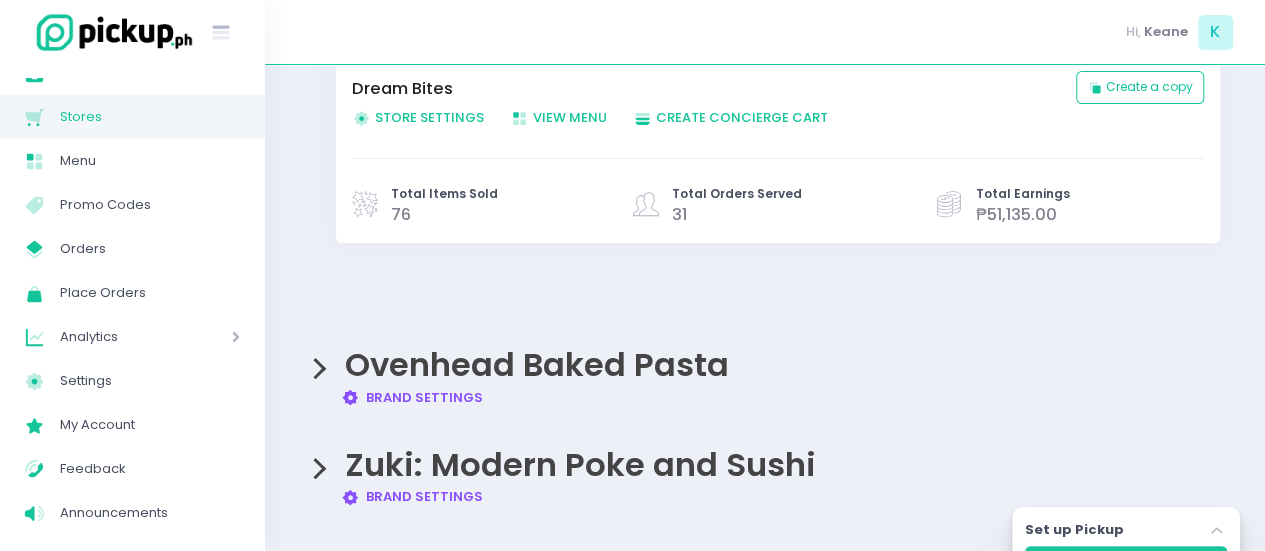 click on "Brand Settings Created with Sketch.   Brand Settings" at bounding box center [412, 397] 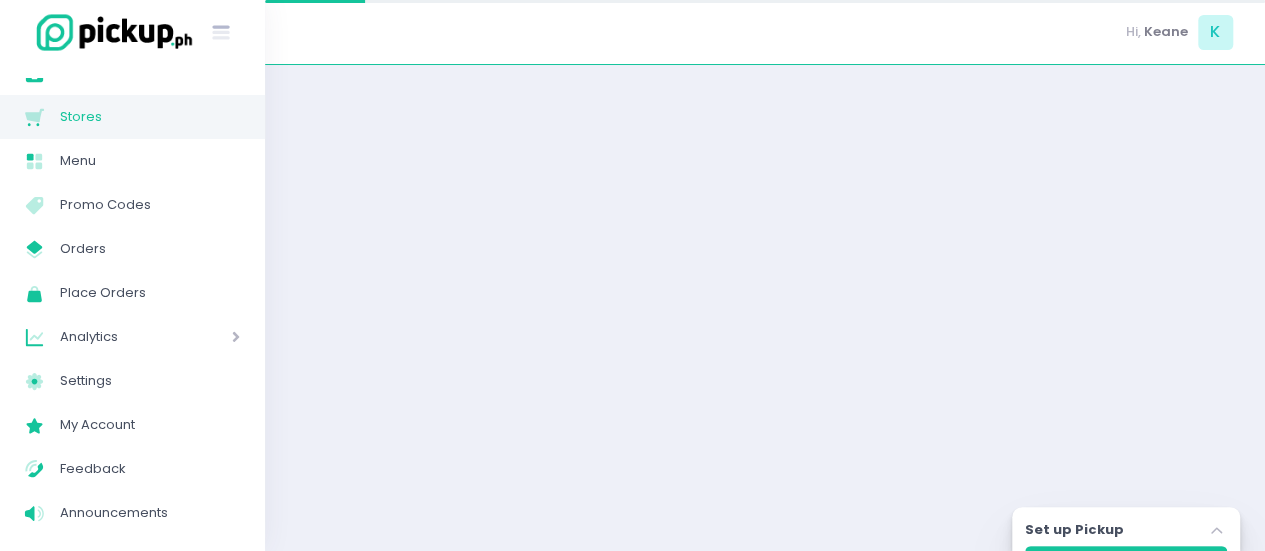 scroll, scrollTop: 0, scrollLeft: 0, axis: both 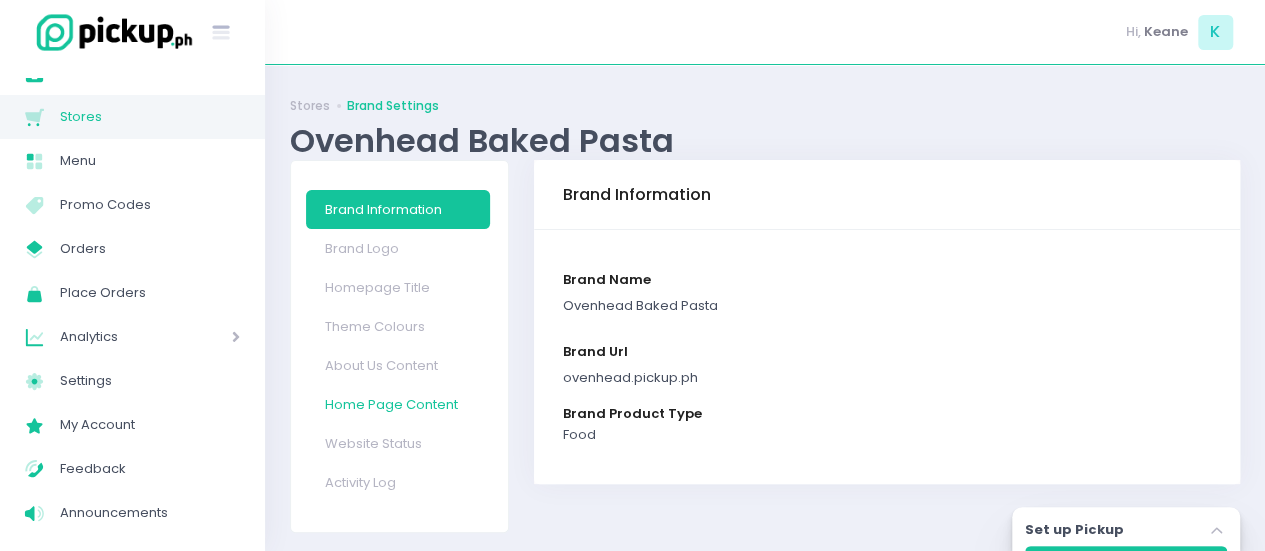 click on "Home Page Content" at bounding box center [398, 404] 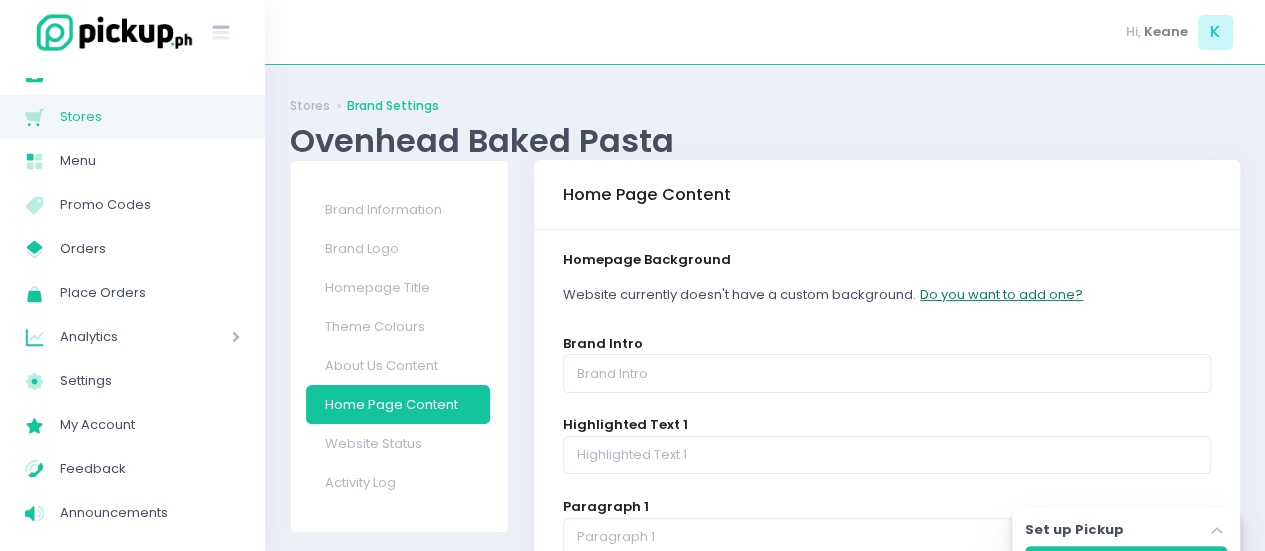 click on "Do you want to add one?" at bounding box center (1001, 295) 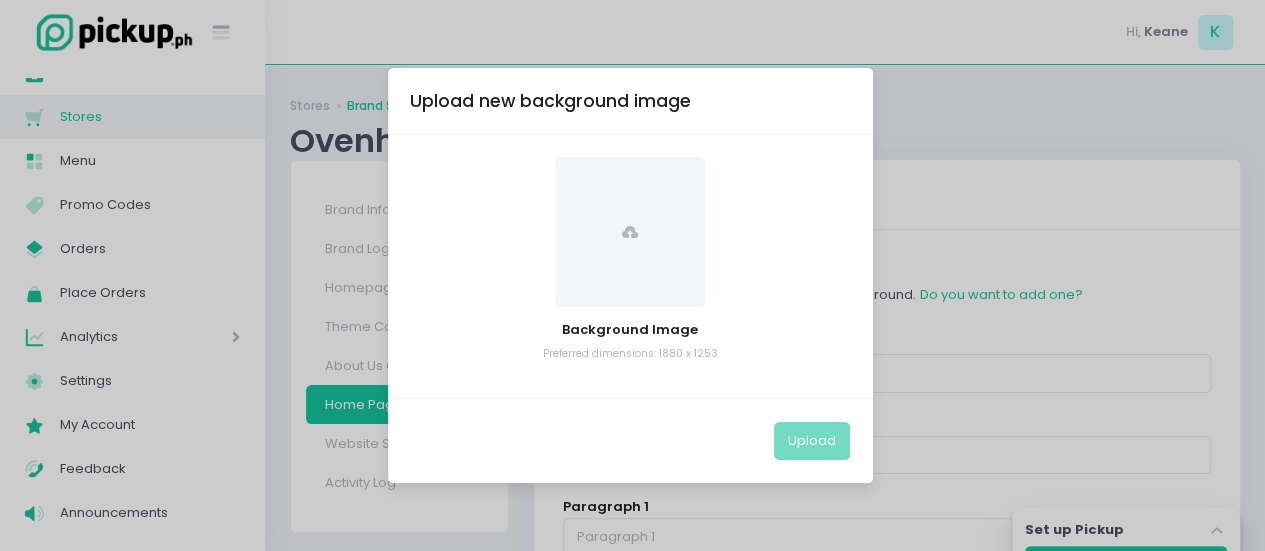 click at bounding box center (630, 232) 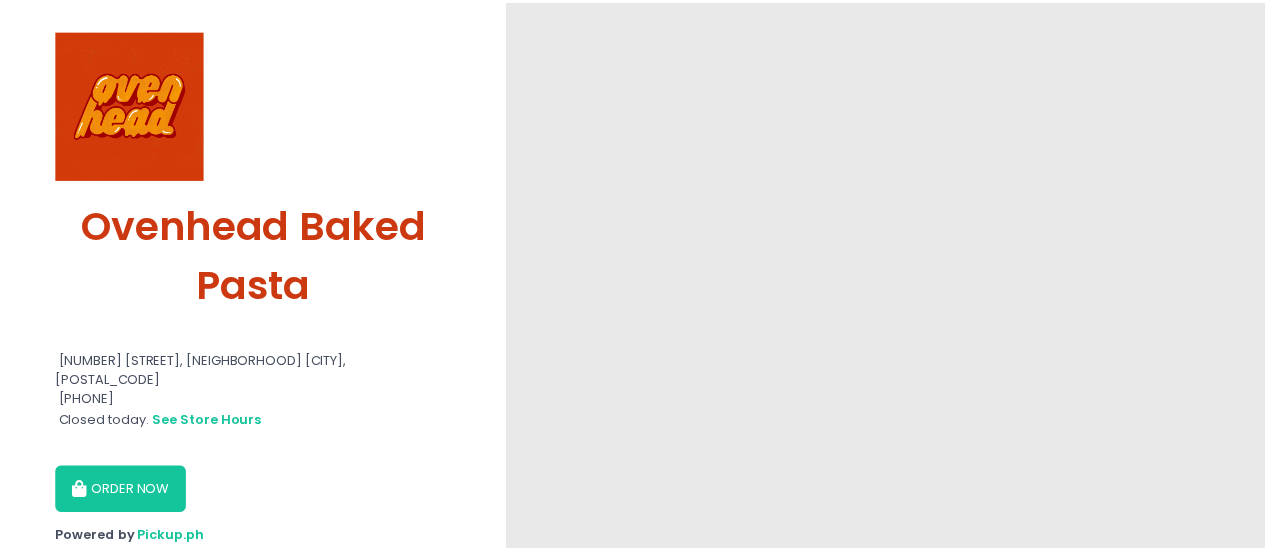 scroll, scrollTop: 0, scrollLeft: 0, axis: both 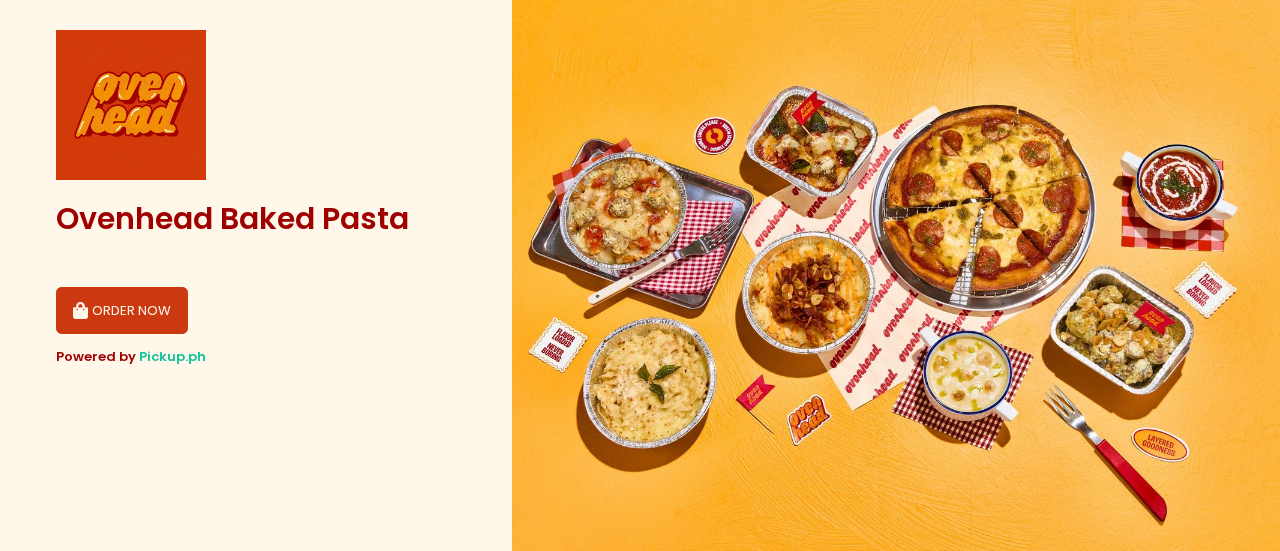 click on "ORDER NOW" at bounding box center [122, 311] 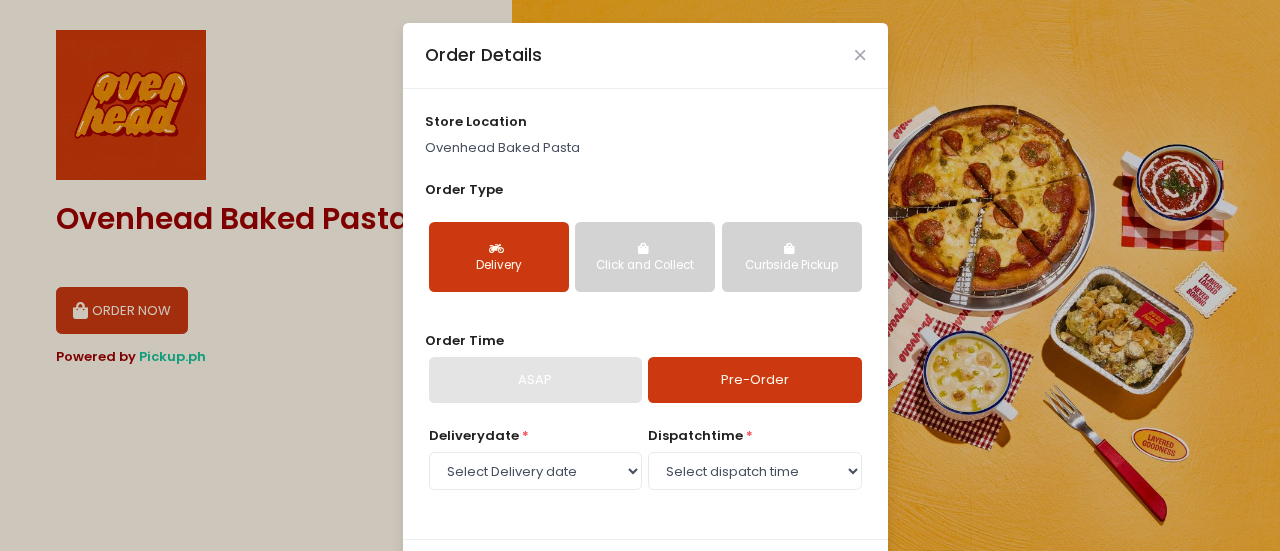 click on "Click and Collect" at bounding box center (645, 257) 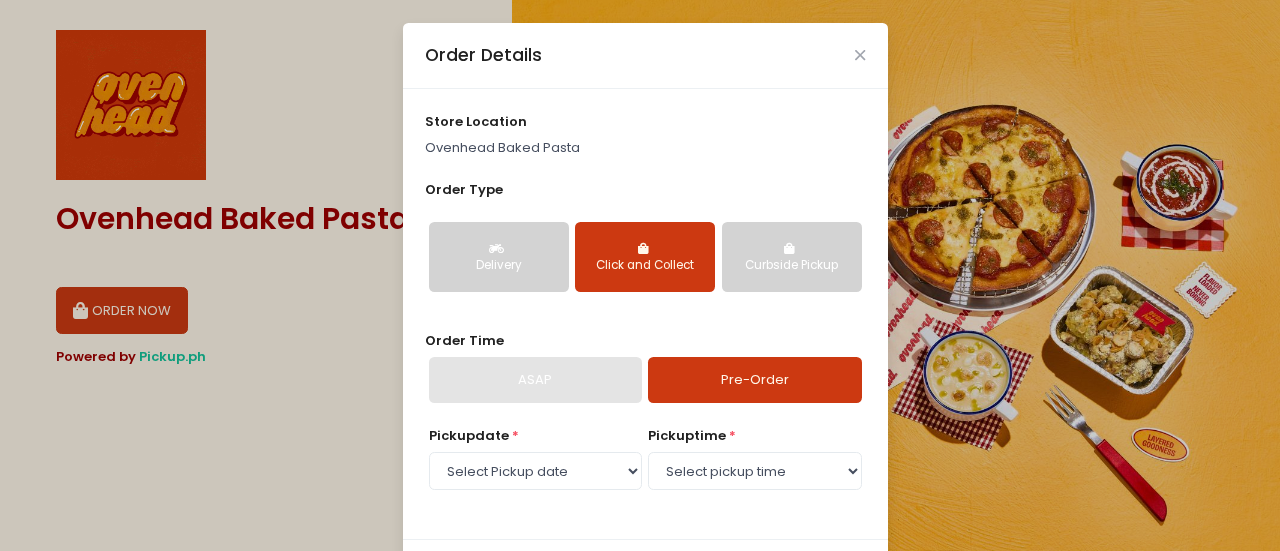 click on "Delivery" at bounding box center (499, 257) 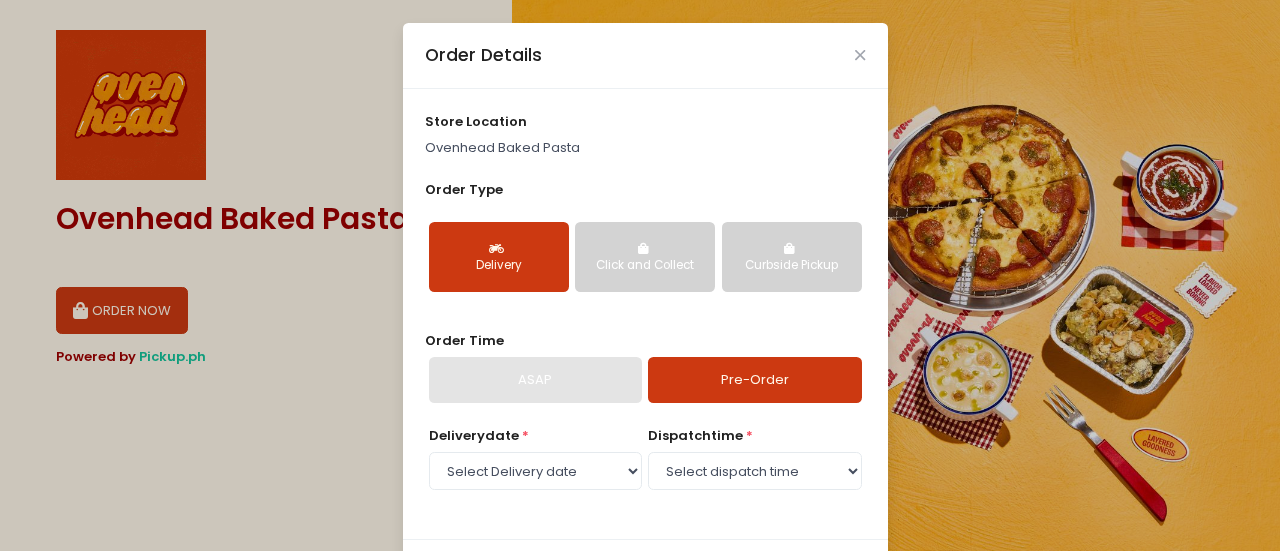 scroll, scrollTop: 102, scrollLeft: 0, axis: vertical 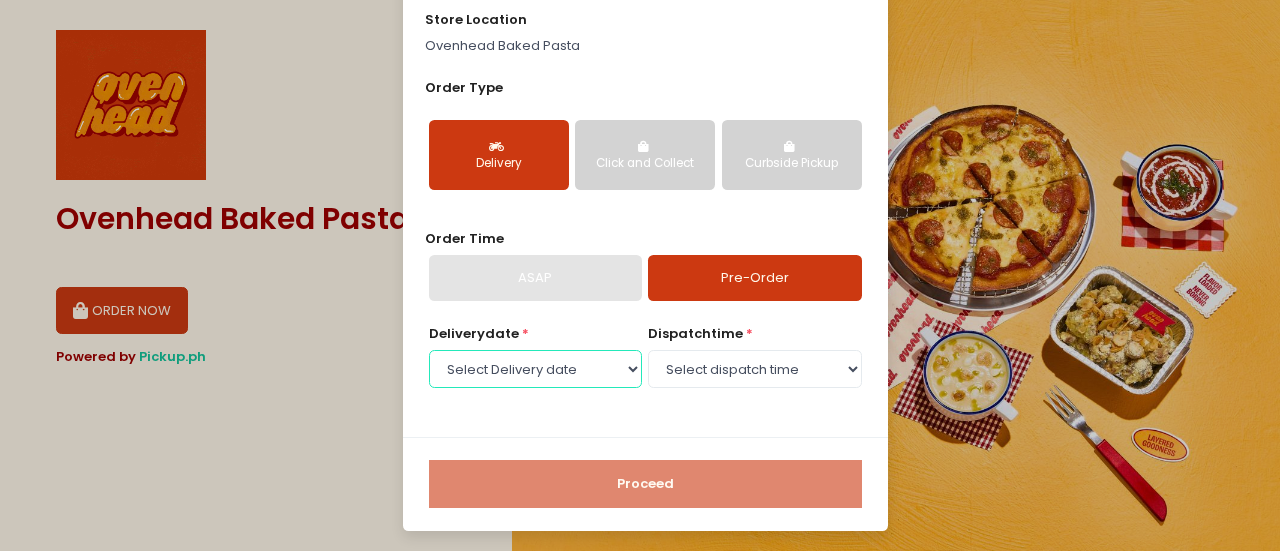 click on "Select Delivery date [DAY], [MONTH] [ORDINAL] [DAY], [MONTH] [ORDINAL] [DAY], [MONTH] [ORDINAL] [DAY], [MONTH] [ORDINAL] [DAY], [MONTH] [ORDINAL] [DAY], [MONTH] [ORDINAL] [DAY], [MONTH] [ORDINAL] [DAY], [MONTH] [ORDINAL] [DAY], [MONTH] [ORDINAL] [DAY], [MONTH] [ORDINAL] [DAY], [MONTH] [ORDINAL] [DAY], [MONTH] [ORDINAL] [DAY], [MONTH] [ORDINAL]" at bounding box center [535, 369] 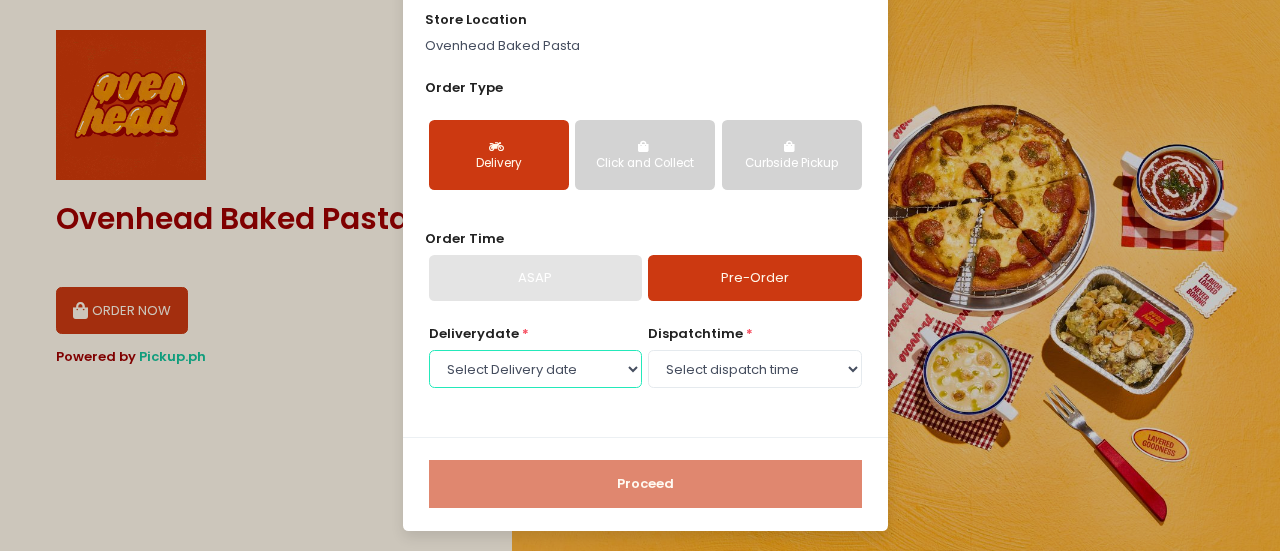 click on "Select Delivery date [DAY], [MONTH] [ORDINAL] [DAY], [MONTH] [ORDINAL] [DAY], [MONTH] [ORDINAL] [DAY], [MONTH] [ORDINAL] [DAY], [MONTH] [ORDINAL] [DAY], [MONTH] [ORDINAL] [DAY], [MONTH] [ORDINAL] [DAY], [MONTH] [ORDINAL] [DAY], [MONTH] [ORDINAL] [DAY], [MONTH] [ORDINAL] [DAY], [MONTH] [ORDINAL] [DAY], [MONTH] [ORDINAL] [DAY], [MONTH] [ORDINAL]" at bounding box center (535, 369) 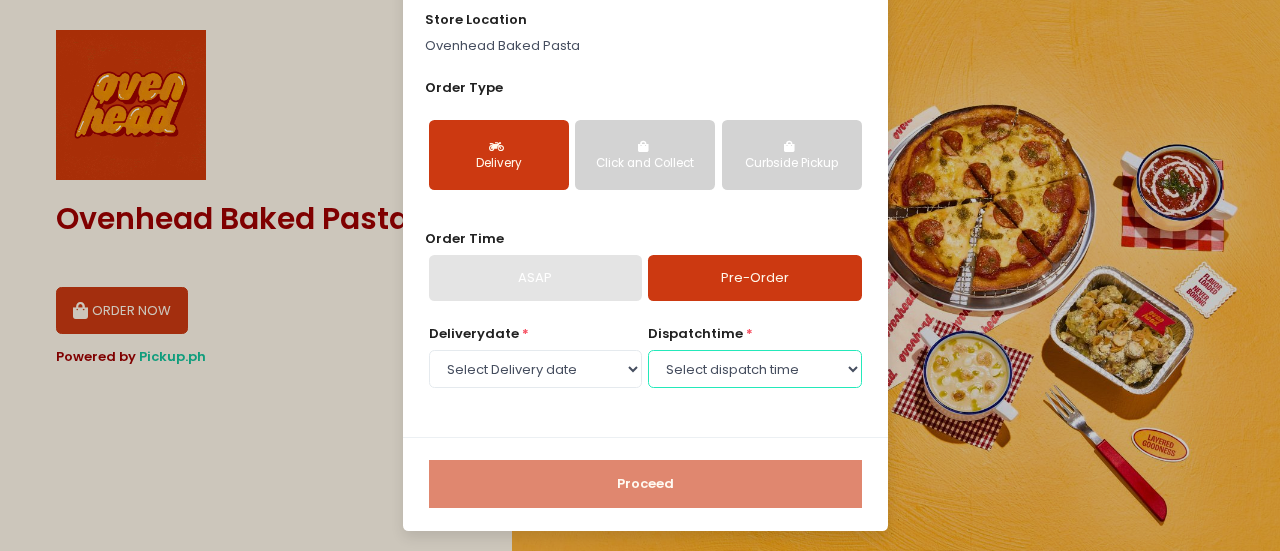 click on "Select dispatch time 11:00 AM - 11:30 AM 11:30 AM - 12:00 PM 12:00 PM - 12:30 PM 12:30 PM - 01:00 PM 01:00 PM - 01:30 PM 01:30 PM - 02:00 PM 02:00 PM - 02:30 PM 02:30 PM - 03:00 PM 03:00 PM - 03:30 PM 03:30 PM - 04:00 PM 04:00 PM - 04:30 PM 04:30 PM - 05:00 PM 05:00 PM - 05:30 PM 05:30 PM - 06:00 PM 06:00 PM - 06:30 PM 06:30 PM - 07:00 PM 07:00 PM - 07:30 PM 07:30 PM - 08:00 PM" at bounding box center [754, 369] 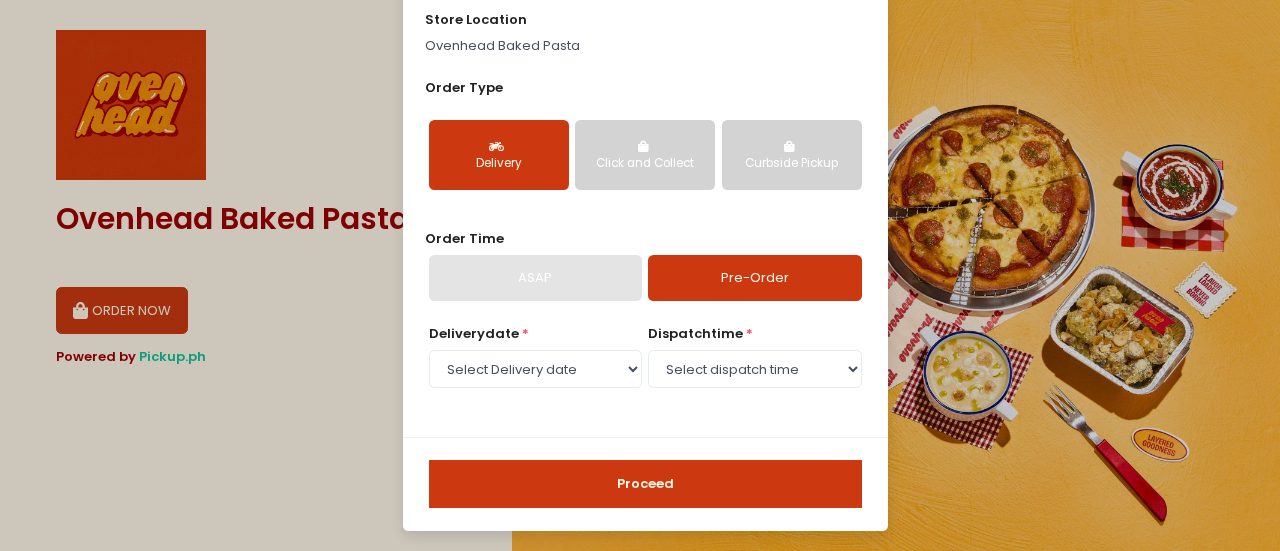 click on "Proceed" at bounding box center (645, 484) 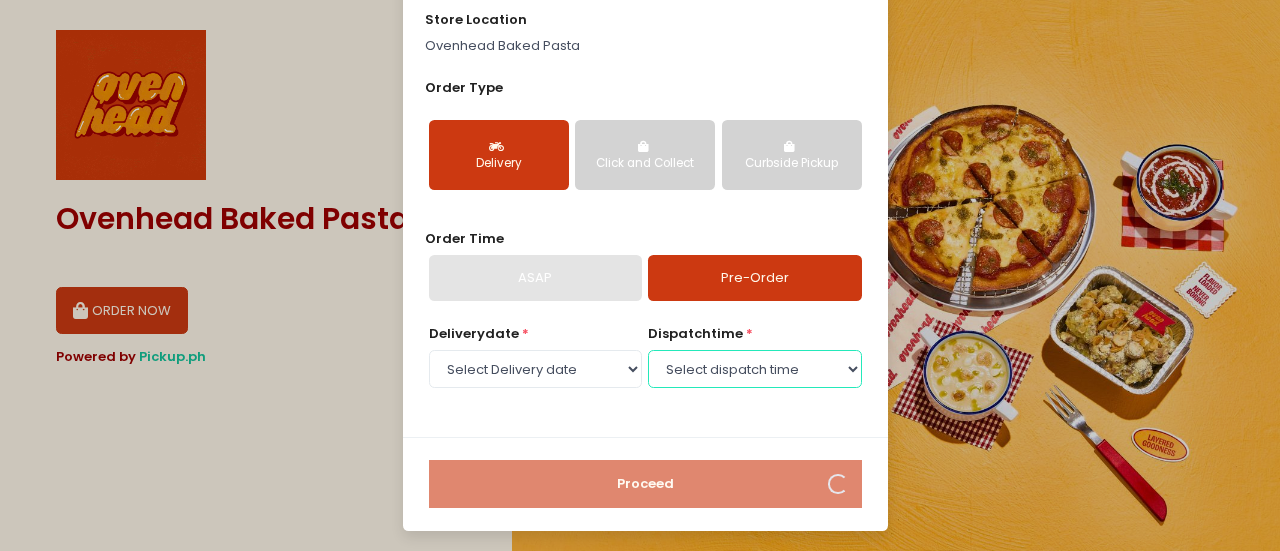 click on "Select dispatch time 11:00 AM - 11:30 AM 11:30 AM - 12:00 PM 12:00 PM - 12:30 PM 12:30 PM - 01:00 PM 01:00 PM - 01:30 PM 01:30 PM - 02:00 PM 02:00 PM - 02:30 PM 02:30 PM - 03:00 PM 03:00 PM - 03:30 PM 03:30 PM - 04:00 PM 04:00 PM - 04:30 PM 04:30 PM - 05:00 PM 05:00 PM - 05:30 PM 05:30 PM - 06:00 PM 06:00 PM - 06:30 PM 06:30 PM - 07:00 PM 07:00 PM - 07:30 PM 07:30 PM - 08:00 PM" at bounding box center [754, 369] 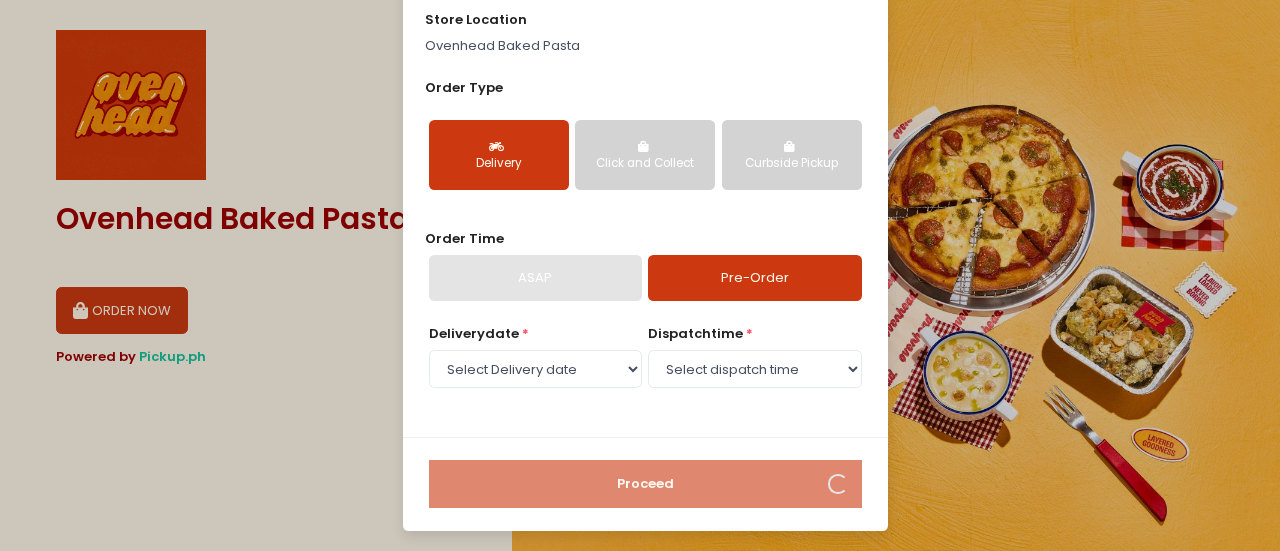 click on "Pre-Order" at bounding box center (754, 278) 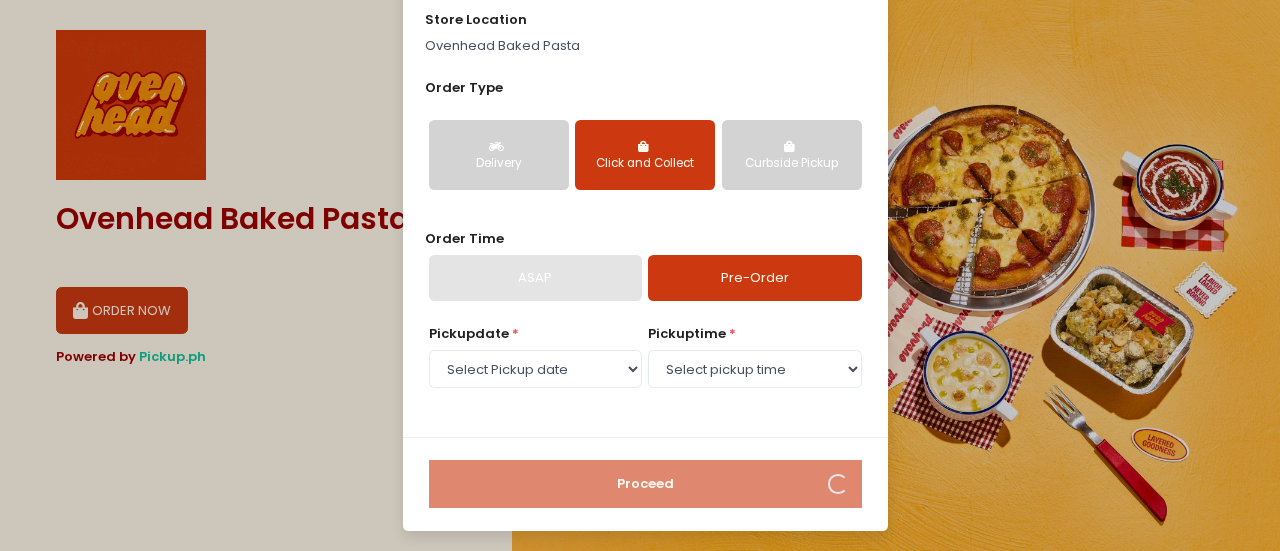 click on "Delivery" at bounding box center [499, 164] 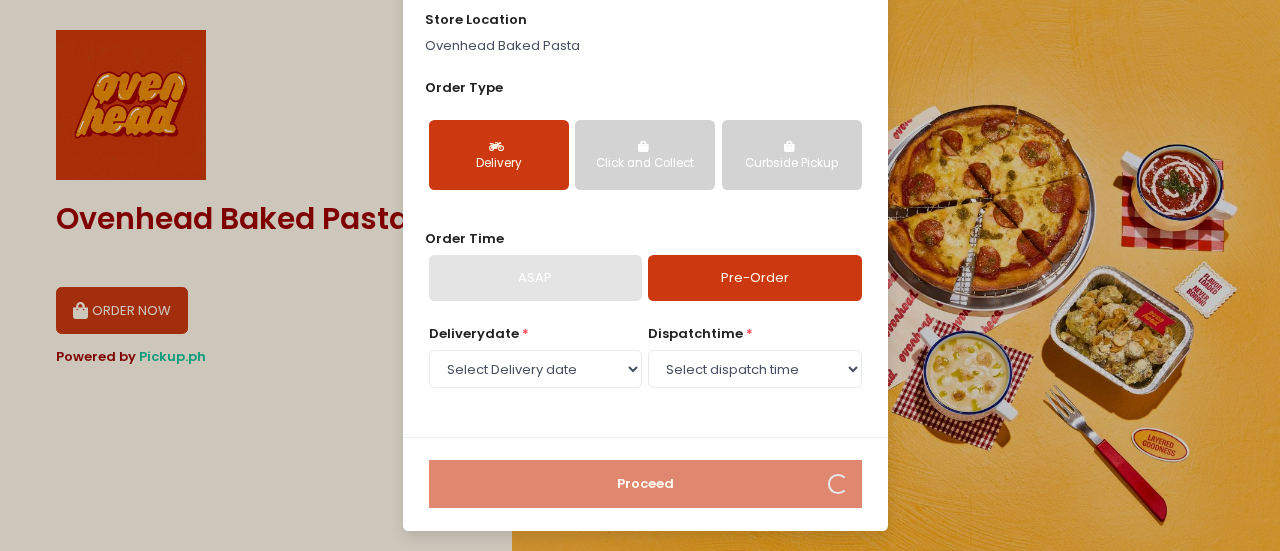 click on "ASAP" at bounding box center [535, 278] 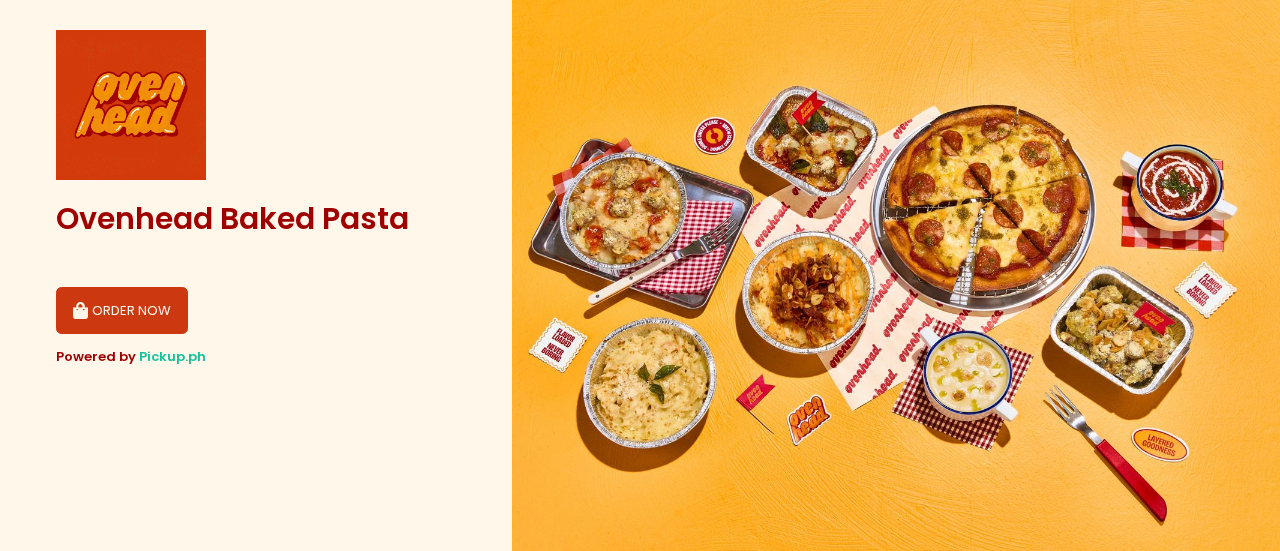scroll, scrollTop: 0, scrollLeft: 0, axis: both 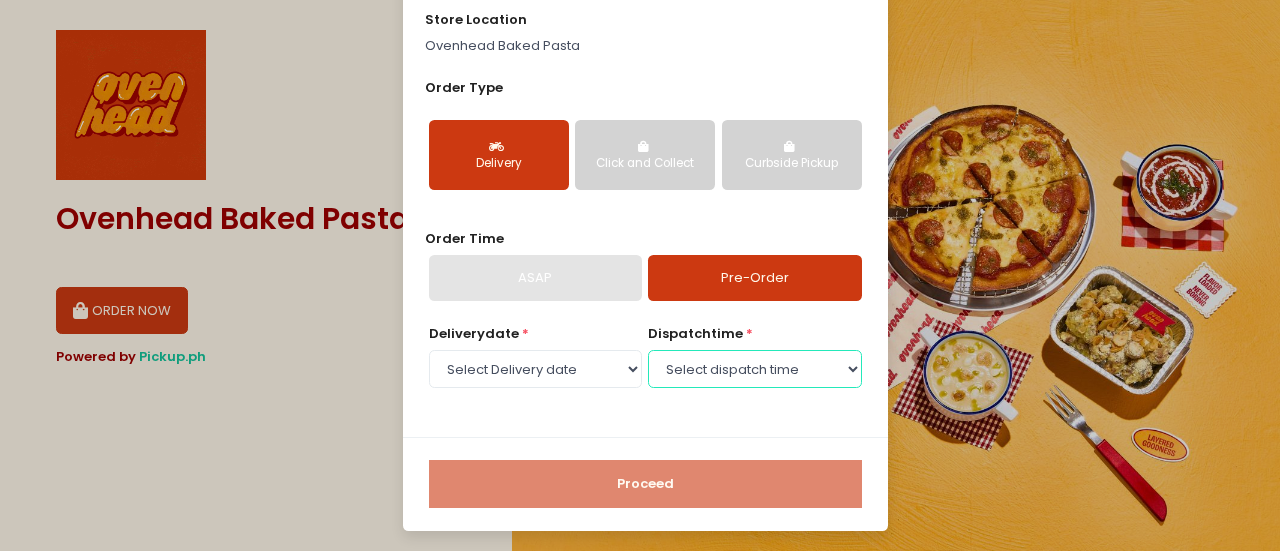 click on "Select dispatch time" at bounding box center (754, 369) 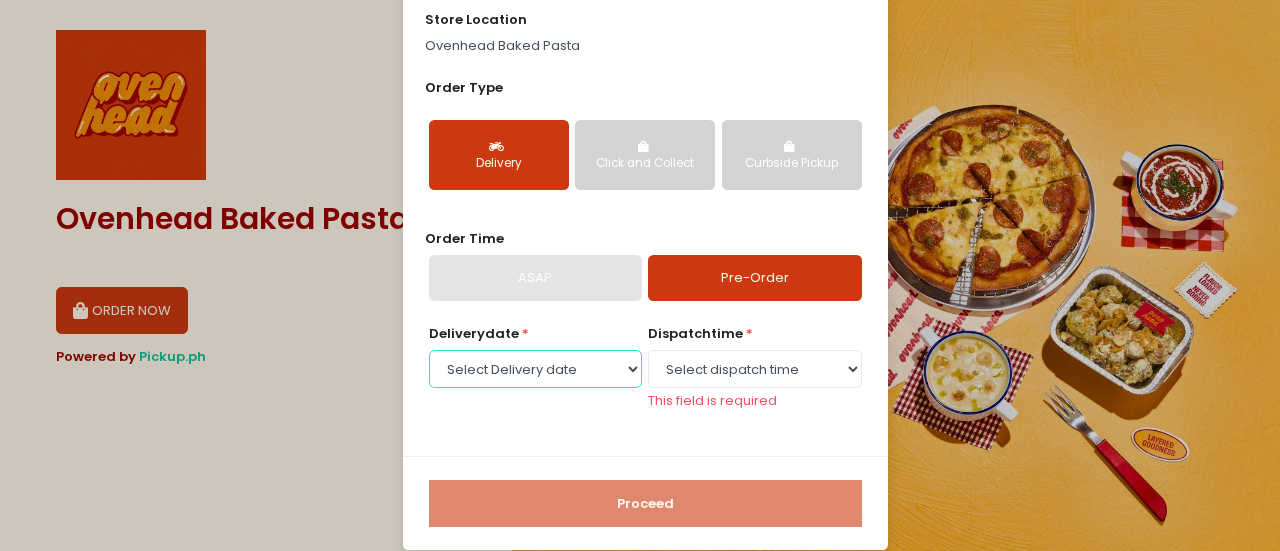 click on "Select Delivery date Friday, Aug 8th Saturday, Aug 9th Sunday, Aug 10th Monday, Aug 11th Tuesday, Aug 12th Wednesday, Aug 13th Thursday, Aug 14th Friday, Aug 15th Saturday, Aug 16th Sunday, Aug 17th Monday, Aug 18th Tuesday, Aug 19th" at bounding box center [535, 369] 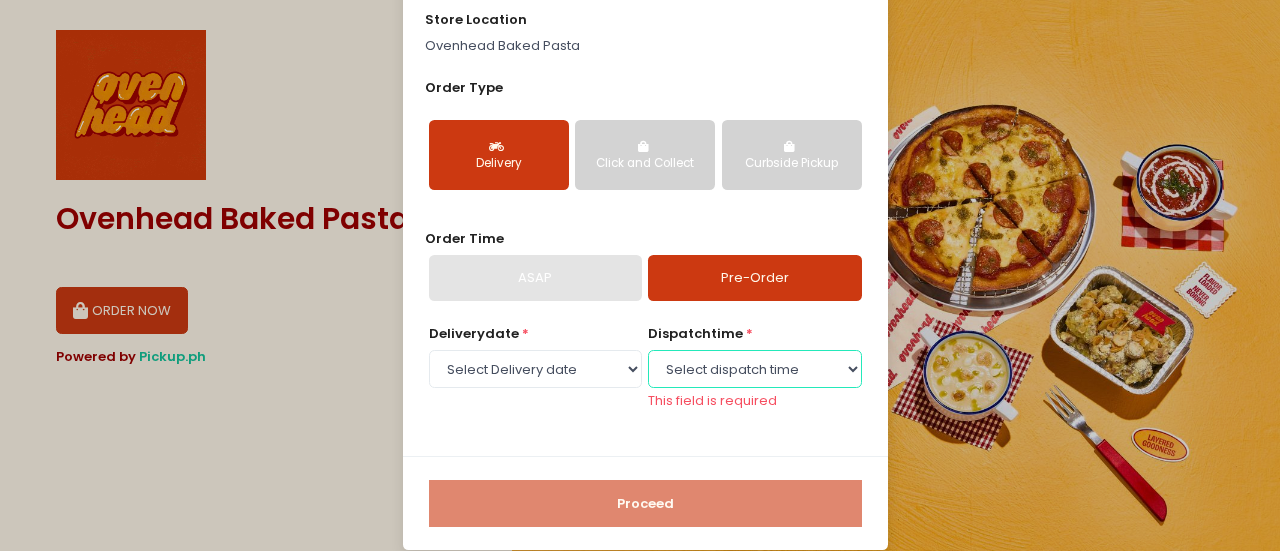 click on "Select dispatch time 11:00 AM - 11:30 AM 11:30 AM - 12:00 PM 12:00 PM - 12:30 PM 12:30 PM - 01:00 PM 01:00 PM - 01:30 PM 01:30 PM - 02:00 PM 02:00 PM - 02:30 PM 02:30 PM - 03:00 PM 03:00 PM - 03:30 PM 03:30 PM - 04:00 PM 04:00 PM - 04:30 PM 04:30 PM - 05:00 PM 05:00 PM - 05:30 PM 05:30 PM - 06:00 PM 06:00 PM - 06:30 PM 06:30 PM - 07:00 PM 07:00 PM - 07:30 PM 07:30 PM - 08:00 PM" at bounding box center (754, 369) 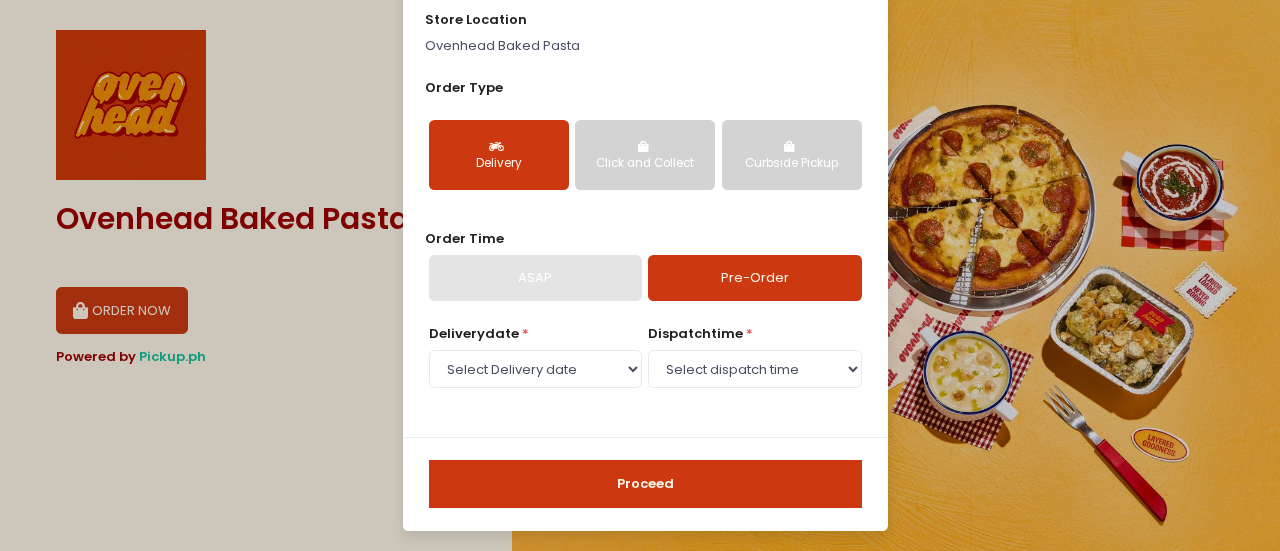 click on "Proceed" at bounding box center [645, 484] 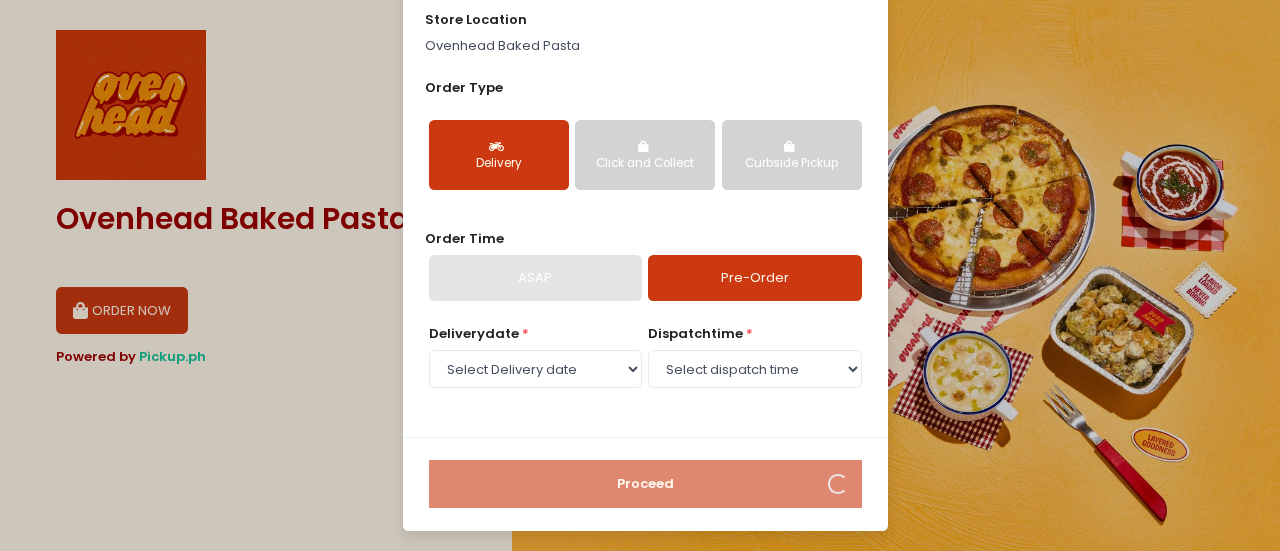 click on "Order Details store location   Ovenhead Baked Pasta  Order Type    Delivery   Click and Collect   Curbside Pickup  Order Time   ASAP Pre-Order Delivery  date   *    Select Delivery date Friday, Aug 8th Saturday, Aug 9th Sunday, Aug 10th Monday, Aug 11th Tuesday, Aug 12th Wednesday, Aug 13th Thursday, Aug 14th Friday, Aug 15th Saturday, Aug 16th Sunday, Aug 17th Monday, Aug 18th Tuesday, Aug 19th dispatch  time   *    Select dispatch time 11:00 AM - 11:30 AM 11:30 AM - 12:00 PM 12:00 PM - 12:30 PM 12:30 PM - 01:00 PM 01:00 PM - 01:30 PM 01:30 PM - 02:00 PM 02:00 PM - 02:30 PM 02:30 PM - 03:00 PM 03:00 PM - 03:30 PM 03:30 PM - 04:00 PM 04:00 PM - 04:30 PM 04:30 PM - 05:00 PM 05:00 PM - 05:30 PM 05:30 PM - 06:00 PM 06:00 PM - 06:30 PM 06:30 PM - 07:00 PM 07:00 PM - 07:30 PM 07:30 PM - 08:00 PM Proceed" at bounding box center [640, 275] 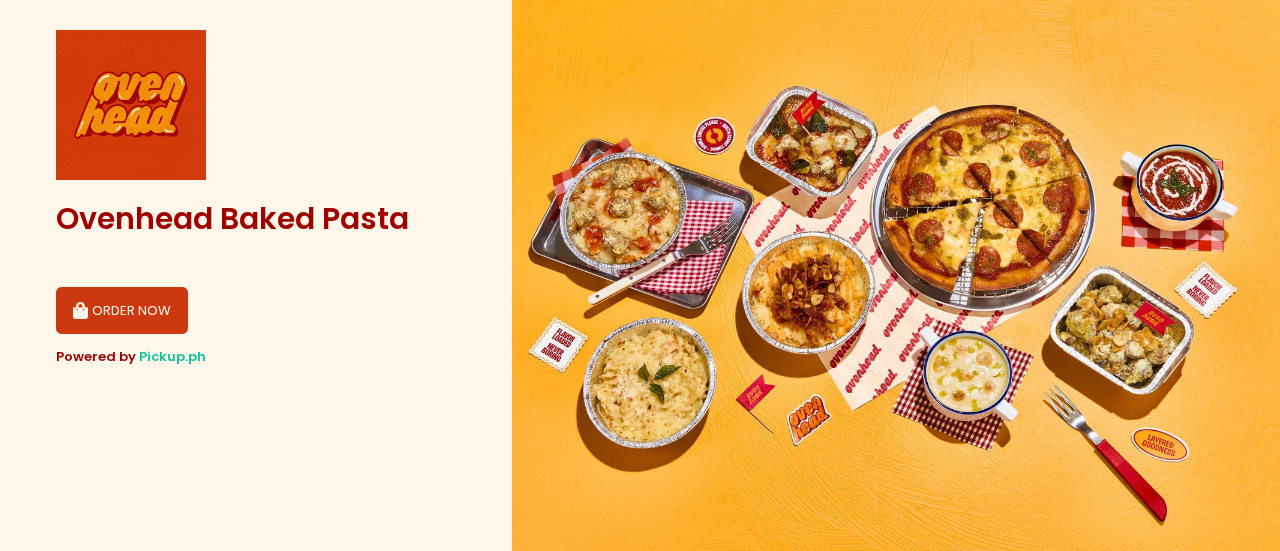 type 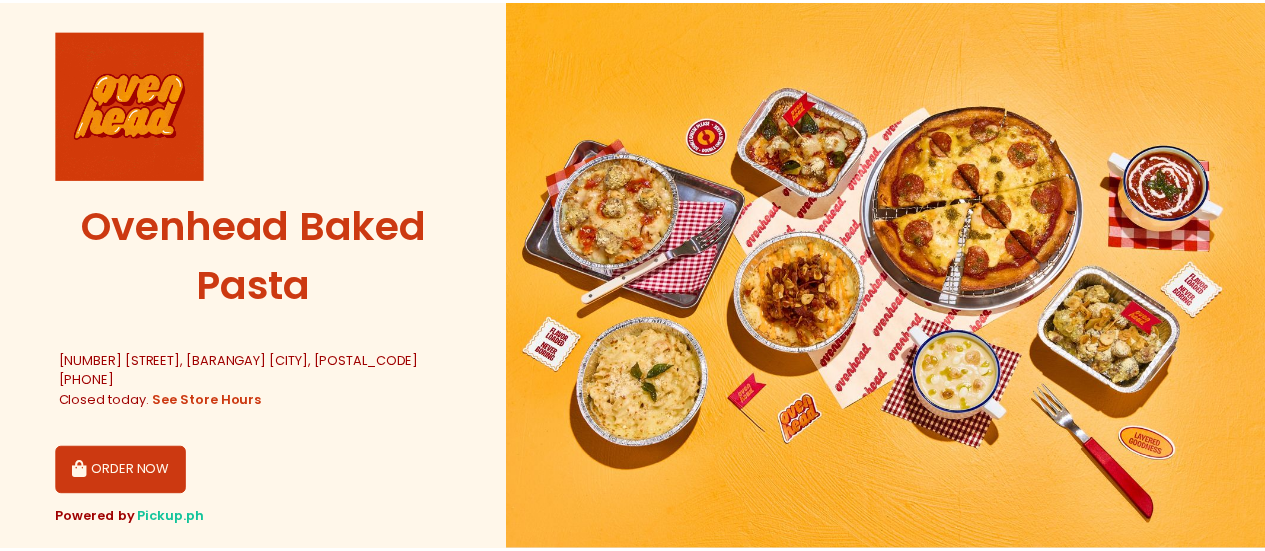 scroll, scrollTop: 0, scrollLeft: 0, axis: both 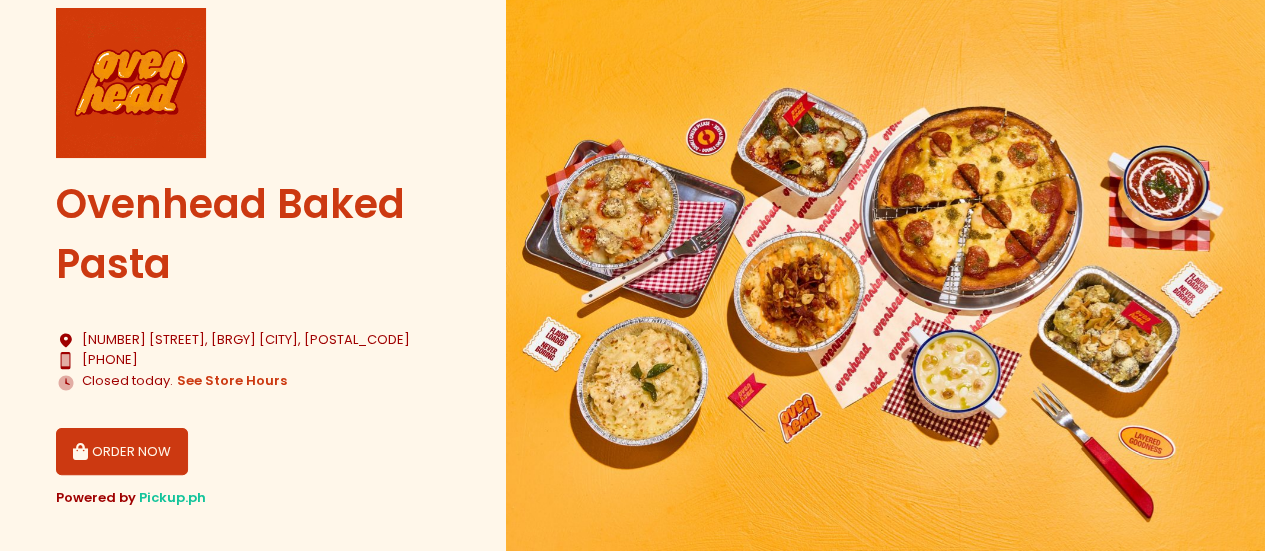 drag, startPoint x: 76, startPoint y: 330, endPoint x: 434, endPoint y: 352, distance: 358.67535 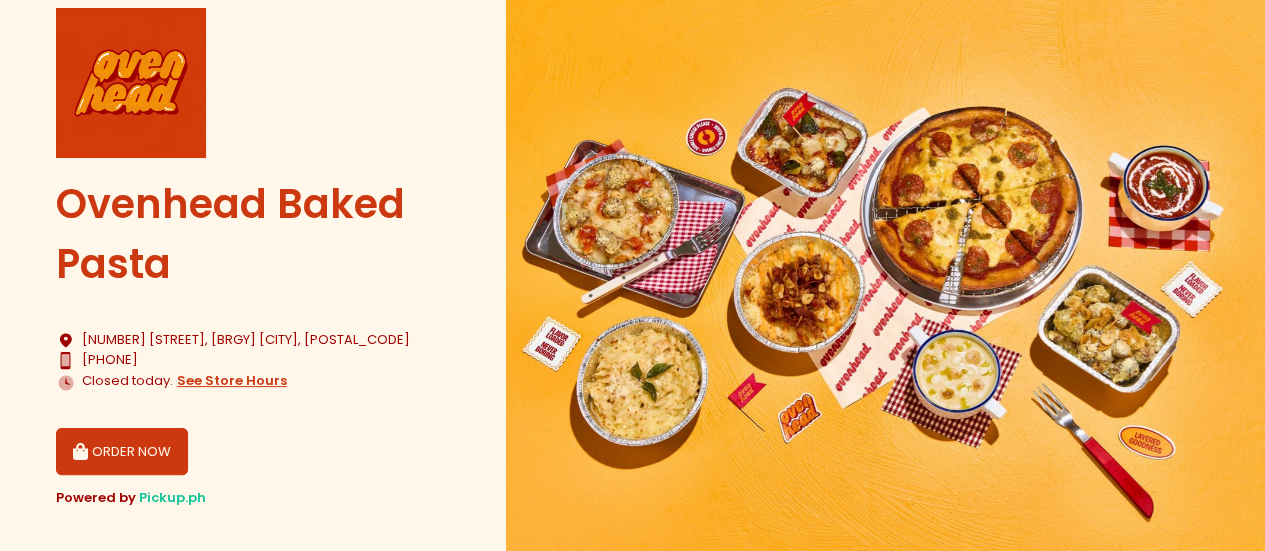 click on "see store hours" at bounding box center (232, 381) 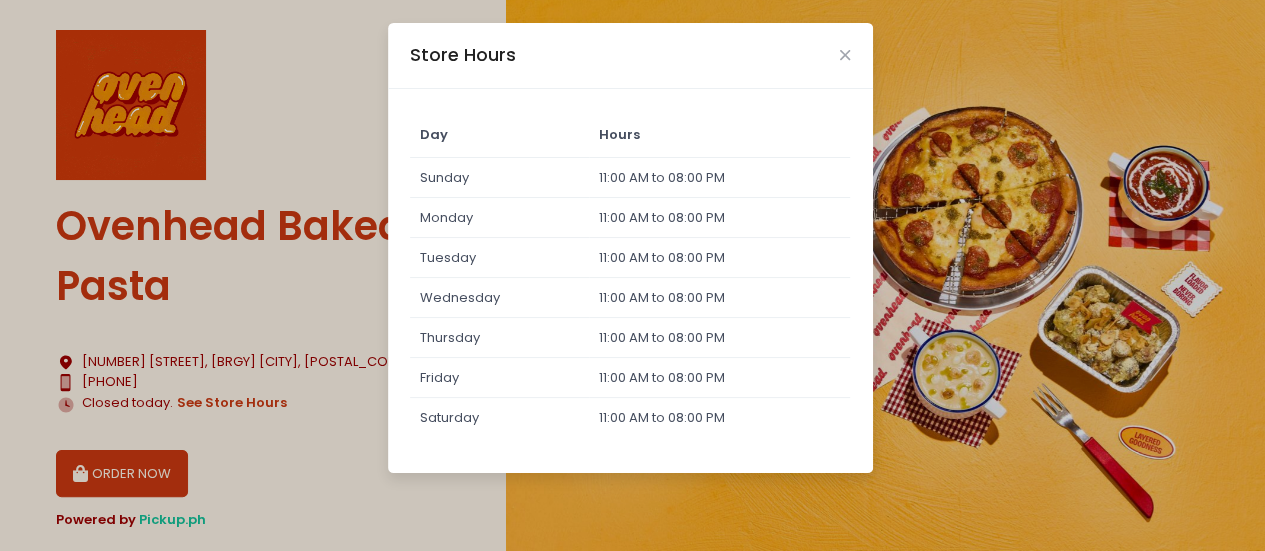 scroll, scrollTop: 39, scrollLeft: 0, axis: vertical 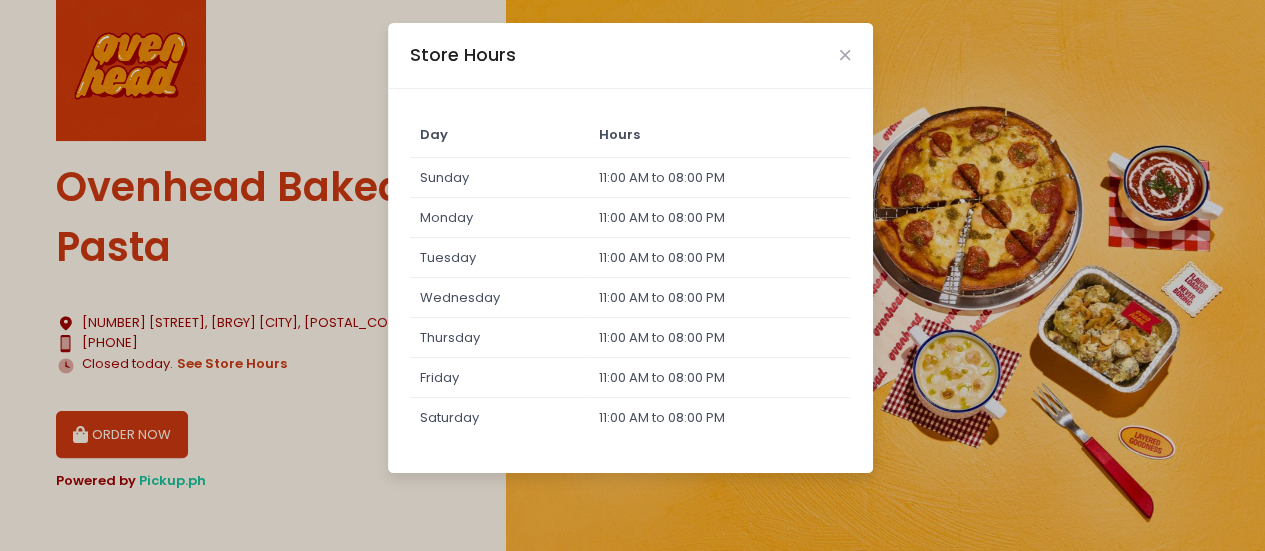 click on "Store Hours Day Hours Sunday 11:00 AM to 08:00 PM Monday 11:00 AM to 08:00 PM Tuesday 11:00 AM to 08:00 PM Wednesday 11:00 AM to 08:00 PM Thursday 11:00 AM to 08:00 PM Friday 11:00 AM to 08:00 PM Saturday 11:00 AM to 08:00 PM" at bounding box center [632, 275] 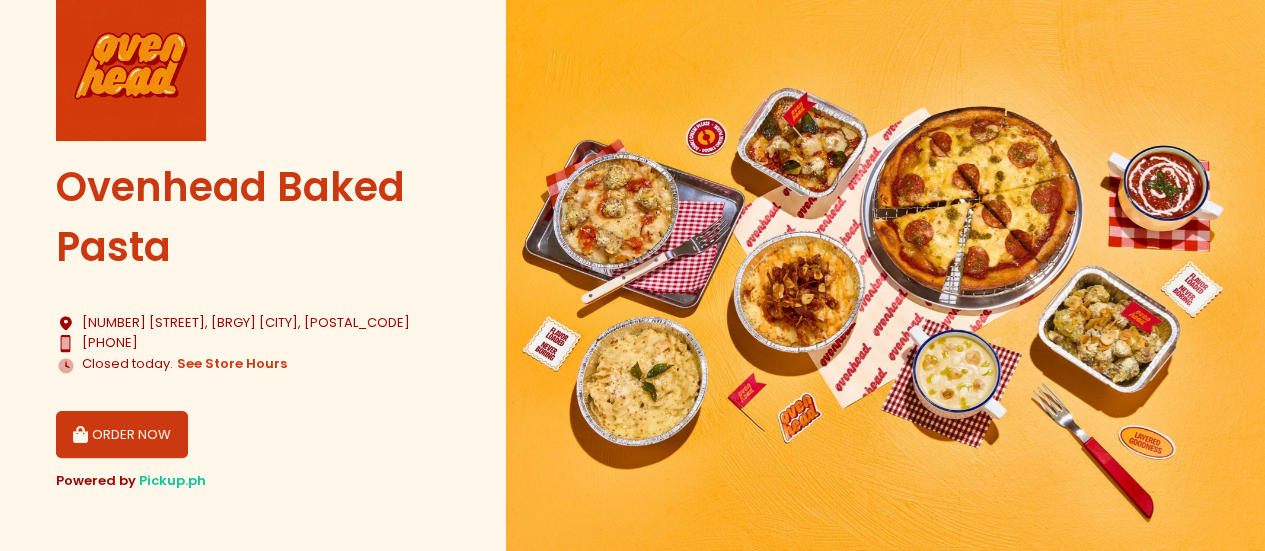 click on "ORDER NOW" at bounding box center [122, 435] 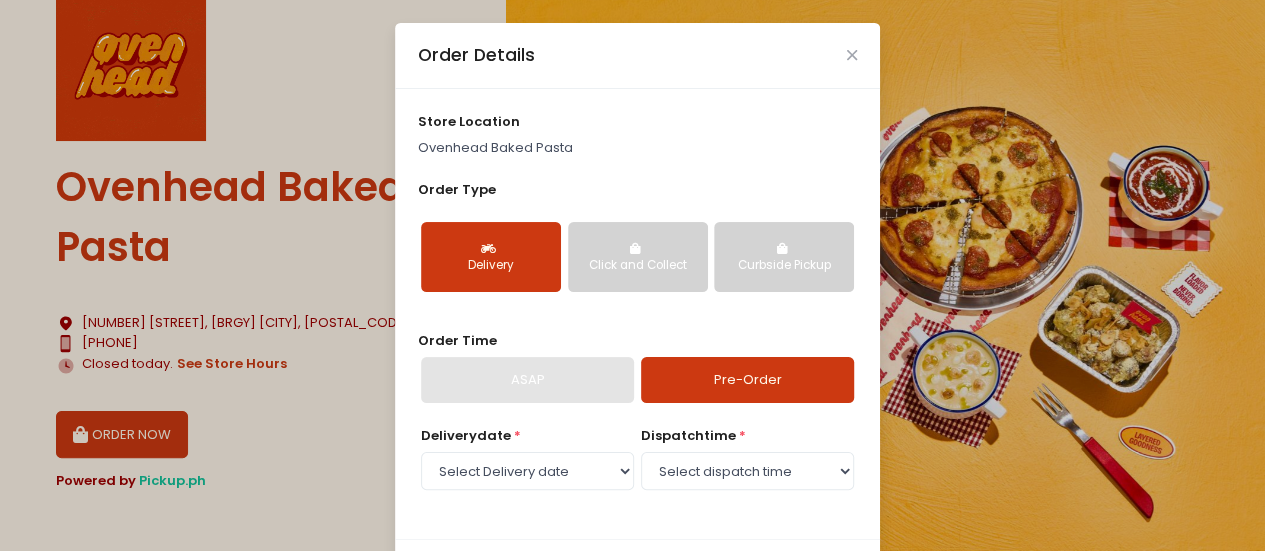 scroll, scrollTop: 102, scrollLeft: 0, axis: vertical 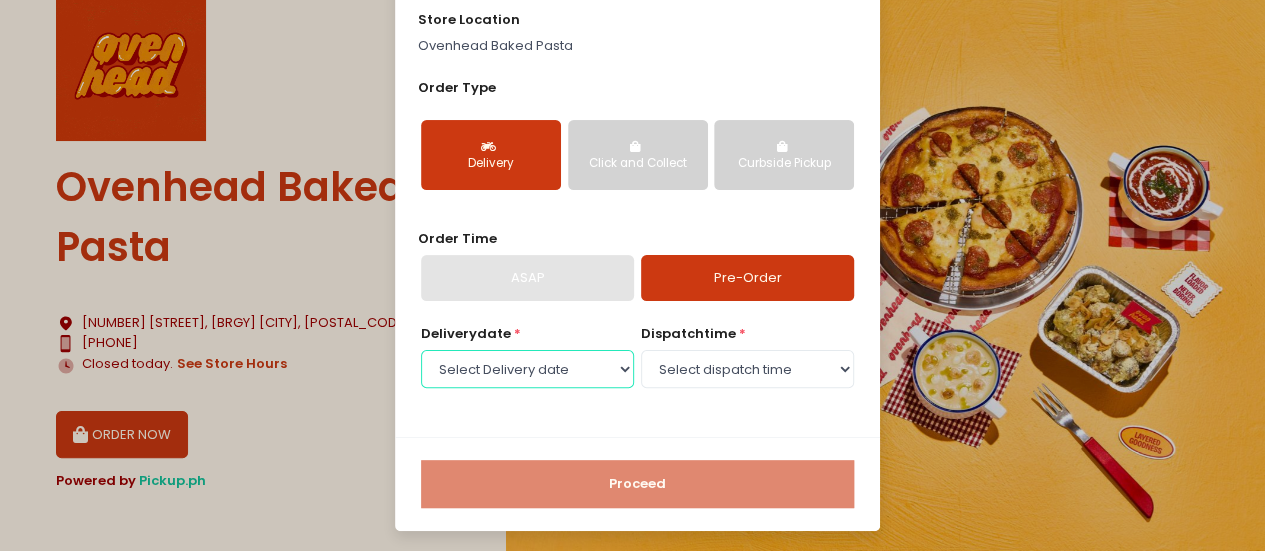 click on "Select Delivery date Friday, [DATE] Saturday, [DATE] Sunday, [DATE] Monday, [DATE] Tuesday, [DATE] Wednesday, [DATE] Thursday, [DATE] Friday, [DATE] Saturday, [DATE] Sunday, [DATE] Monday, [DATE] Tuesday, [DATE]" at bounding box center (527, 369) 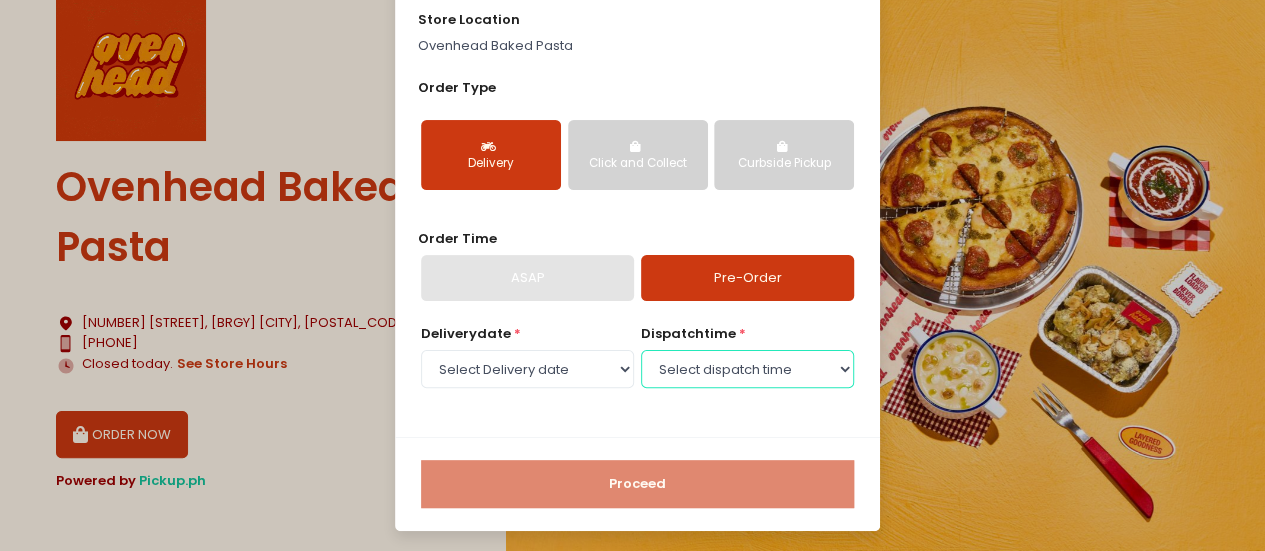 click on "Select dispatch time 11:00 AM - 11:30 AM 11:30 AM - 12:00 PM 12:00 PM - 12:30 PM 12:30 PM - 01:00 PM 01:00 PM - 01:30 PM 01:30 PM - 02:00 PM 02:00 PM - 02:30 PM 02:30 PM - 03:00 PM 03:00 PM - 03:30 PM 03:30 PM - 04:00 PM 04:00 PM - 04:30 PM 04:30 PM - 05:00 PM 05:00 PM - 05:30 PM 05:30 PM - 06:00 PM 06:00 PM - 06:30 PM 06:30 PM - 07:00 PM 07:00 PM - 07:30 PM 07:30 PM - 08:00 PM" at bounding box center (747, 369) 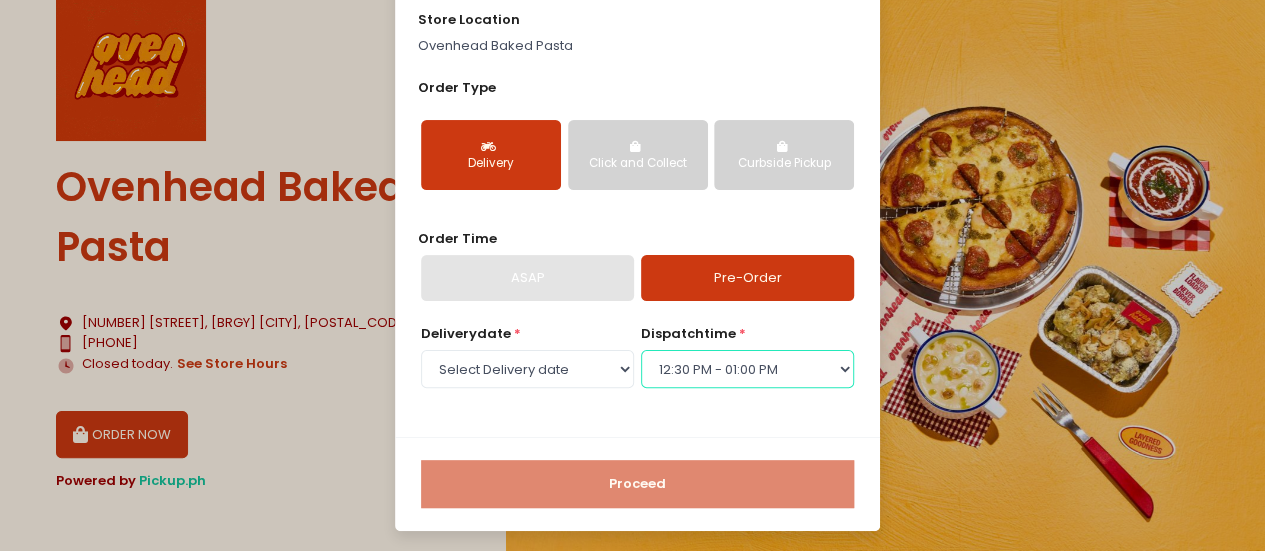 click on "Select dispatch time 11:00 AM - 11:30 AM 11:30 AM - 12:00 PM 12:00 PM - 12:30 PM 12:30 PM - 01:00 PM 01:00 PM - 01:30 PM 01:30 PM - 02:00 PM 02:00 PM - 02:30 PM 02:30 PM - 03:00 PM 03:00 PM - 03:30 PM 03:30 PM - 04:00 PM 04:00 PM - 04:30 PM 04:30 PM - 05:00 PM 05:00 PM - 05:30 PM 05:30 PM - 06:00 PM 06:00 PM - 06:30 PM 06:30 PM - 07:00 PM 07:00 PM - 07:30 PM 07:30 PM - 08:00 PM" at bounding box center [747, 369] 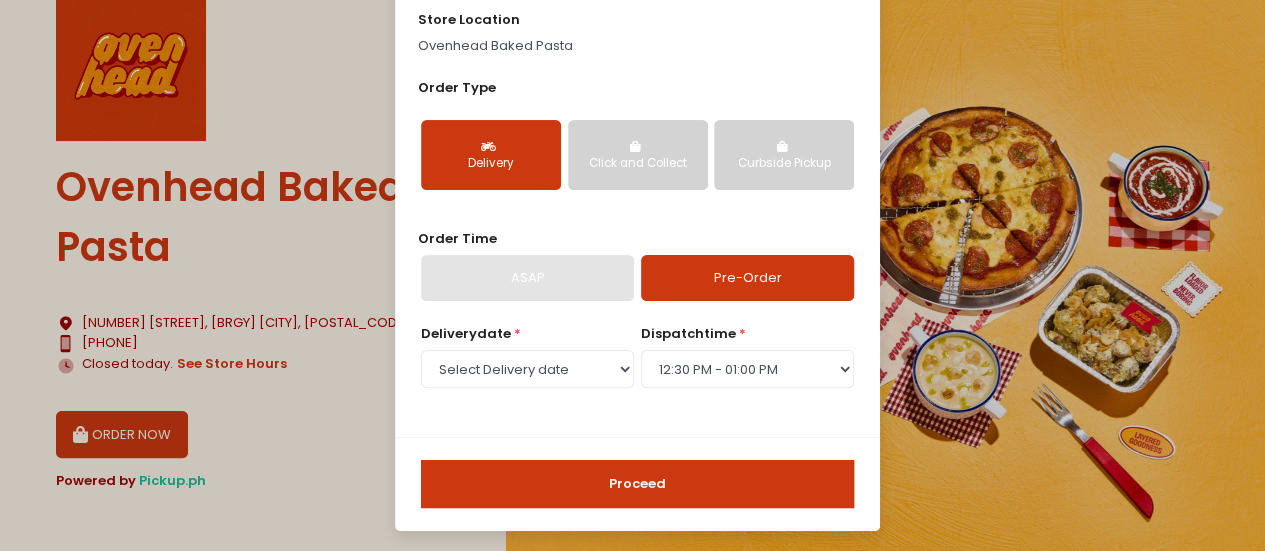 click on "Proceed" at bounding box center (637, 484) 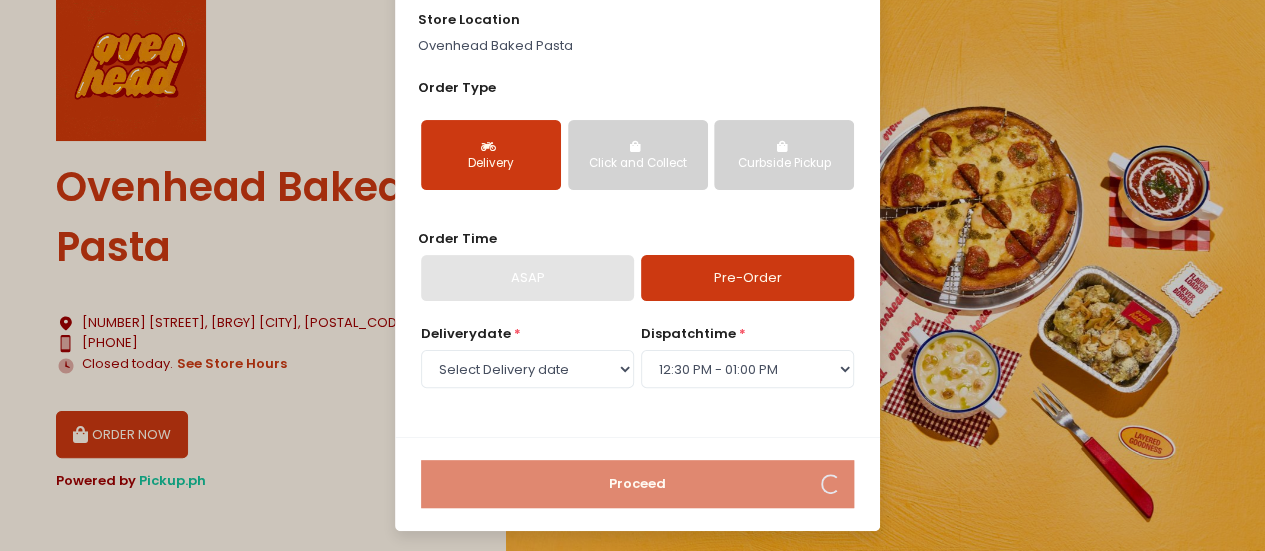 click on "Order Details store location   Ovenhead Baked Pasta  Order Type    Delivery   Click and Collect   Curbside Pickup  Order Time   ASAP Pre-Order Delivery  date   *    Select Delivery date Friday, [DATE] Saturday, [DATE] Sunday, [DATE] Monday, [DATE] Tuesday, [DATE] Wednesday, [DATE] Thursday, [DATE] Friday, [DATE] Saturday, [DATE] Sunday, [DATE] Monday, [DATE] Tuesday, [DATE] Wednesday, [DATE] dispatch  time   *    Select dispatch time 11:00 AM - 11:30 AM 11:30 AM - 12:00 PM 12:00 PM - 12:30 PM 12:30 PM - 01:00 PM 01:00 PM - 01:30 PM 01:30 PM - 02:00 PM 02:00 PM - 02:30 PM 02:30 PM - 03:00 PM 03:00 PM - 03:30 PM 03:30 PM - 04:00 PM 04:00 PM - 04:30 PM 04:30 PM - 05:00 PM 05:00 PM - 05:30 PM 05:30 PM - 06:00 PM 06:00 PM - 06:30 PM 06:30 PM - 07:00 PM 07:00 PM - 07:30 PM 07:30 PM - 08:00 PM Proceed" at bounding box center (632, 275) 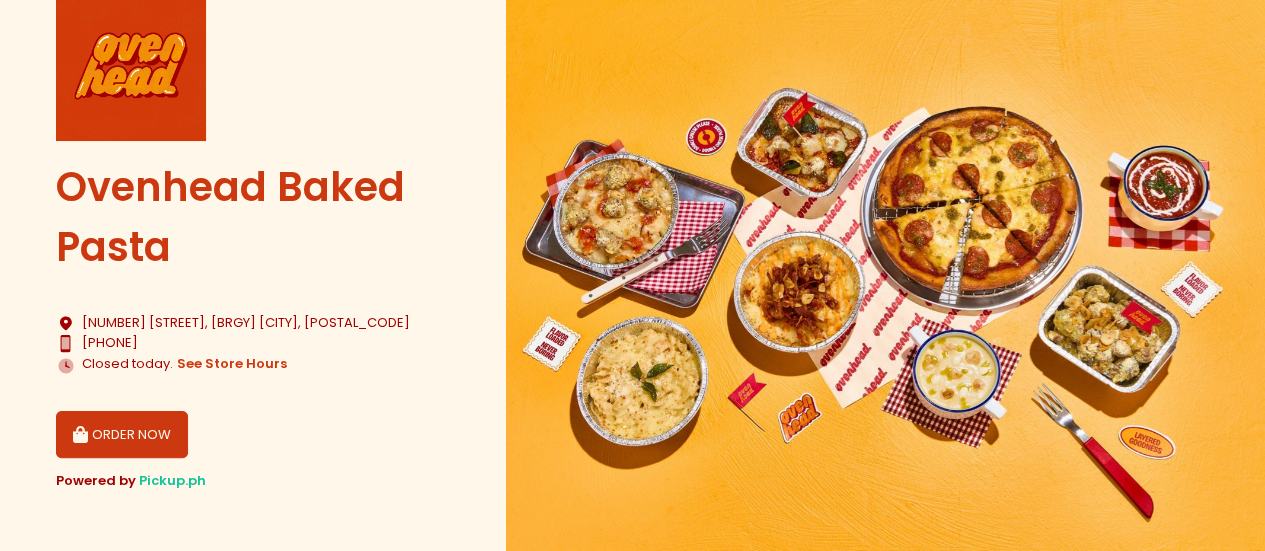 click on "ORDER NOW" at bounding box center [122, 435] 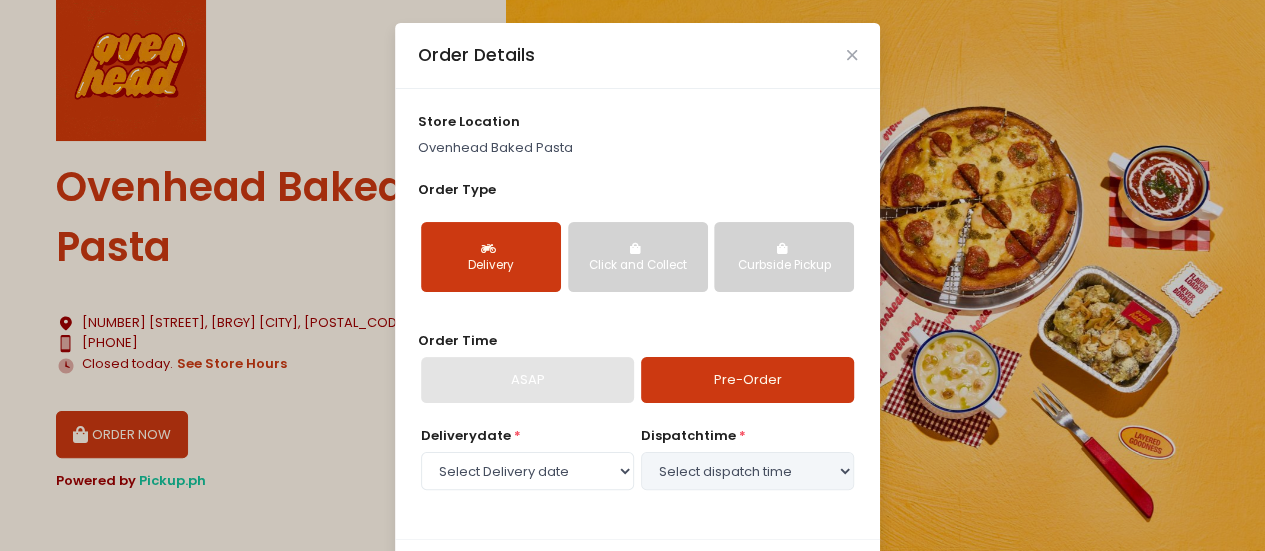 select on "[DATE]" 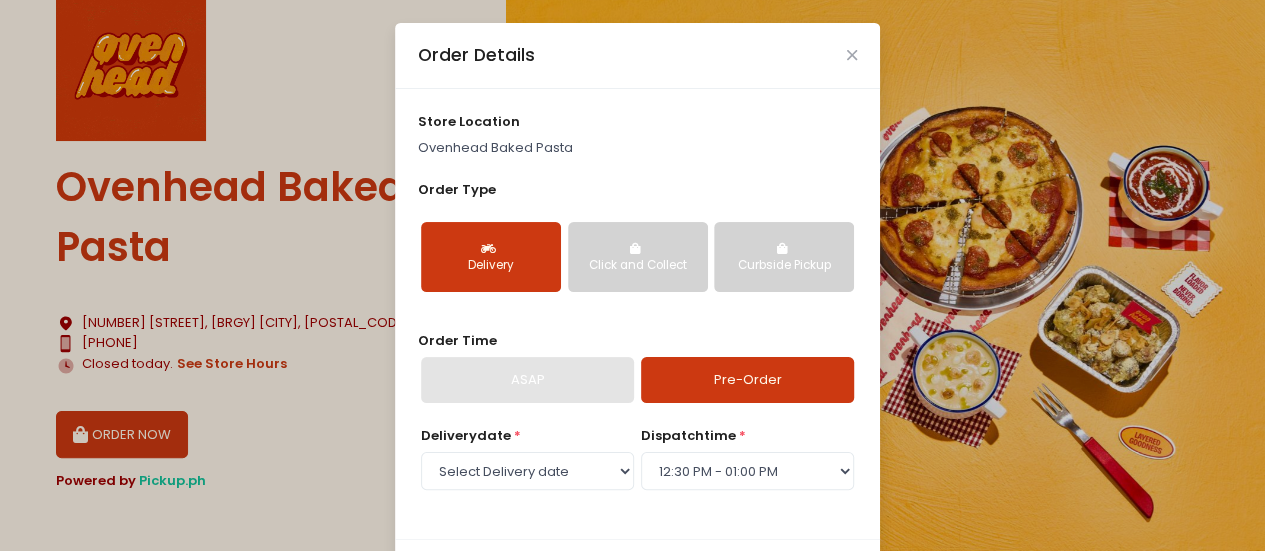 click on "Pre-Order" at bounding box center (747, 380) 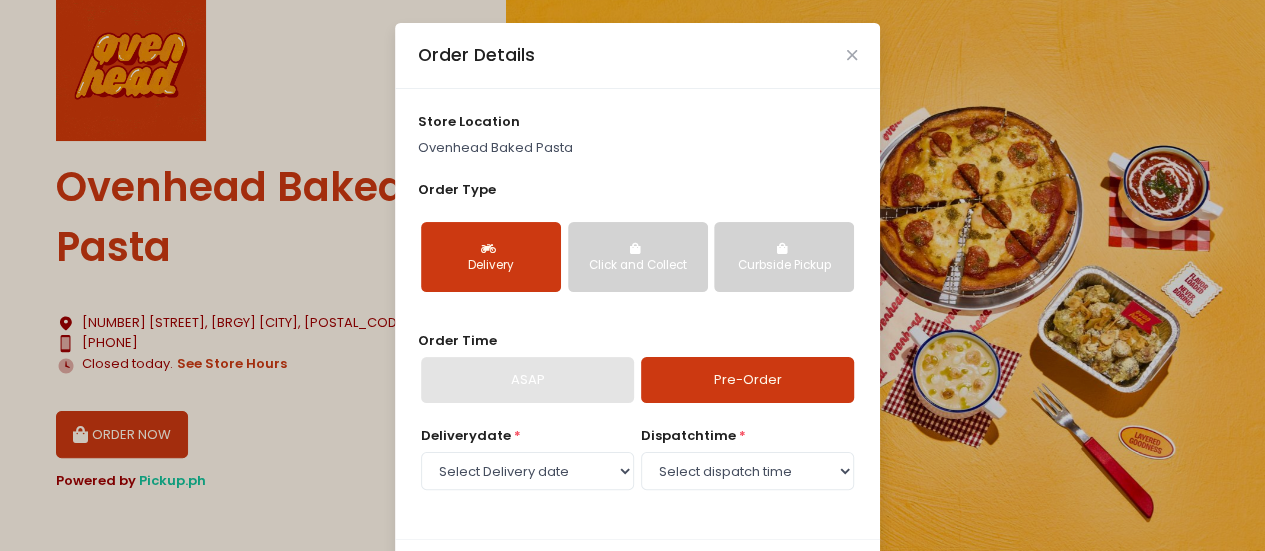 click on "Delivery  date   *    Select Delivery date Friday, [DATE] Saturday, [DATE] Sunday, [DATE] Monday, [DATE] Tuesday, [DATE] Wednesday, [DATE] Thursday, [DATE] Friday, [DATE] Saturday, [DATE] Sunday, [DATE] Monday, [DATE] Tuesday, [DATE]" at bounding box center (527, 460) 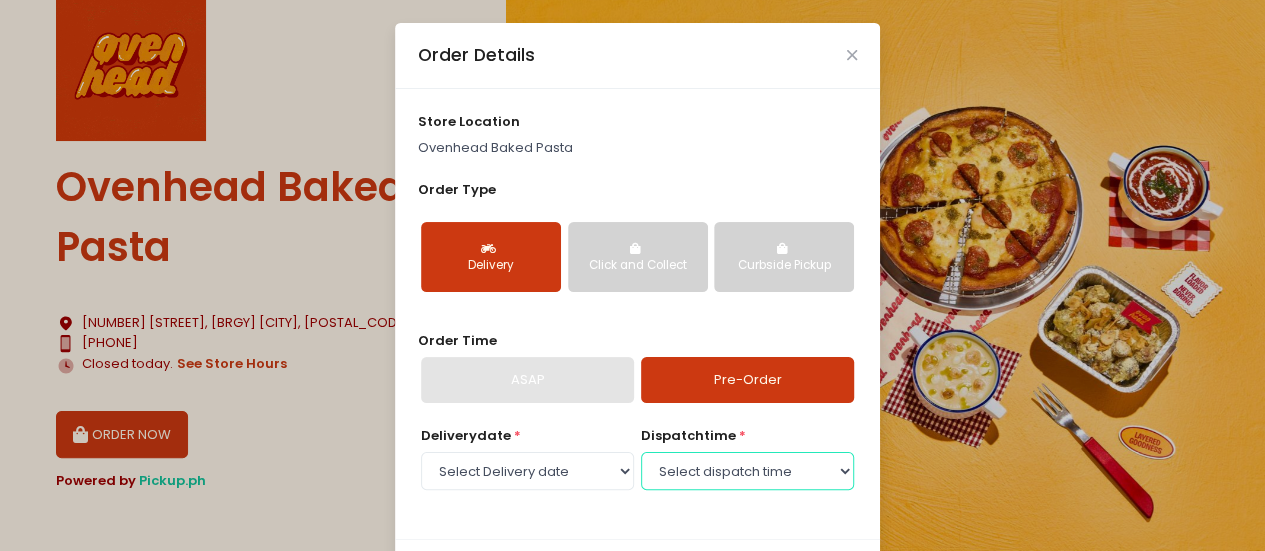 drag, startPoint x: 678, startPoint y: 487, endPoint x: 705, endPoint y: 466, distance: 34.20526 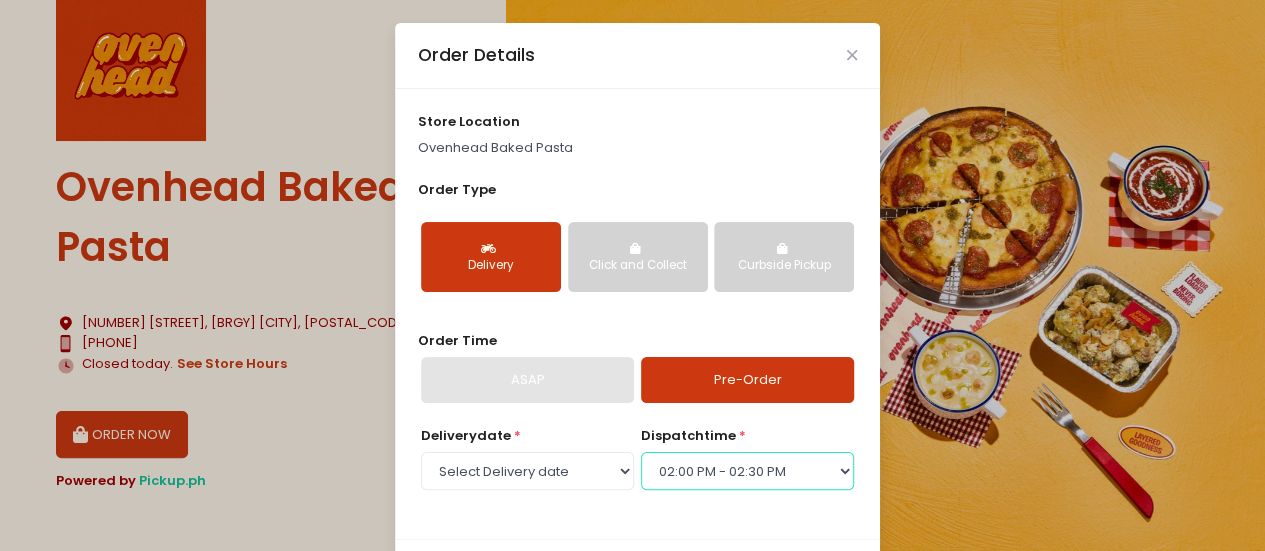 click on "Select dispatch time 11:00 AM - 11:30 AM 11:30 AM - 12:00 PM 12:00 PM - 12:30 PM 12:30 PM - 01:00 PM 01:00 PM - 01:30 PM 01:30 PM - 02:00 PM 02:00 PM - 02:30 PM 02:30 PM - 03:00 PM 03:00 PM - 03:30 PM 03:30 PM - 04:00 PM 04:00 PM - 04:30 PM 04:30 PM - 05:00 PM 05:00 PM - 05:30 PM 05:30 PM - 06:00 PM 06:00 PM - 06:30 PM 06:30 PM - 07:00 PM 07:00 PM - 07:30 PM 07:30 PM - 08:00 PM" at bounding box center (747, 471) 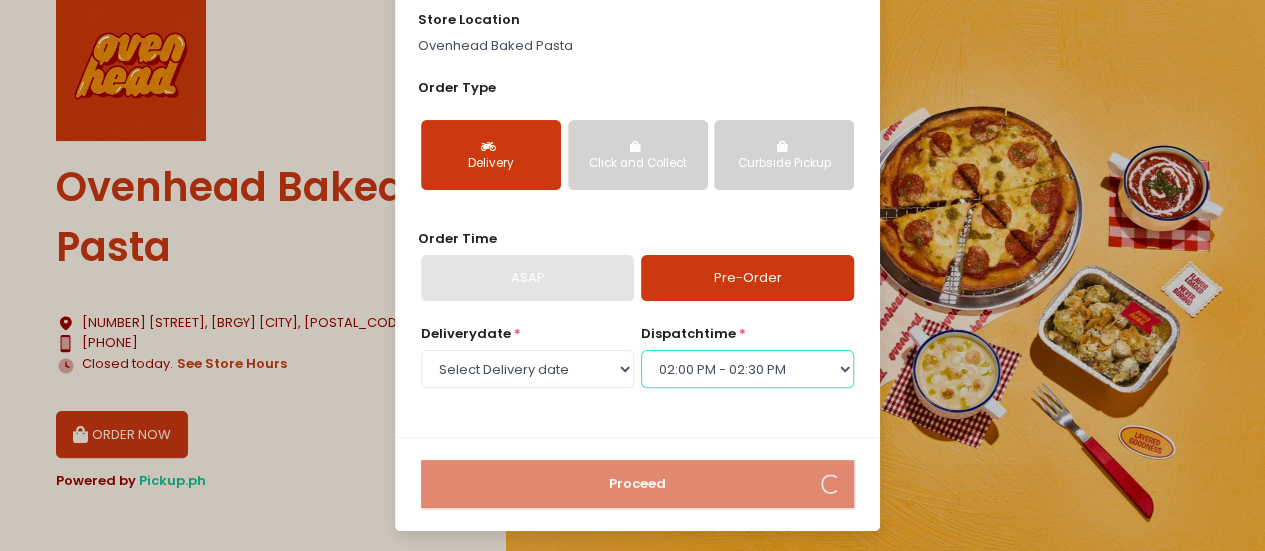 scroll, scrollTop: 46, scrollLeft: 0, axis: vertical 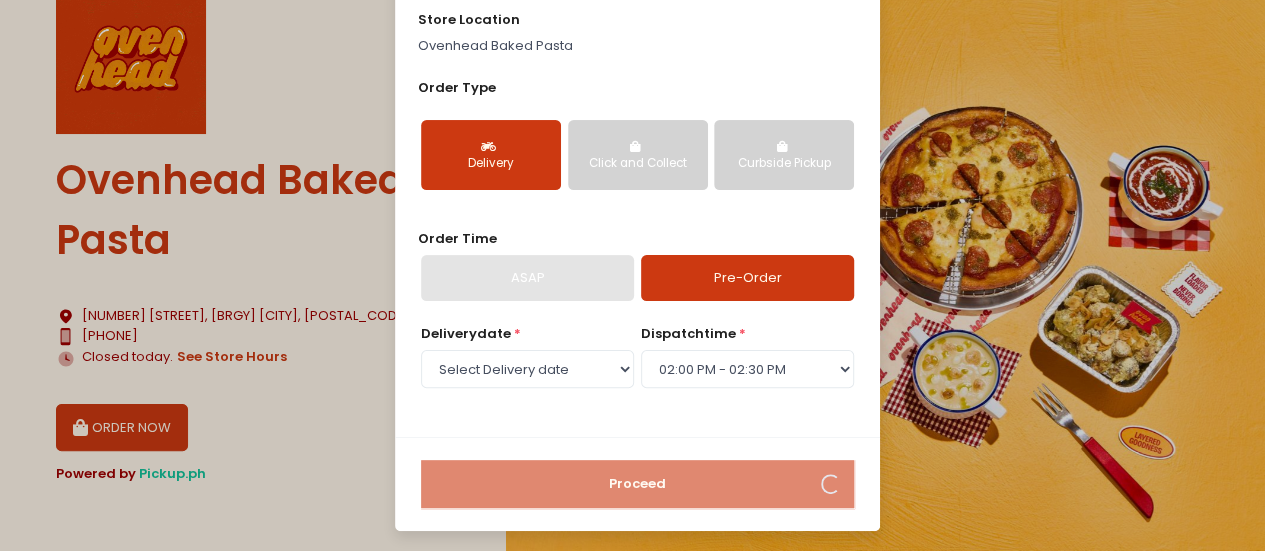 click on "Order Details store location   Ovenhead Baked Pasta  Order Type    Delivery   Click and Collect   Curbside Pickup  Order Time   ASAP Pre-Order Delivery  date   *    Select Delivery date Friday, [DATE] Saturday, [DATE] Sunday, [DATE] Monday, [DATE] Tuesday, [DATE] Wednesday, [DATE] Thursday, [DATE] Friday, [DATE] Saturday, [DATE] Sunday, [DATE] Monday, [DATE] Tuesday, [DATE] Wednesday, [DATE] dispatch  time   *    Select dispatch time 11:00 AM - 11:30 AM 11:30 AM - 12:00 PM 12:00 PM - 12:30 PM 12:30 PM - 01:00 PM 01:00 PM - 01:30 PM 01:30 PM - 02:00 PM 02:00 PM - 02:30 PM 02:30 PM - 03:00 PM 03:00 PM - 03:30 PM 03:30 PM - 04:00 PM 04:00 PM - 04:30 PM 04:30 PM - 05:00 PM 05:00 PM - 05:30 PM 05:30 PM - 06:00 PM 06:00 PM - 06:30 PM 06:30 PM - 07:00 PM 07:00 PM - 07:30 PM 07:30 PM - 08:00 PM Proceed" at bounding box center [632, 275] 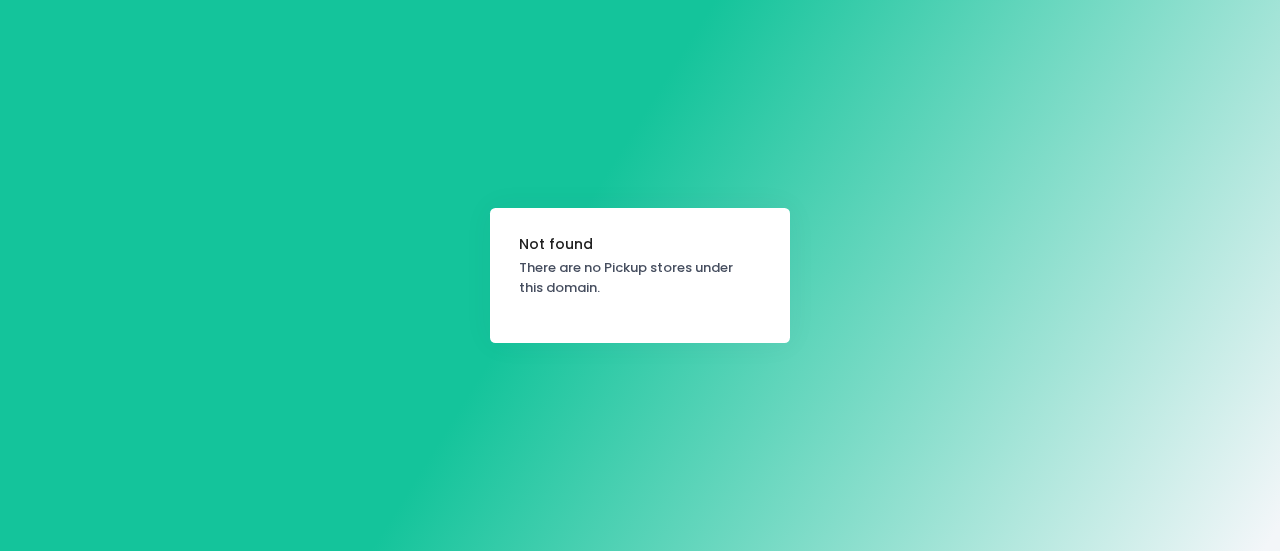 scroll, scrollTop: 0, scrollLeft: 0, axis: both 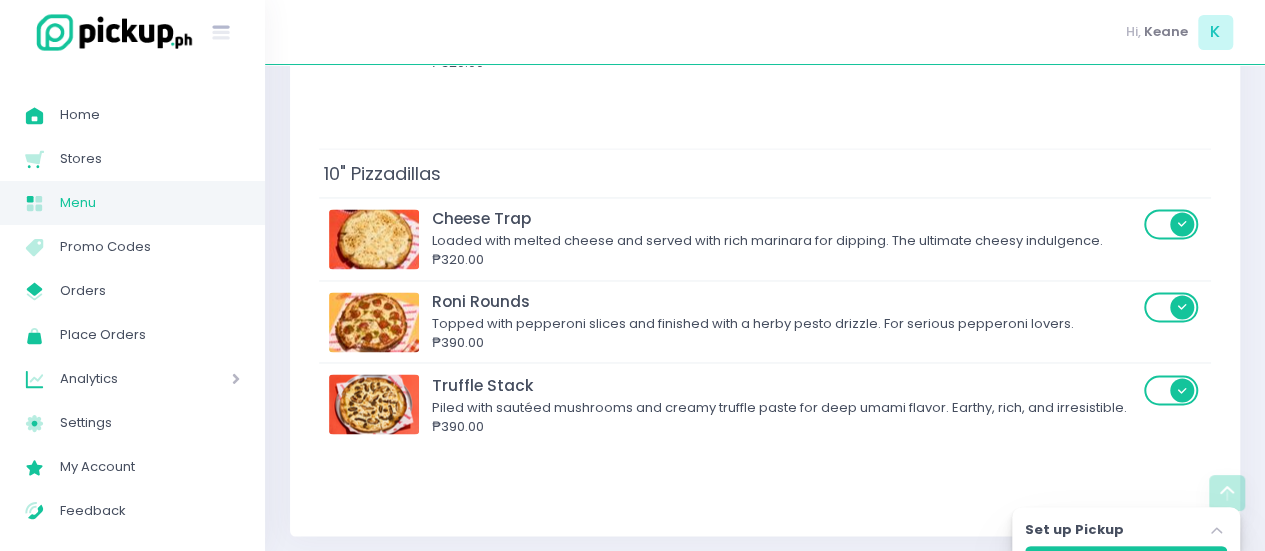 click on "Stores Ovenhead Baked Pasta  Items and Categories   Ovenhead Baked Pasta        MENU EXTRAS UPSELL Items and Categories Add Add Concierge Item Stockholm-icons / Code / Info-circle Created with Sketch. This is the order of items and categories that will show up on your site.   Soups   Tomato Basil Soup  Chunky tomato soup topped with crispy fried basil. Hearty, tangy, and full of comfort. ₱120.00 Roasted Garlic Soup Creamy roasted garlic soup finished with crunchy fried garlic bits. Ultra-garlicky with a rich, savory umami depth ₱120.00   Appetizers   Baked Italian Meatballs  5 tender meatballs in marinara, baked with melted cheese. Classic and cheesy, sharing optional. ₱280.00 Juicy Boneless Fried Chicken Crispy, juicy fried chicken tossed in your choice of Smokeshow Glaze, Buffalo, or Garlic Parmesan.
Bold flavors in every bite.  ₱200.00   Oven-Baked Pastas   Mac Daddy  Macaroni baked in our classic mac & cheese blend, topped with crispy bacon, fried garlic, and a sriracha mayo drizzle. ₱350.00" at bounding box center (765, -449) 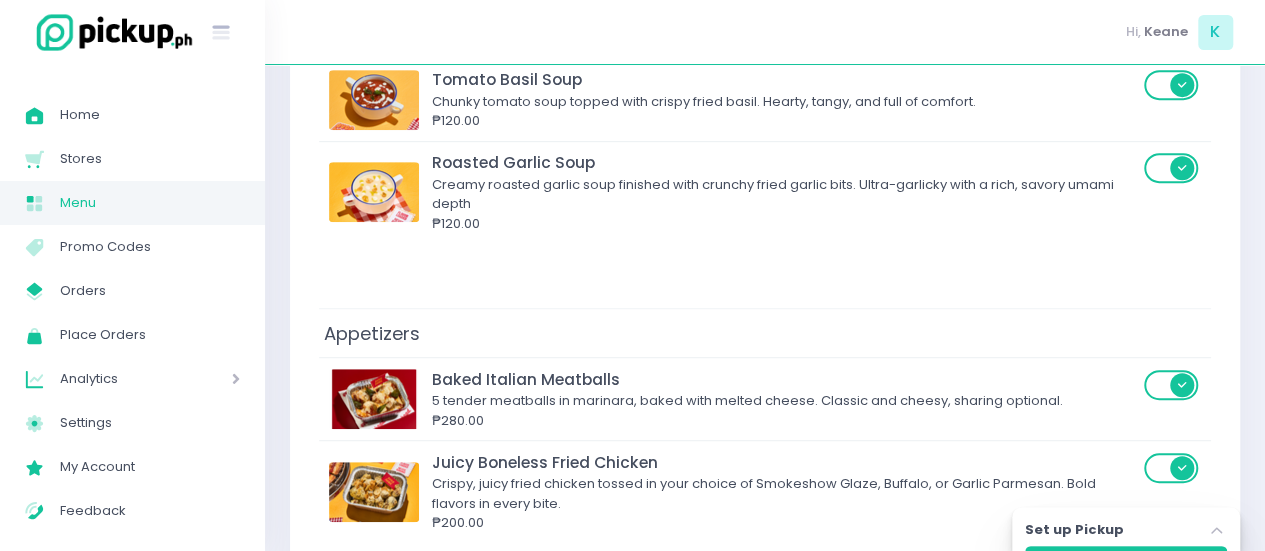 scroll, scrollTop: 0, scrollLeft: 0, axis: both 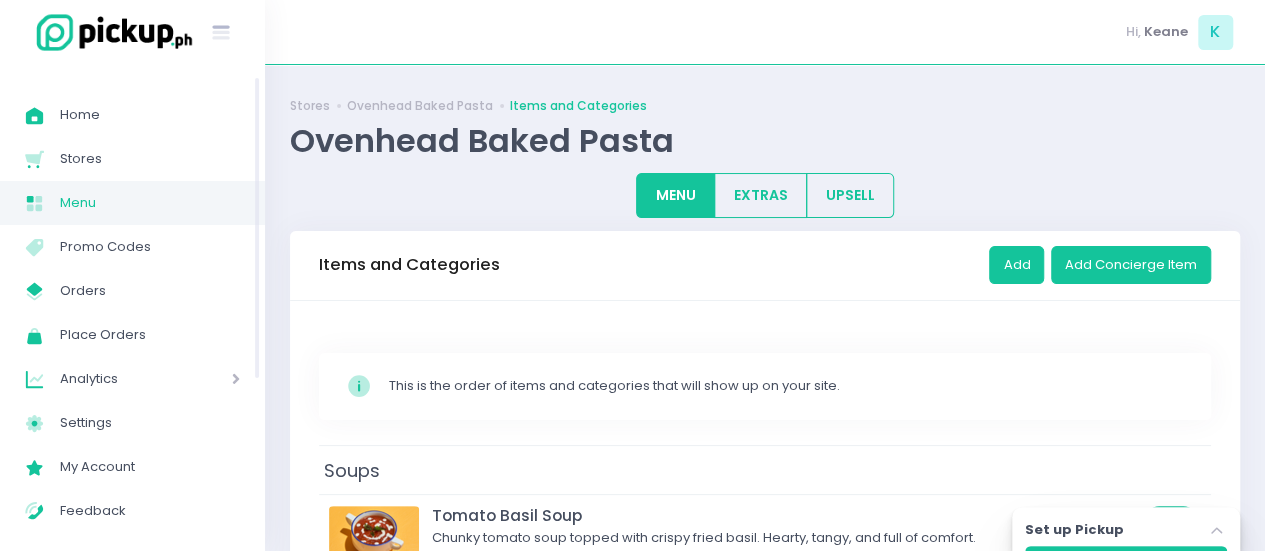 click on "Menu" at bounding box center [150, 203] 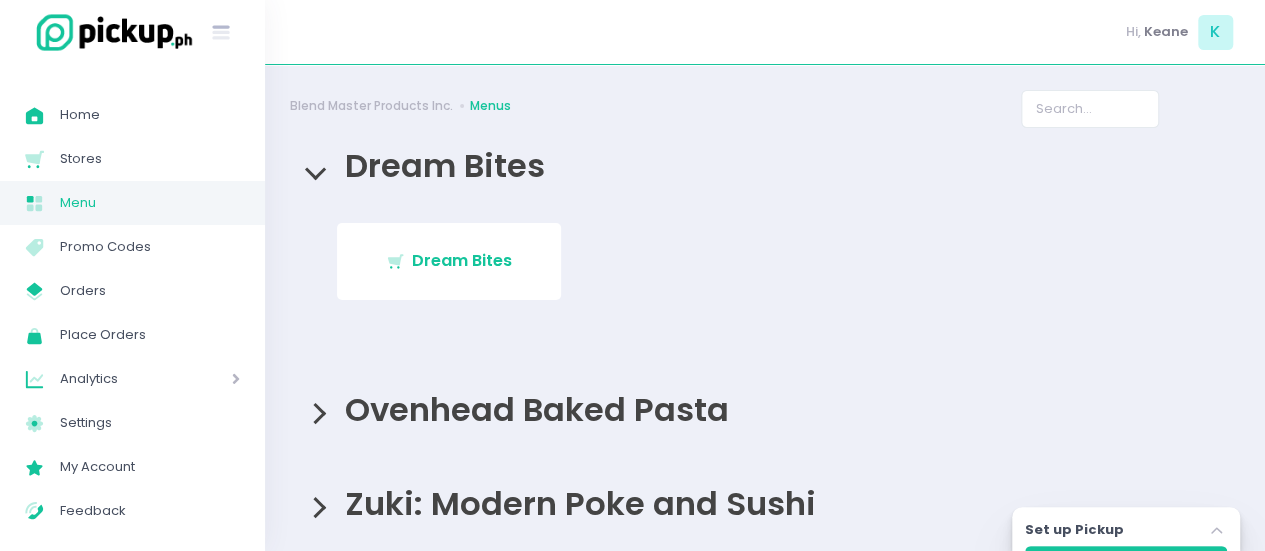 click on "Ovenhead Baked Pasta" at bounding box center (765, 409) 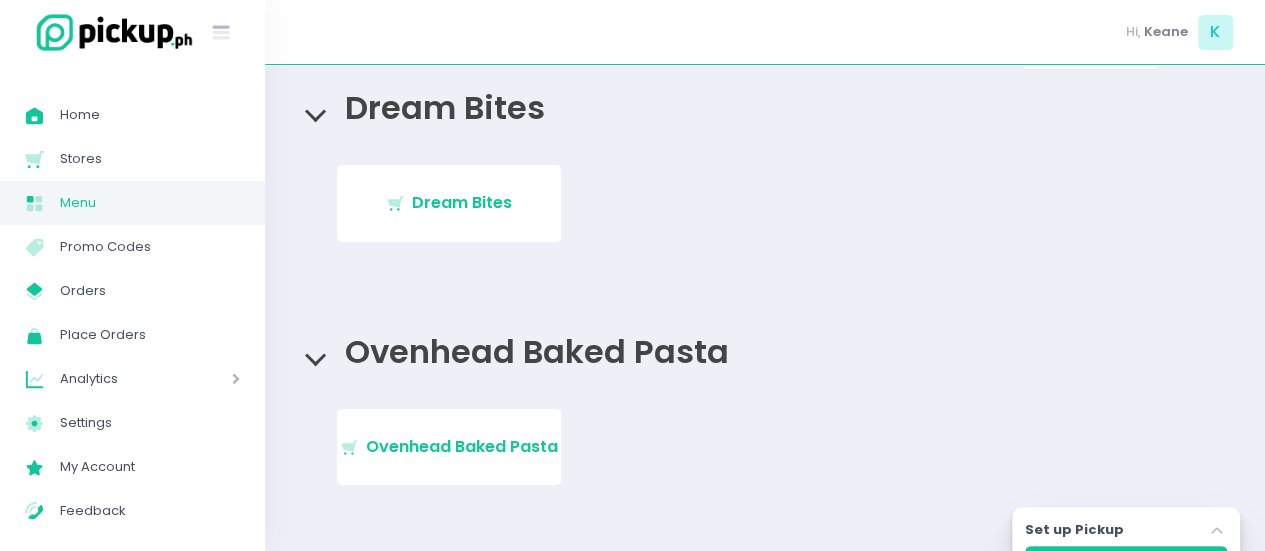 click on "Stockholm-icons / Shopping / Cart1 Created with Sketch. Ovenhead Baked Pasta" at bounding box center [449, 447] 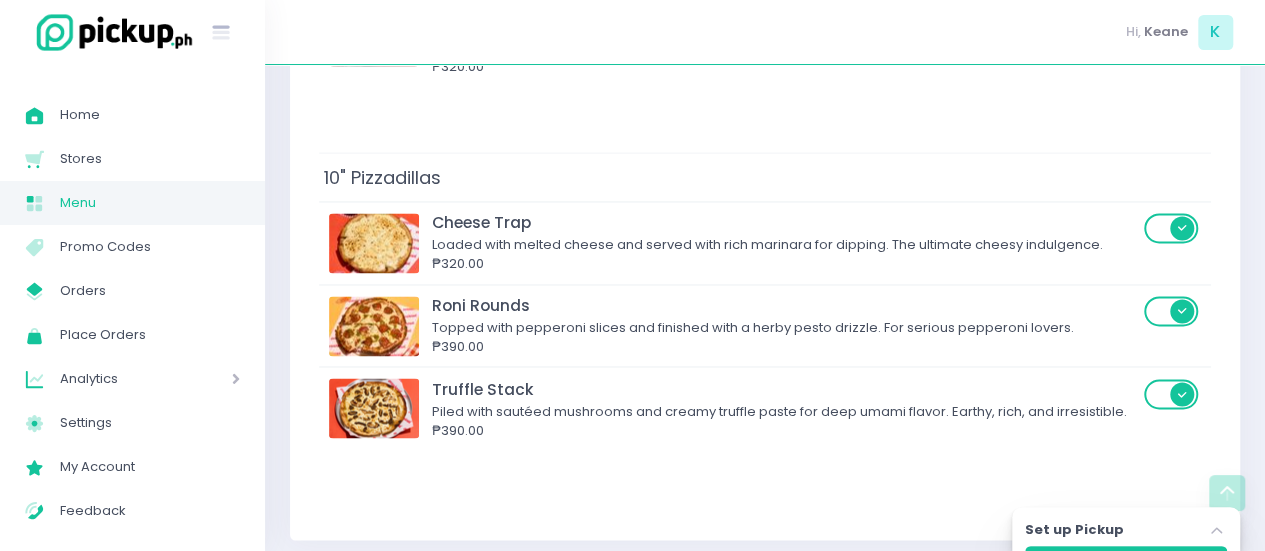 scroll, scrollTop: 1524, scrollLeft: 0, axis: vertical 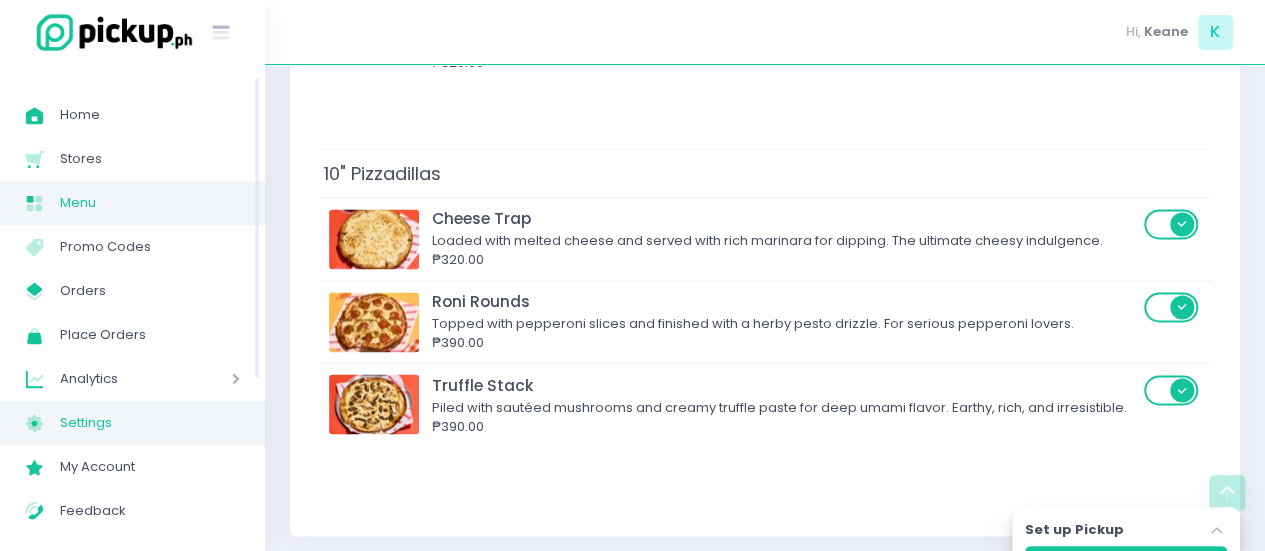click on "Settings" at bounding box center [150, 423] 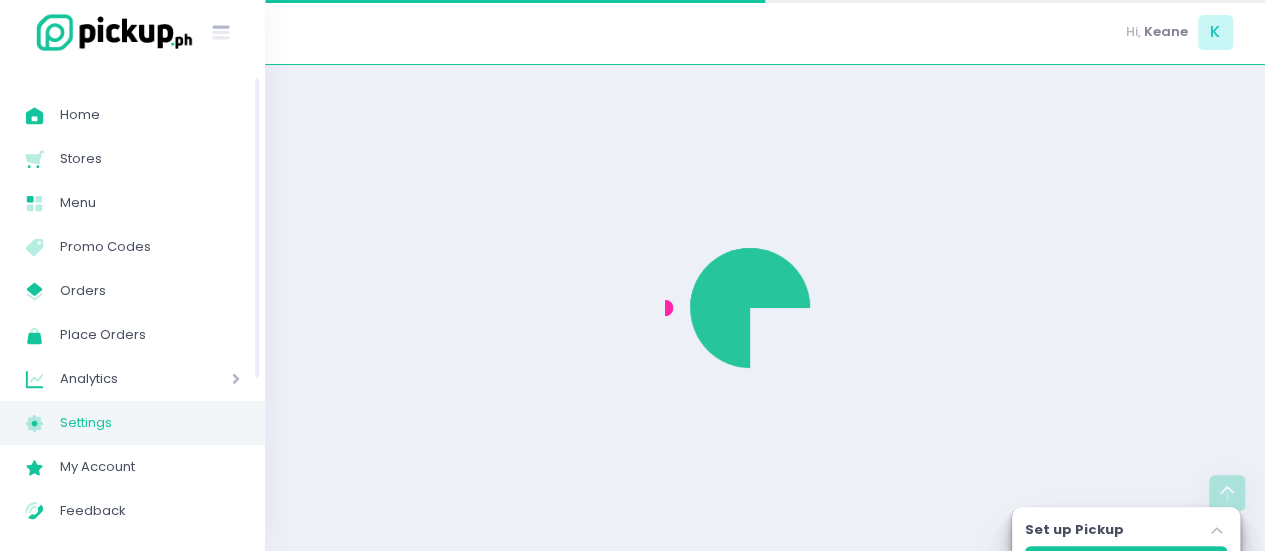 scroll, scrollTop: 0, scrollLeft: 0, axis: both 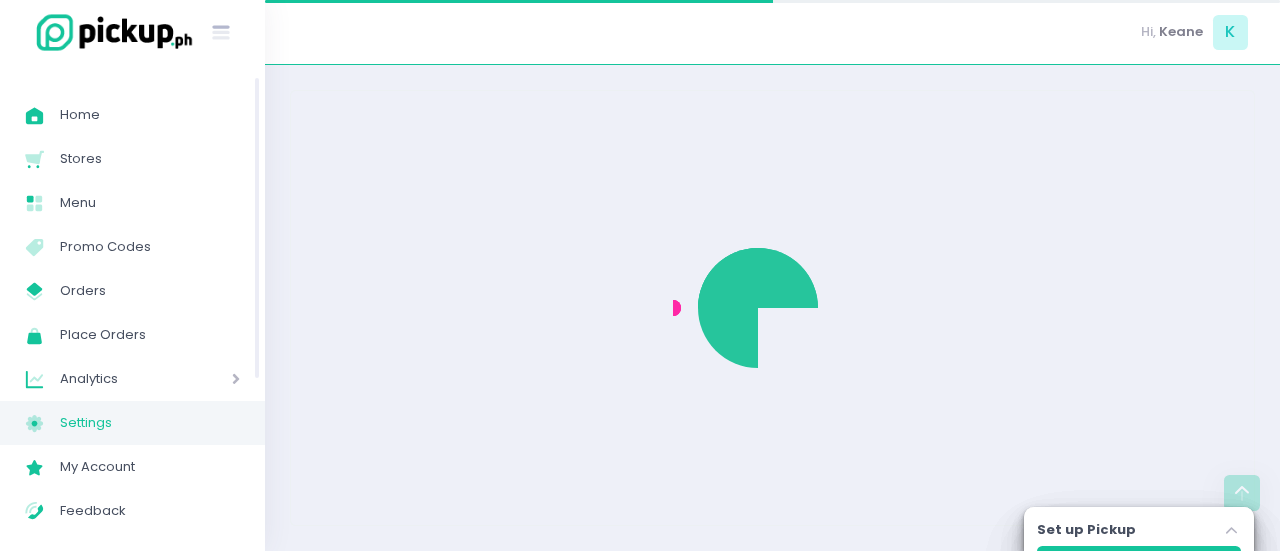 select on "active" 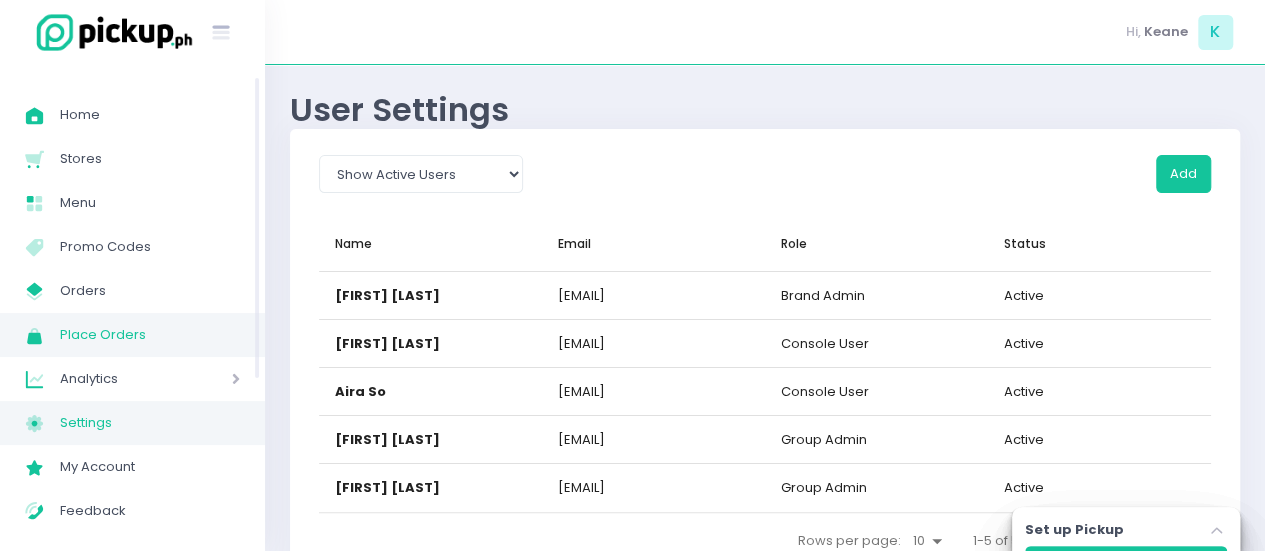click on "Place Orders Created with Sketch. Place Orders" at bounding box center (132, 335) 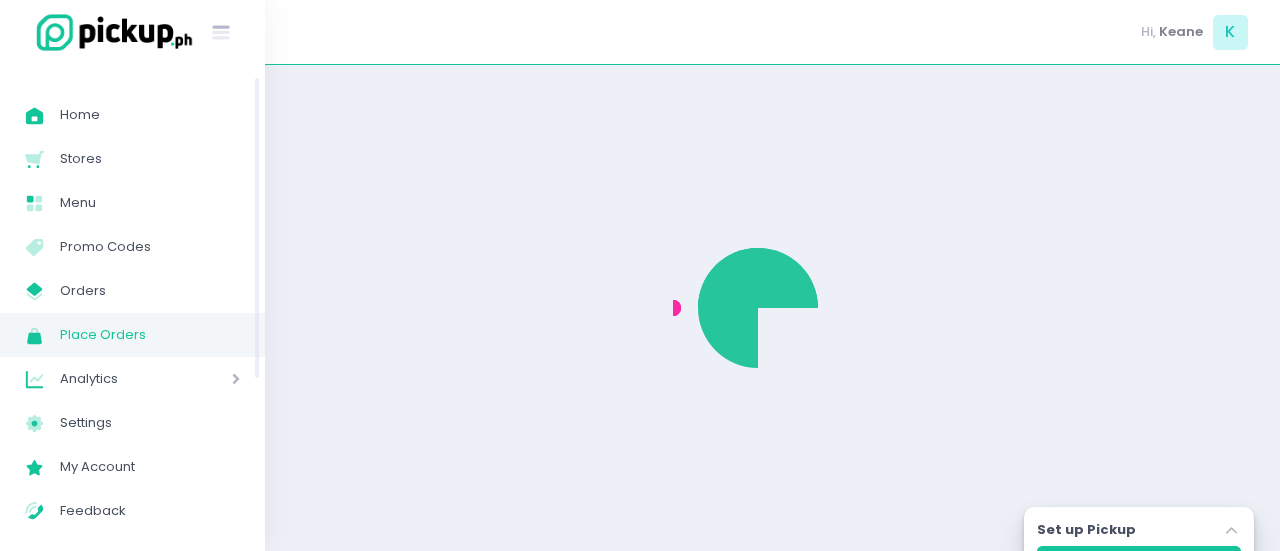 click on "Place Orders Created with Sketch. Place Orders" at bounding box center [132, 335] 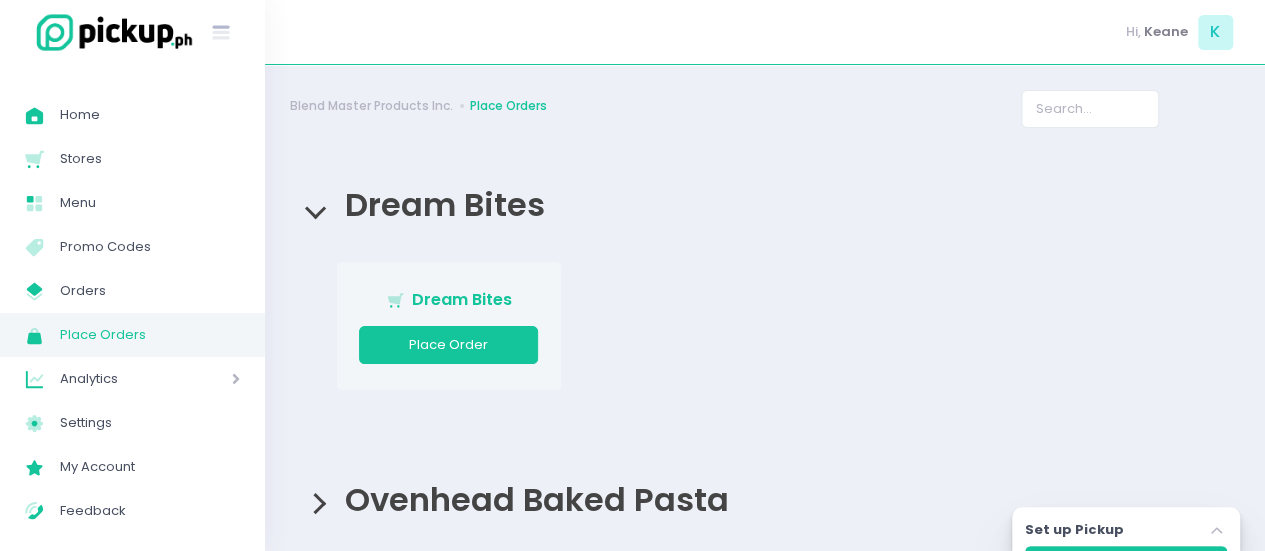 scroll, scrollTop: 124, scrollLeft: 0, axis: vertical 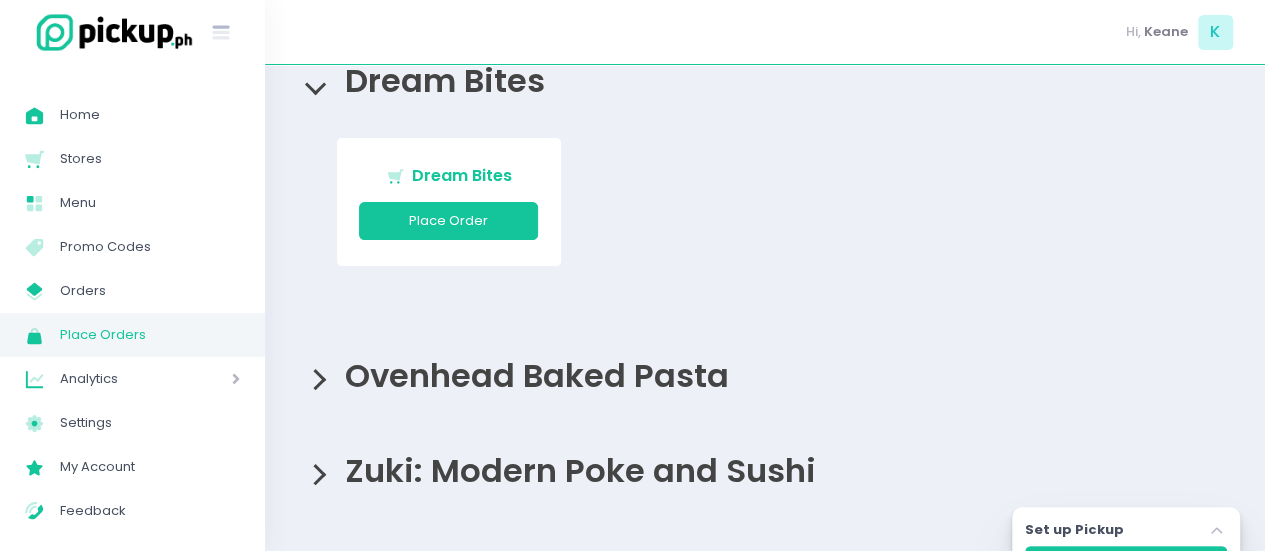 click on "Ovenhead Baked Pasta" at bounding box center [765, 375] 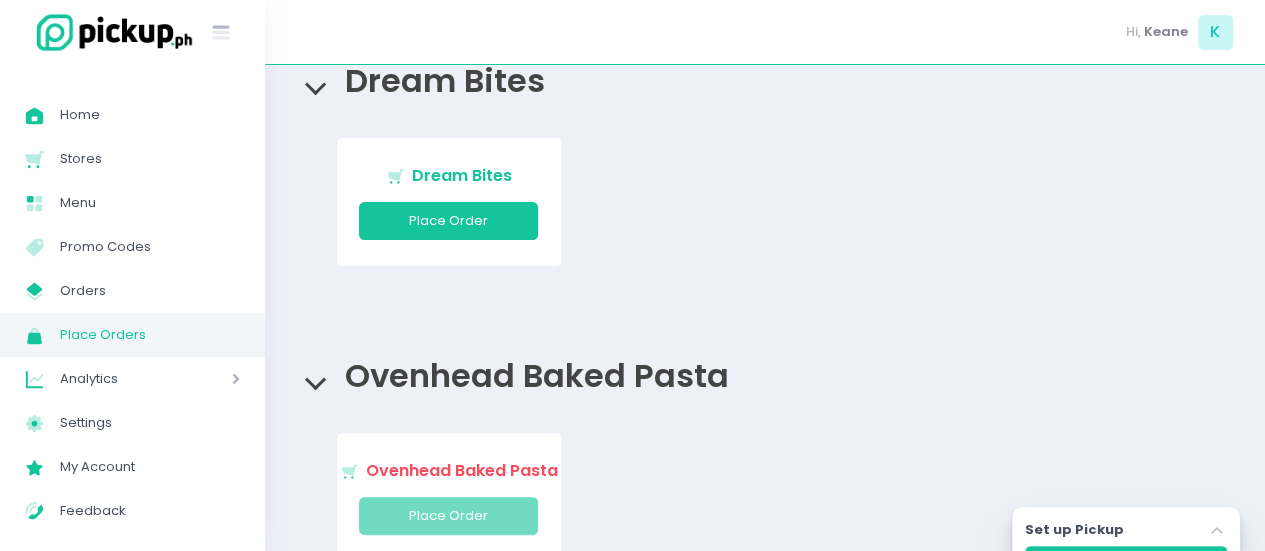 scroll, scrollTop: 324, scrollLeft: 0, axis: vertical 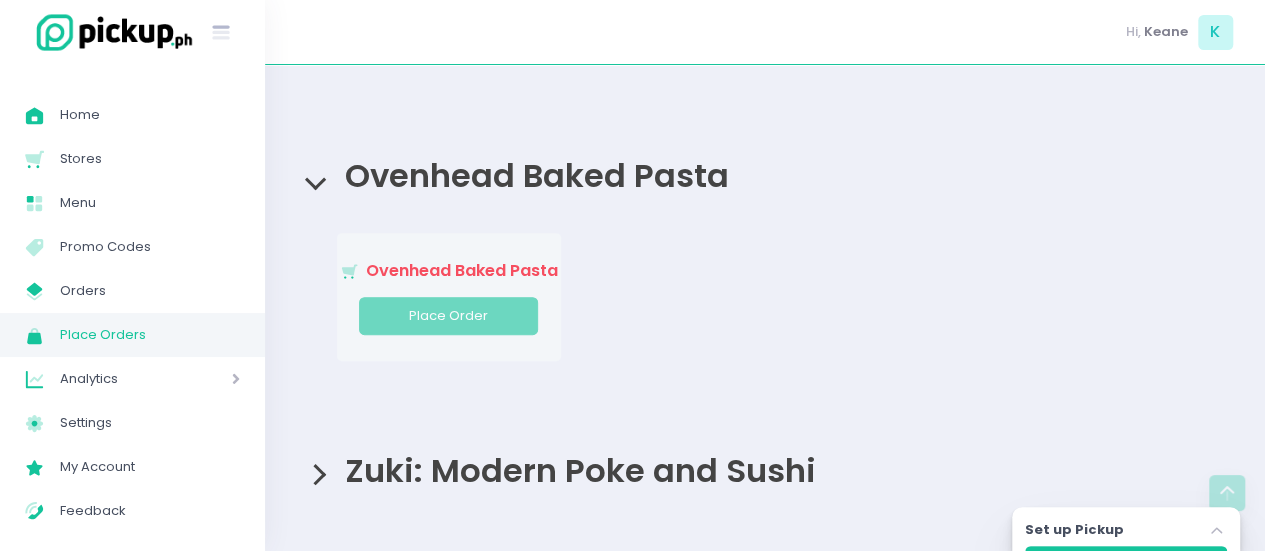 click on "Stockholm-icons / Shopping / Cart1 Created with Sketch. Ovenhead Baked Pasta  Place Order" at bounding box center (449, 297) 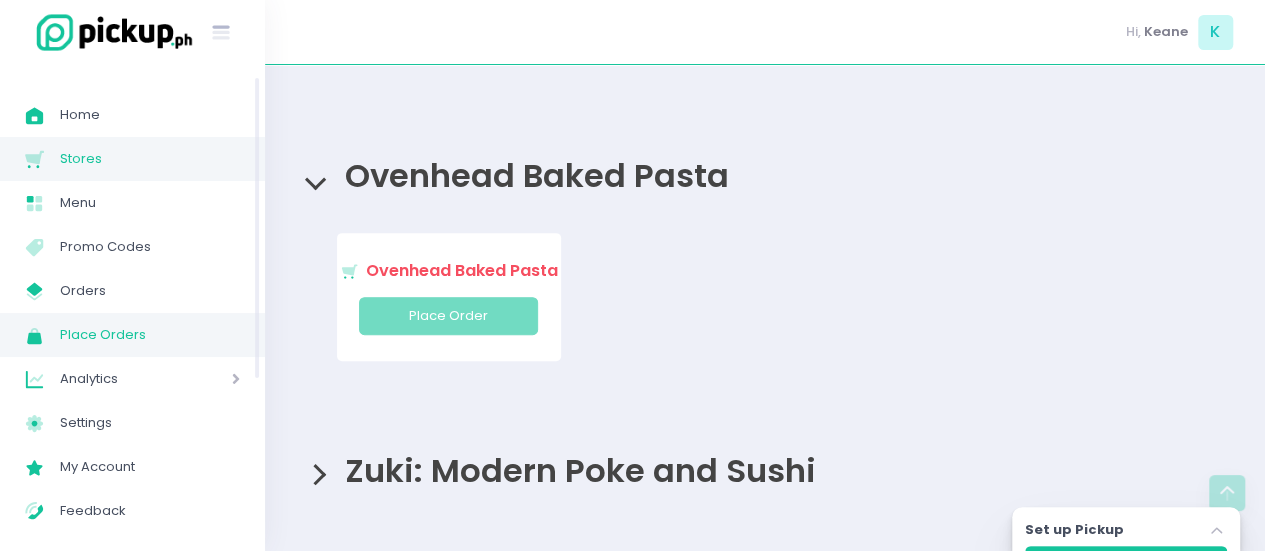 click on "Stores" at bounding box center (150, 159) 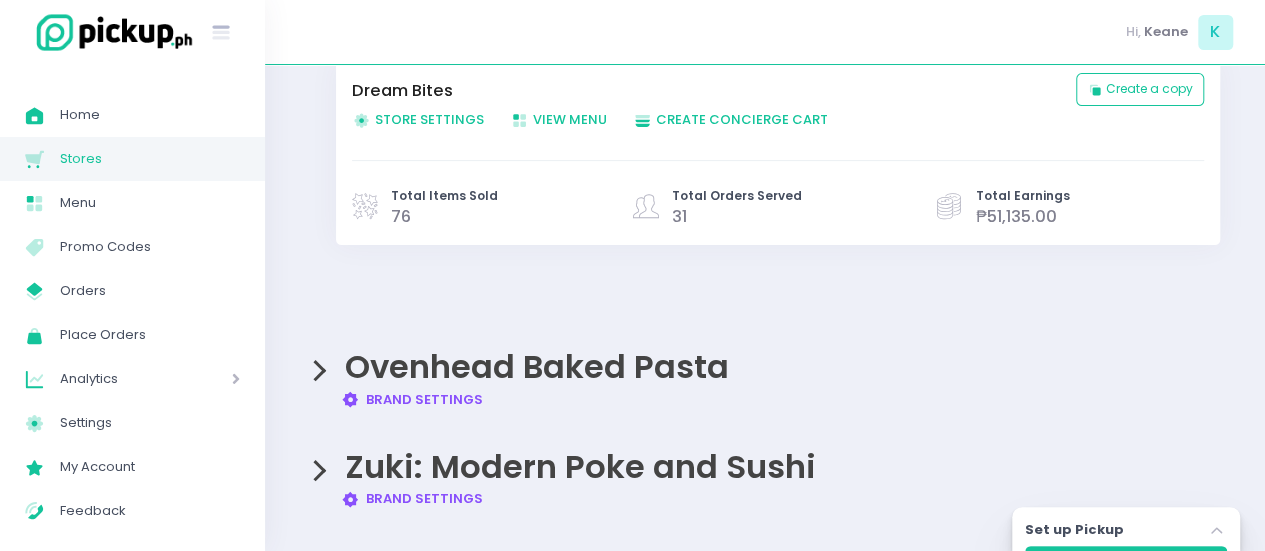 scroll, scrollTop: 209, scrollLeft: 0, axis: vertical 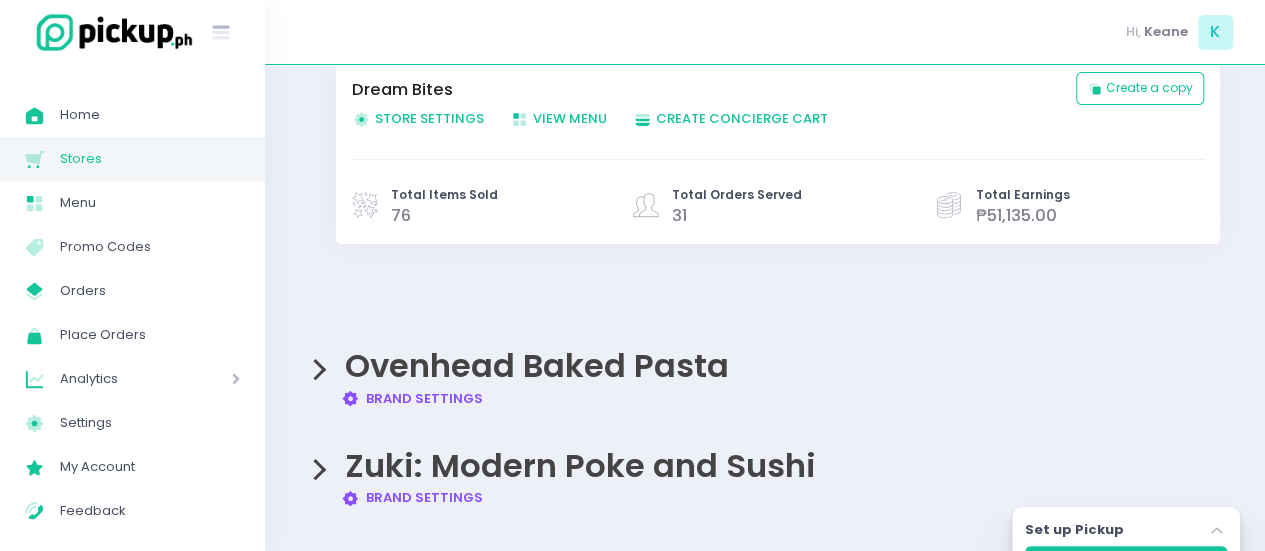 click on "Ovenhead Baked Pasta  Brand Settings Created with Sketch.   Brand Settings" at bounding box center (765, 368) 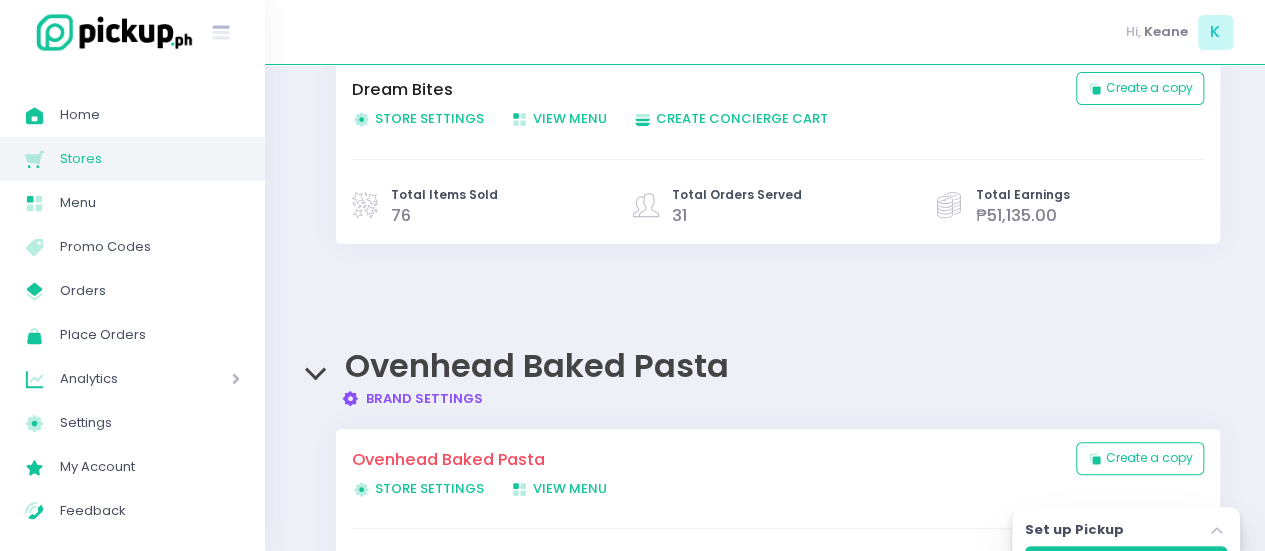 click on "Ovenhead Baked Pasta  Store Settings Created with Sketch. Store Settings View Menu Created with Sketch. View Menu" at bounding box center [709, 477] 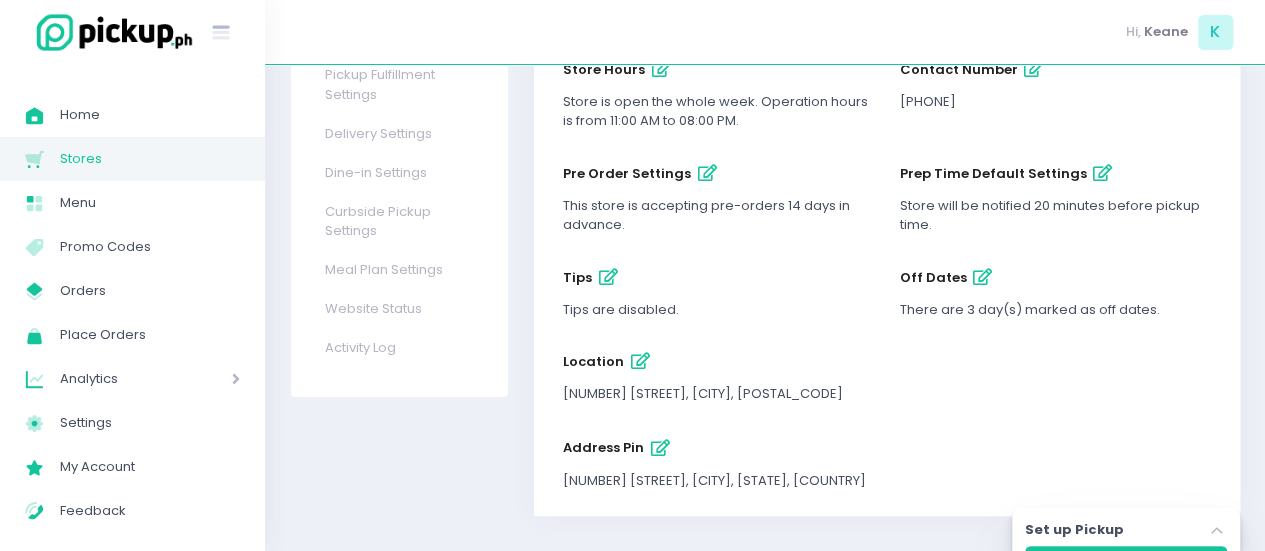 scroll, scrollTop: 442, scrollLeft: 0, axis: vertical 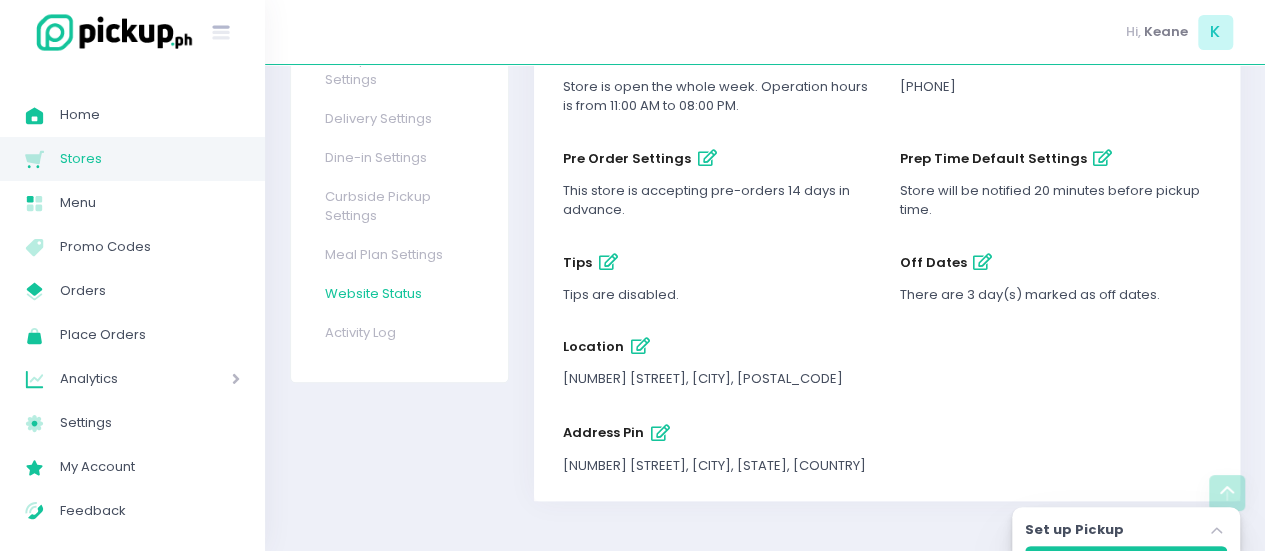 click on "Website Status" at bounding box center (398, 293) 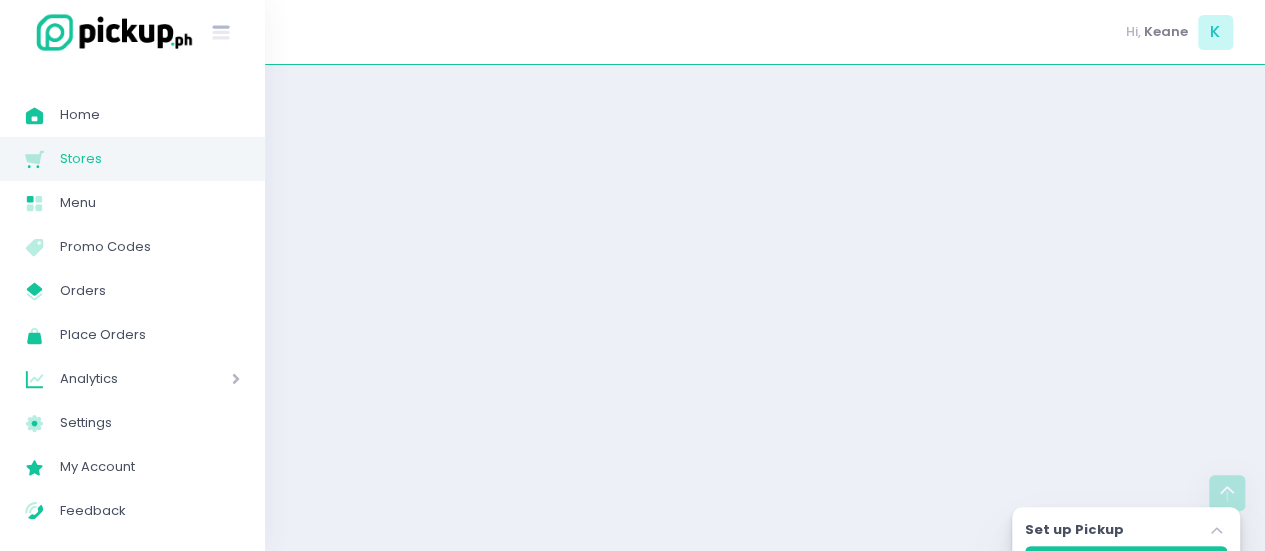 scroll, scrollTop: 0, scrollLeft: 0, axis: both 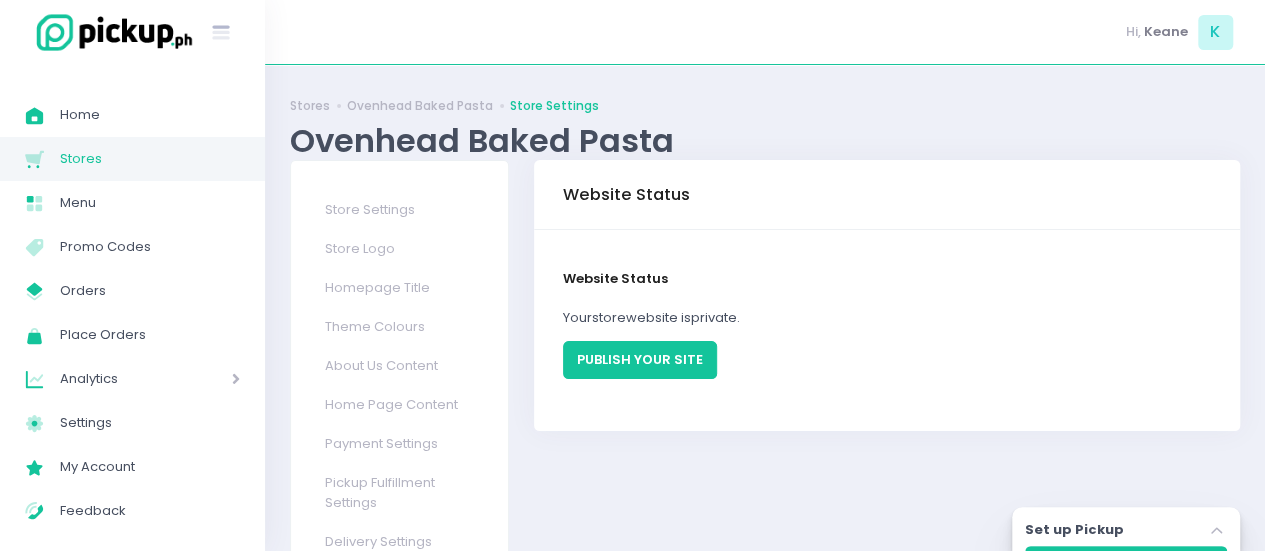 click on "PUBLISH YOUR SITE" at bounding box center (640, 360) 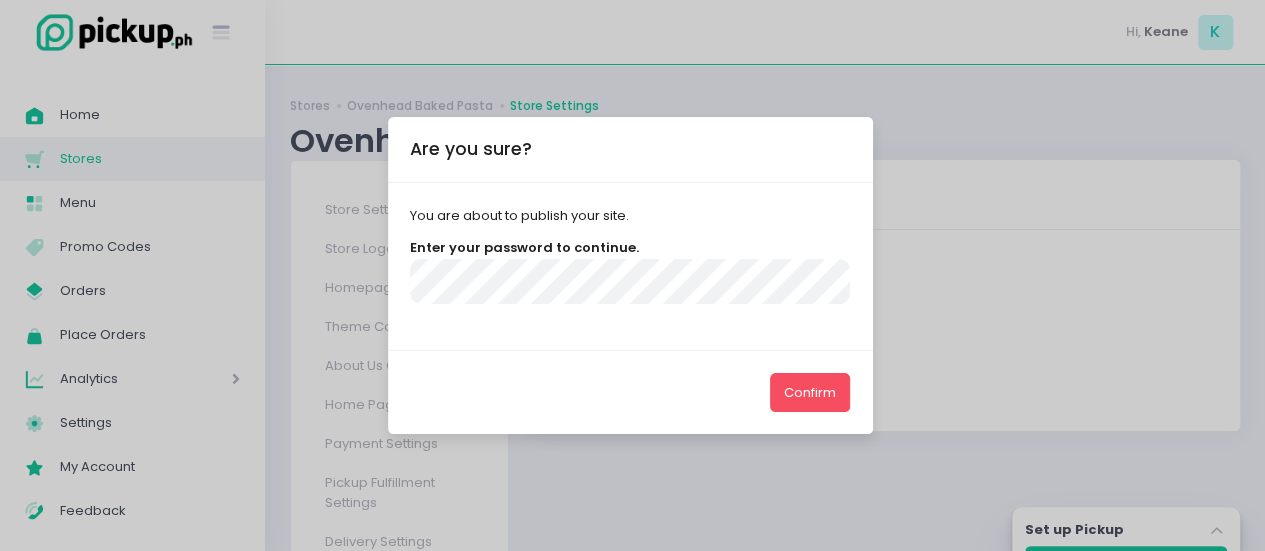 click on "Confirm" at bounding box center (810, 392) 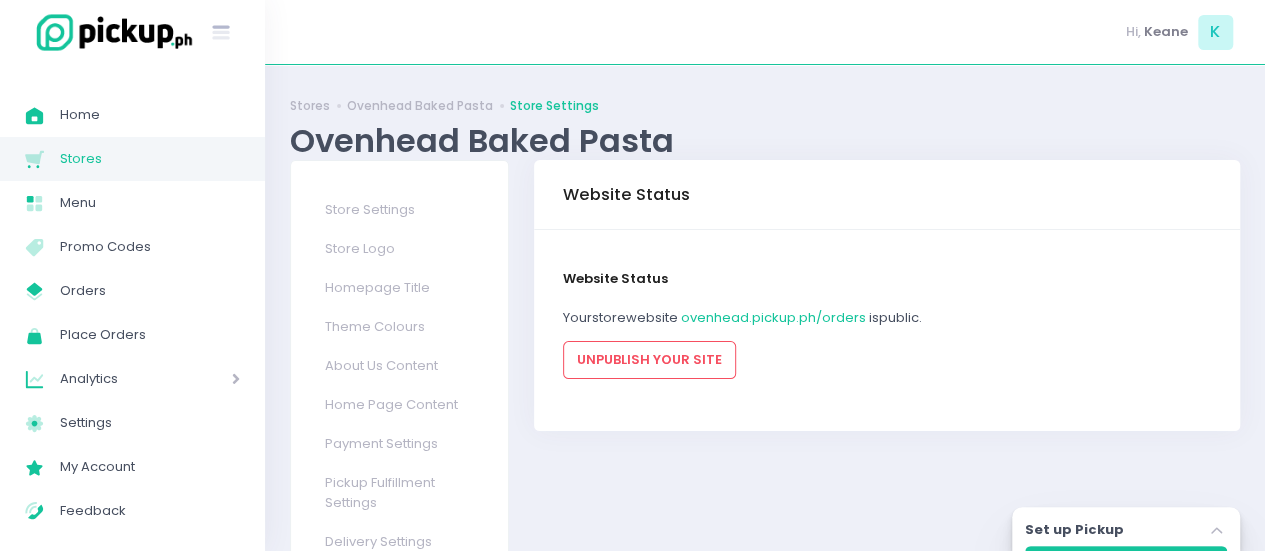 click on "Website Status Your  store  website   ovenhead.pickup.ph/orders   is  public .     UNPUBLISH YOUR SITE" at bounding box center [887, 324] 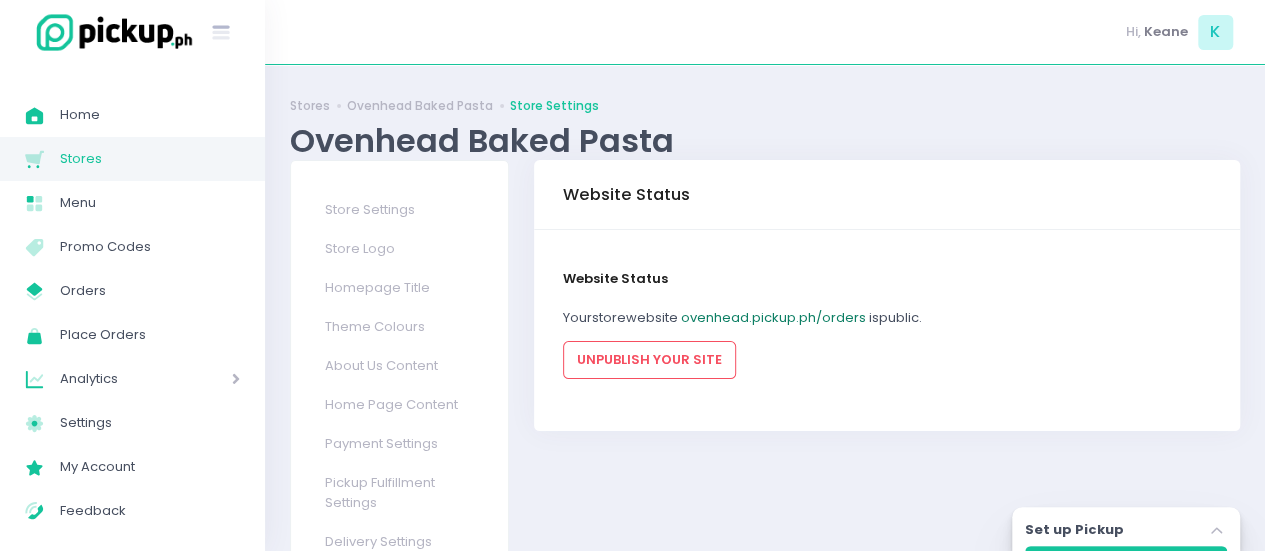 click on "ovenhead.pickup.ph/orders" at bounding box center [773, 317] 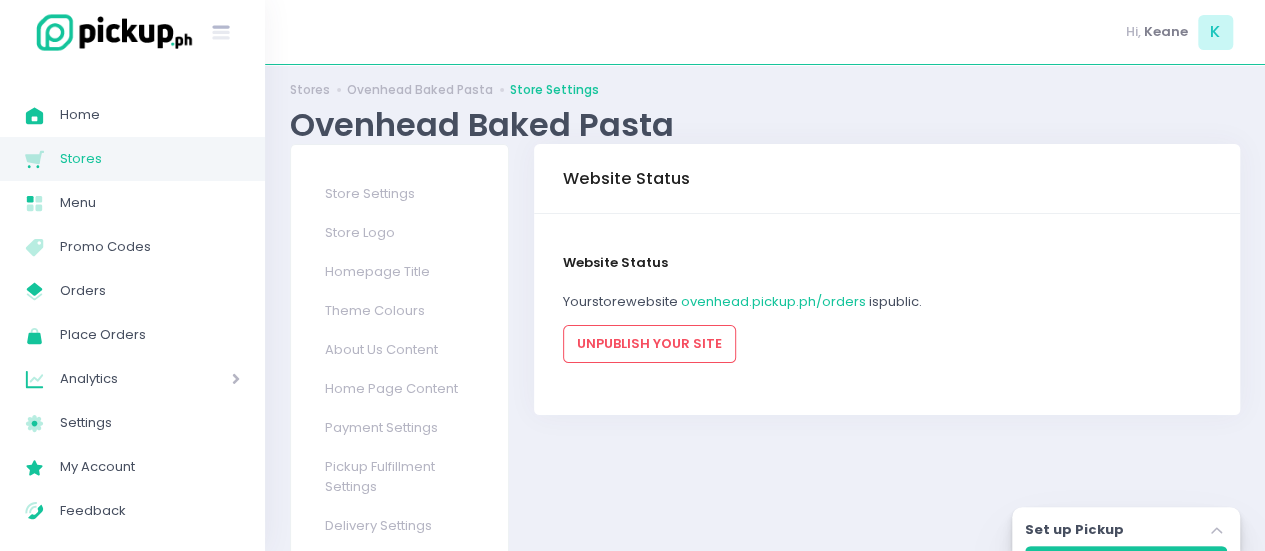 scroll, scrollTop: 0, scrollLeft: 0, axis: both 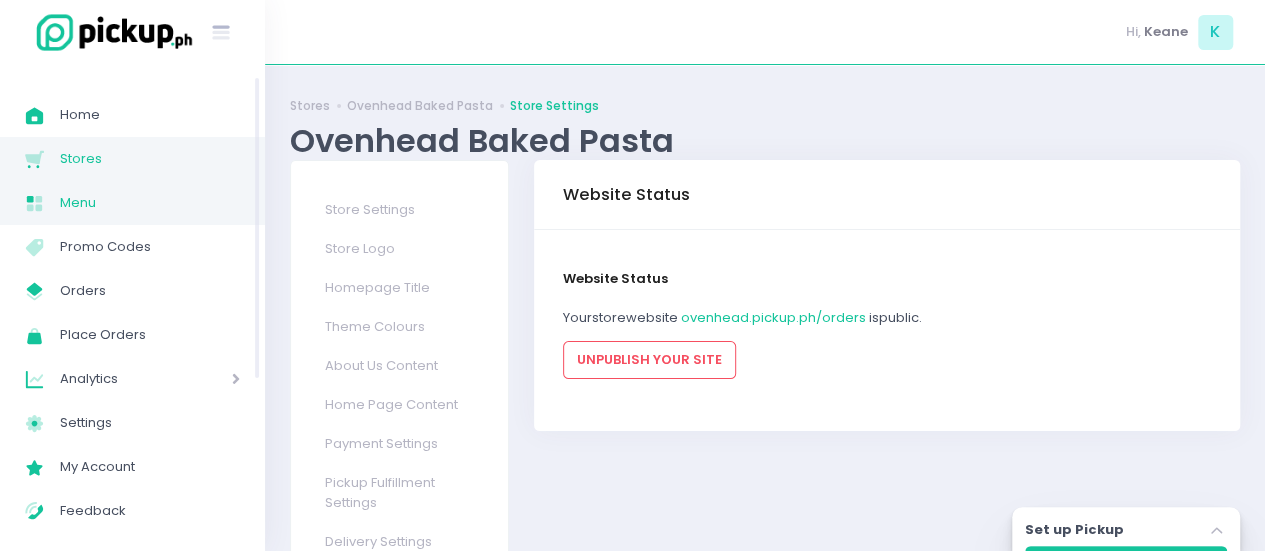 click on "Menu" at bounding box center [150, 203] 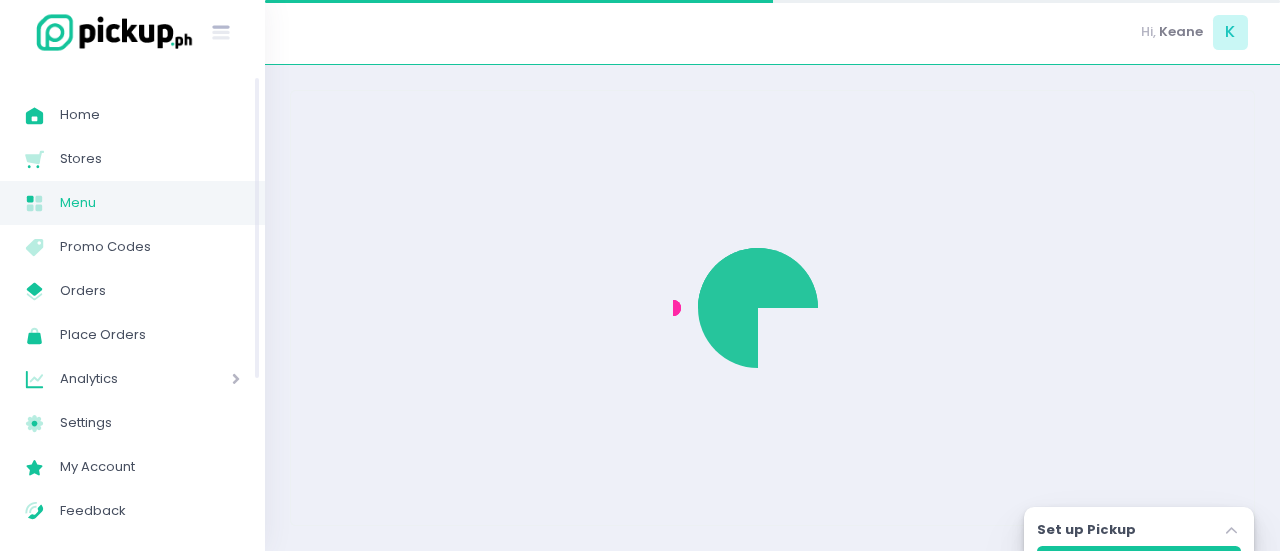 click on "Menu" at bounding box center [150, 203] 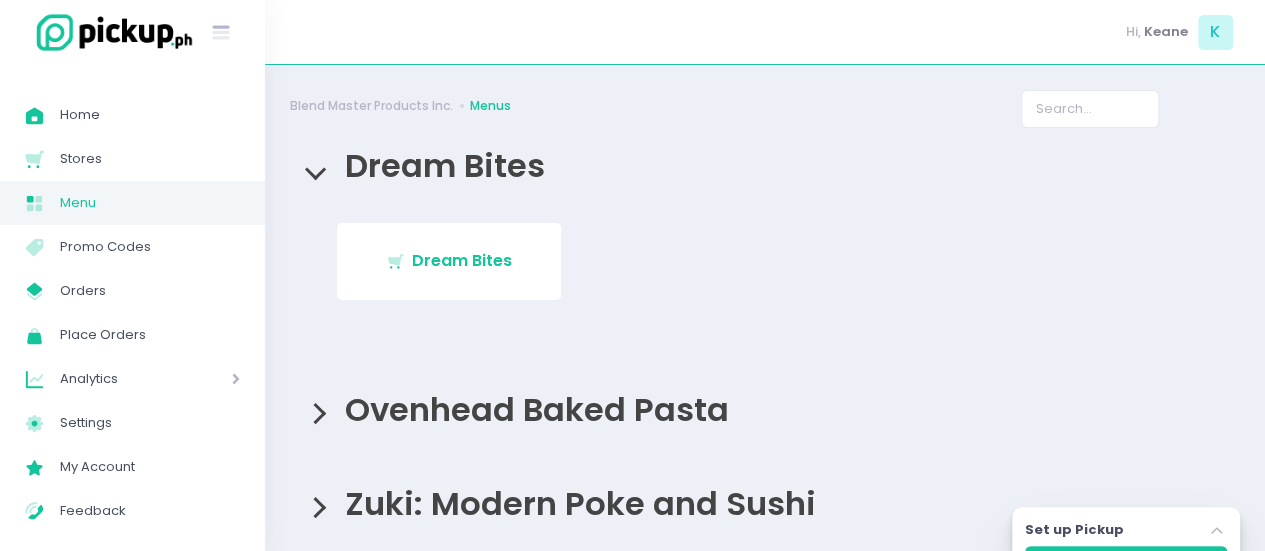 click on "Ovenhead Baked Pasta" at bounding box center [765, 409] 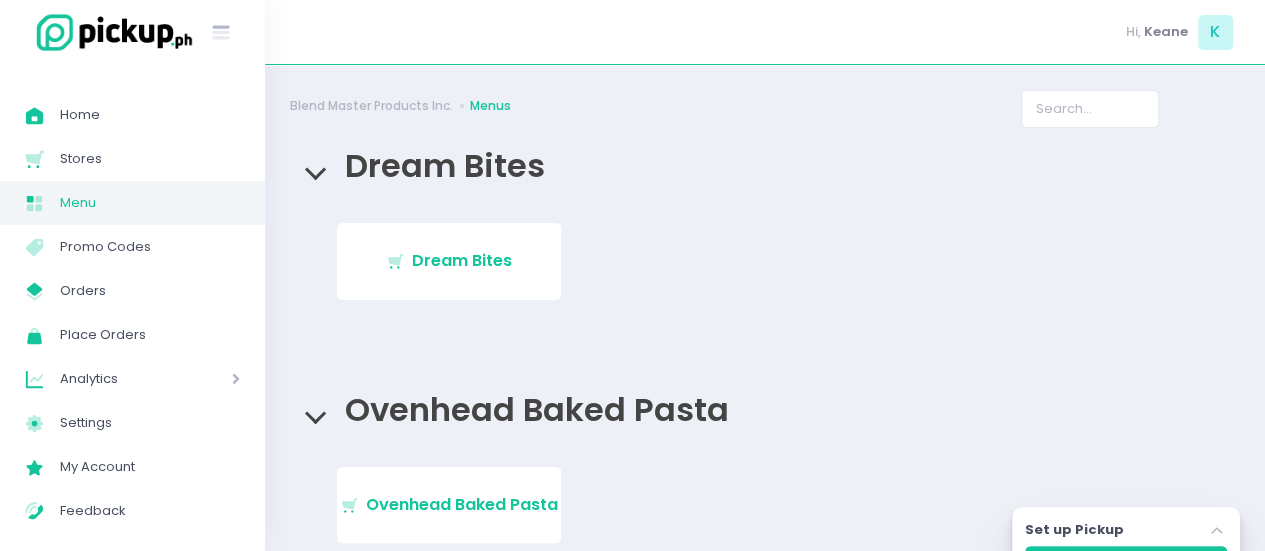 scroll, scrollTop: 183, scrollLeft: 0, axis: vertical 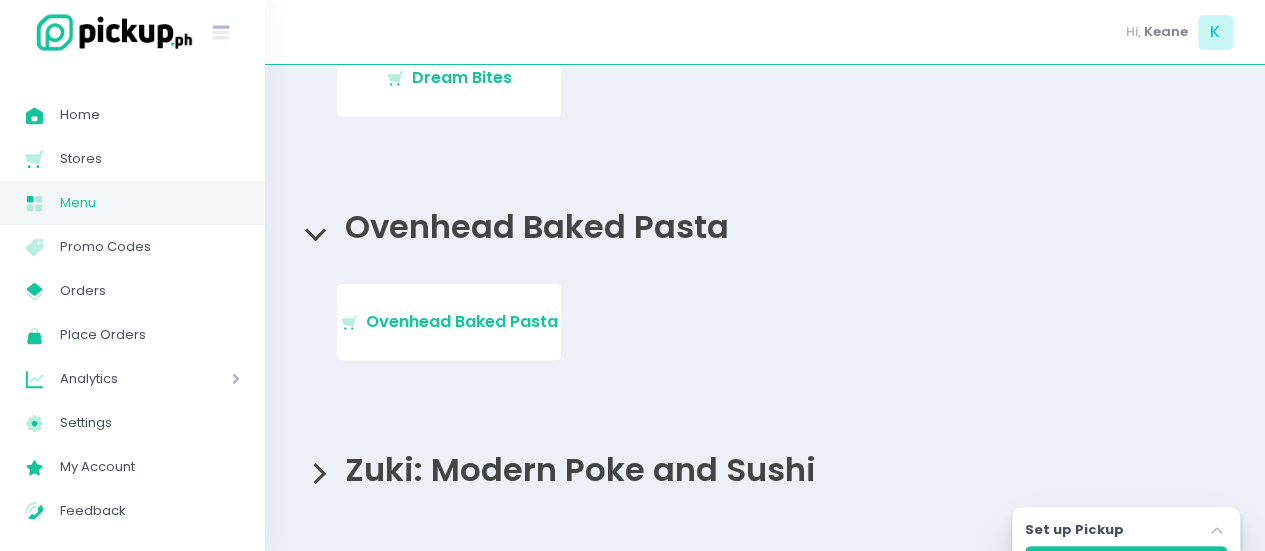click on "Stockholm-icons / Shopping / Cart1 Created with Sketch. Ovenhead Baked Pasta" at bounding box center [765, 338] 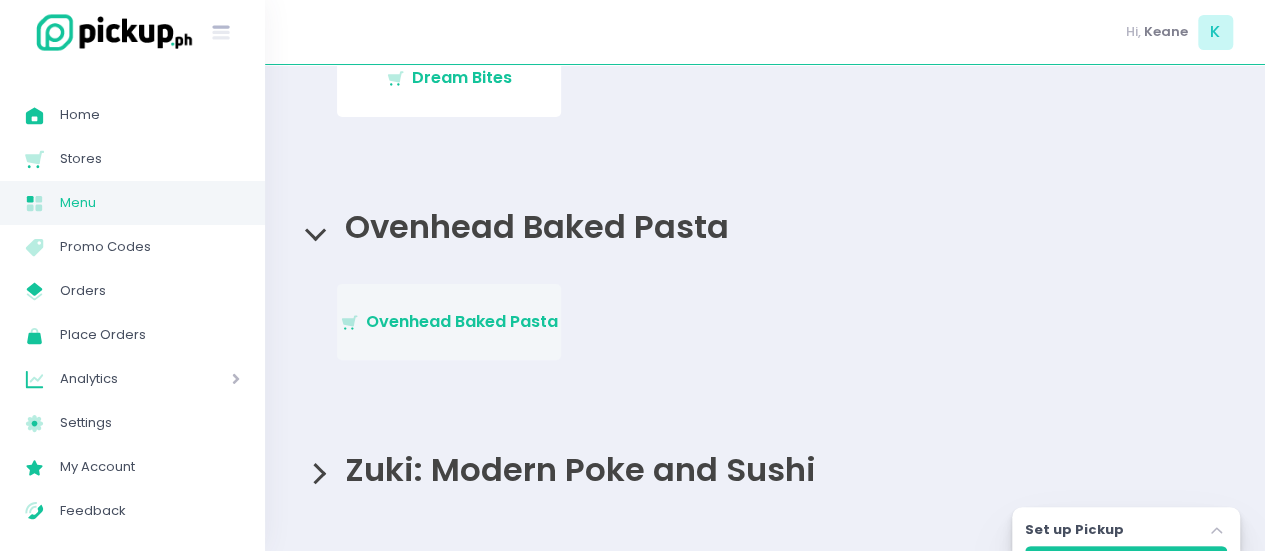 click on "Stockholm-icons / Shopping / Cart1 Created with Sketch. Ovenhead Baked Pasta" at bounding box center (449, 322) 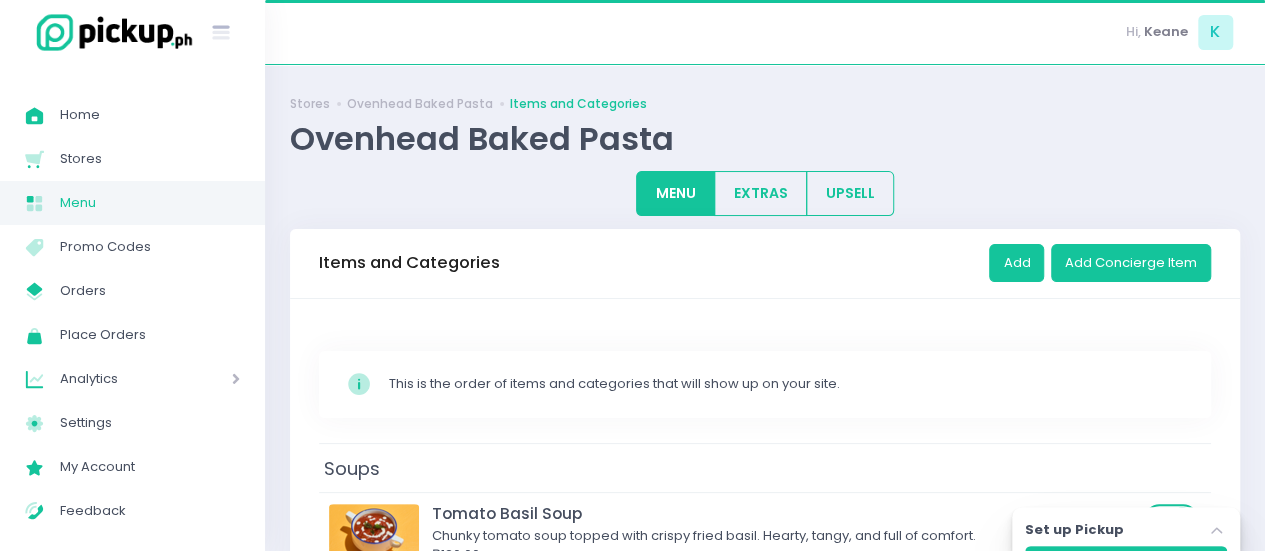 scroll, scrollTop: 0, scrollLeft: 0, axis: both 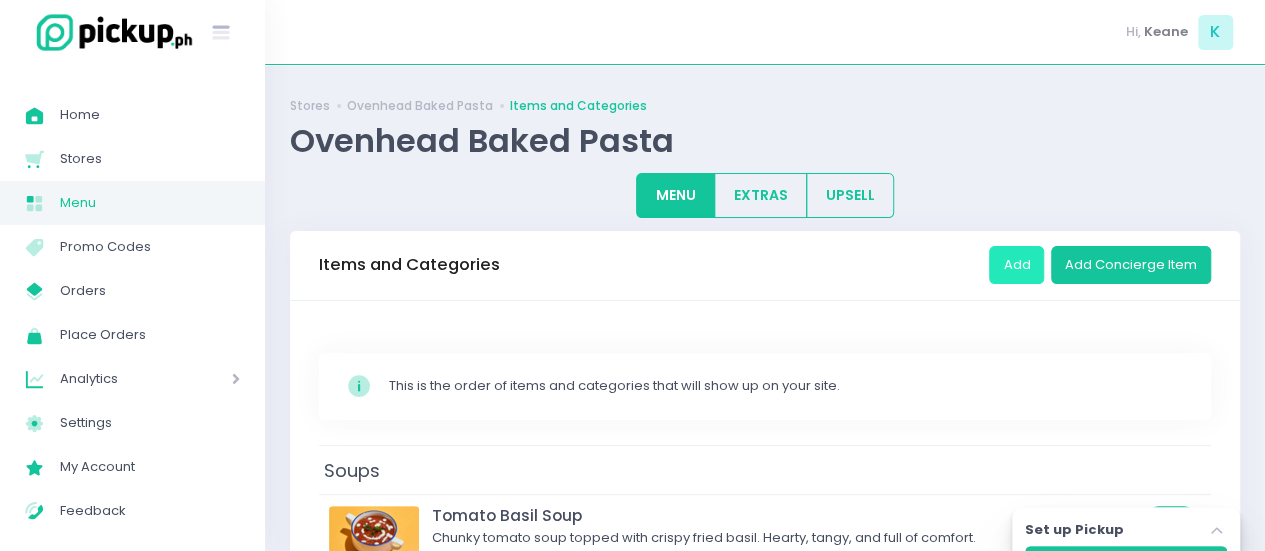 click on "Add" at bounding box center (1016, 265) 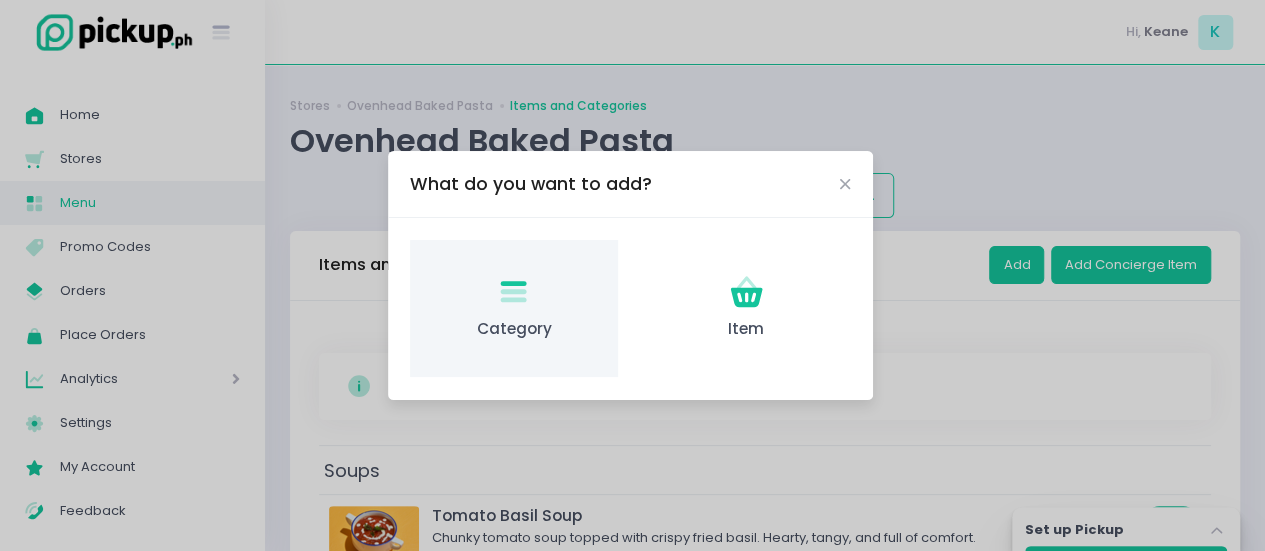 click on "Category Created with Sketch. Category" at bounding box center [513, 308] 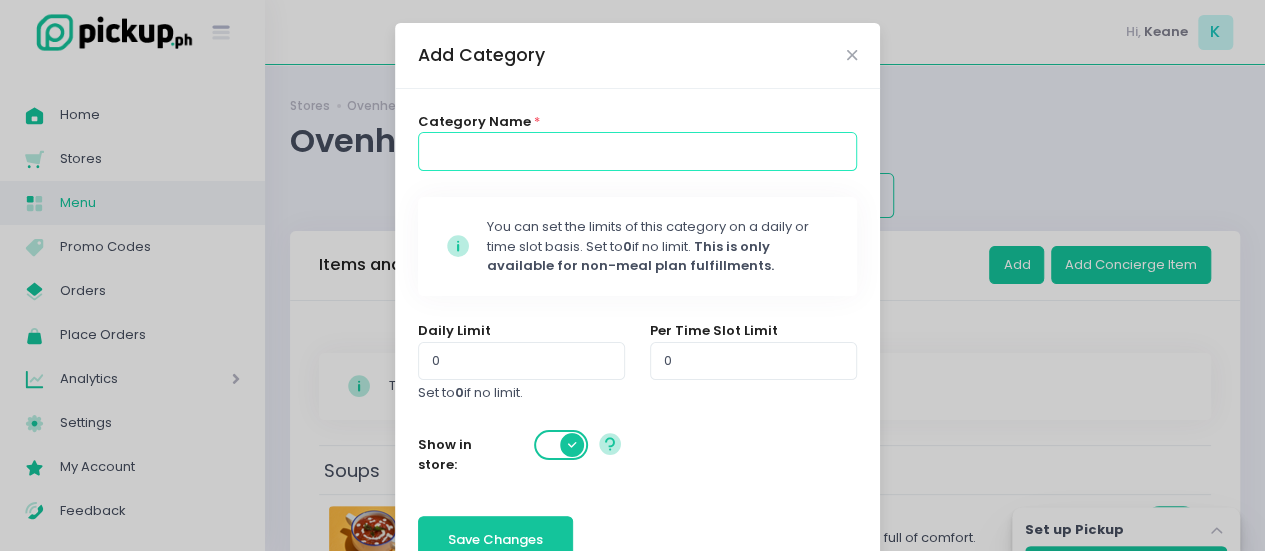 click at bounding box center [638, 151] 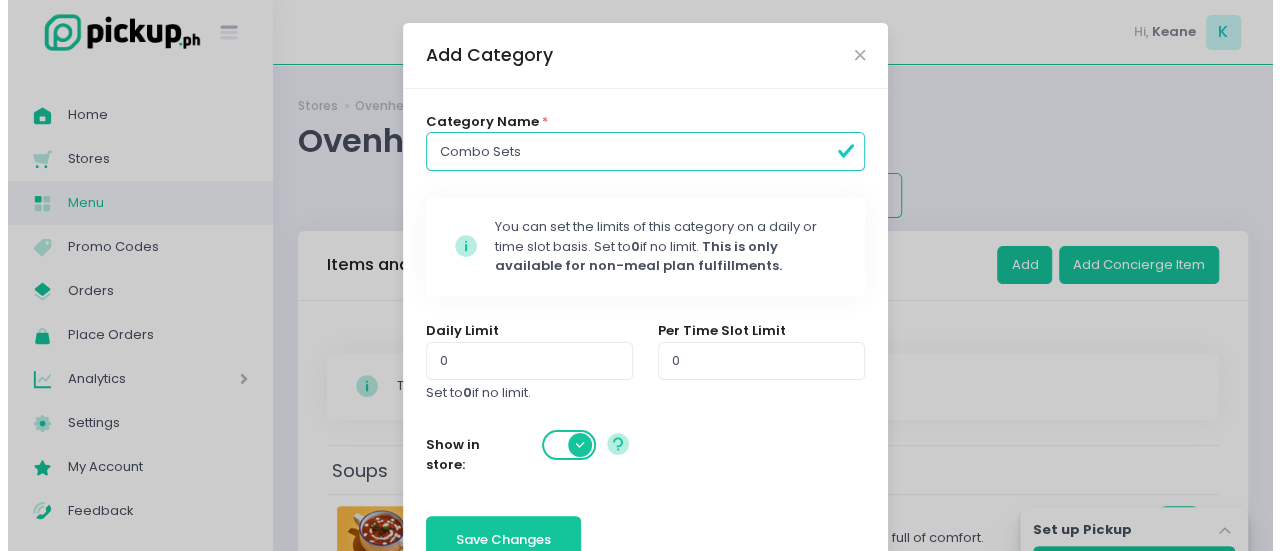 scroll, scrollTop: 66, scrollLeft: 0, axis: vertical 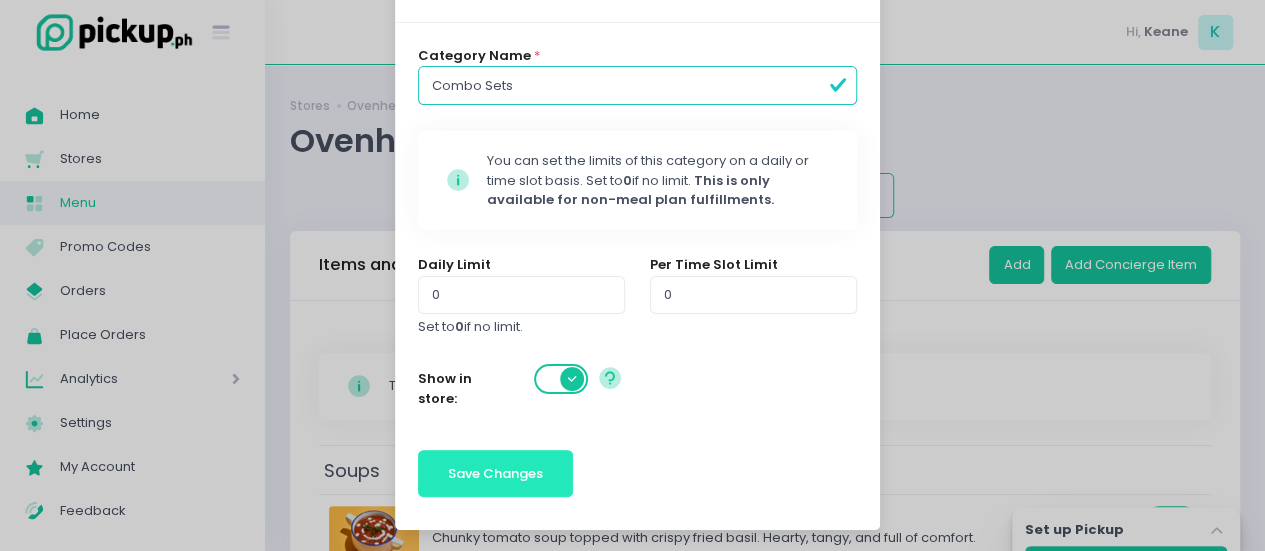 type on "Combo Sets" 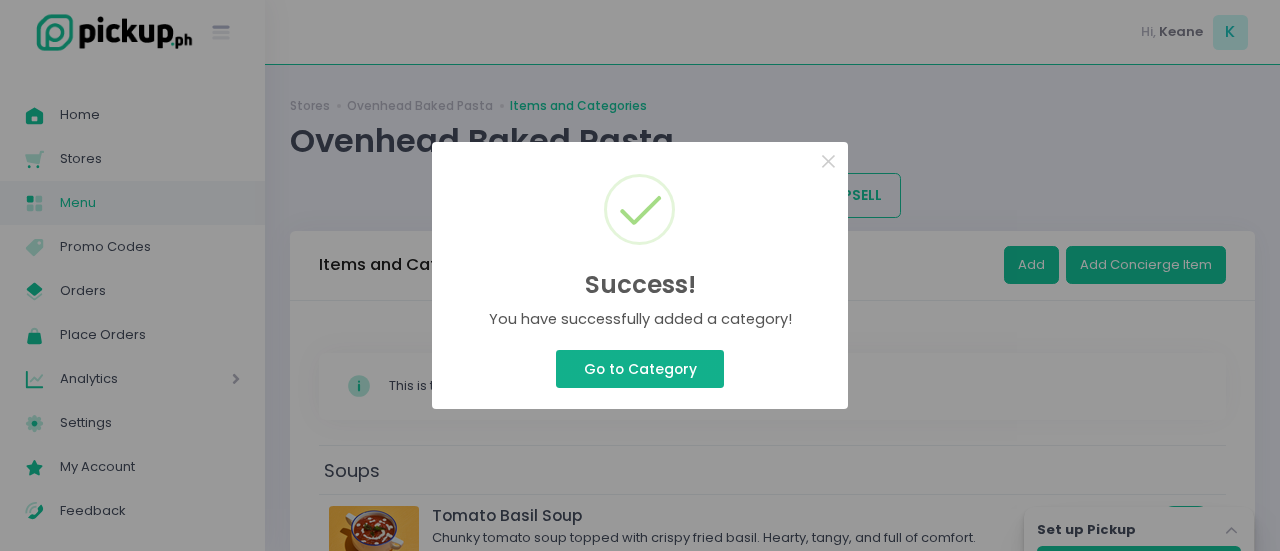 click on "Go to Category" at bounding box center (640, 369) 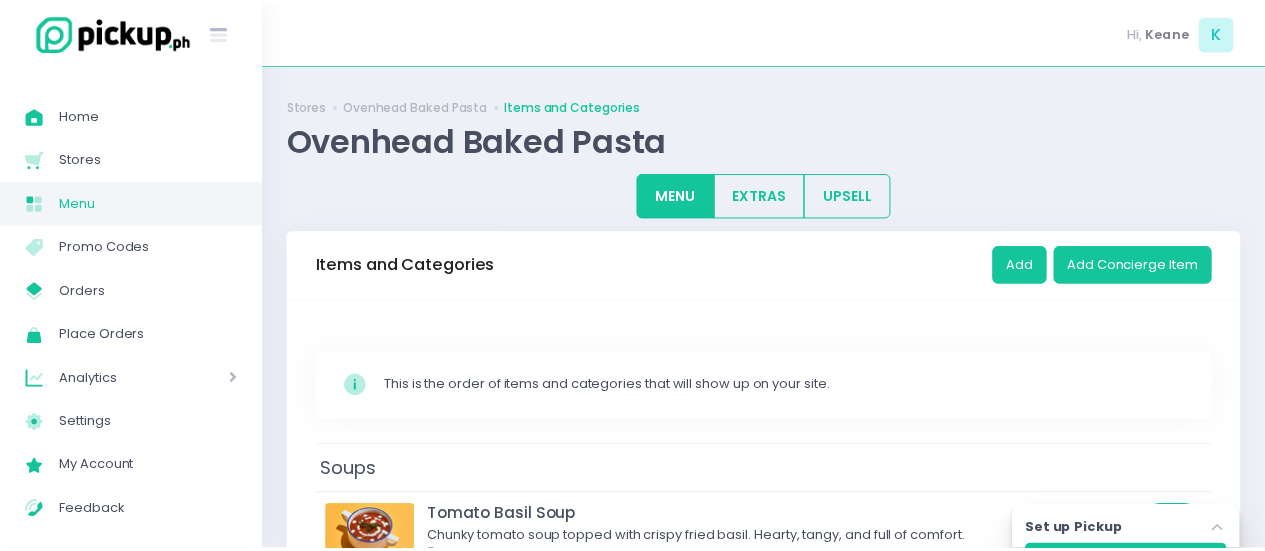 scroll, scrollTop: 1677, scrollLeft: 0, axis: vertical 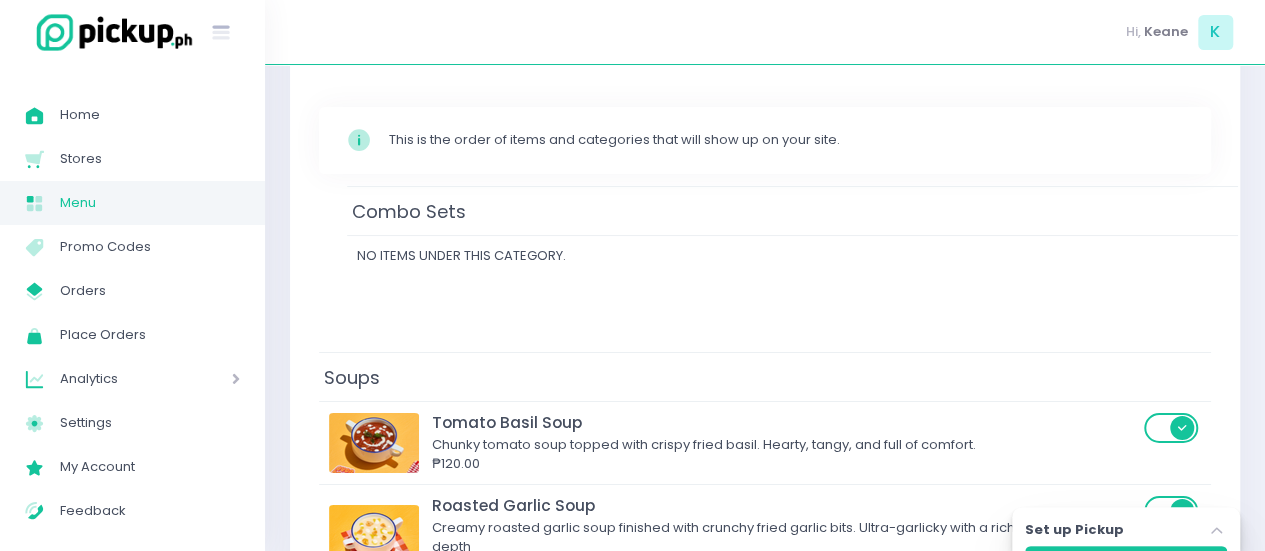 drag, startPoint x: 337, startPoint y: 377, endPoint x: 367, endPoint y: 206, distance: 173.61163 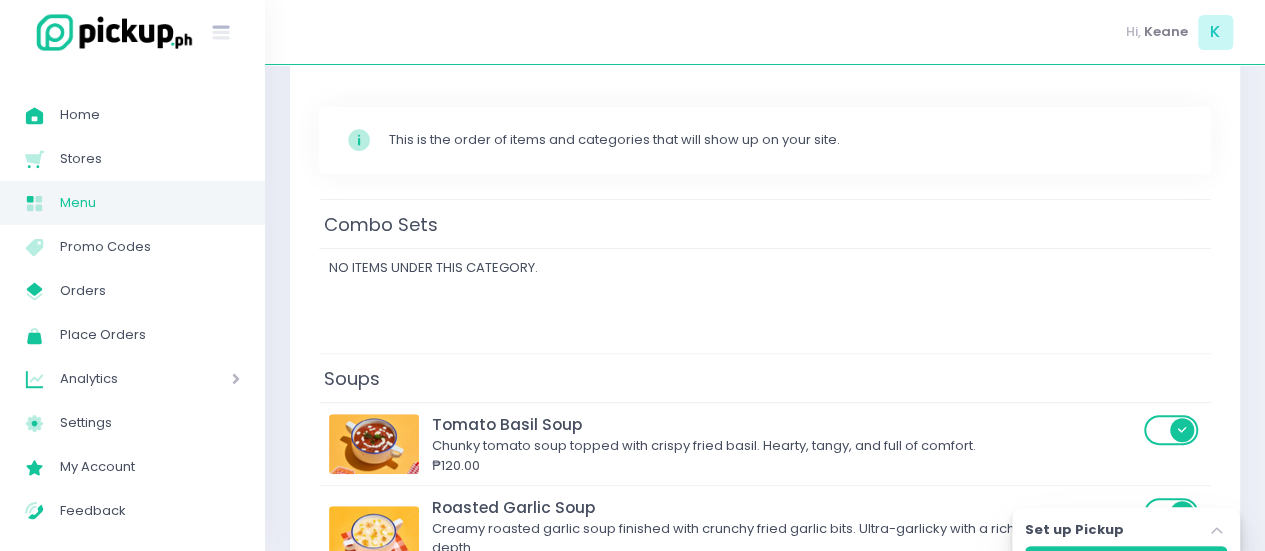 scroll, scrollTop: 124, scrollLeft: 0, axis: vertical 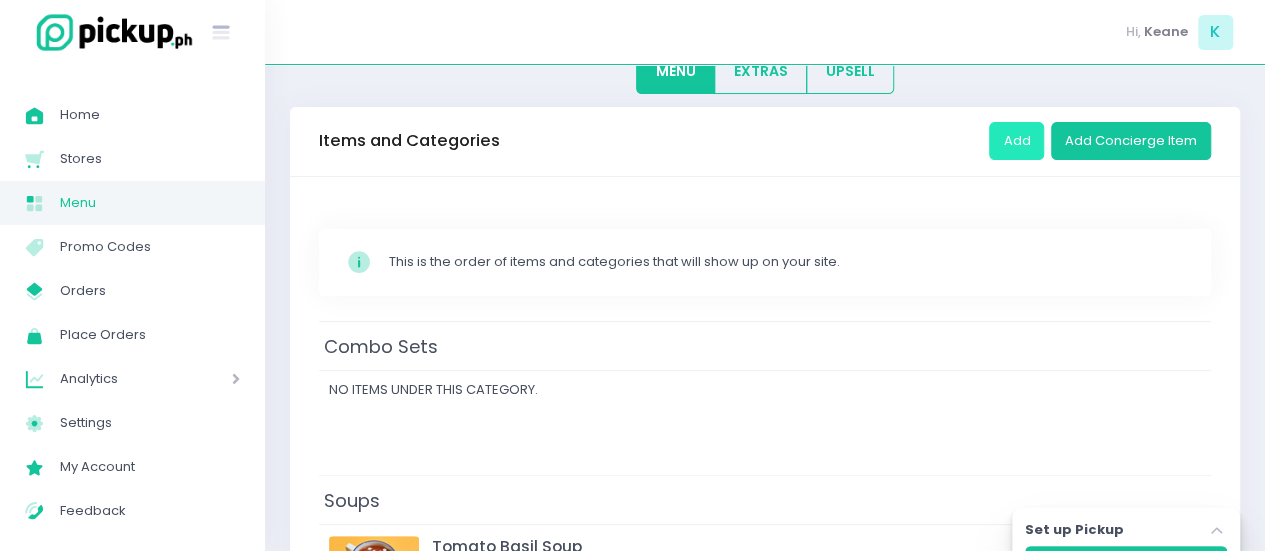 click on "Add Add Concierge Item" at bounding box center [1100, 141] 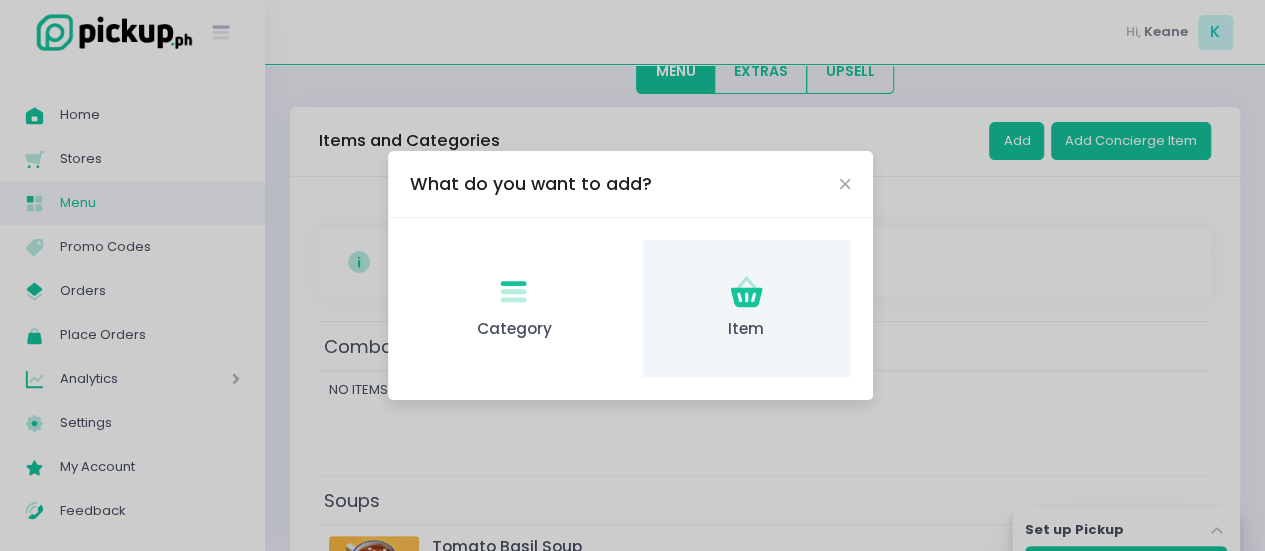 click on "Item Created with Sketch." 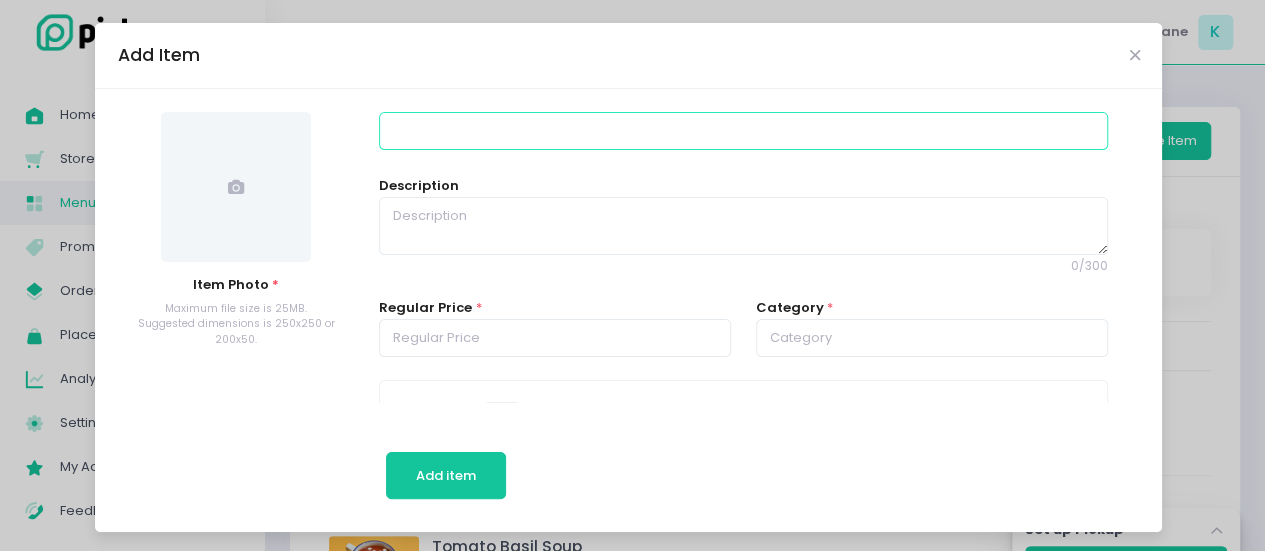 click at bounding box center (743, 131) 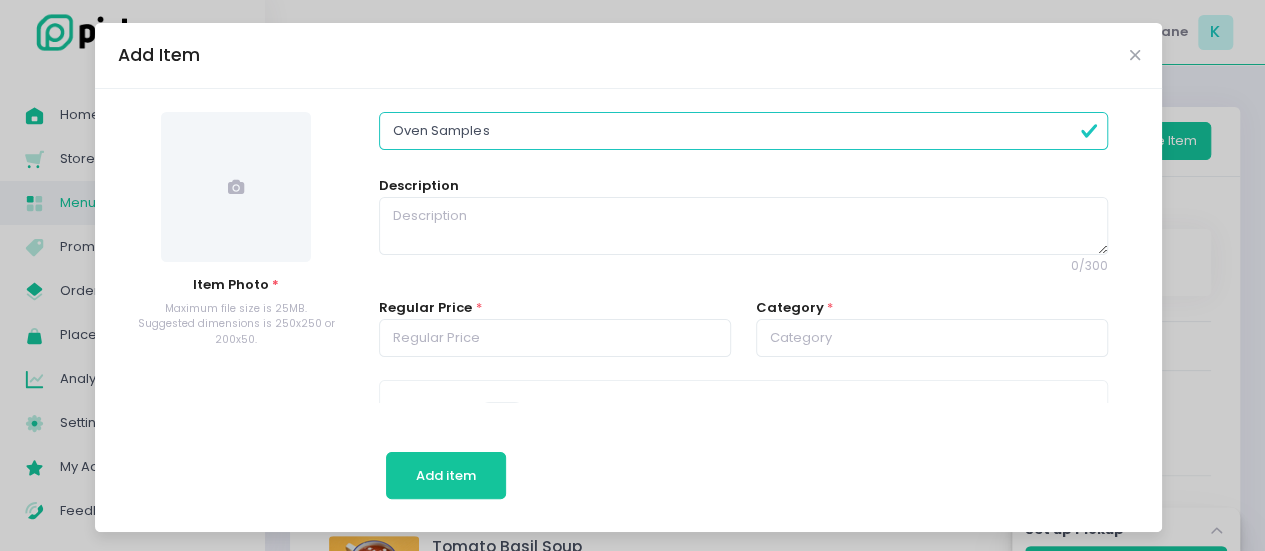 click on "Oven Samples" at bounding box center (743, 131) 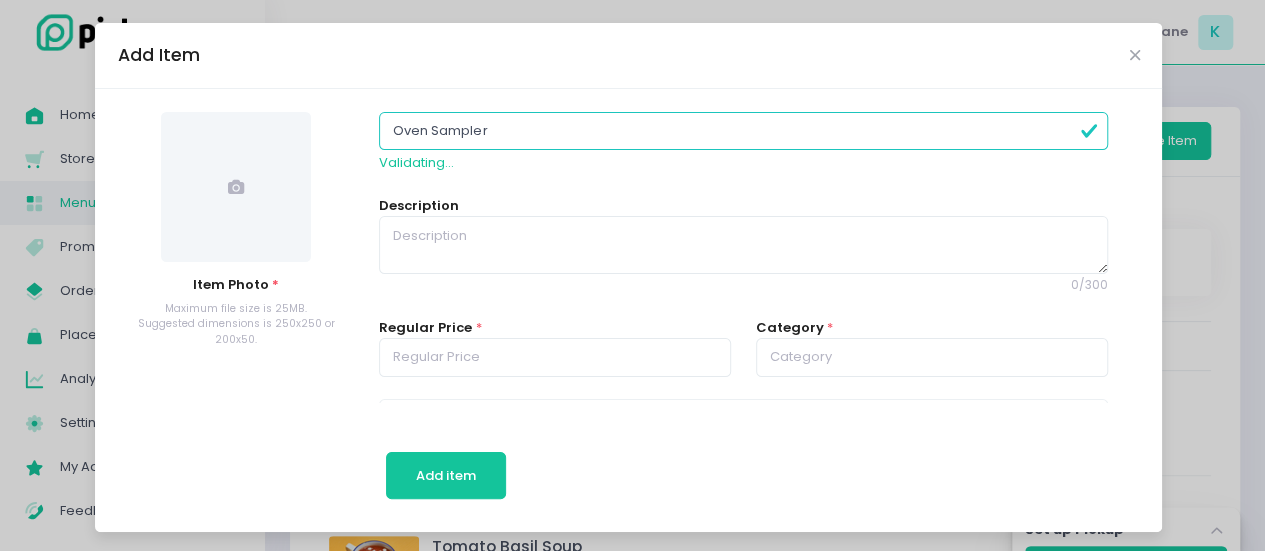 type on "Oven Sampler" 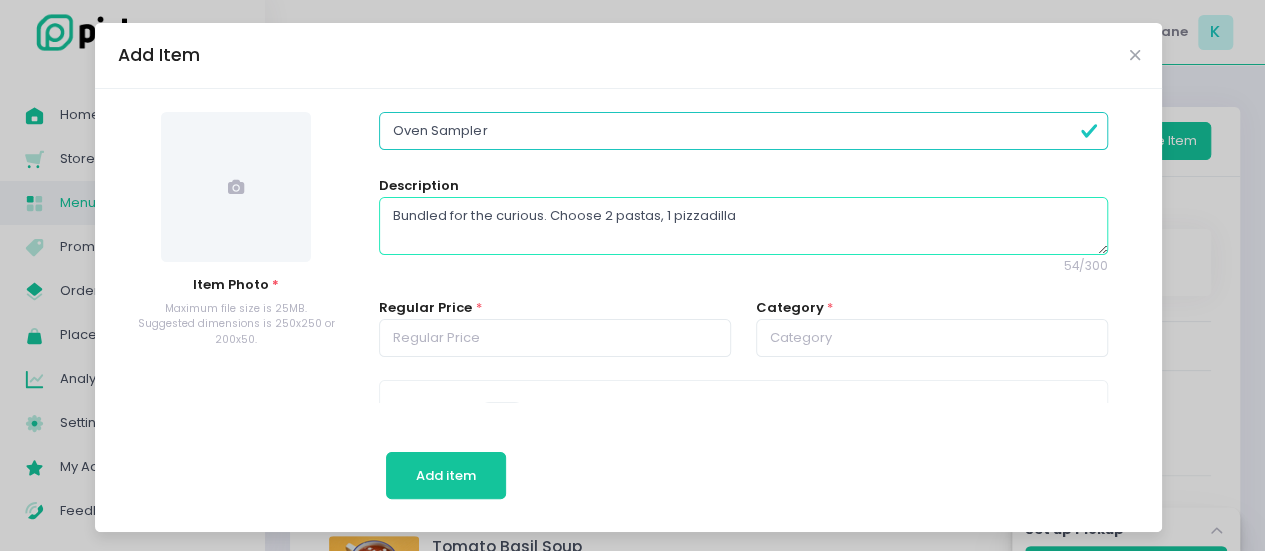 type on "Bundled for the curious. Choose 2 pastas, 1 pizzadilla" 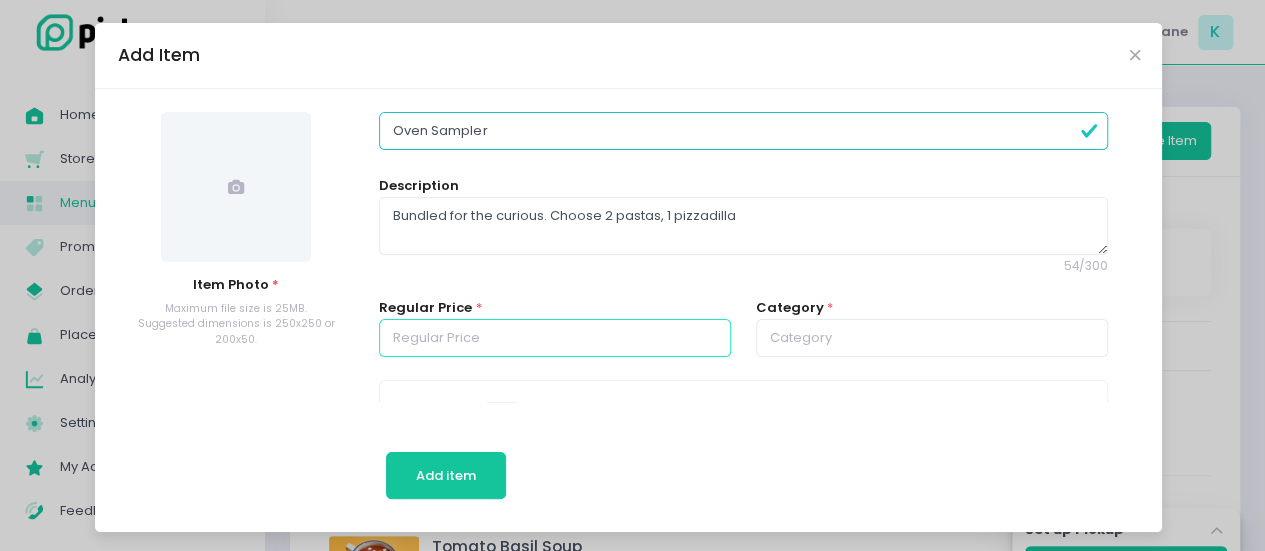 click at bounding box center (555, 338) 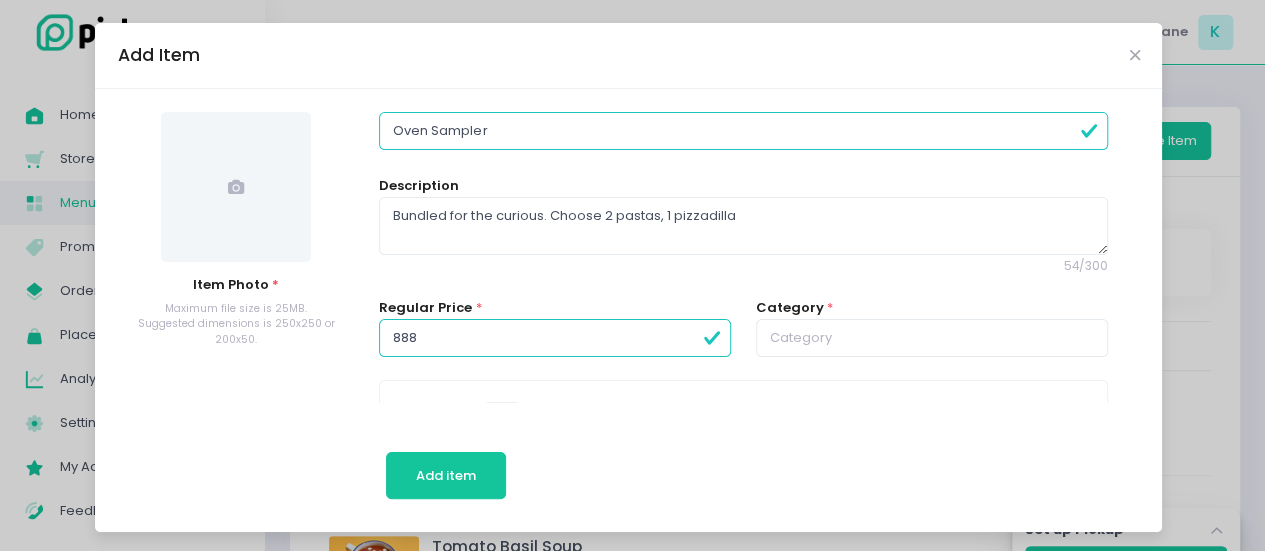type on "888.00" 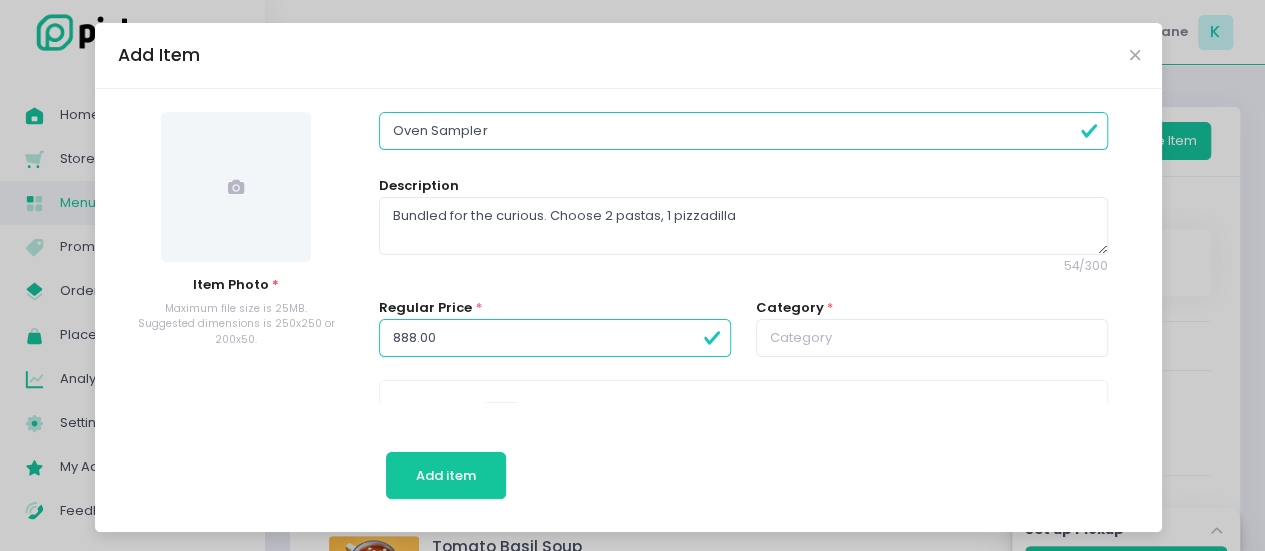 click at bounding box center [236, 187] 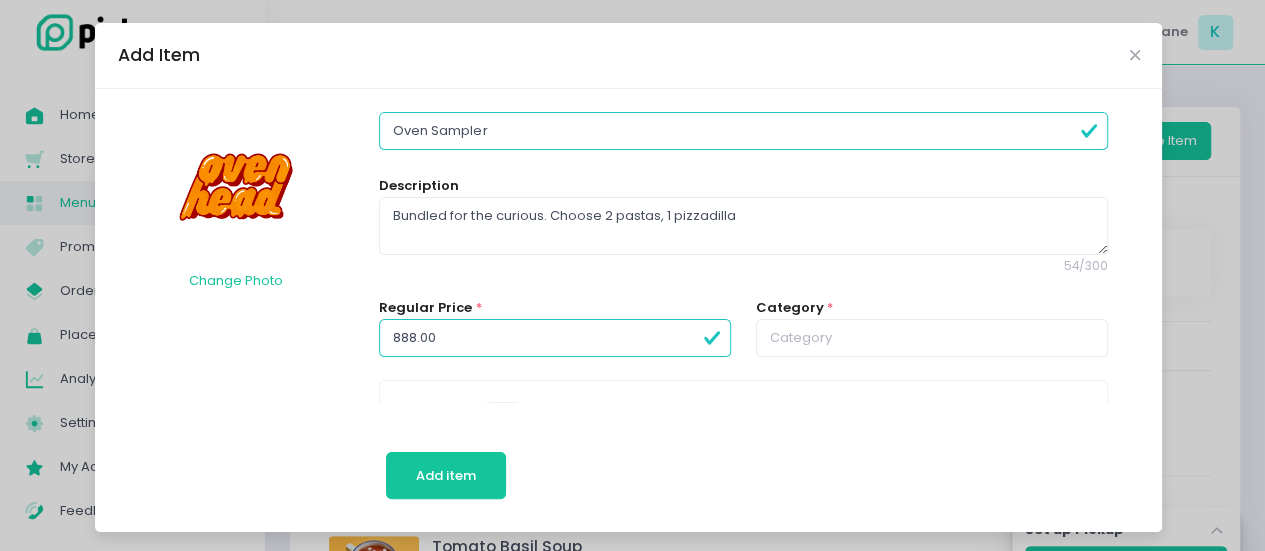 scroll, scrollTop: 181, scrollLeft: 0, axis: vertical 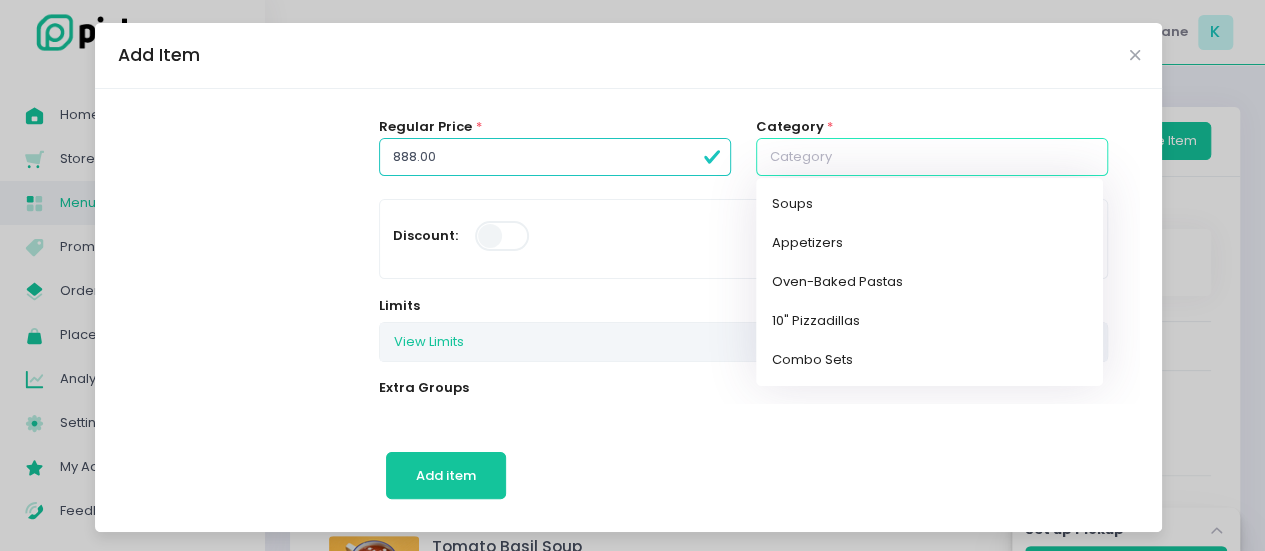 click at bounding box center (932, 157) 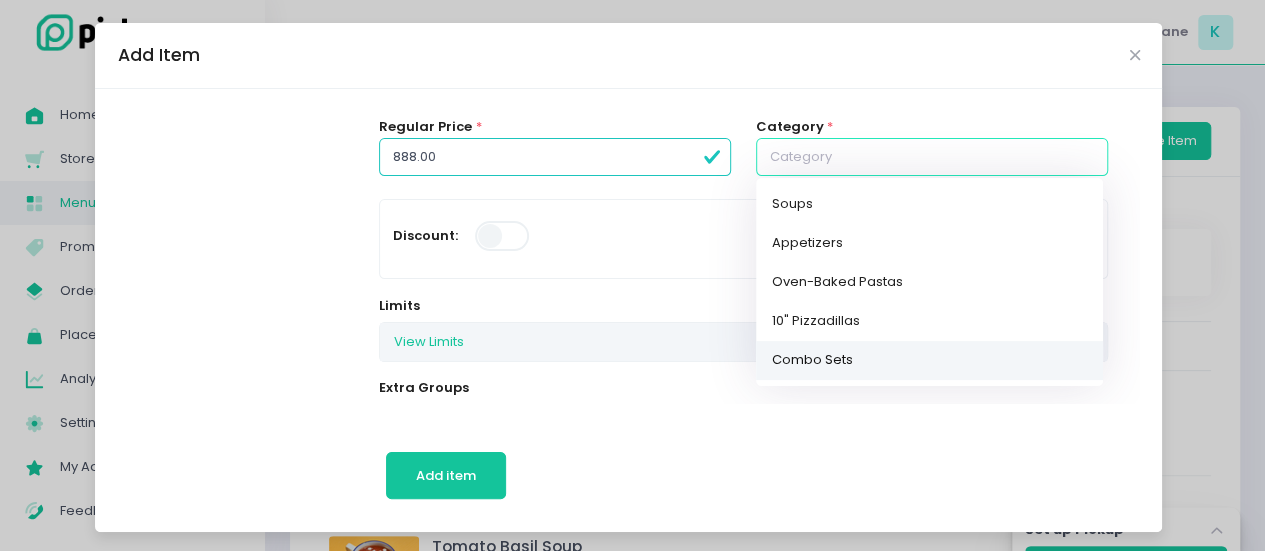 click on "Combo Sets" at bounding box center [929, 360] 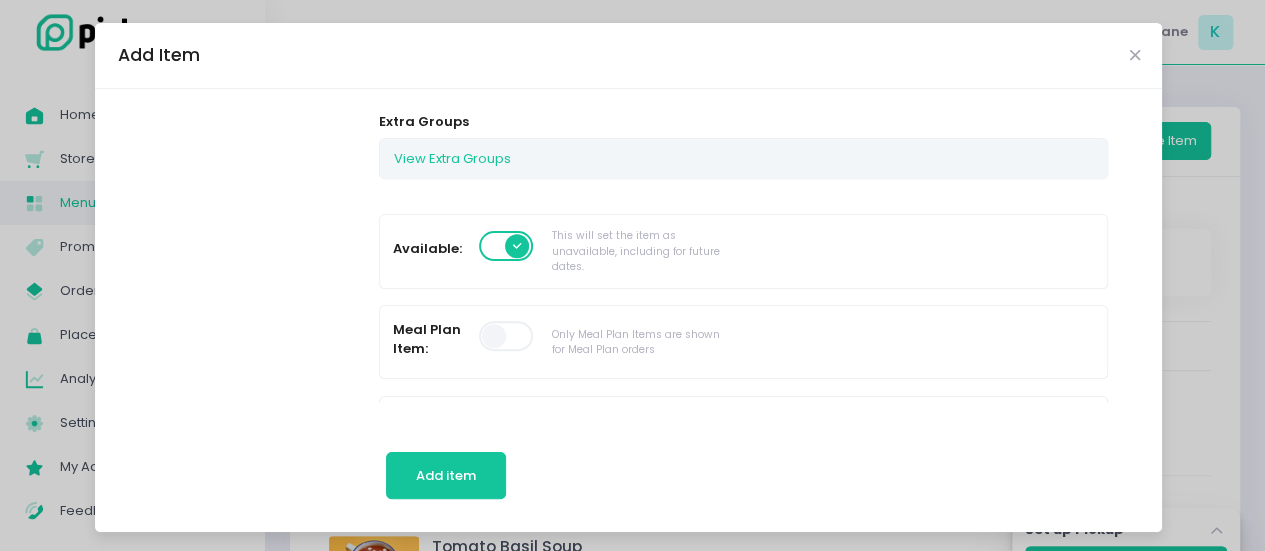 scroll, scrollTop: 448, scrollLeft: 0, axis: vertical 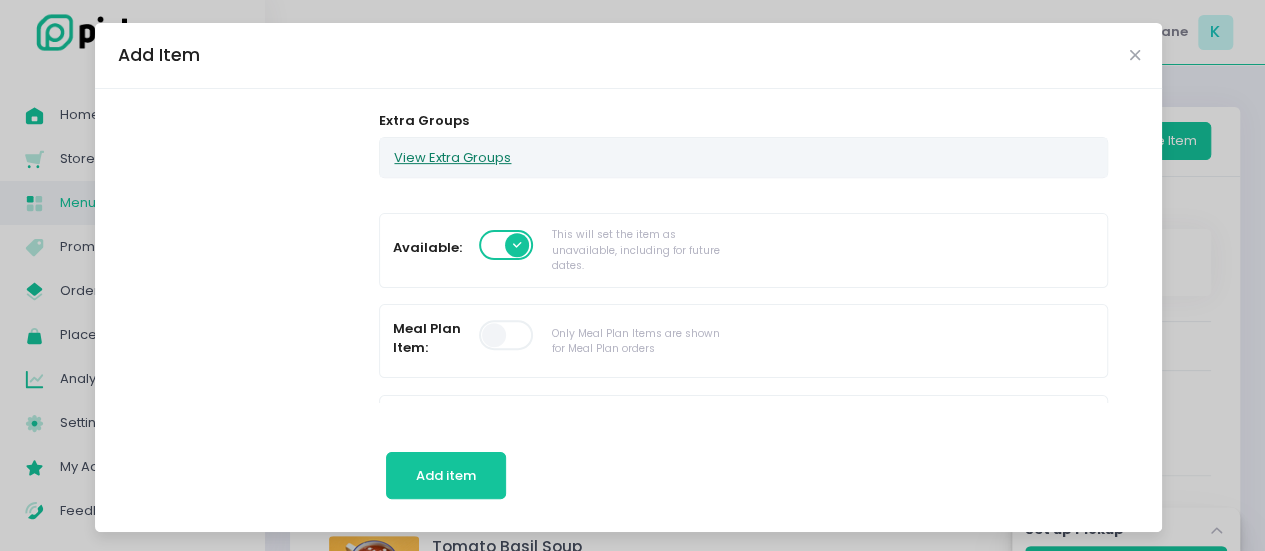 click on "View Extra Groups" at bounding box center [452, 157] 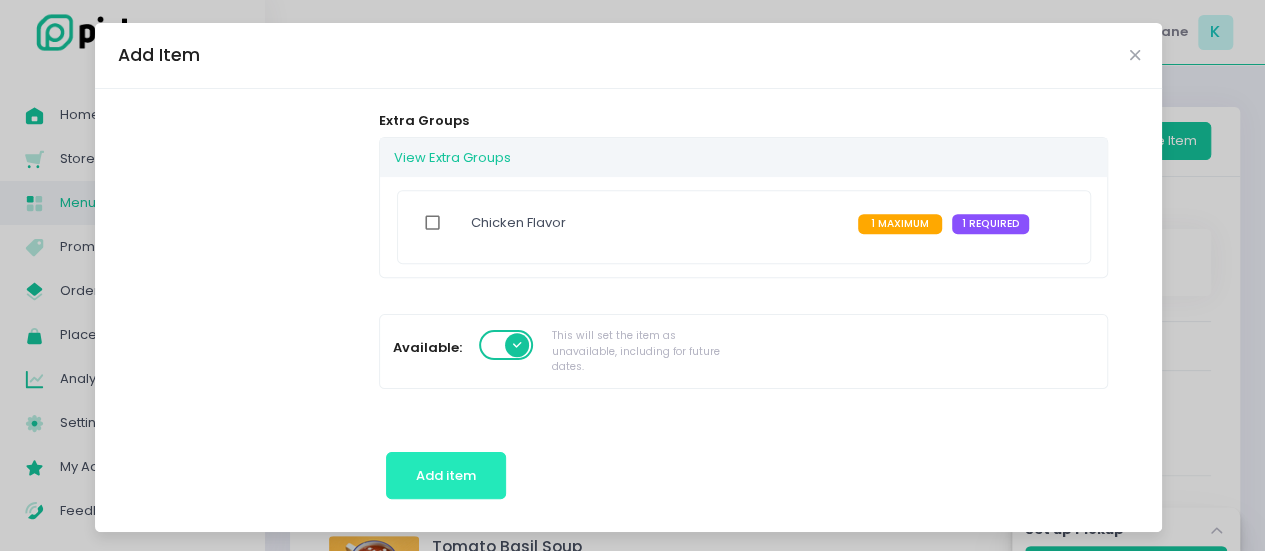 click on "Add item" at bounding box center [446, 475] 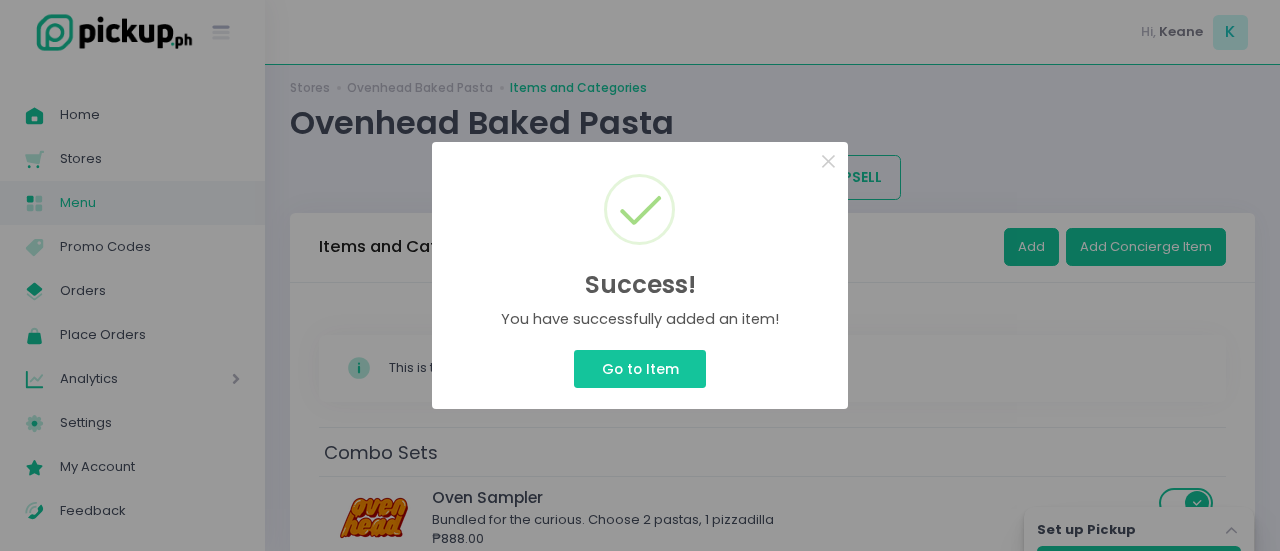 scroll, scrollTop: 124, scrollLeft: 0, axis: vertical 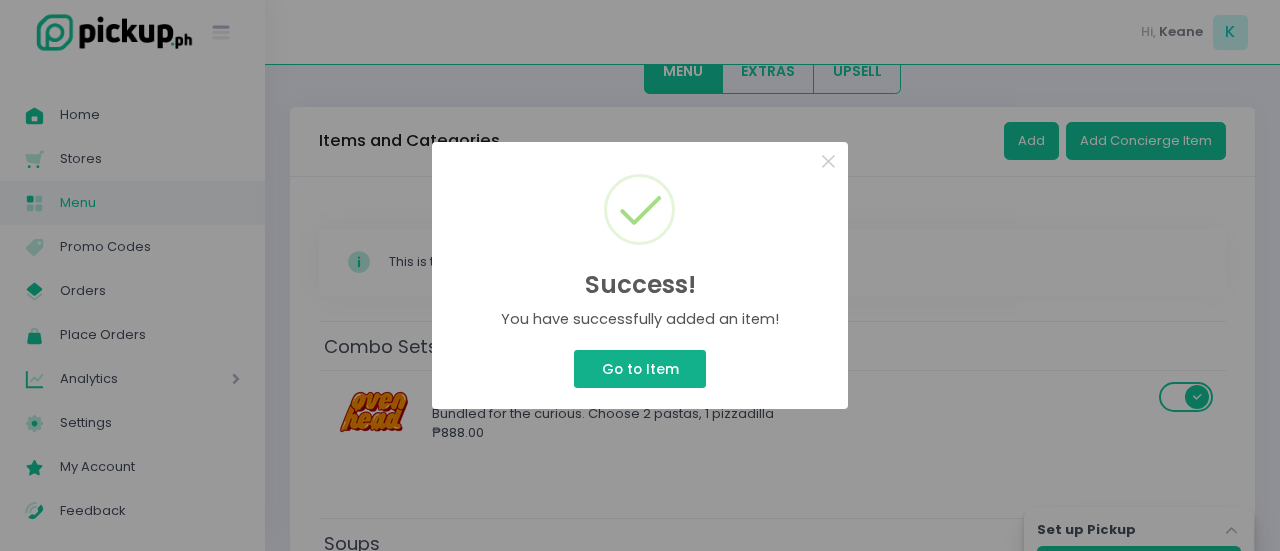 click on "Go to Item" at bounding box center [640, 369] 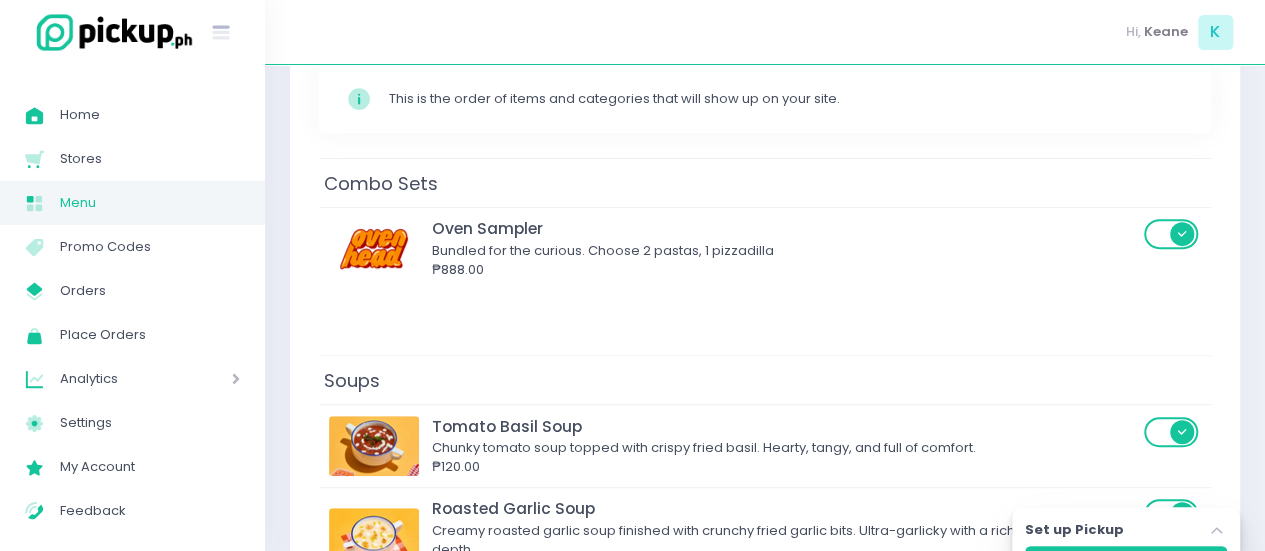 scroll, scrollTop: 0, scrollLeft: 0, axis: both 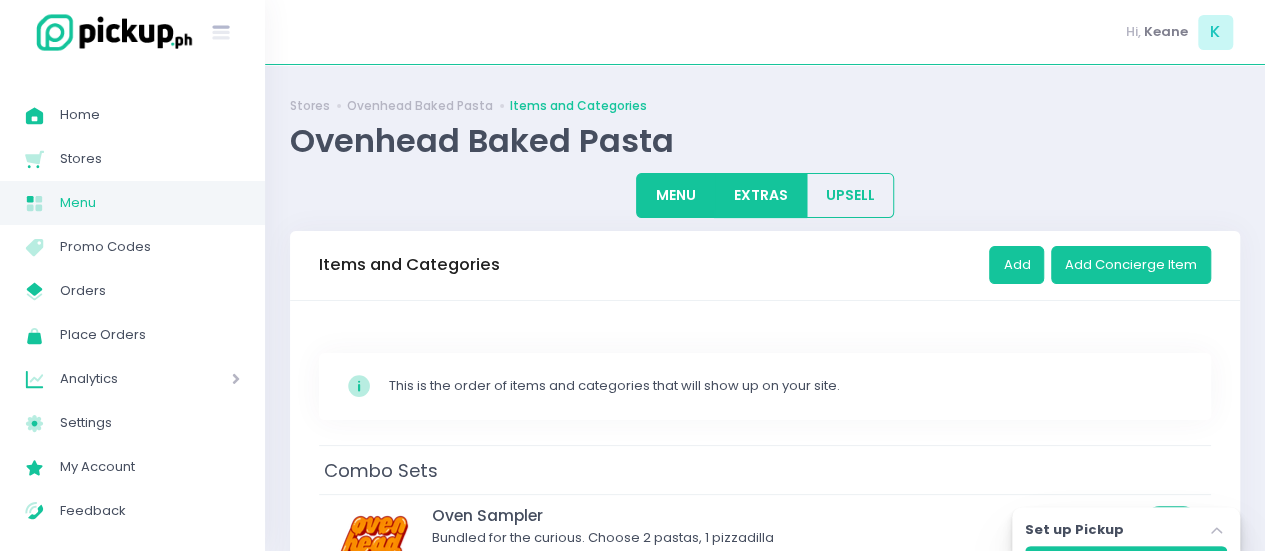 click on "EXTRAS" at bounding box center [760, 195] 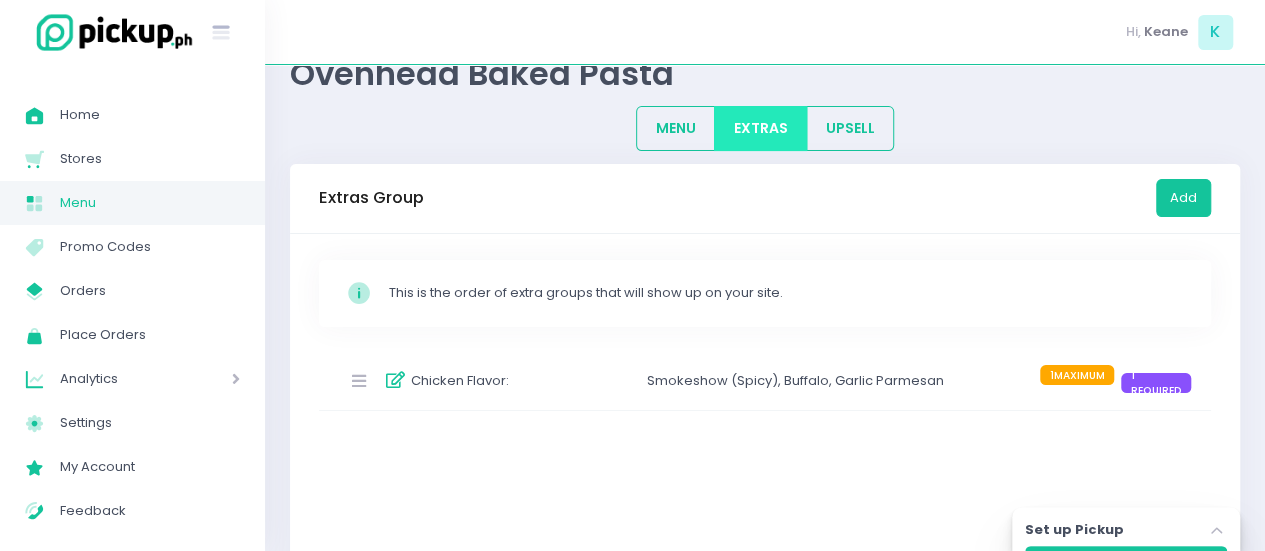scroll, scrollTop: 68, scrollLeft: 0, axis: vertical 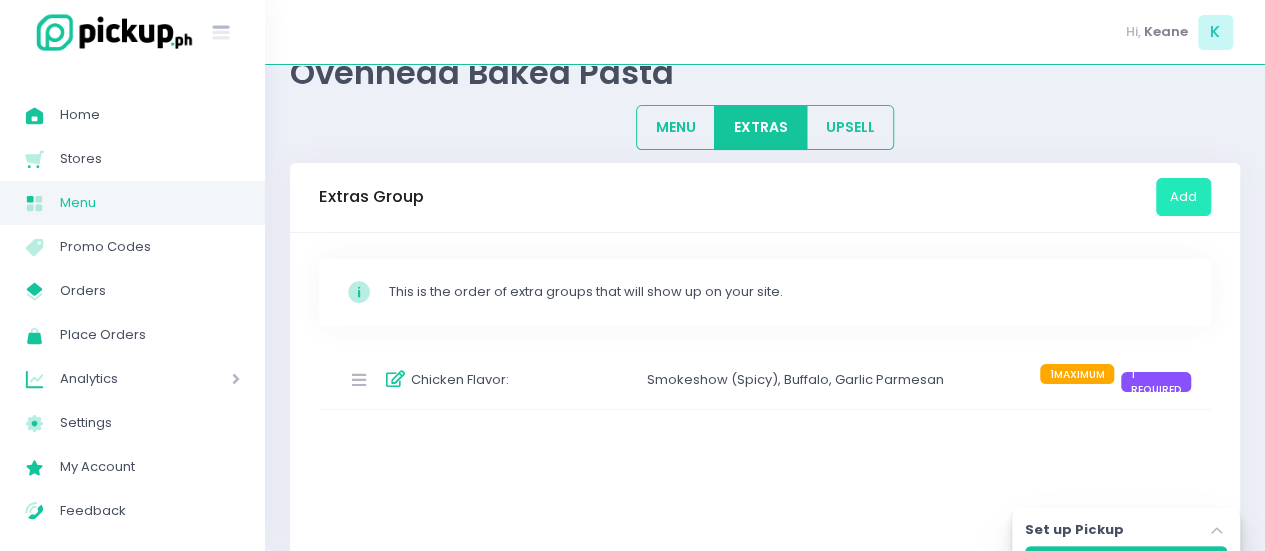 click on "Add" at bounding box center [1183, 197] 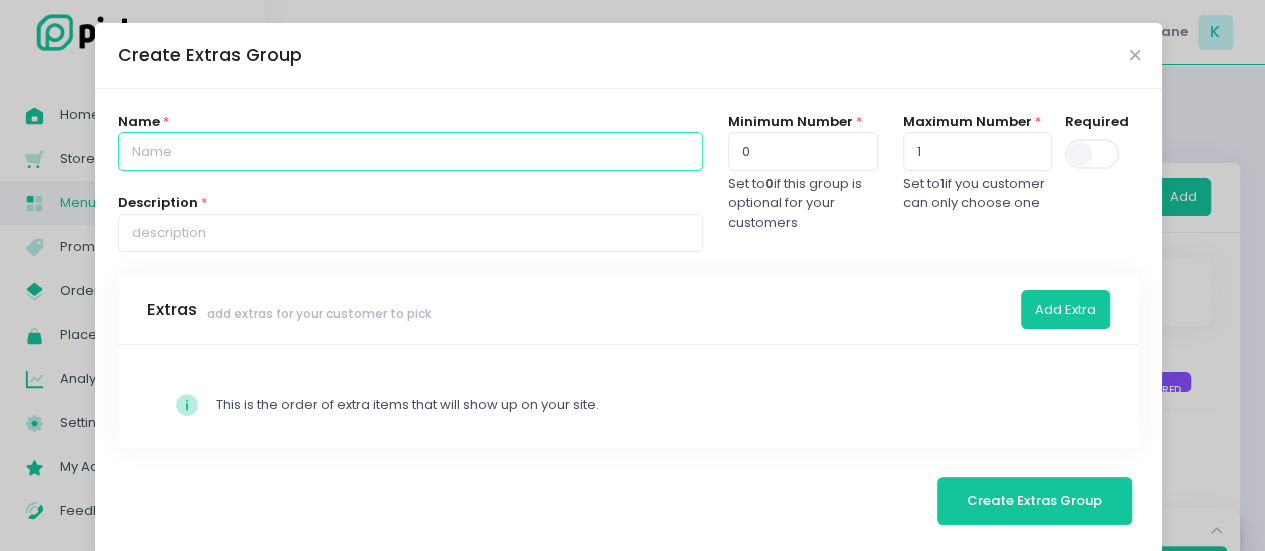 click at bounding box center (410, 151) 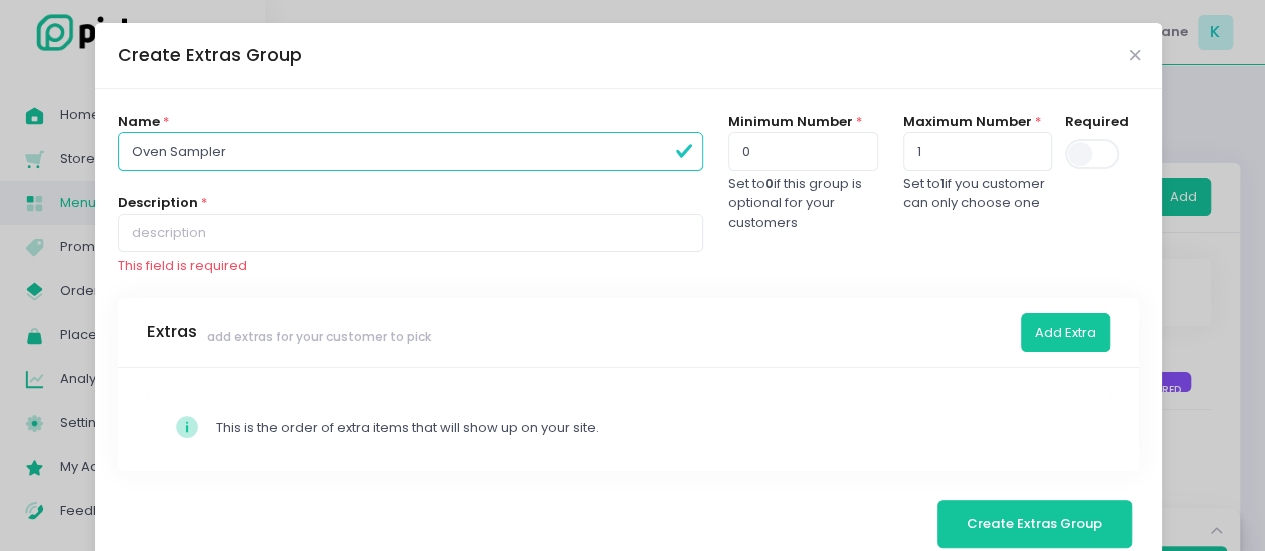 click on "Oven Sampler" at bounding box center (410, 151) 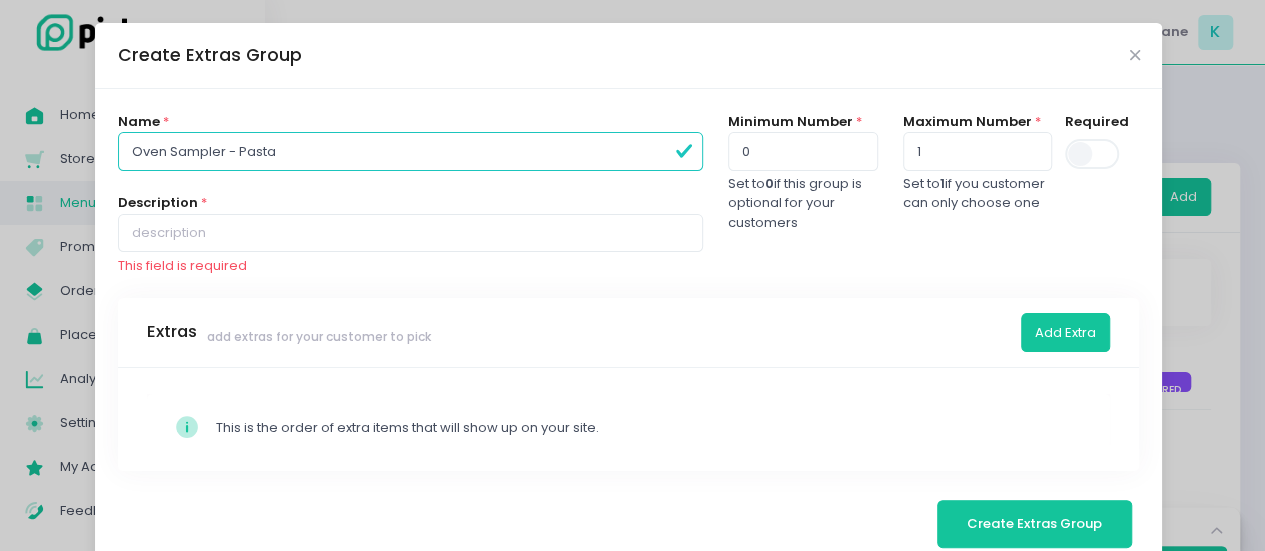 type on "Oven Sampler - Pasta" 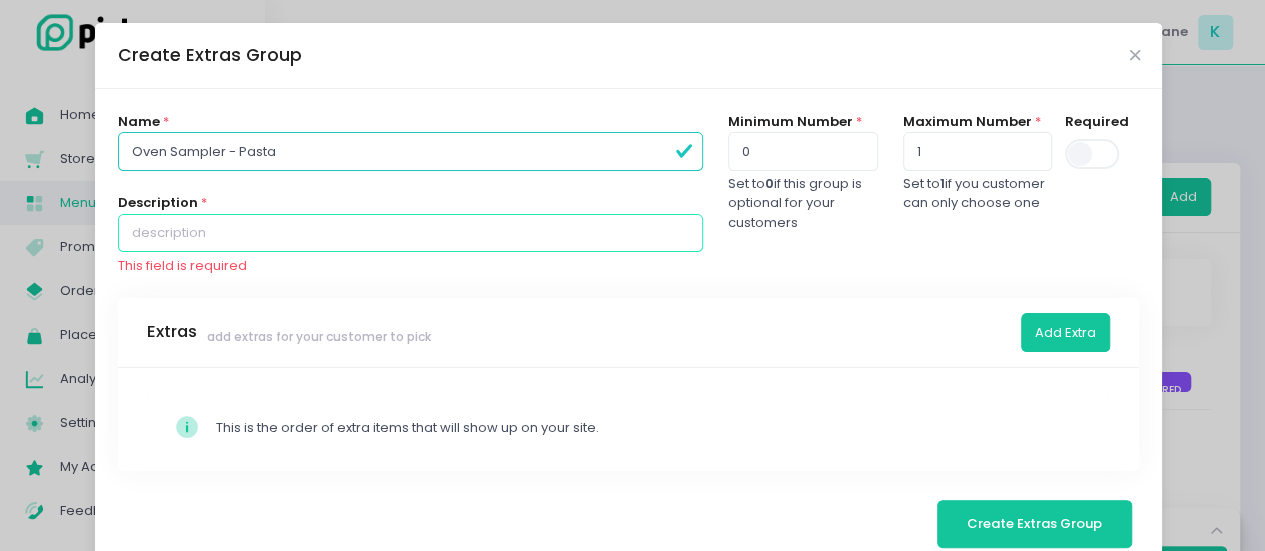 click at bounding box center [410, 233] 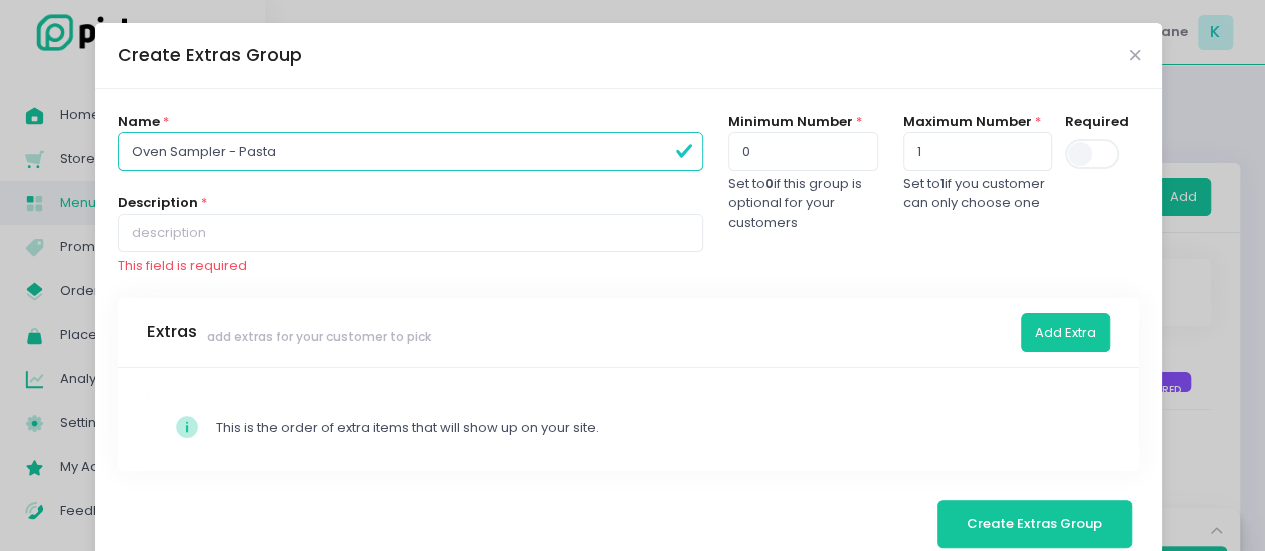 click on "Minimum Number   *   0 Set to  0  if this group is optional for your customers" at bounding box center (803, 205) 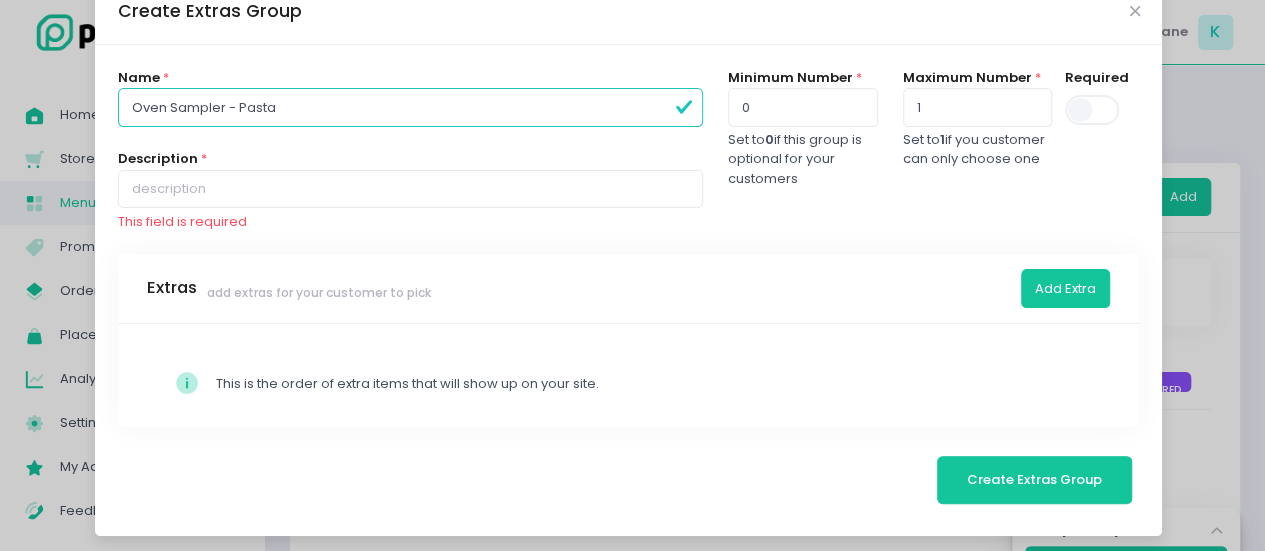 scroll, scrollTop: 50, scrollLeft: 0, axis: vertical 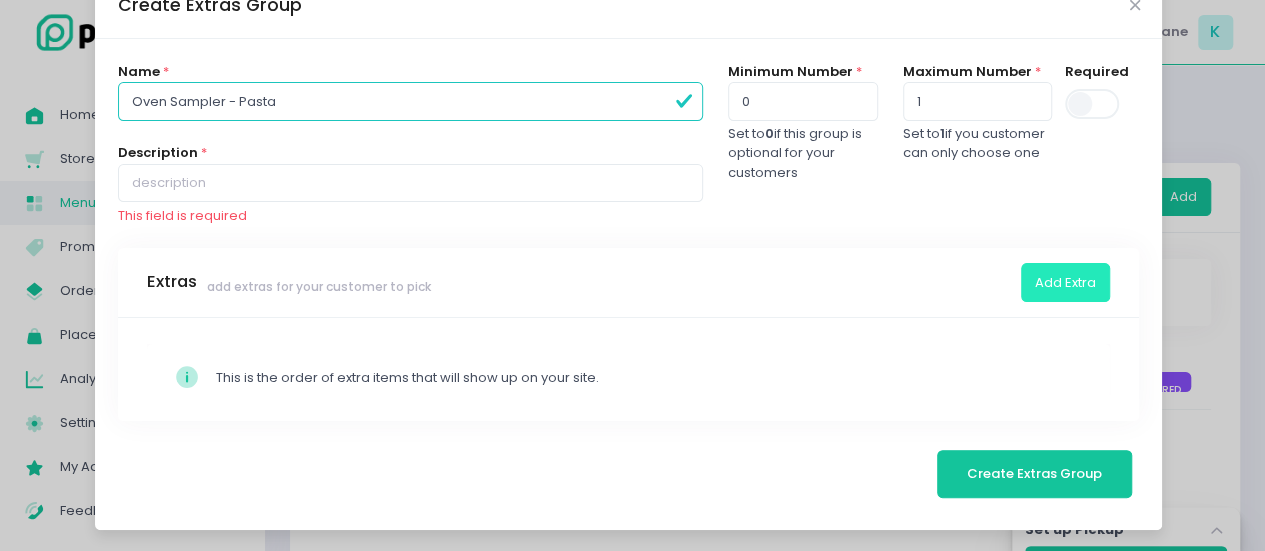click on "Add Extra" at bounding box center (1065, 282) 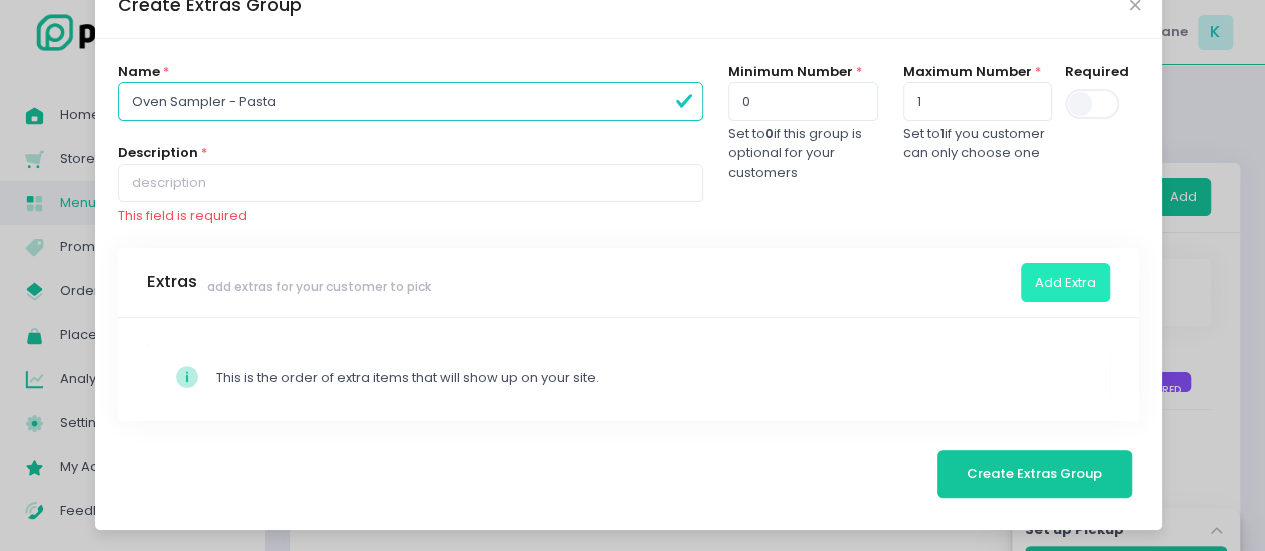 click on "Add Extra" at bounding box center (1065, 282) 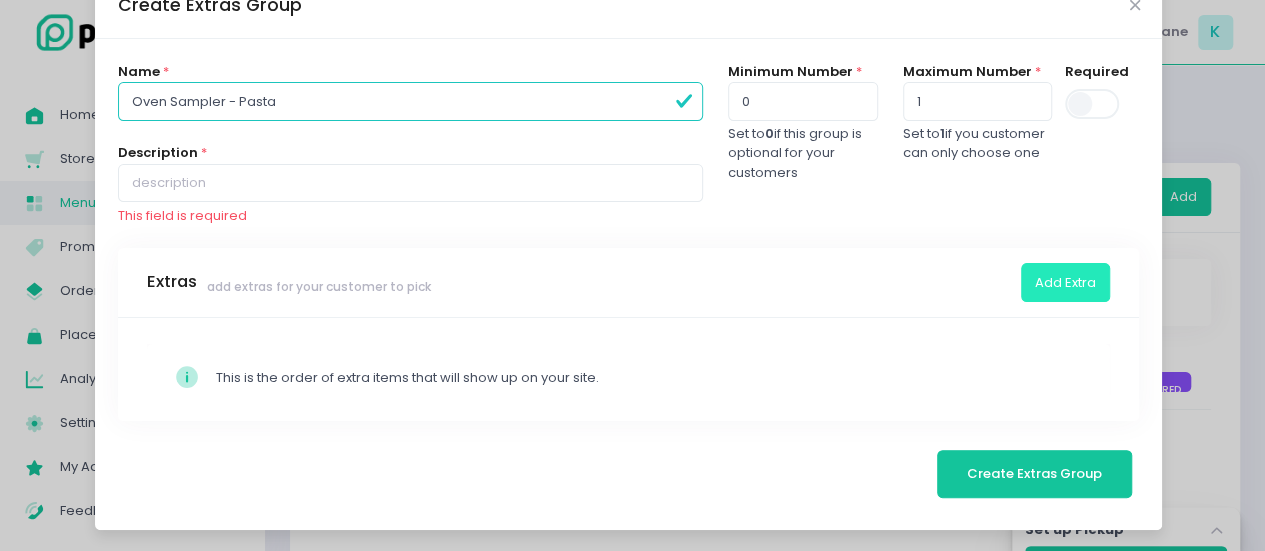 click on "Add Extra" at bounding box center [1065, 282] 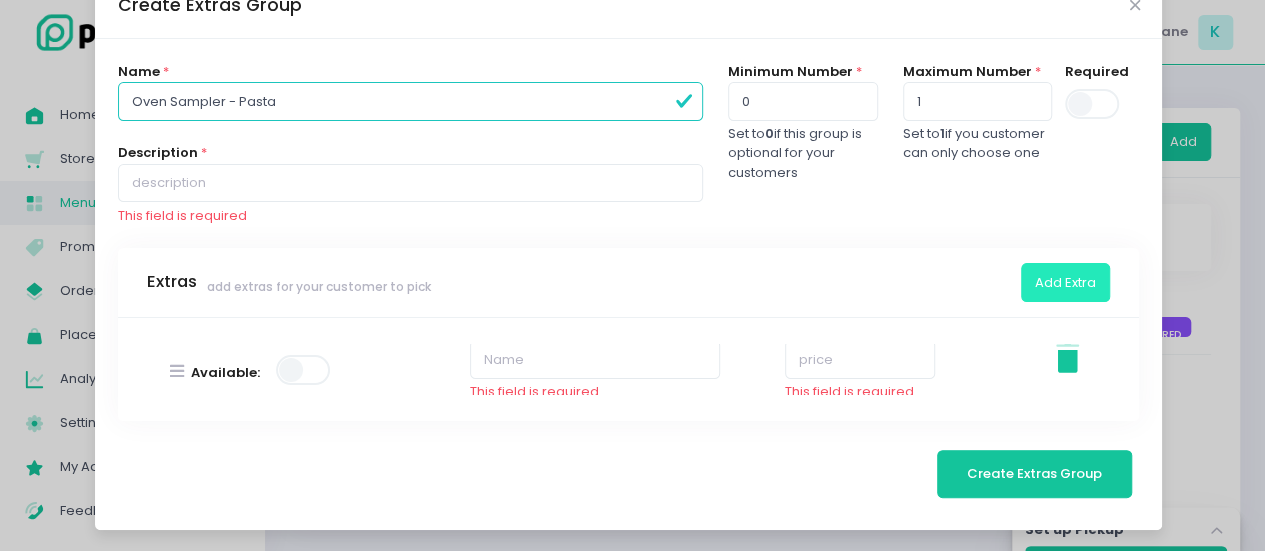 scroll, scrollTop: 116, scrollLeft: 0, axis: vertical 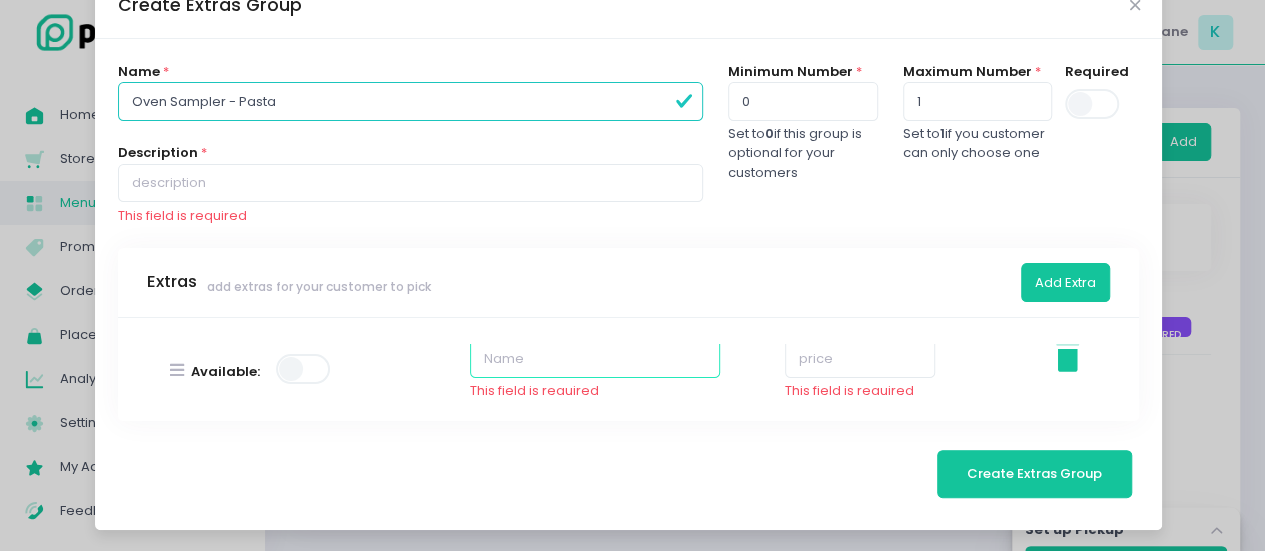 click at bounding box center [595, 358] 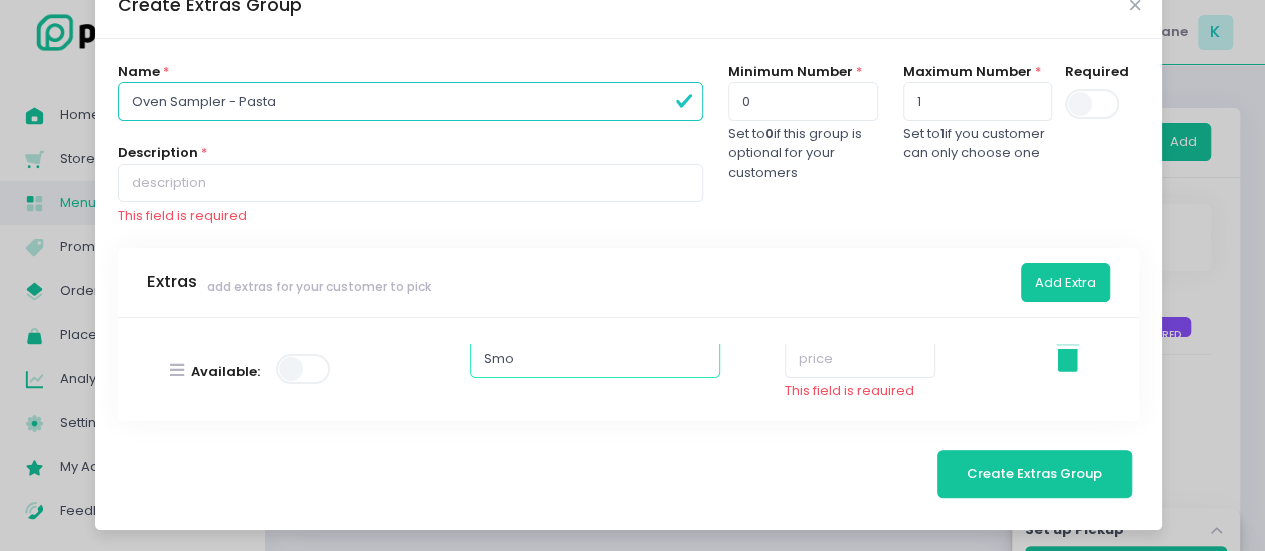 type on "Smokeshow Mac" 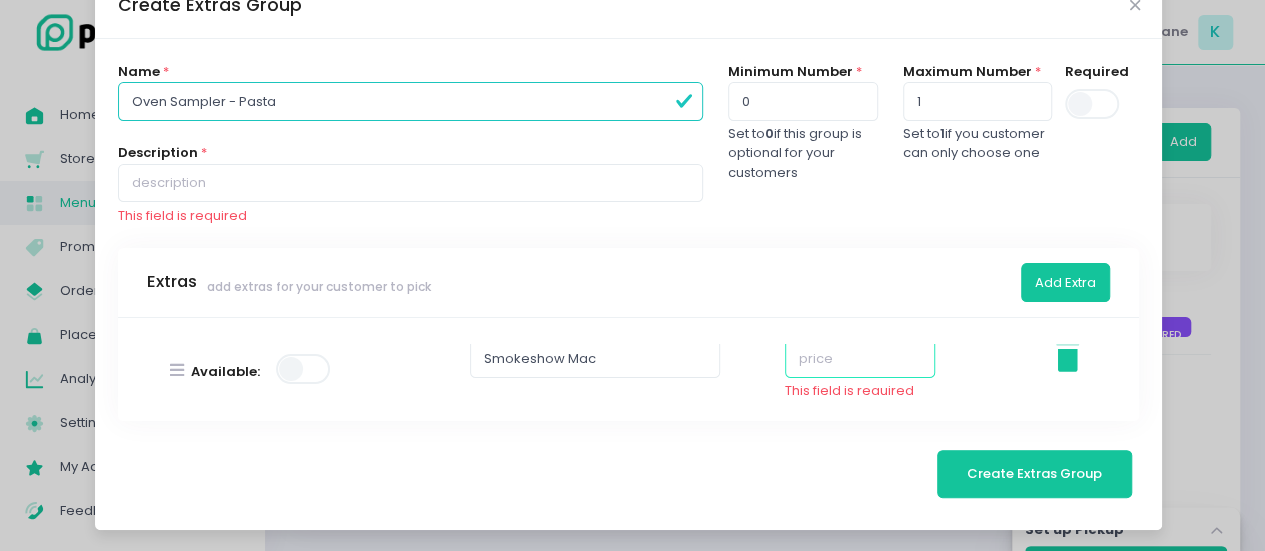 click at bounding box center [860, 358] 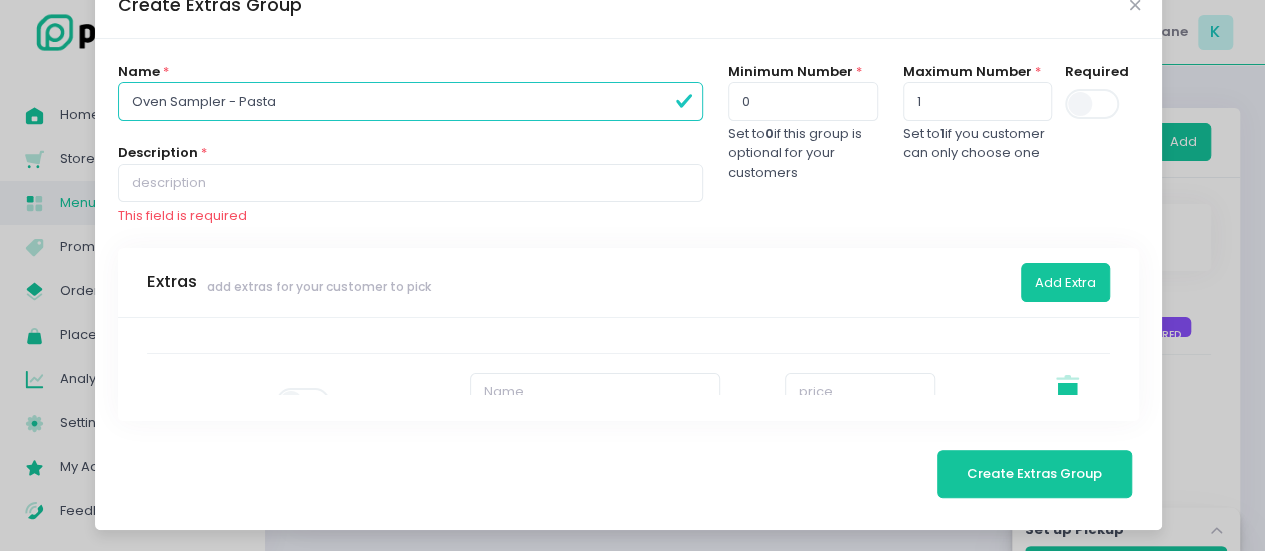 scroll, scrollTop: 183, scrollLeft: 0, axis: vertical 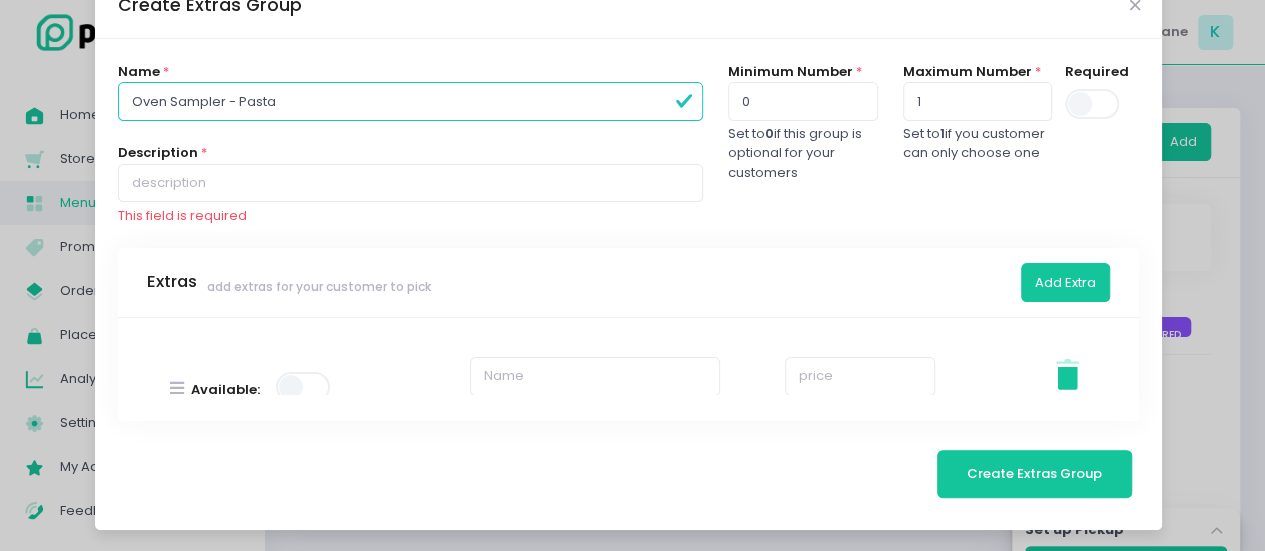 type on "0" 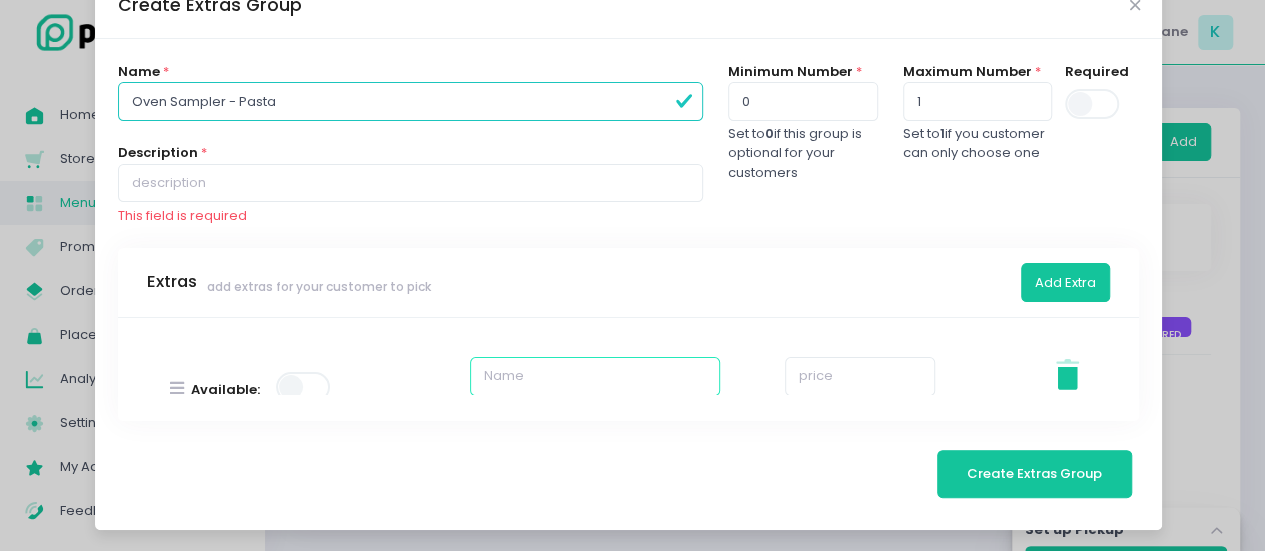 click at bounding box center [595, 376] 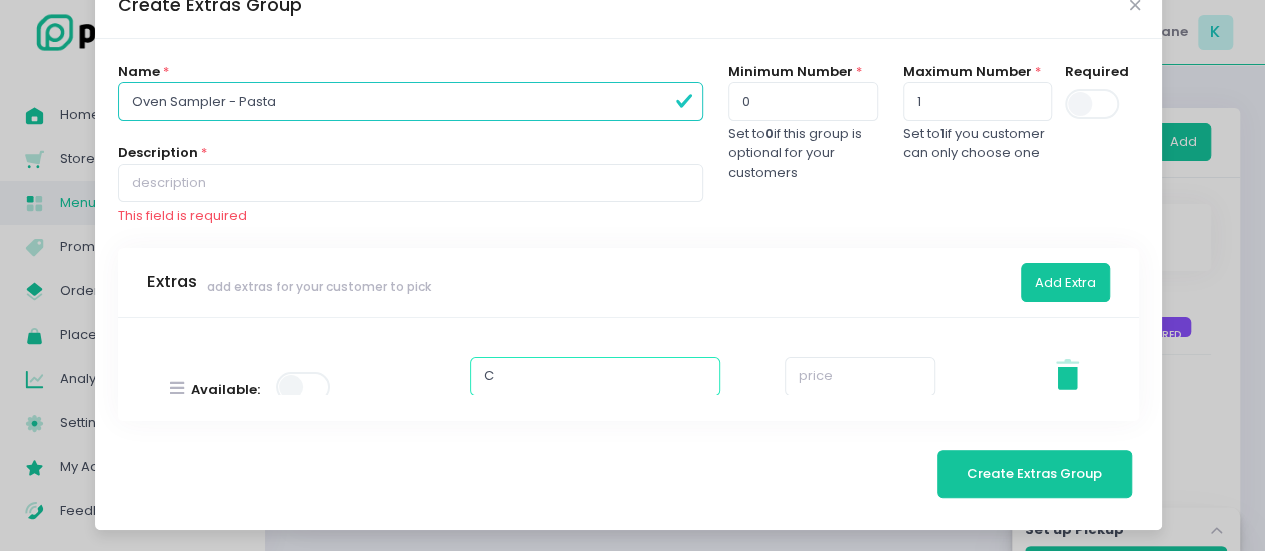 type on "Crispy Parm Bomb" 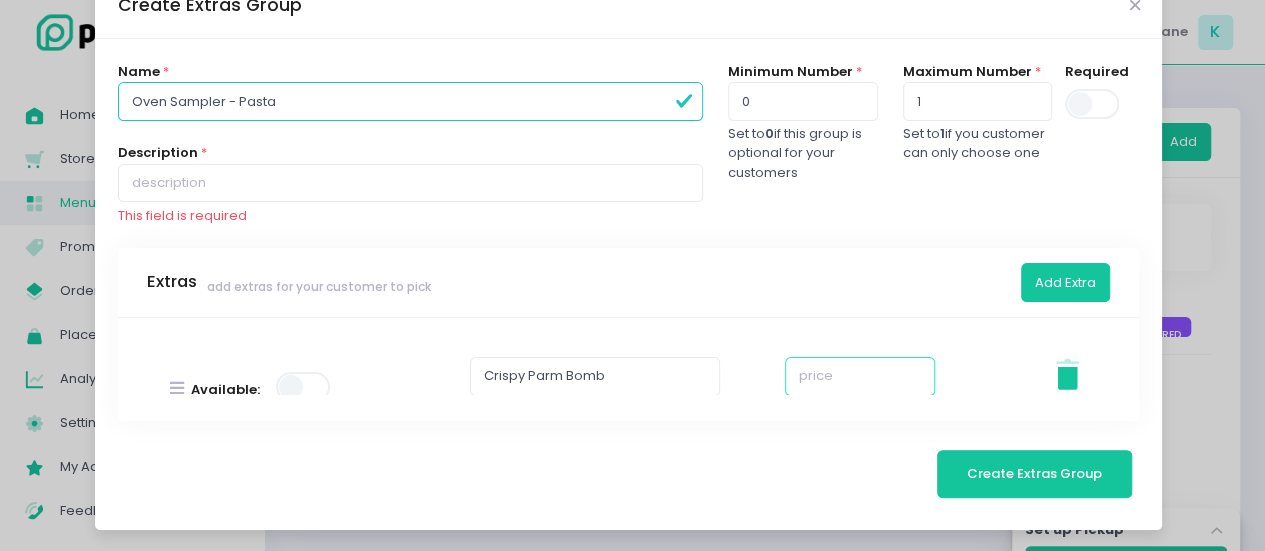 click at bounding box center [860, 376] 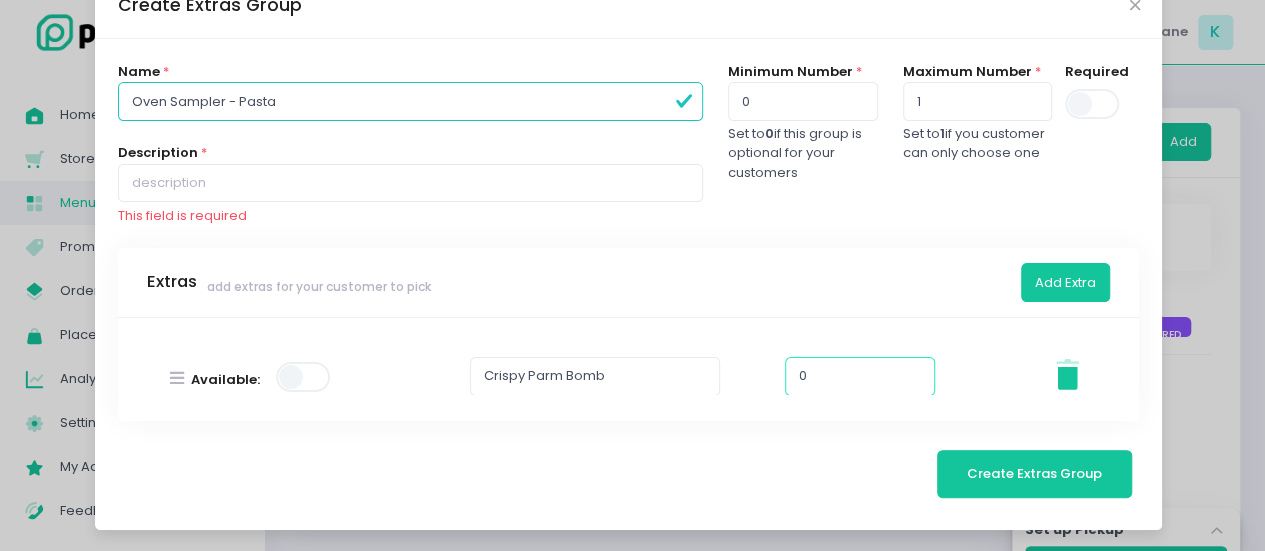 scroll, scrollTop: 173, scrollLeft: 0, axis: vertical 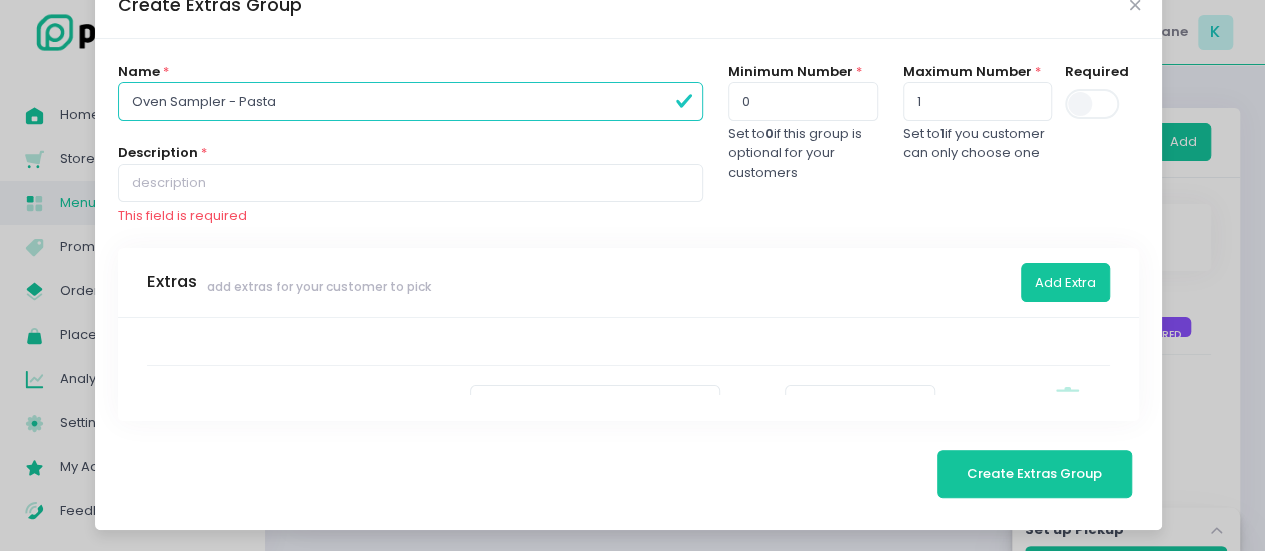 type on "0" 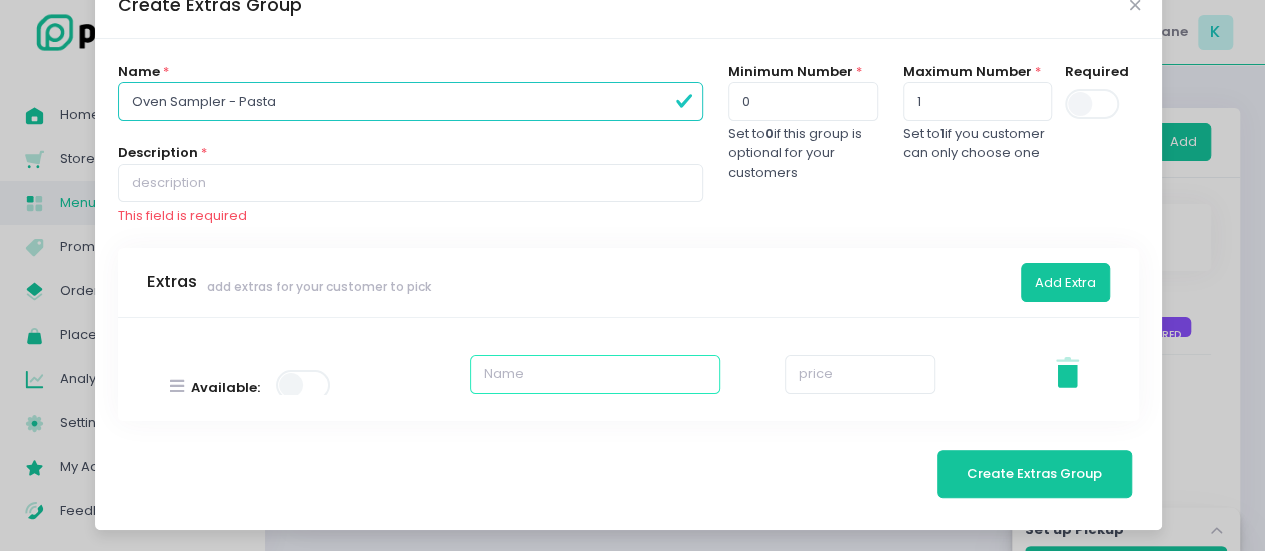click at bounding box center (595, 374) 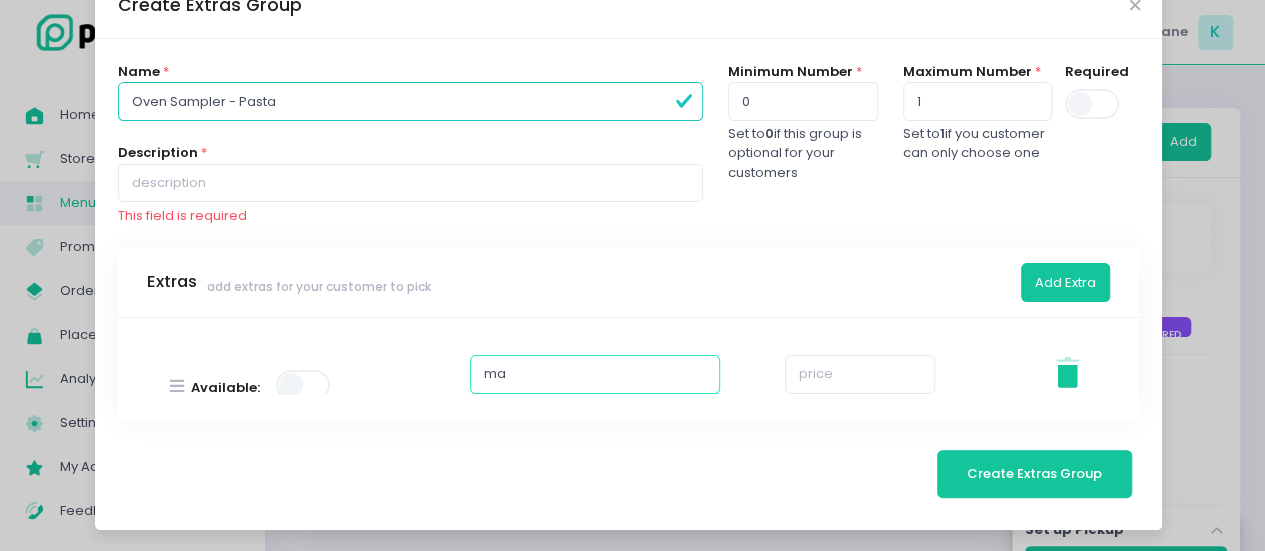 type on "Mac Daddy" 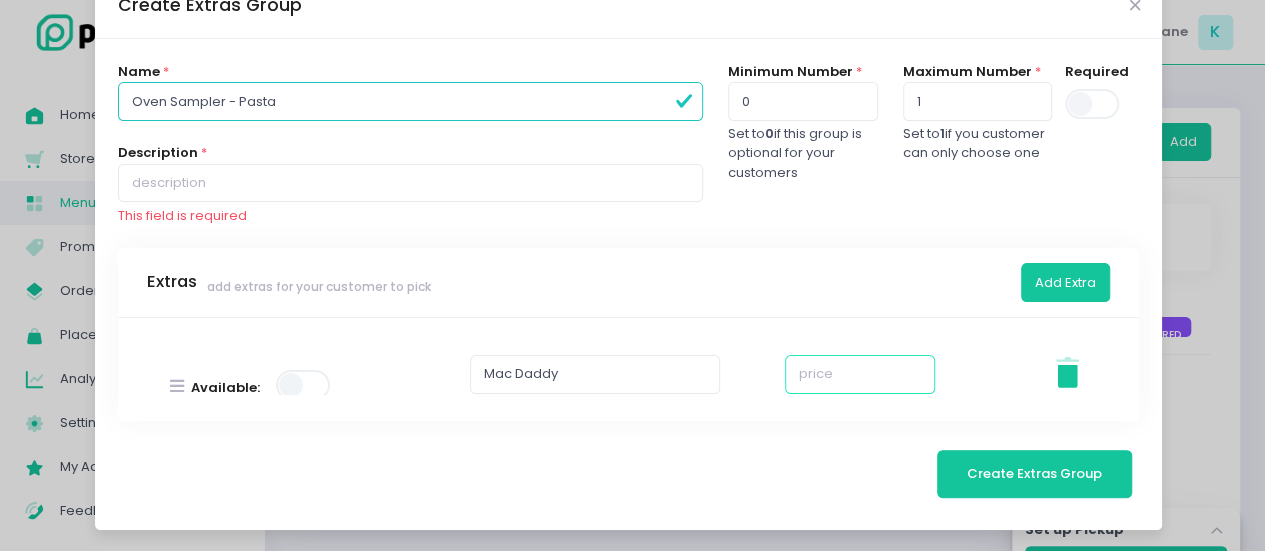 click at bounding box center [860, 374] 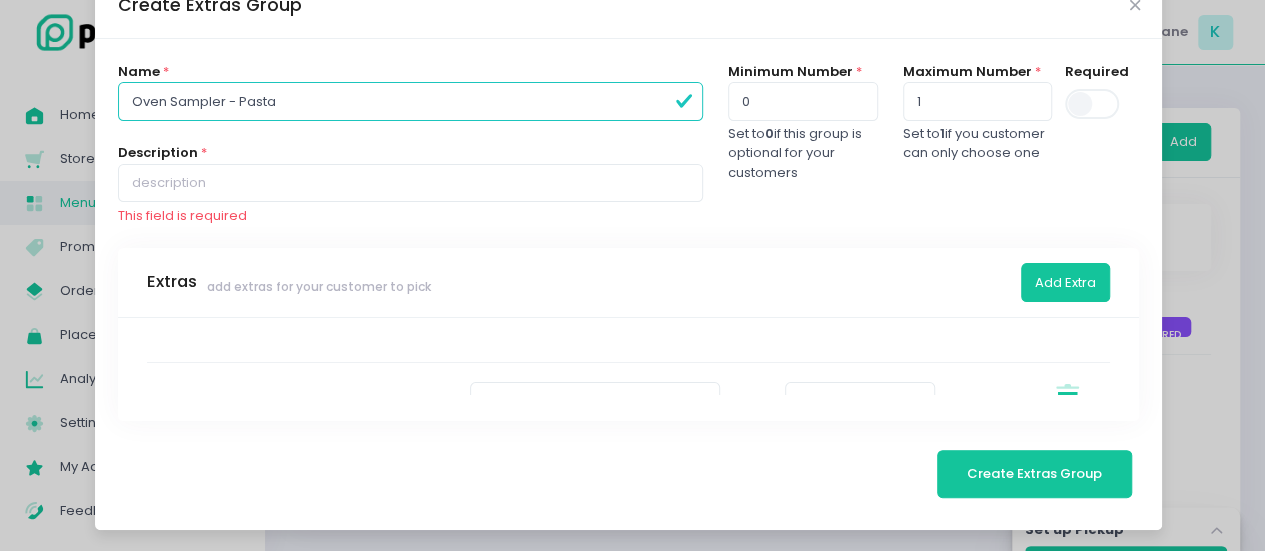 scroll, scrollTop: 356, scrollLeft: 0, axis: vertical 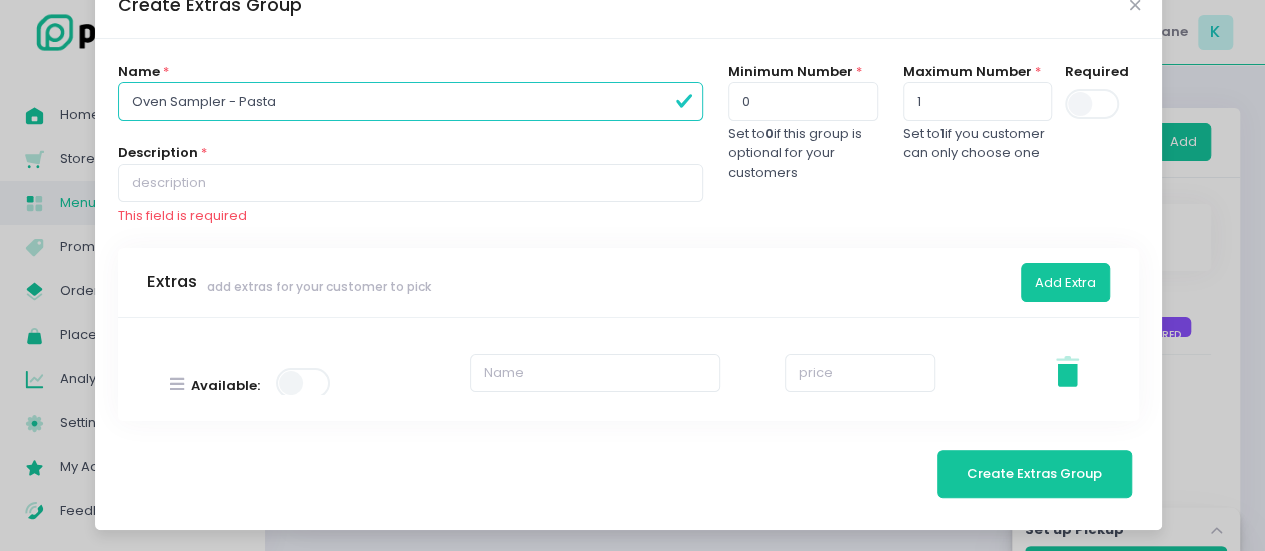 type on "0" 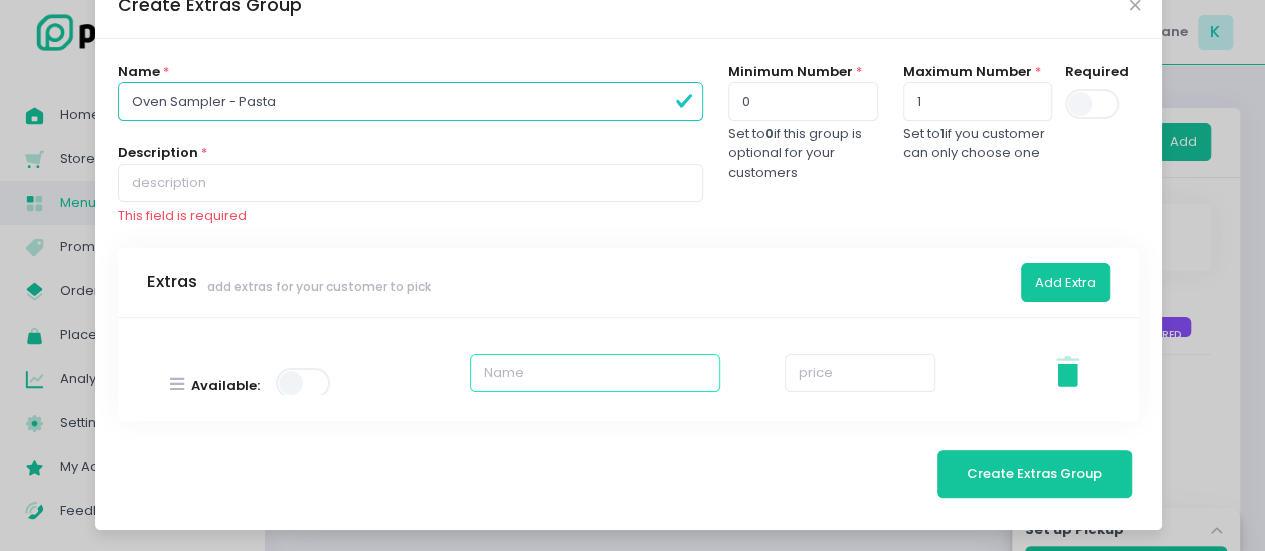 click at bounding box center [595, 373] 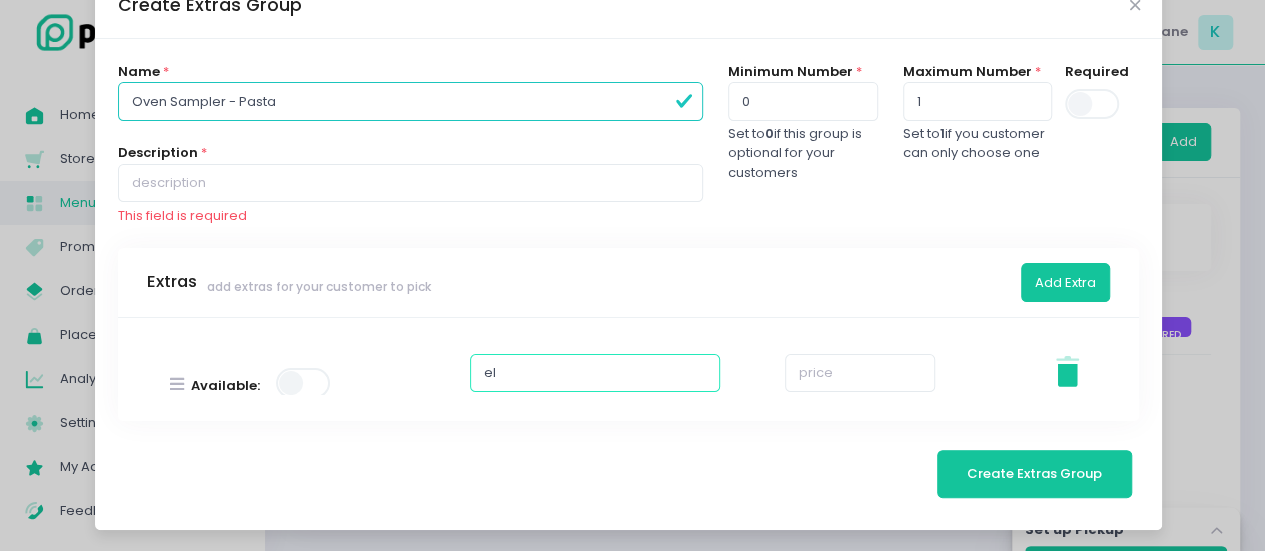 type on "El Fuego" 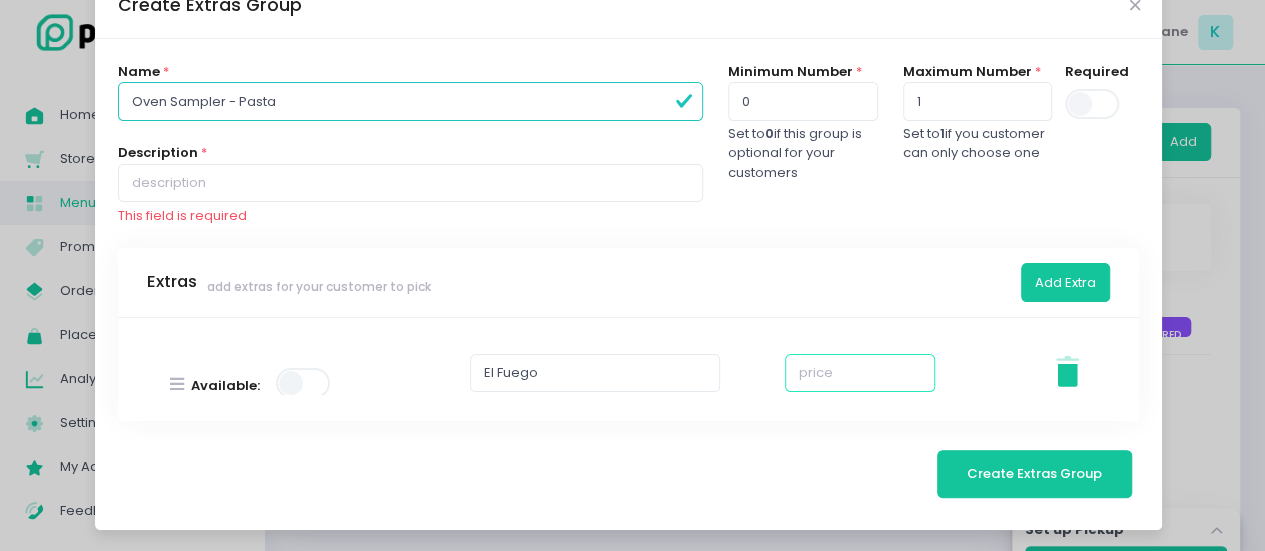 click at bounding box center (860, 373) 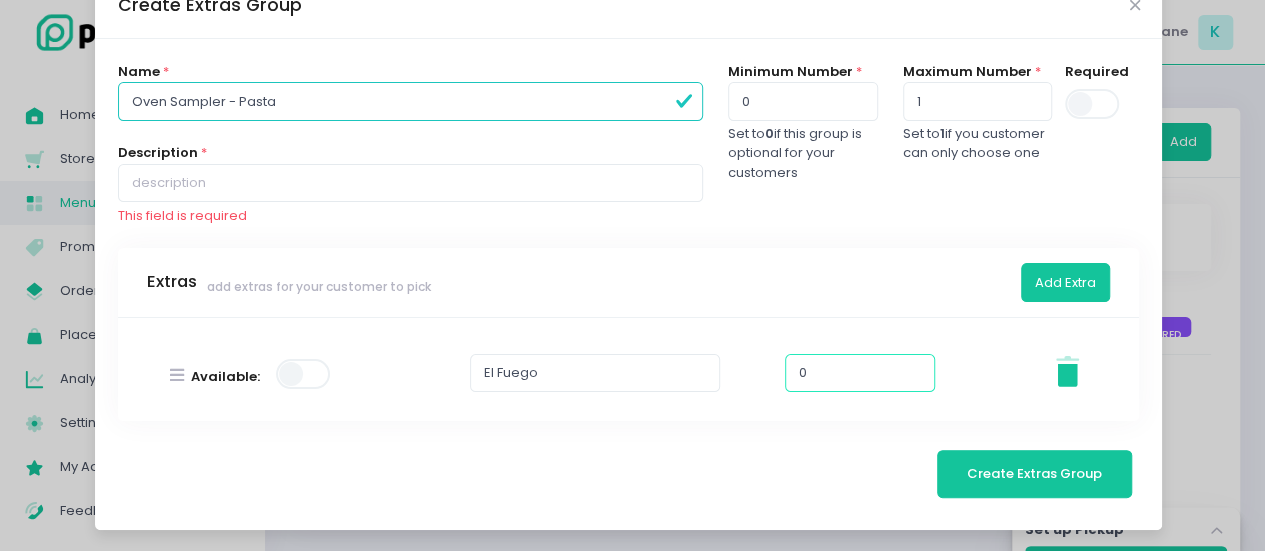 scroll, scrollTop: 347, scrollLeft: 0, axis: vertical 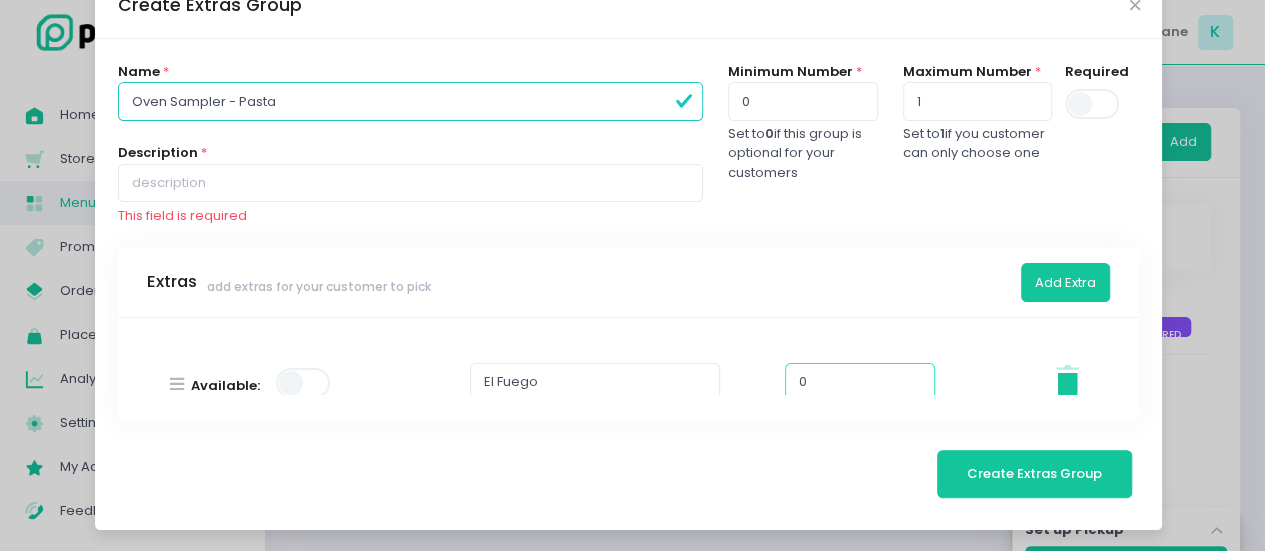 type on "0" 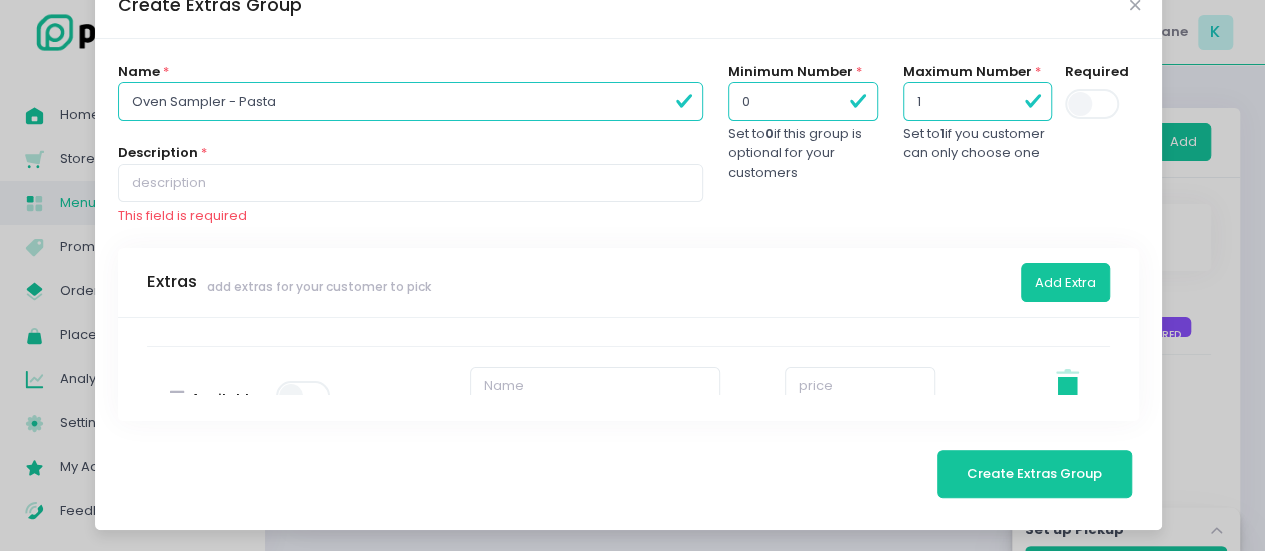 scroll, scrollTop: 429, scrollLeft: 0, axis: vertical 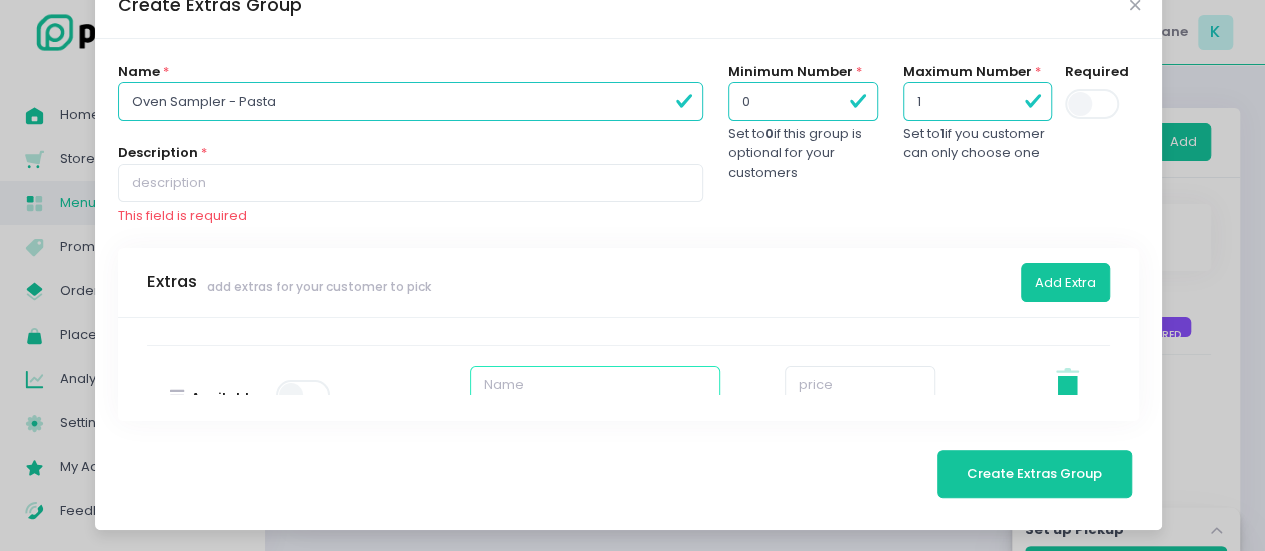 click at bounding box center (595, 385) 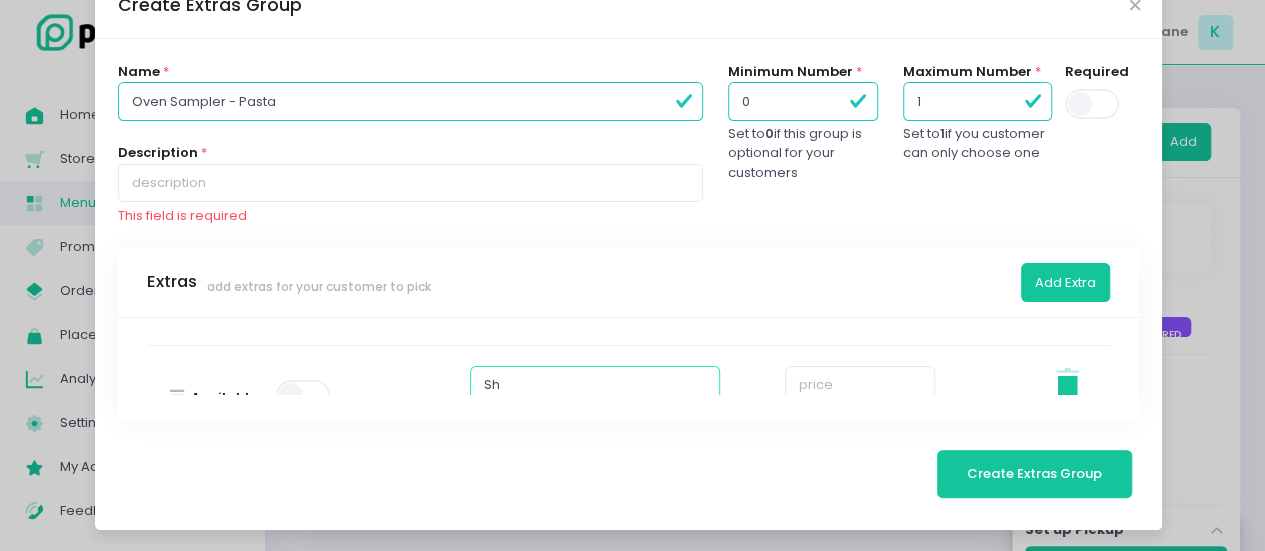 type on "Shroom & Cream" 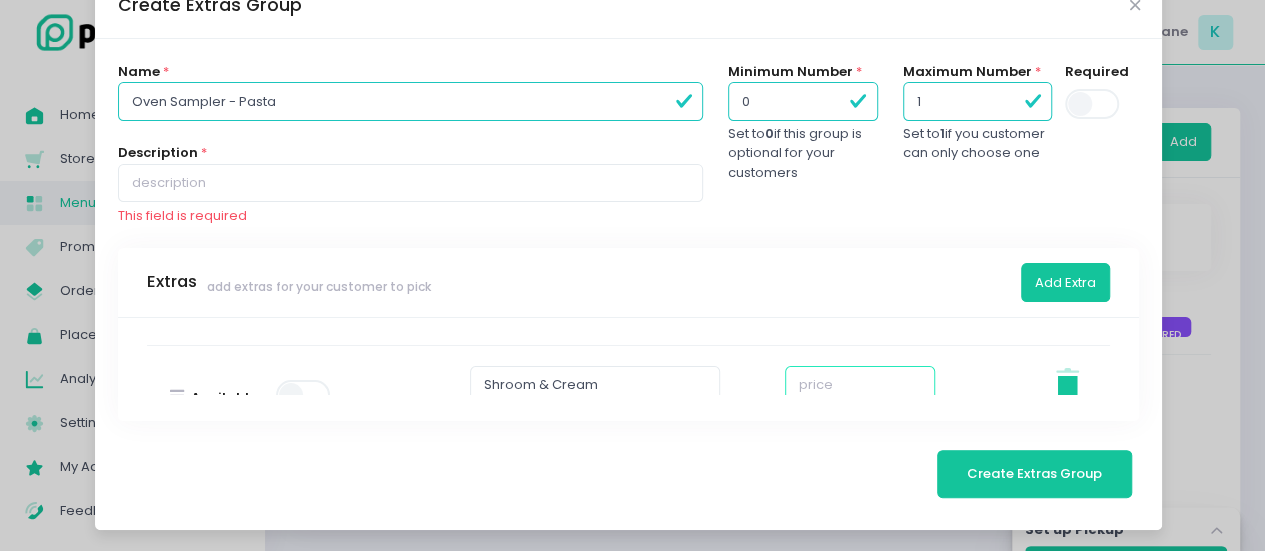 click at bounding box center [860, 385] 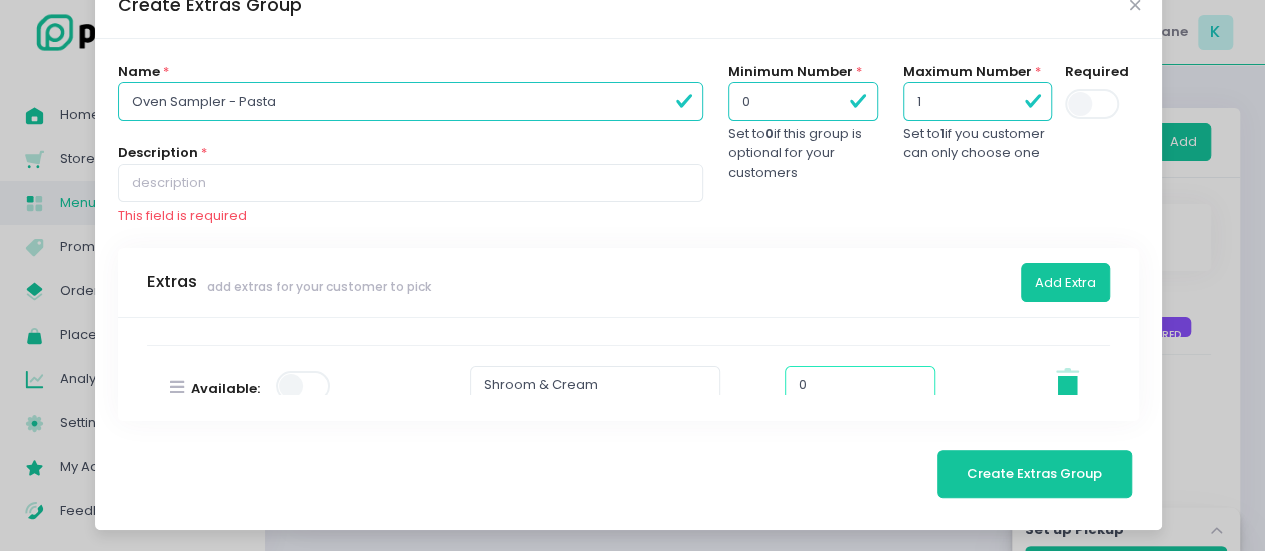 scroll, scrollTop: 462, scrollLeft: 0, axis: vertical 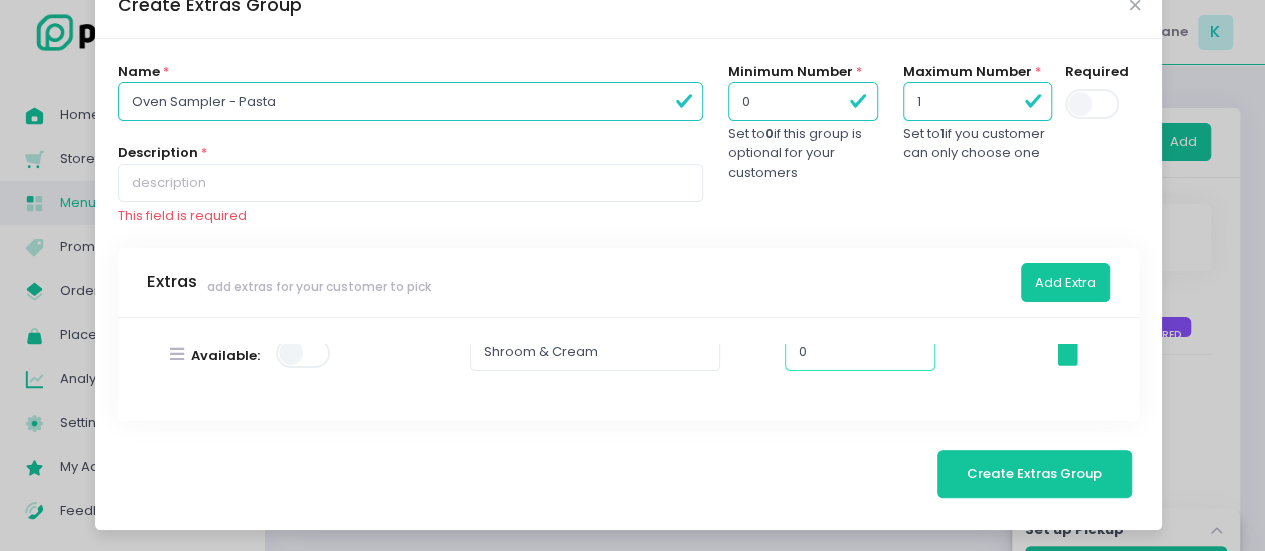 type on "0" 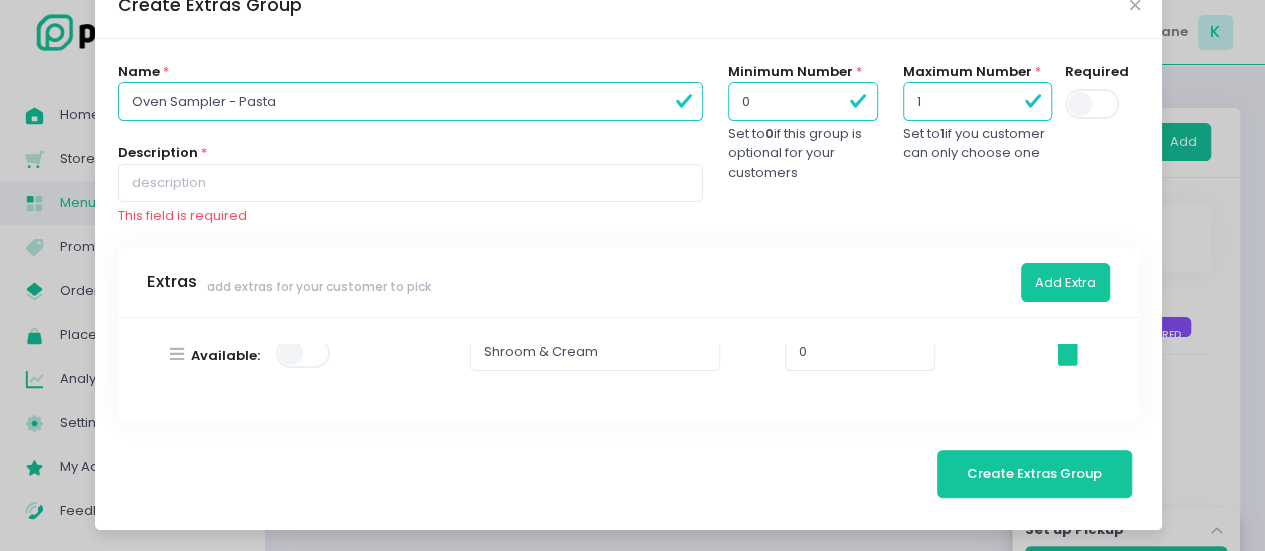 click on "0" at bounding box center (802, 101) 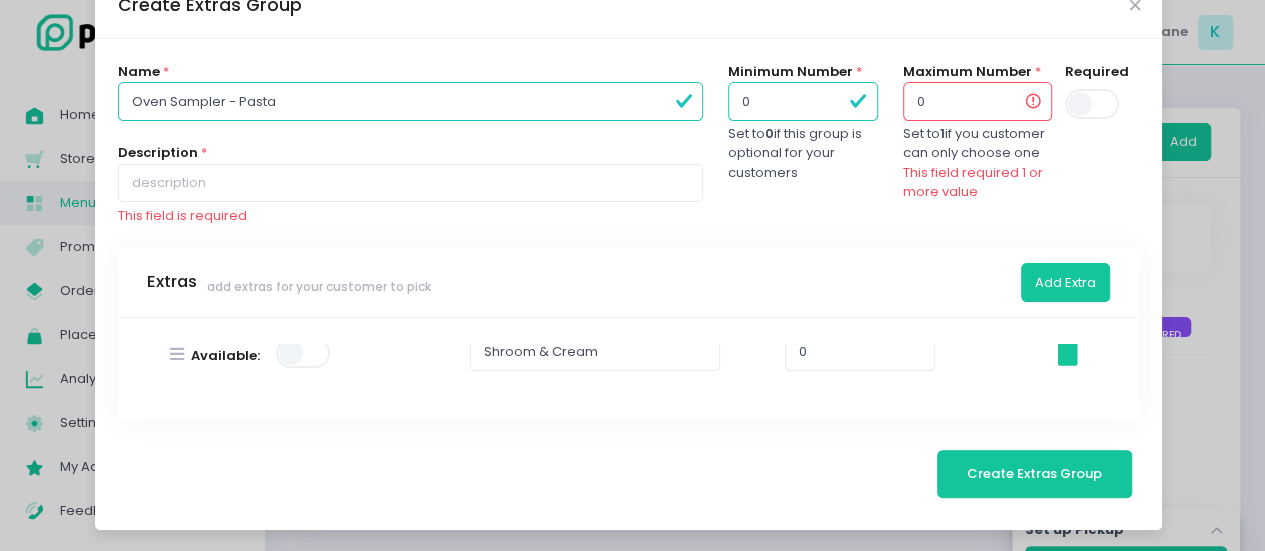 click on "0" at bounding box center [977, 101] 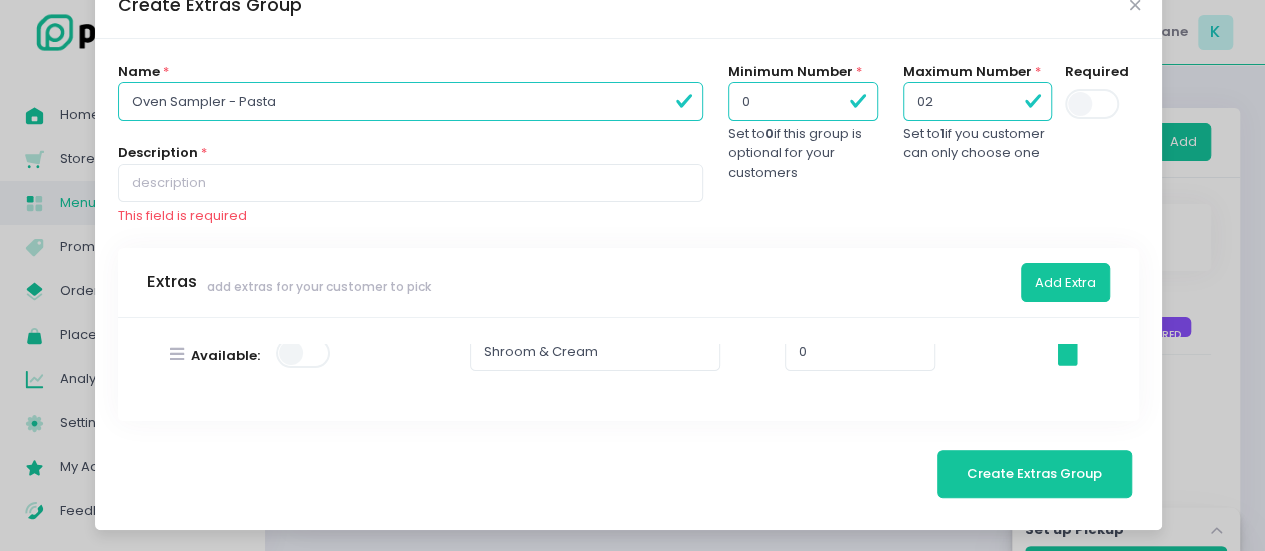 type on "02" 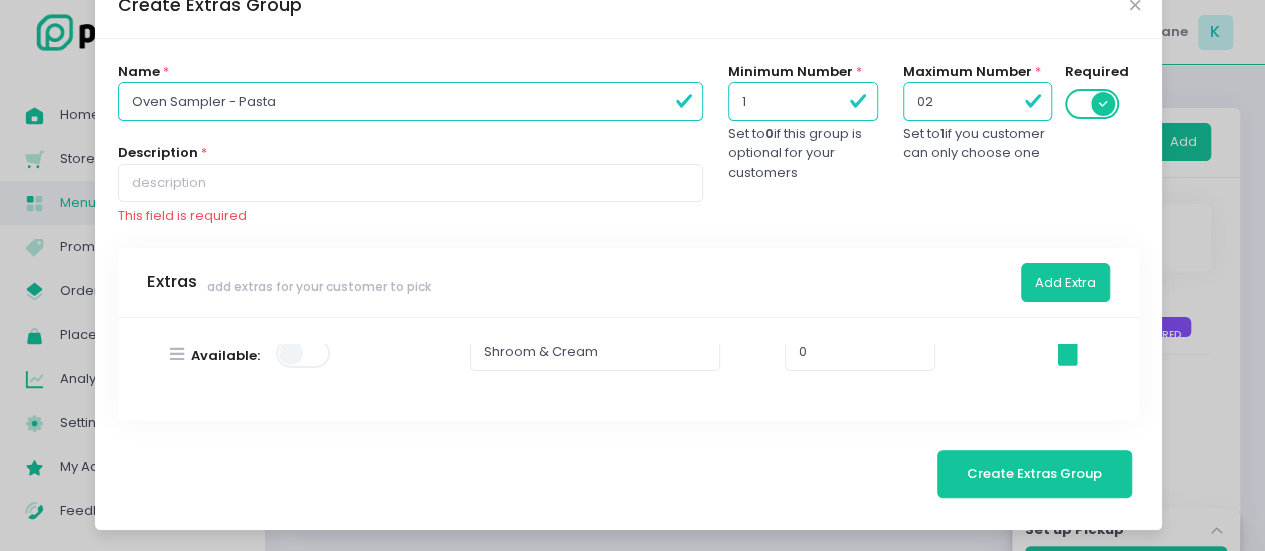 click on "1" at bounding box center [802, 101] 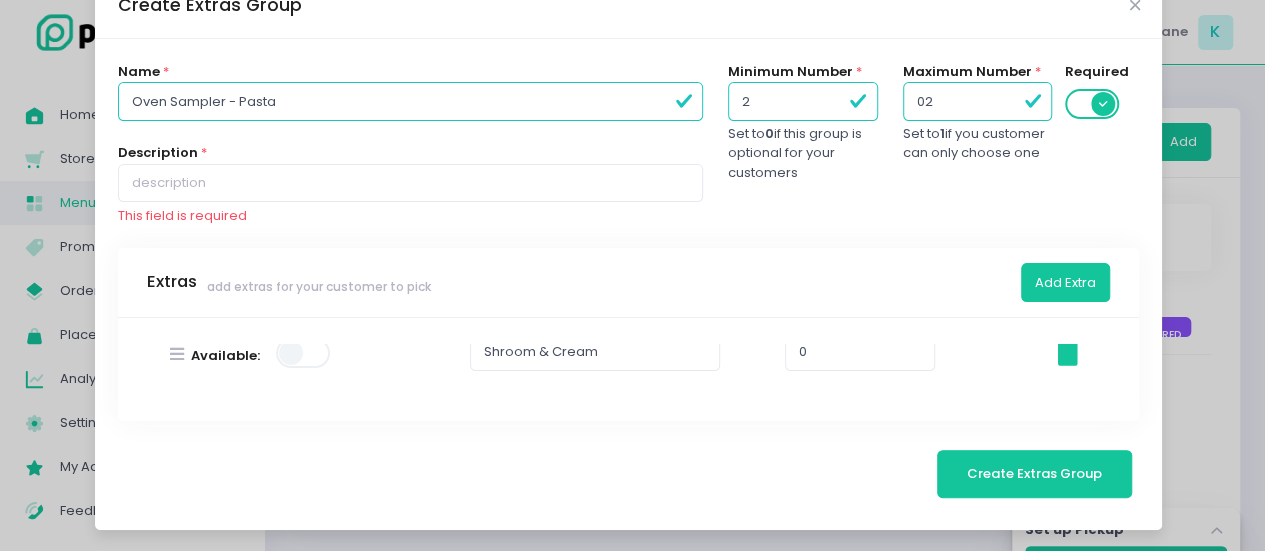type on "2" 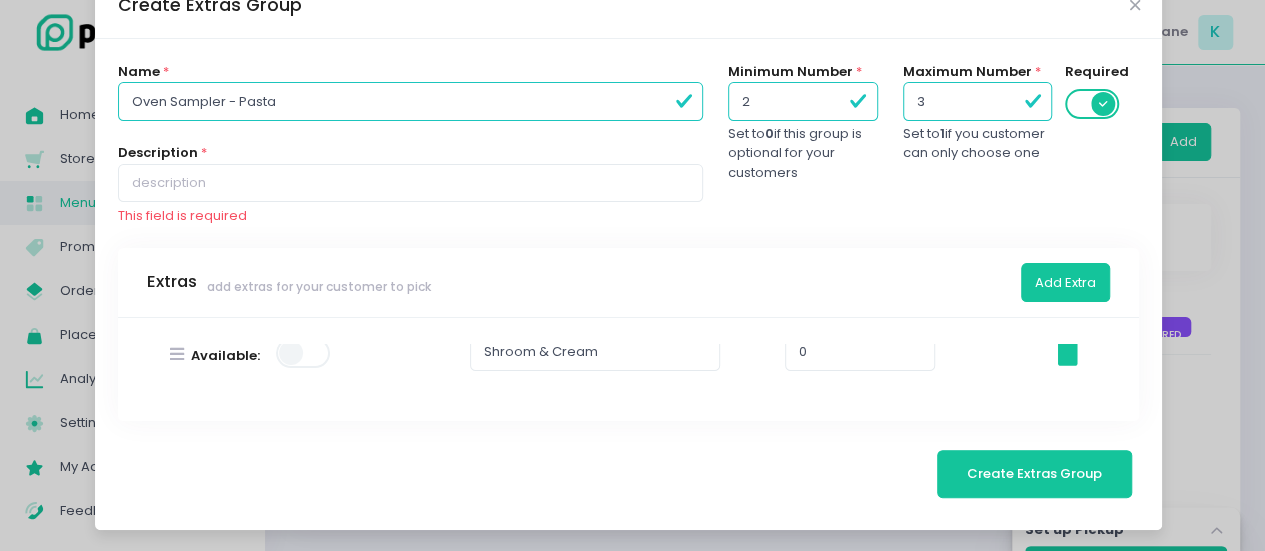 click on "3" at bounding box center (977, 101) 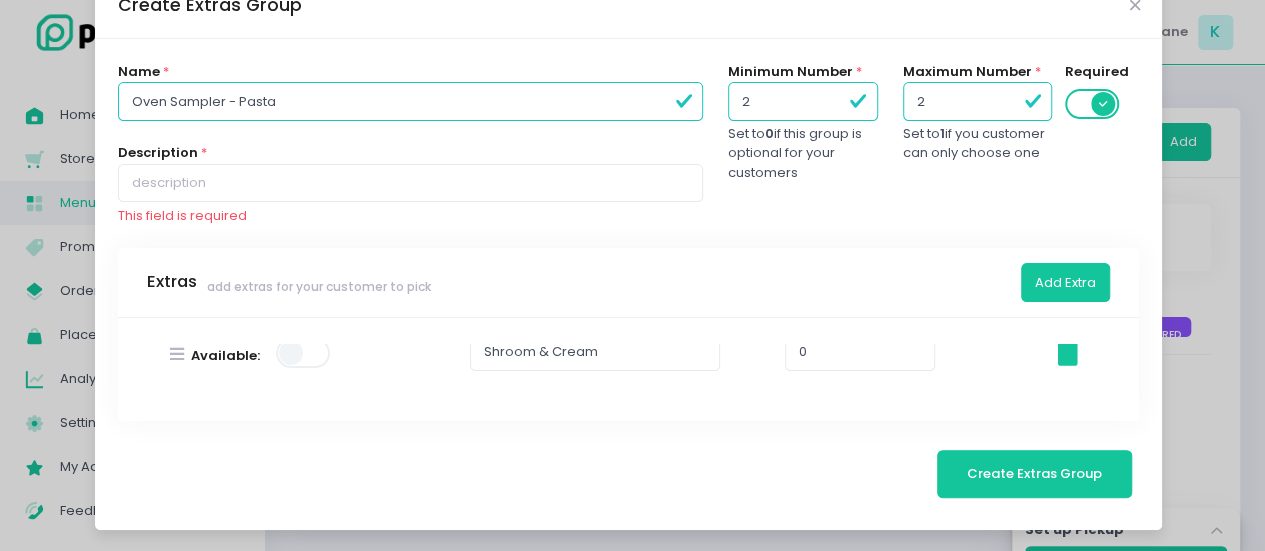 type on "2" 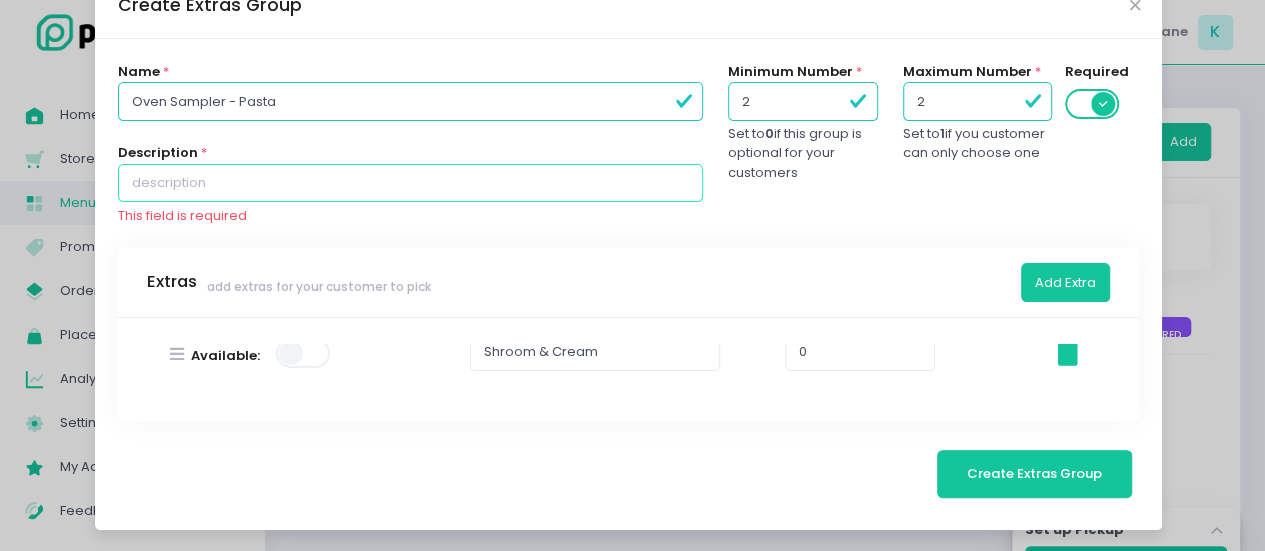 click at bounding box center [410, 183] 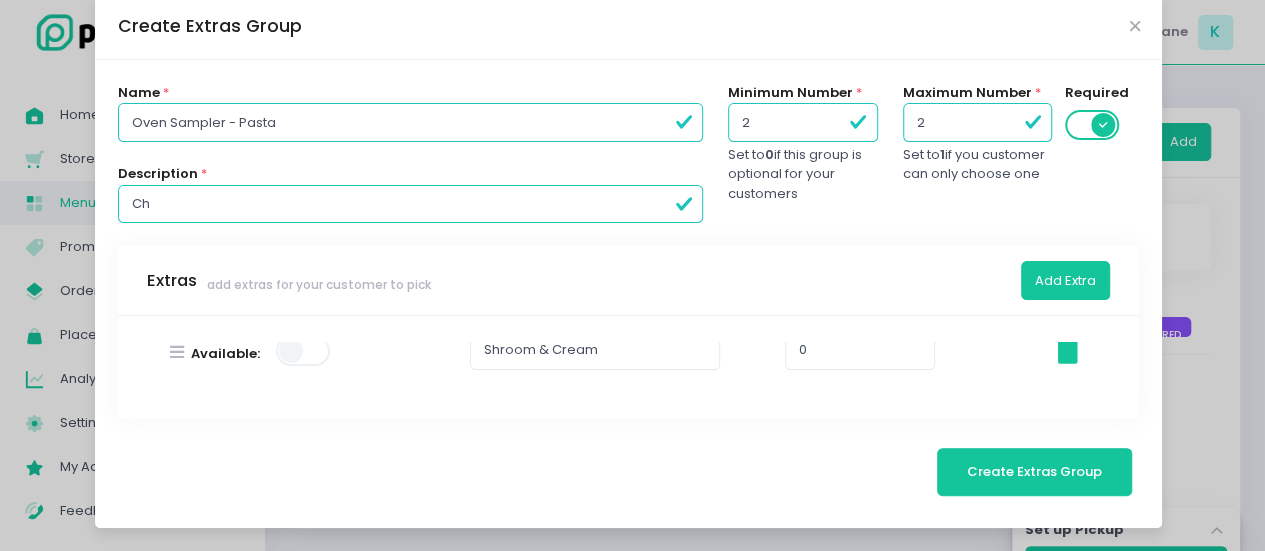 scroll, scrollTop: 28, scrollLeft: 0, axis: vertical 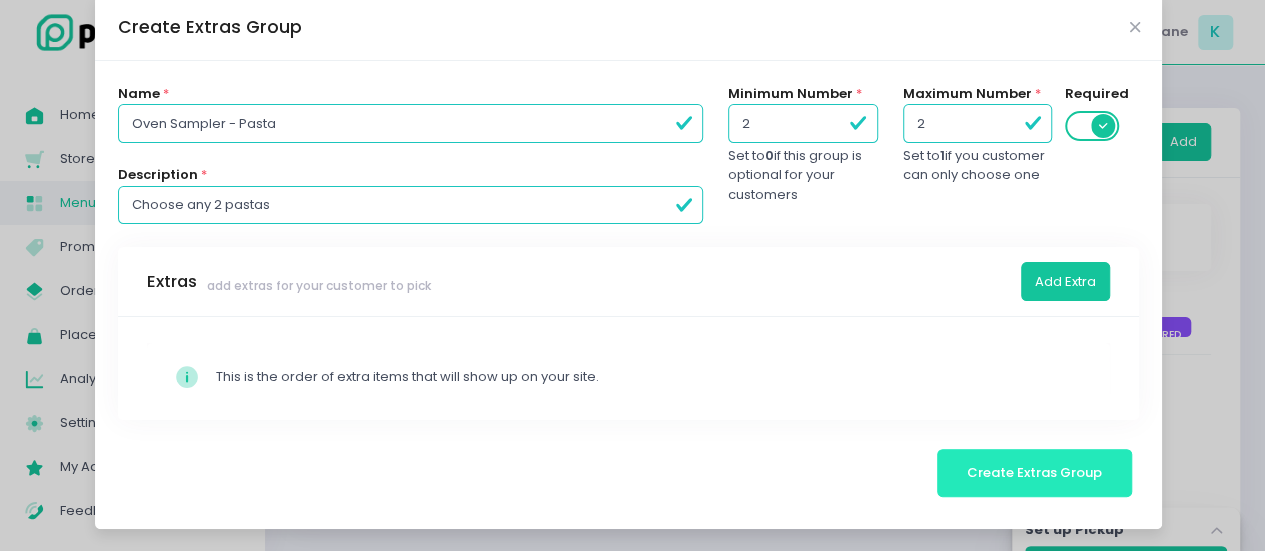 type on "Choose any 2 pastas" 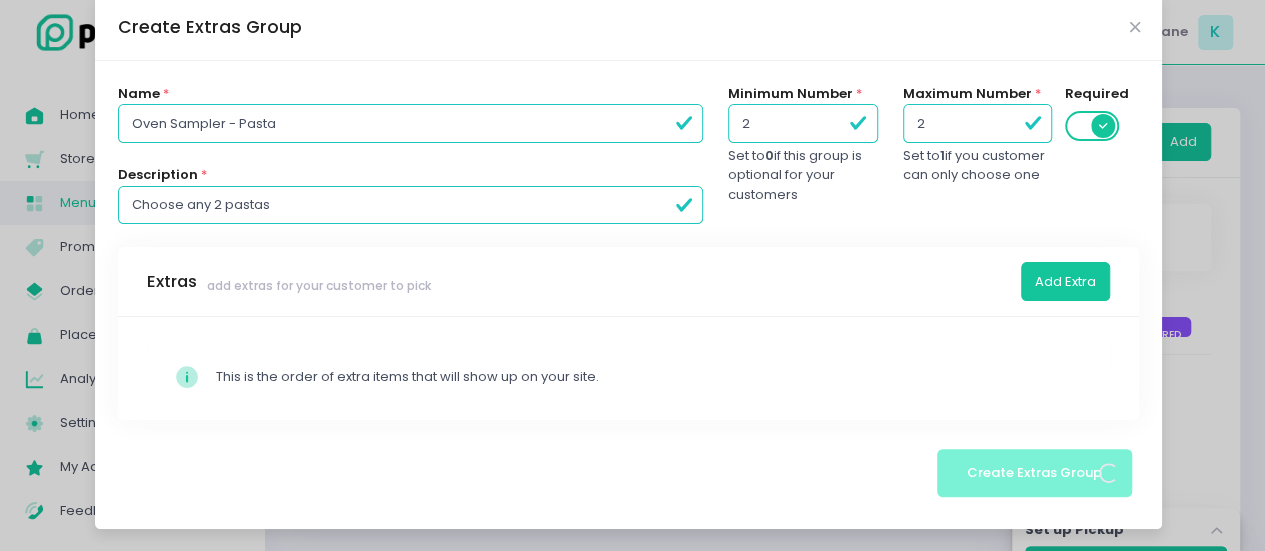 scroll, scrollTop: 18, scrollLeft: 0, axis: vertical 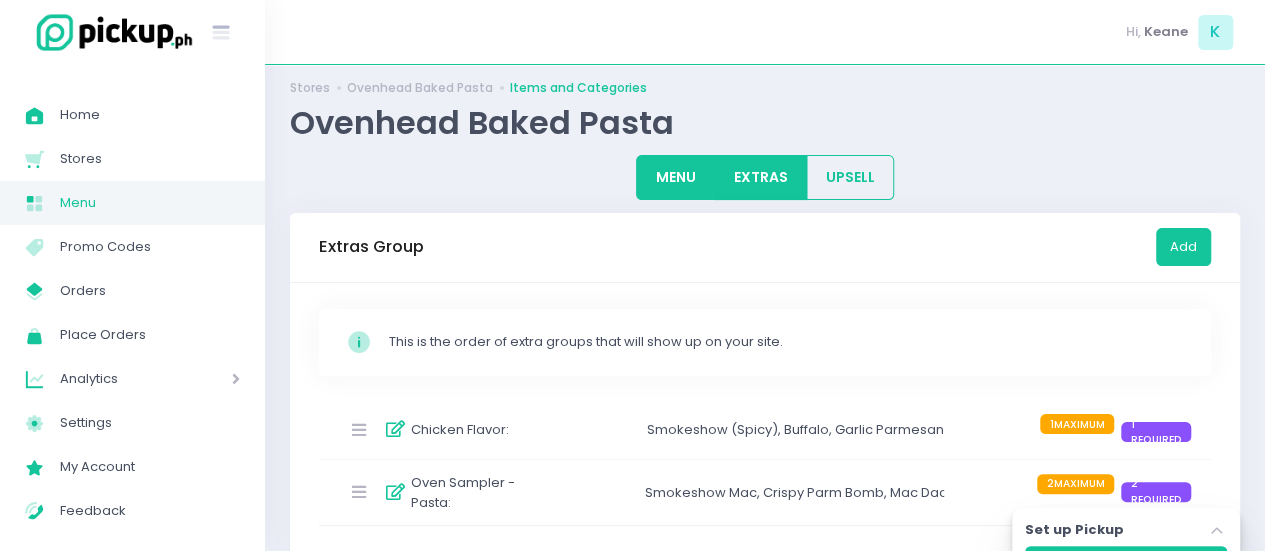 click on "MENU" at bounding box center (675, 177) 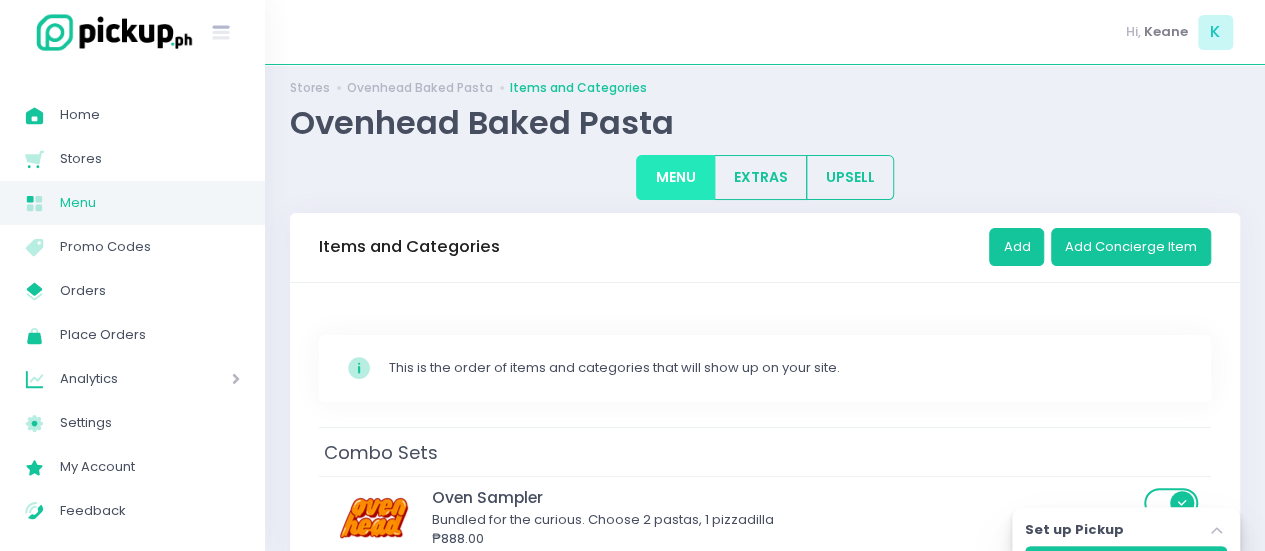 scroll, scrollTop: 318, scrollLeft: 0, axis: vertical 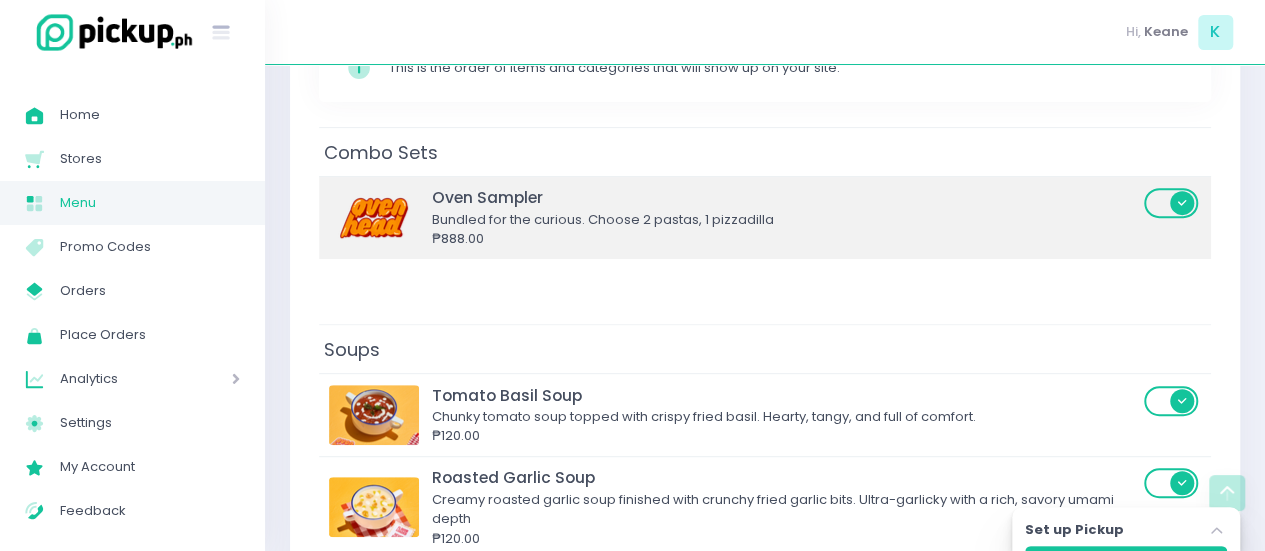click on "₱888.00" at bounding box center [785, 239] 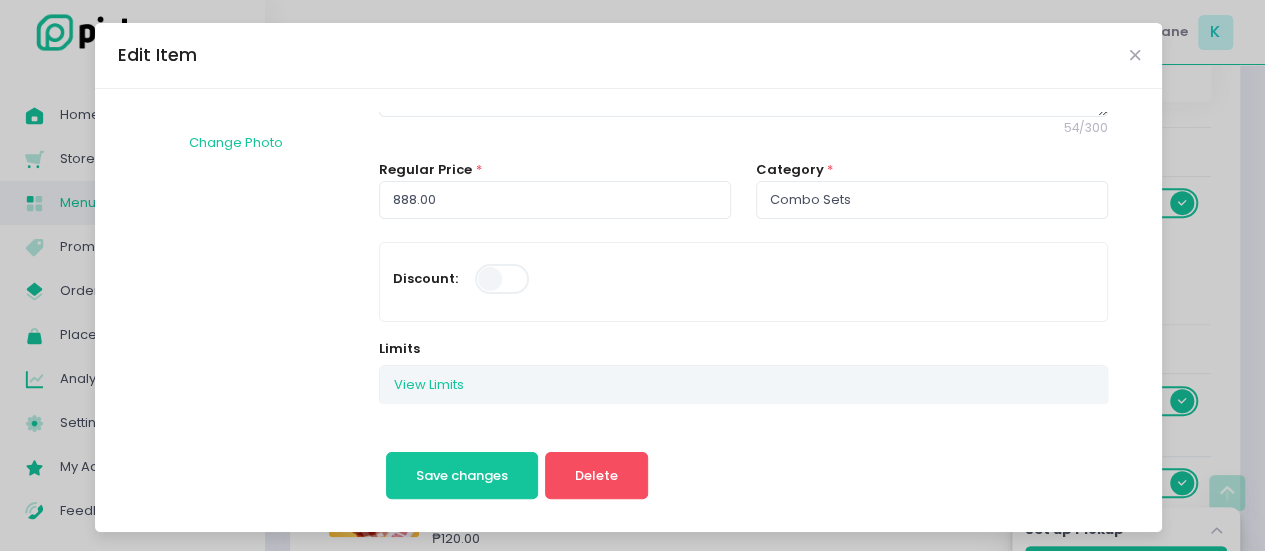 scroll, scrollTop: 274, scrollLeft: 0, axis: vertical 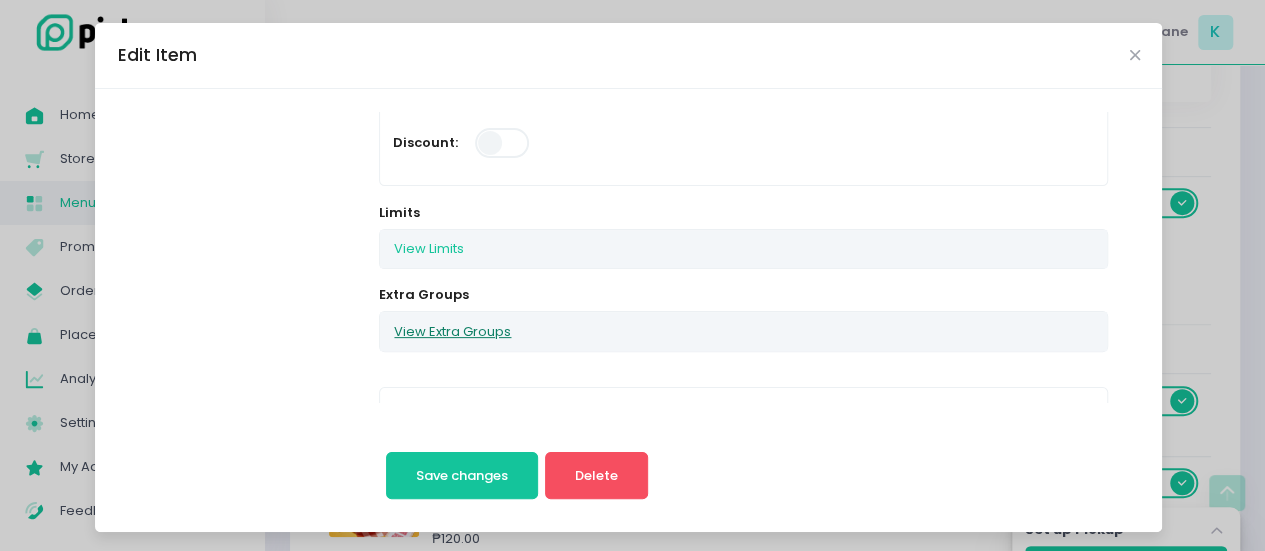 click on "View Extra Groups" at bounding box center (452, 331) 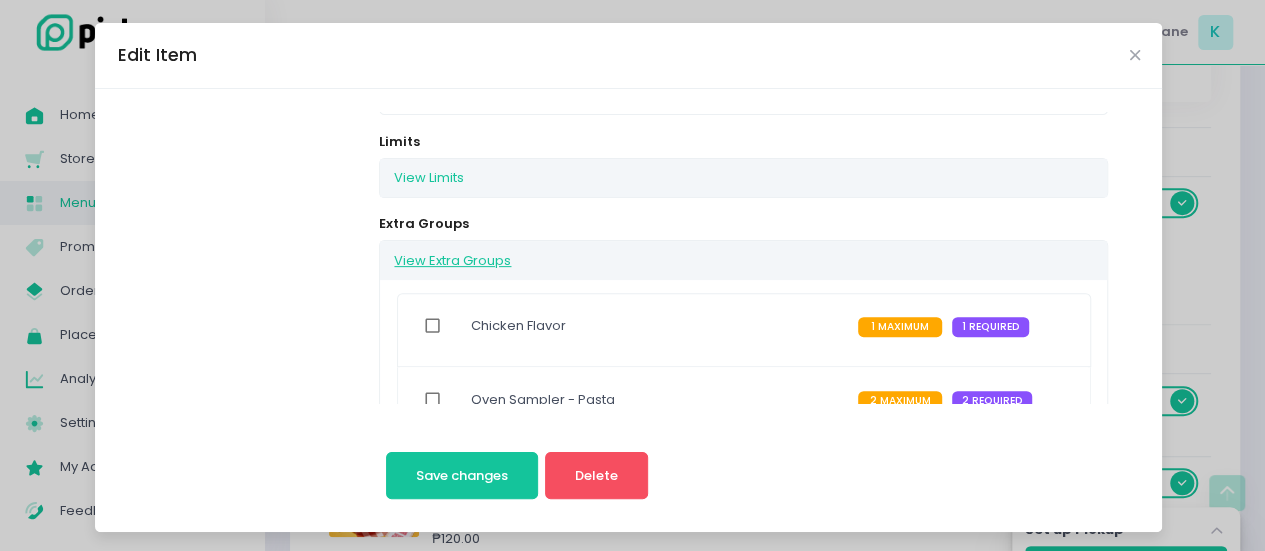 scroll, scrollTop: 346, scrollLeft: 0, axis: vertical 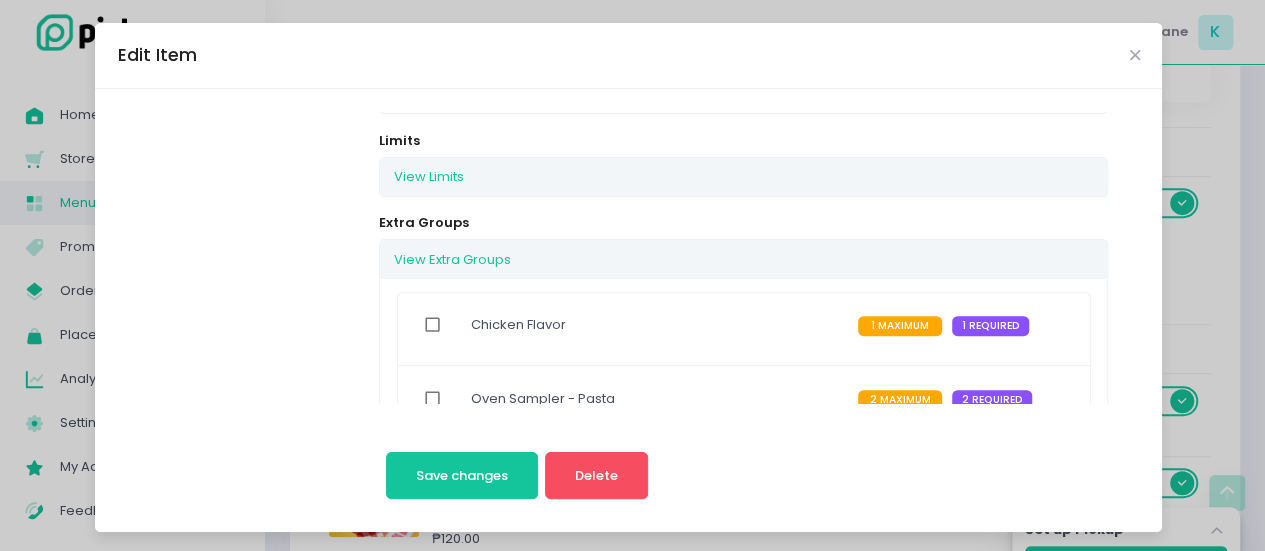 click on "Oven Sampler - Pasta" at bounding box center [543, 399] 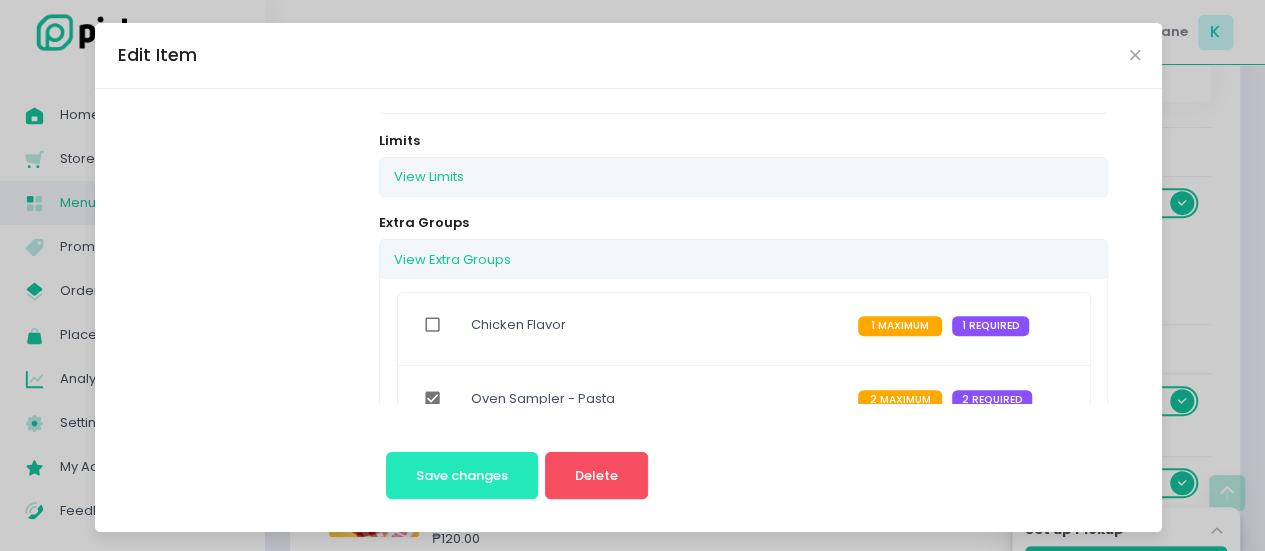 click on "Save changes" at bounding box center (462, 476) 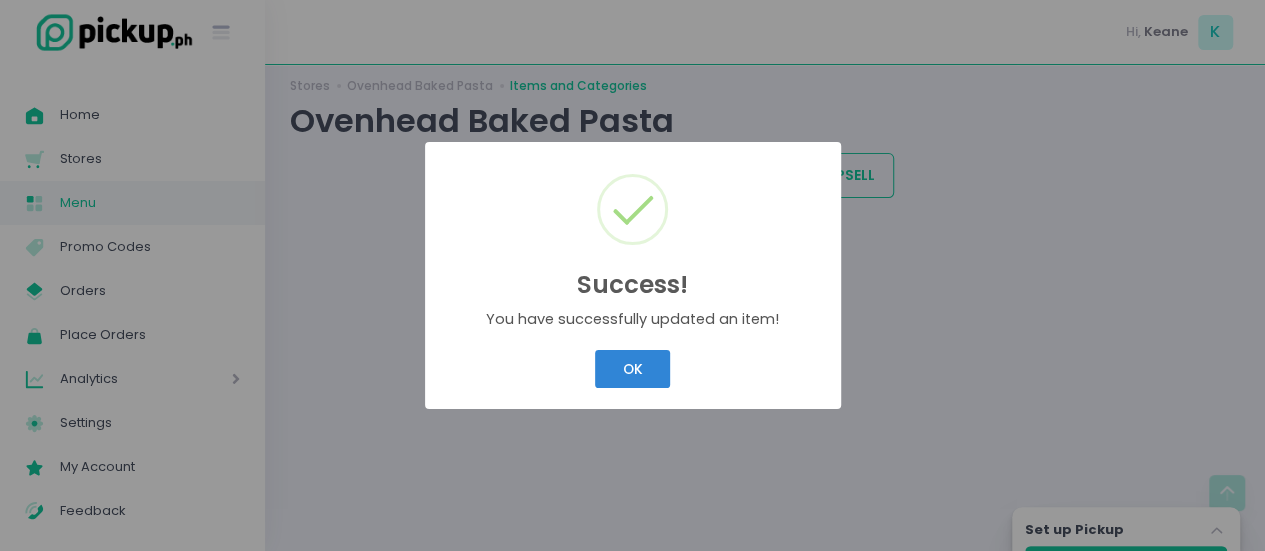 scroll, scrollTop: 0, scrollLeft: 0, axis: both 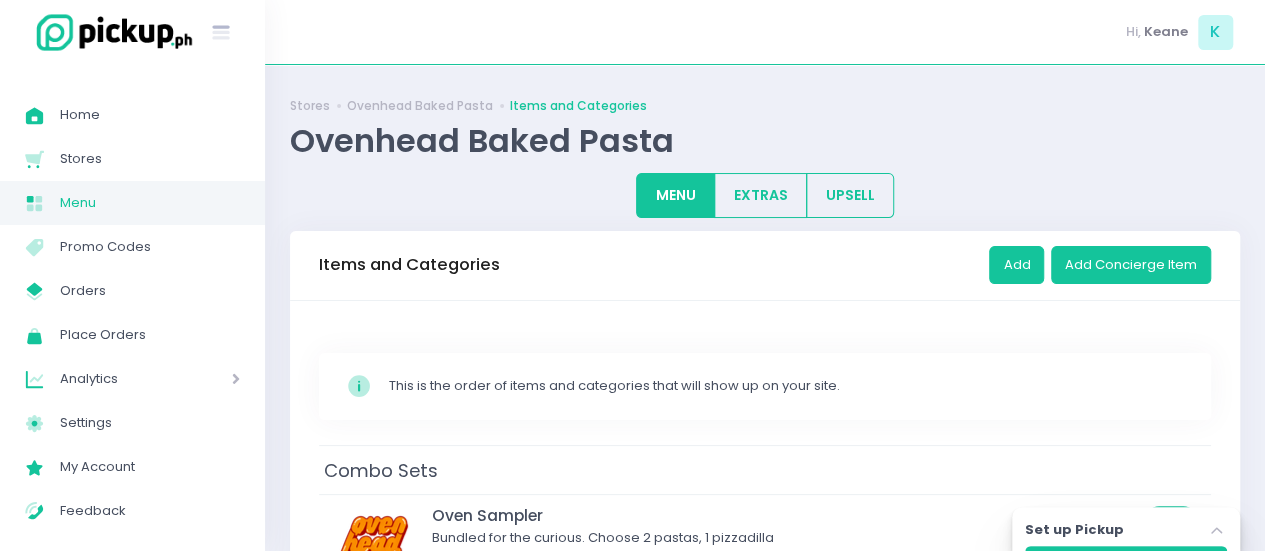click on "Stores Ovenhead Baked Pasta  Items and Categories   Ovenhead Baked Pasta        MENU EXTRAS UPSELL Items and Categories Add Add Concierge Item Stockholm-icons / Code / Info-circle Created with Sketch. This is the order of items and categories that will show up on your site.   Combo Sets   Oven Sampler Bundled for the curious. Choose 2 pastas, 1 pizzadilla ₱888.00   Soups   Tomato Basil Soup  Chunky tomato soup topped with crispy fried basil. Hearty, tangy, and full of comfort. ₱120.00 Roasted Garlic Soup Creamy roasted garlic soup finished with crunchy fried garlic bits. Ultra-garlicky with a rich, savory umami depth ₱120.00   Appetizers   Baked Italian Meatballs  5 tender meatballs in marinara, baked with melted cheese. Classic and cheesy, sharing optional. ₱280.00 Juicy Boneless Fried Chicken Crispy, juicy fried chicken tossed in your choice of Smokeshow Glaze, Buffalo, or Garlic Parmesan.
Bold flavors in every bite.  ₱200.00   Oven-Baked Pastas   Mac Daddy  ₱350.00 Crispy Parm Bomb  ₱350.00" at bounding box center [765, 1173] 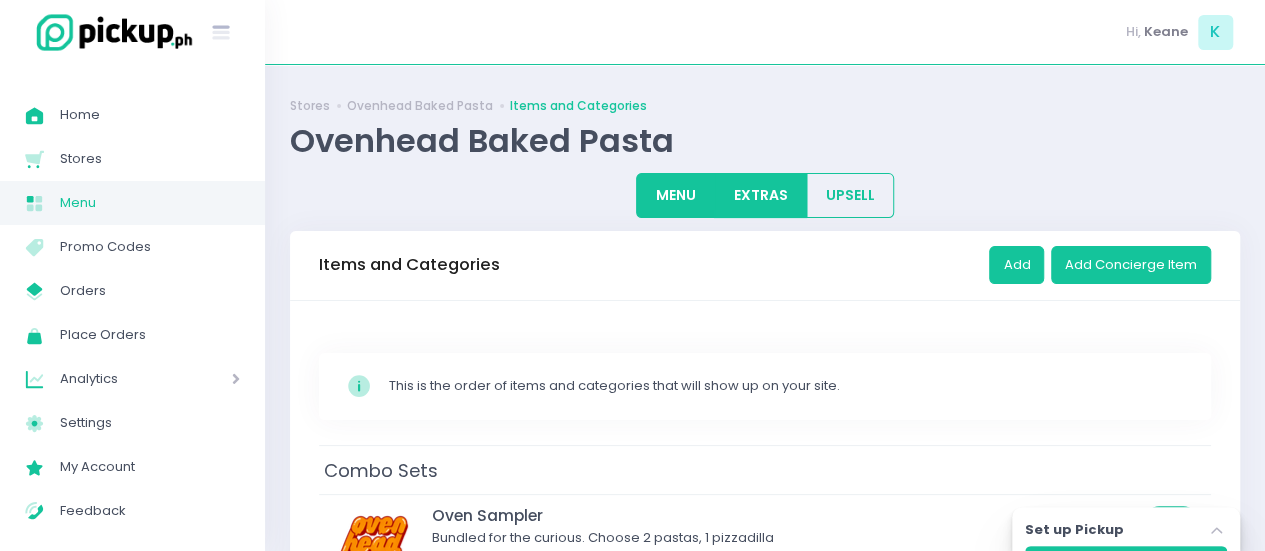 click on "EXTRAS" at bounding box center (760, 195) 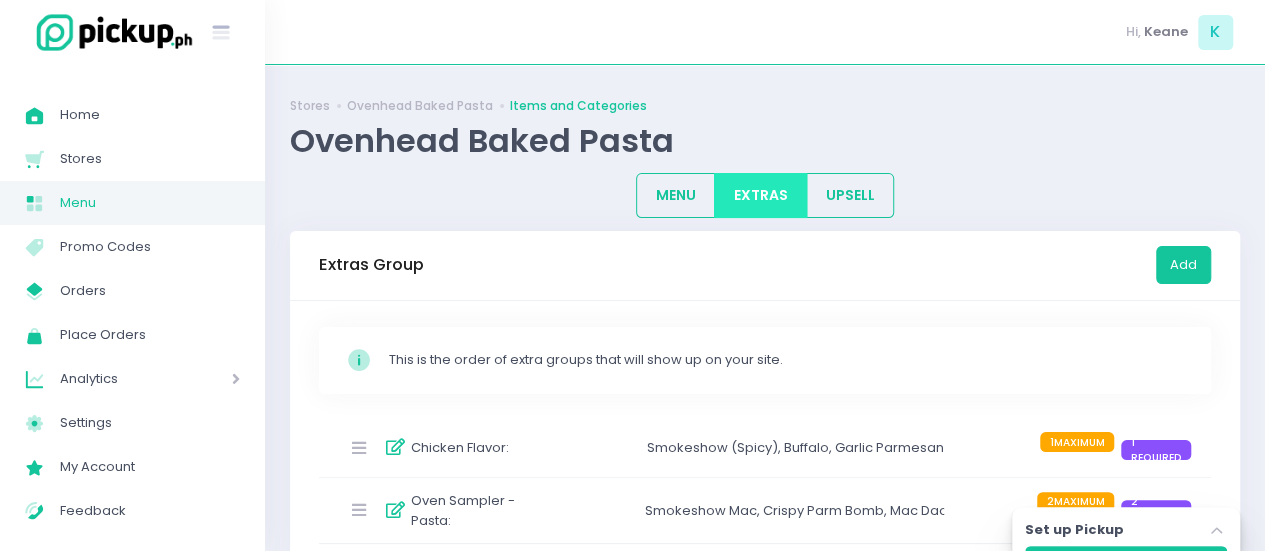 scroll, scrollTop: 123, scrollLeft: 0, axis: vertical 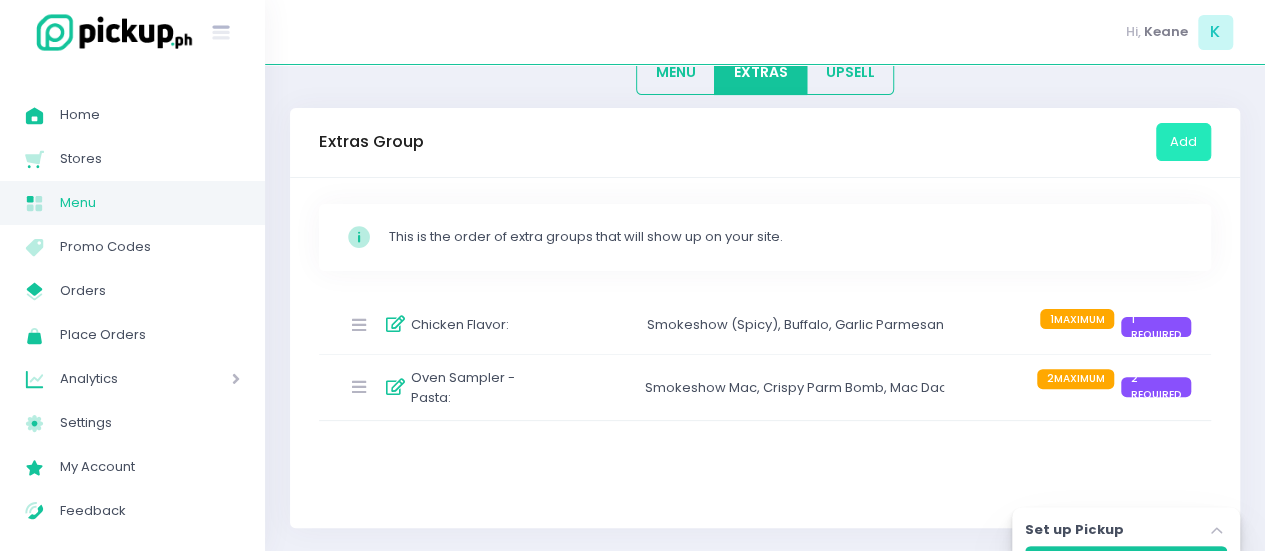 click on "Add" at bounding box center [1183, 142] 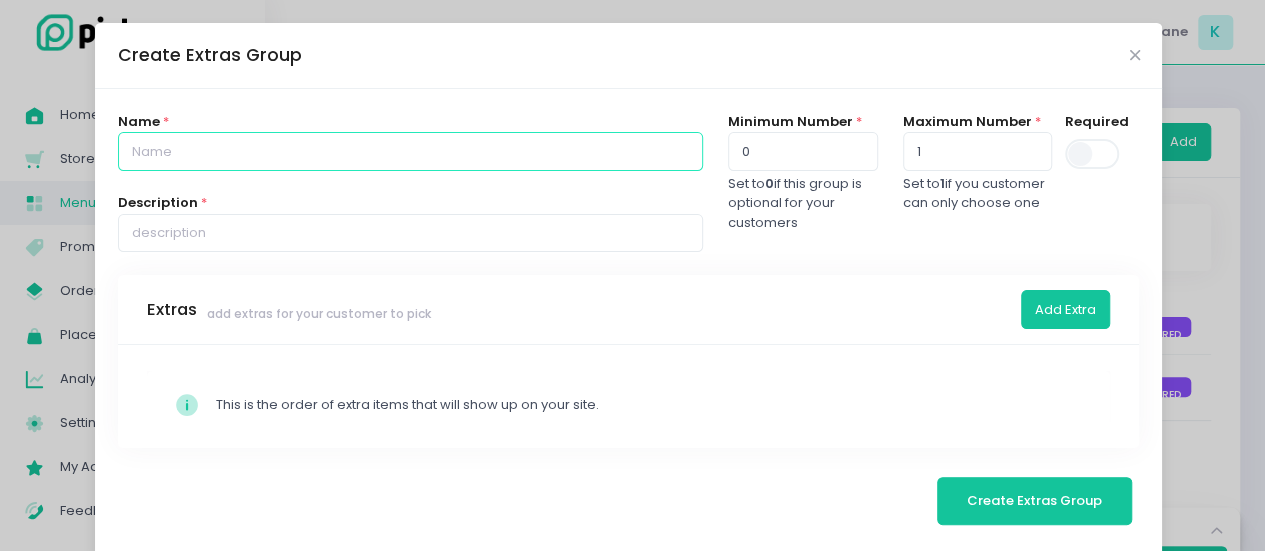 click at bounding box center (410, 151) 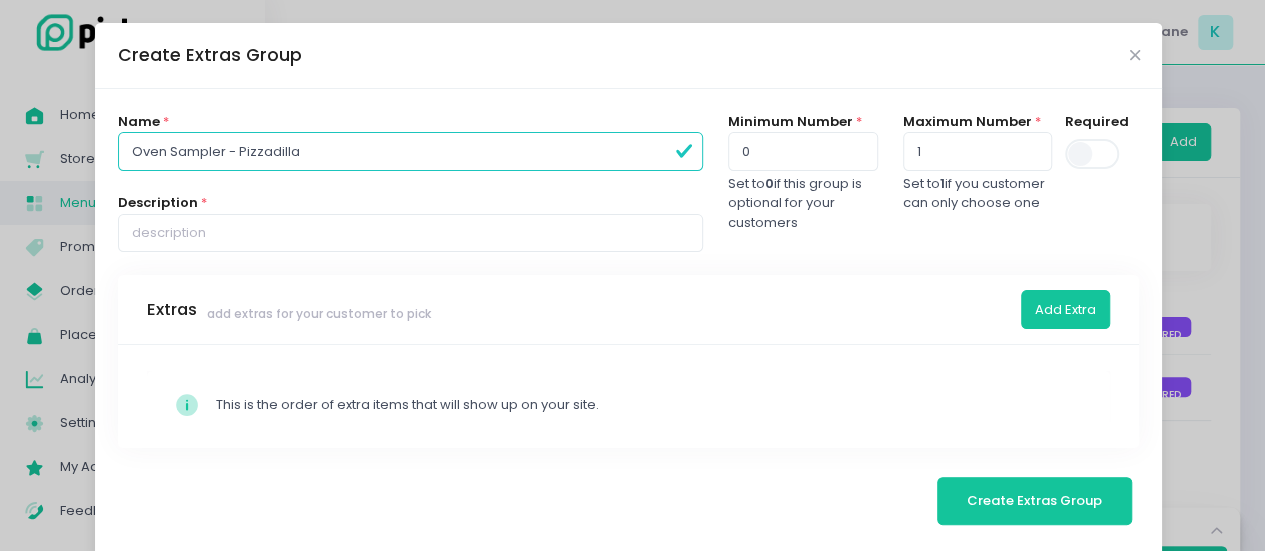 type on "Oven Sampler - Pizzadilla" 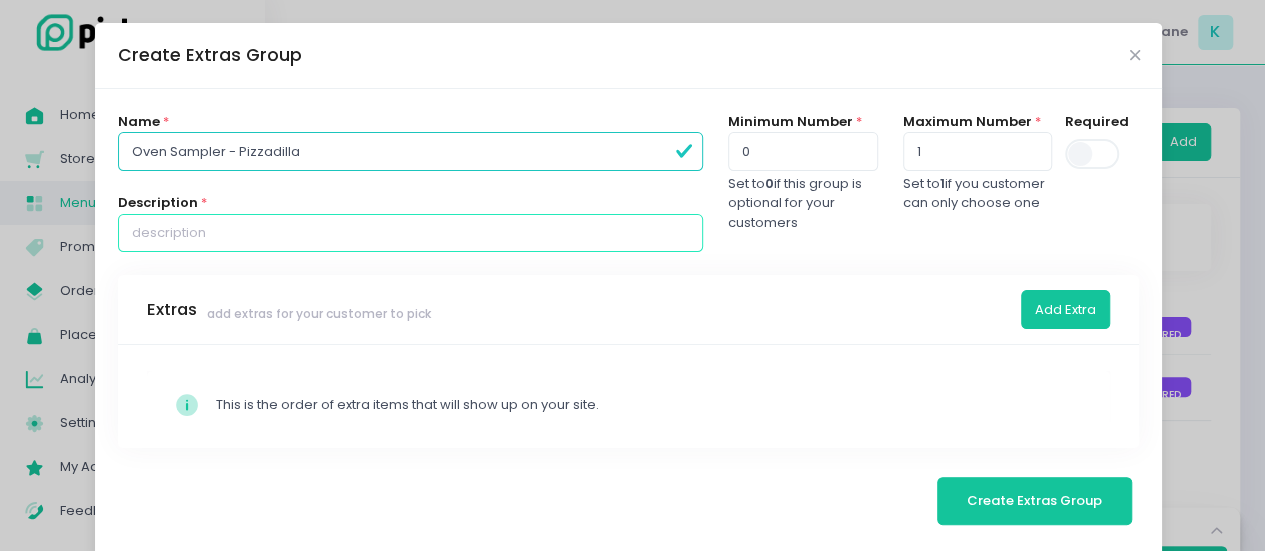 click at bounding box center [410, 233] 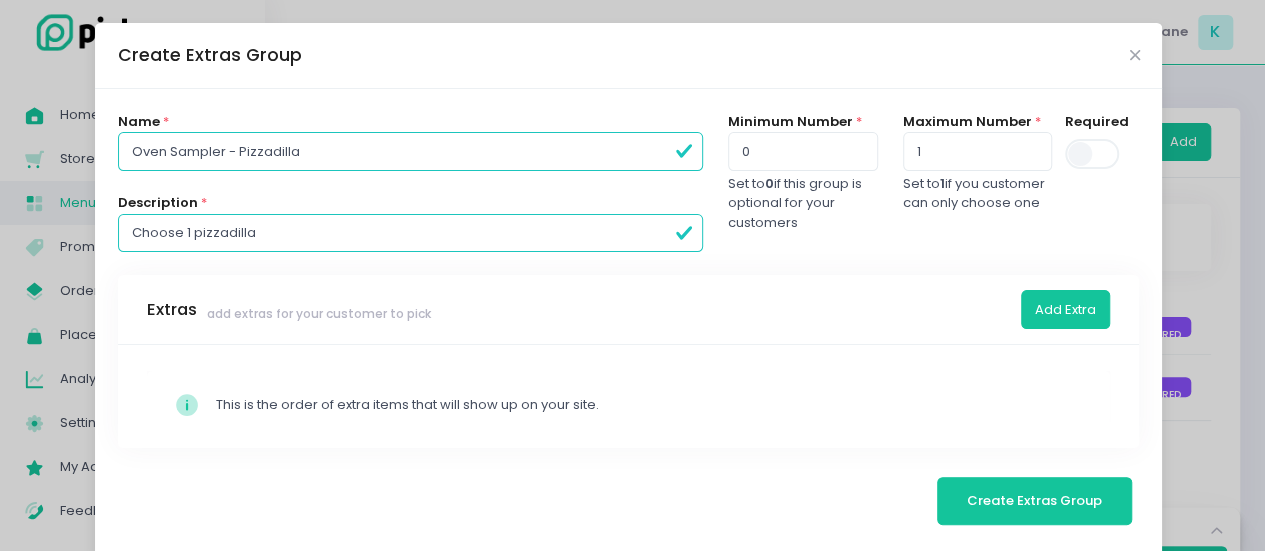 scroll, scrollTop: 28, scrollLeft: 0, axis: vertical 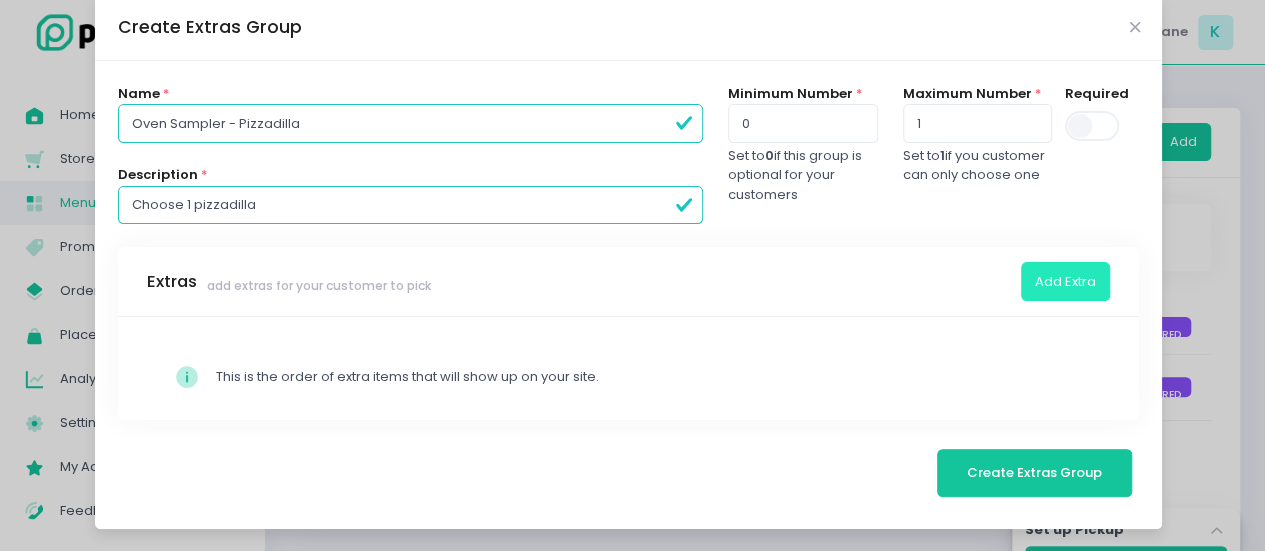 type on "Choose 1 pizzadilla" 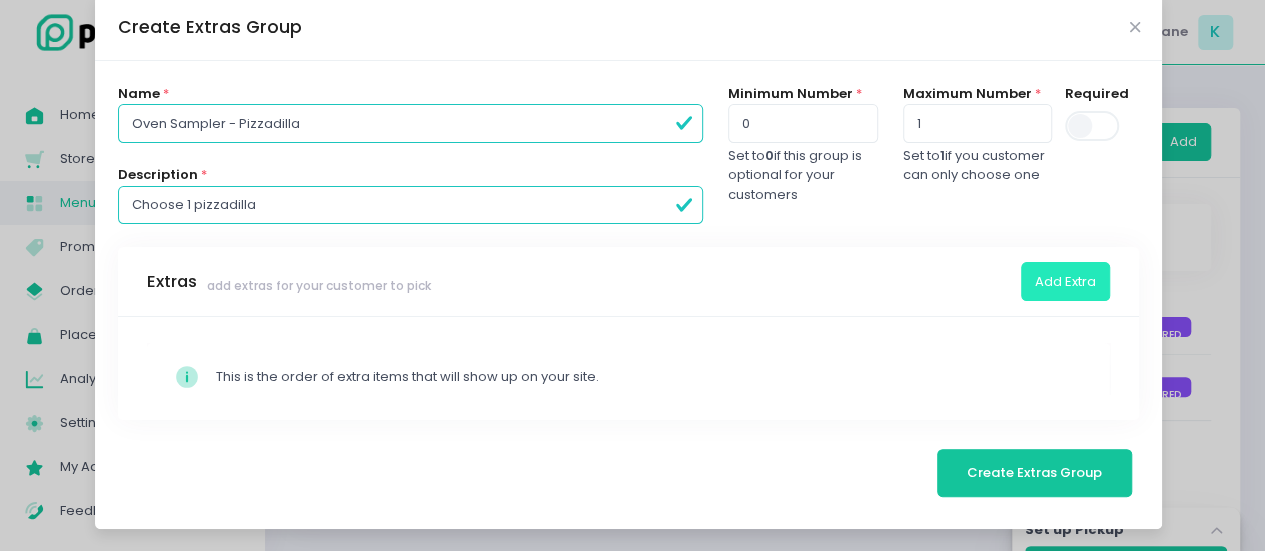 click on "Add Extra" at bounding box center [1065, 281] 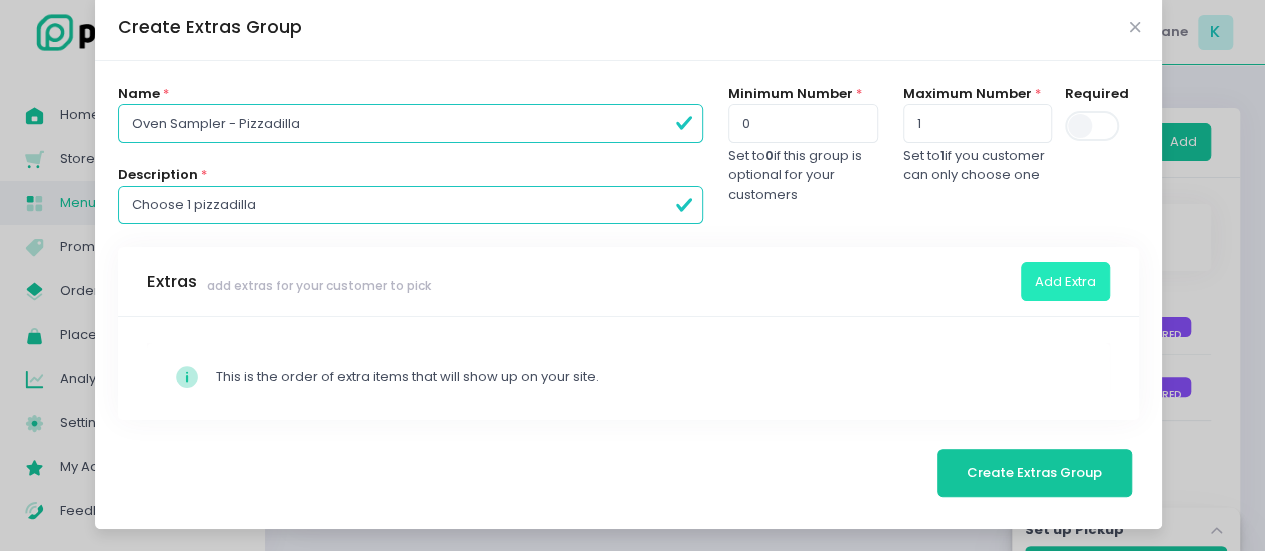click on "Add Extra" at bounding box center [1065, 281] 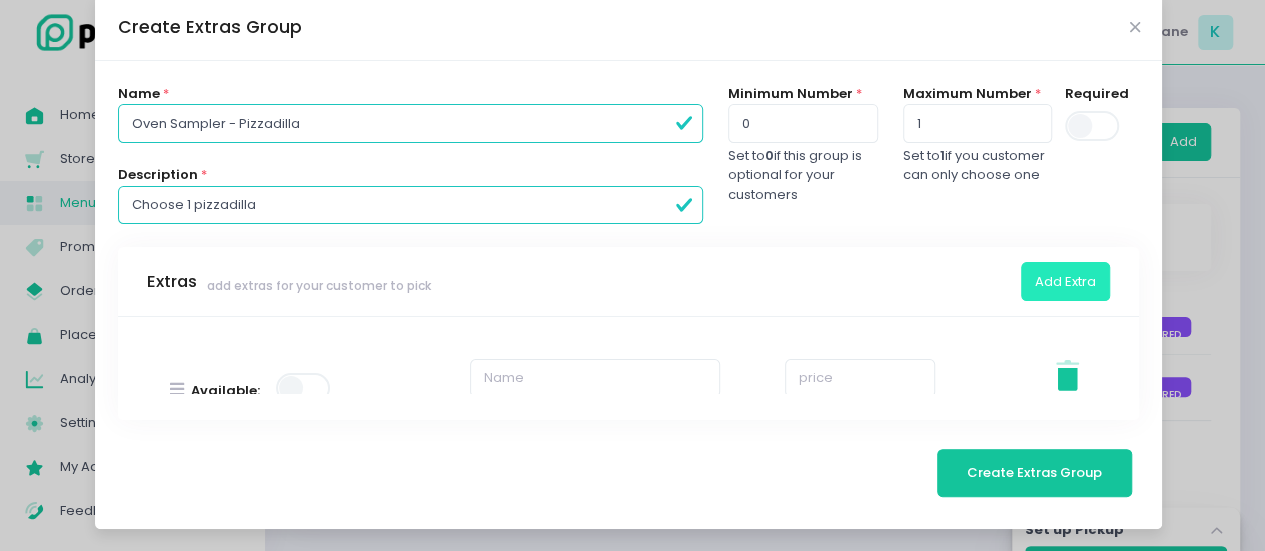 scroll, scrollTop: 97, scrollLeft: 0, axis: vertical 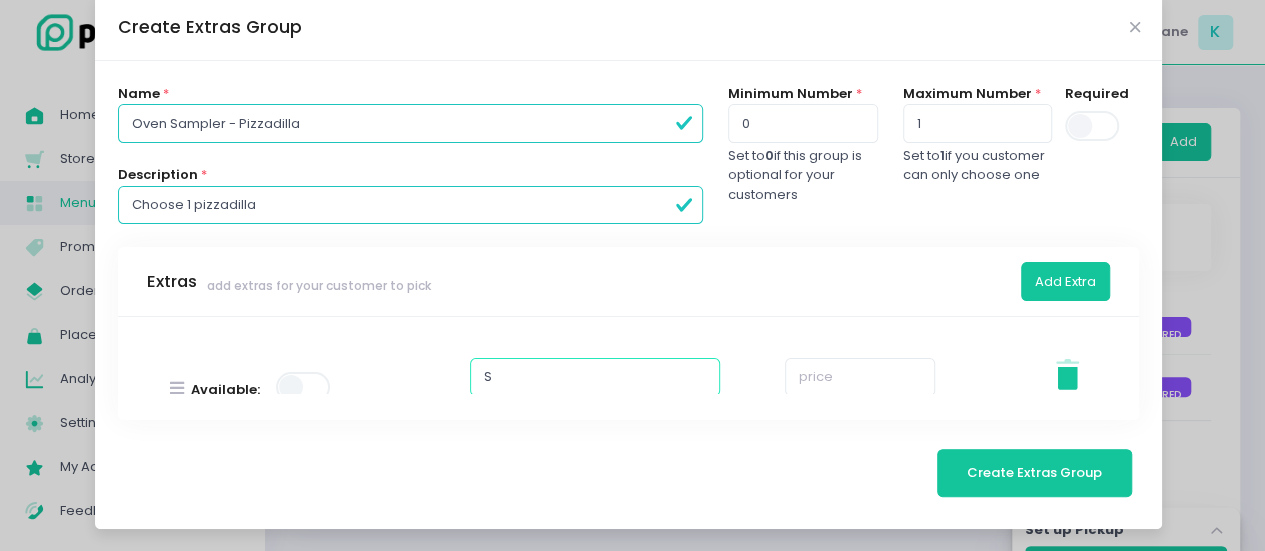 click on "S" at bounding box center [595, 377] 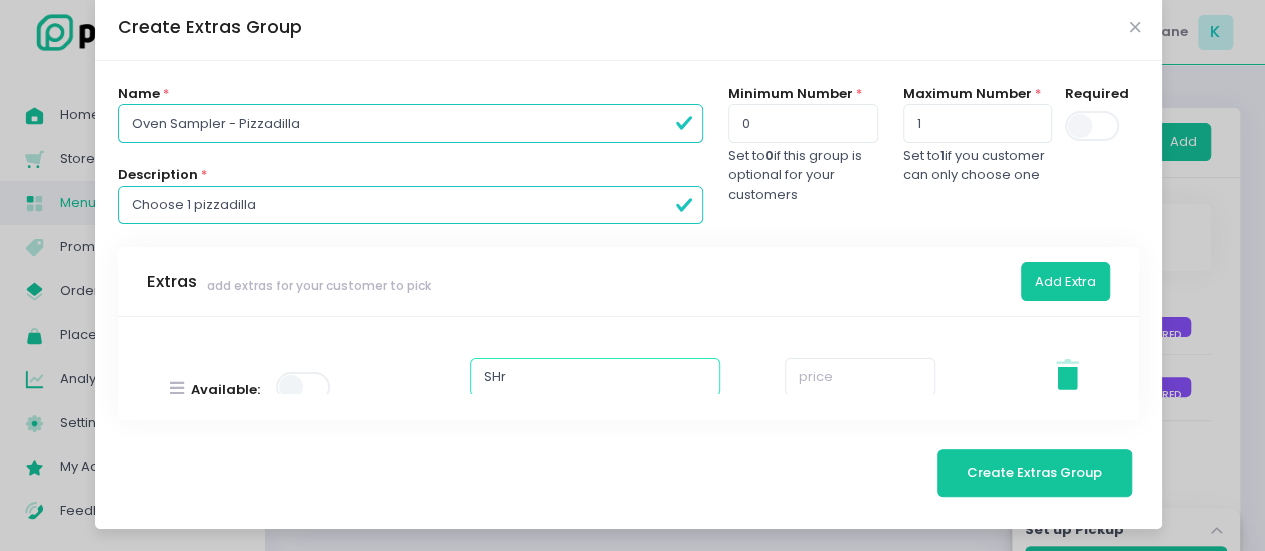 type on "Shroom & Cream" 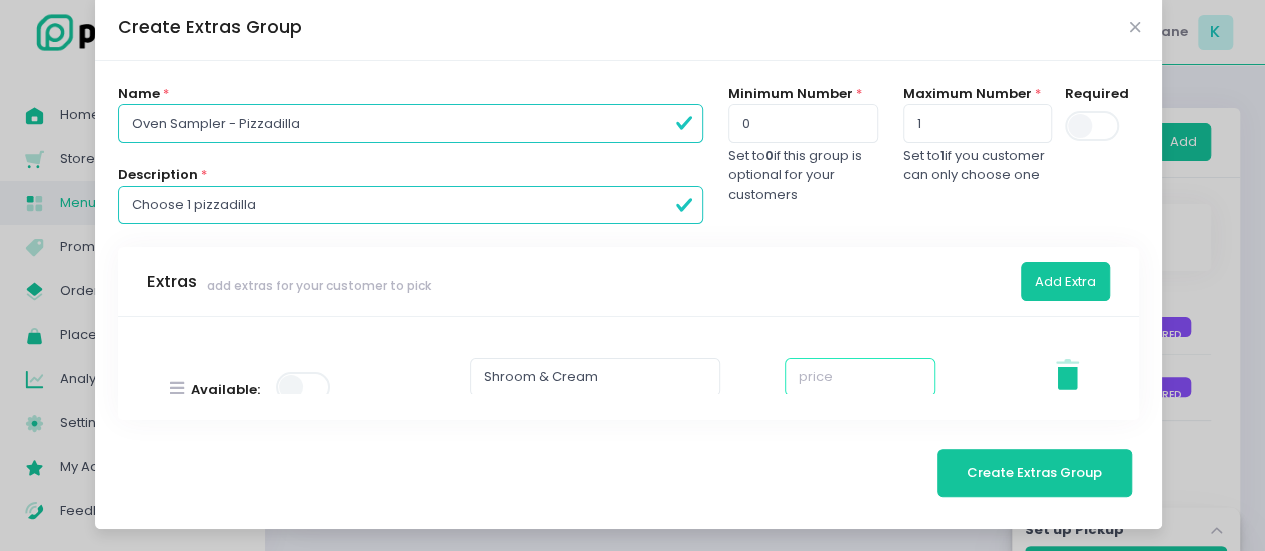 click at bounding box center [860, 377] 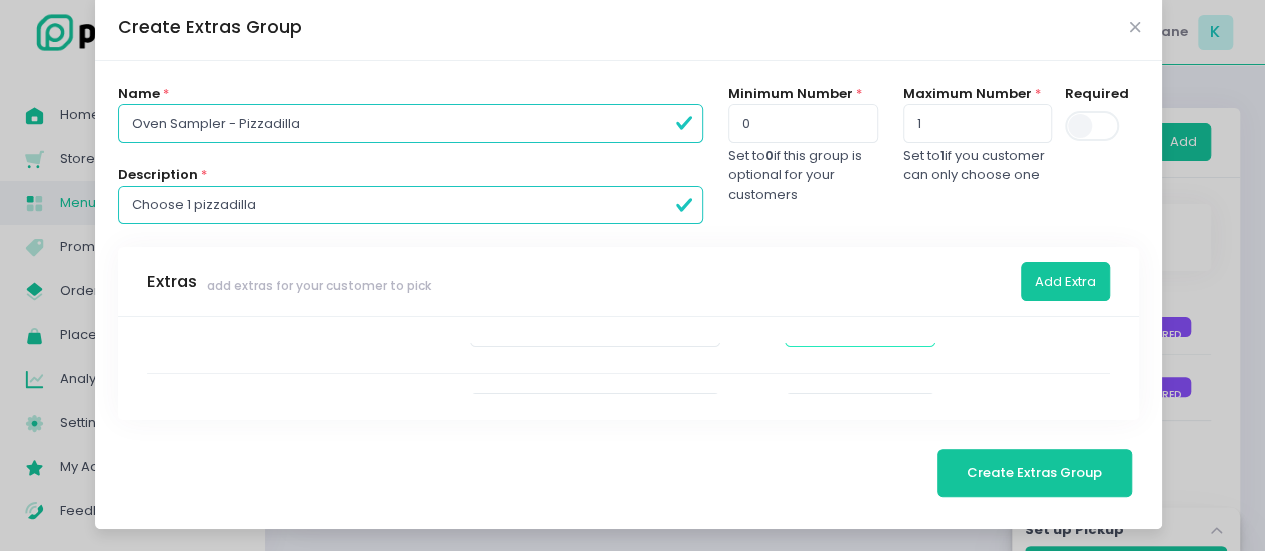 scroll, scrollTop: 180, scrollLeft: 0, axis: vertical 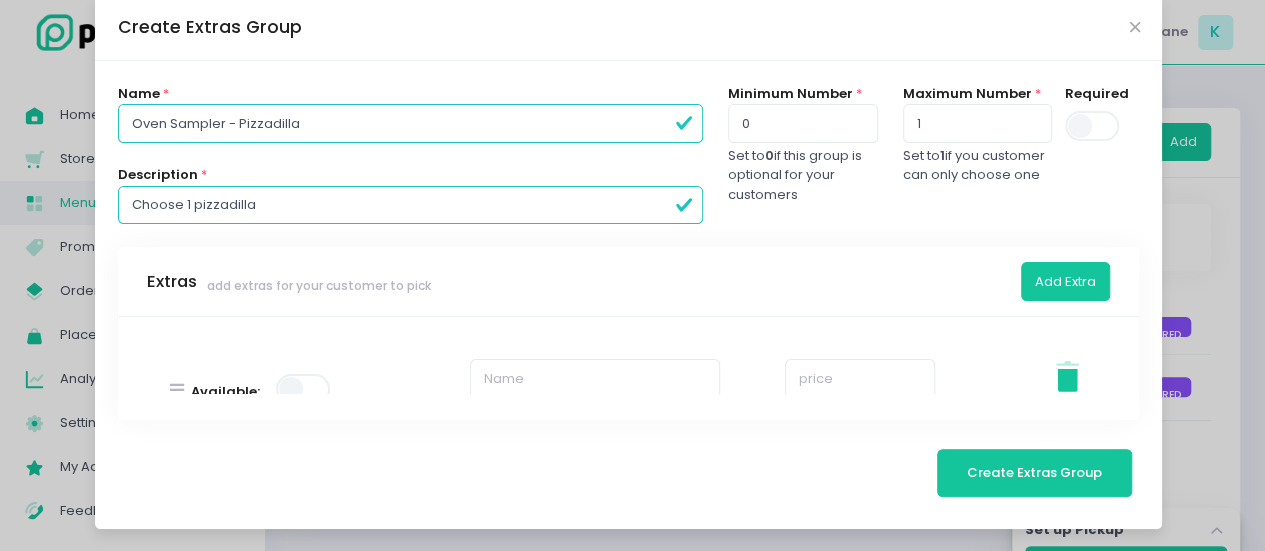 type on "0" 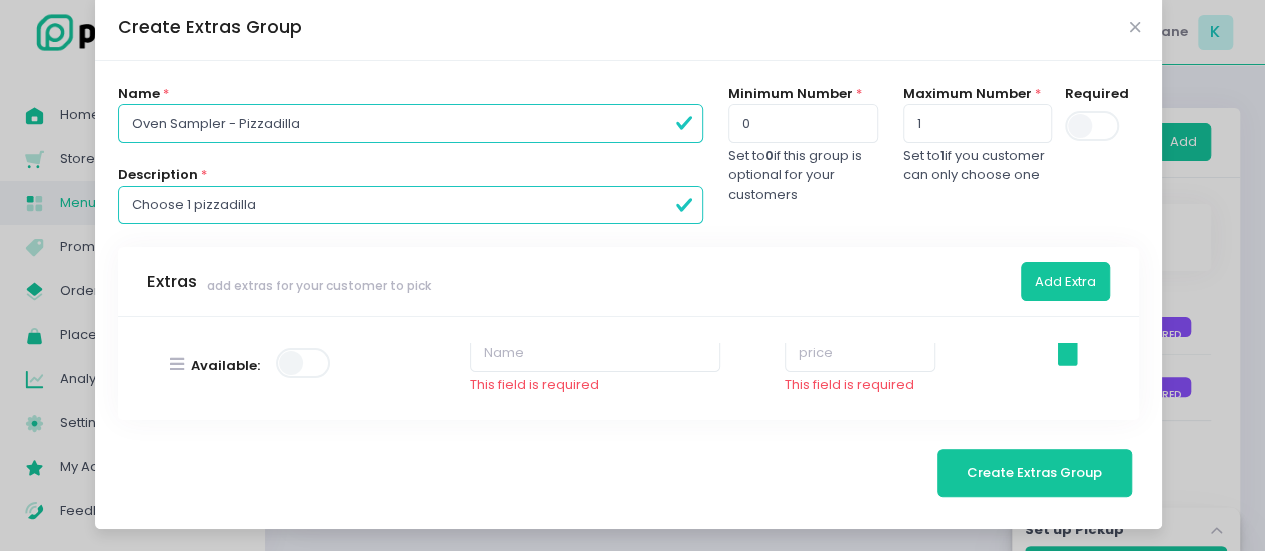 click on "This field is required" at bounding box center (595, 385) 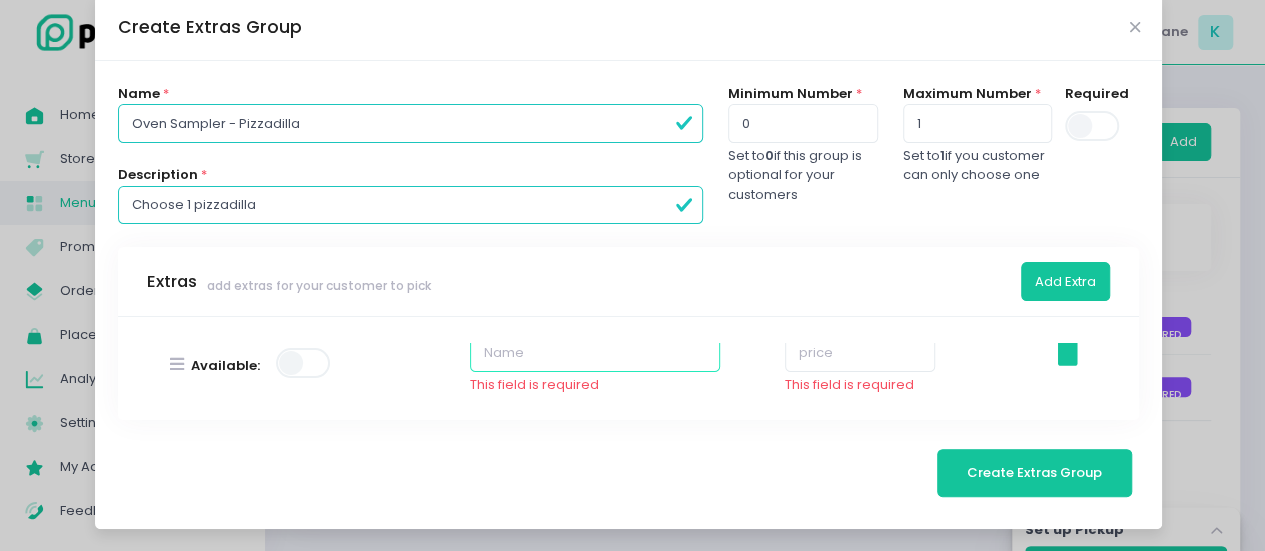 click at bounding box center (595, 352) 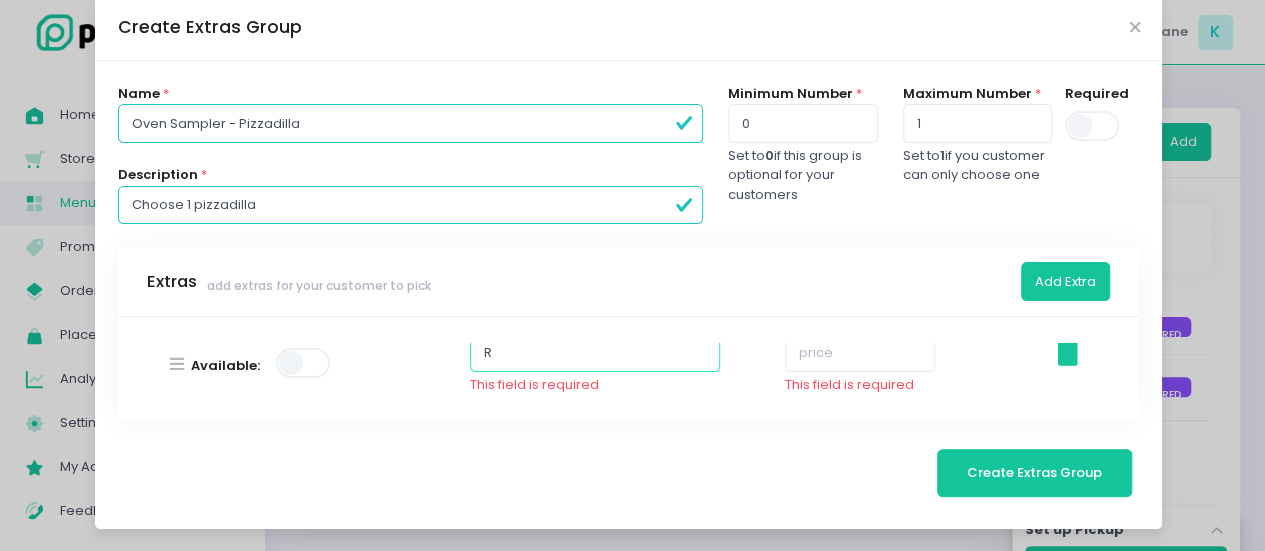 scroll, scrollTop: 205, scrollLeft: 0, axis: vertical 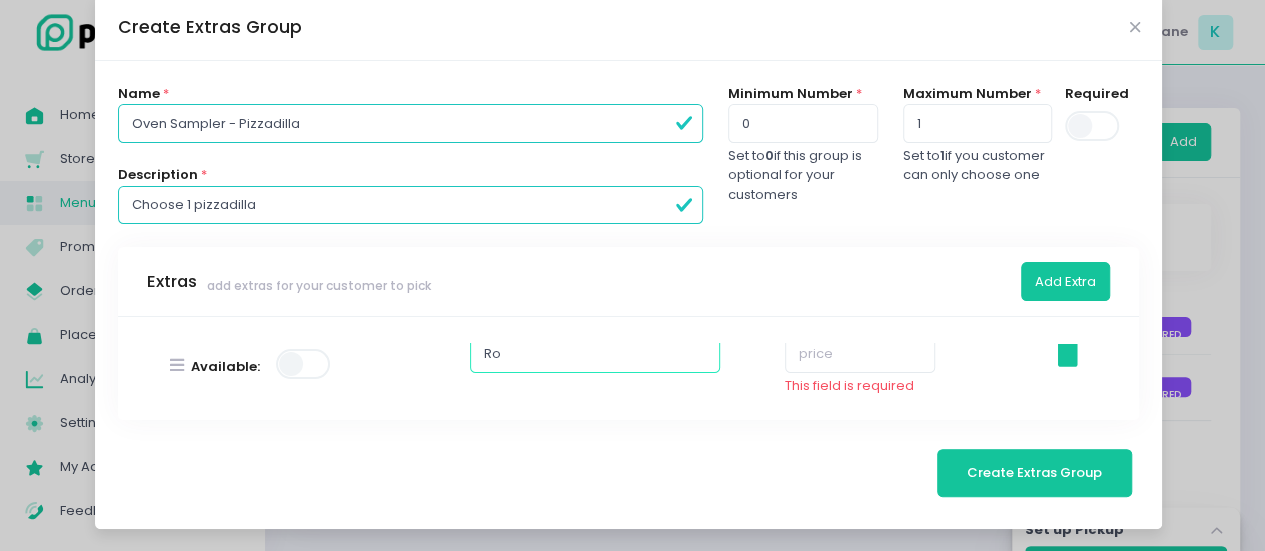 type on "Roni Rounds" 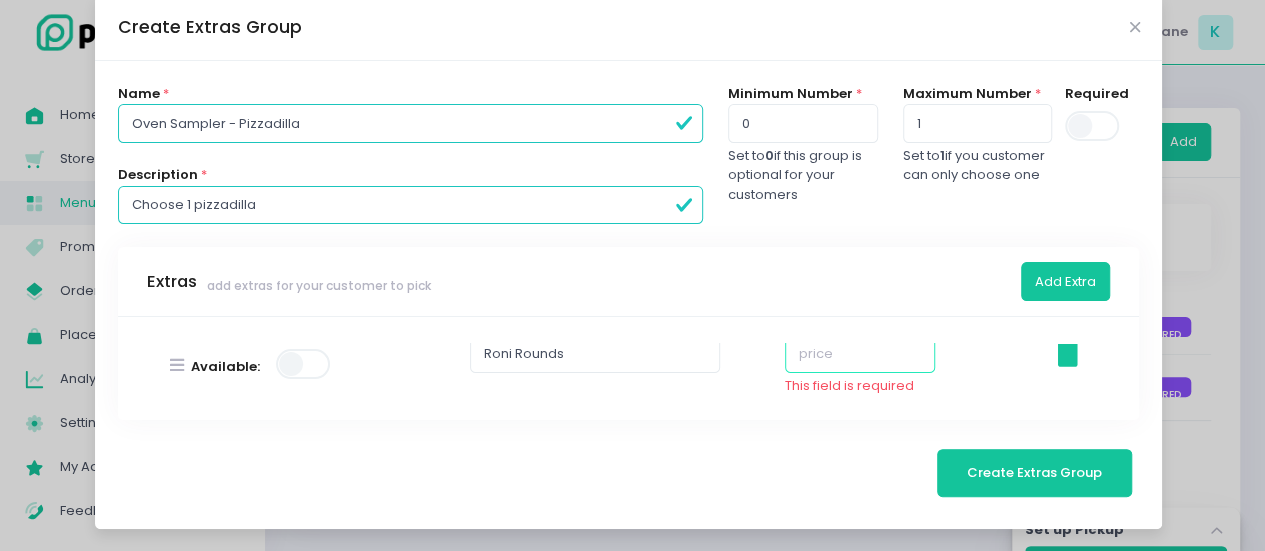 click at bounding box center [860, 353] 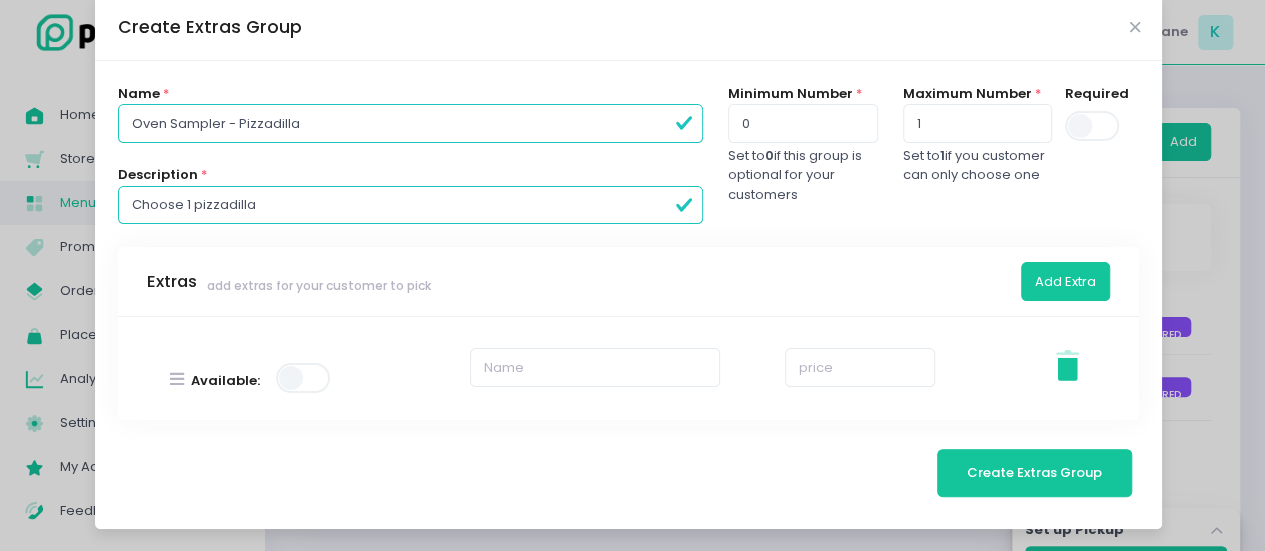 scroll, scrollTop: 277, scrollLeft: 0, axis: vertical 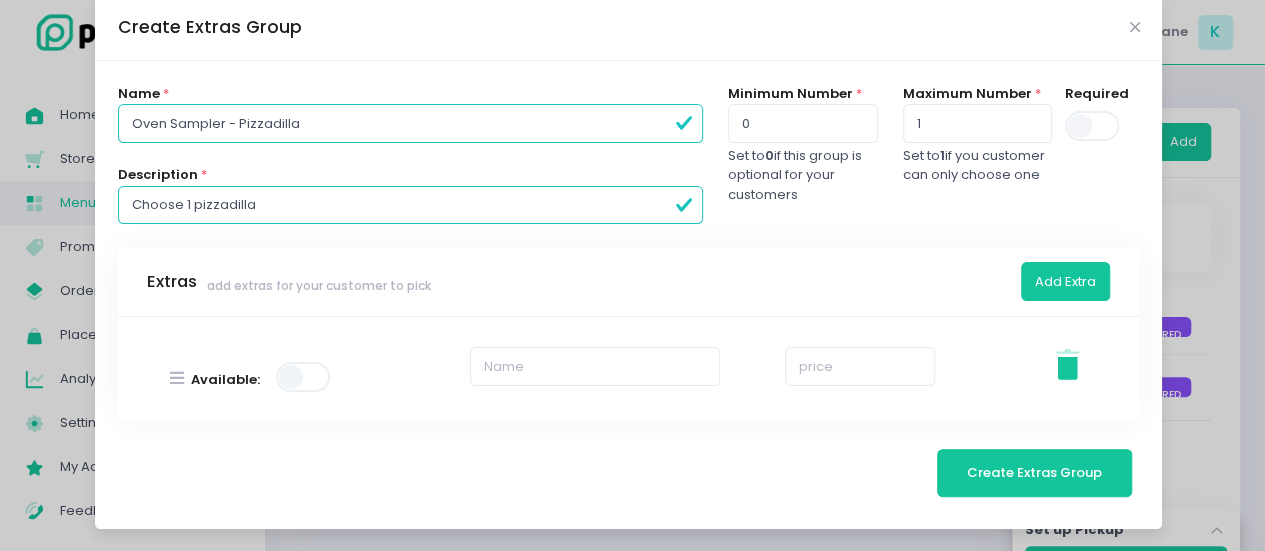 type on "0" 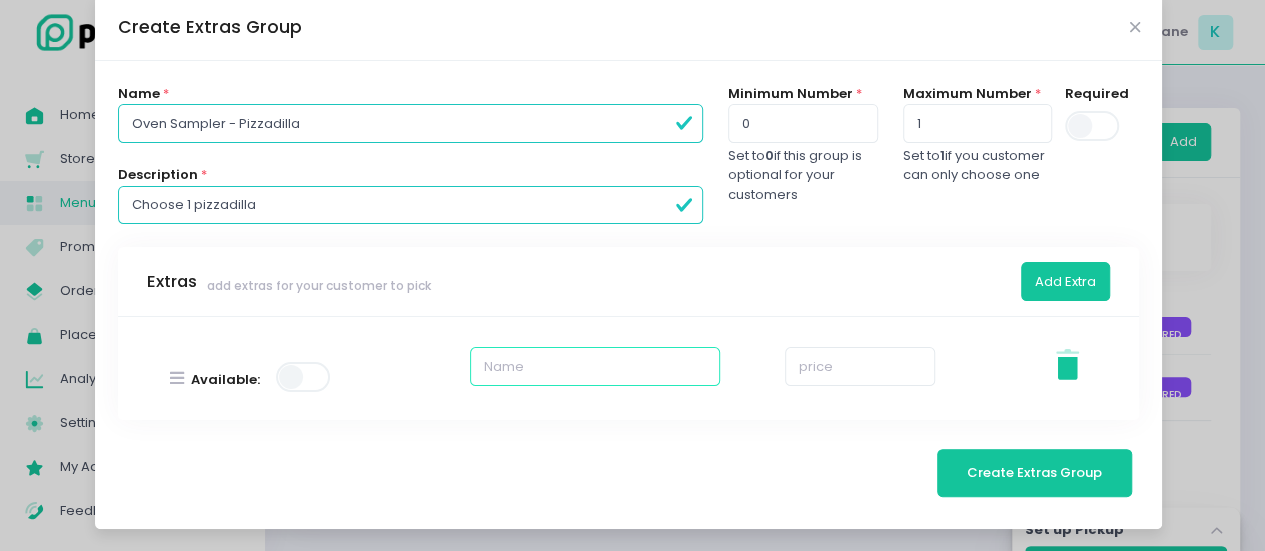 click at bounding box center (595, 366) 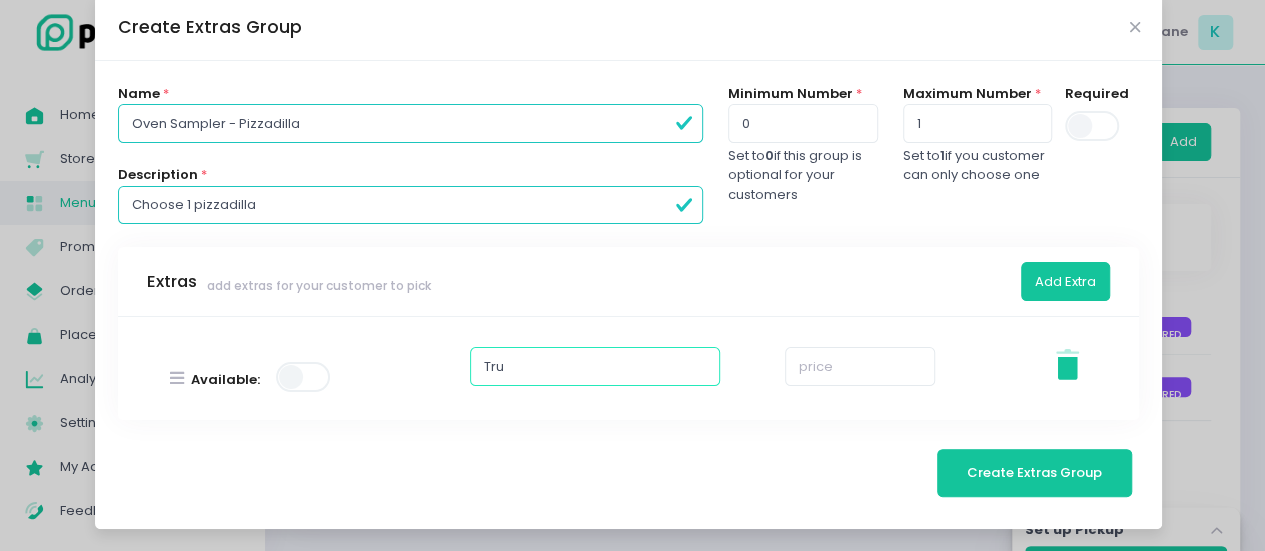 type on "Truffle Stack" 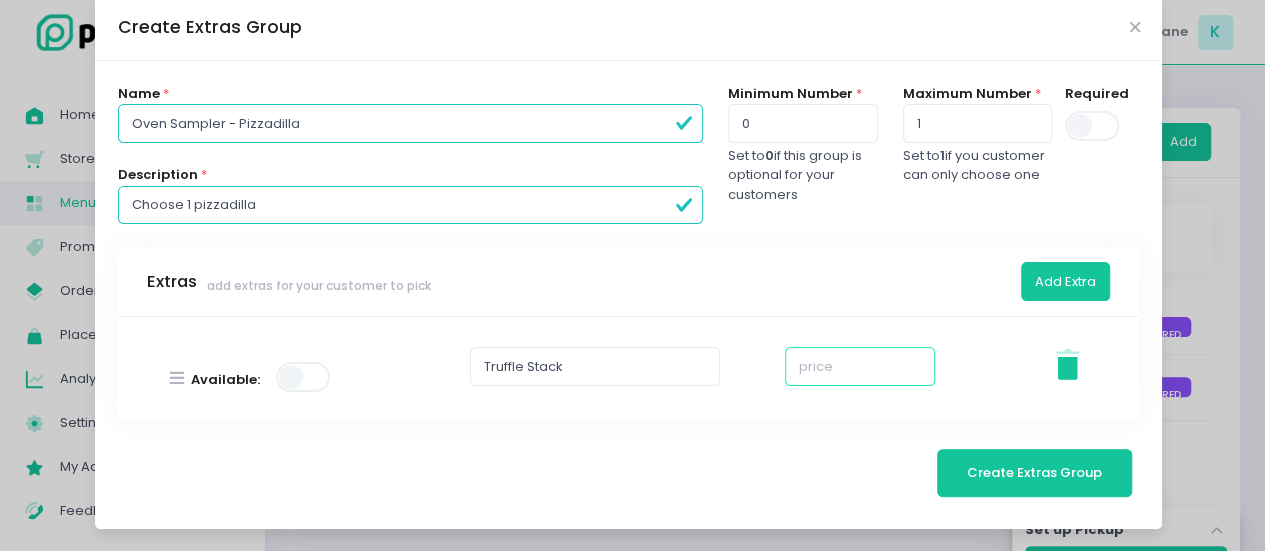 click at bounding box center (860, 366) 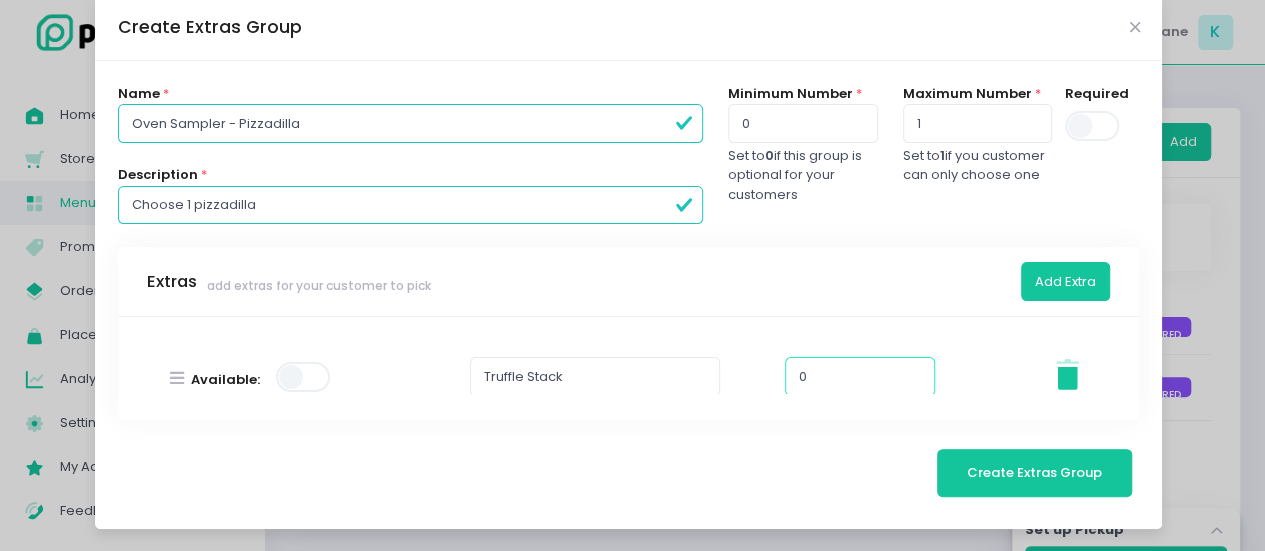 scroll, scrollTop: 294, scrollLeft: 0, axis: vertical 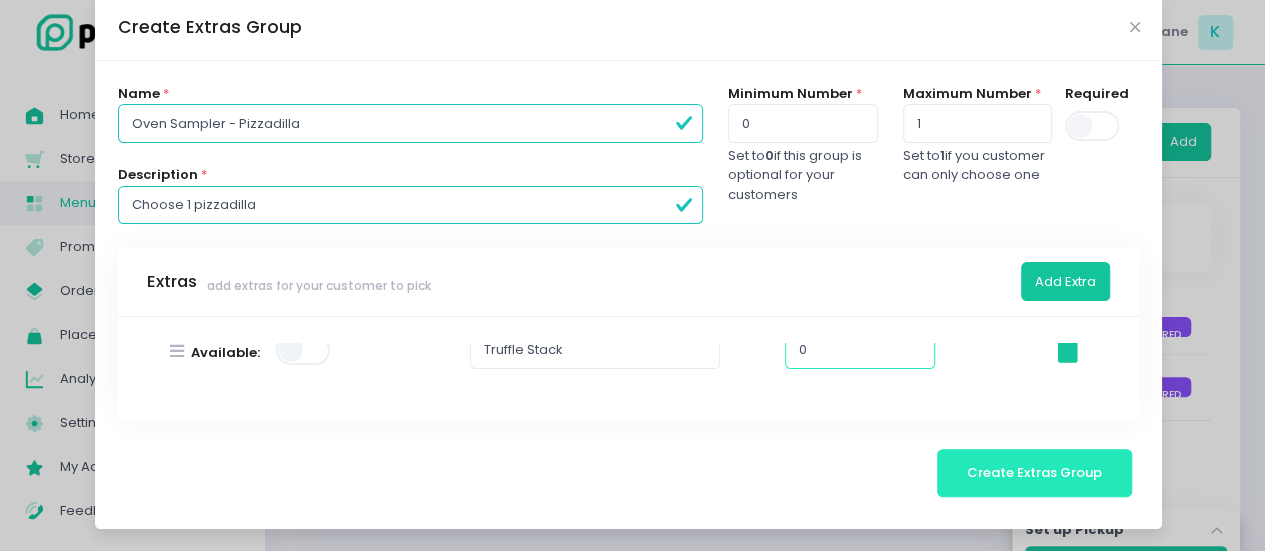 type on "0" 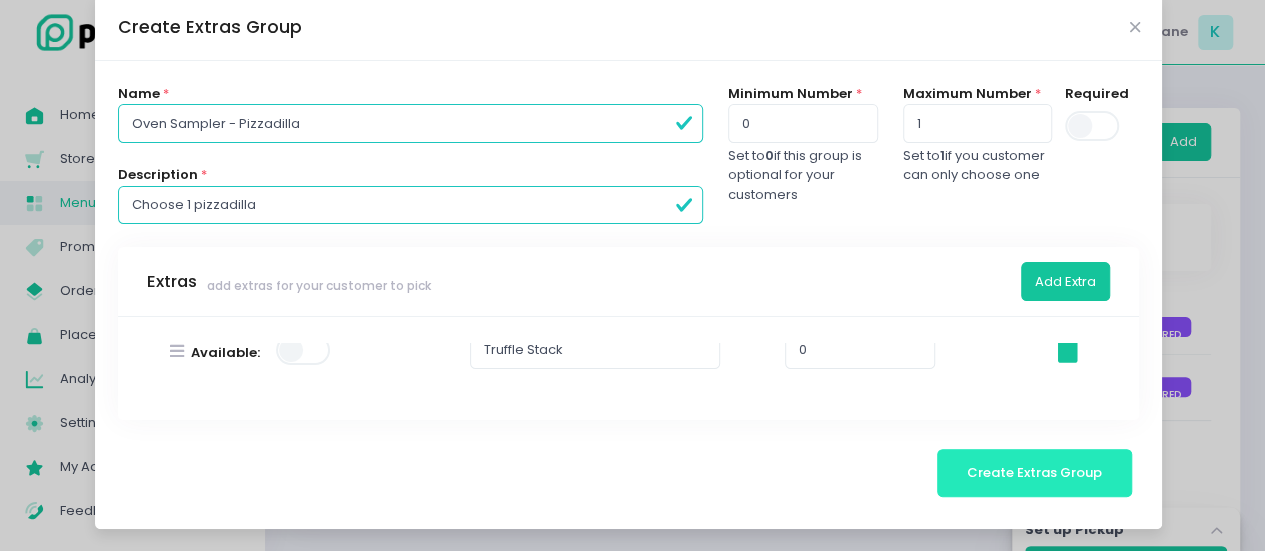 click on "Create Extras Group" at bounding box center (1034, 472) 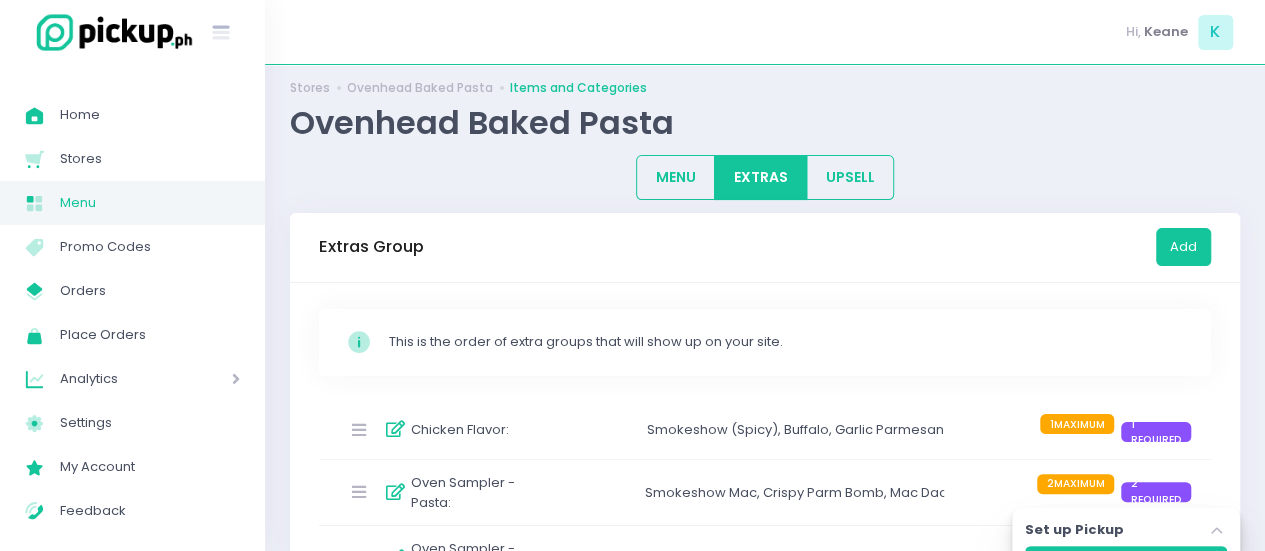 scroll, scrollTop: 123, scrollLeft: 0, axis: vertical 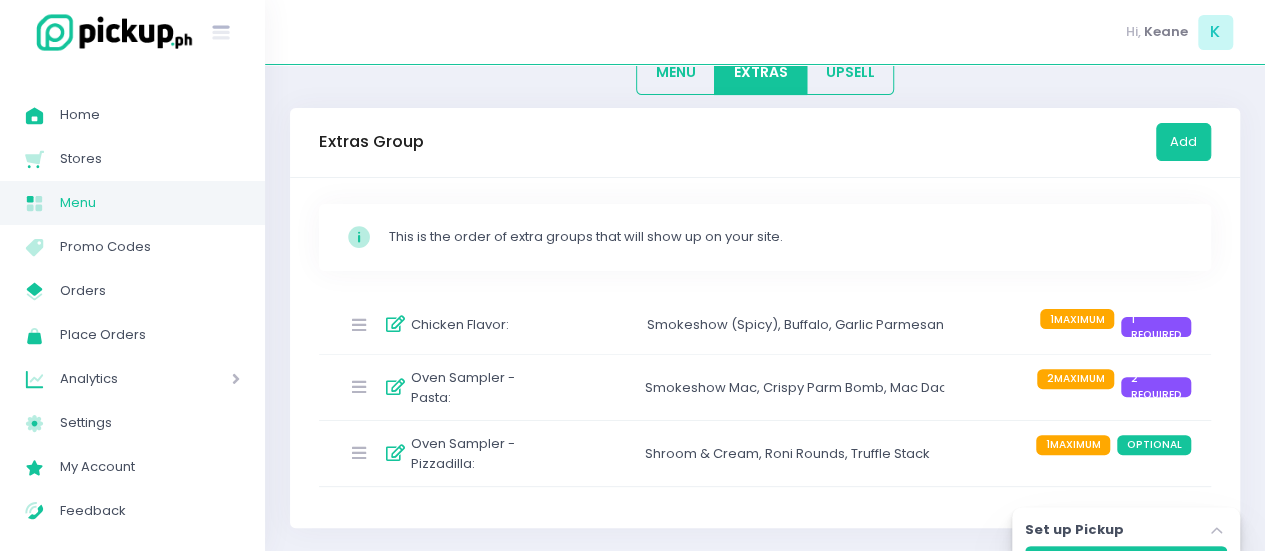 click on "Oven Sampler - Pizzadilla :" at bounding box center [481, 453] 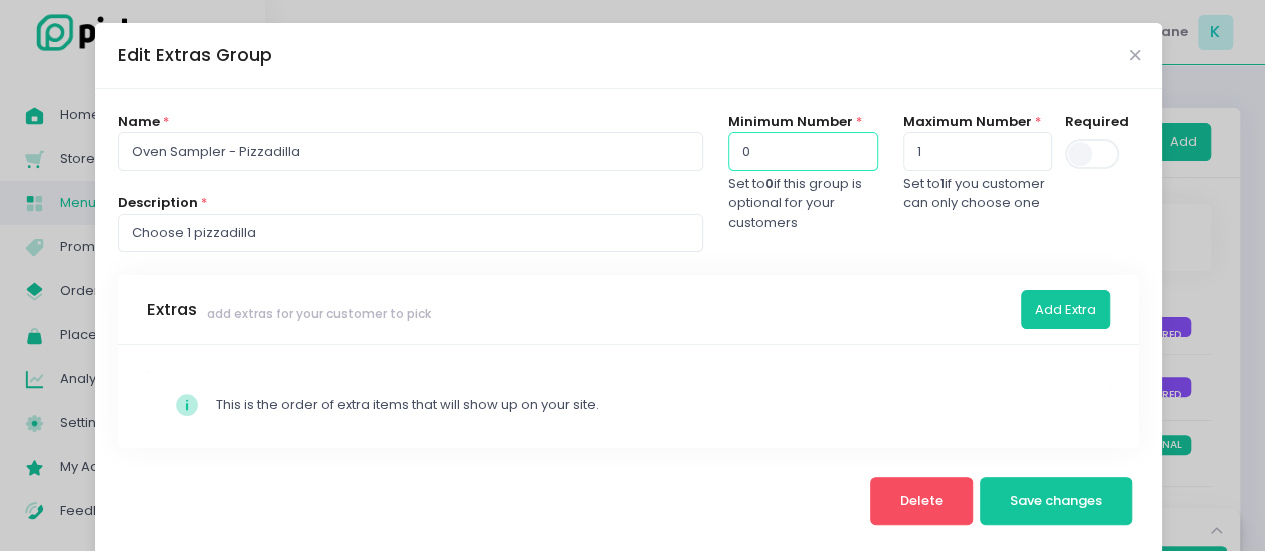 drag, startPoint x: 798, startPoint y: 162, endPoint x: 855, endPoint y: 151, distance: 58.0517 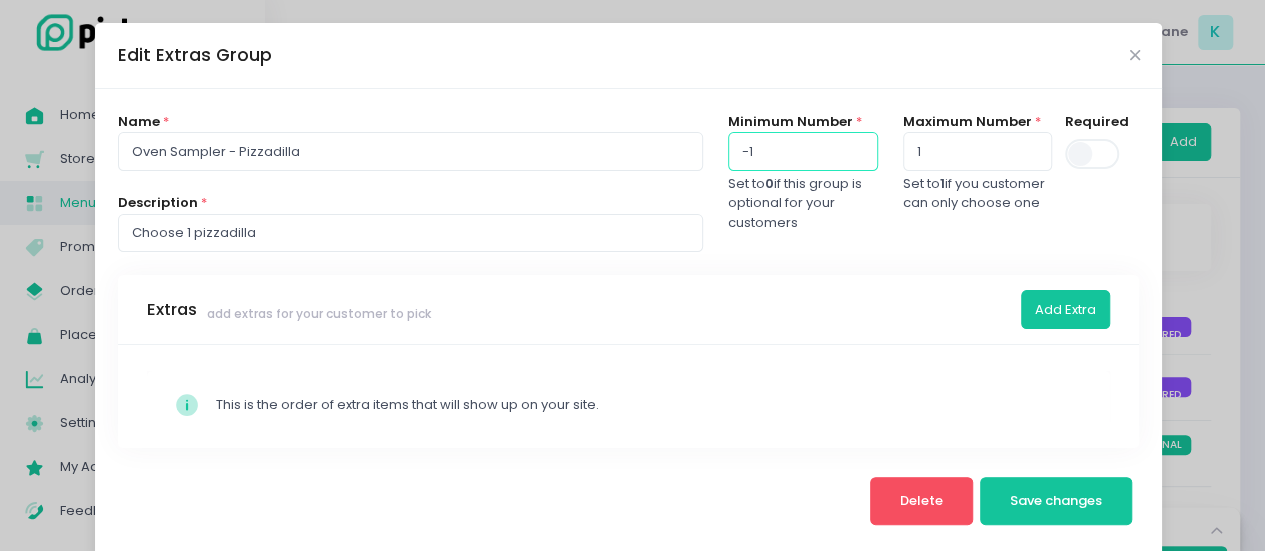 click on "-1" at bounding box center (802, 151) 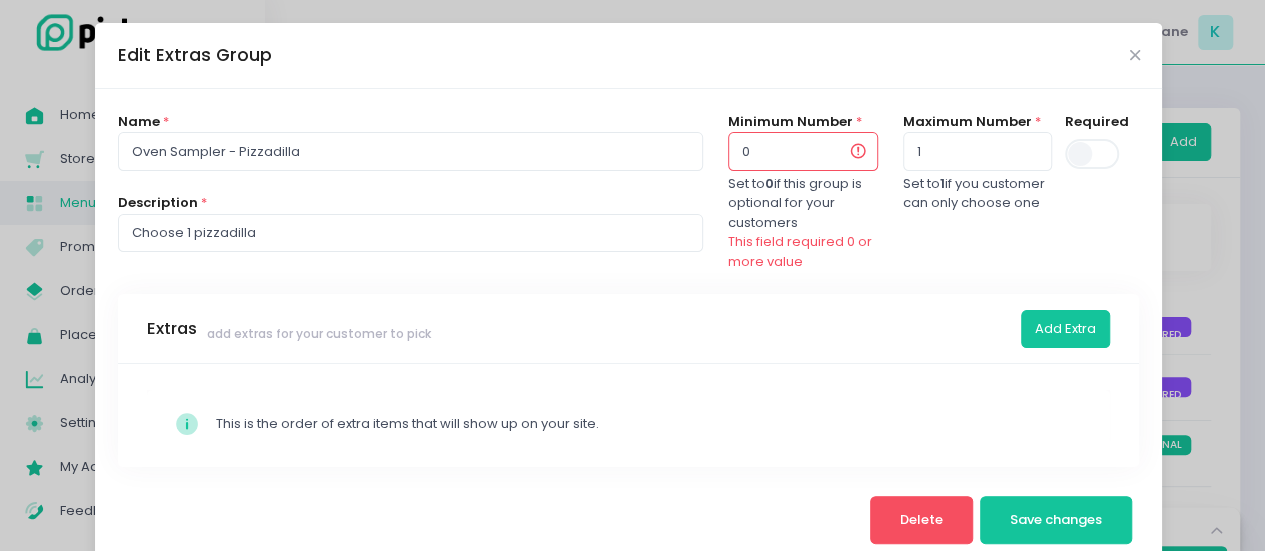 click on "0" at bounding box center (802, 151) 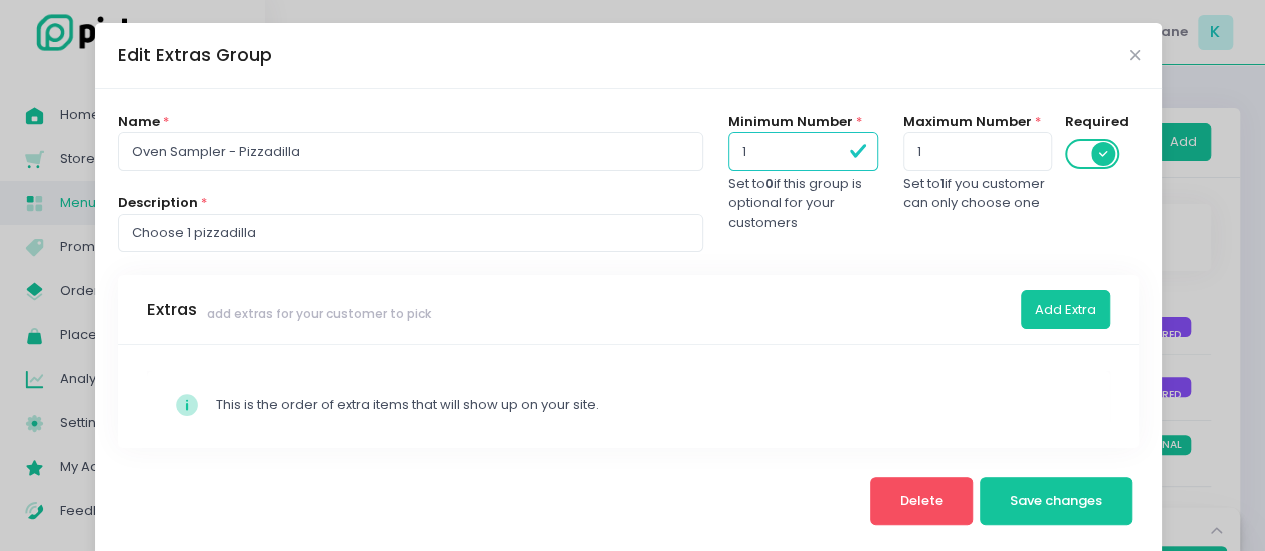 type on "1" 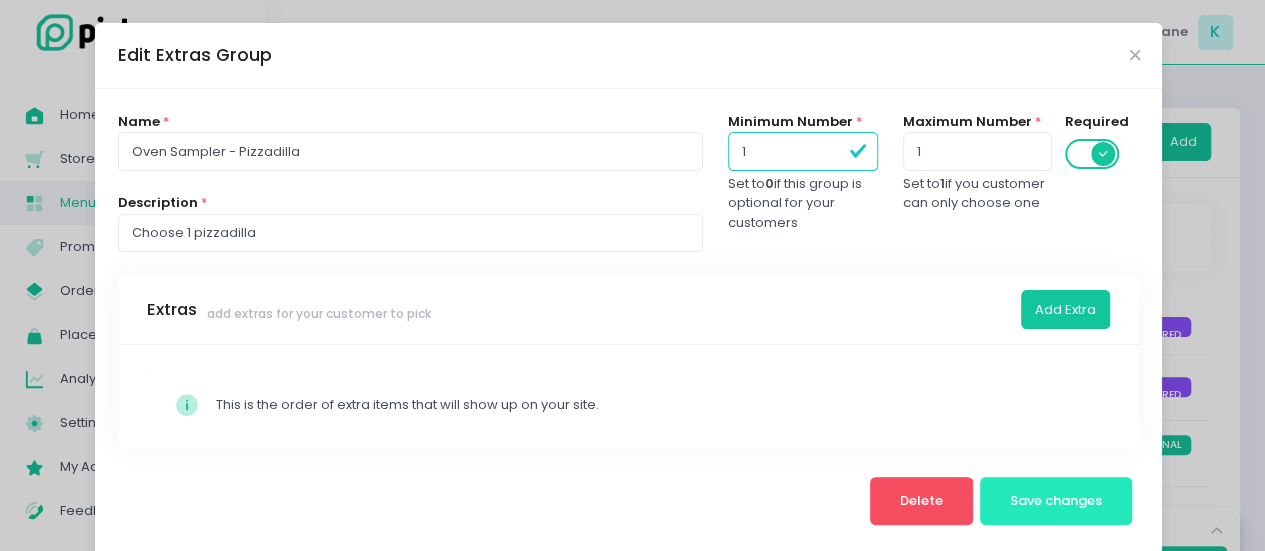 click on "Save changes" at bounding box center (1056, 501) 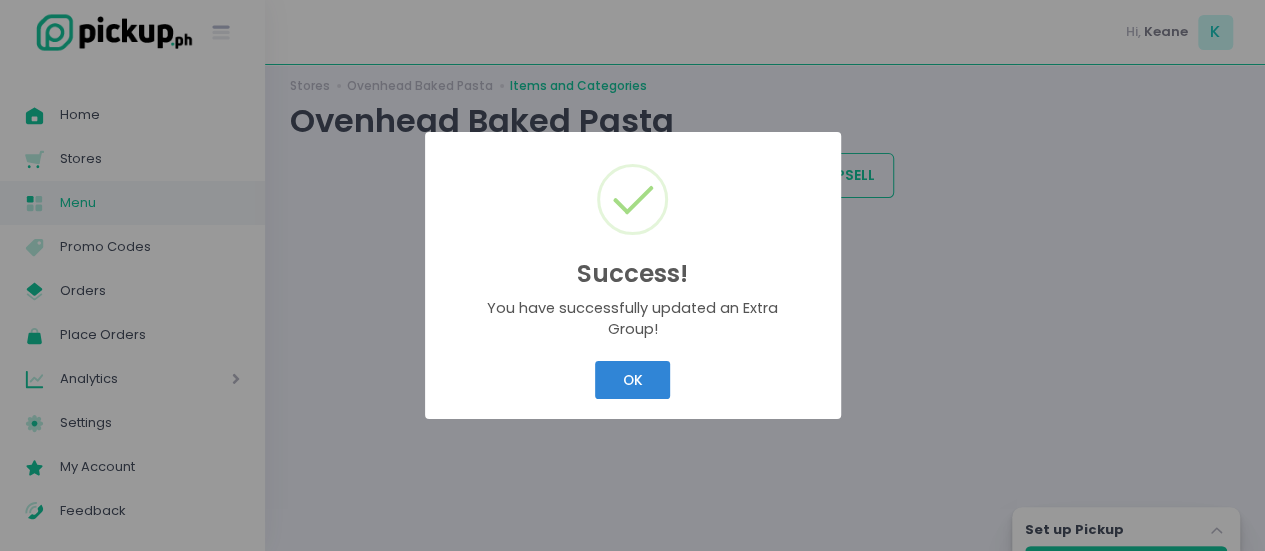 scroll, scrollTop: 0, scrollLeft: 0, axis: both 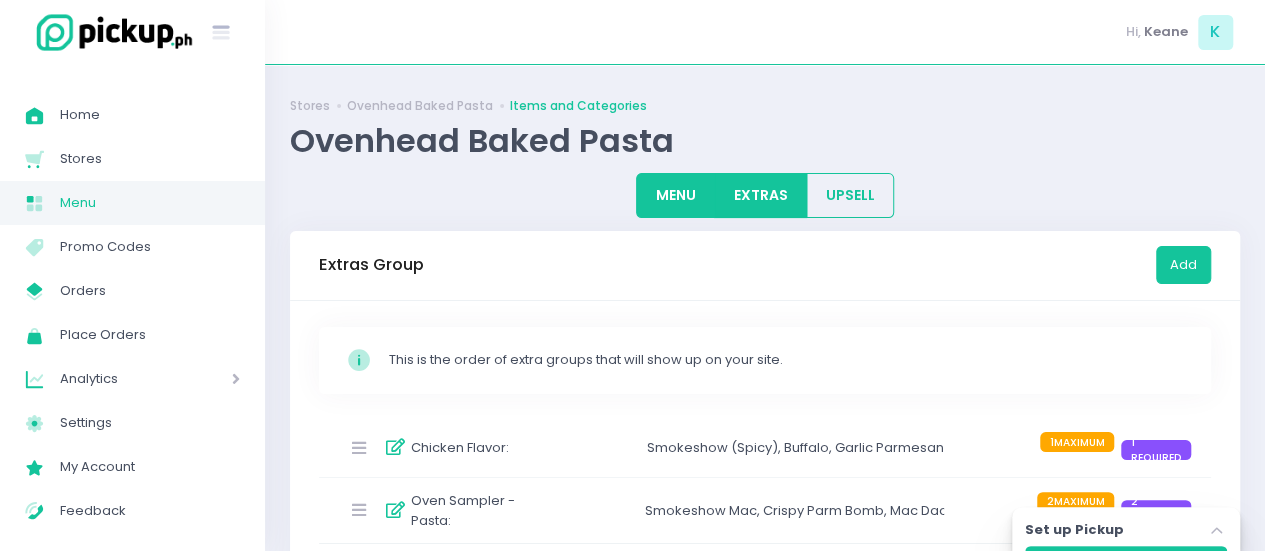 click on "MENU" at bounding box center (675, 195) 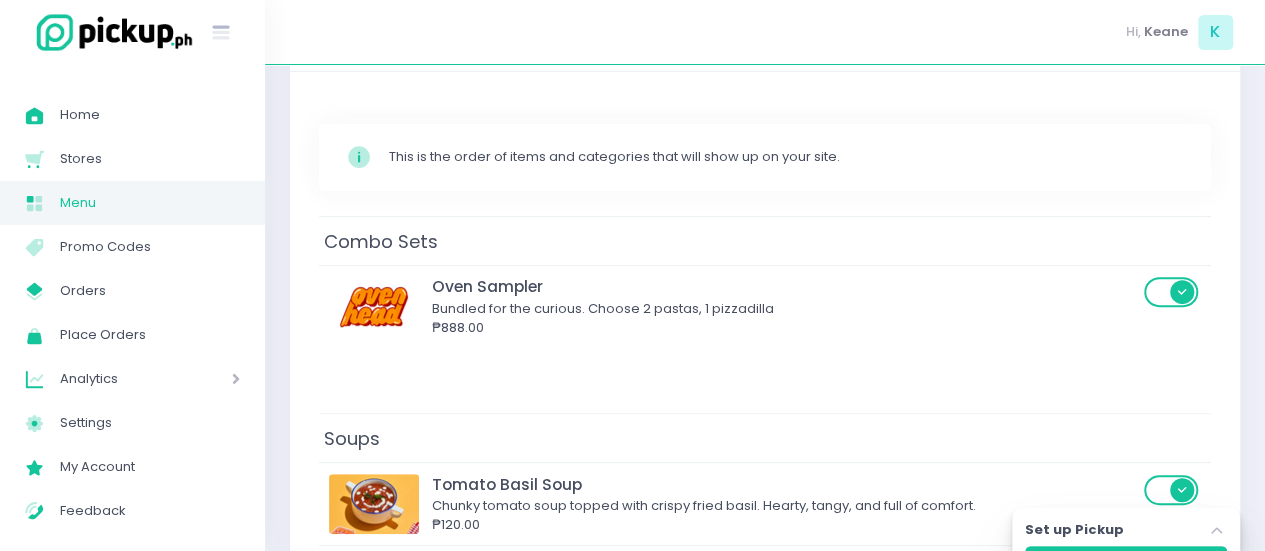 scroll, scrollTop: 230, scrollLeft: 0, axis: vertical 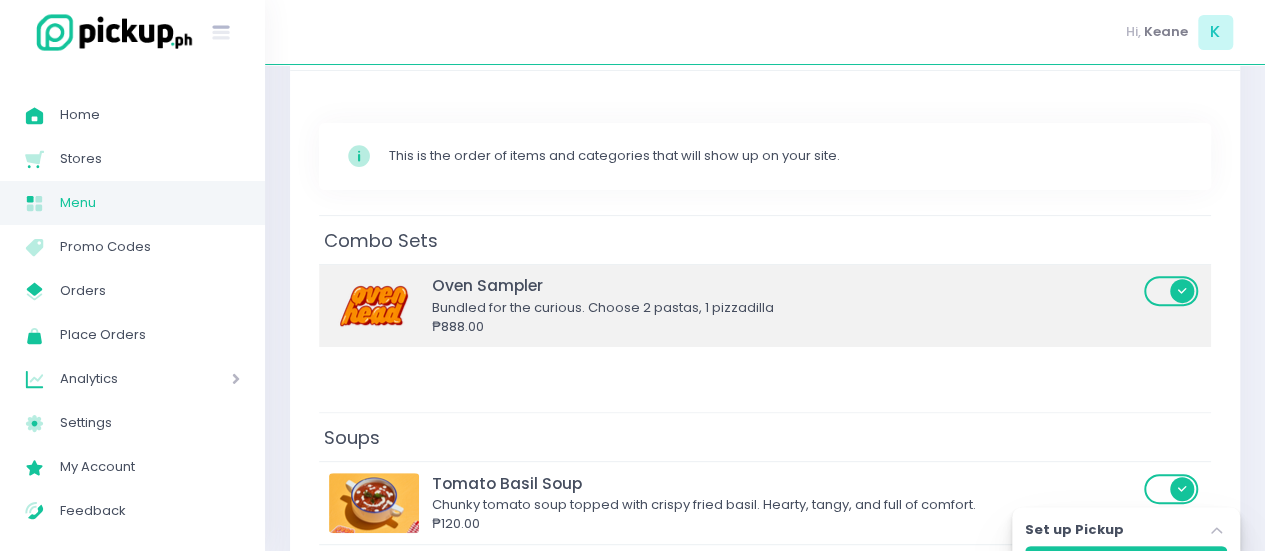 click on "Bundled for the curious. Choose 2 pastas, 1 pizzadilla" at bounding box center [785, 308] 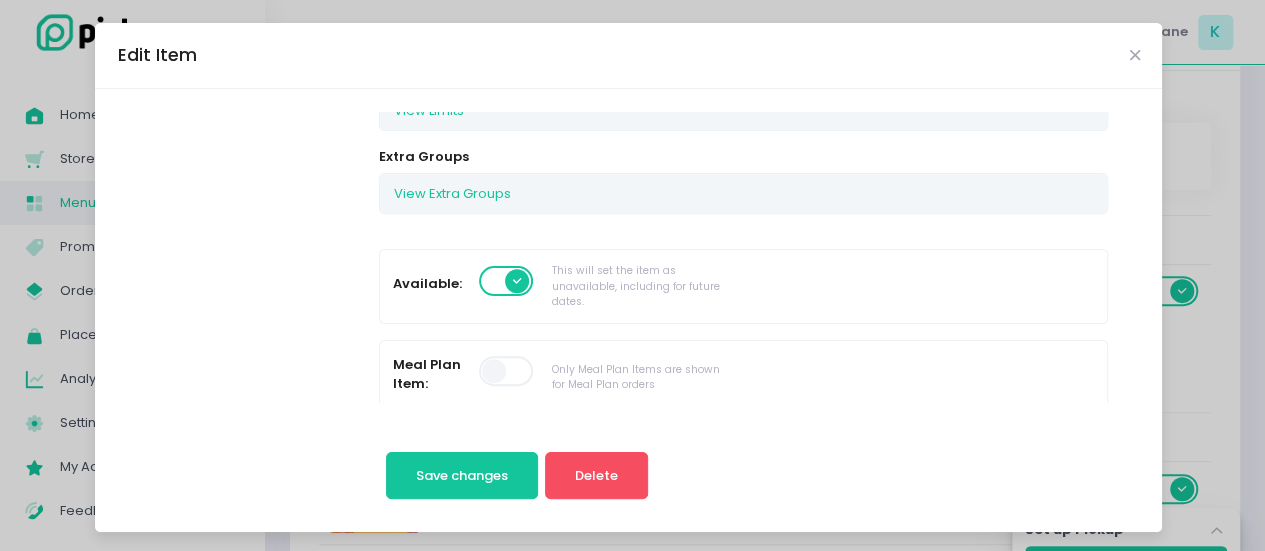 scroll, scrollTop: 402, scrollLeft: 0, axis: vertical 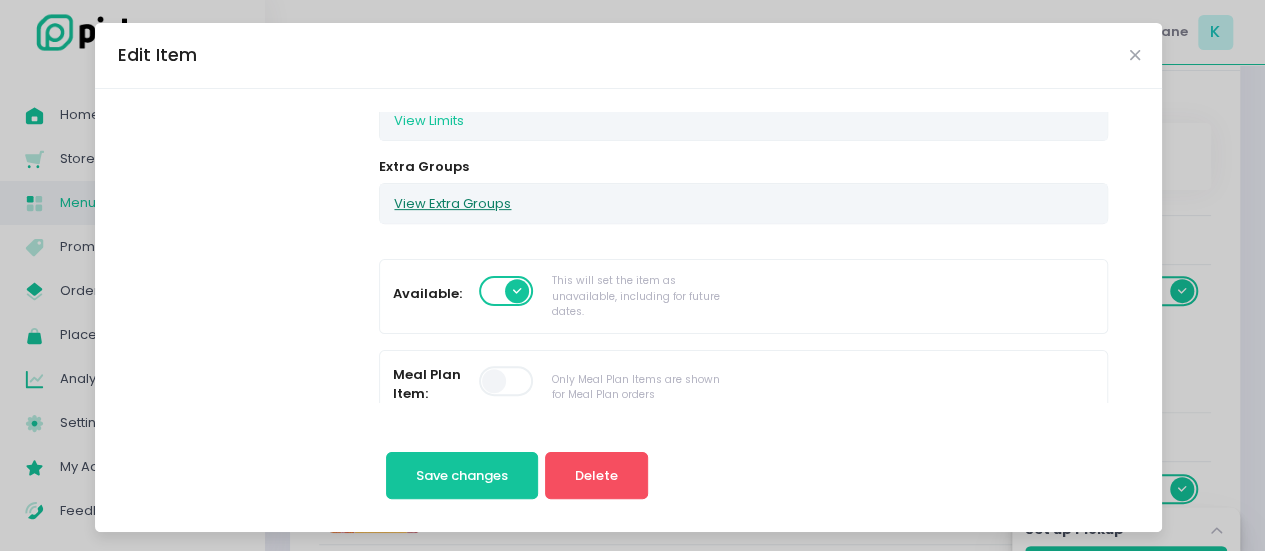 click on "View Extra Groups" at bounding box center (452, 203) 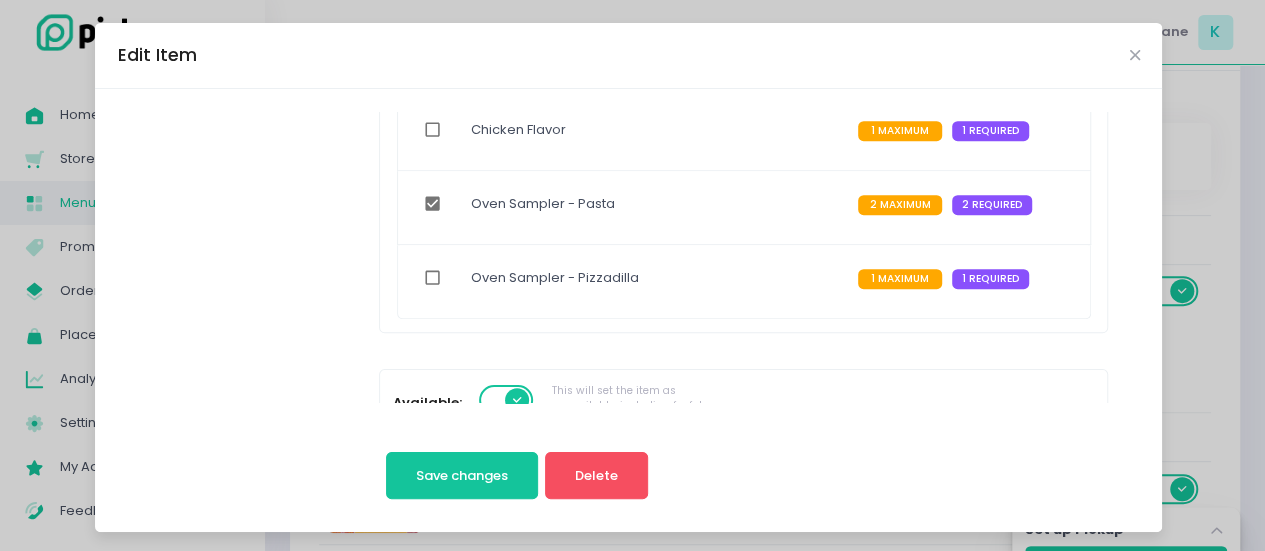 scroll, scrollTop: 543, scrollLeft: 0, axis: vertical 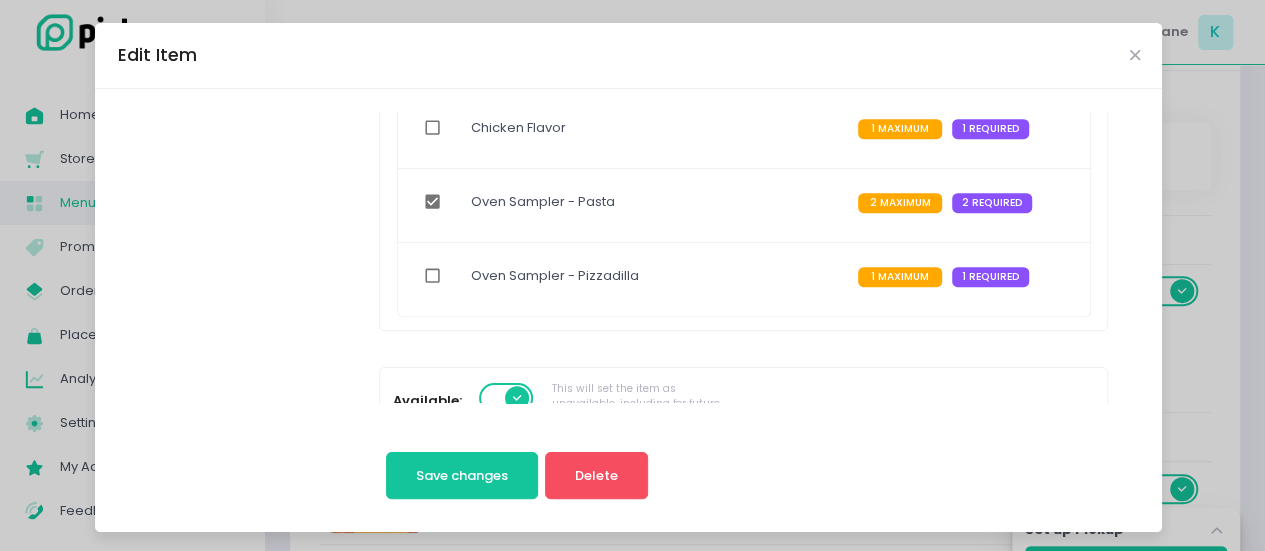 click at bounding box center (433, 276) 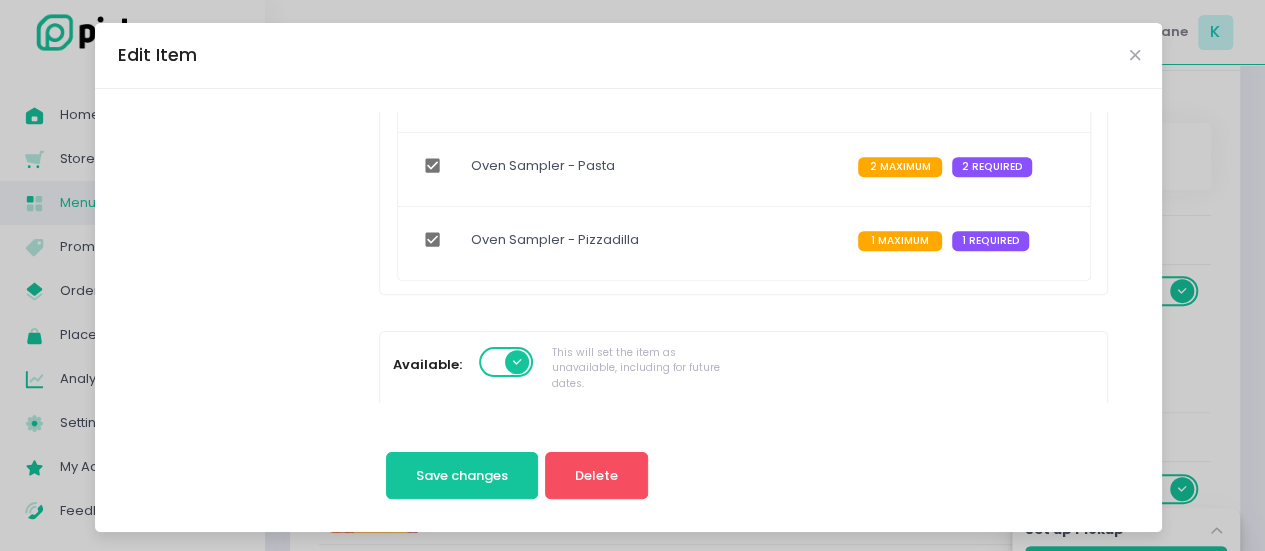 scroll, scrollTop: 578, scrollLeft: 0, axis: vertical 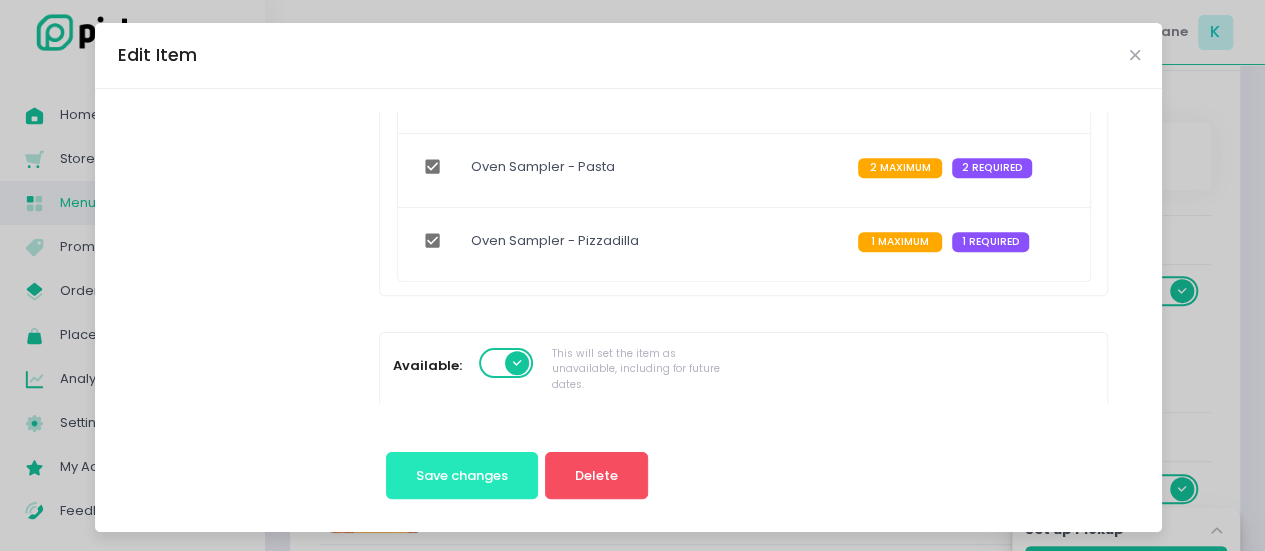 click on "Save changes" at bounding box center [462, 475] 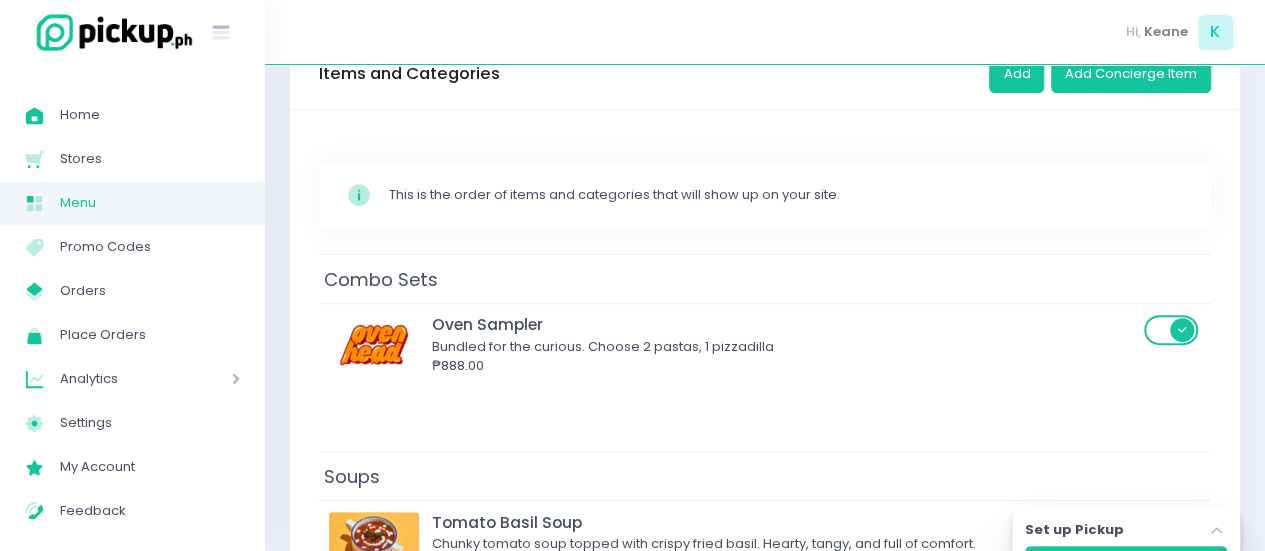scroll, scrollTop: 184, scrollLeft: 0, axis: vertical 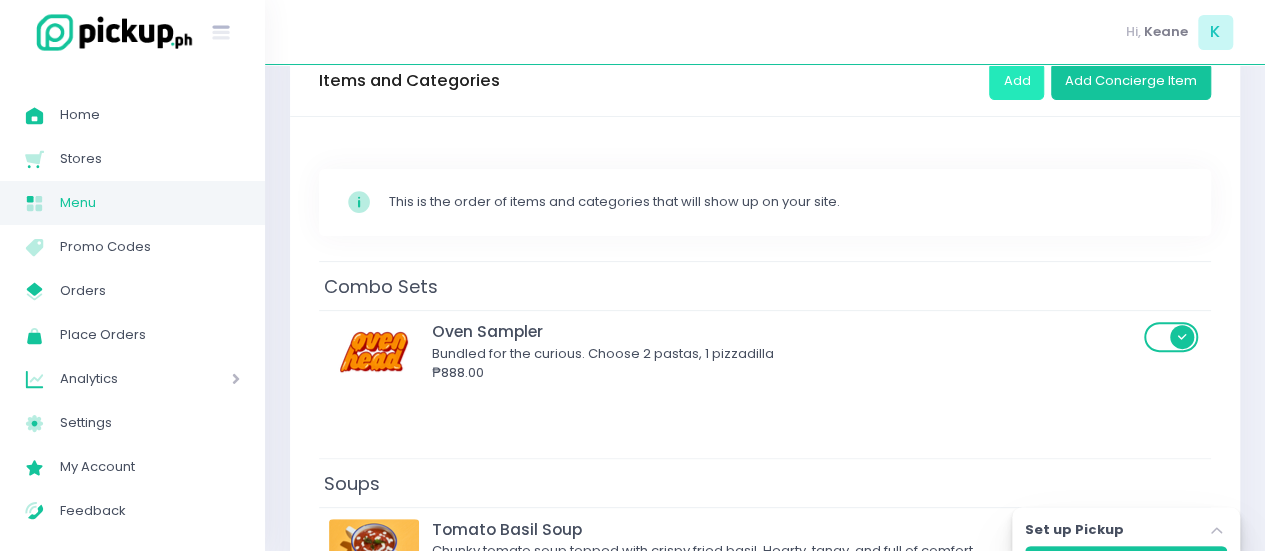 click on "Add" at bounding box center [1016, 81] 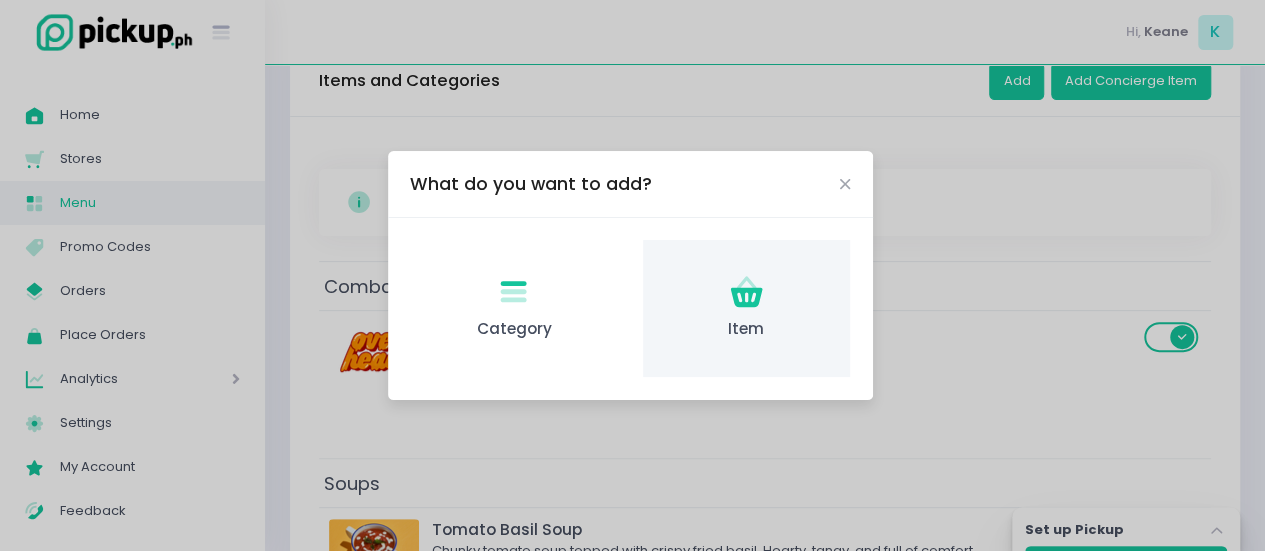 click on "Item Created with Sketch. Item" at bounding box center (746, 308) 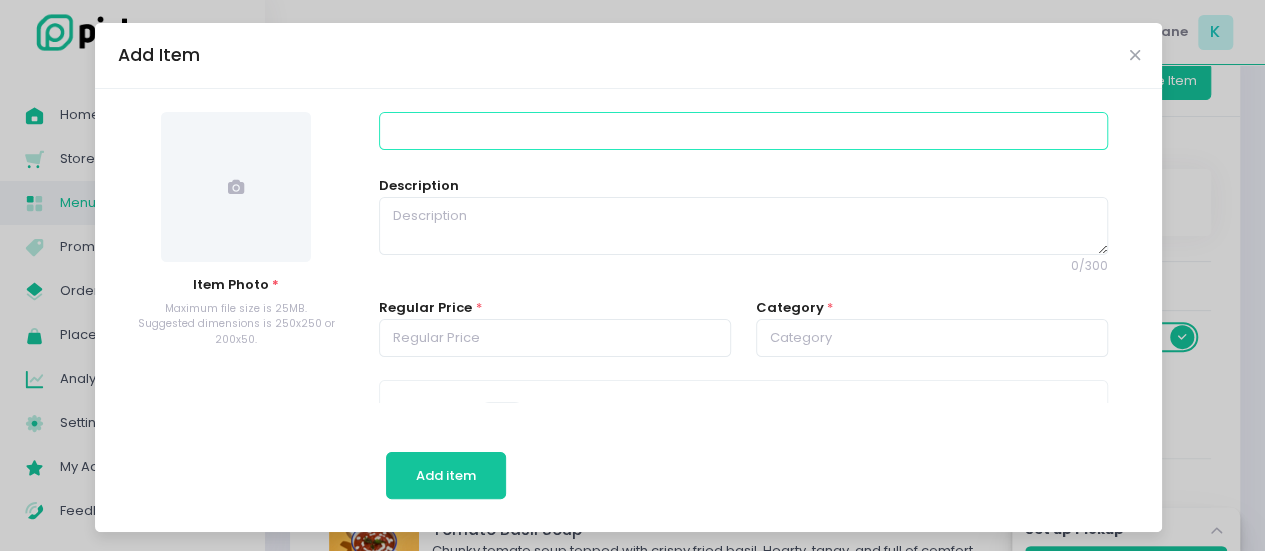 click at bounding box center (743, 131) 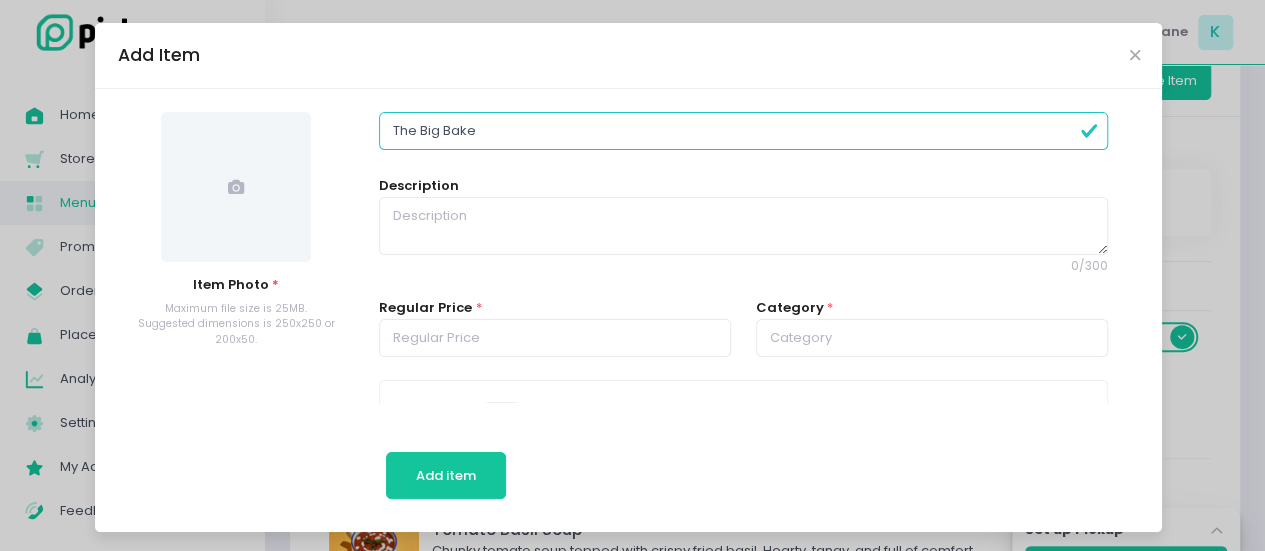 type on "The Big Bake" 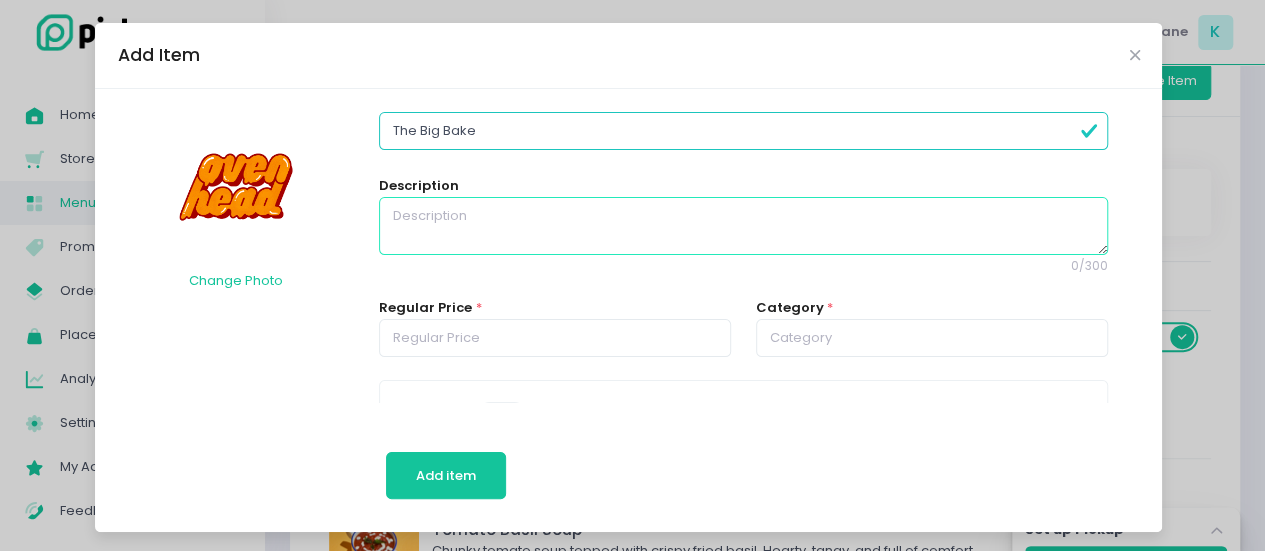 click at bounding box center (743, 226) 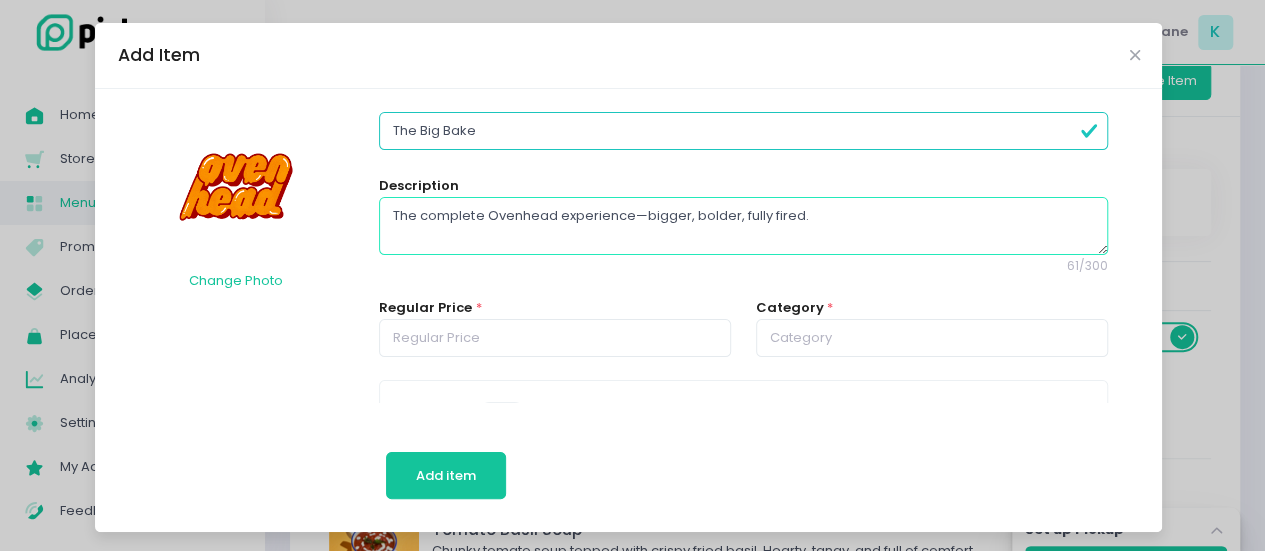 type on "The complete Ovenhead experience—bigger, bolder, fully fired." 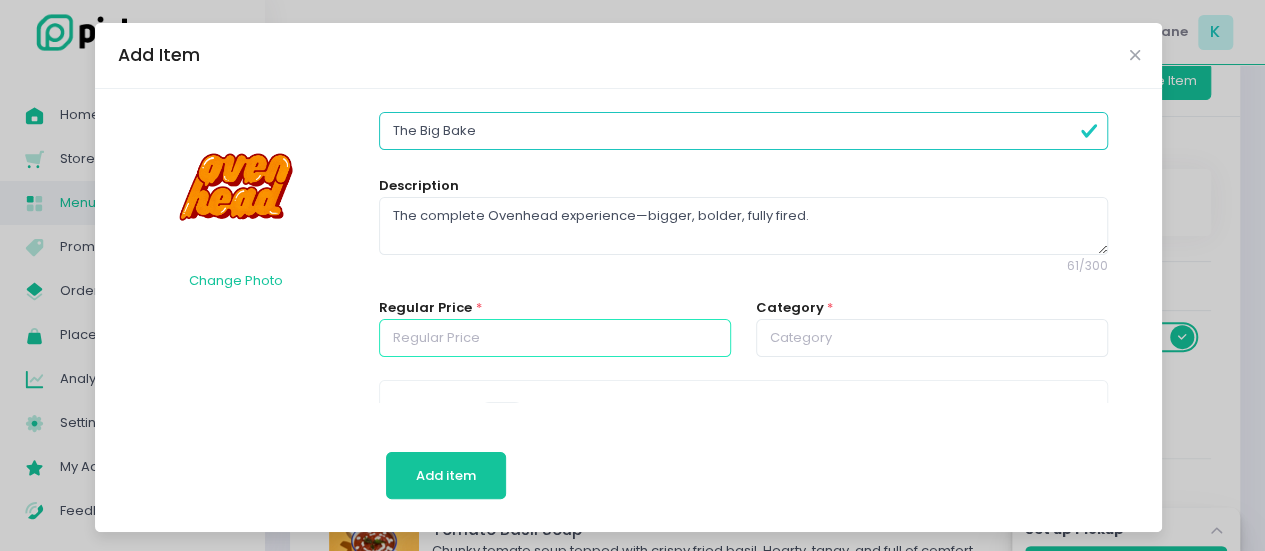 click at bounding box center (555, 338) 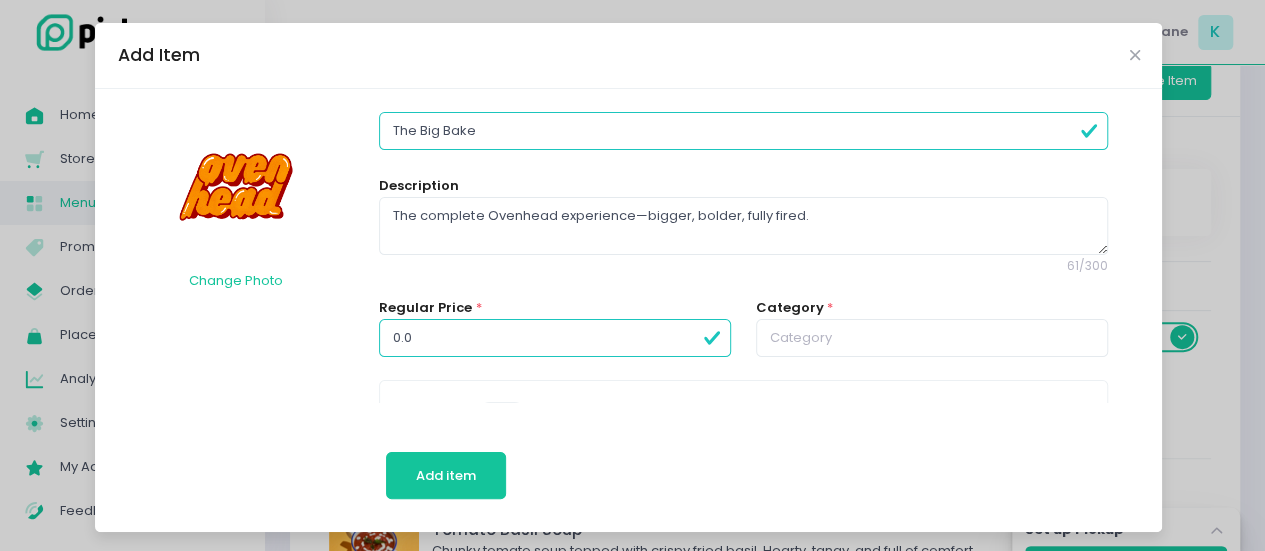 type on "0" 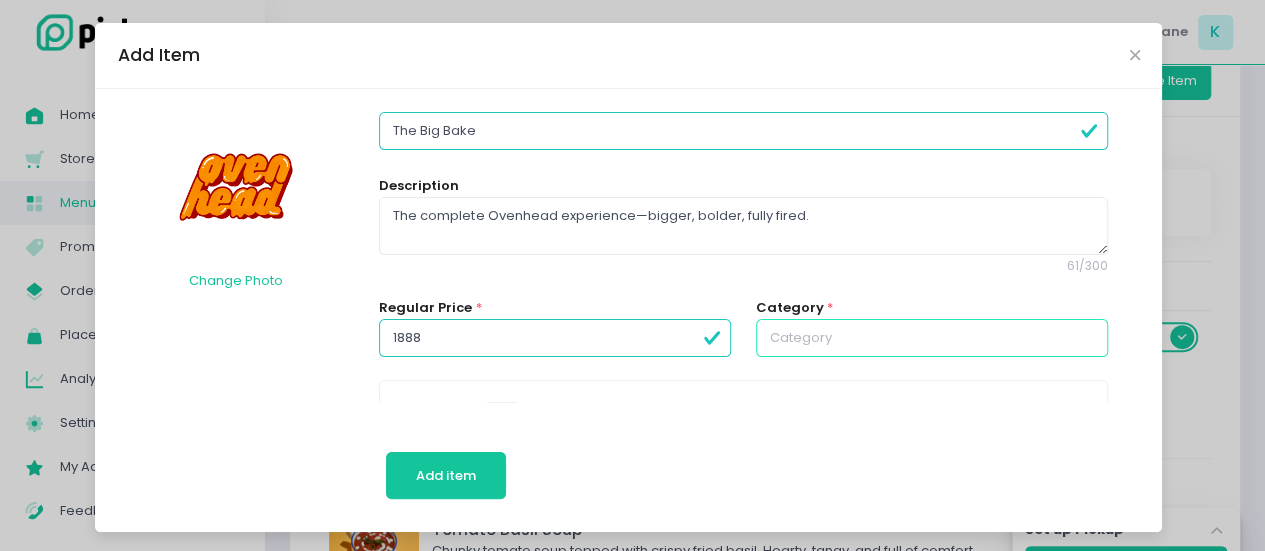 type on "1888.00" 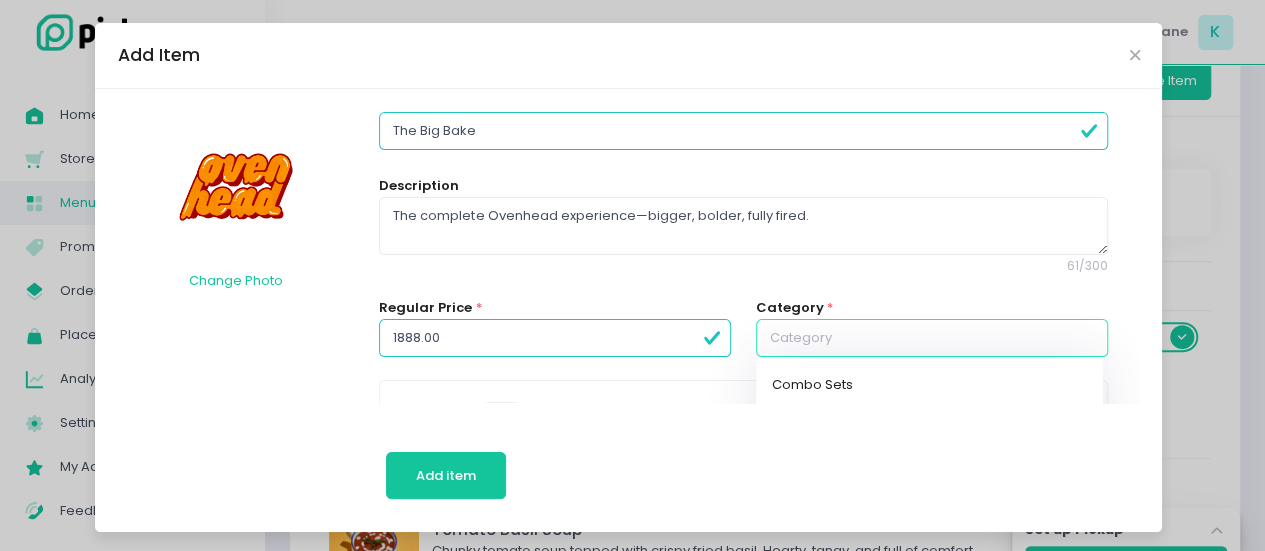 click at bounding box center [932, 338] 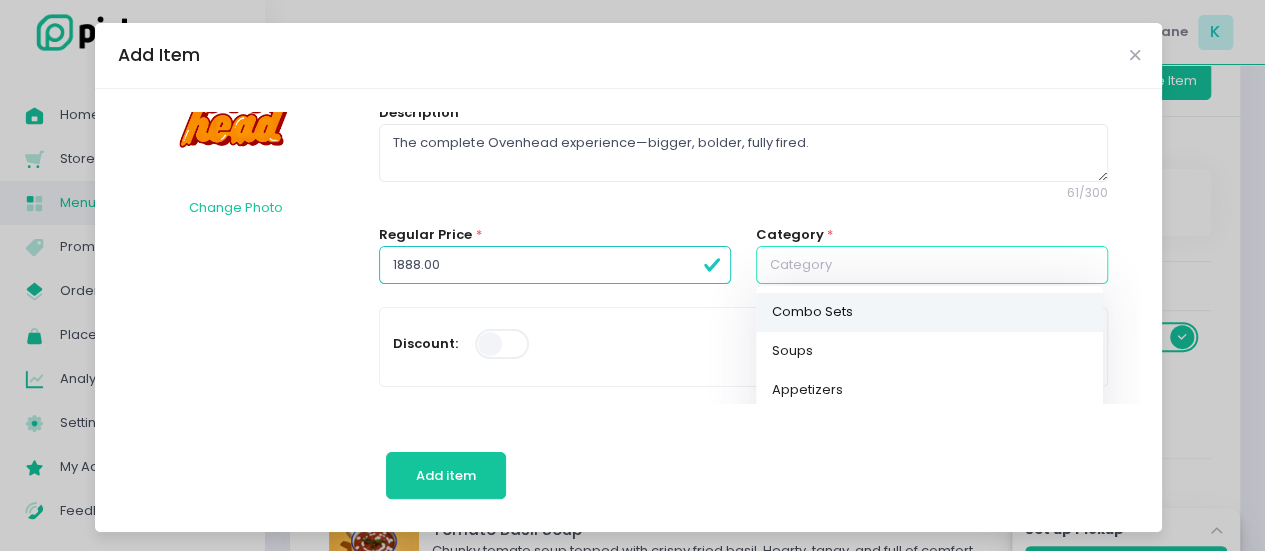 click on "Combo Sets" at bounding box center [929, 312] 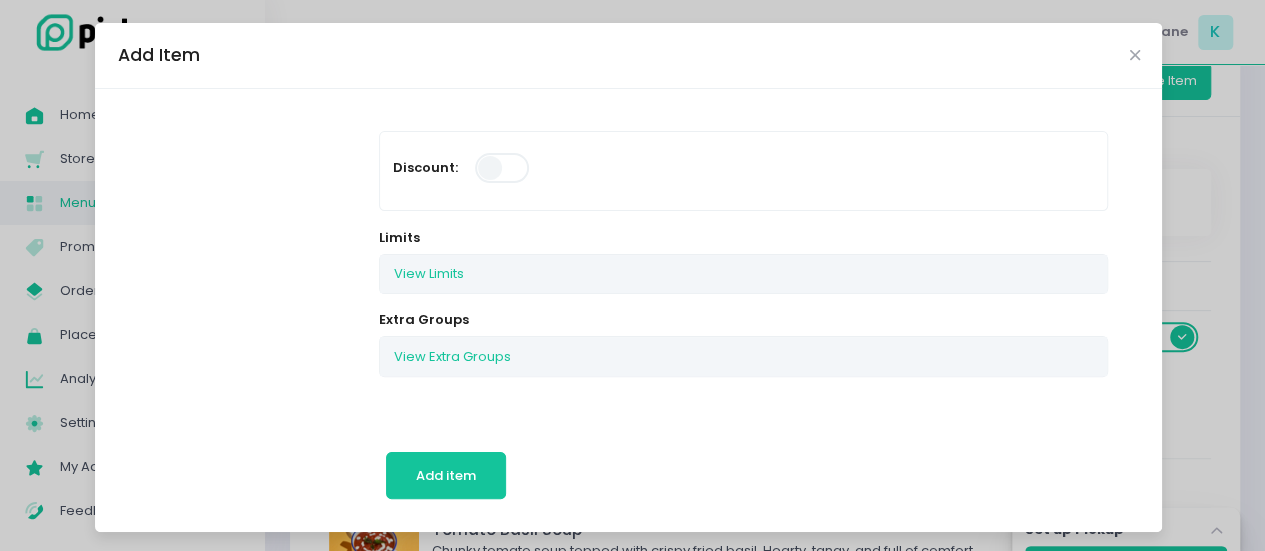 scroll, scrollTop: 359, scrollLeft: 0, axis: vertical 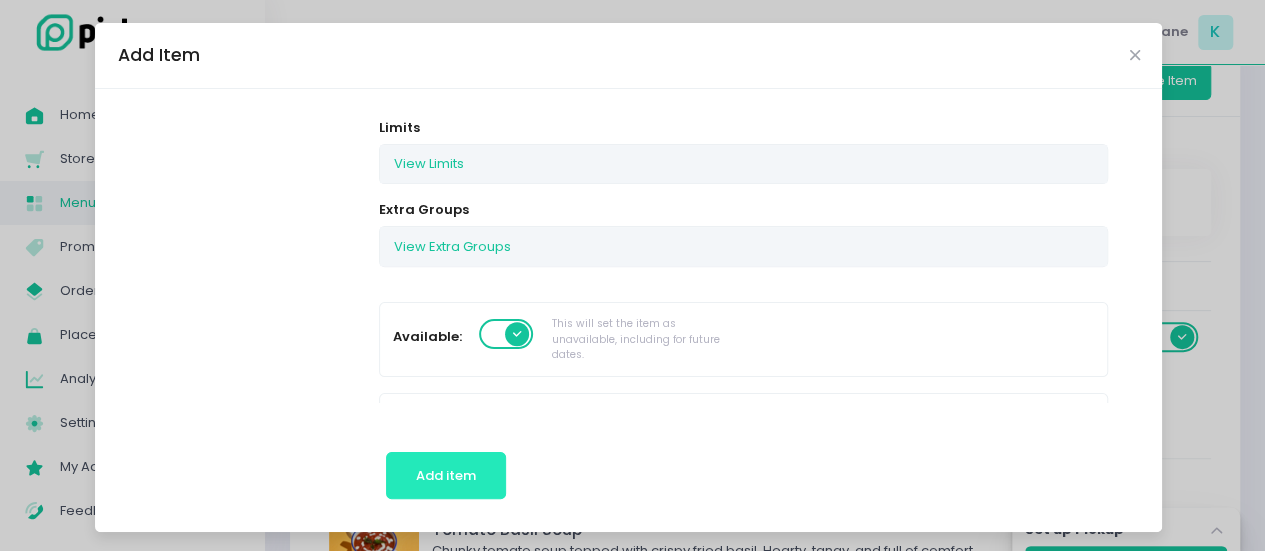 click on "Add item" at bounding box center [446, 475] 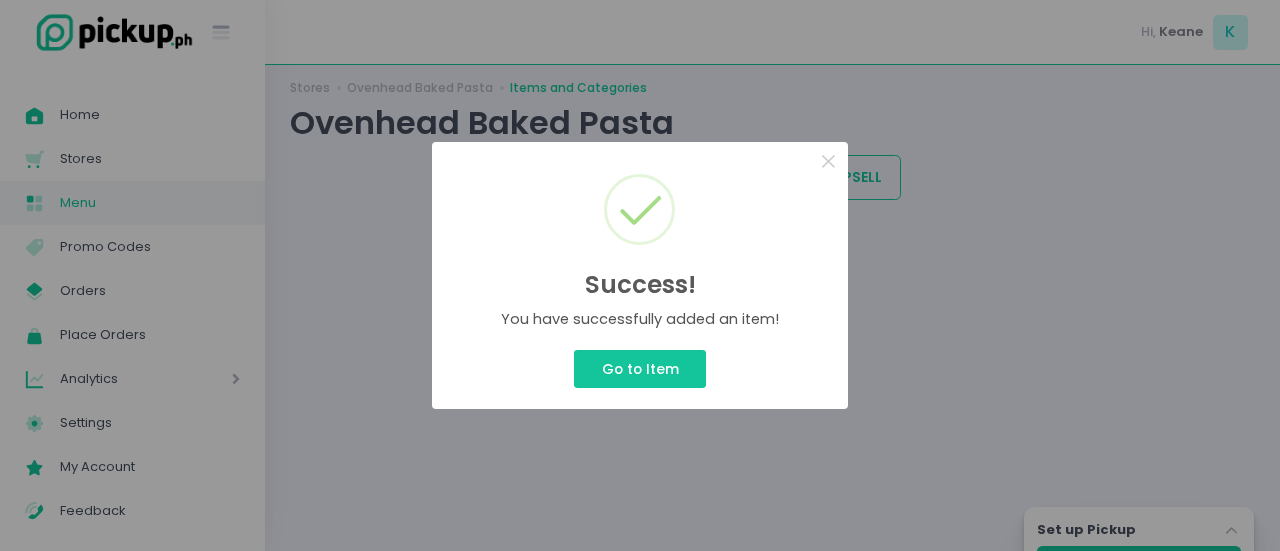scroll, scrollTop: 184, scrollLeft: 0, axis: vertical 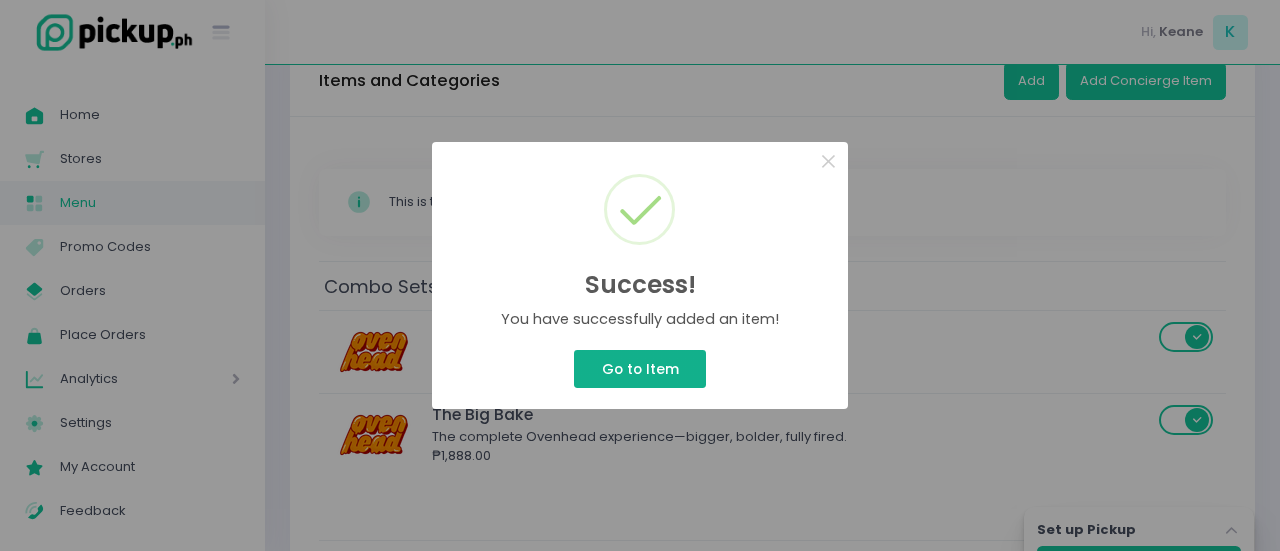 click on "Go to Item" at bounding box center (640, 369) 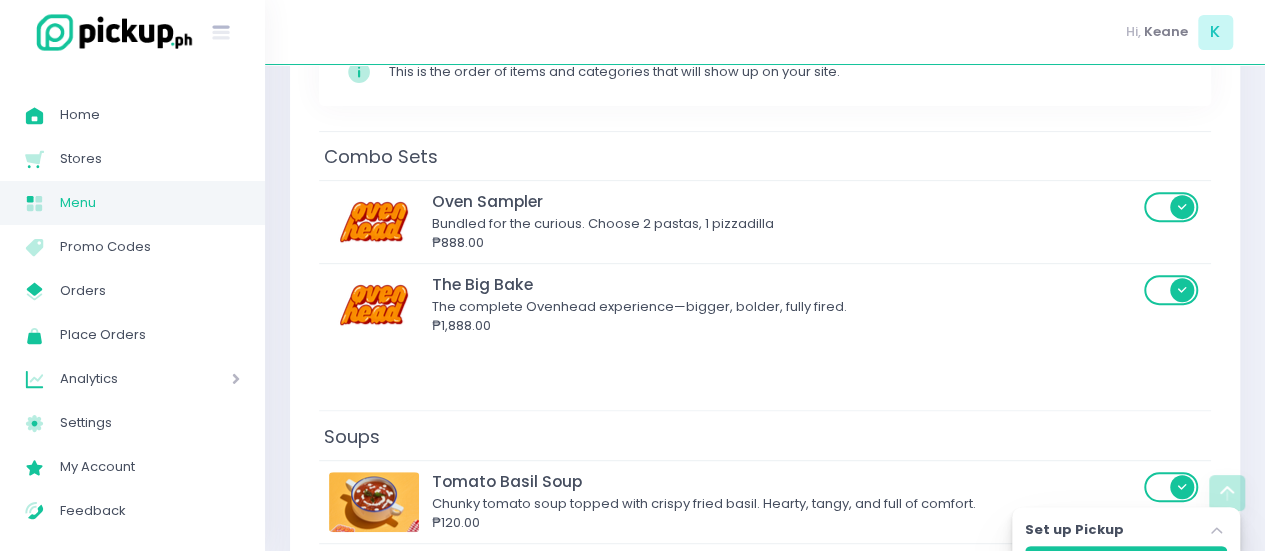 scroll, scrollTop: 312, scrollLeft: 0, axis: vertical 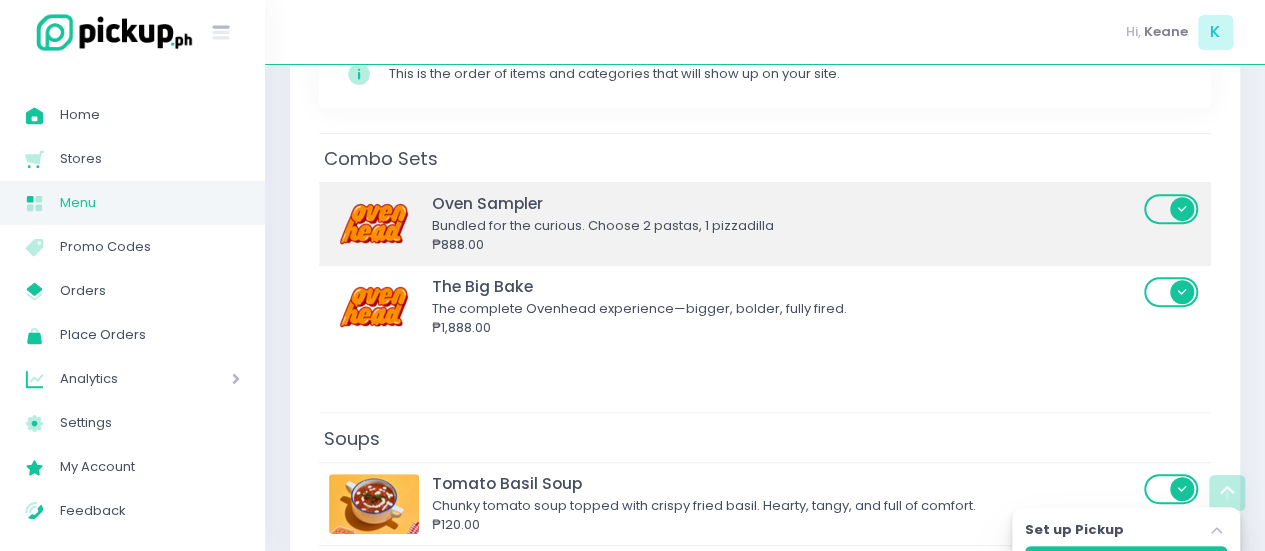 click on "Bundled for the curious. Choose 2 pastas, 1 pizzadilla" at bounding box center [785, 226] 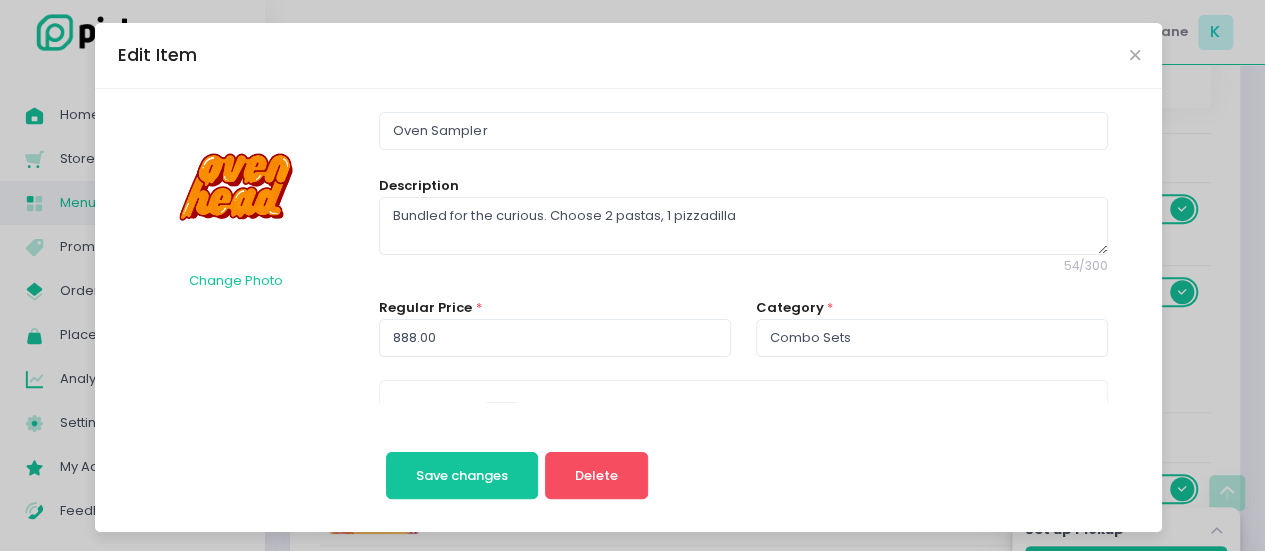 scroll, scrollTop: 272, scrollLeft: 0, axis: vertical 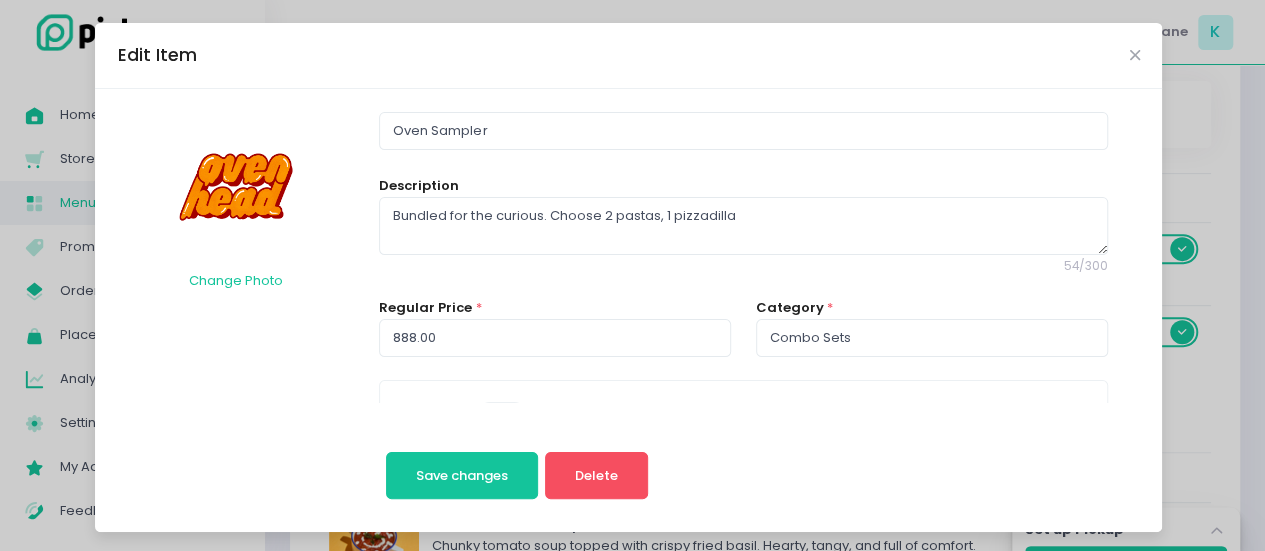 drag, startPoint x: 536, startPoint y: 109, endPoint x: 521, endPoint y: 120, distance: 18.601076 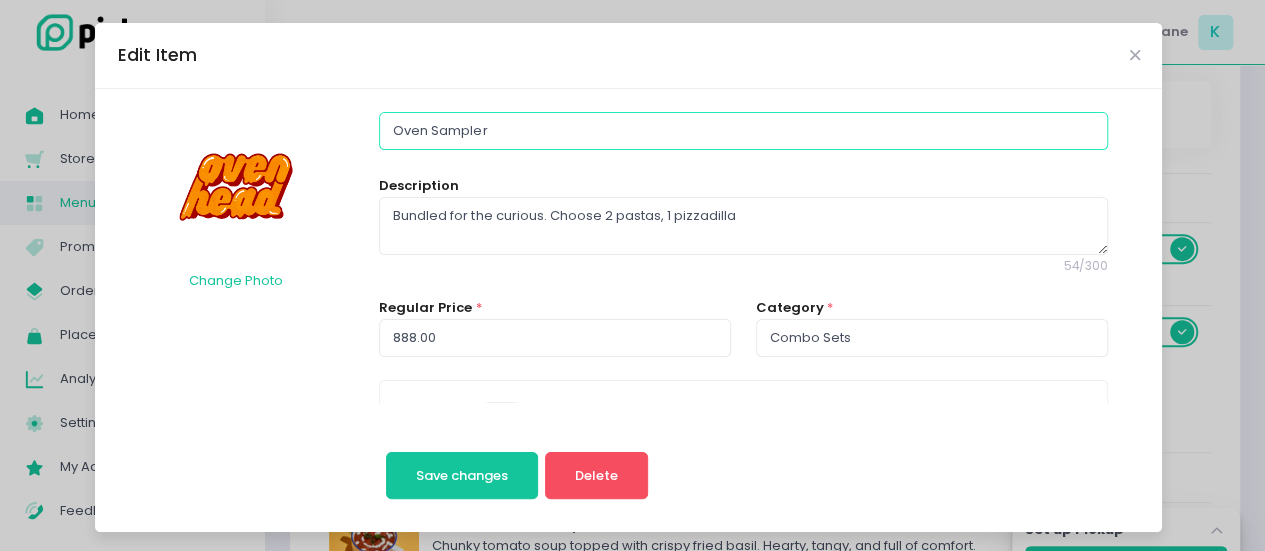 click on "Oven Sampler" at bounding box center (743, 131) 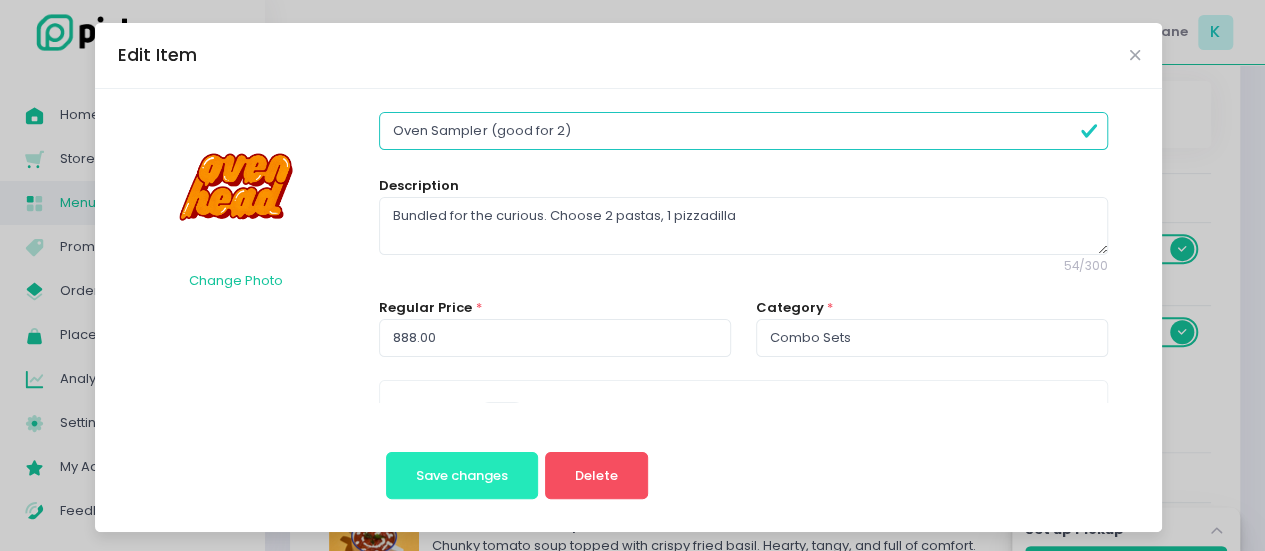 type on "Oven Sampler (good for 2)" 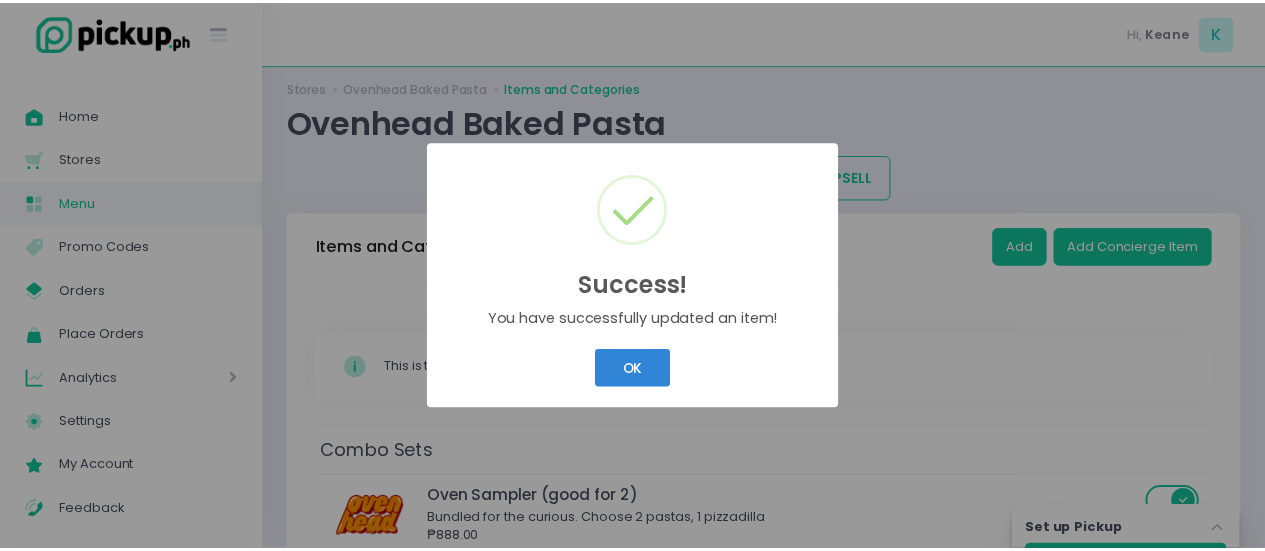 scroll, scrollTop: 272, scrollLeft: 0, axis: vertical 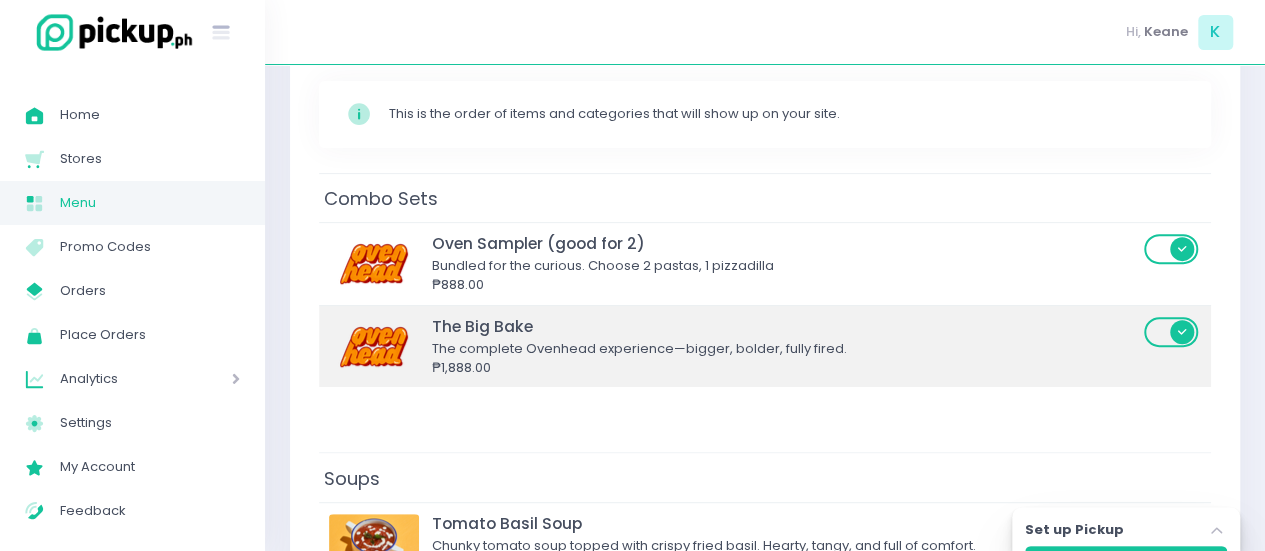 click on "The Big Bake" at bounding box center (785, 326) 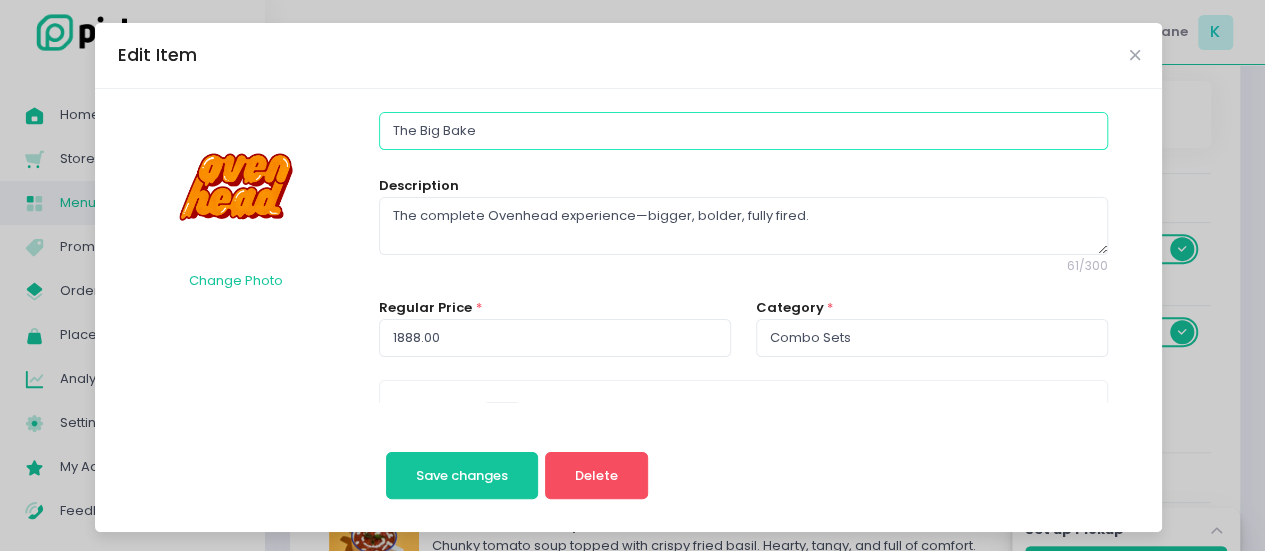 click on "The Big Bake" at bounding box center [743, 131] 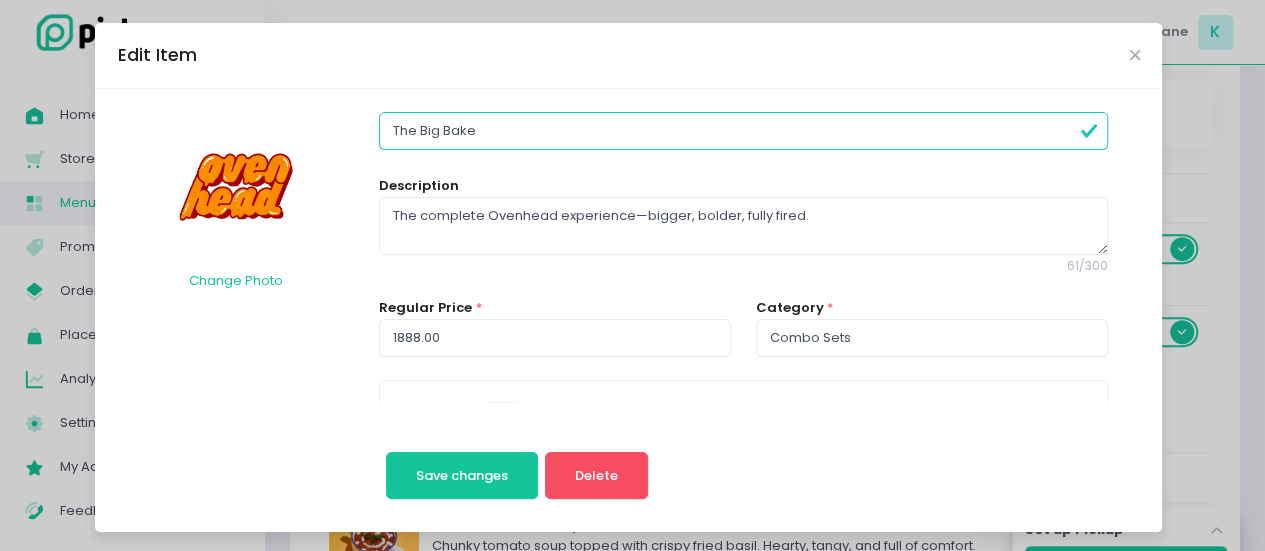type on "The Big Bake" 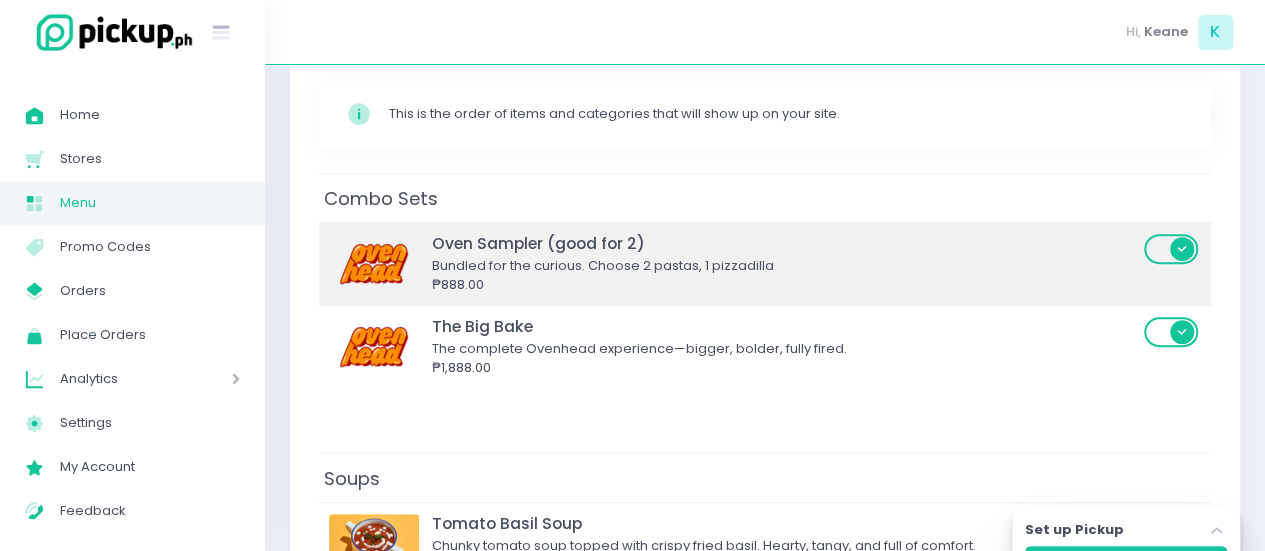 click on "₱888.00" at bounding box center (785, 285) 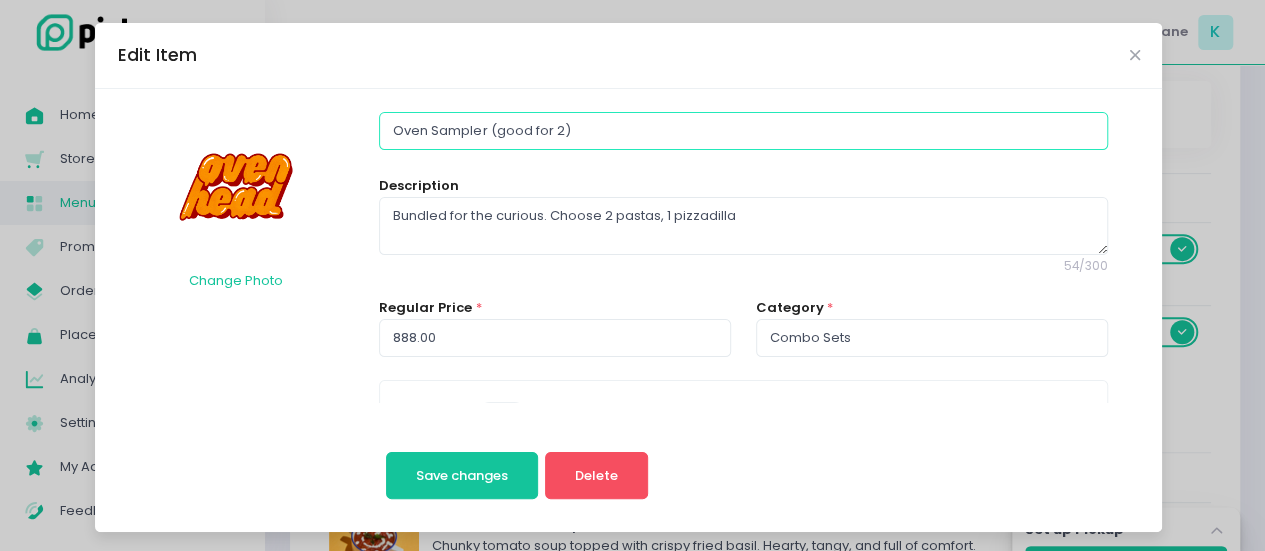 drag, startPoint x: 477, startPoint y: 125, endPoint x: 640, endPoint y: 143, distance: 163.99086 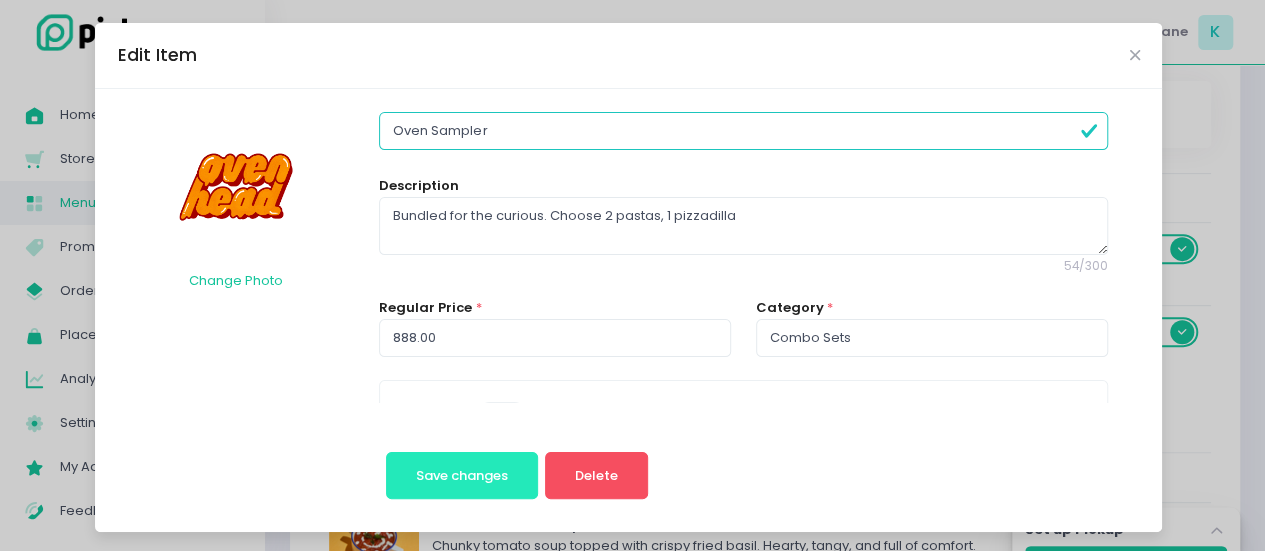 type on "Oven Sampler" 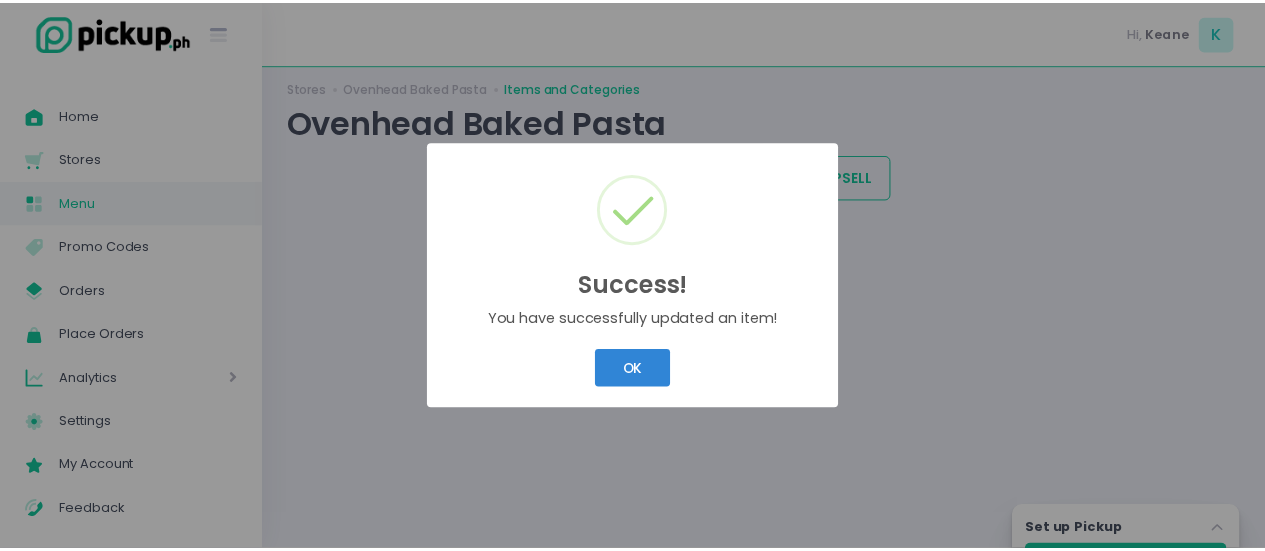 scroll, scrollTop: 272, scrollLeft: 0, axis: vertical 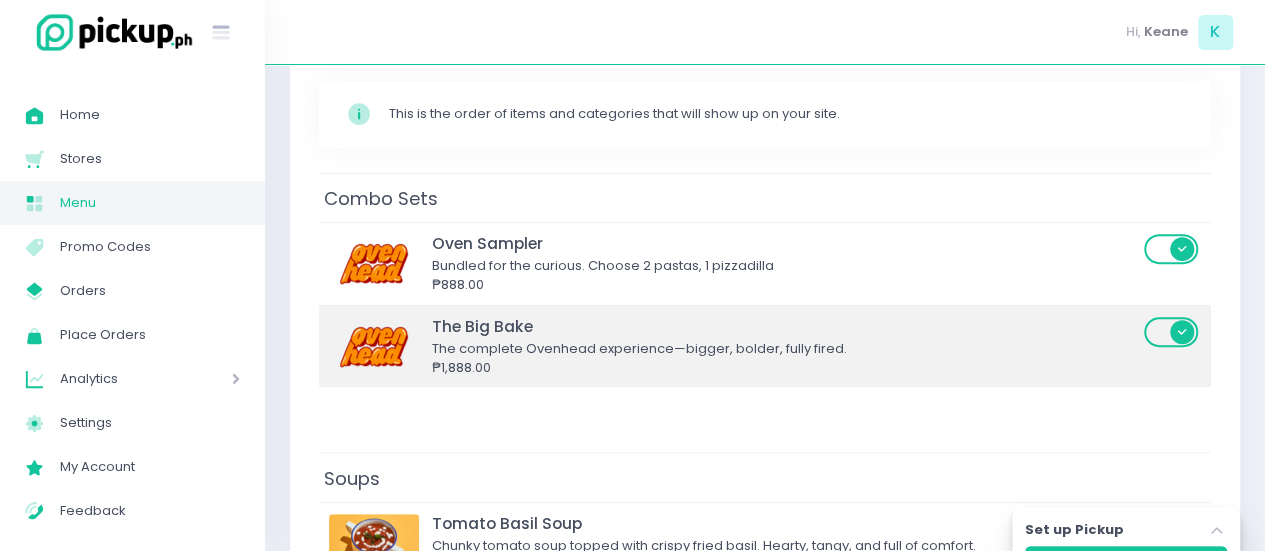 click on "The complete Ovenhead experience—bigger, bolder, fully fired." at bounding box center (785, 349) 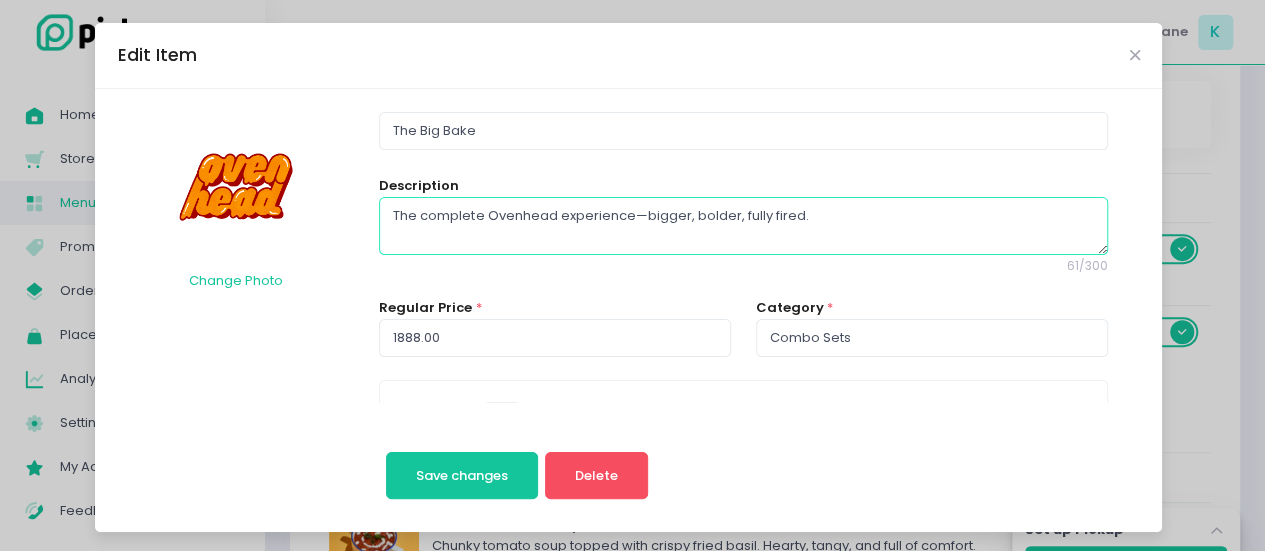 click on "The complete Ovenhead experience—bigger, bolder, fully fired." at bounding box center [743, 226] 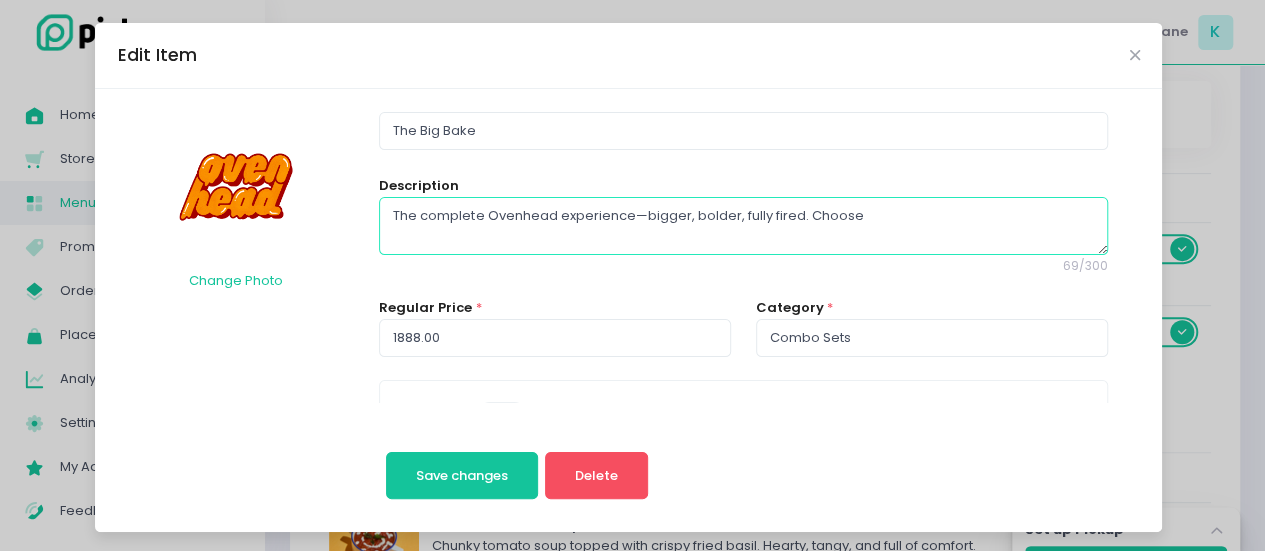 paste on "3 pasta
2 pizza
2 soup
2 appetizer" 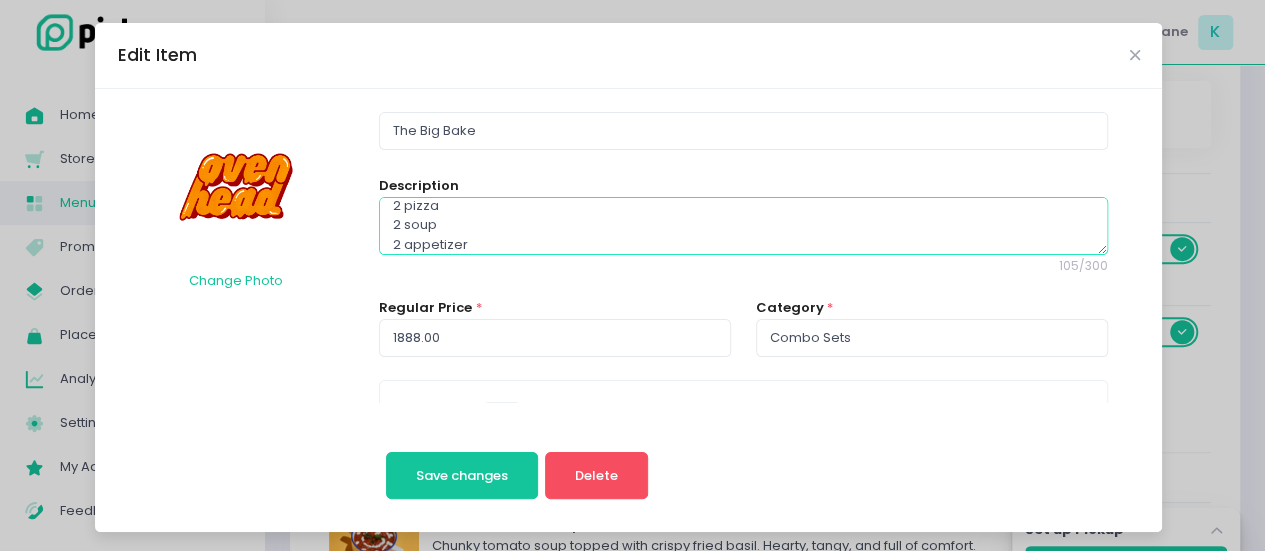 scroll, scrollTop: 0, scrollLeft: 0, axis: both 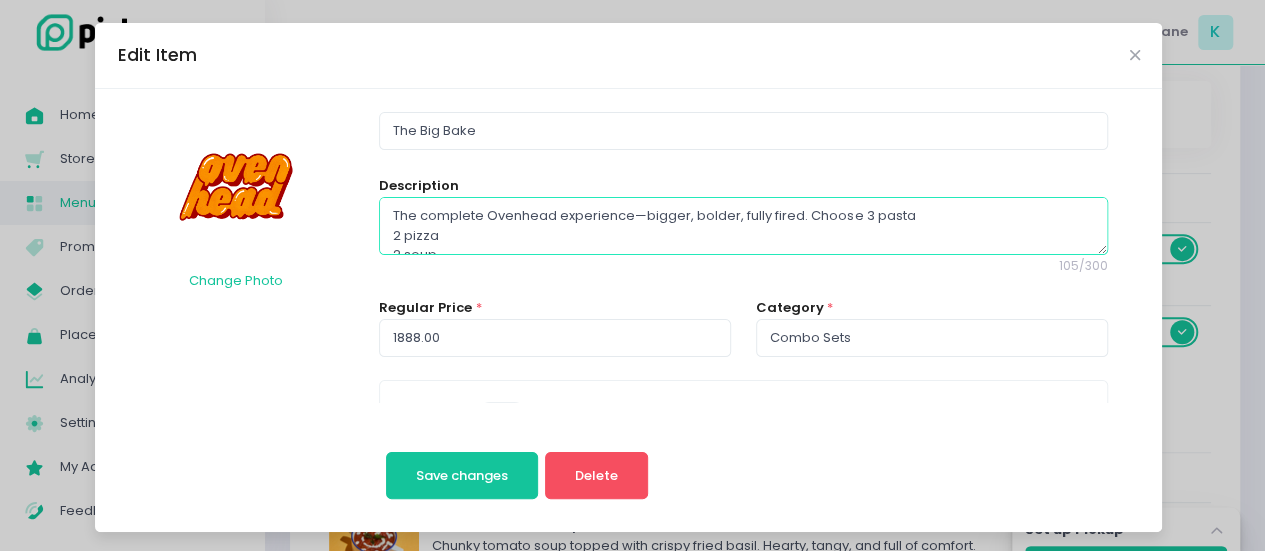 click on "The complete Ovenhead experience—bigger, bolder, fully fired. Choose 3 pasta
2 pizza
2 soup
2 appetizer" at bounding box center [743, 226] 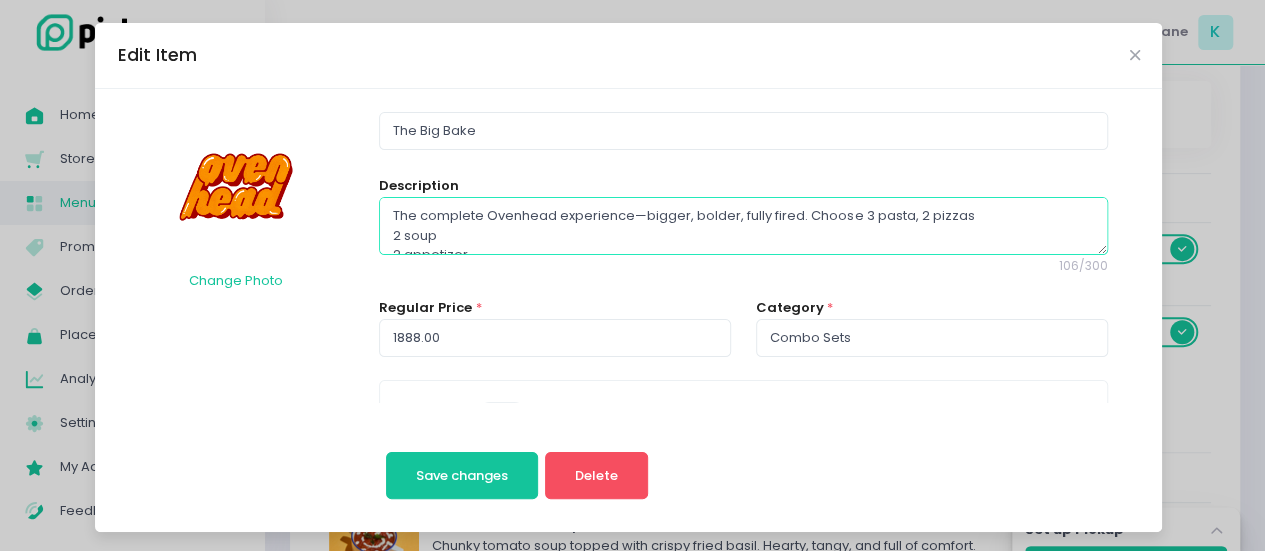 click on "The complete Ovenhead experience—bigger, bolder, fully fired. Choose 3 pasta, 2 pizzas
2 soup
2 appetizer" at bounding box center [743, 226] 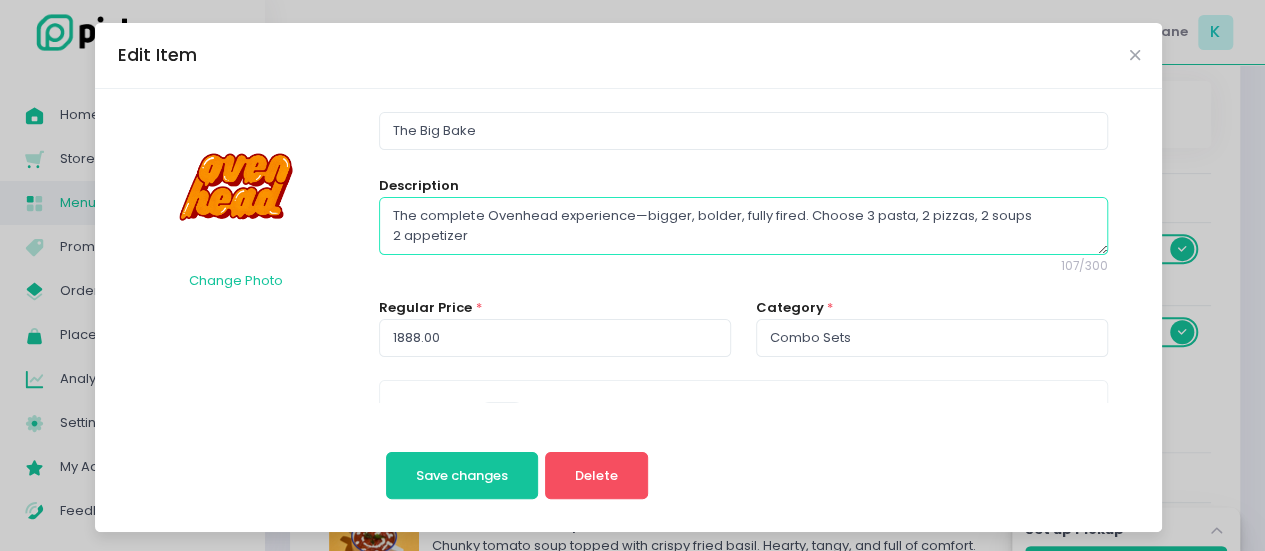click on "The complete Ovenhead experience—bigger, bolder, fully fired. Choose 3 pasta, 2 pizzas, 2 soups
2 appetizer" at bounding box center [743, 226] 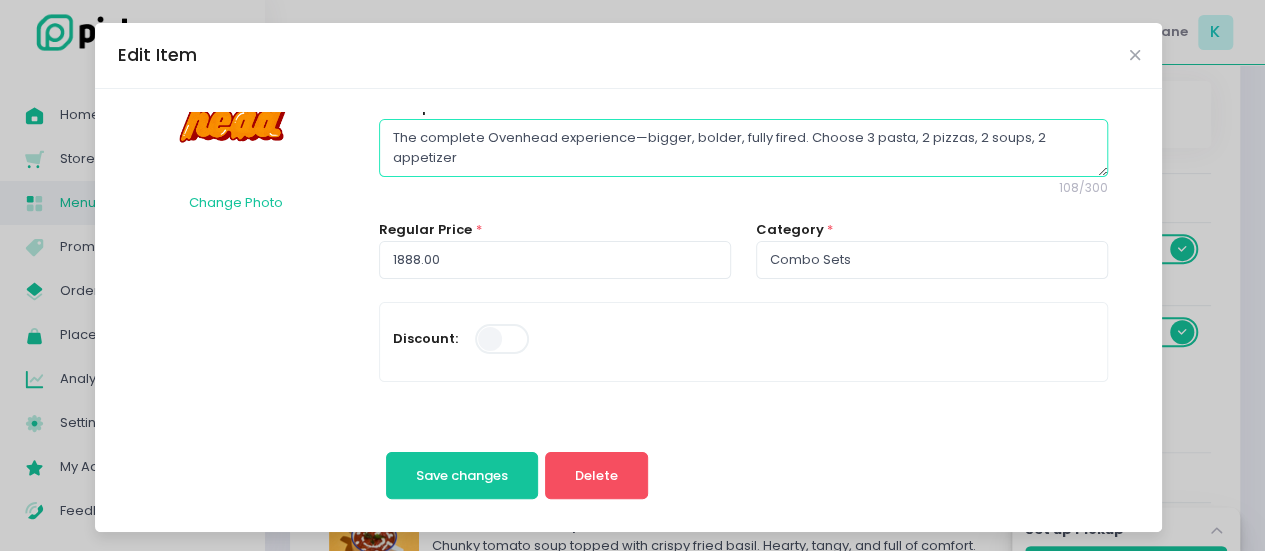 scroll, scrollTop: 85, scrollLeft: 0, axis: vertical 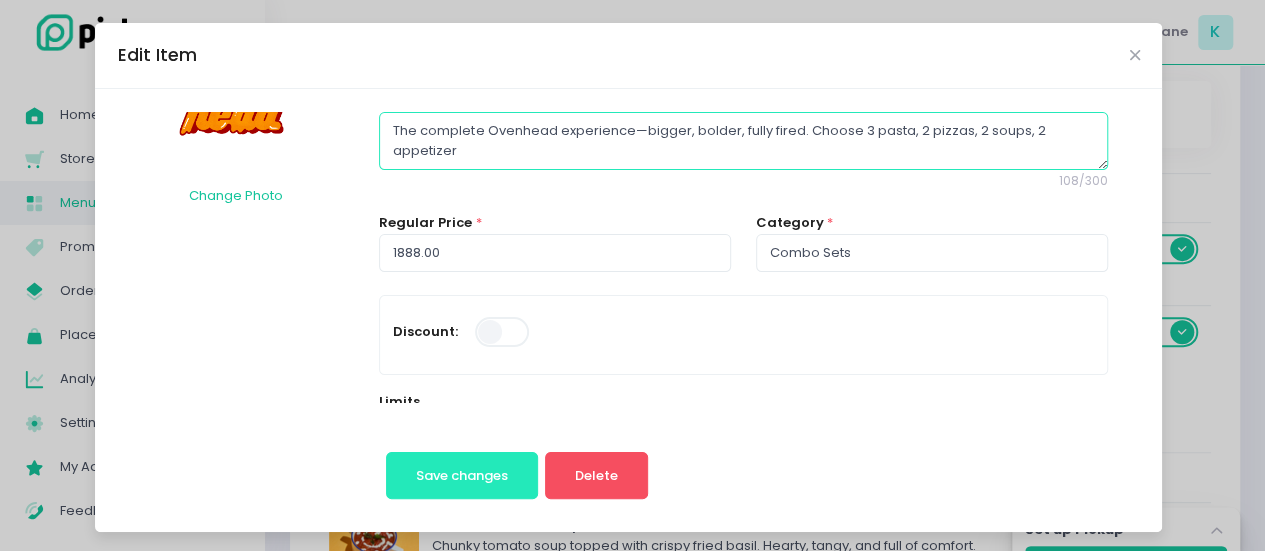 type on "The complete Ovenhead experience—bigger, bolder, fully fired. Choose 3 pasta, 2 pizzas, 2 soups, 2 appetizer" 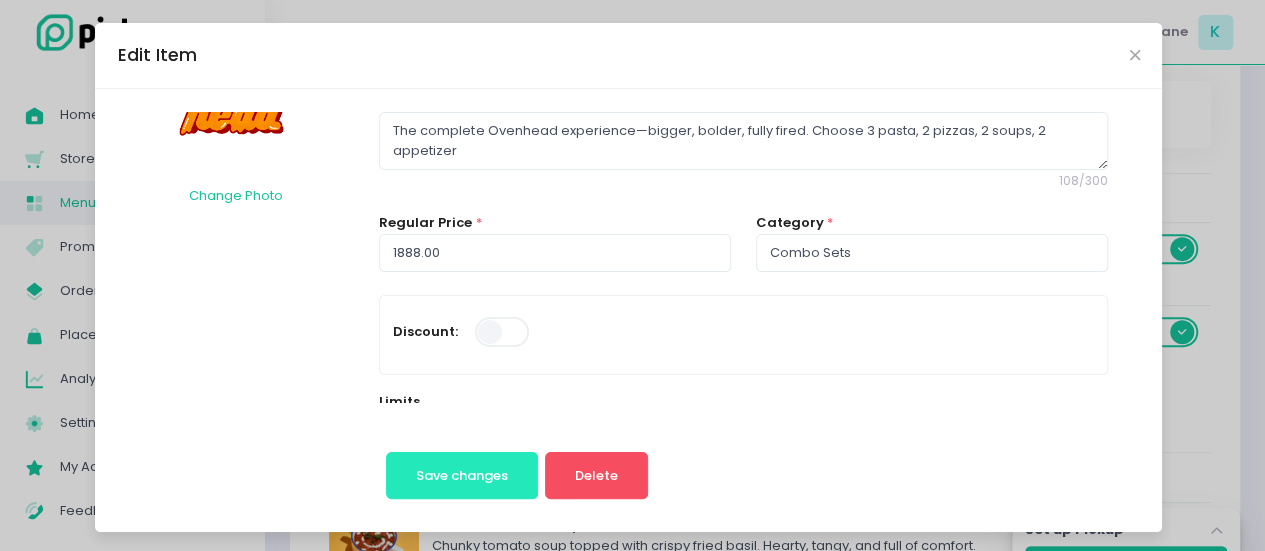 click on "Save changes" at bounding box center (462, 476) 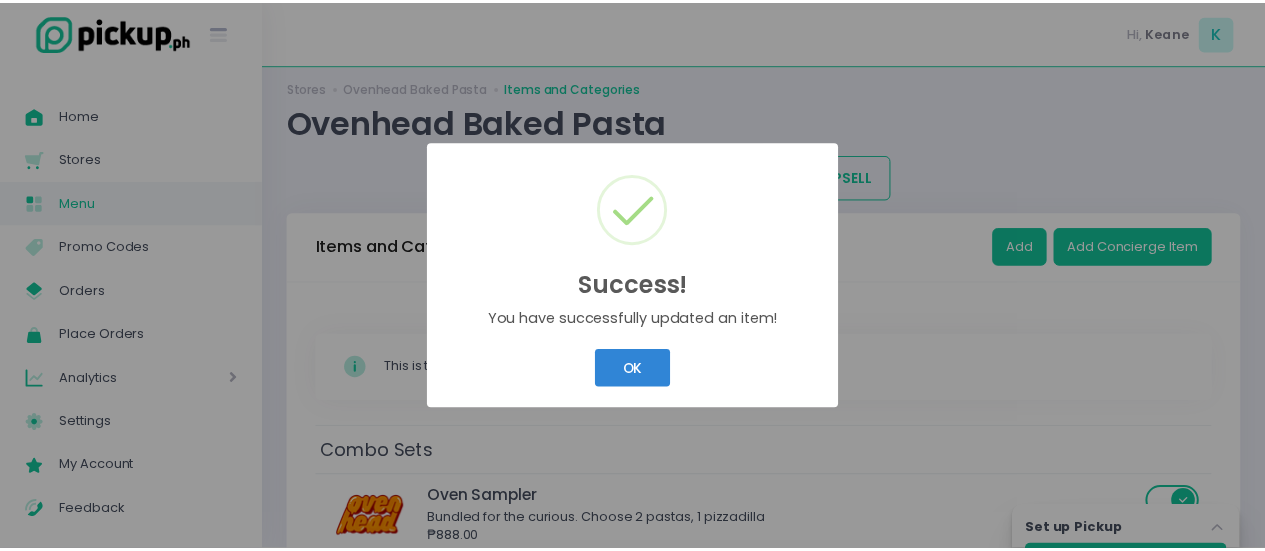 scroll, scrollTop: 272, scrollLeft: 0, axis: vertical 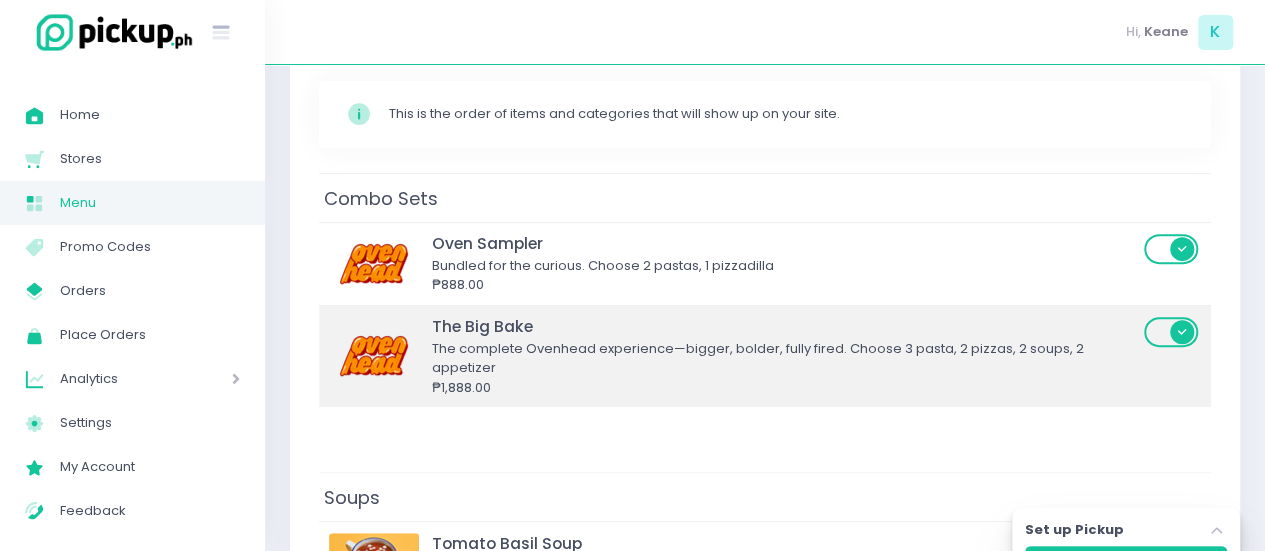click on "The Big Bake" at bounding box center [785, 326] 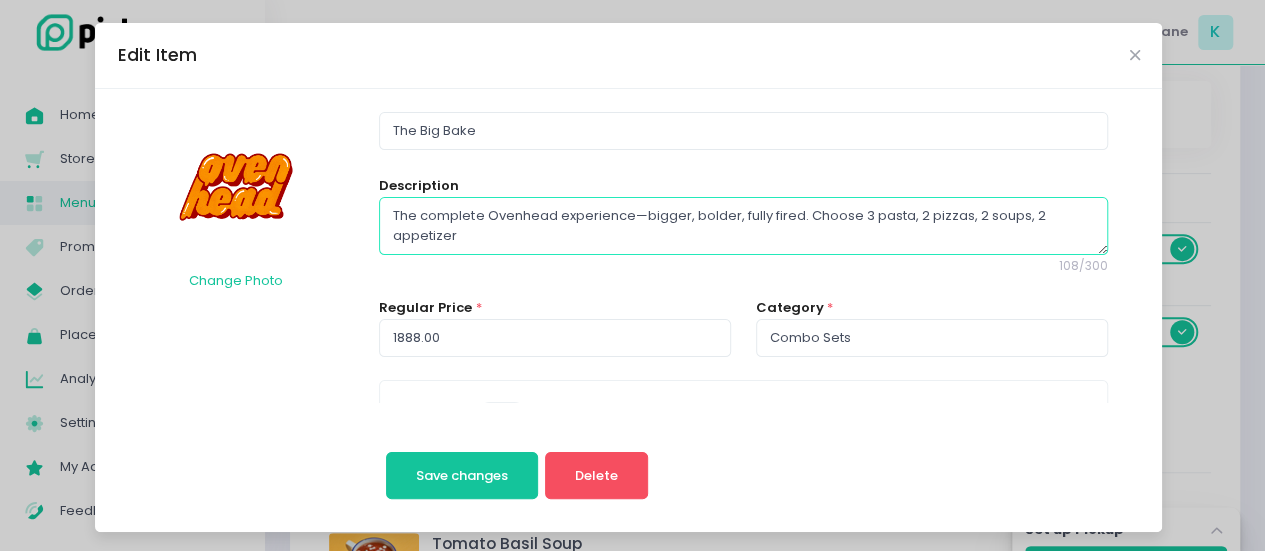 click on "The complete Ovenhead experience—bigger, bolder, fully fired. Choose 3 pasta, 2 pizzas, 2 soups, 2 appetizer" at bounding box center (743, 226) 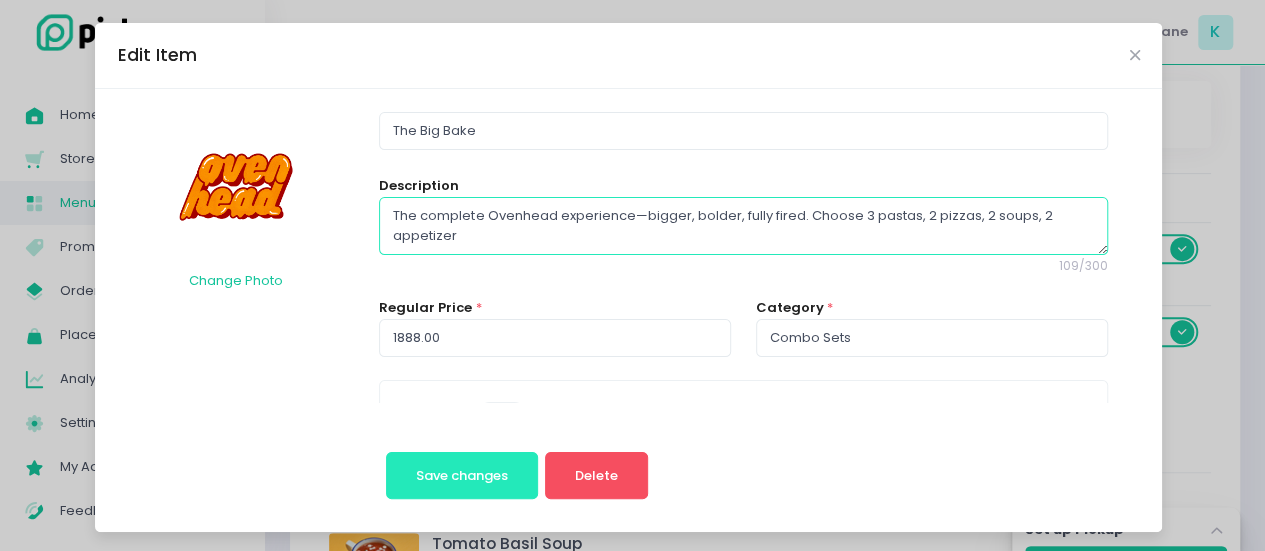 type on "The complete Ovenhead experience—bigger, bolder, fully fired. Choose 3 pastas, 2 pizzas, 2 soups, 2 appetizer" 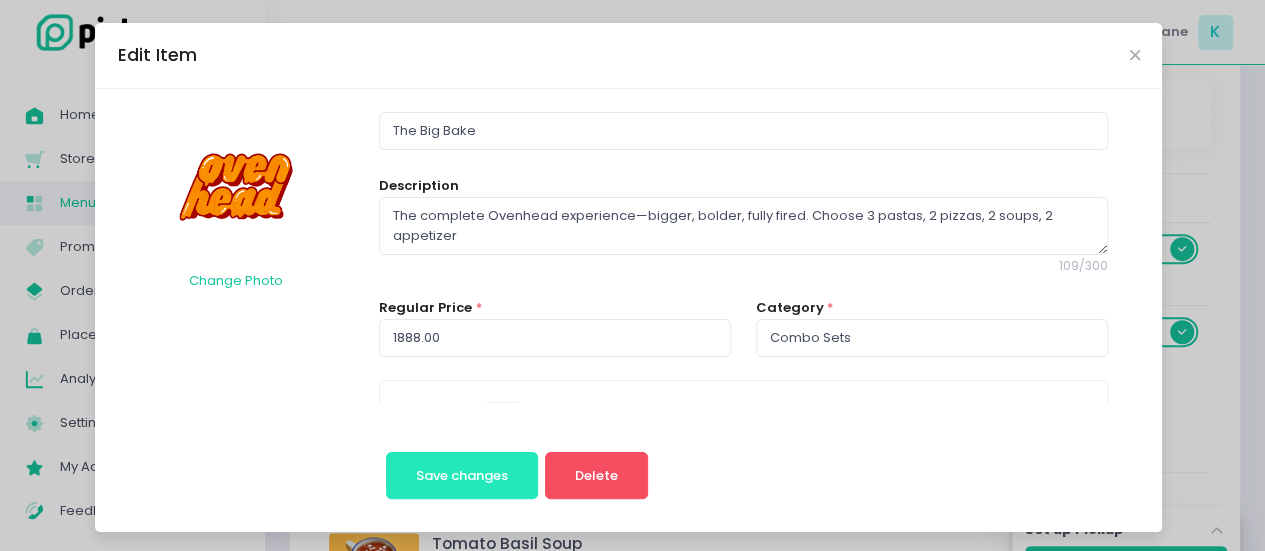 click on "Save changes" at bounding box center [462, 476] 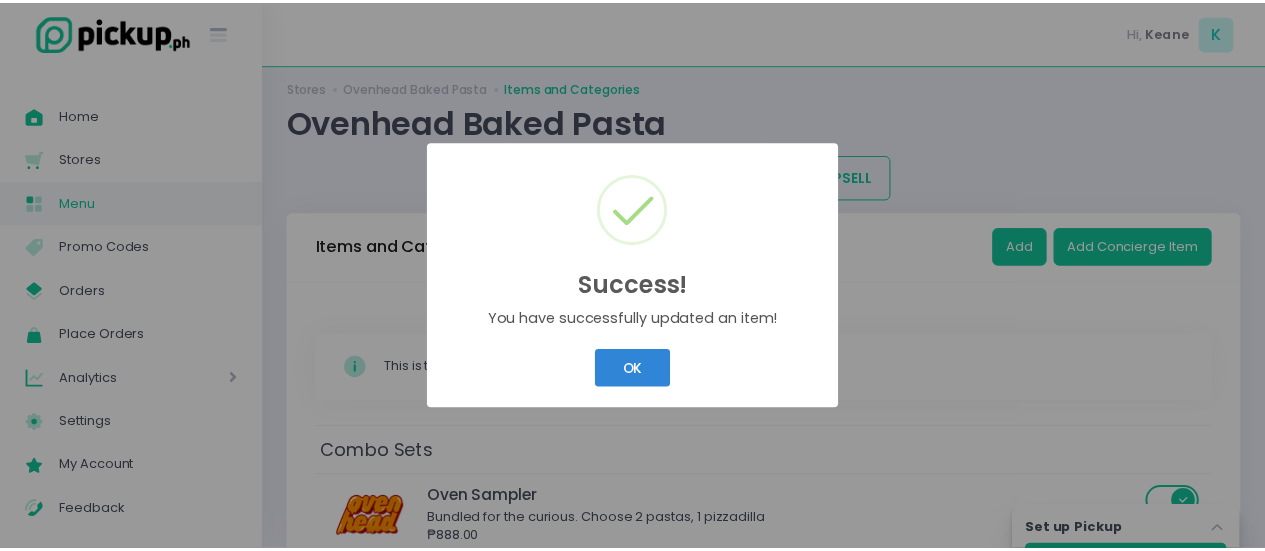 scroll, scrollTop: 272, scrollLeft: 0, axis: vertical 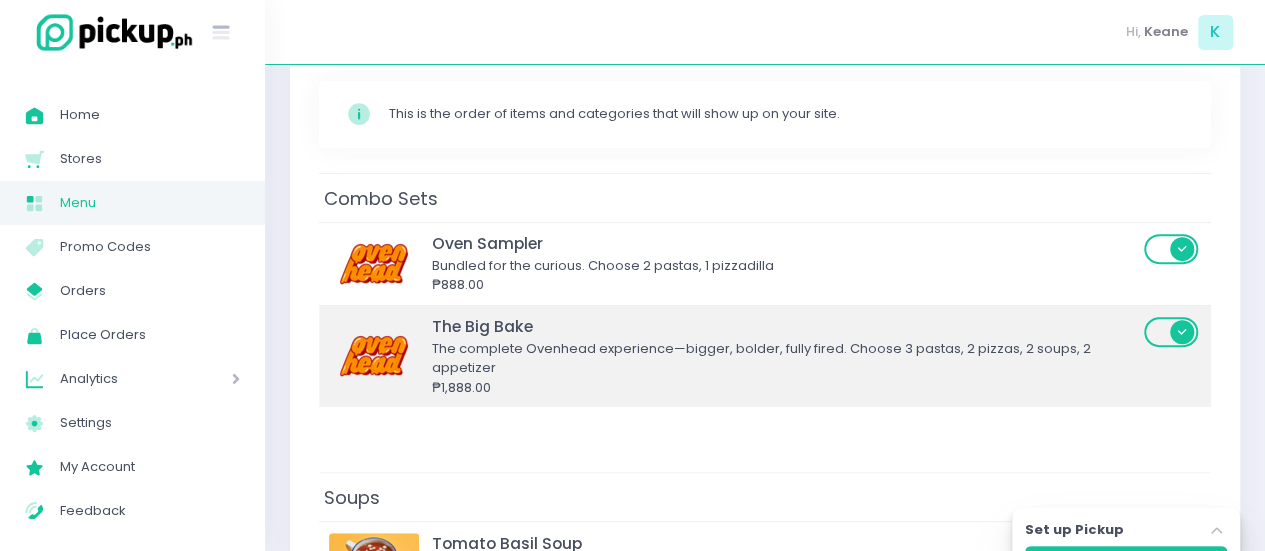 click on "The Big Bake" at bounding box center (785, 326) 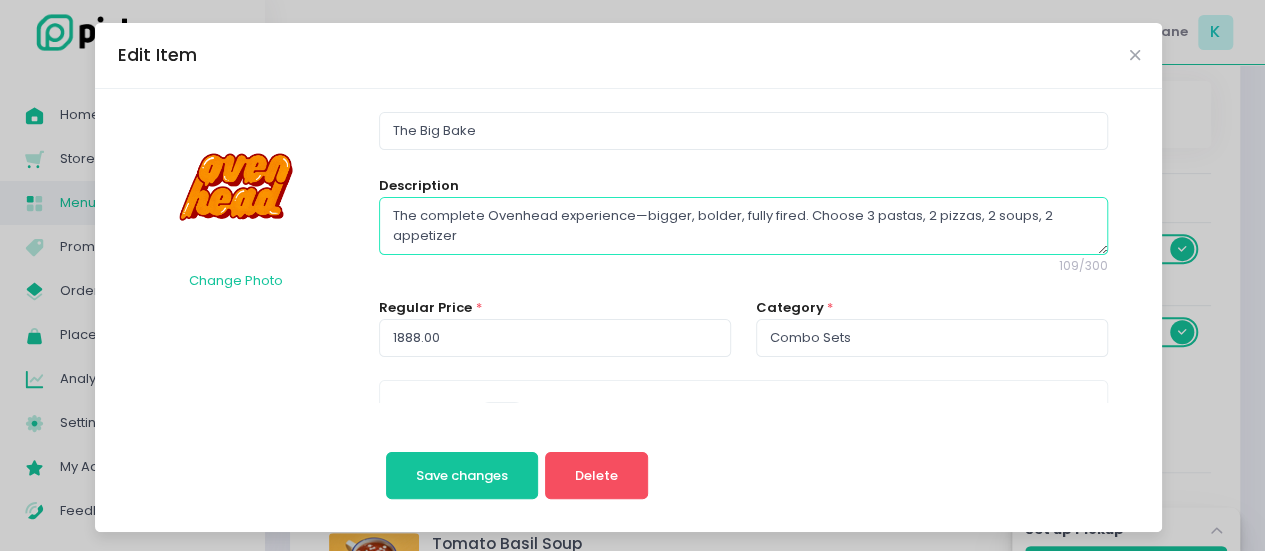 drag, startPoint x: 844, startPoint y: 210, endPoint x: 861, endPoint y: 235, distance: 30.232433 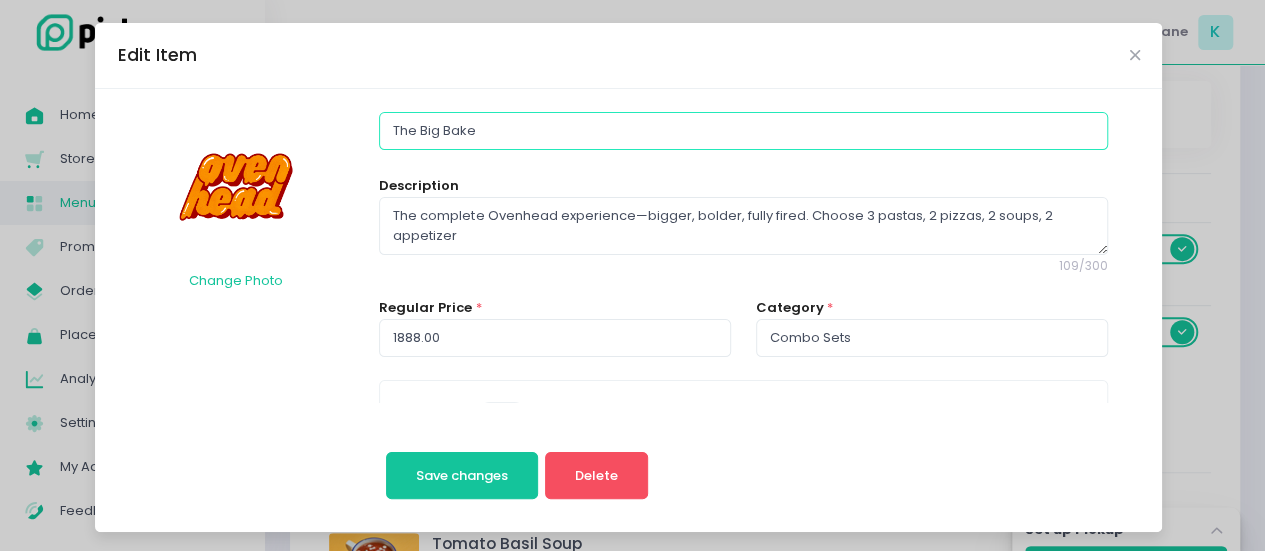 click on "The Big Bake" at bounding box center (743, 131) 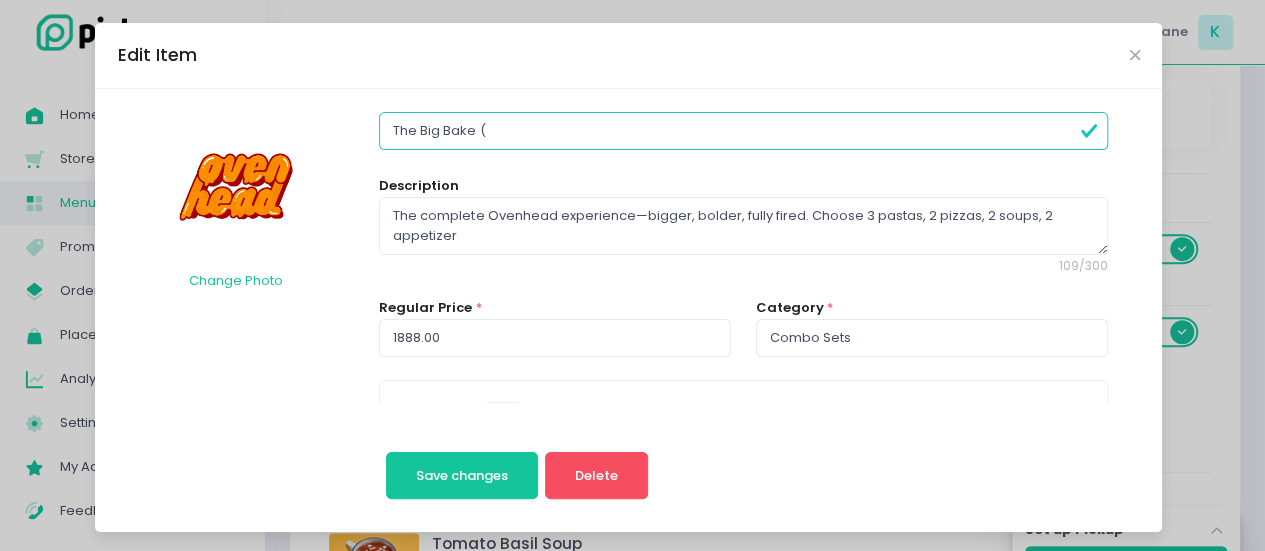 click on "The Big Bake (" at bounding box center (743, 131) 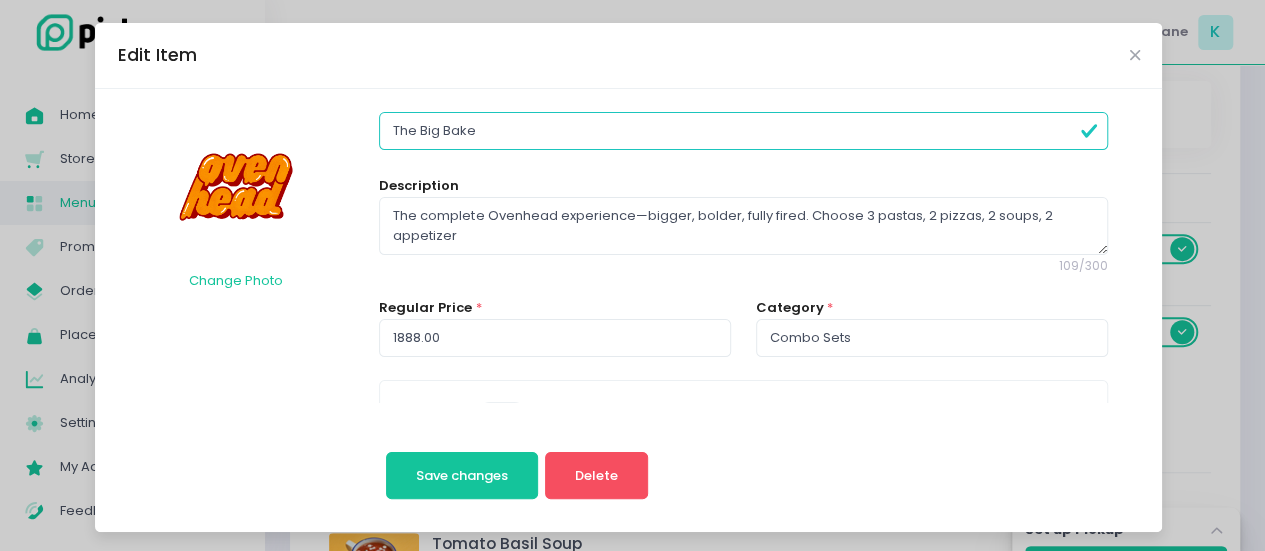 type on "The Big Bake" 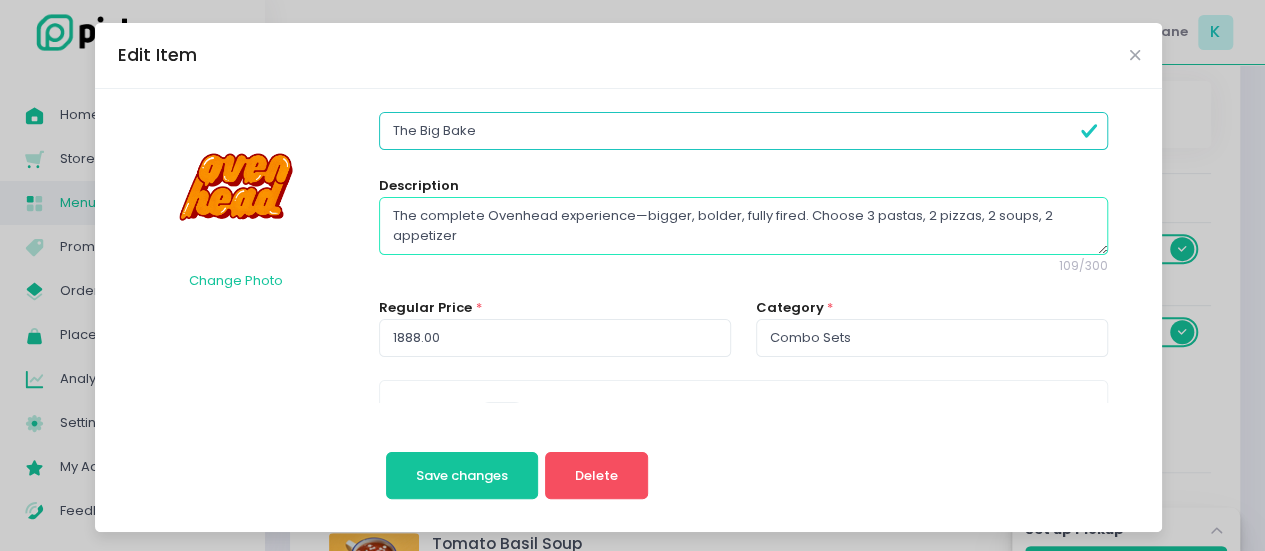 click on "The complete Ovenhead experience—bigger, bolder, fully fired. Choose 3 pastas, 2 pizzas, 2 soups, 2 appetizer" at bounding box center (743, 226) 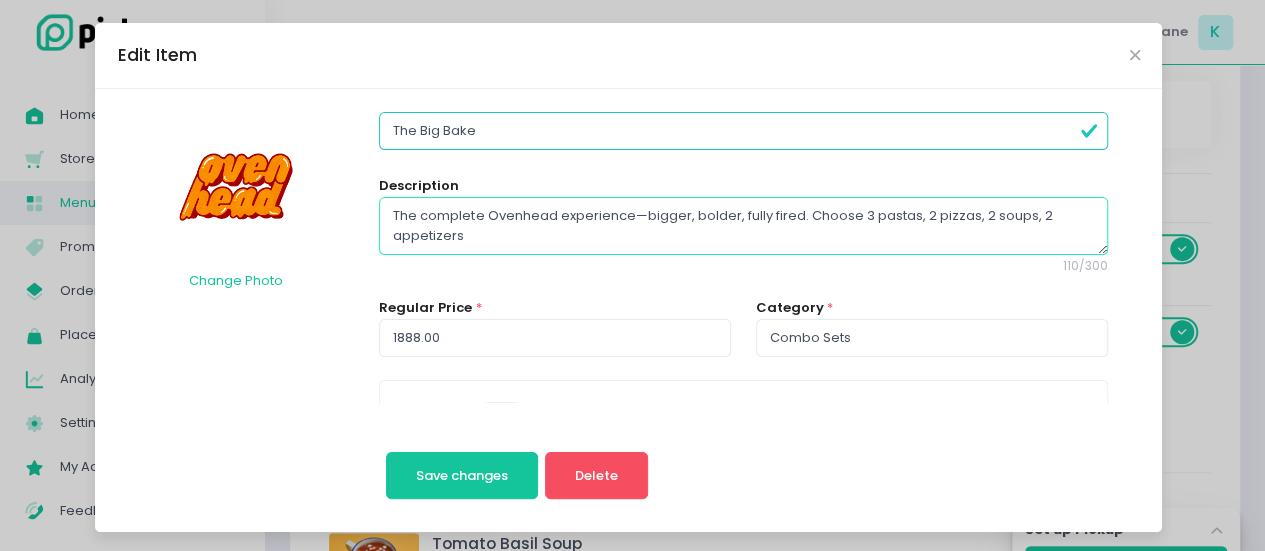 type on "The complete Ovenhead experience—bigger, bolder, fully fired. Choose 3 pastas, 2 pizzas, 2 soups, 2 appetizers" 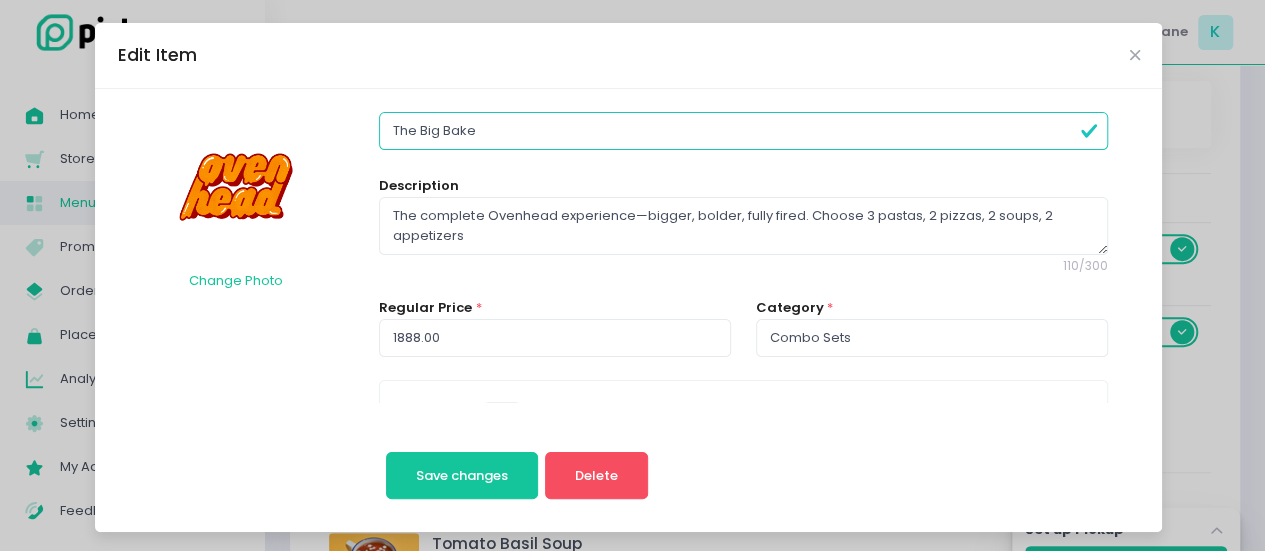 click on "The Big Bake" at bounding box center [743, 131] 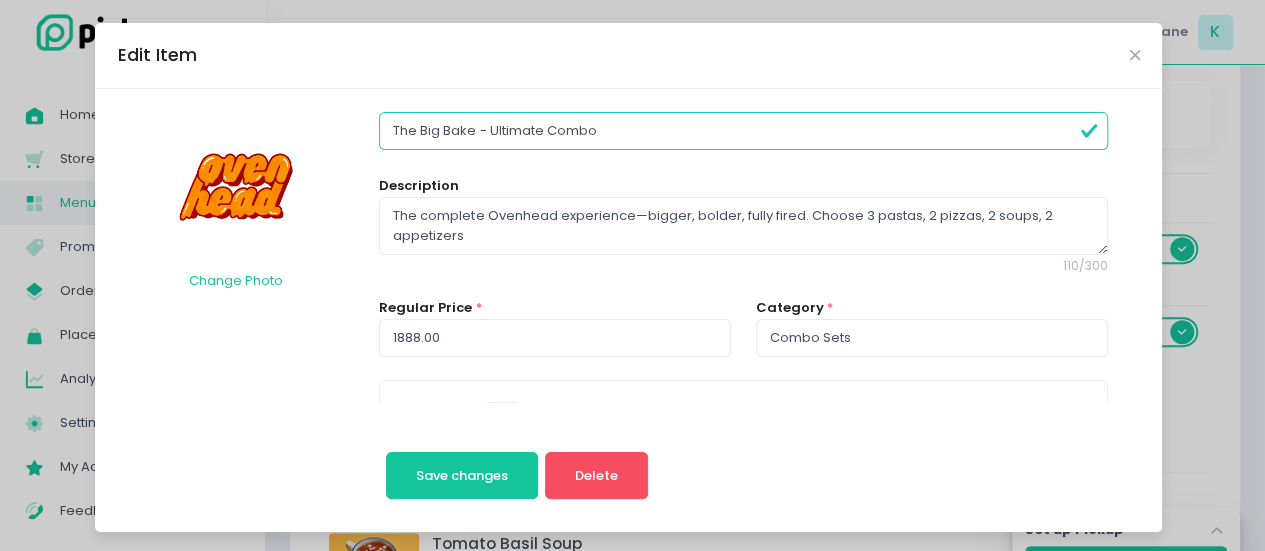 type on "The Big Bake - Ultimate Combo" 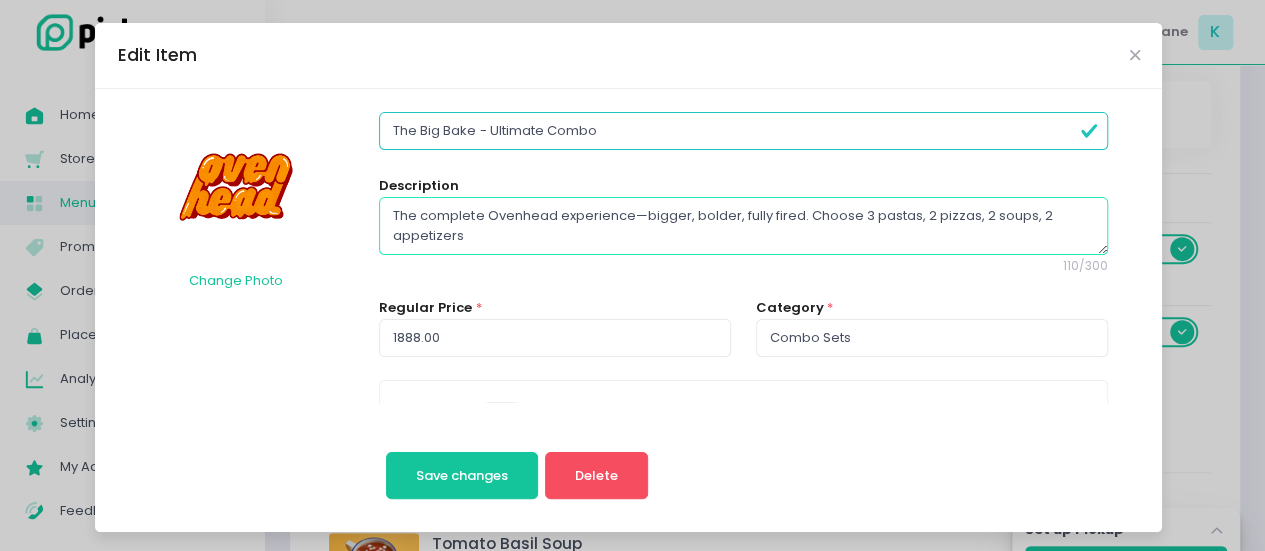 click on "The complete Ovenhead experience—bigger, bolder, fully fired. Choose 3 pastas, 2 pizzas, 2 soups, 2 appetizers" at bounding box center [743, 226] 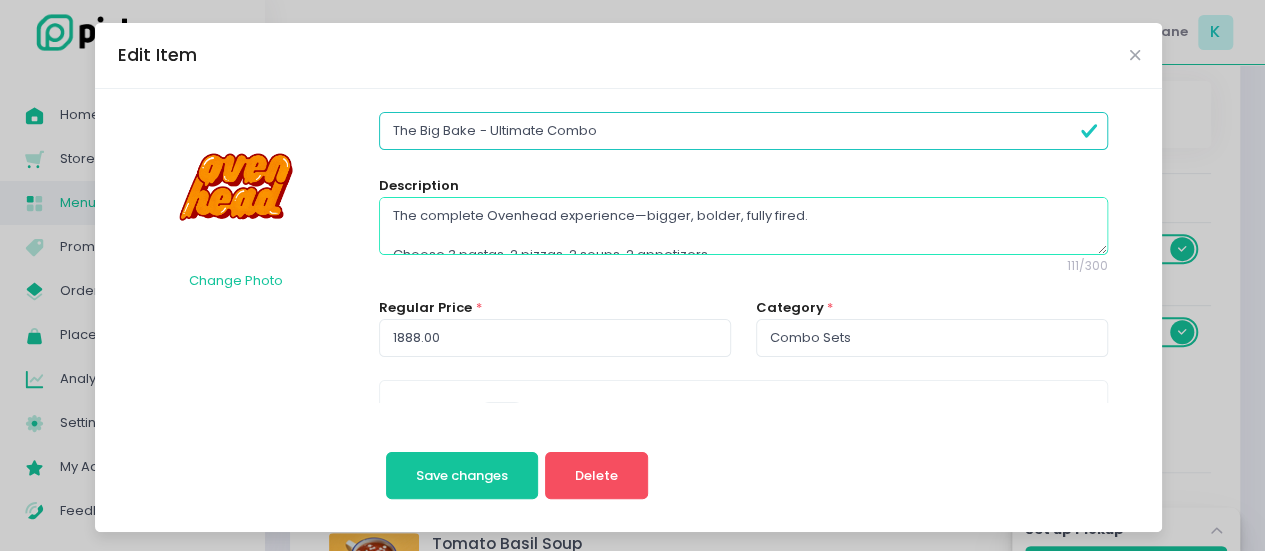 scroll, scrollTop: 10, scrollLeft: 0, axis: vertical 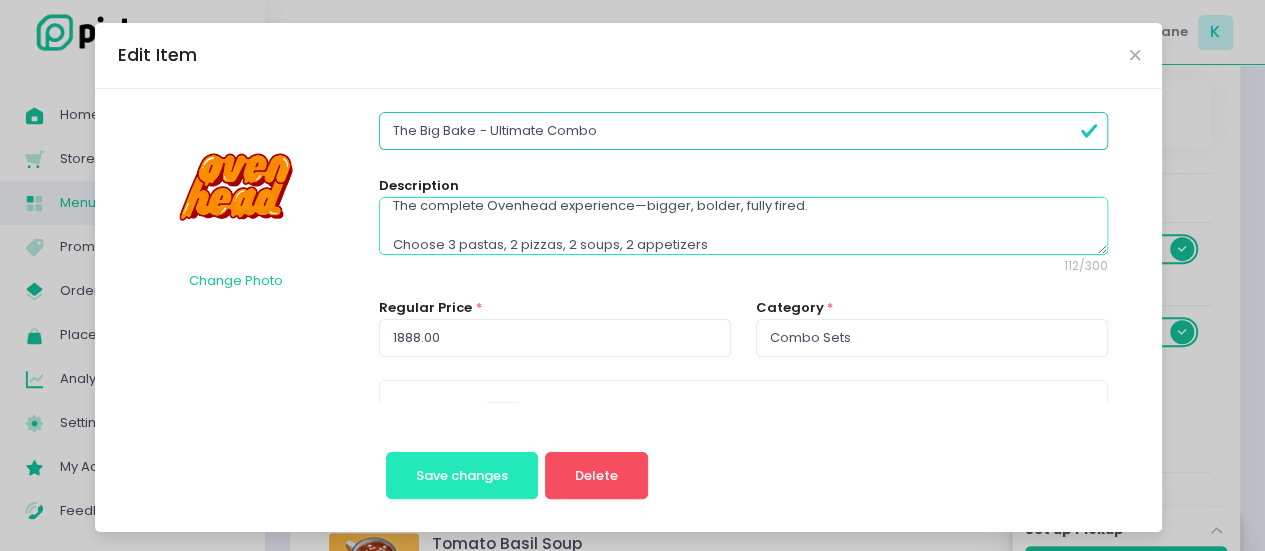 type on "The complete Ovenhead experience—bigger, bolder, fully fired.
Choose 3 pastas, 2 pizzas, 2 soups, 2 appetizers" 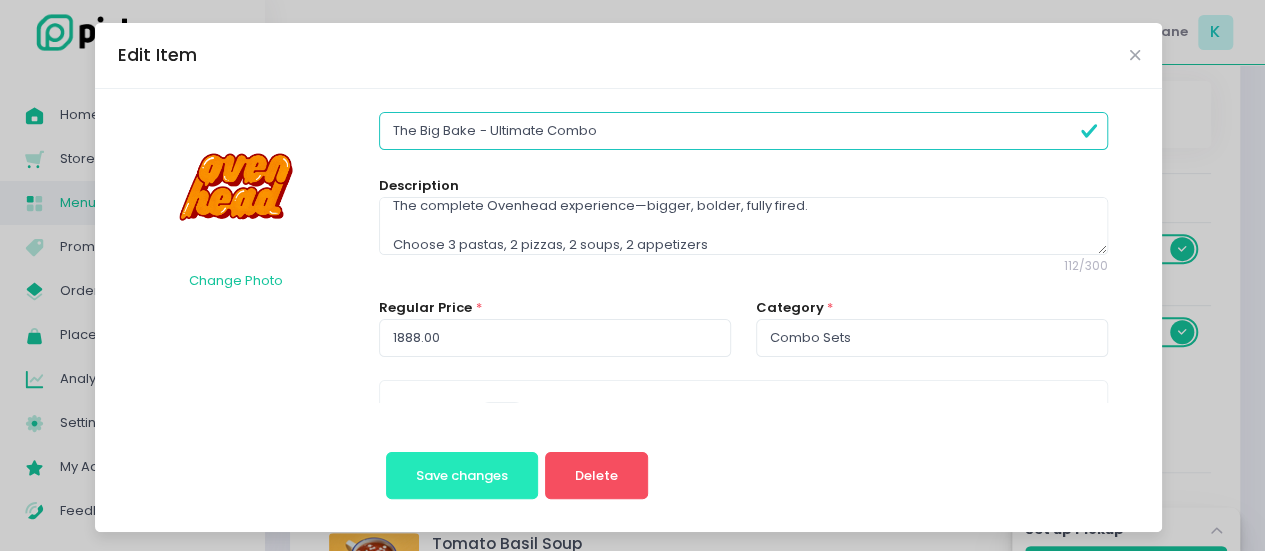 click on "Save changes" at bounding box center [462, 476] 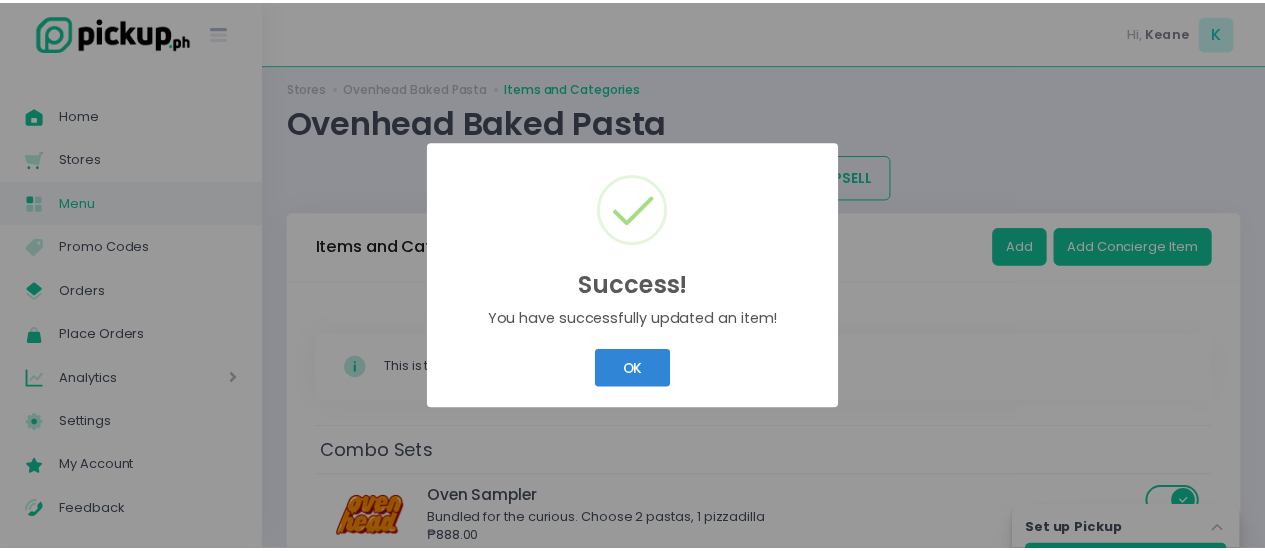 scroll, scrollTop: 272, scrollLeft: 0, axis: vertical 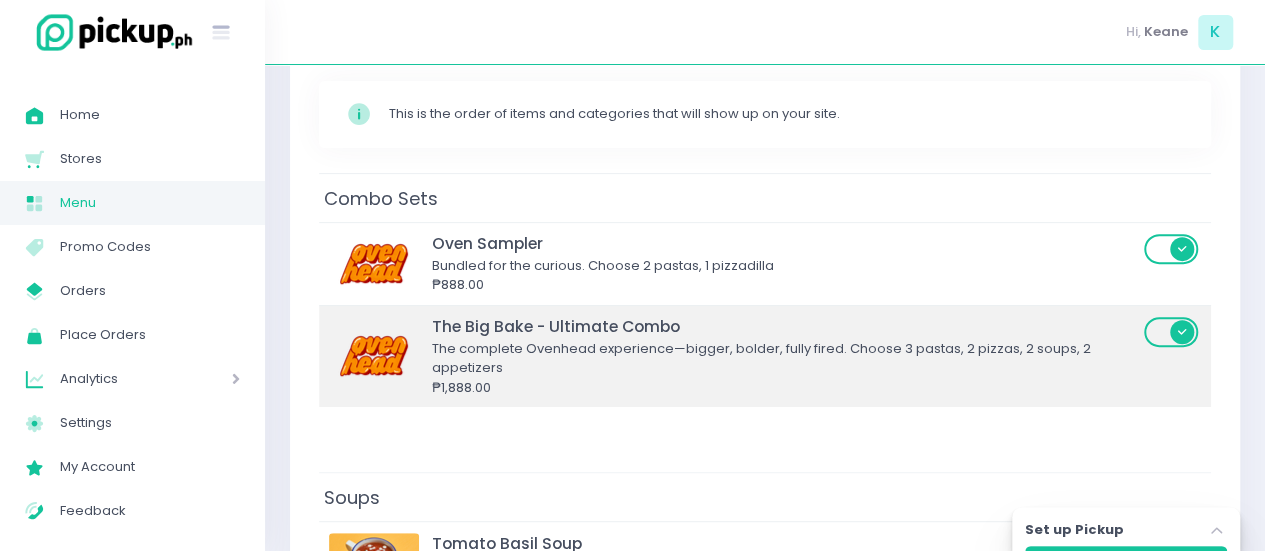 click on "The complete Ovenhead experience—bigger, bolder, fully fired.
Choose 3 pastas, 2 pizzas, 2 soups, 2 appetizers" at bounding box center [785, 358] 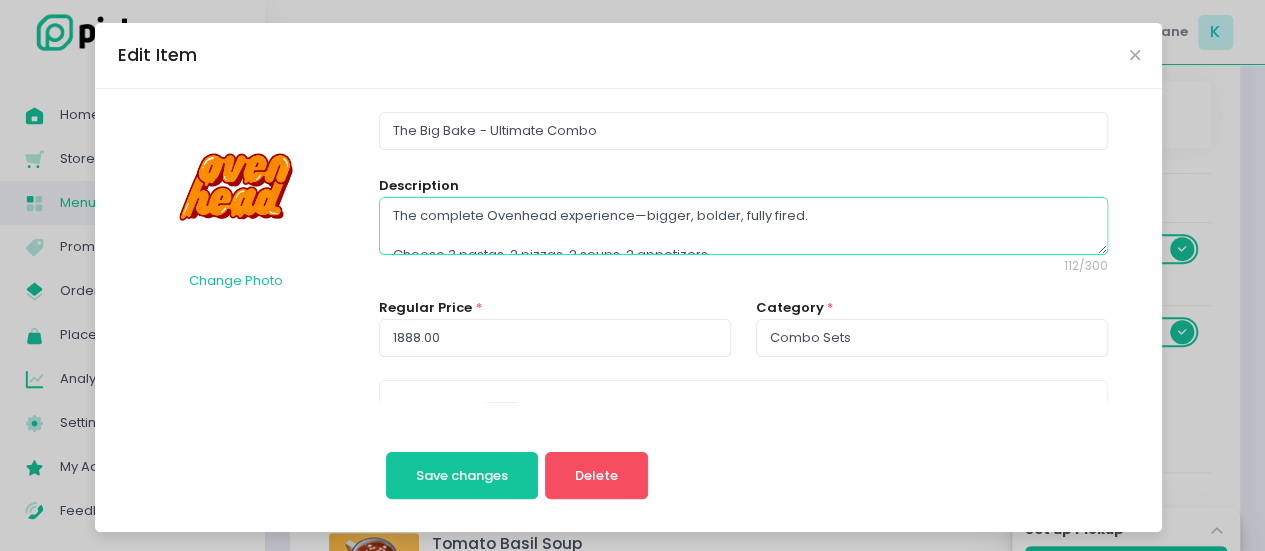 click on "The complete Ovenhead experience—bigger, bolder, fully fired.
Choose 3 pastas, 2 pizzas, 2 soups, 2 appetizers" at bounding box center [743, 226] 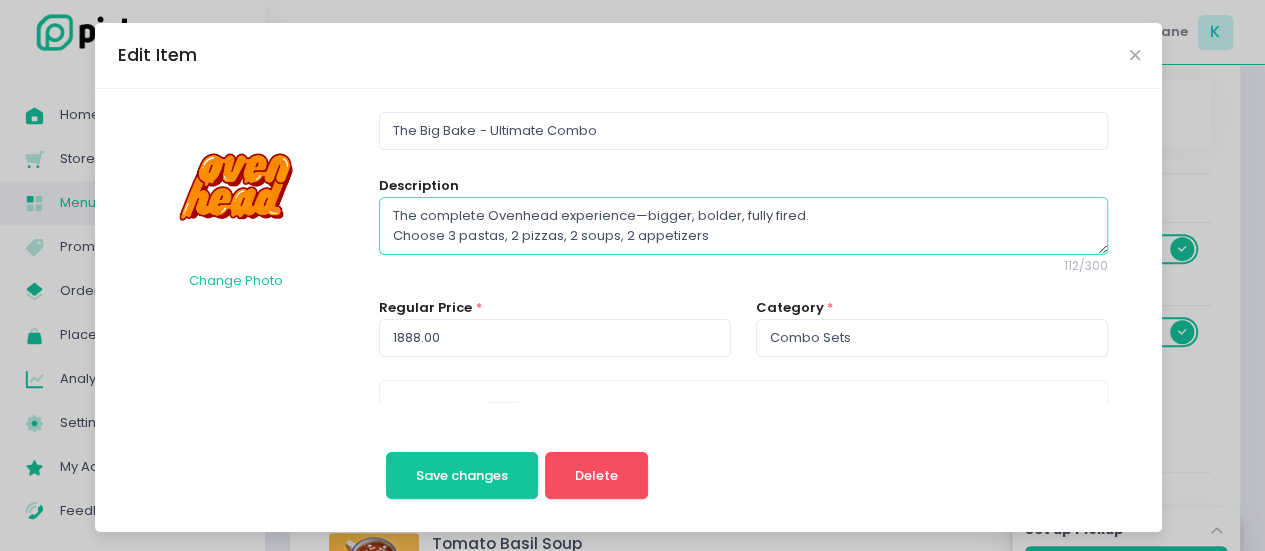 scroll, scrollTop: 0, scrollLeft: 0, axis: both 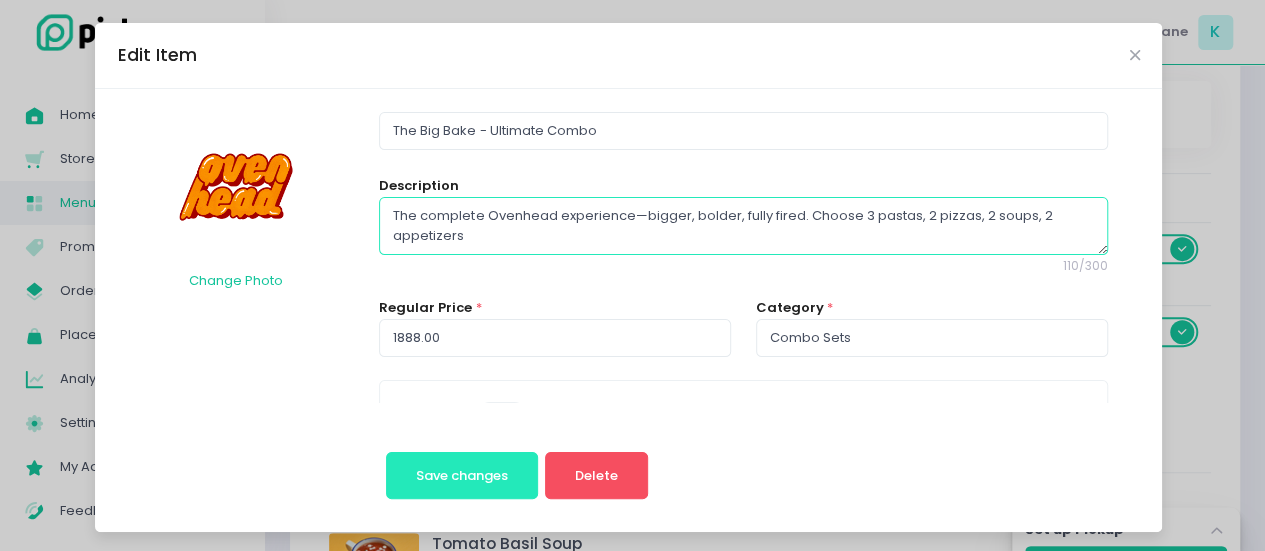 type on "The complete Ovenhead experience—bigger, bolder, fully fired. Choose 3 pastas, 2 pizzas, 2 soups, 2 appetizers" 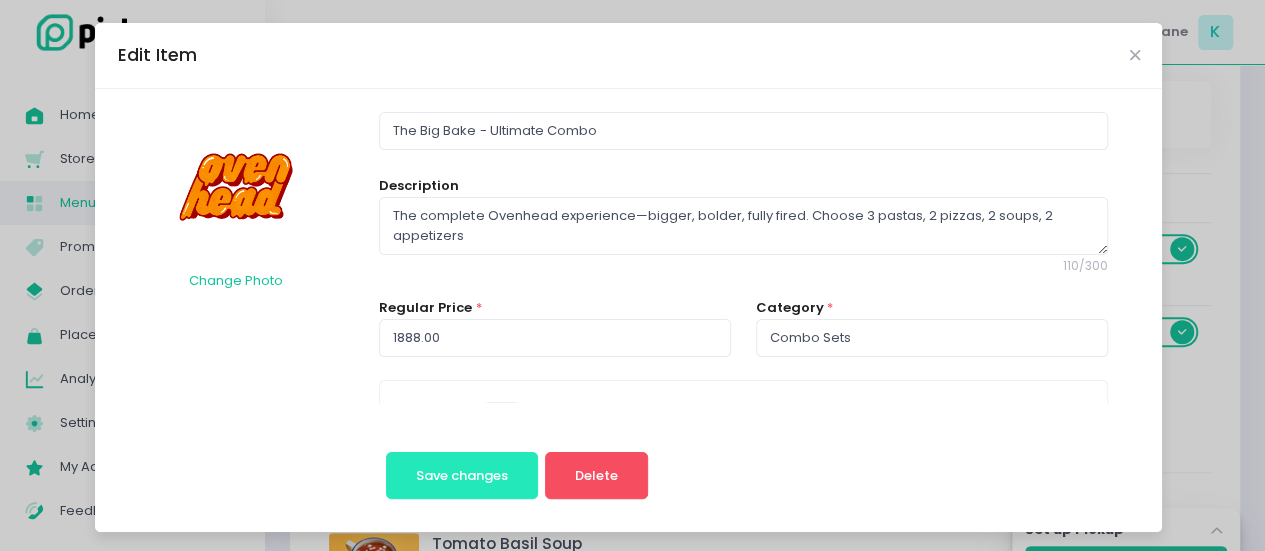 click on "Save changes" at bounding box center (462, 475) 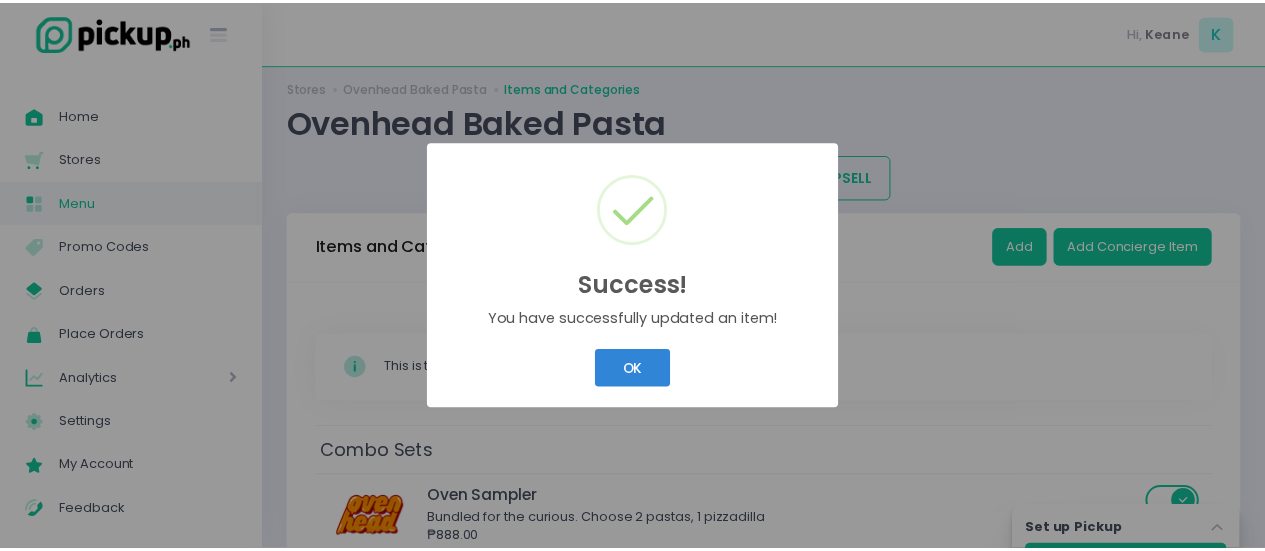 scroll, scrollTop: 272, scrollLeft: 0, axis: vertical 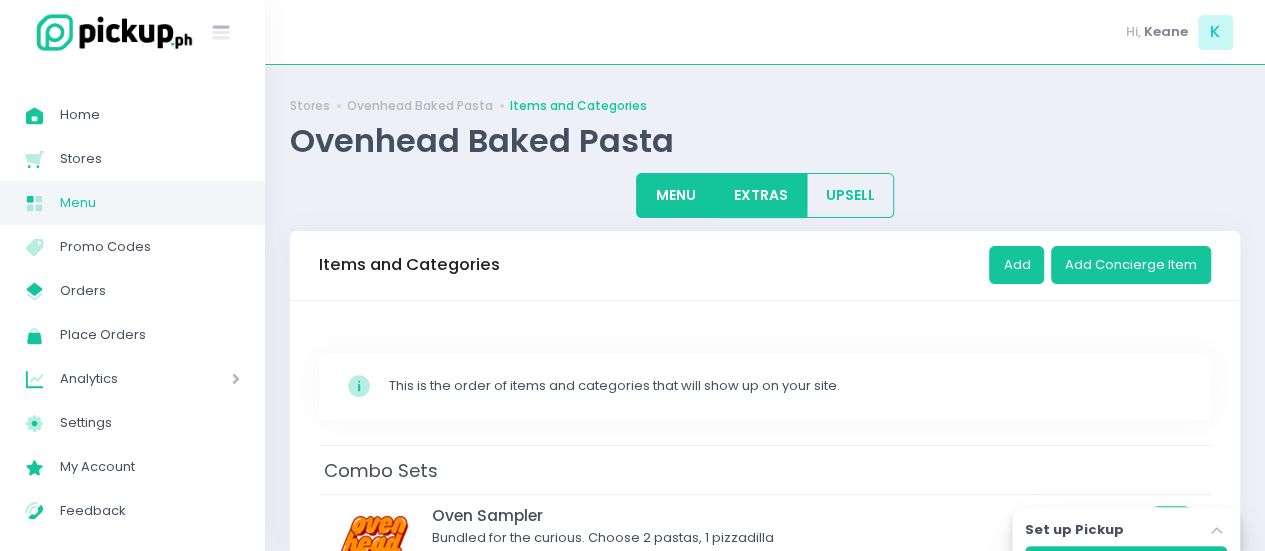 click on "EXTRAS" at bounding box center [760, 195] 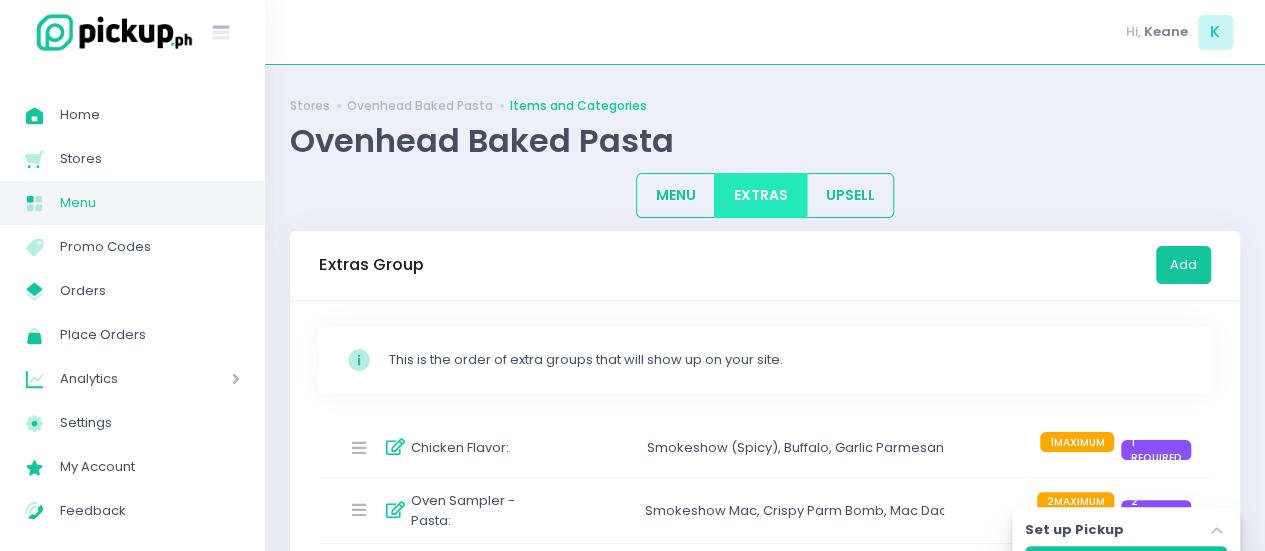 scroll, scrollTop: 123, scrollLeft: 0, axis: vertical 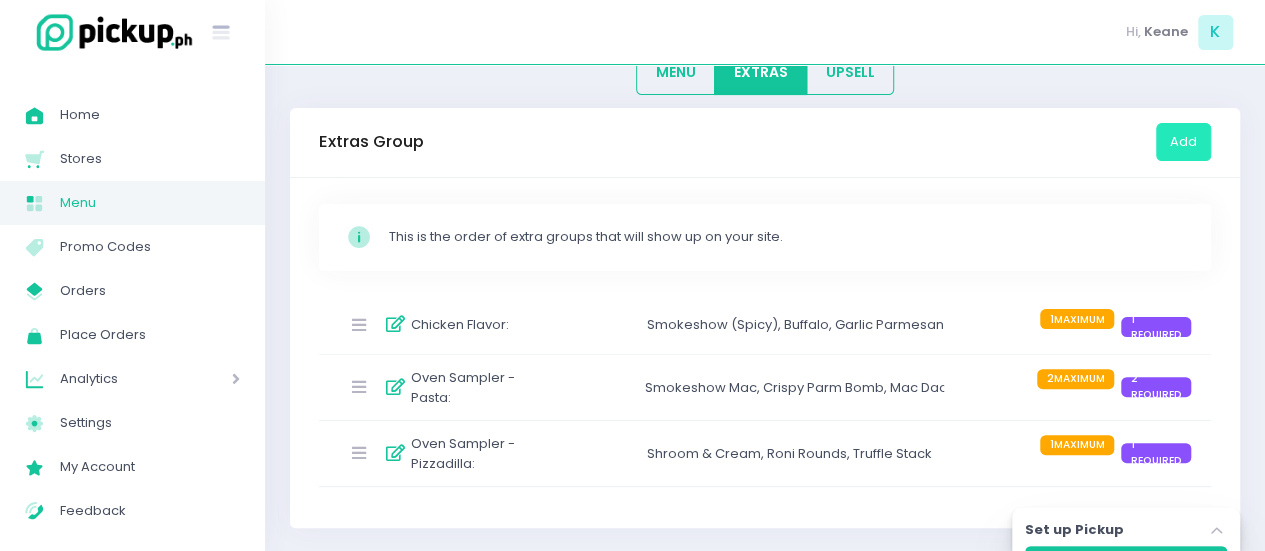 click on "Add" at bounding box center [1183, 142] 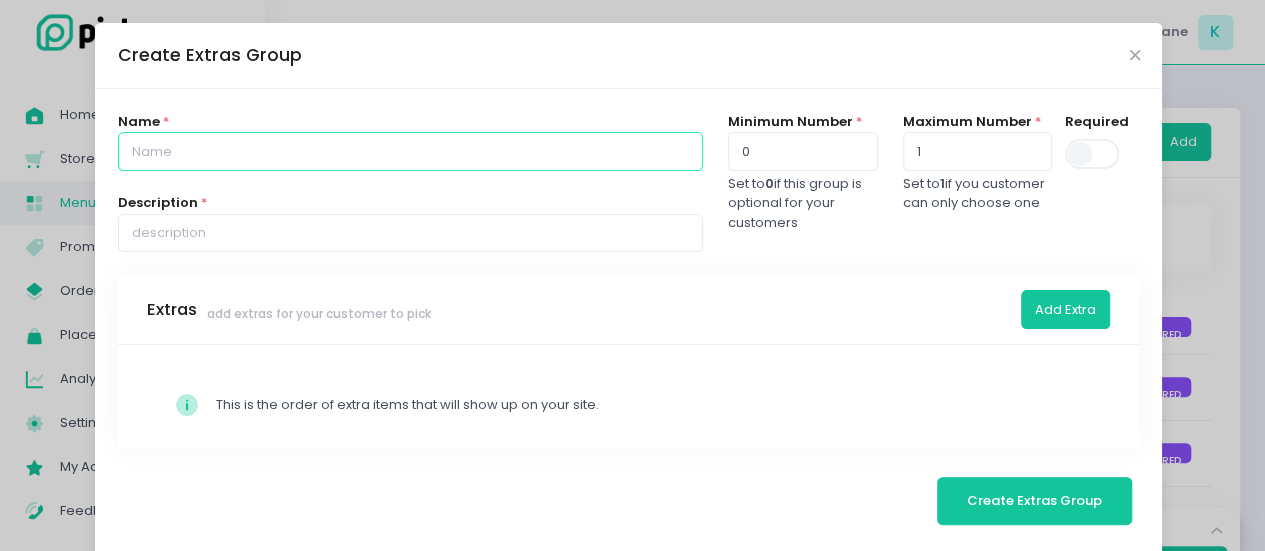 click at bounding box center (410, 151) 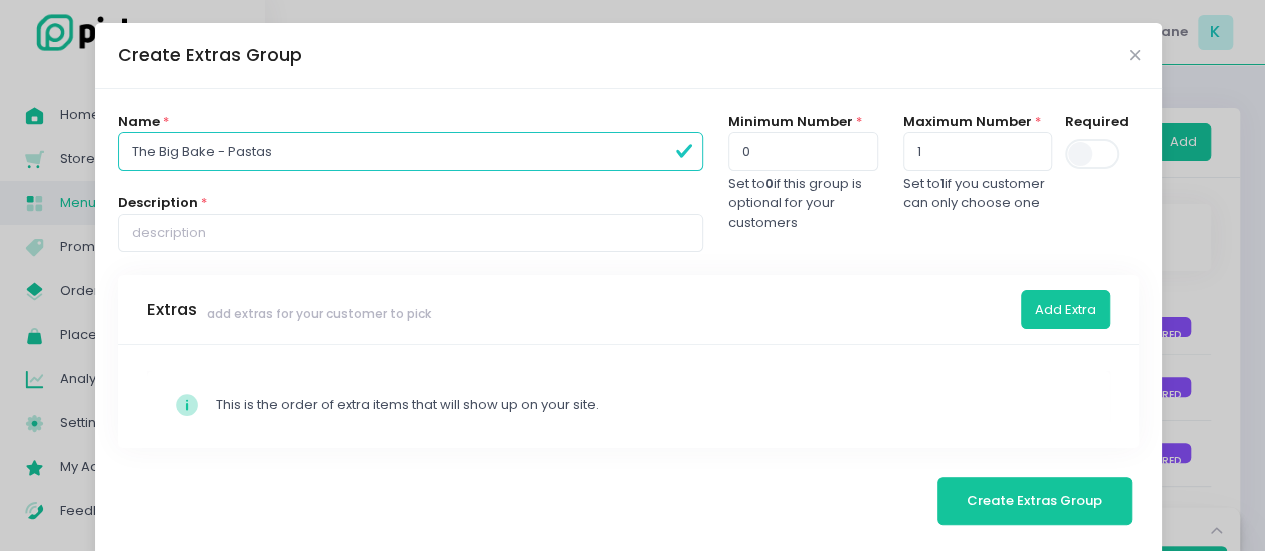 type on "The Big Bake - Pastas" 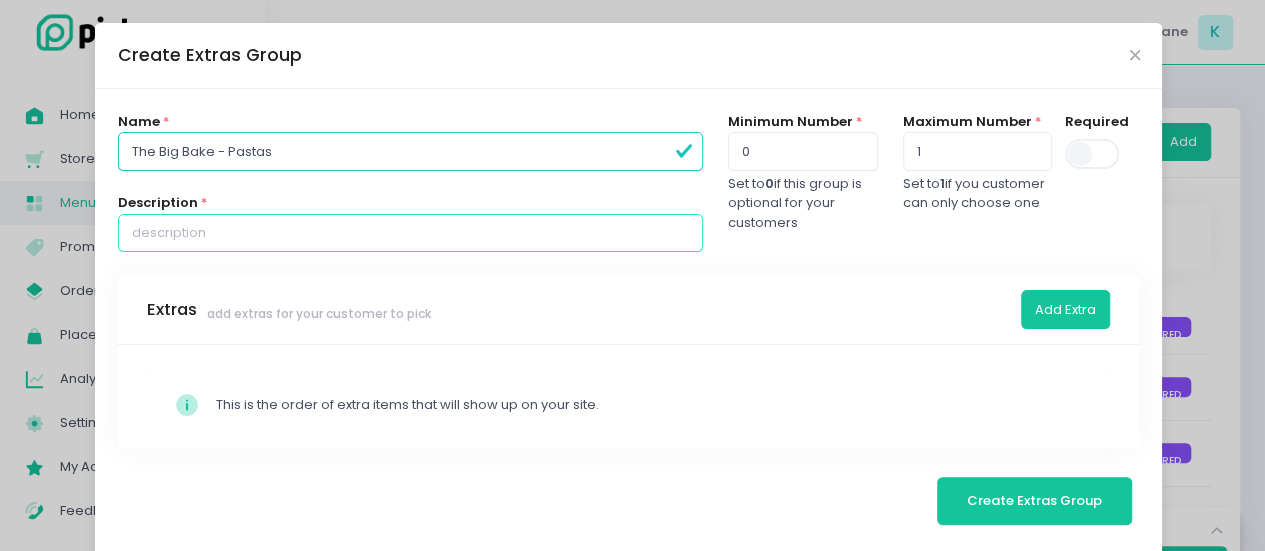 click at bounding box center [410, 233] 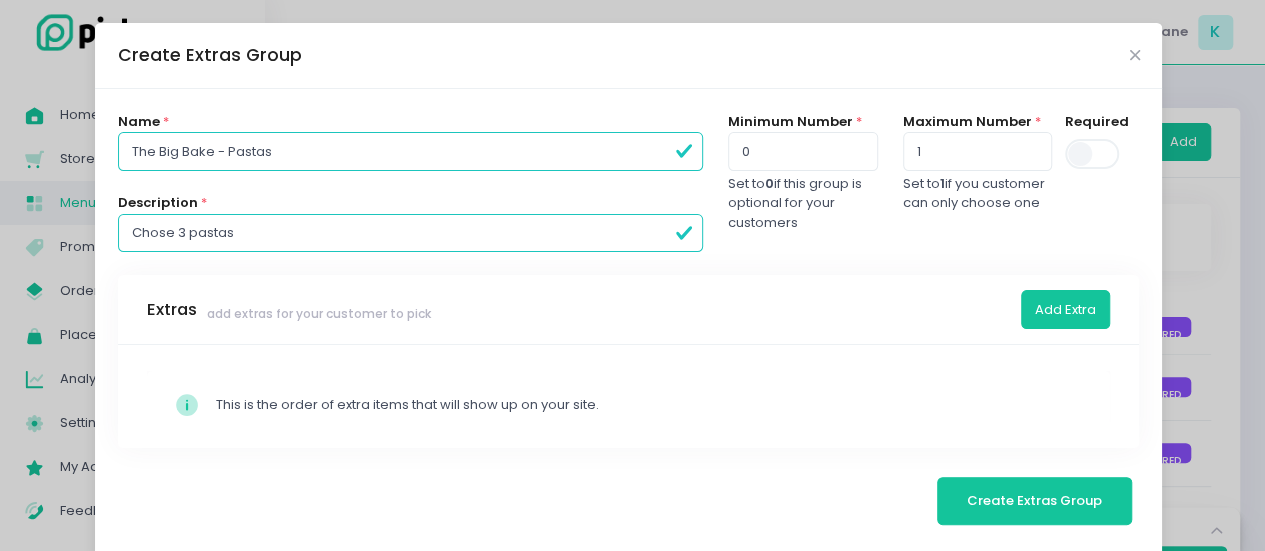 type on "Chose 3 pastas" 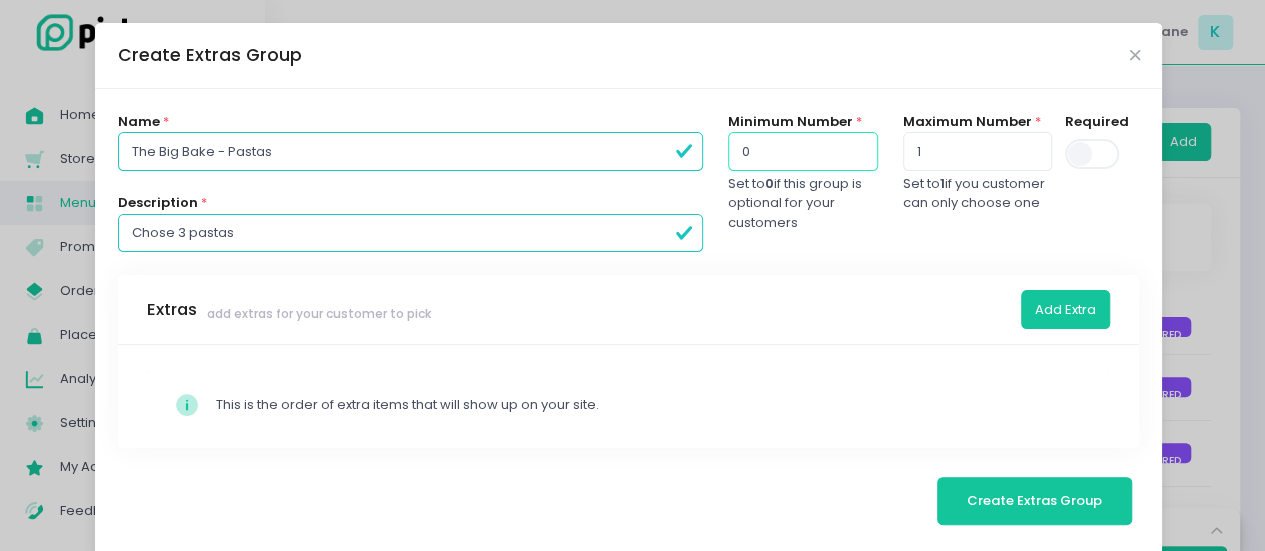 drag, startPoint x: 775, startPoint y: 148, endPoint x: 846, endPoint y: 149, distance: 71.00704 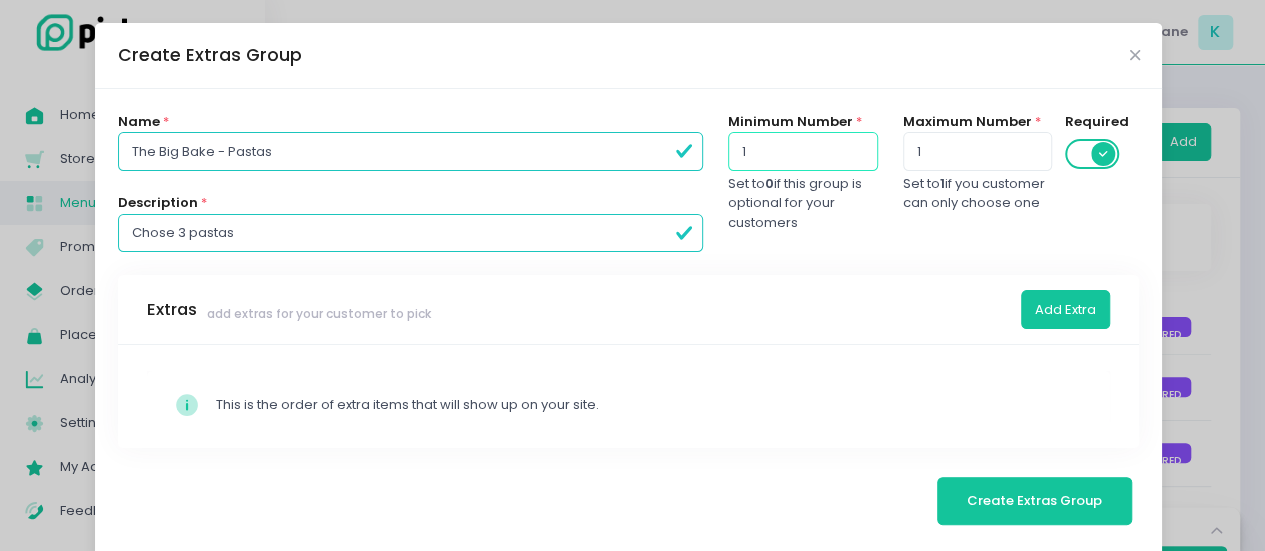 type on "1" 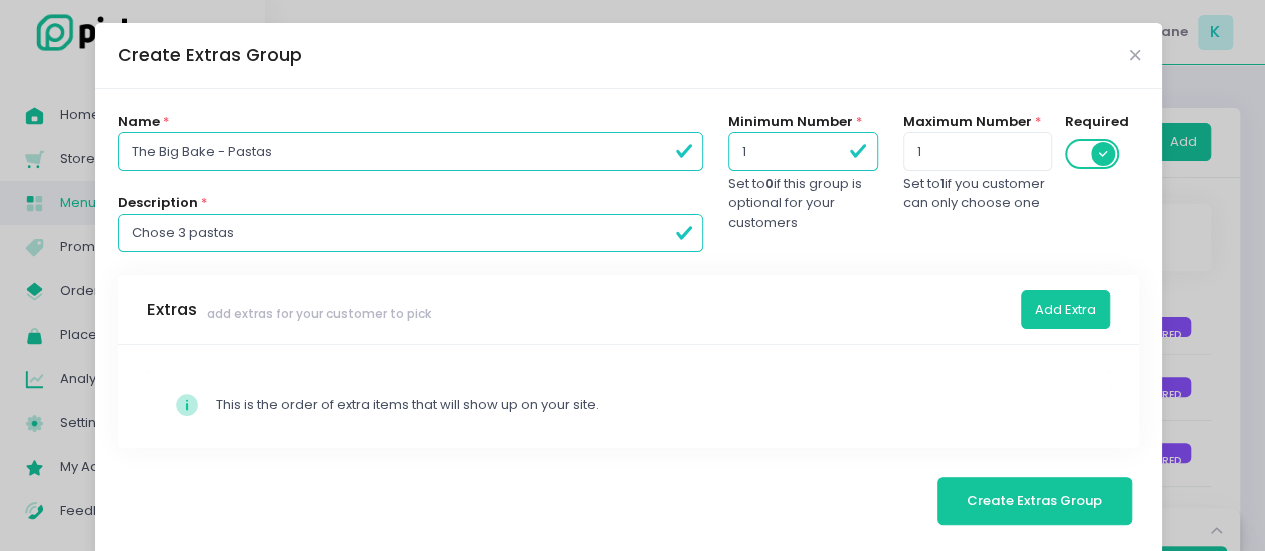 click on "1" at bounding box center (802, 151) 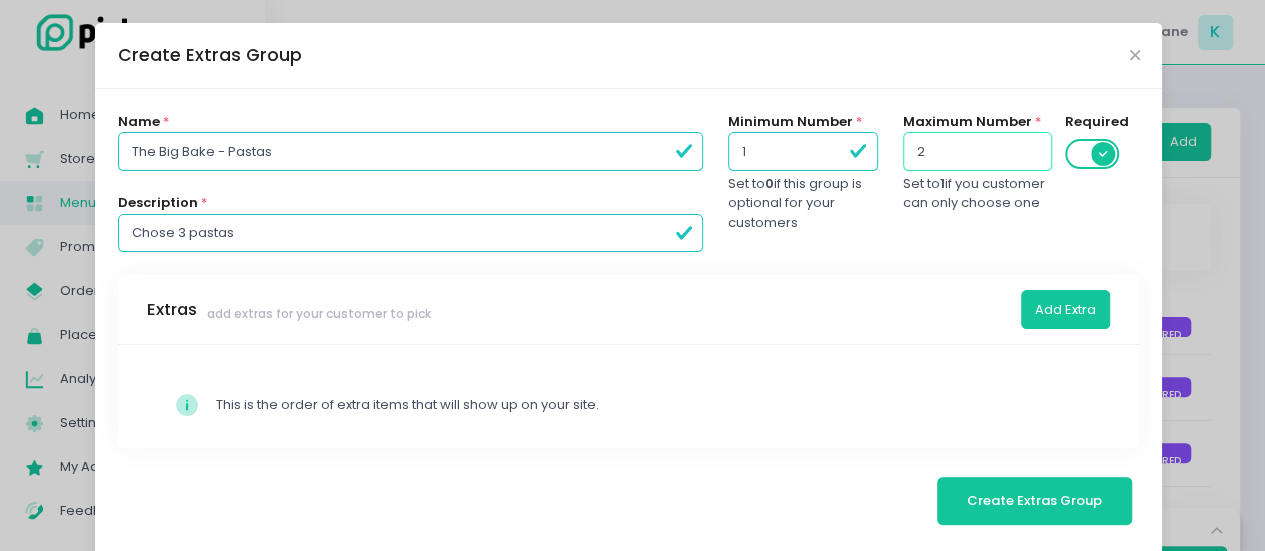 click on "2" at bounding box center [977, 151] 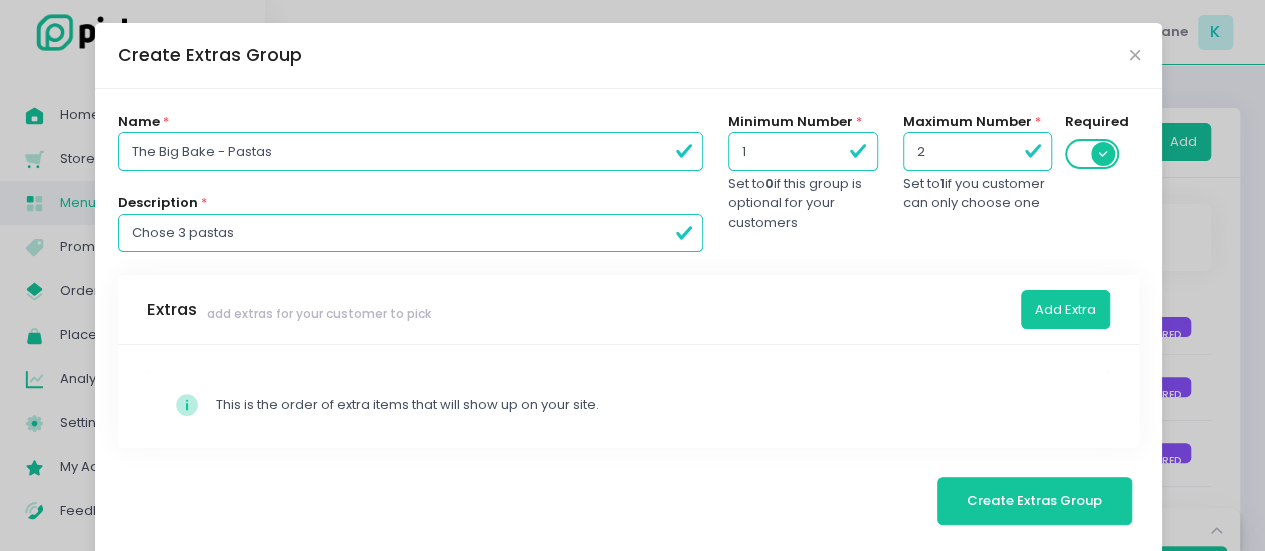 click on "2" at bounding box center [977, 151] 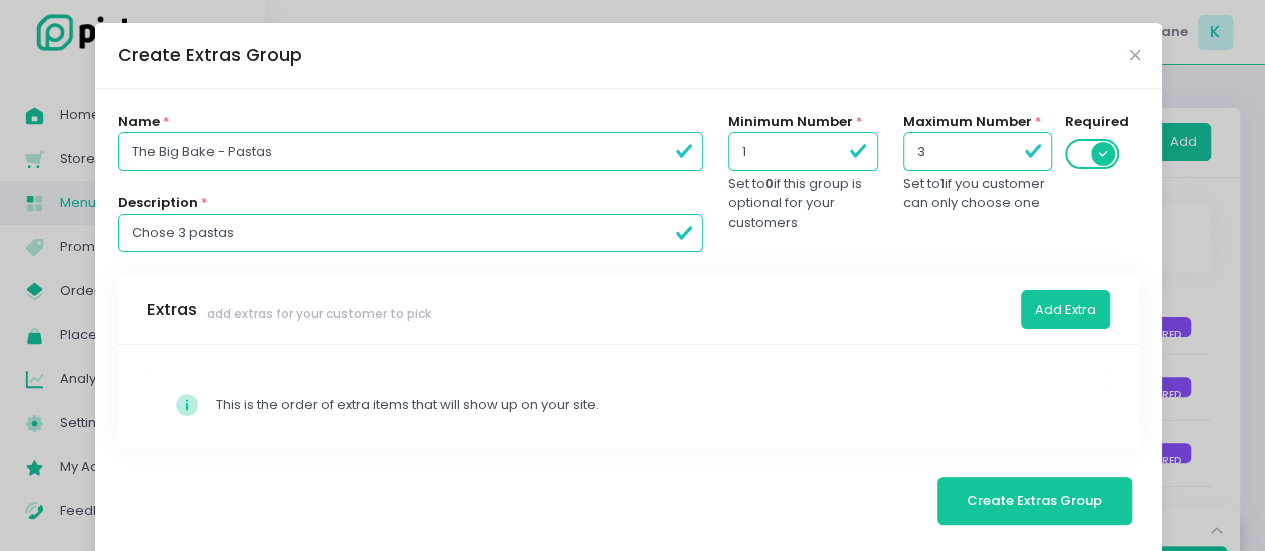 type on "3" 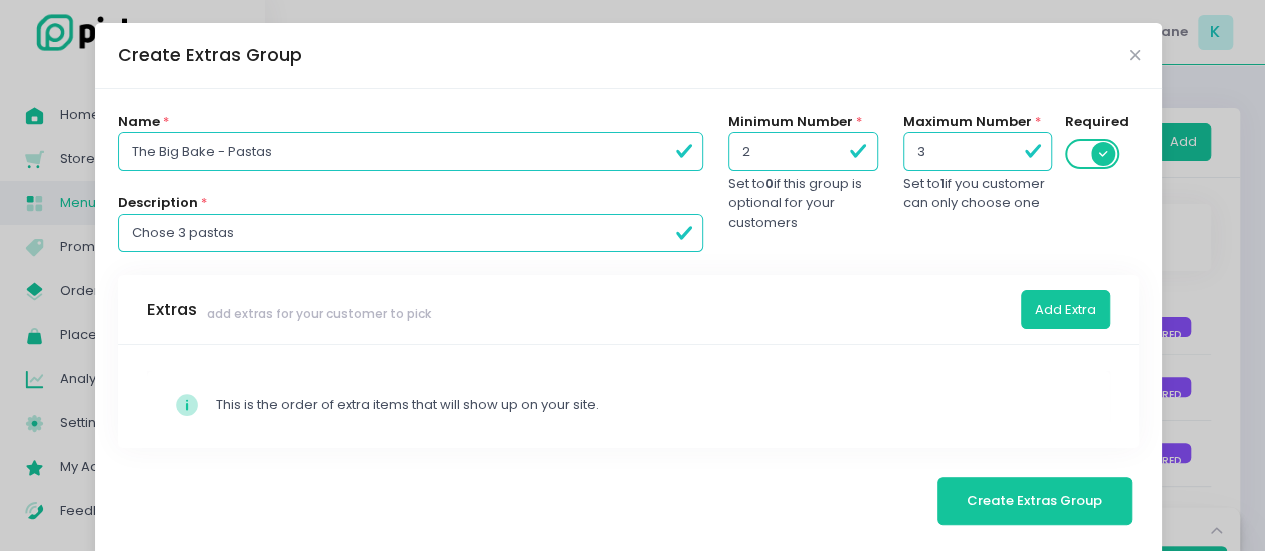 click on "2" at bounding box center [802, 151] 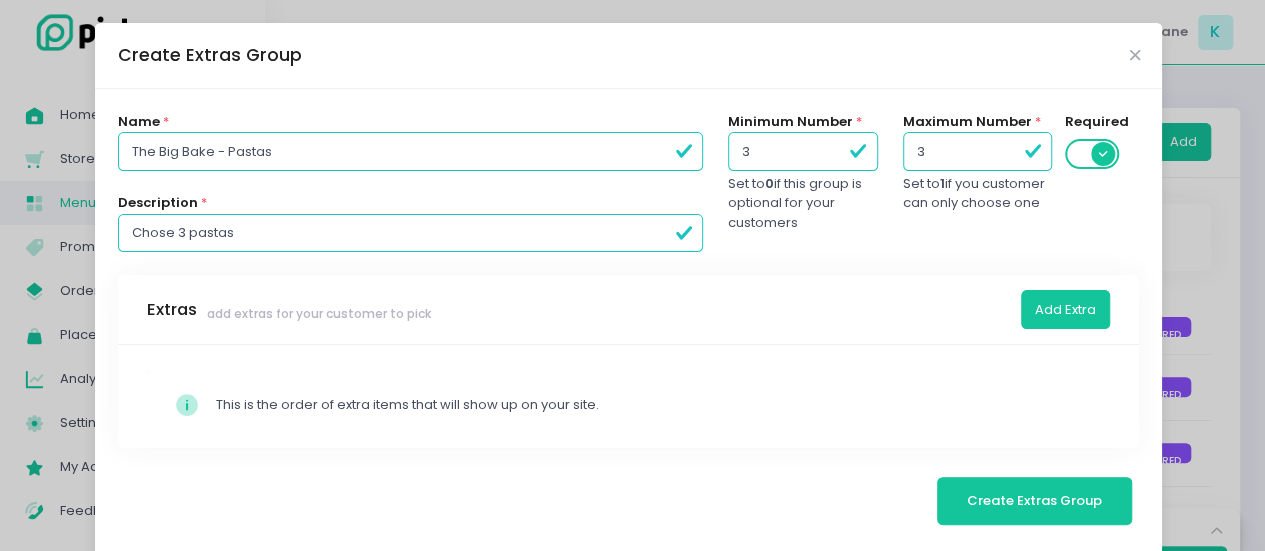 click on "3" at bounding box center [802, 151] 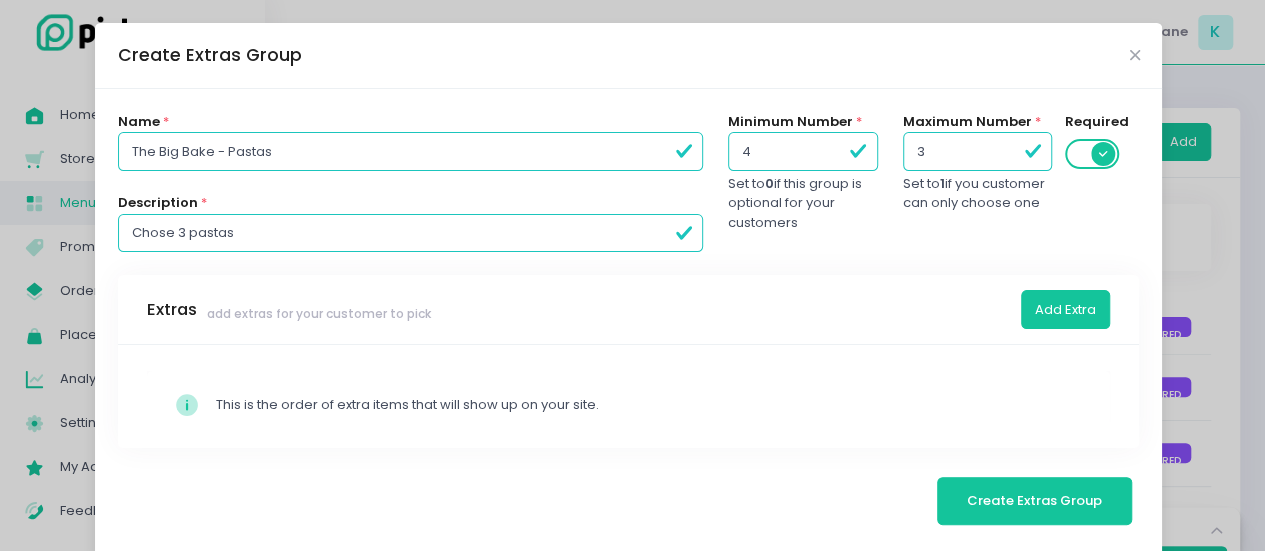 click on "4" at bounding box center [802, 151] 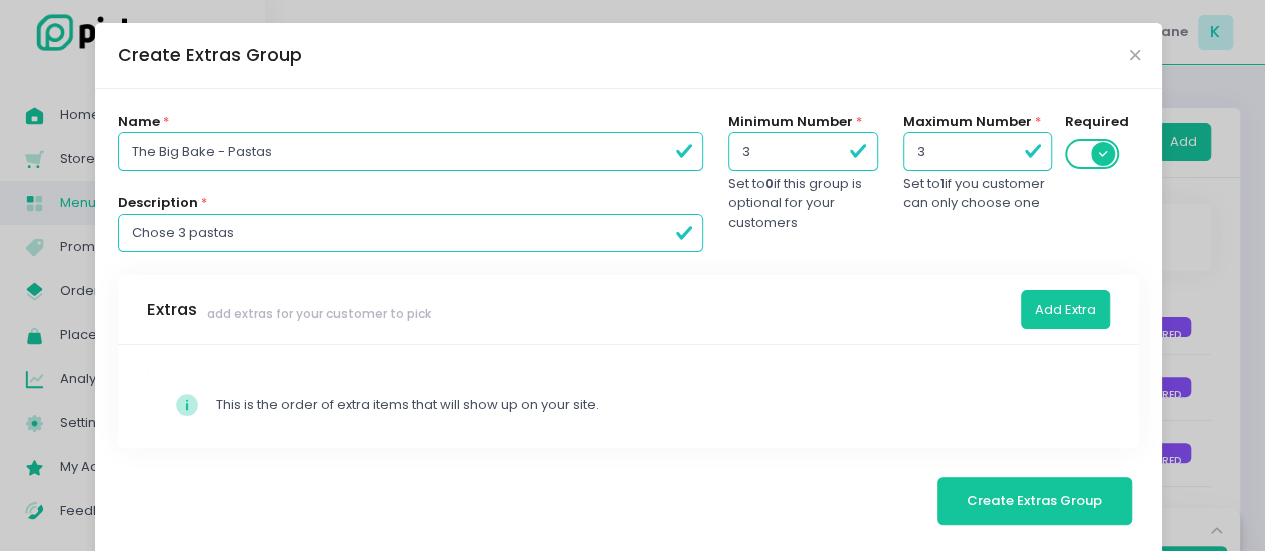 type on "3" 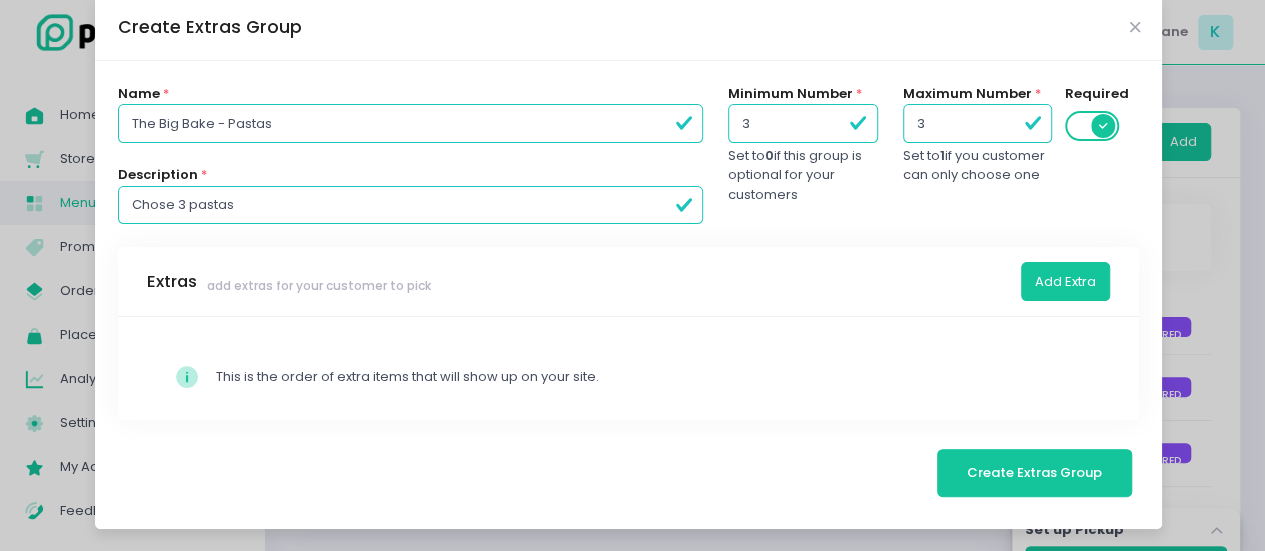 scroll, scrollTop: 40, scrollLeft: 0, axis: vertical 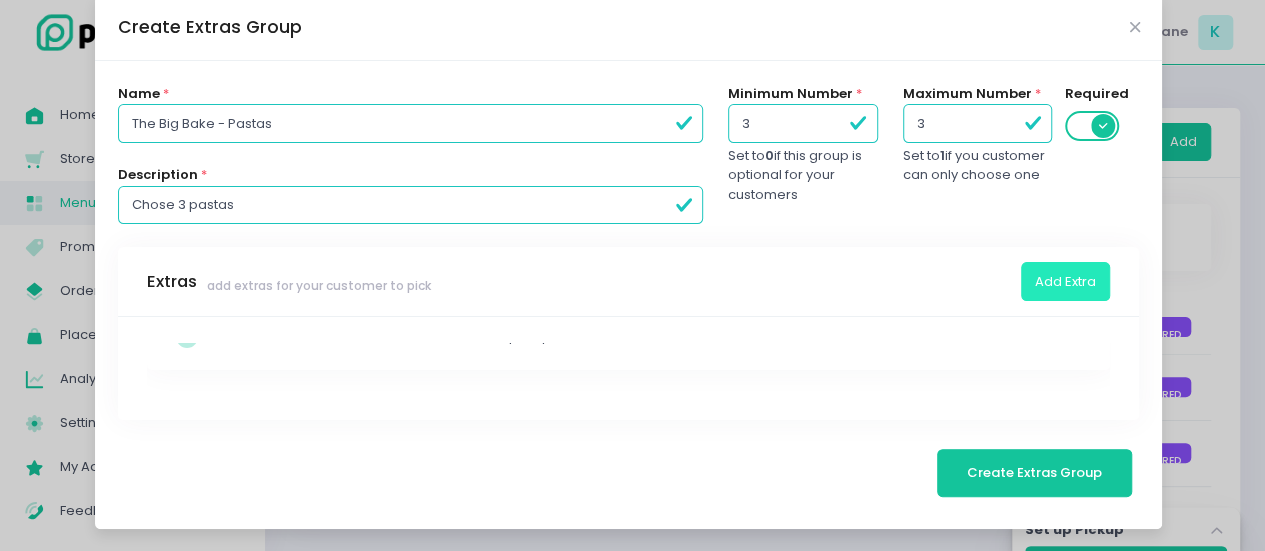 click on "Add Extra" at bounding box center [1065, 281] 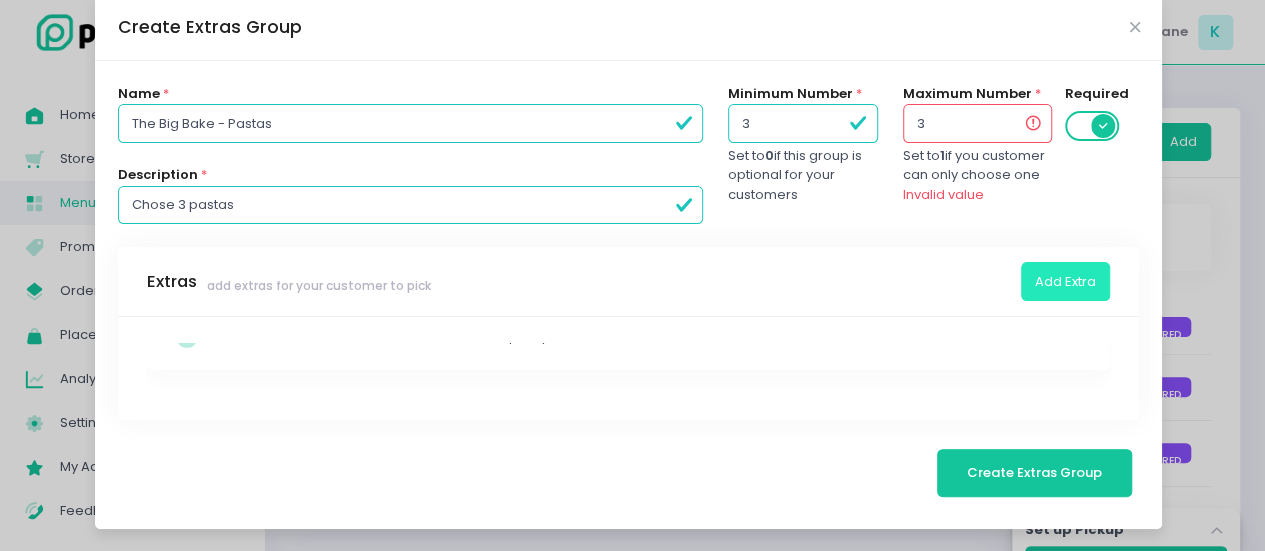 click on "Add Extra" at bounding box center [1065, 281] 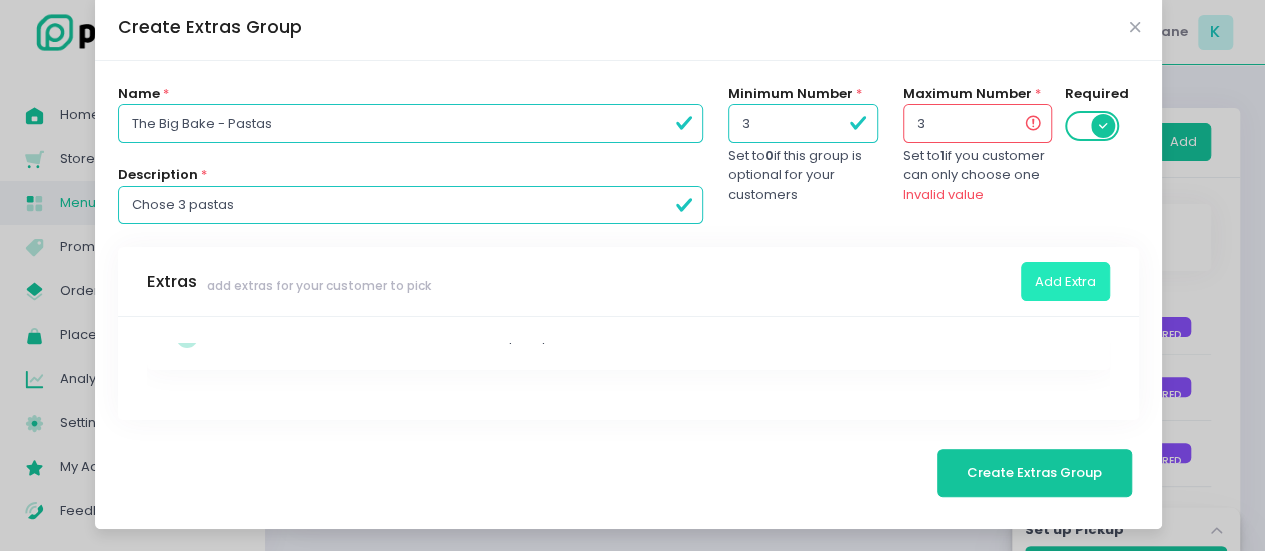 click on "Add Extra" at bounding box center [1065, 281] 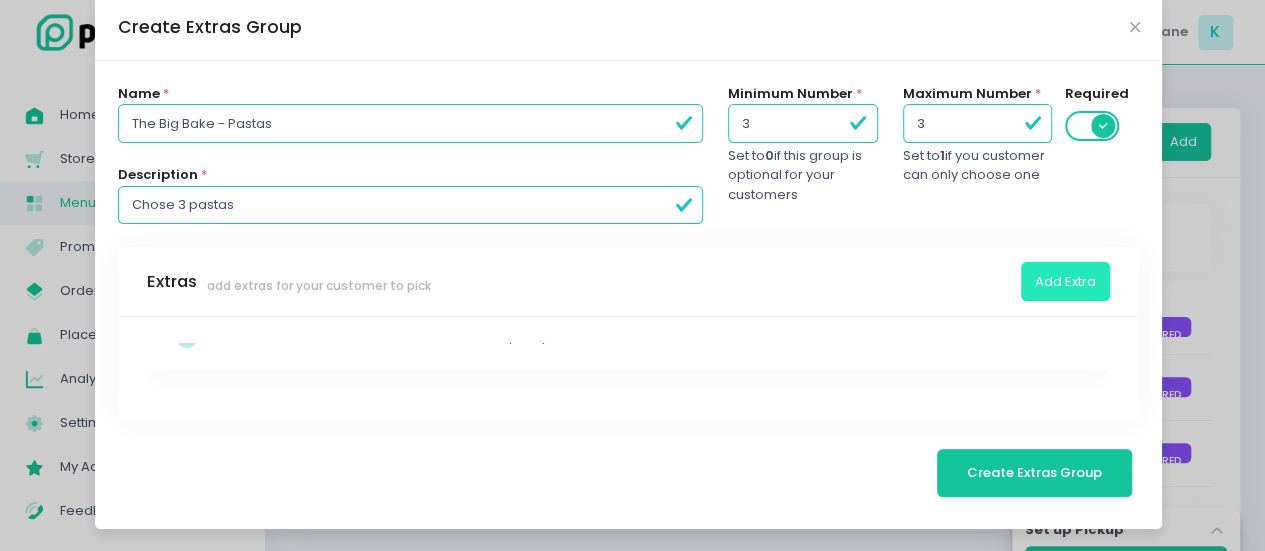 click on "Add Extra" at bounding box center (1065, 281) 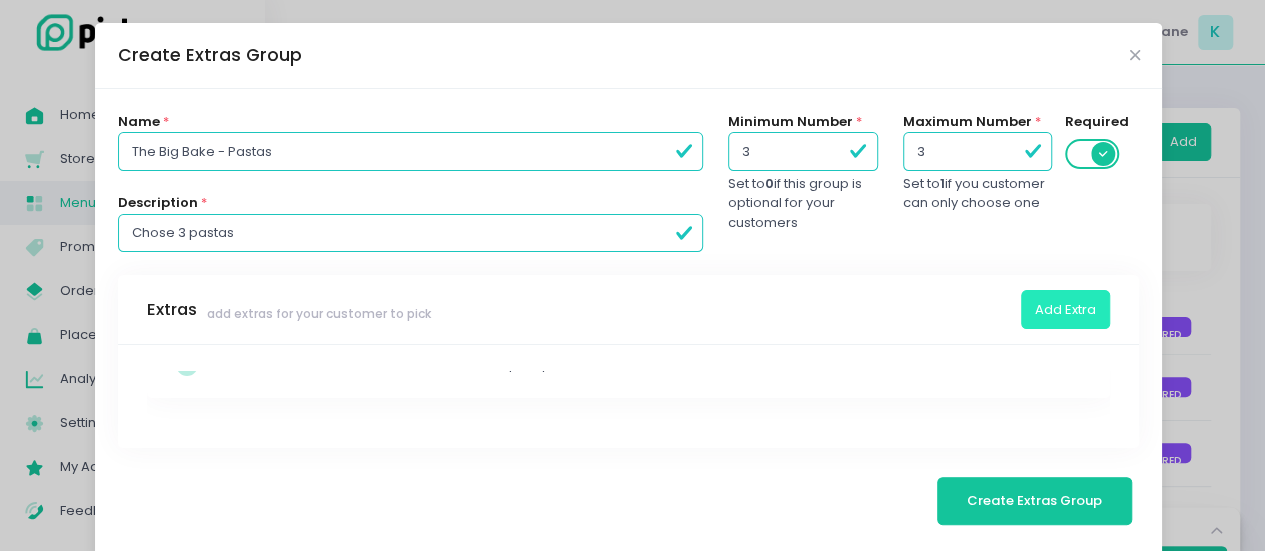 scroll, scrollTop: 0, scrollLeft: 0, axis: both 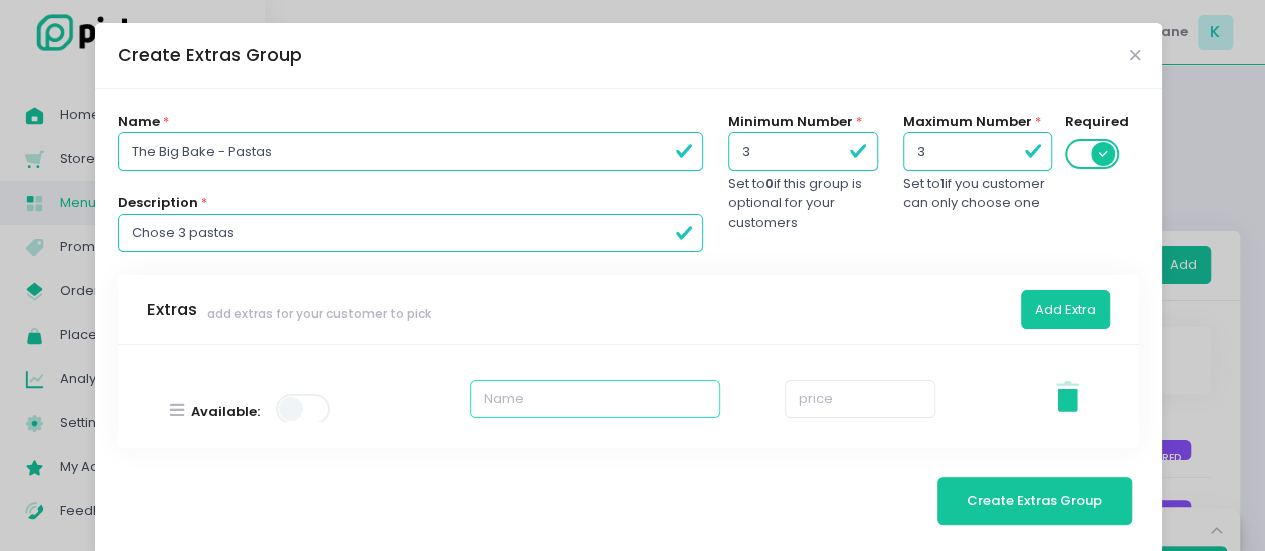 click at bounding box center [595, 399] 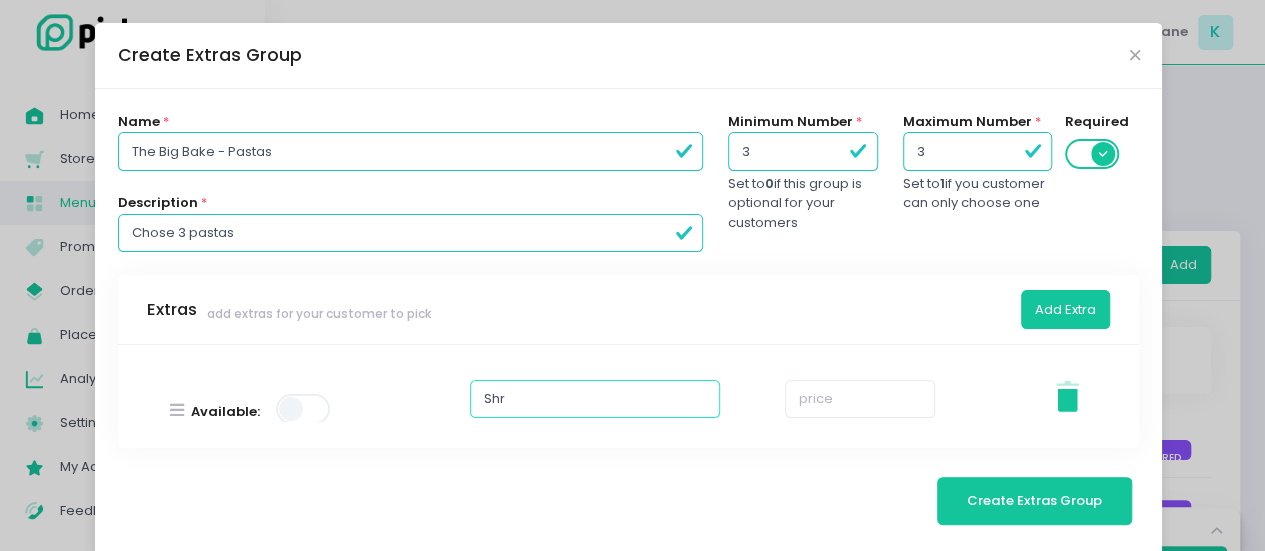 type on "Shroom & Cream" 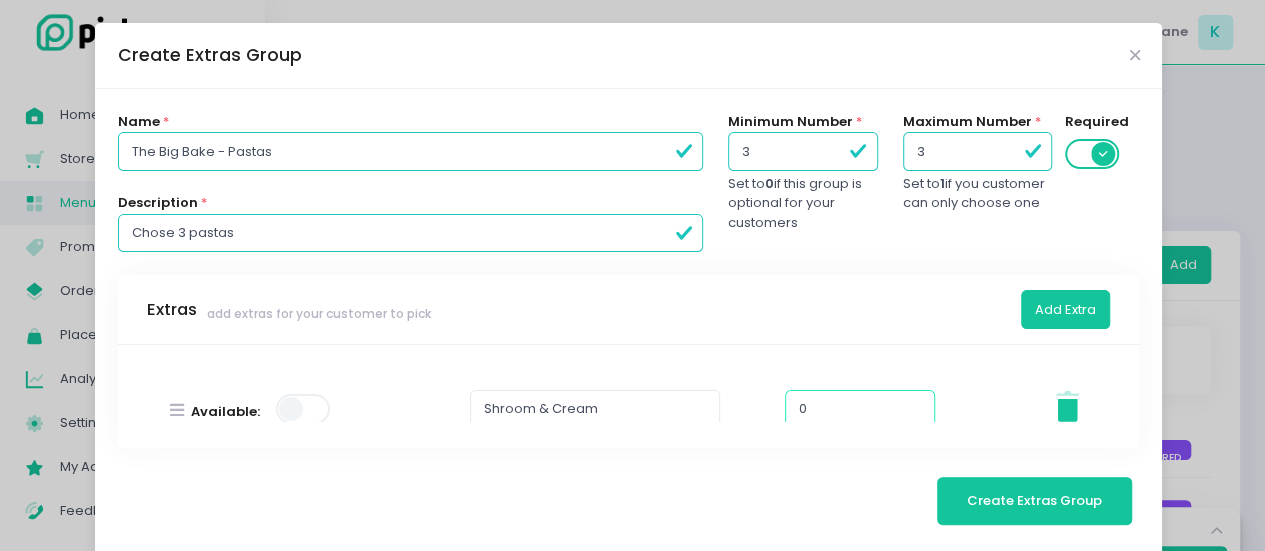 type on "0" 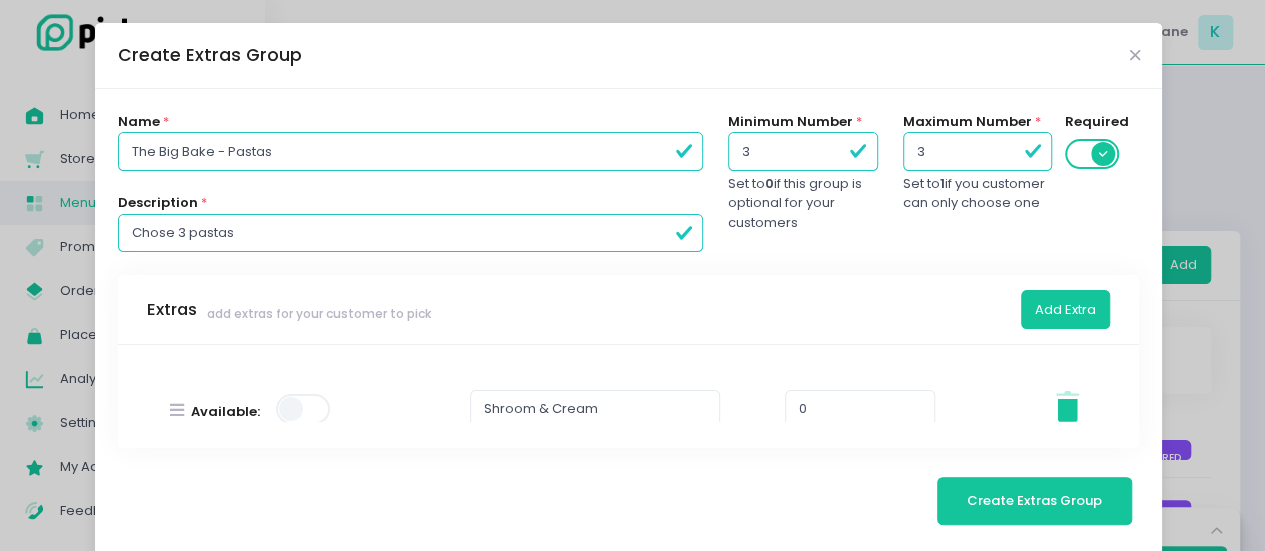 scroll, scrollTop: 202, scrollLeft: 0, axis: vertical 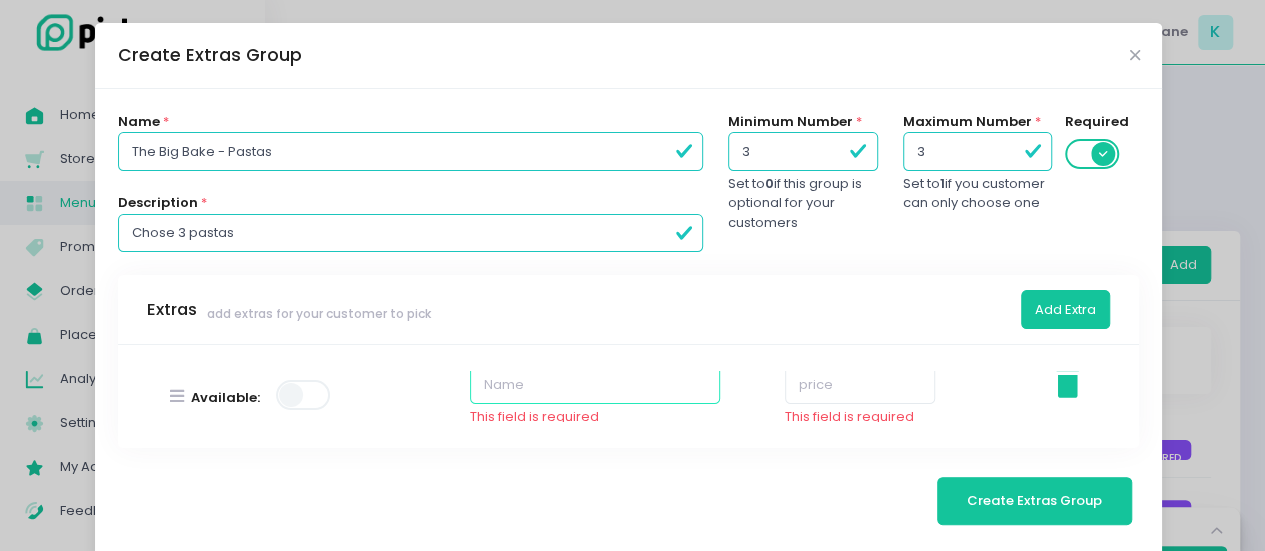 click at bounding box center (595, 384) 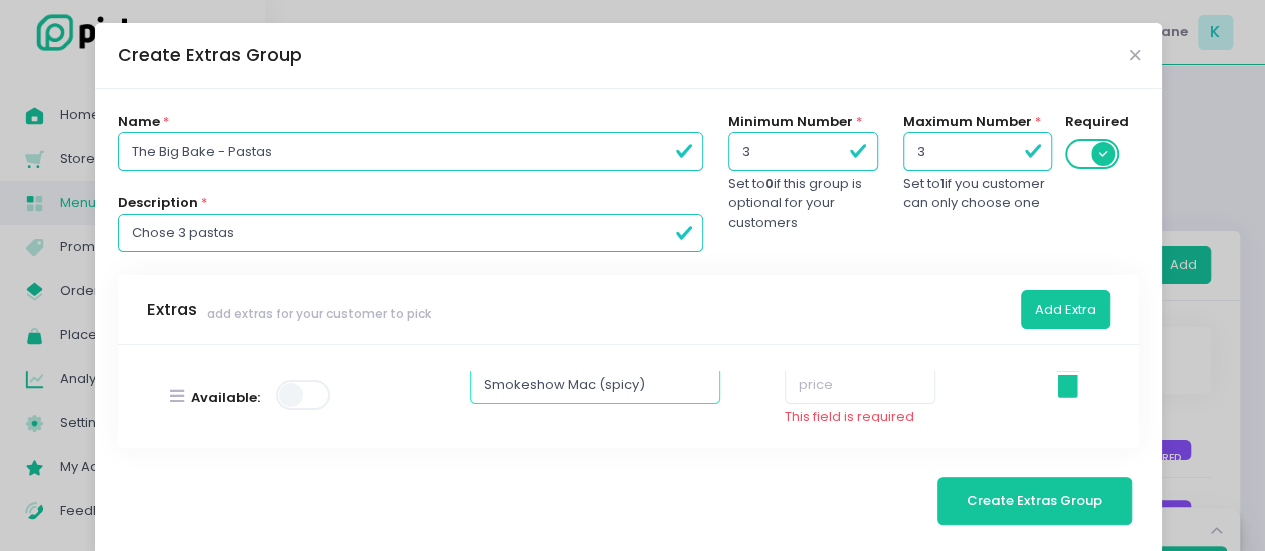 type on "Smokeshow Mac (spicy)" 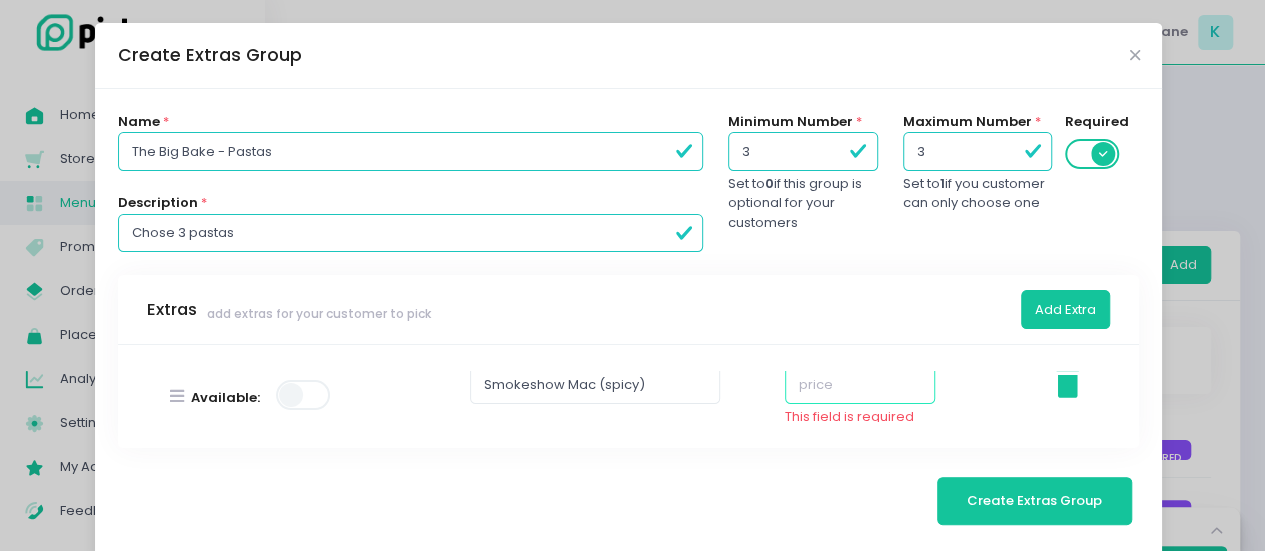 click at bounding box center (860, 384) 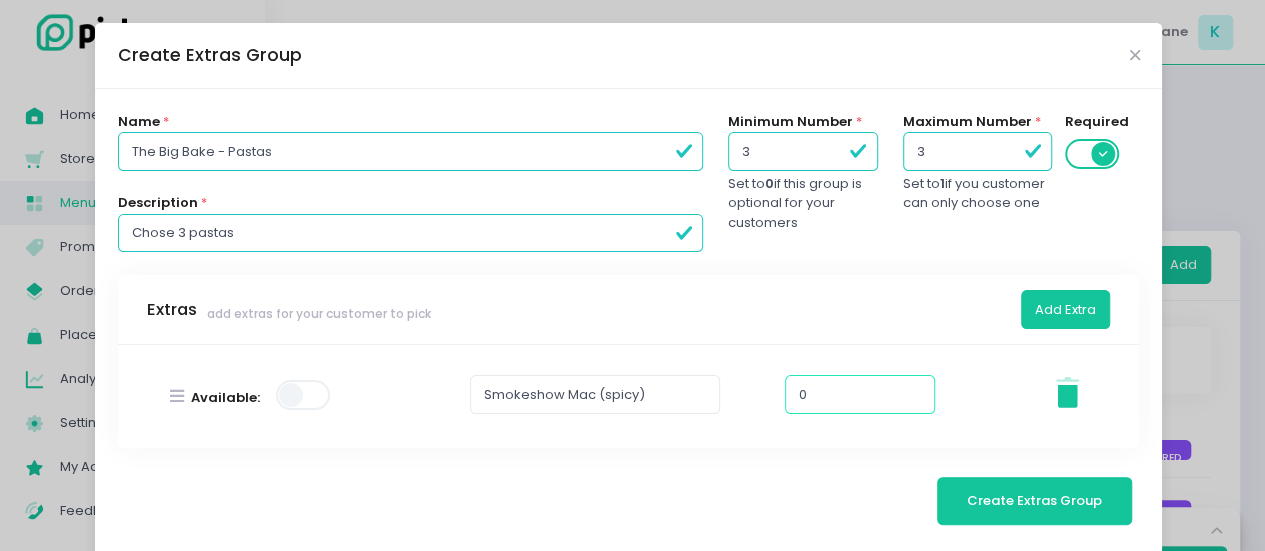 type on "0" 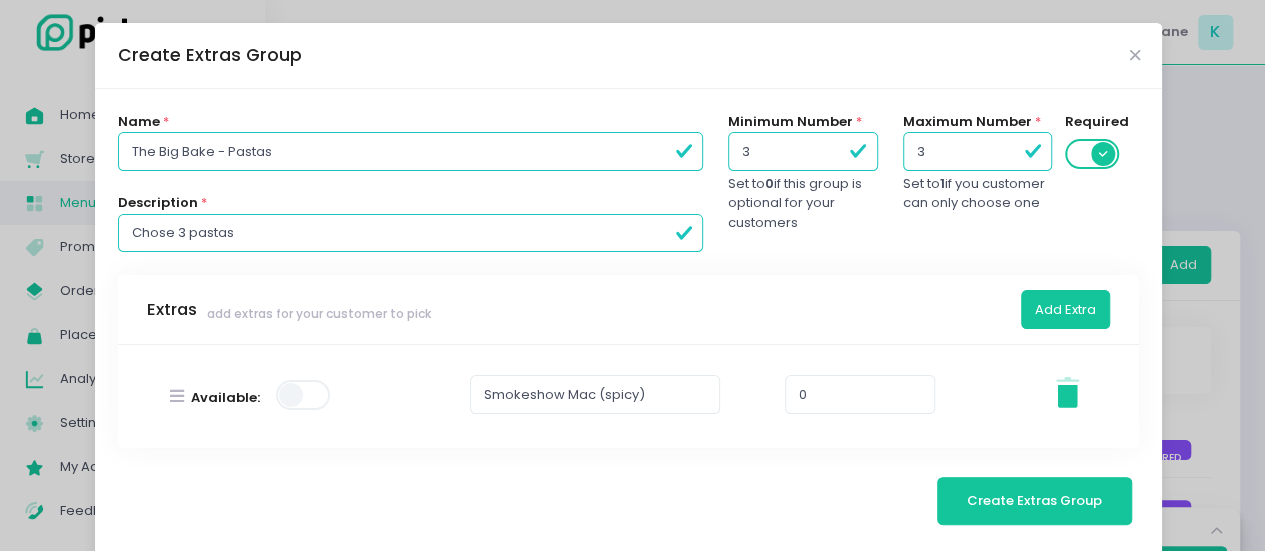 scroll, scrollTop: 286, scrollLeft: 0, axis: vertical 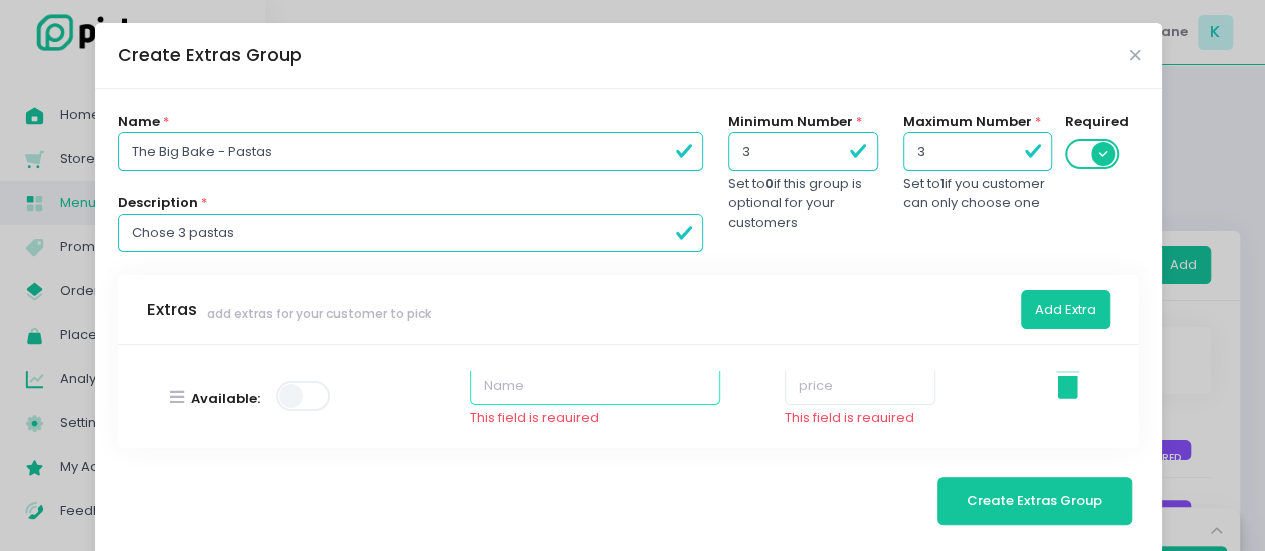 click at bounding box center [595, 385] 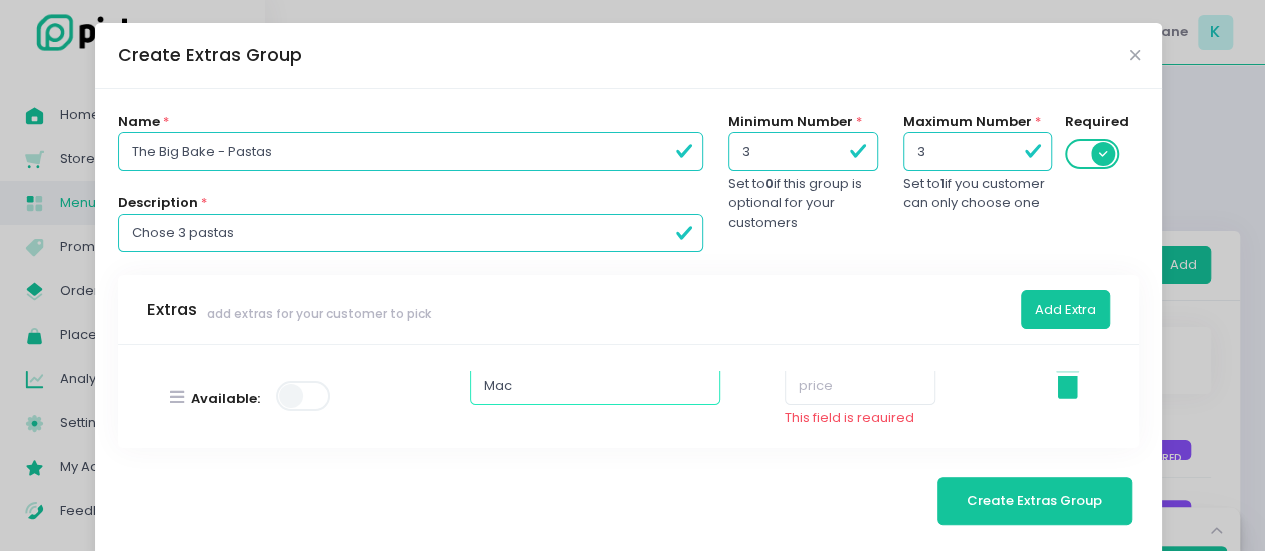 type on "Mac Daddy" 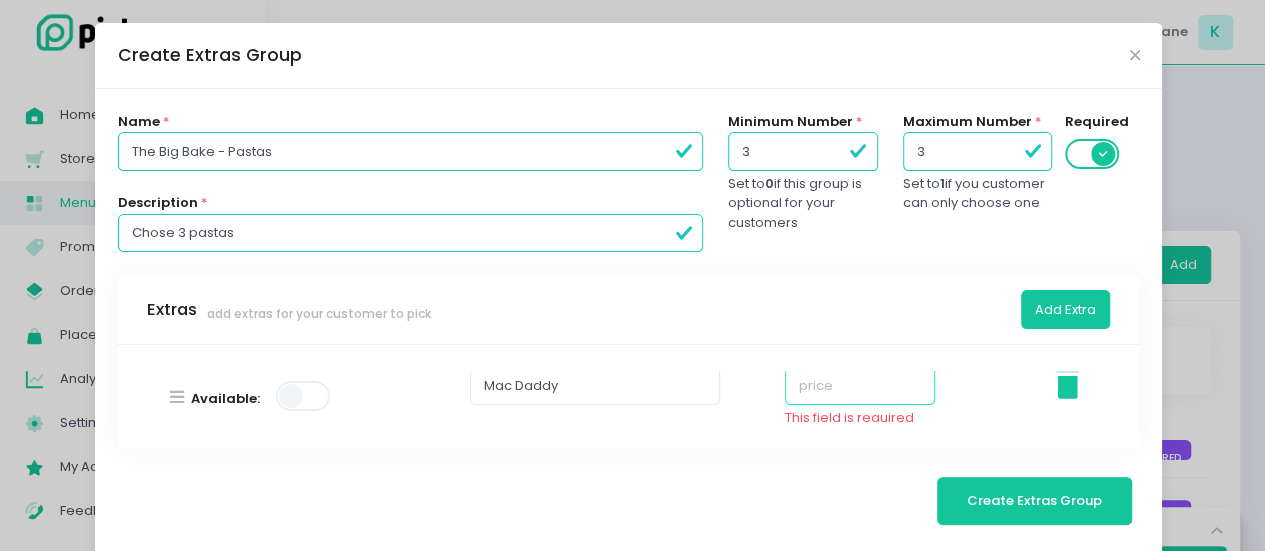 click at bounding box center (860, 385) 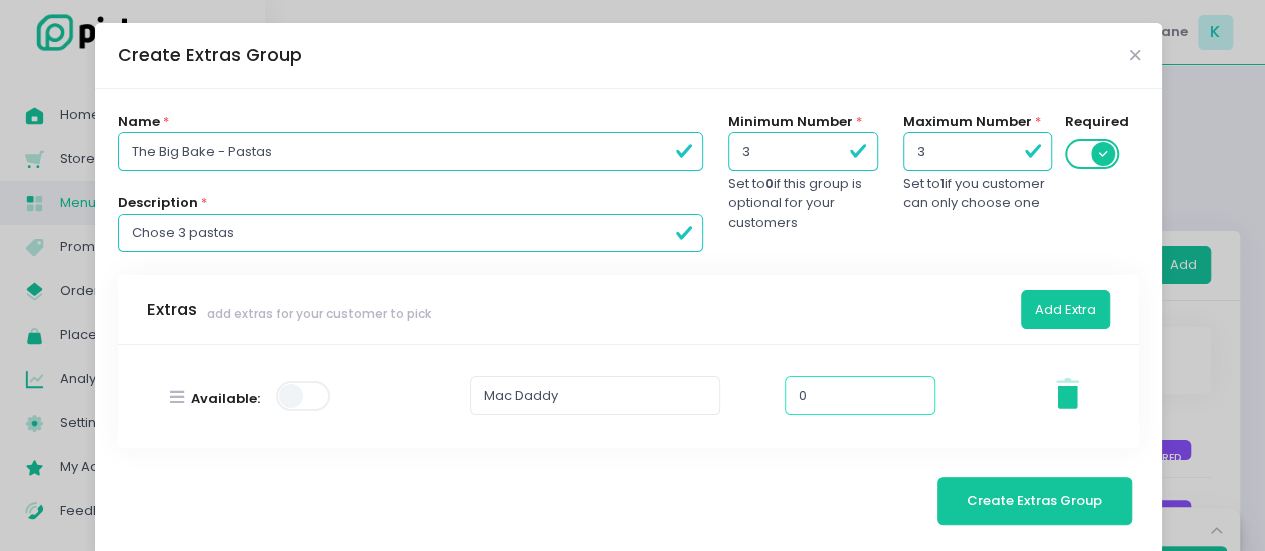 type on "0" 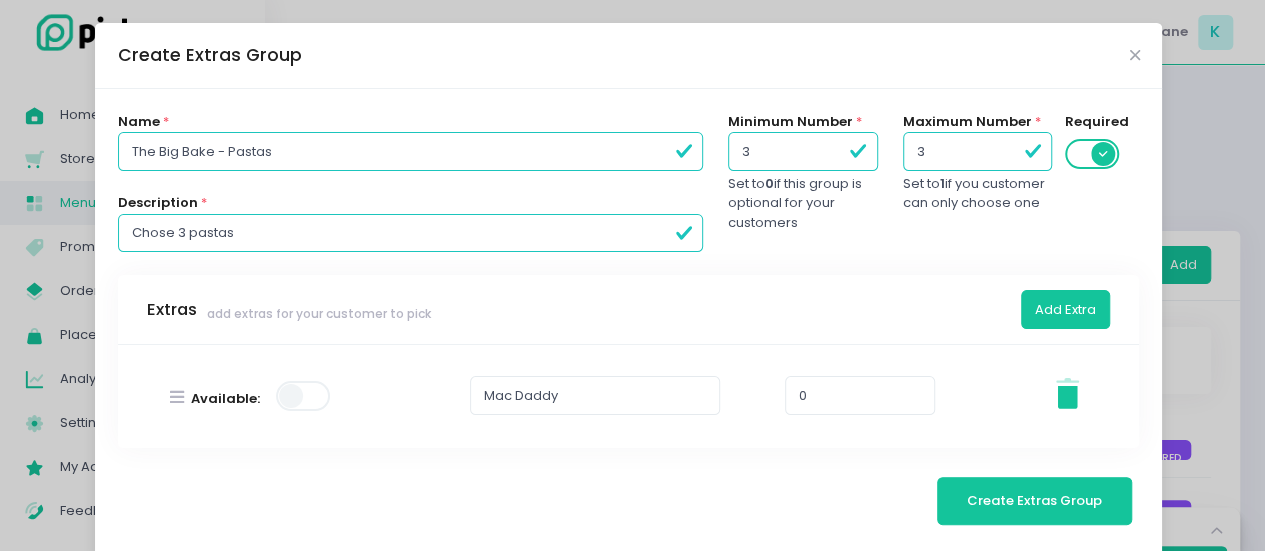 scroll, scrollTop: 371, scrollLeft: 0, axis: vertical 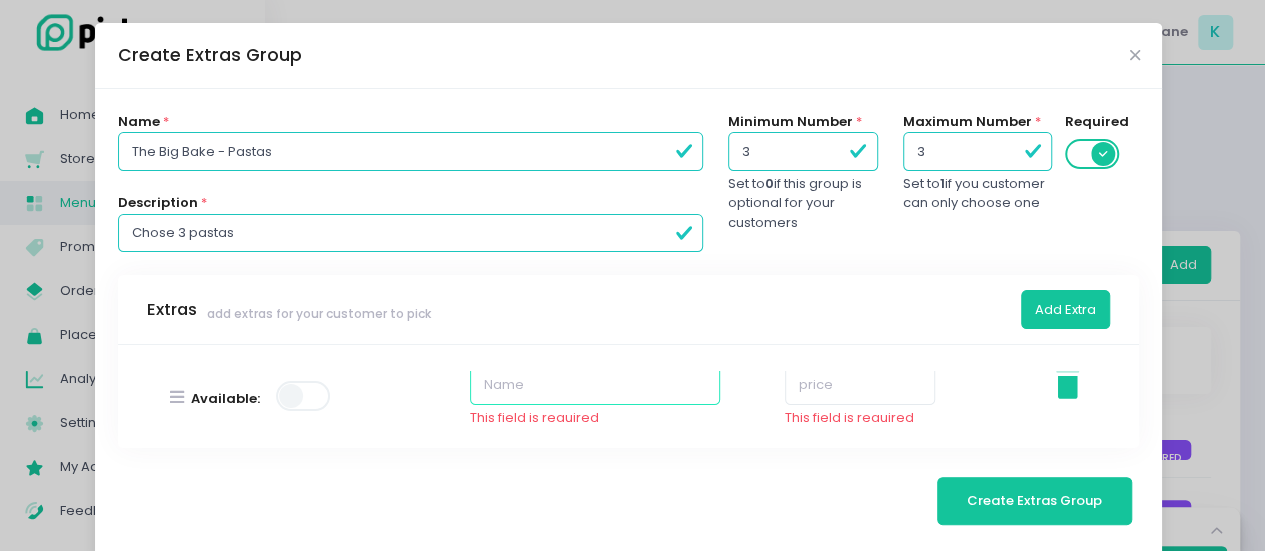 click at bounding box center (595, 385) 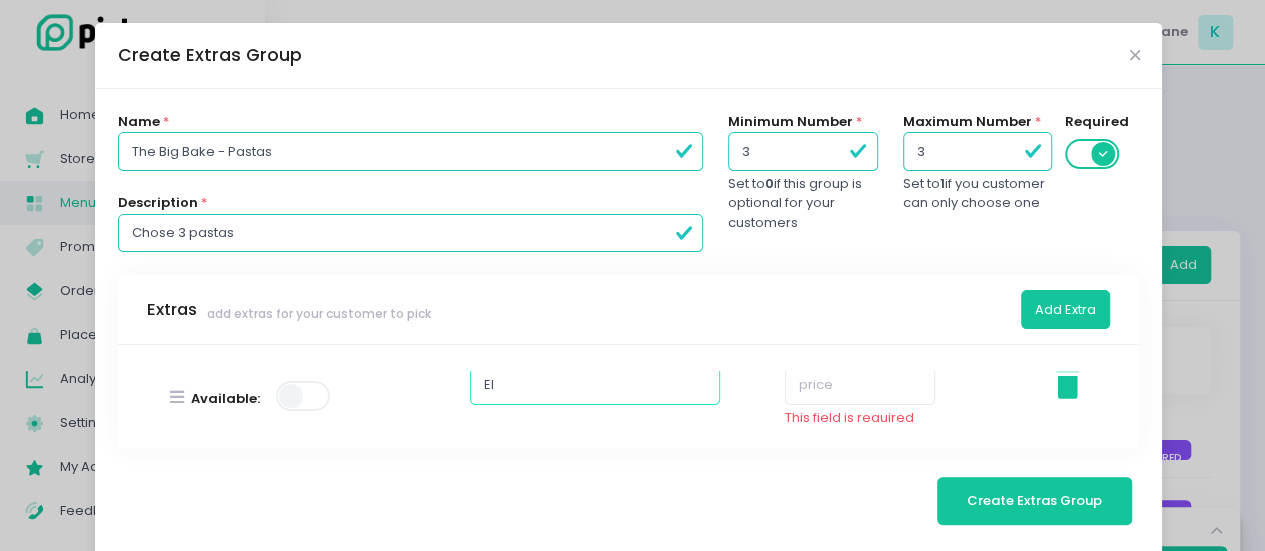 type on "El Fuego" 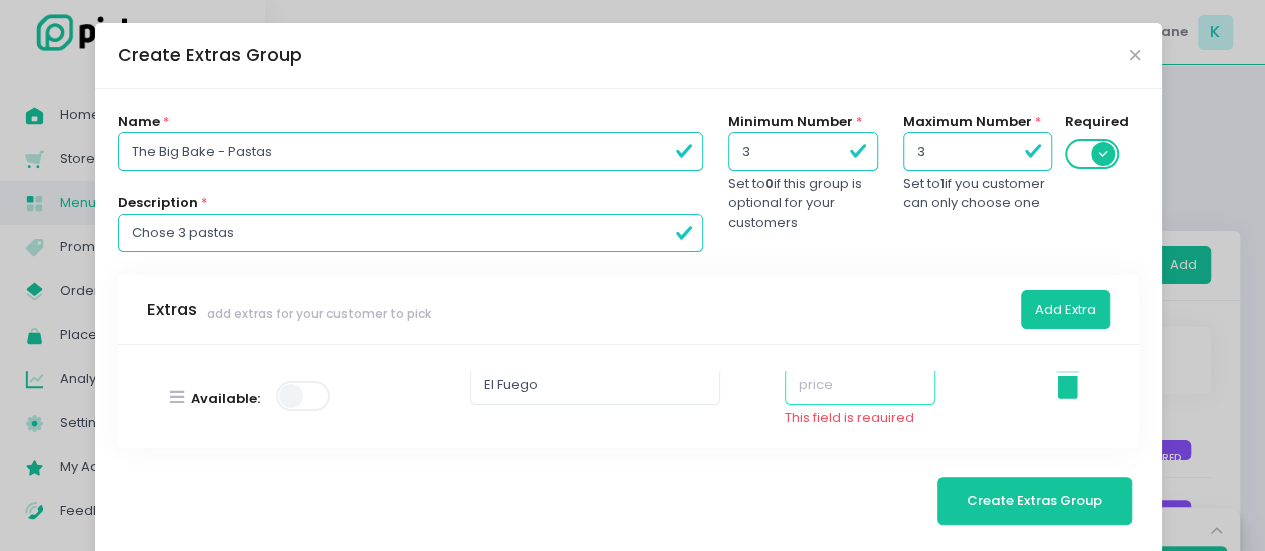 click at bounding box center (860, 385) 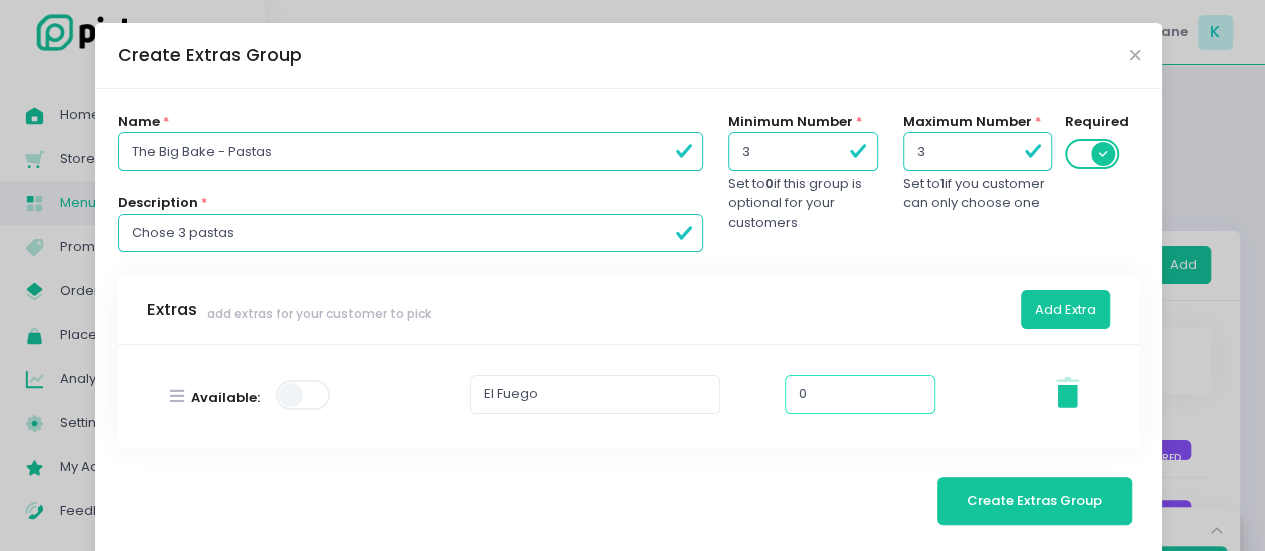 type on "0" 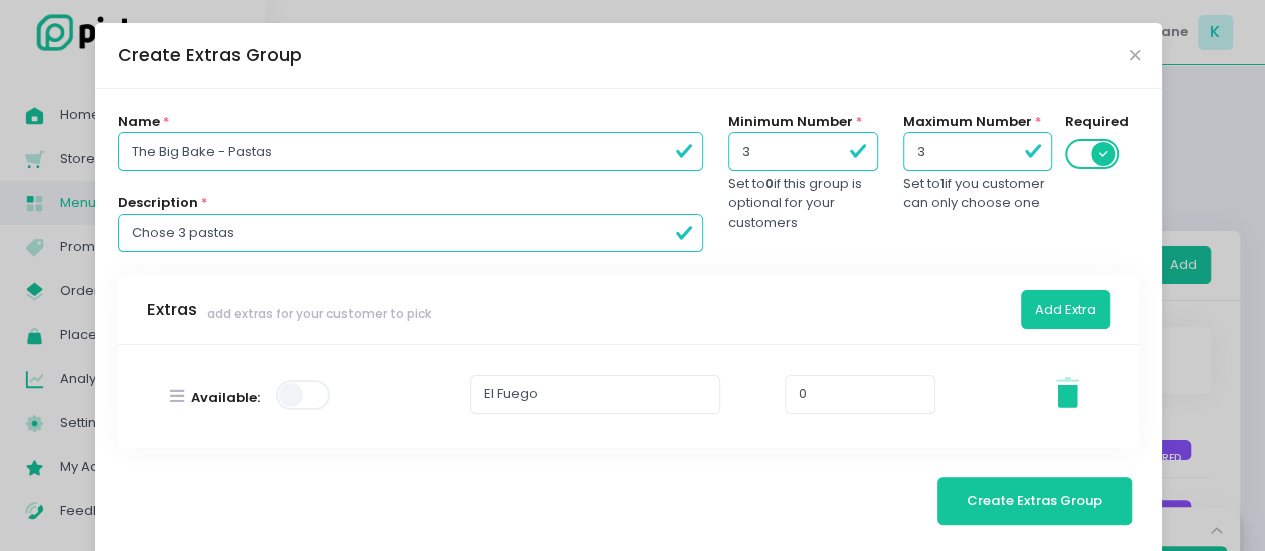 scroll, scrollTop: 456, scrollLeft: 0, axis: vertical 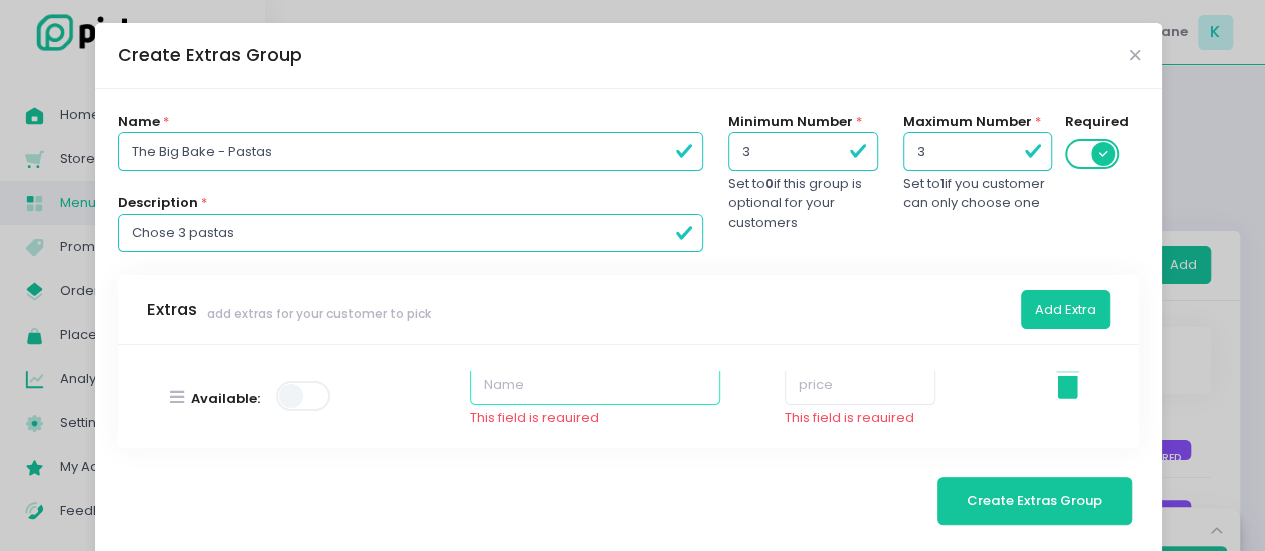 click at bounding box center (595, 385) 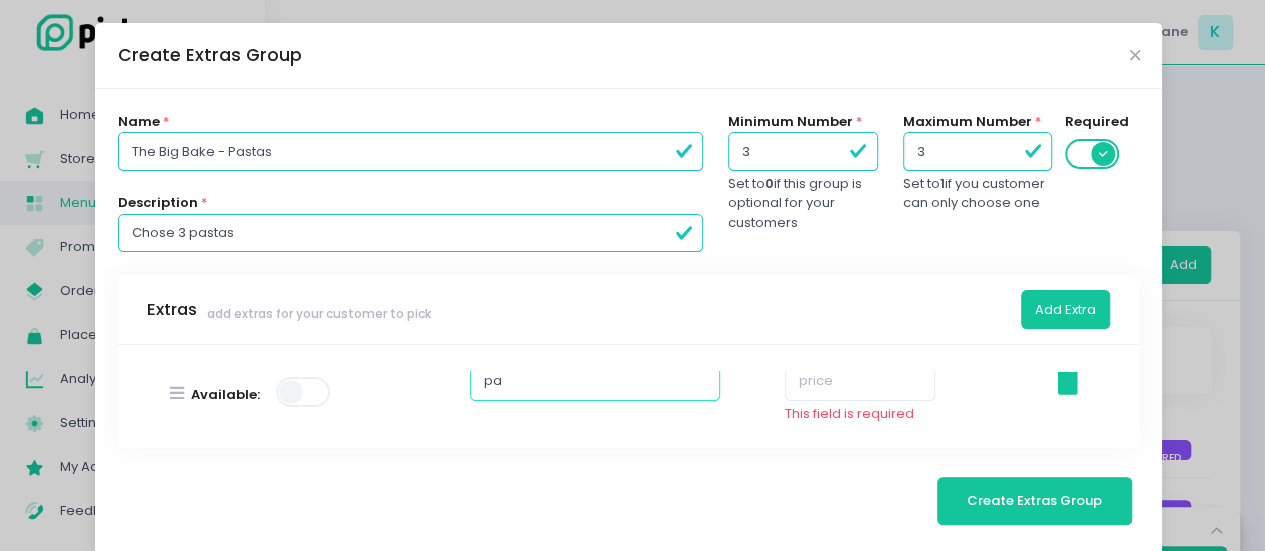 scroll, scrollTop: 459, scrollLeft: 0, axis: vertical 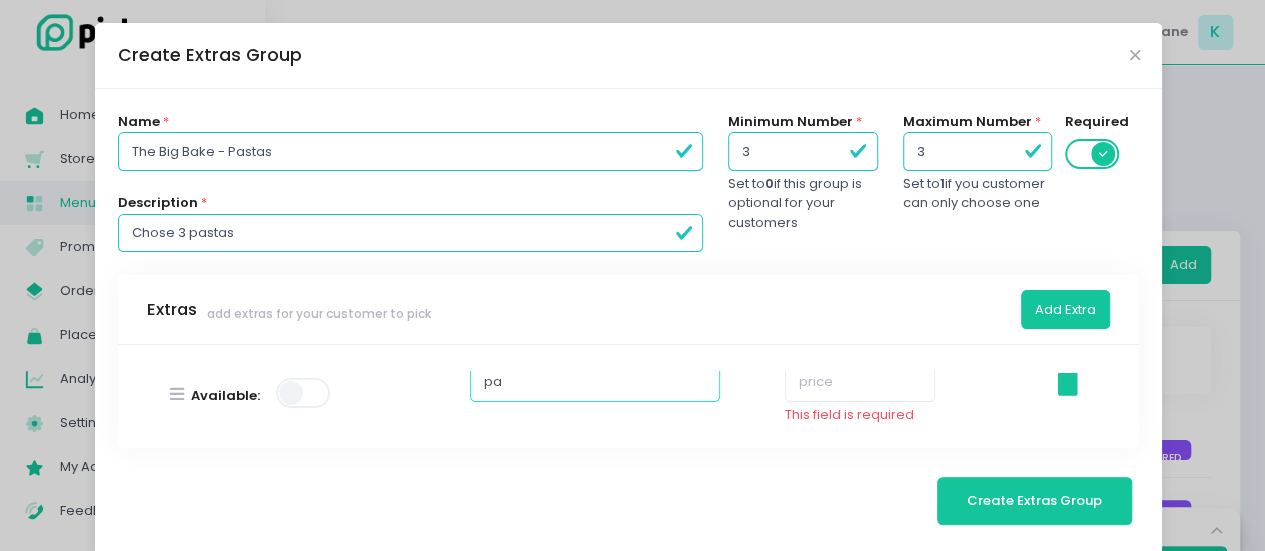type on "p" 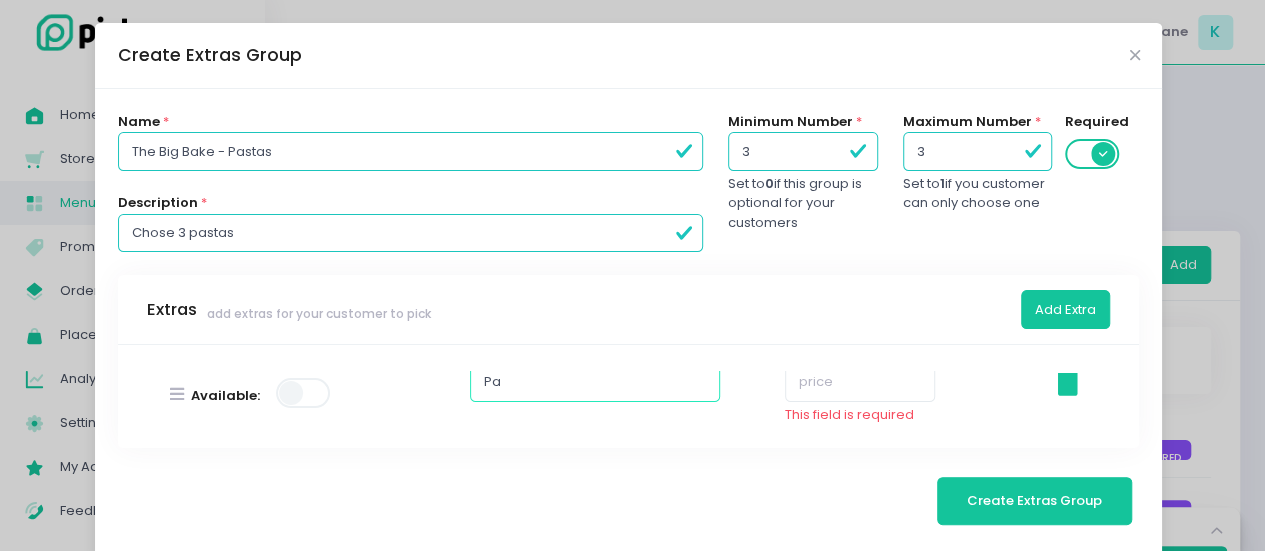 type on "P" 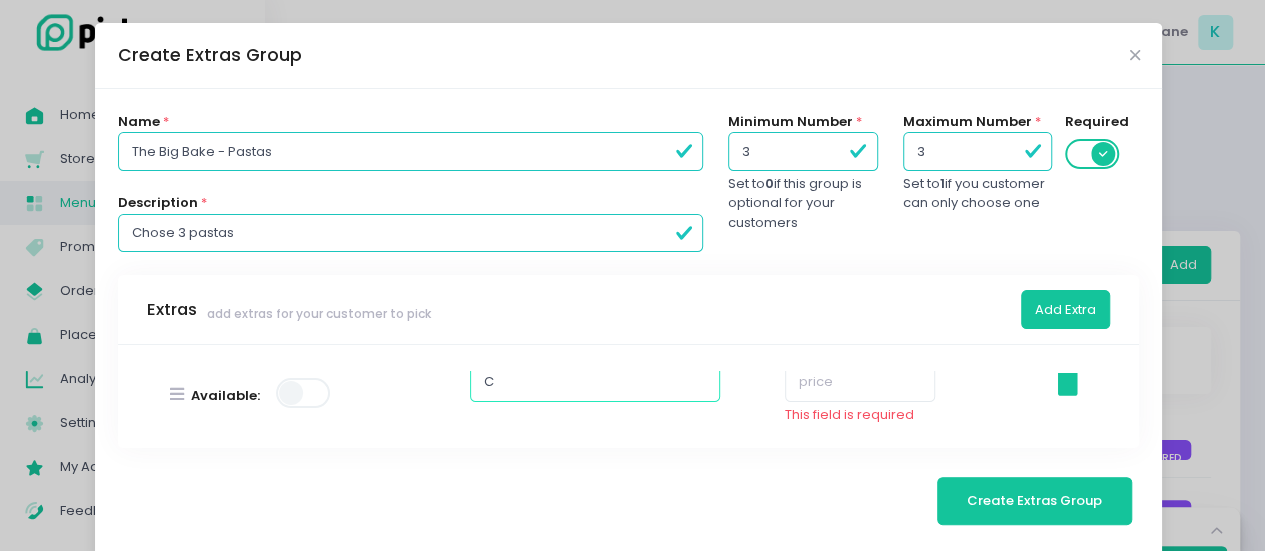 type on "Crispy Parm Bomb" 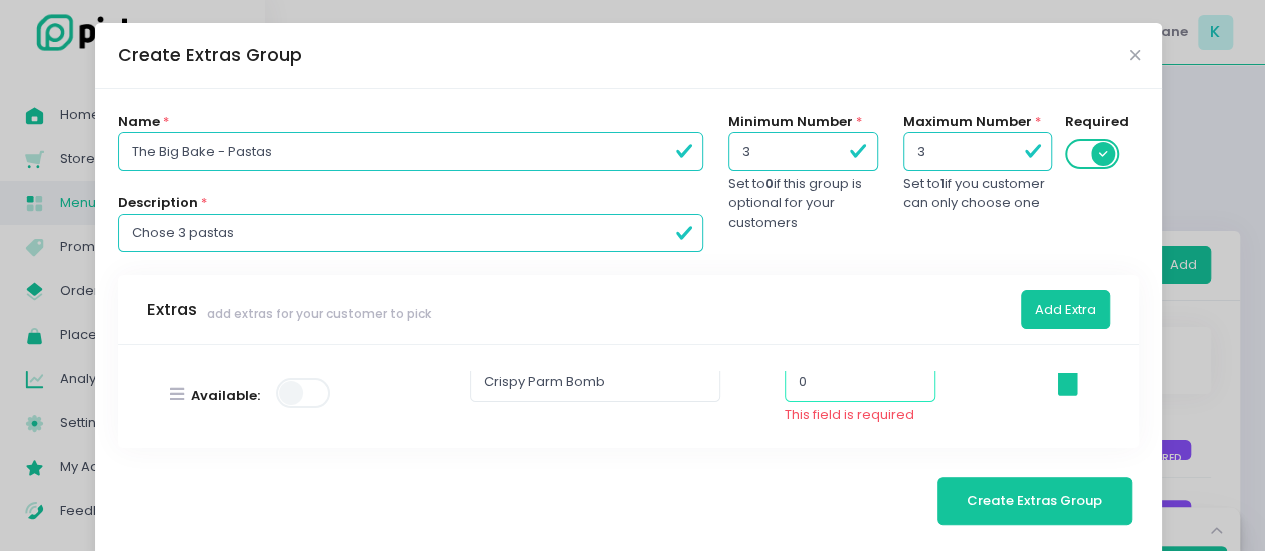 click on "0" at bounding box center [860, 382] 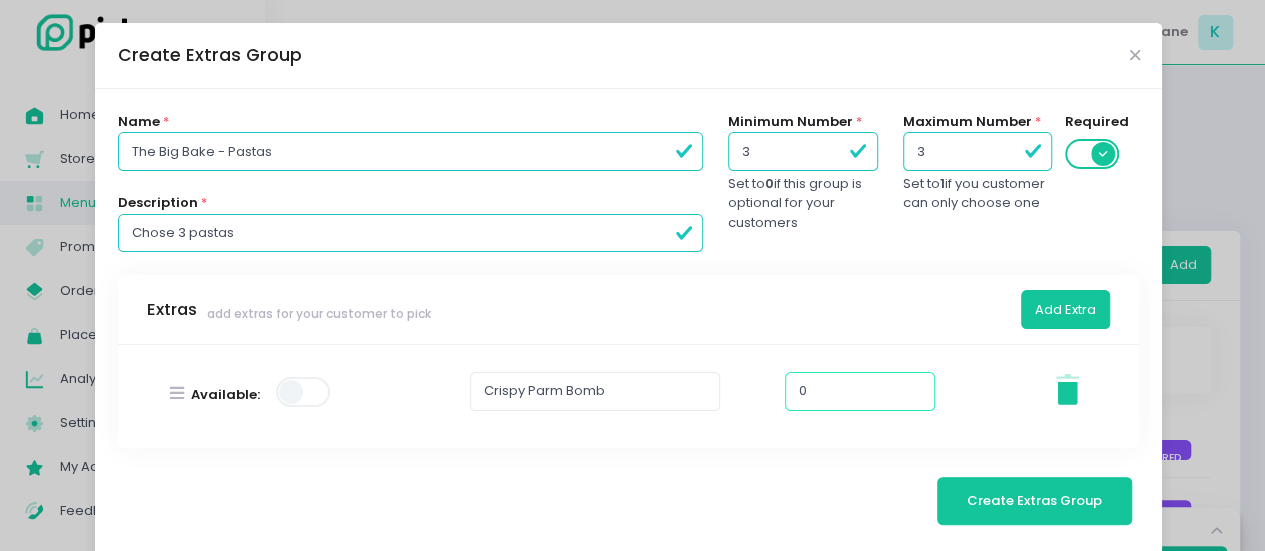 scroll, scrollTop: 462, scrollLeft: 0, axis: vertical 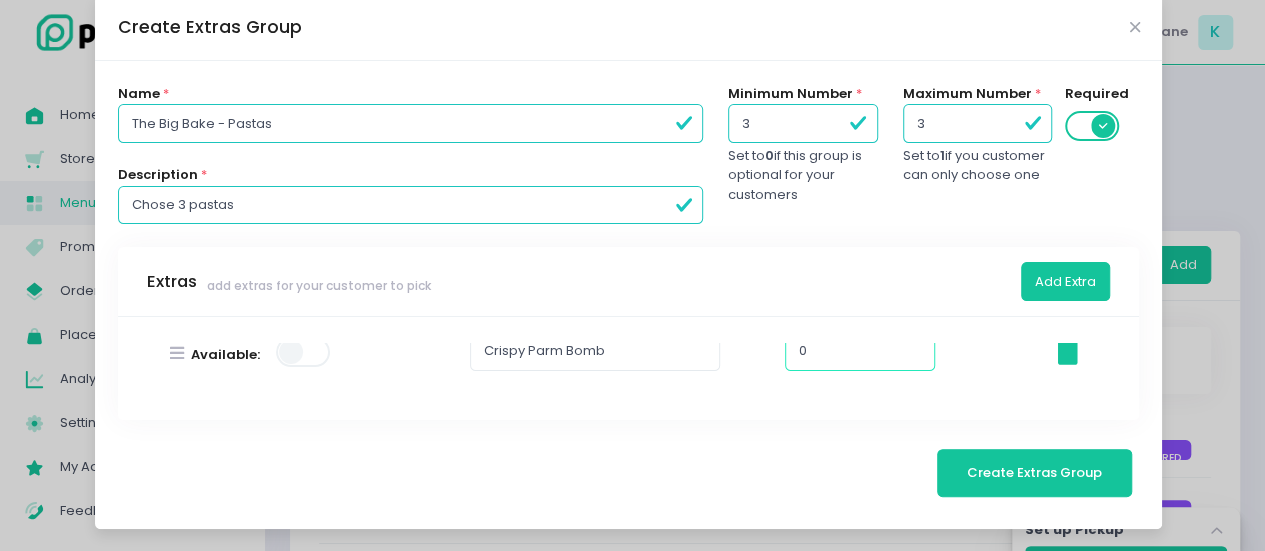 type on "0" 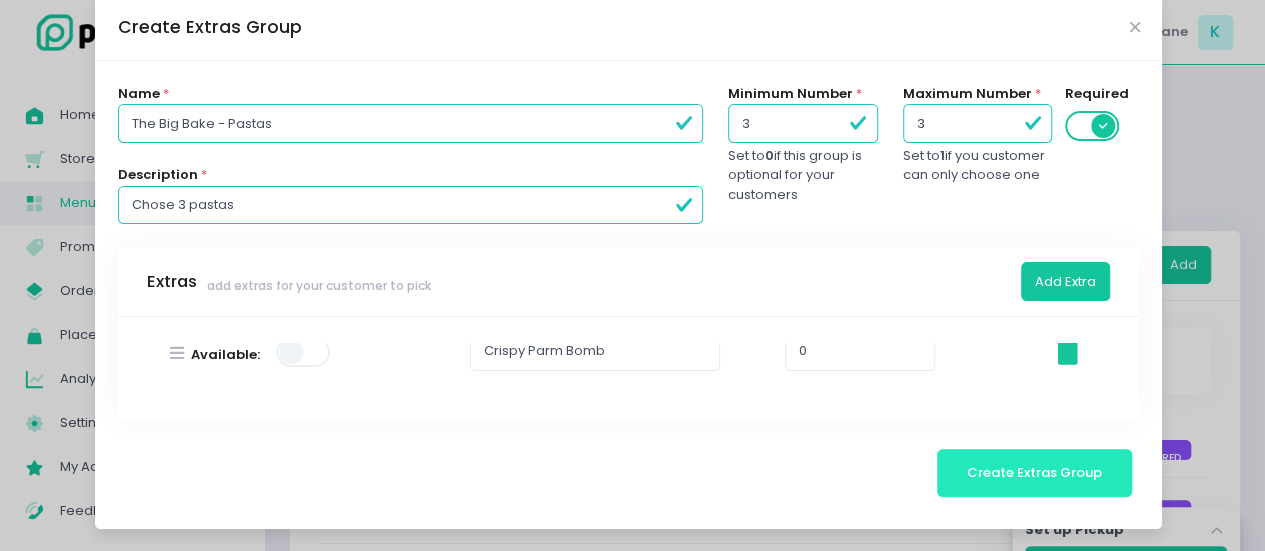 drag, startPoint x: 974, startPoint y: 499, endPoint x: 994, endPoint y: 483, distance: 25.612497 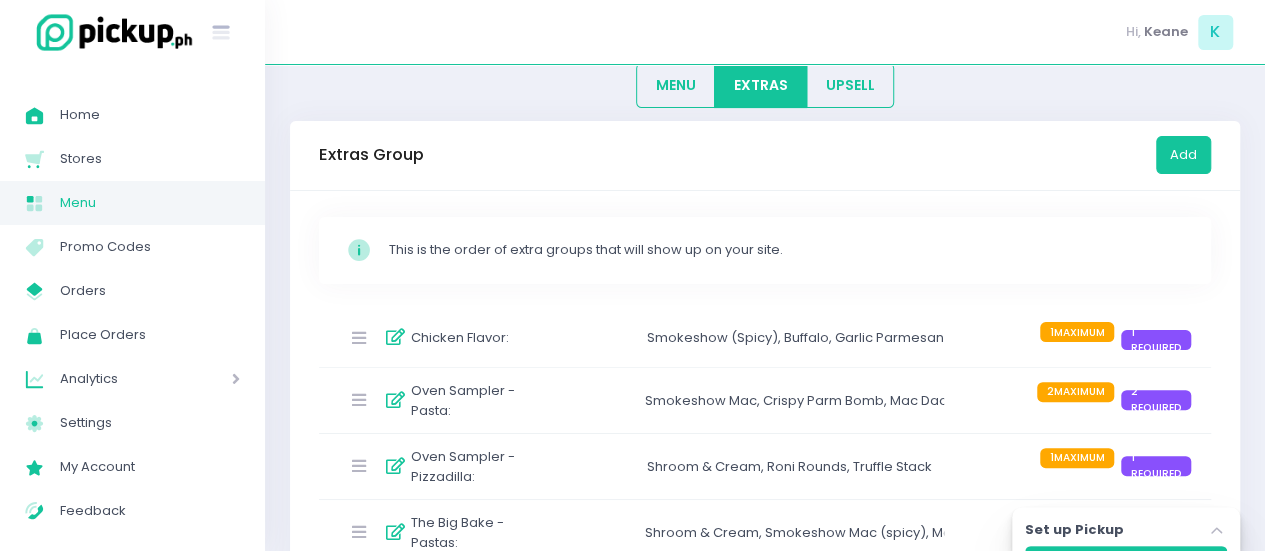 scroll, scrollTop: 173, scrollLeft: 0, axis: vertical 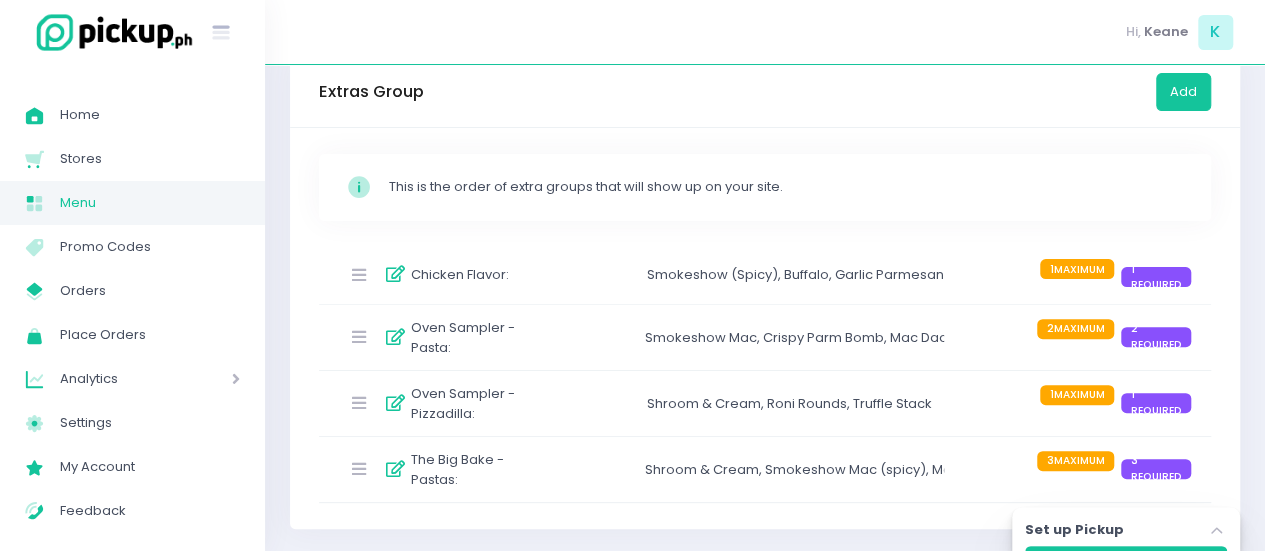click on "The Big Bake - Pastas :" at bounding box center [481, 469] 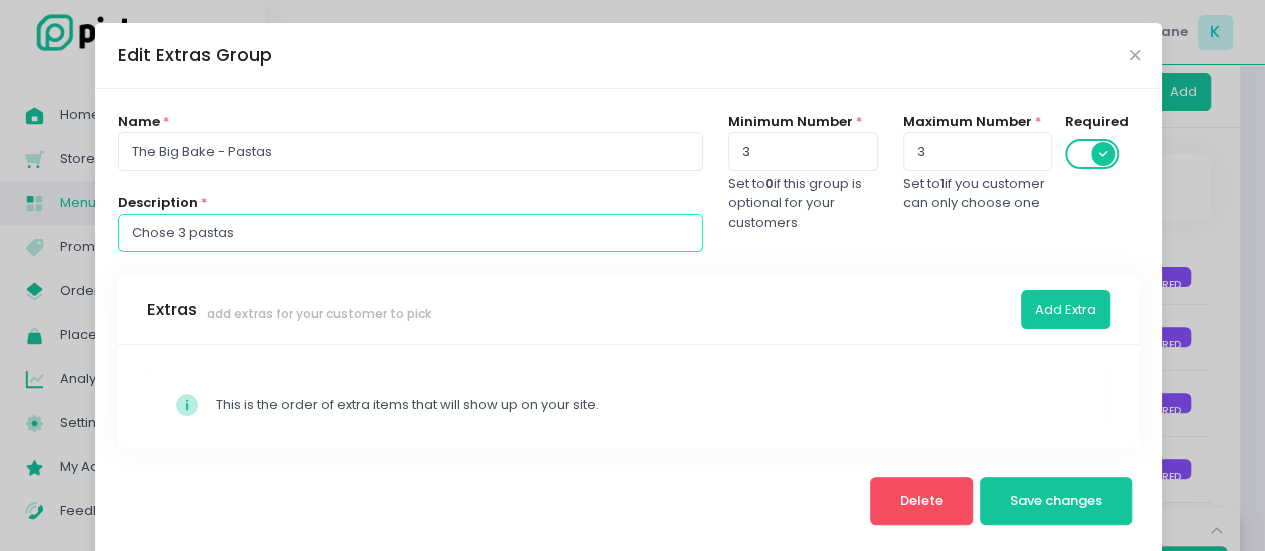 click on "Chose 3 pastas" at bounding box center (410, 233) 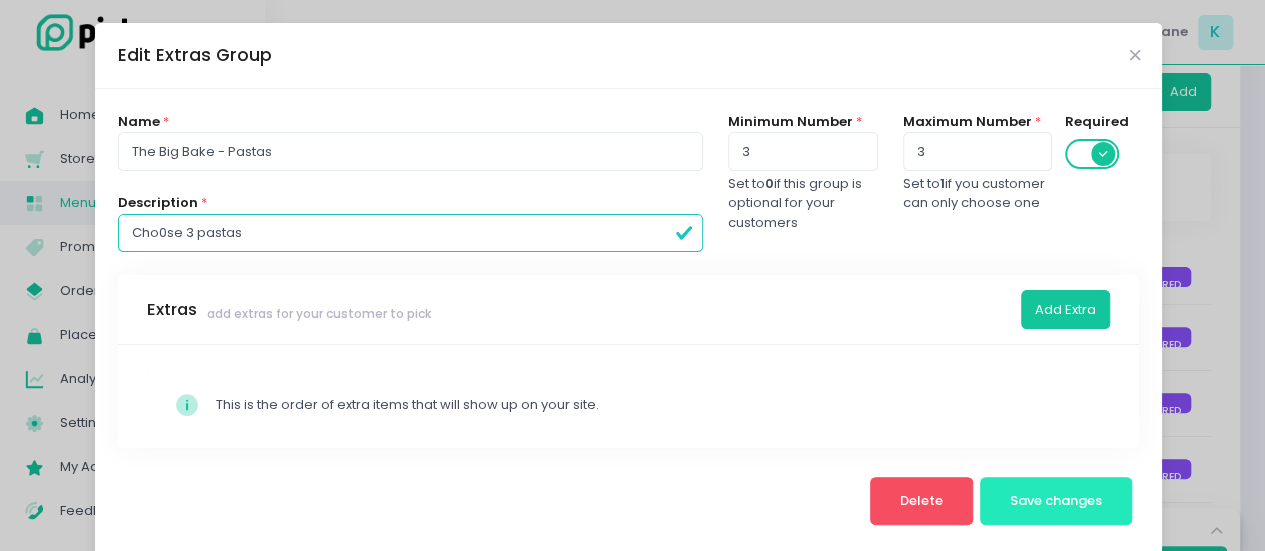 type on "Cho0se 3 pastas" 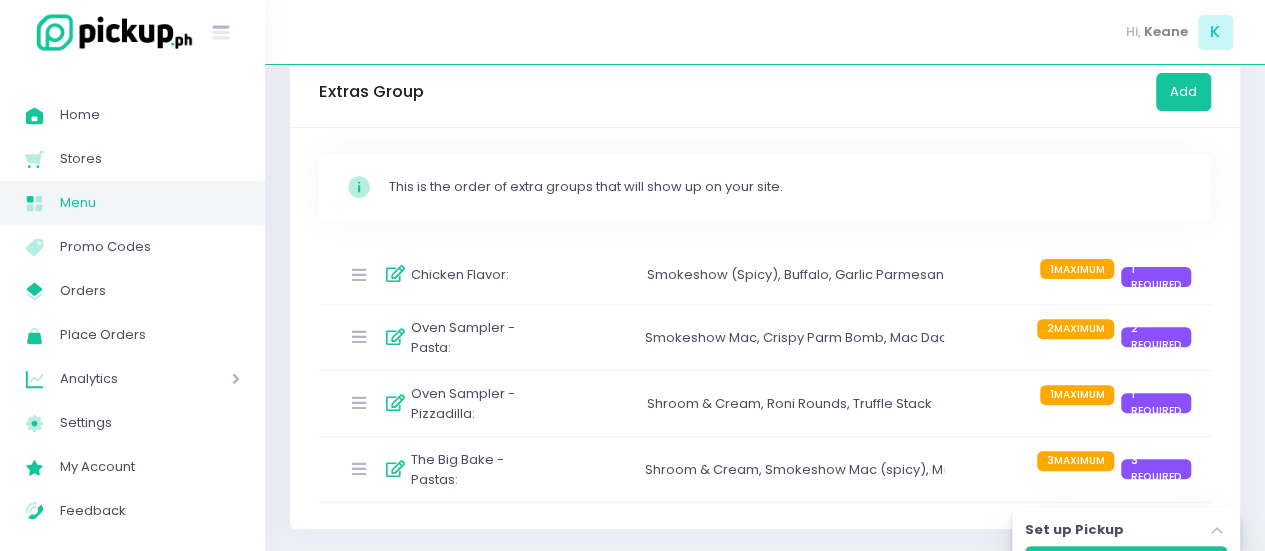 scroll, scrollTop: 0, scrollLeft: 0, axis: both 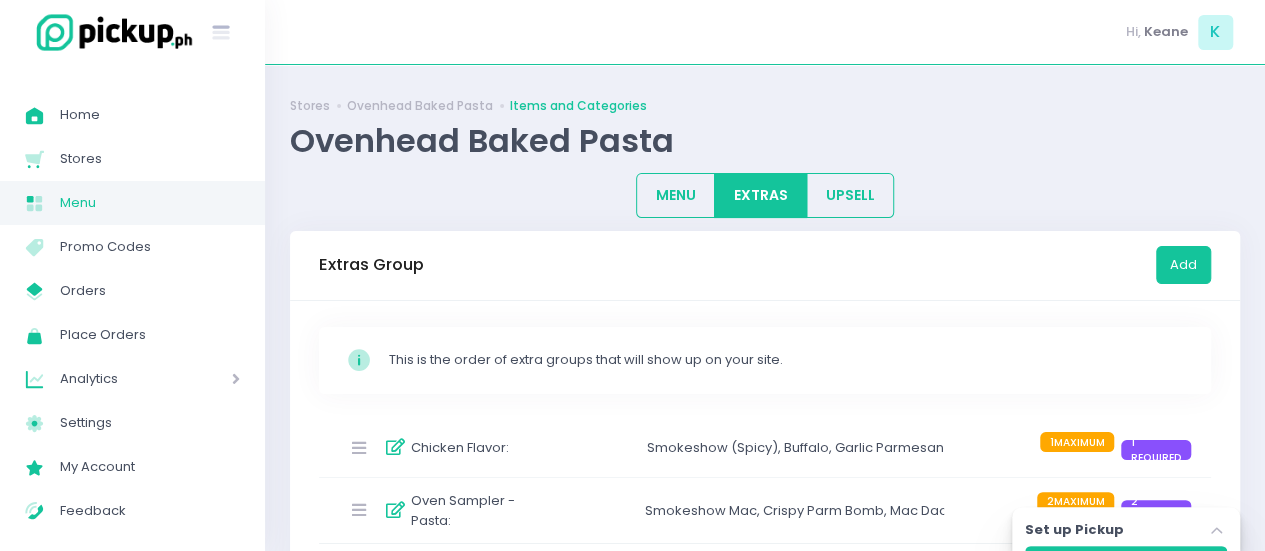 click on "Stores Ovenhead Baked Pasta  Items and Categories   Ovenhead Baked Pasta        MENU EXTRAS UPSELL Extras Group  Add Stockholm-icons / Code / Info-circle Created with Sketch. This is the order of extra groups that will show up on your site. Chicken Flavor : Smokeshow (Spicy) ,   Buffalo ,   Garlic Parmesan         1  MAXIMUM 1   REQUIRED Oven Sampler - Pasta : Smokeshow Mac ,   Crispy Parm Bomb  ,   Mac Daddy  ,   El Fuego ,   Shroom & Cream         2  MAXIMUM 2   REQUIRED Oven Sampler - Pizzadilla : Shroom & Cream ,   Roni Rounds ,   Truffle Stack         1  MAXIMUM 1   REQUIRED The Big Bake - Pastas : Shroom & Cream ,   Smokeshow Mac (spicy) ,   Mac Daddy  ,   El Fuego ,   Crispy Parm Bomb          3  MAXIMUM 3   REQUIRED Set up Pickup Stockholm-icons / Navigation / Angle-up Created with Sketch." at bounding box center (765, 396) 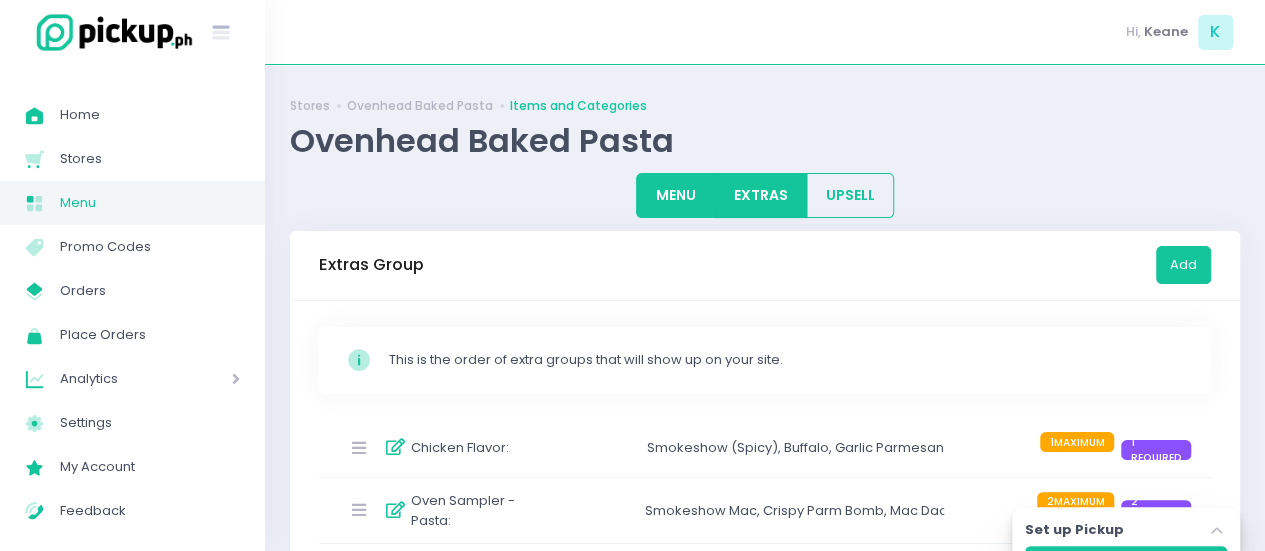 click on "MENU" at bounding box center [675, 195] 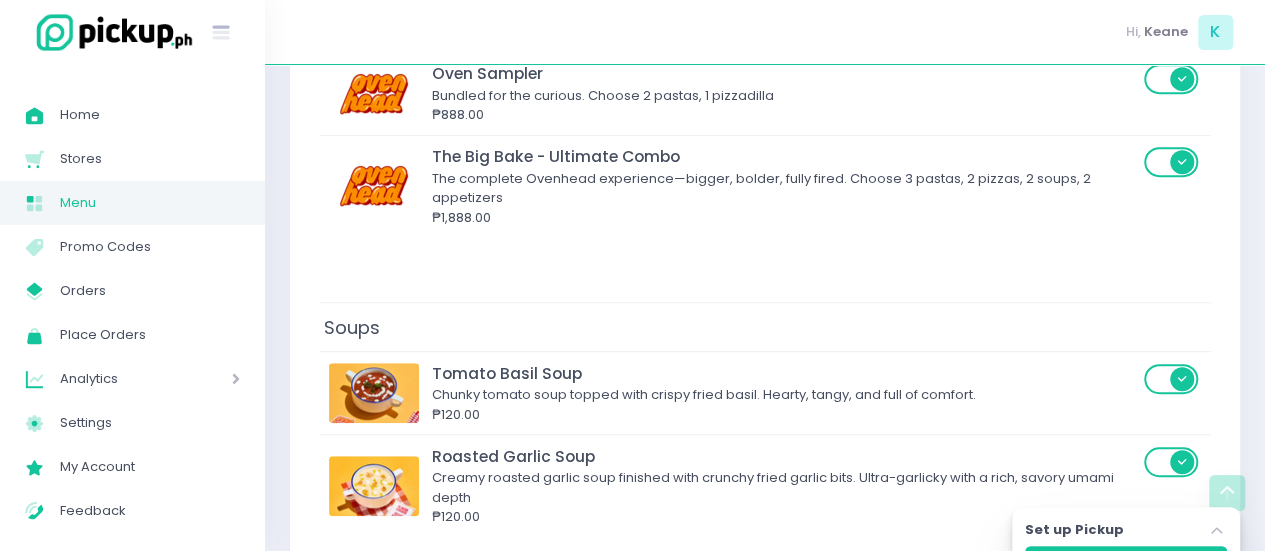 scroll, scrollTop: 452, scrollLeft: 0, axis: vertical 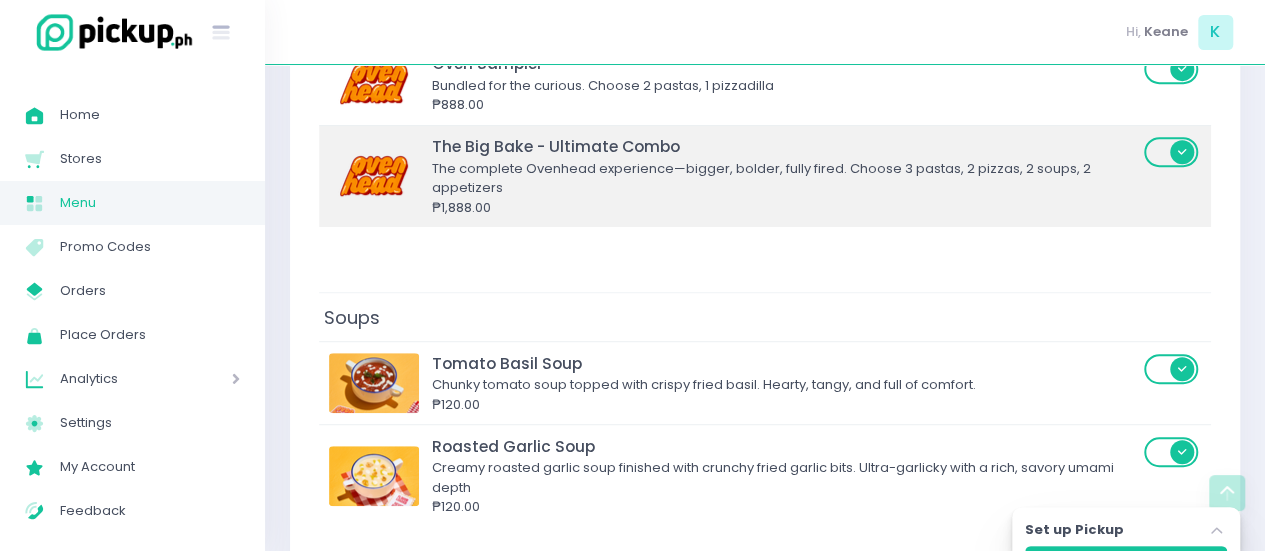 click on "The complete Ovenhead experience—bigger, bolder, fully fired. Choose 3 pastas, 2 pizzas, 2 soups, 2 appetizers" at bounding box center [785, 178] 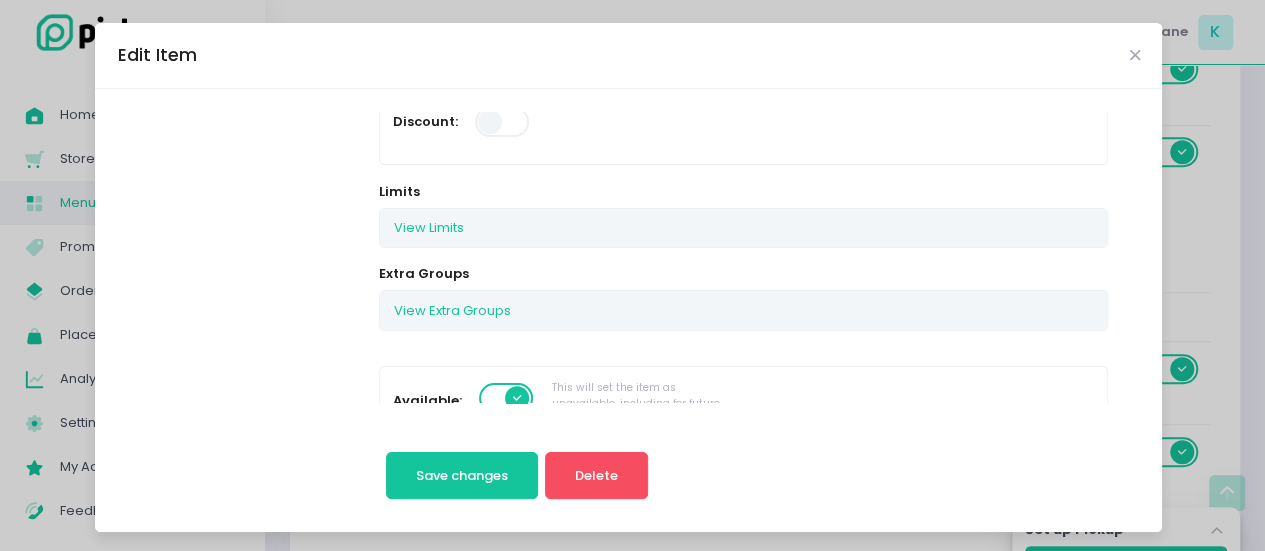 scroll, scrollTop: 297, scrollLeft: 0, axis: vertical 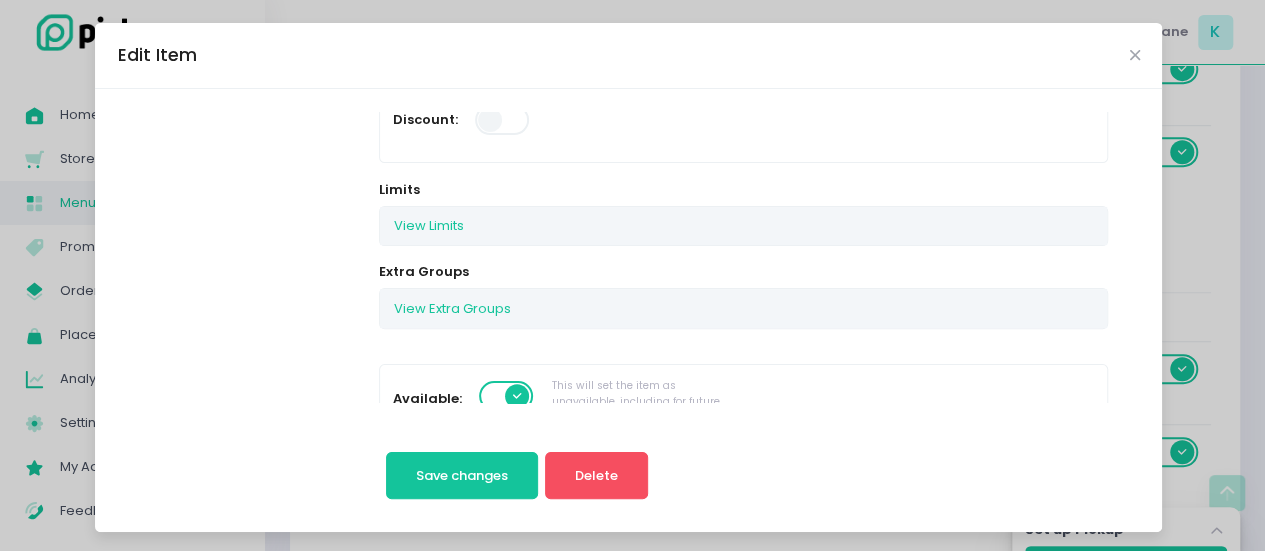 click on "View Extra Groups" at bounding box center (743, 308) 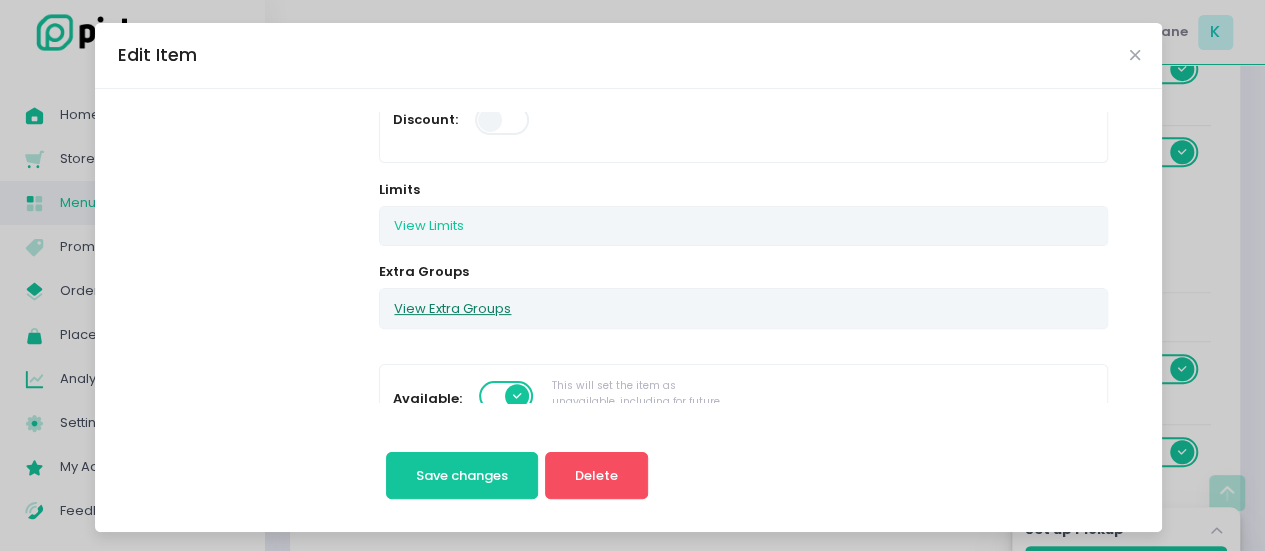 click on "View Extra Groups" at bounding box center [452, 308] 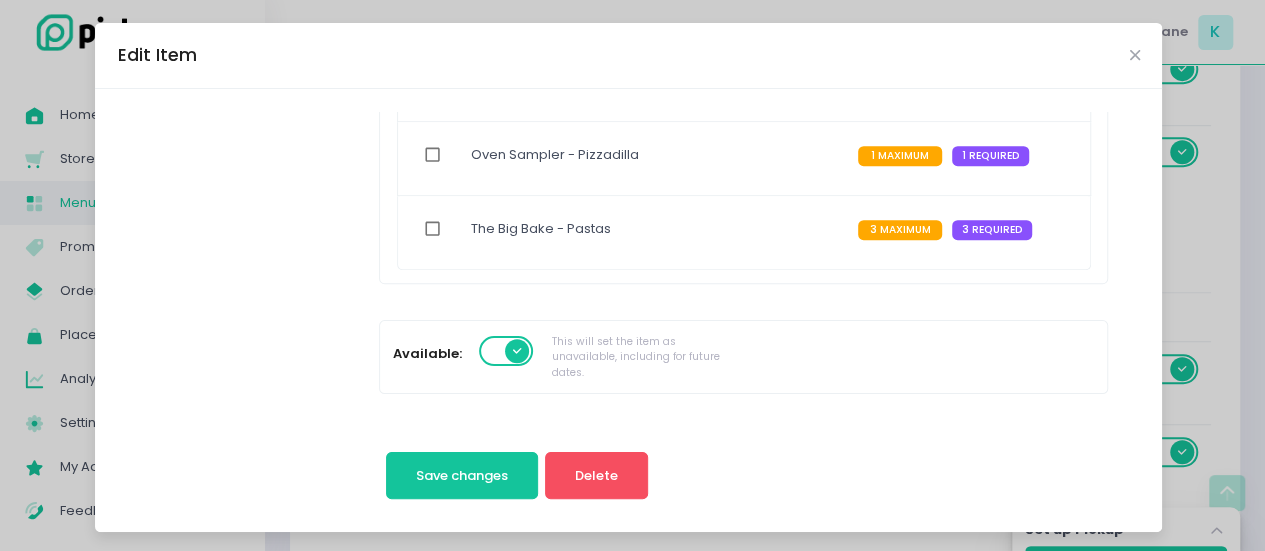 scroll, scrollTop: 663, scrollLeft: 0, axis: vertical 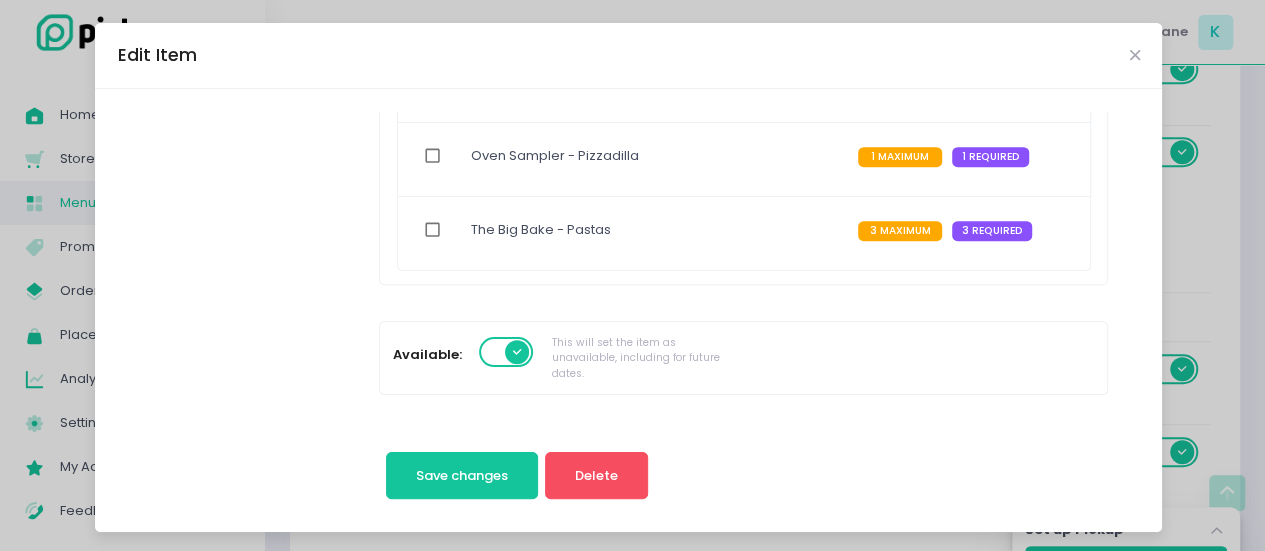 click on "The Big Bake - Pastas" at bounding box center (541, 230) 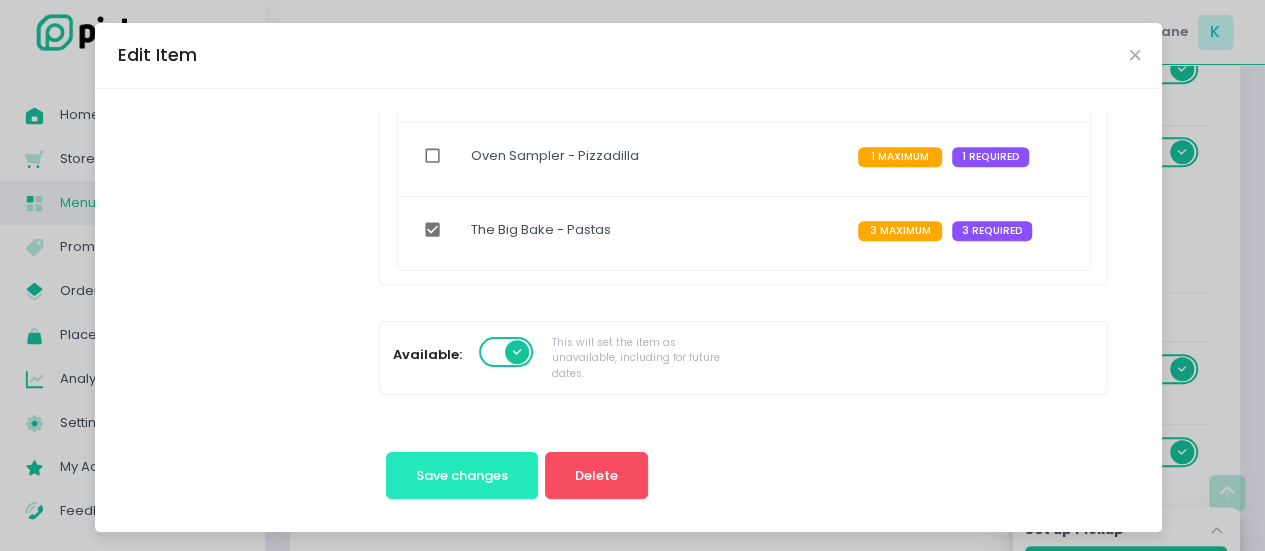 click on "Save changes" at bounding box center [462, 475] 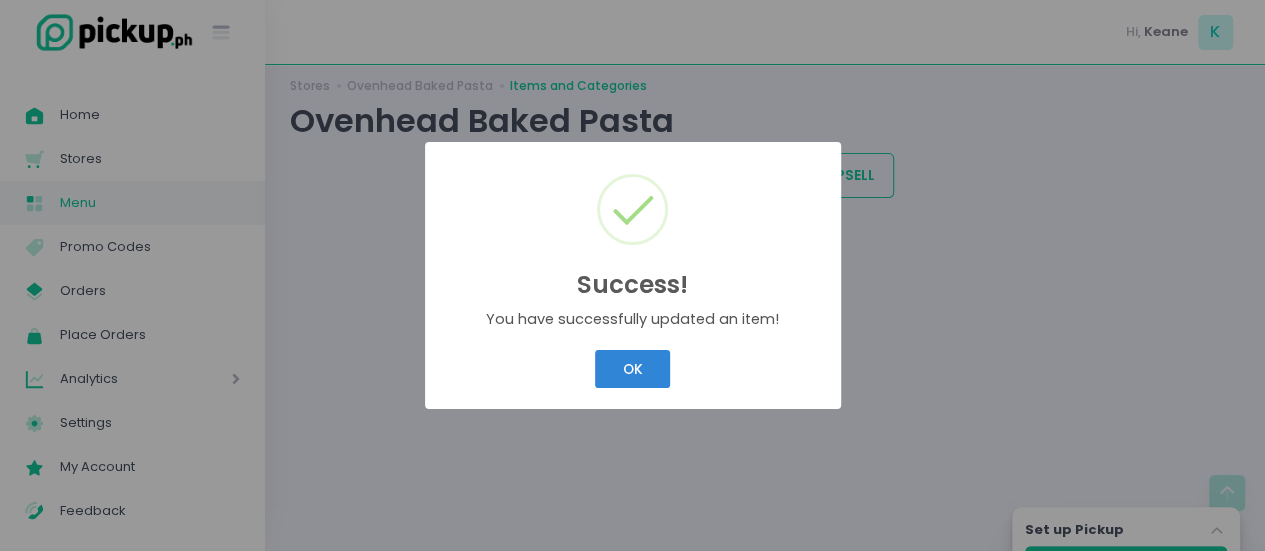 scroll, scrollTop: 0, scrollLeft: 0, axis: both 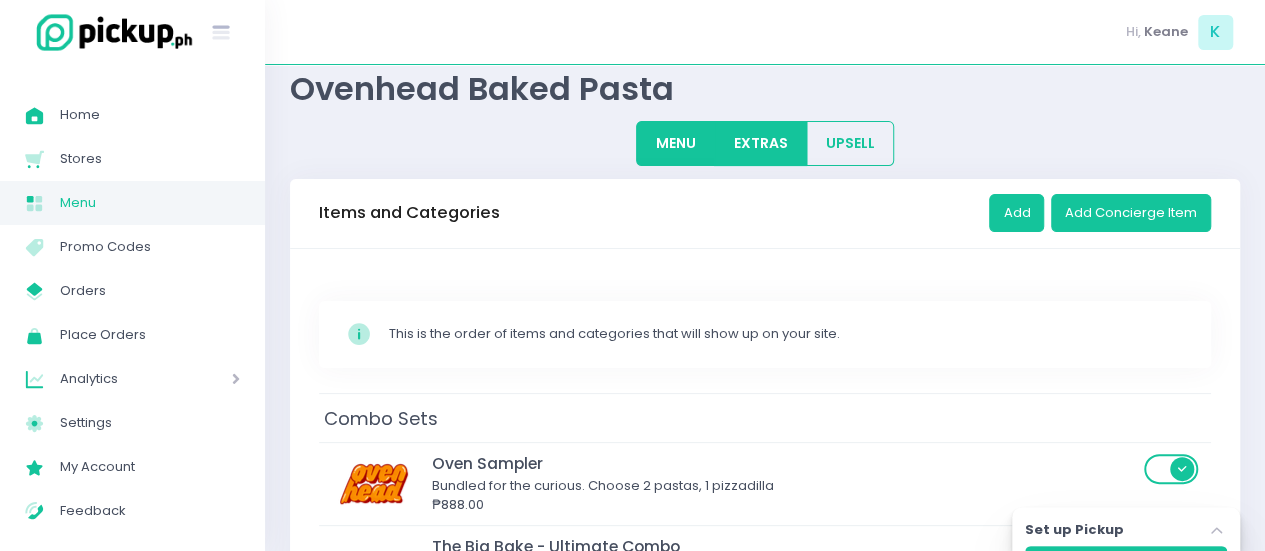 click on "EXTRAS" at bounding box center (760, 143) 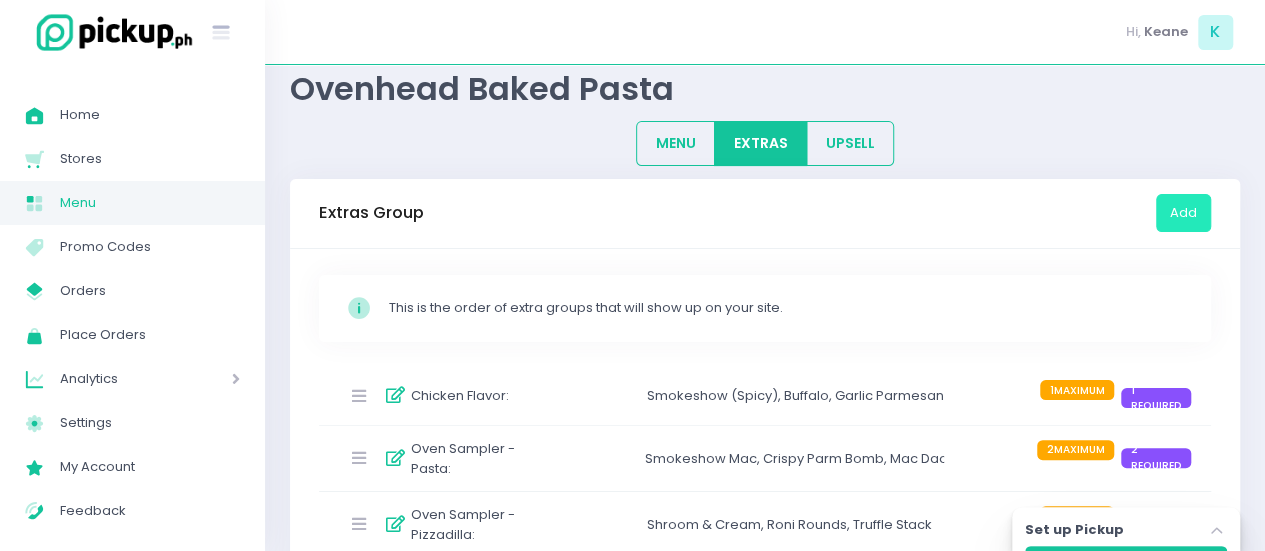 click on "Add" at bounding box center (1183, 213) 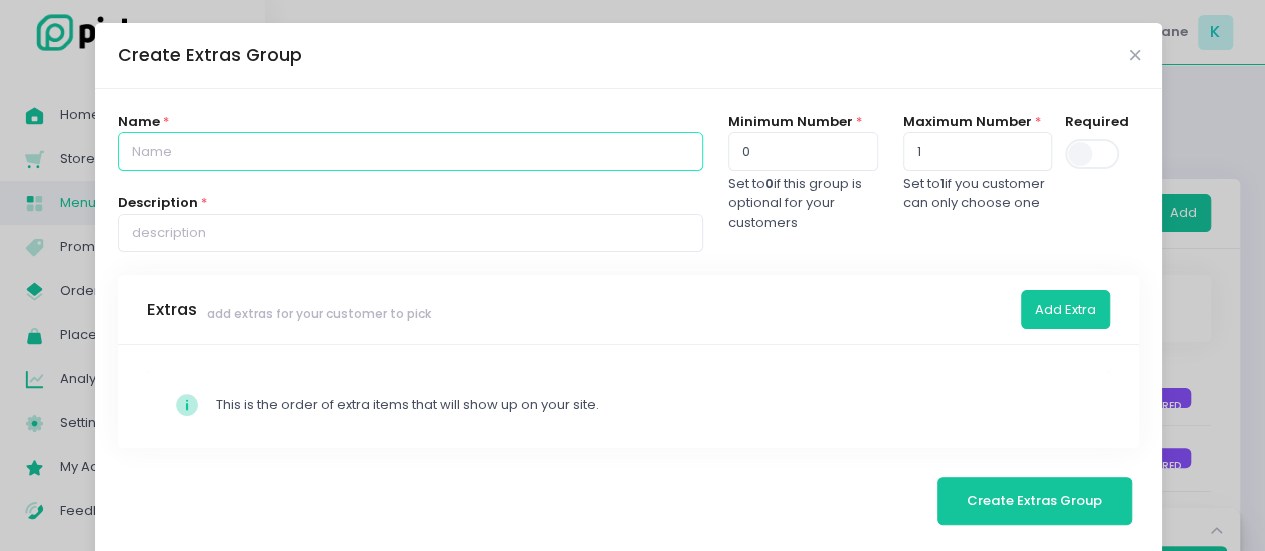 click at bounding box center (410, 151) 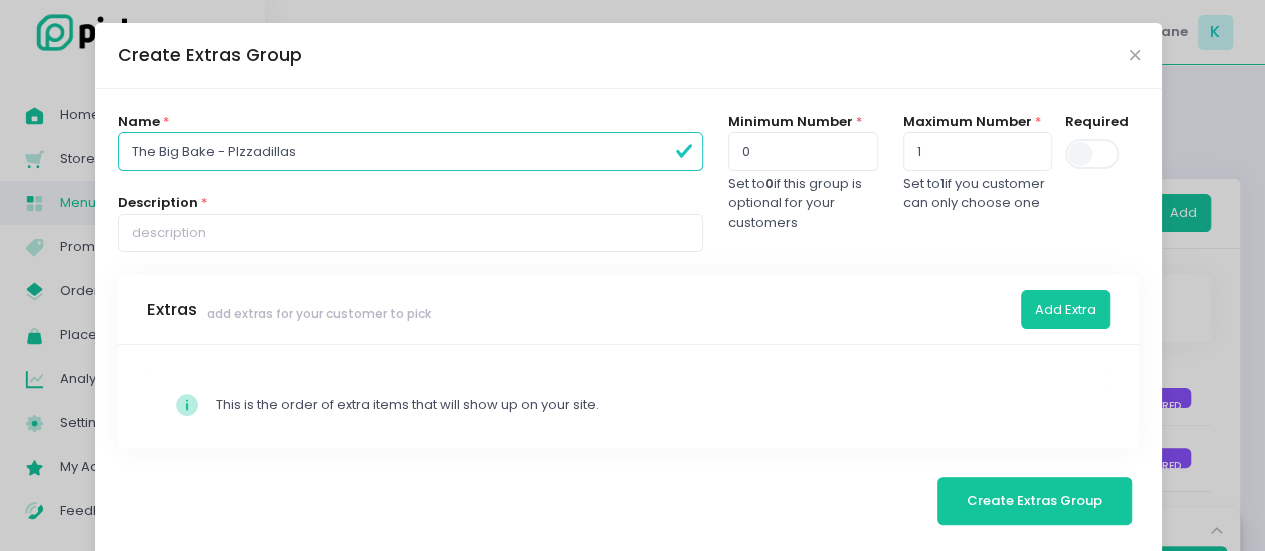 type on "The Big Bake - PIzzadillas" 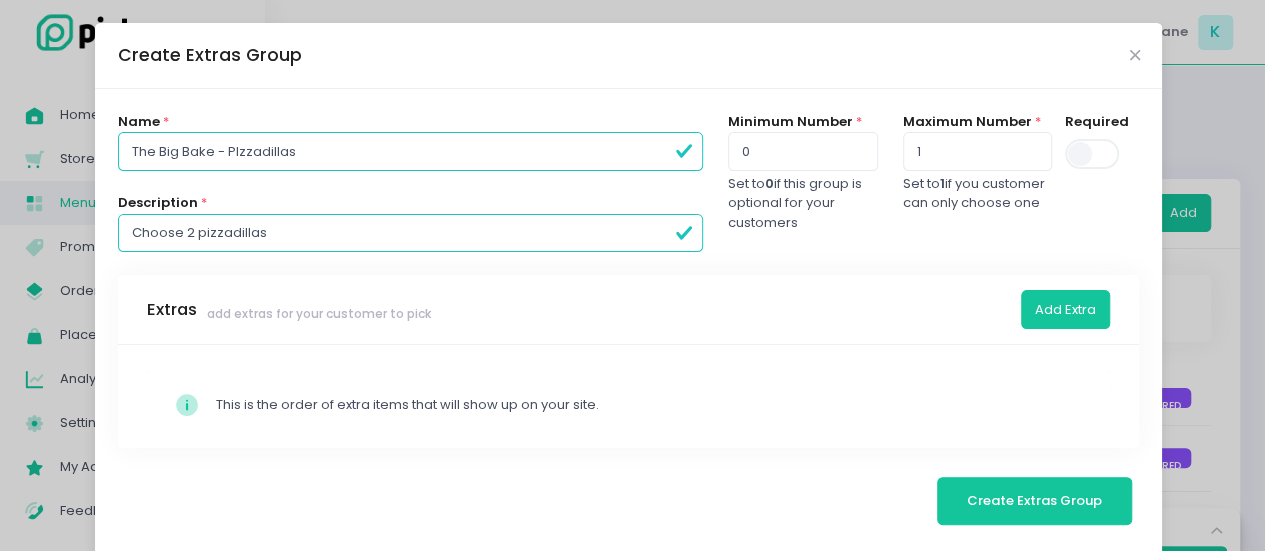 scroll, scrollTop: 28, scrollLeft: 0, axis: vertical 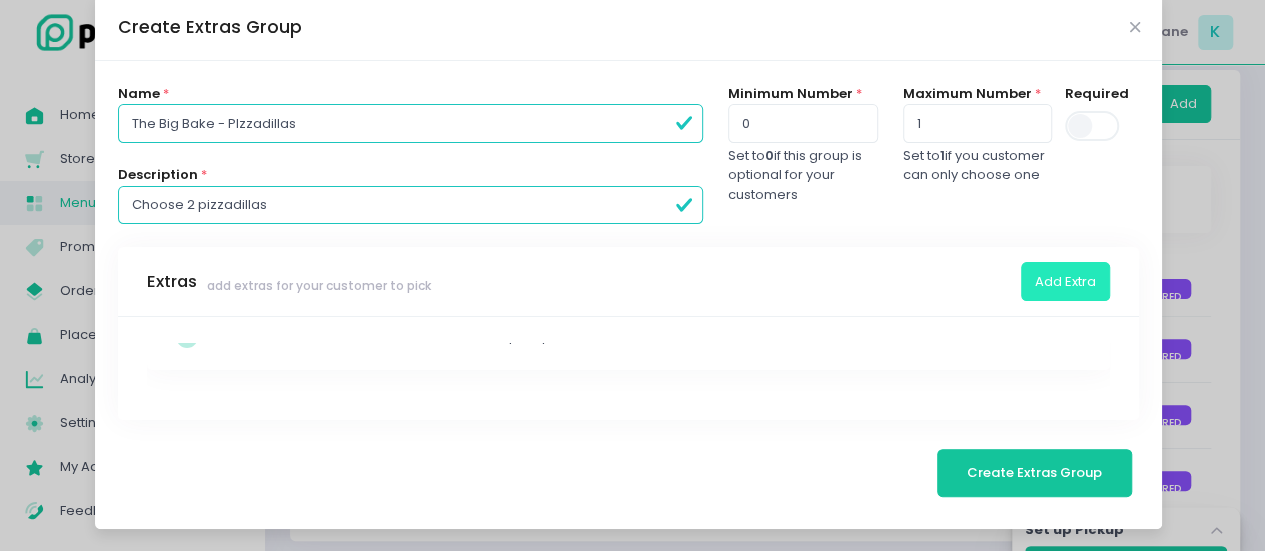type on "Choose 2 pizzadillas" 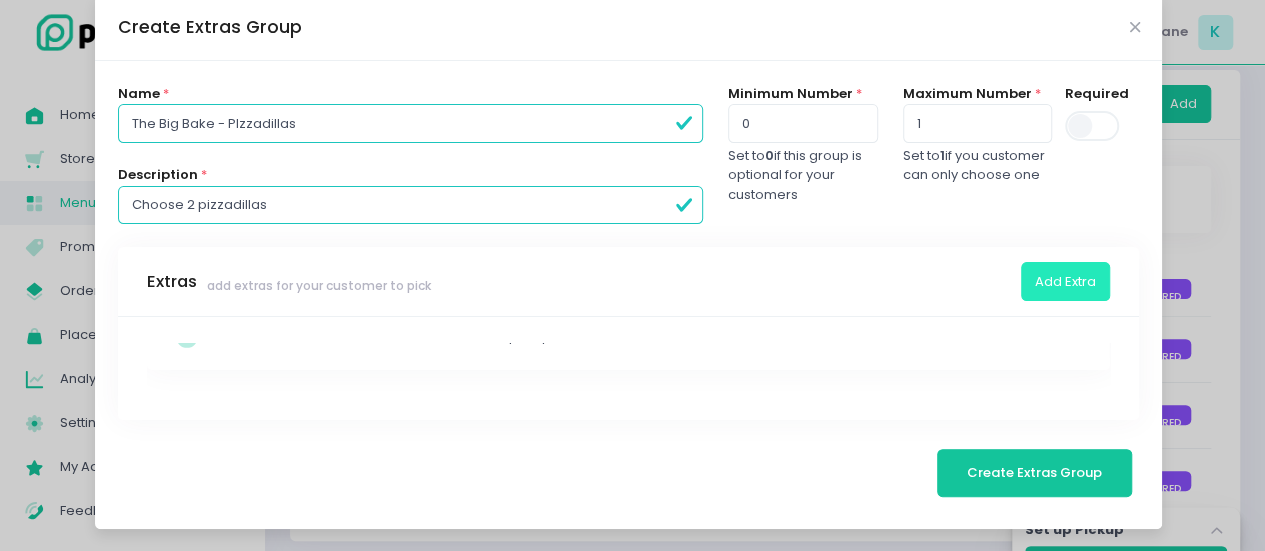 click on "Add Extra" at bounding box center (1065, 281) 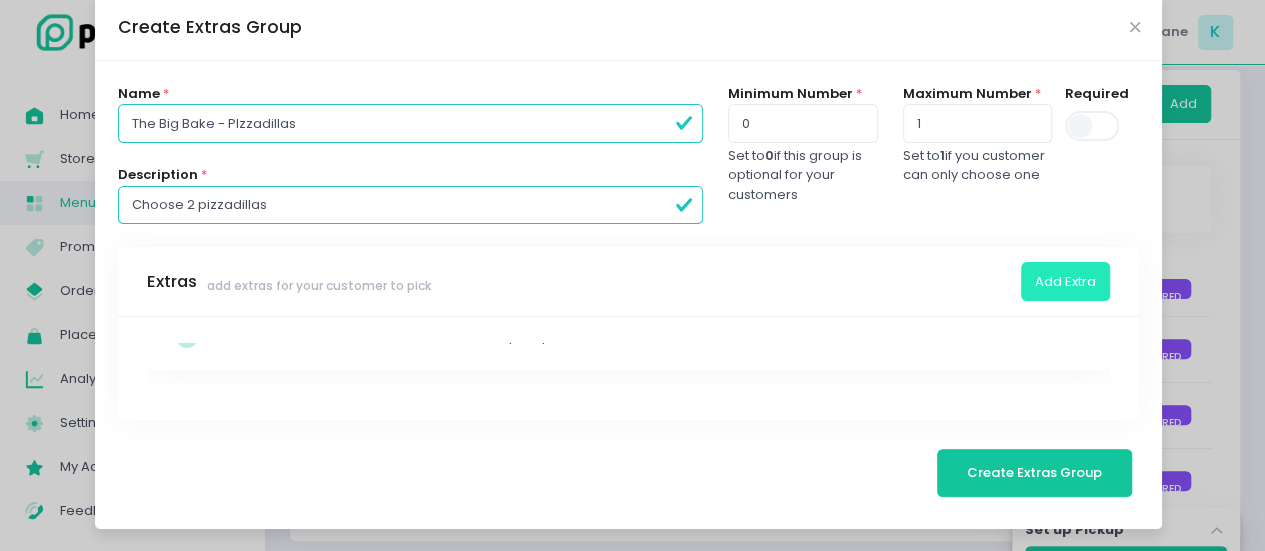click on "Add Extra" at bounding box center [1065, 281] 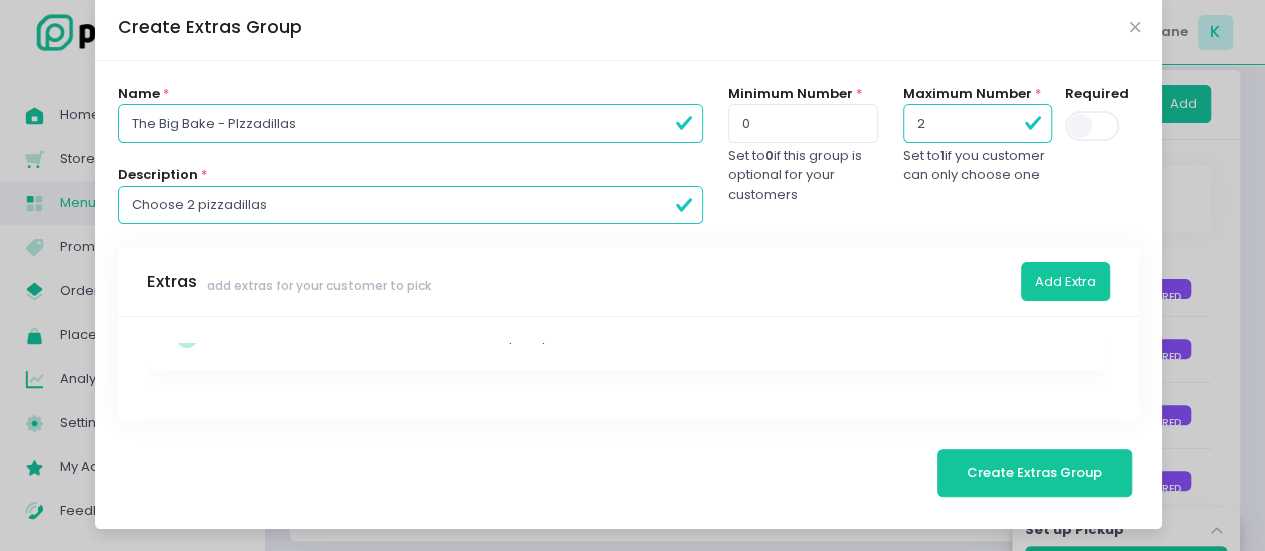 type on "2" 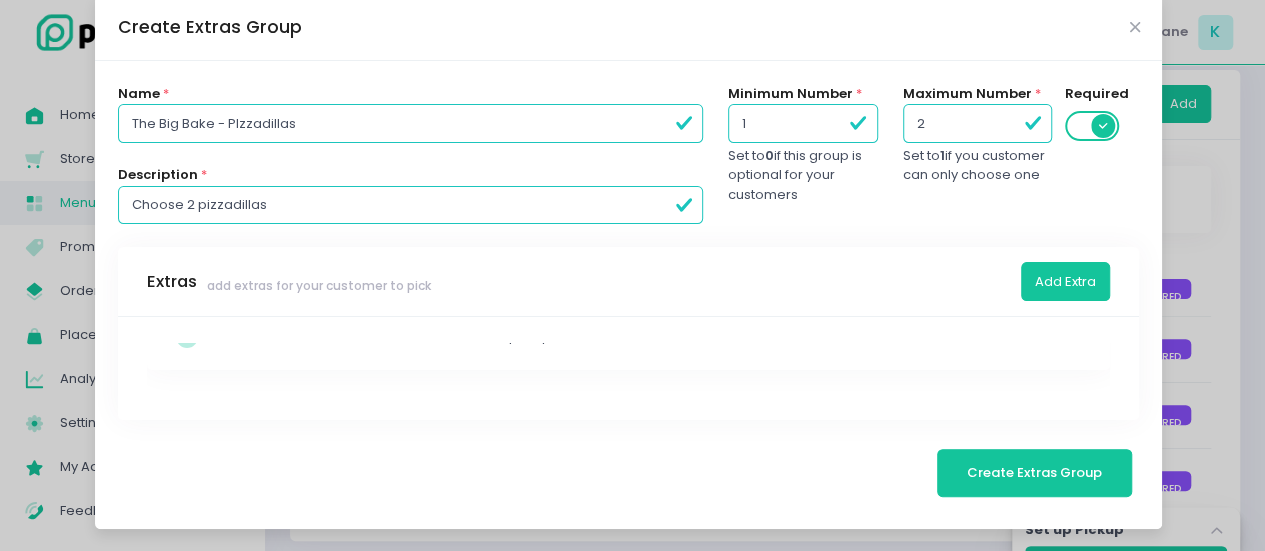click on "1" at bounding box center (802, 123) 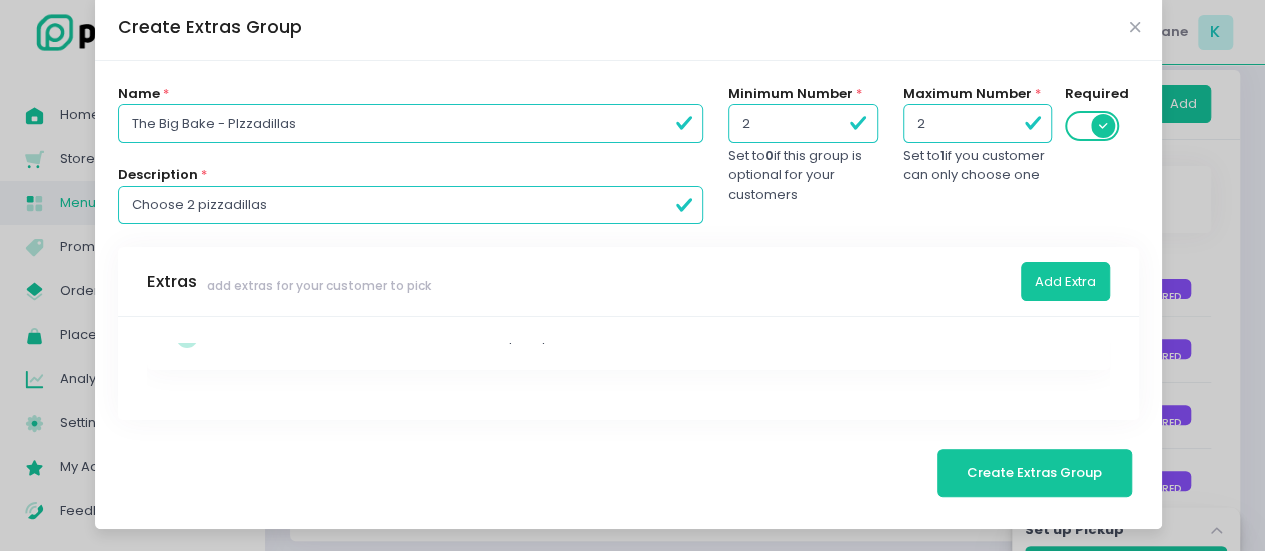 type on "2" 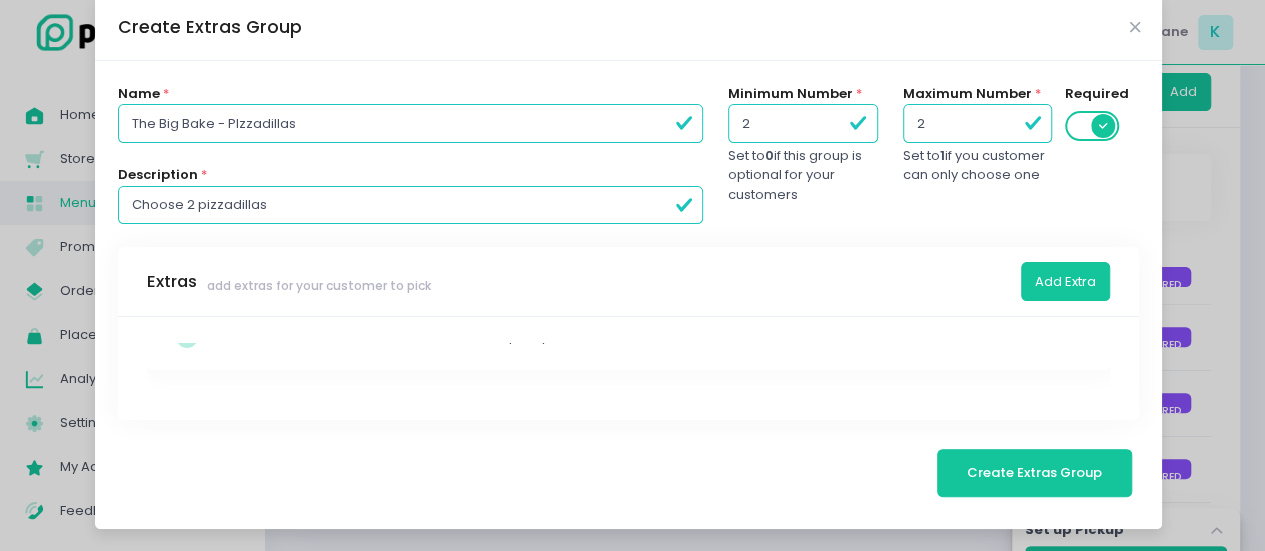 scroll, scrollTop: 0, scrollLeft: 0, axis: both 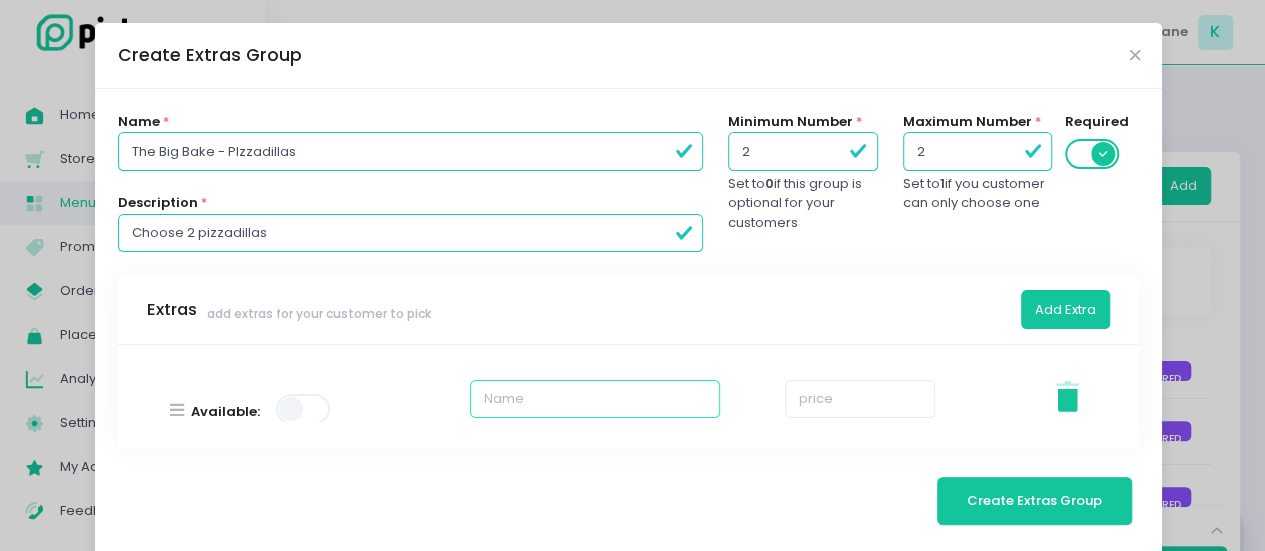 click at bounding box center (595, 399) 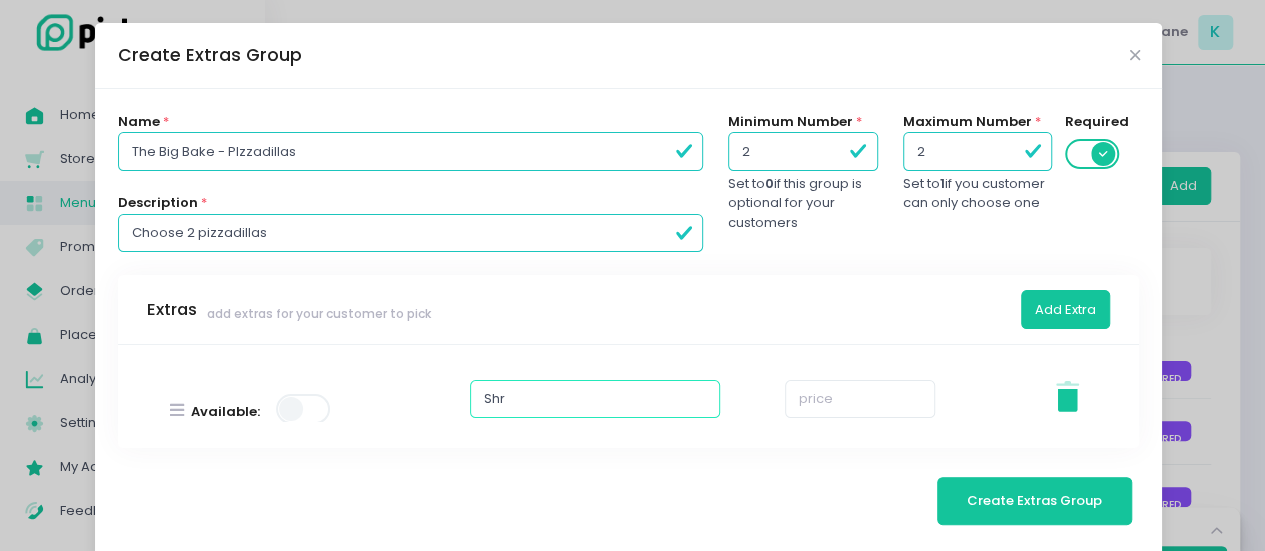 type on "Shroom & Cream" 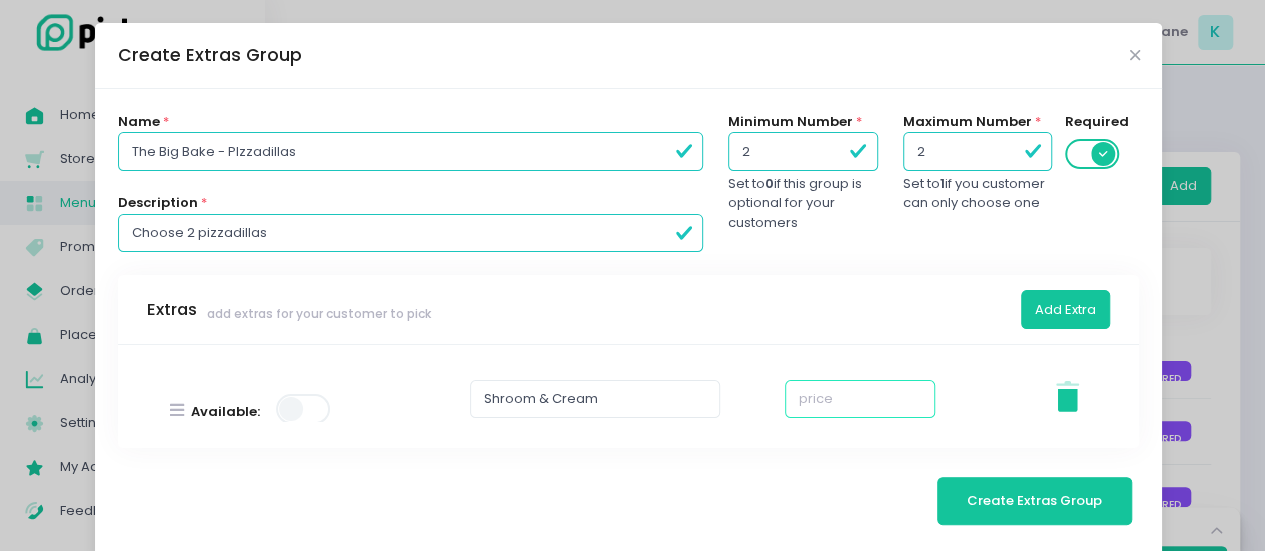 click at bounding box center [860, 399] 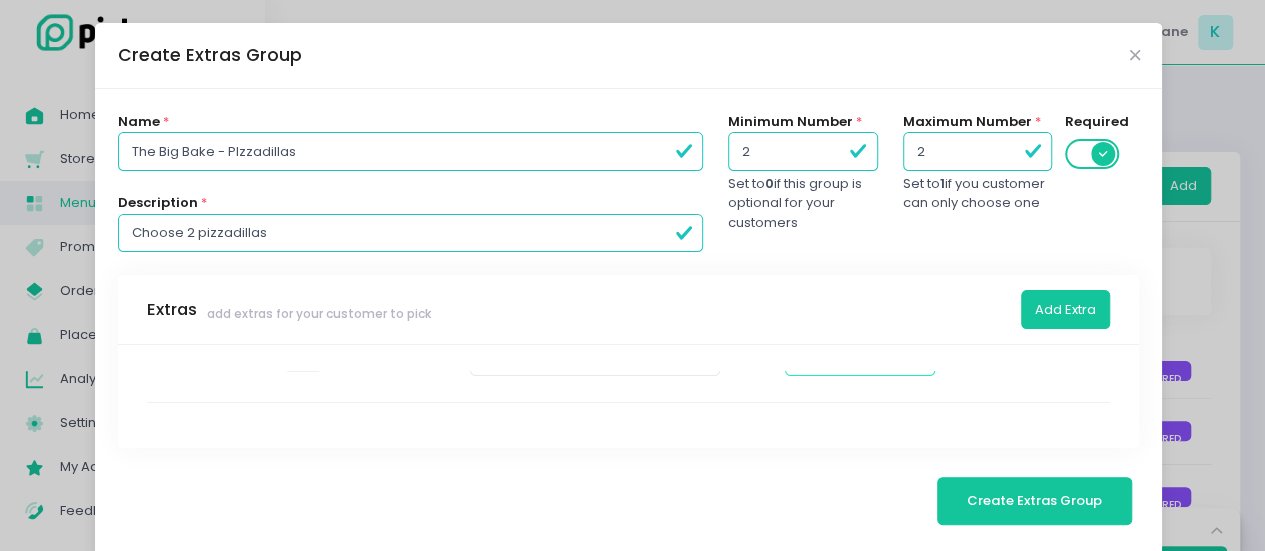 scroll, scrollTop: 152, scrollLeft: 0, axis: vertical 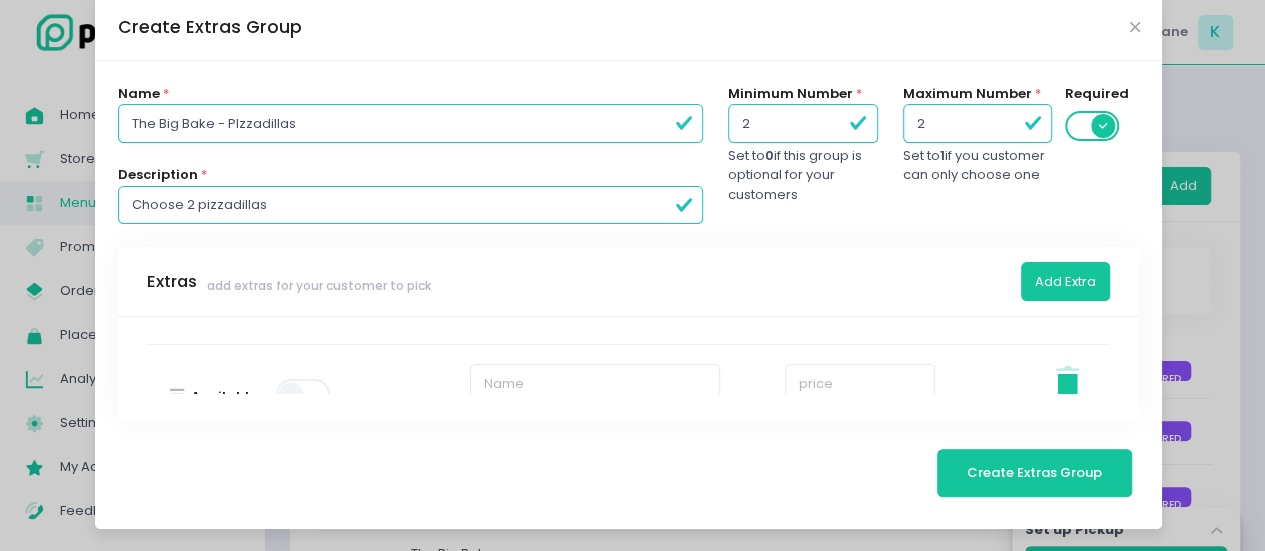 type on "0" 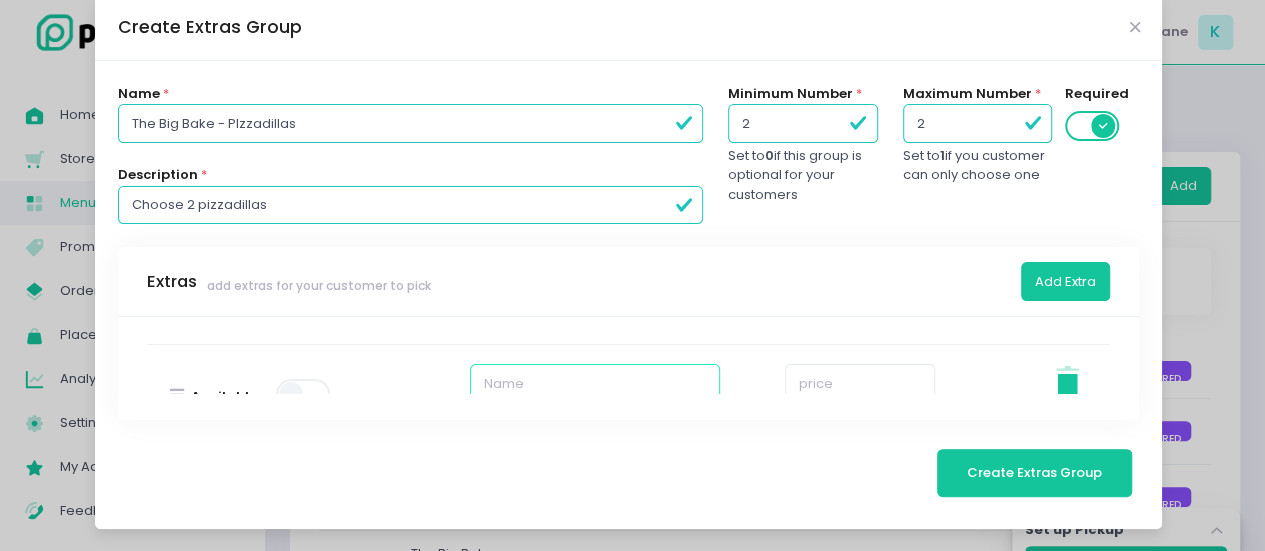 click at bounding box center [595, 383] 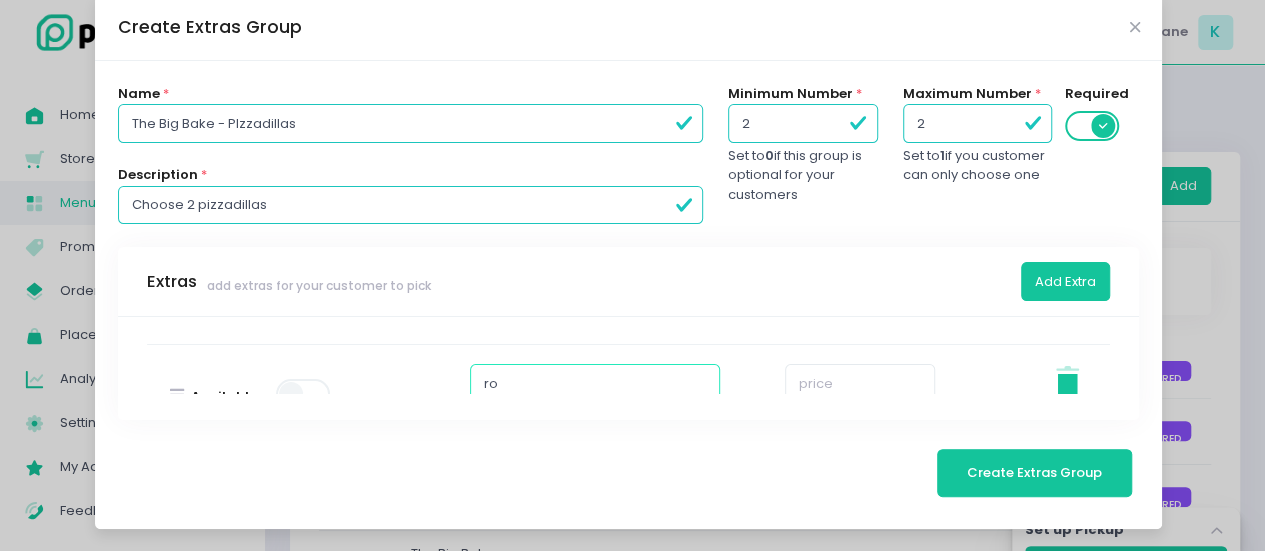 type on "Roni Rounds" 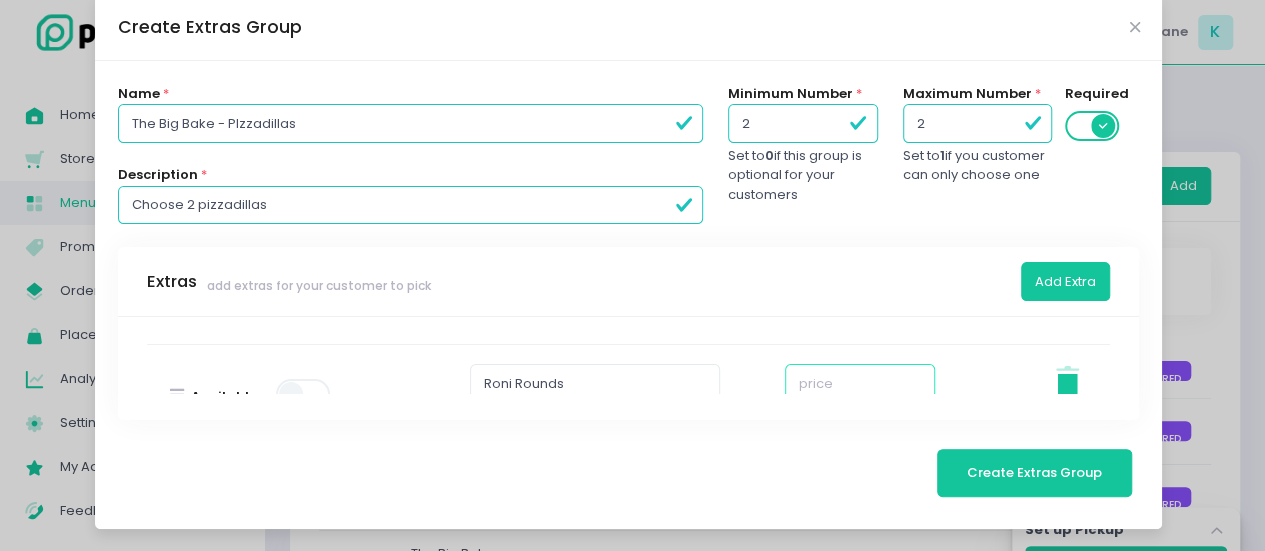 click at bounding box center [860, 383] 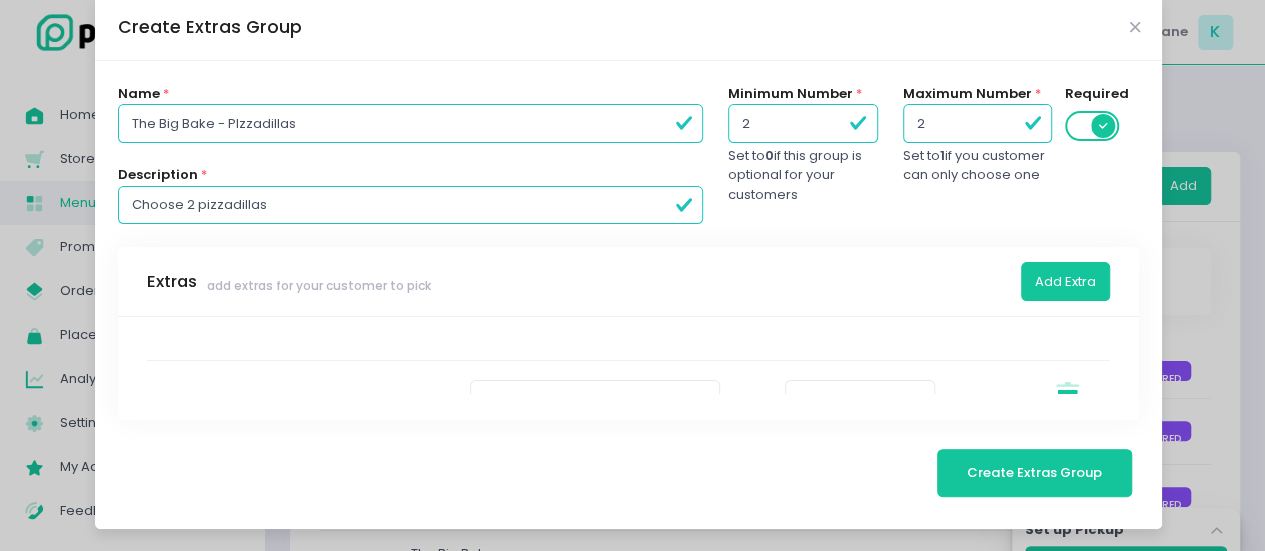 type on "0" 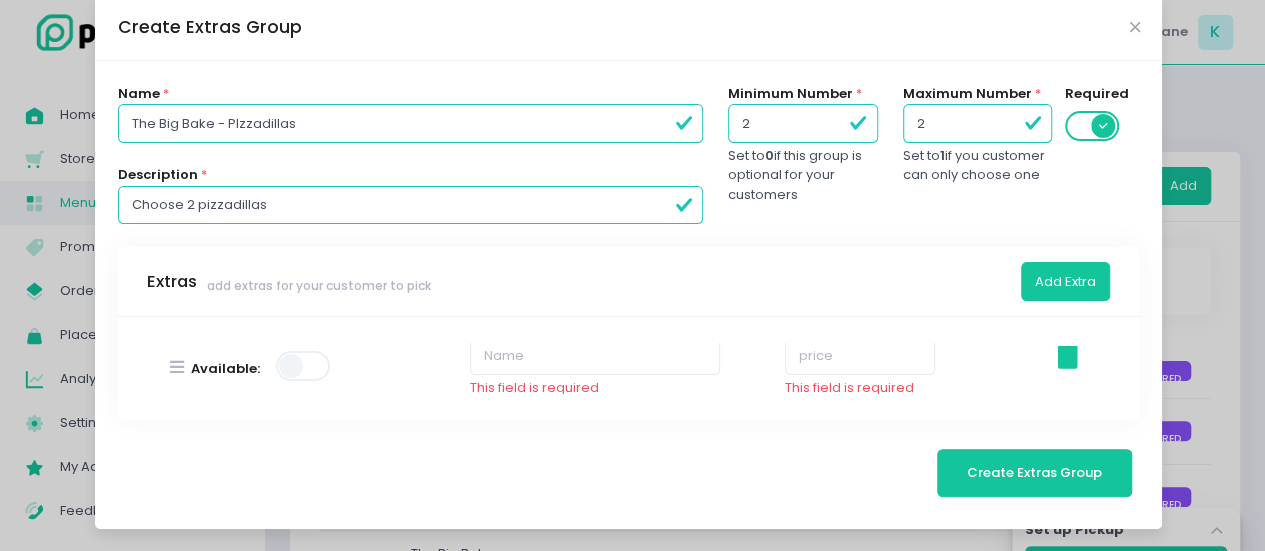 click on "This field is required" at bounding box center (595, 388) 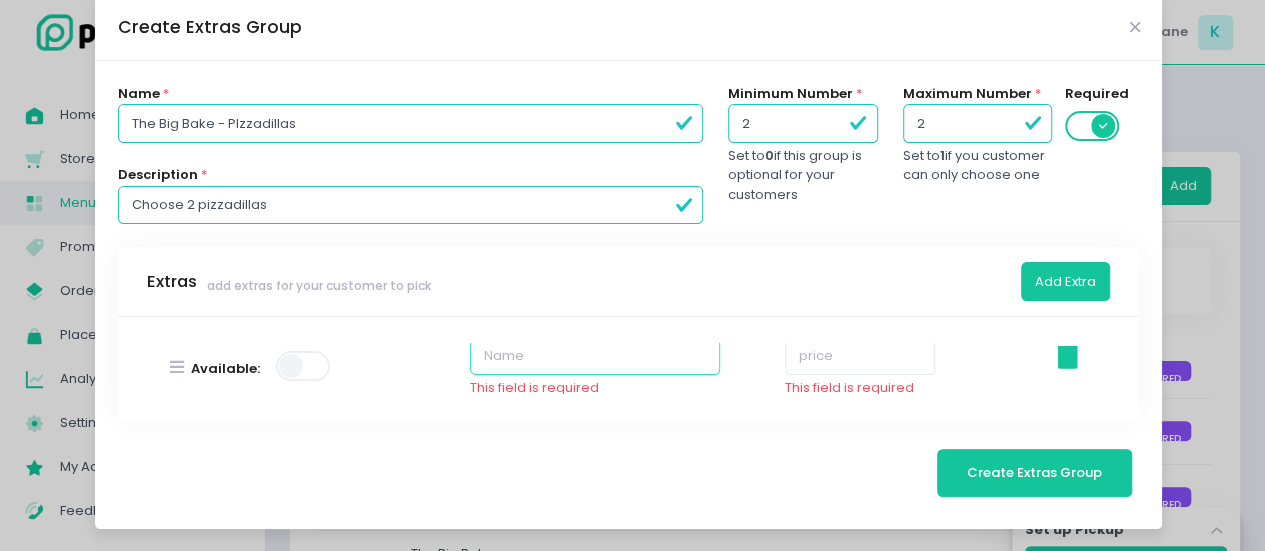 click at bounding box center [595, 355] 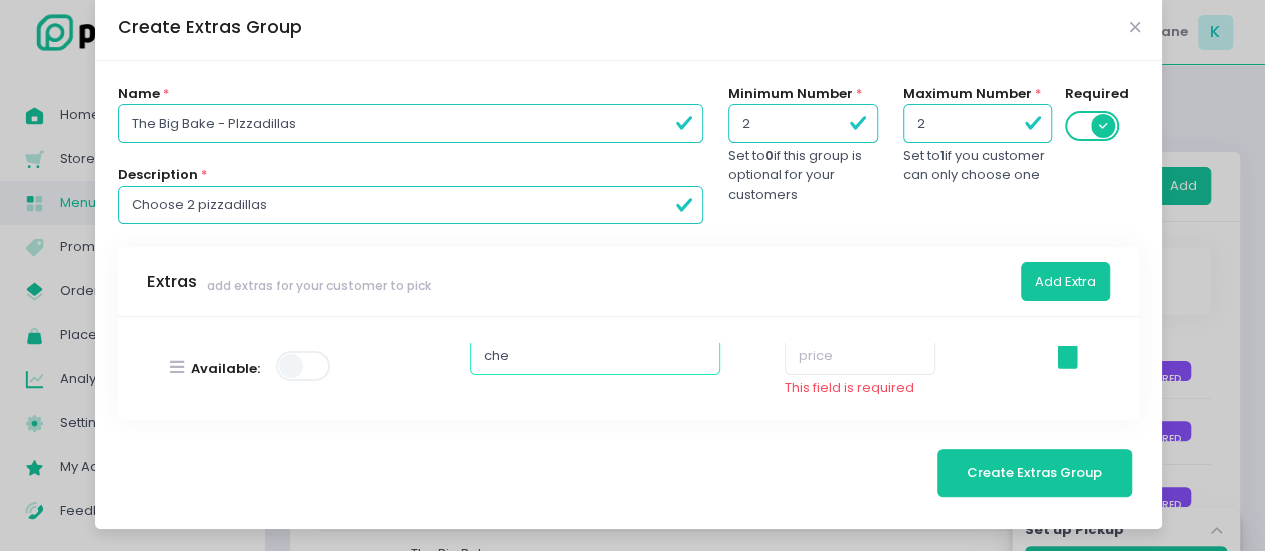 type on "Cheese Trap" 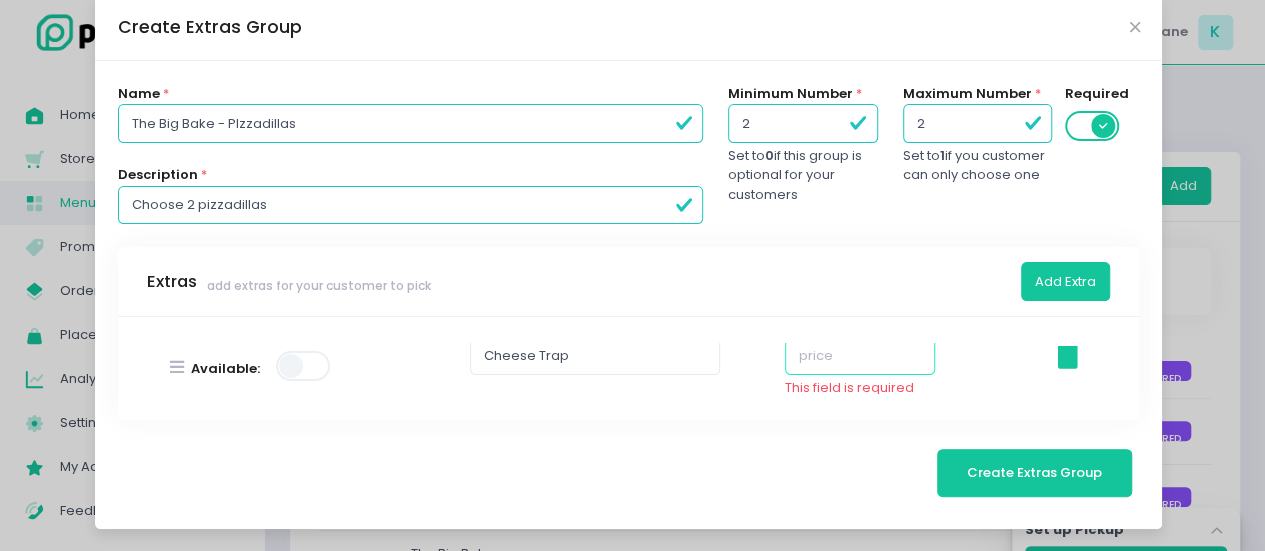 click at bounding box center (860, 355) 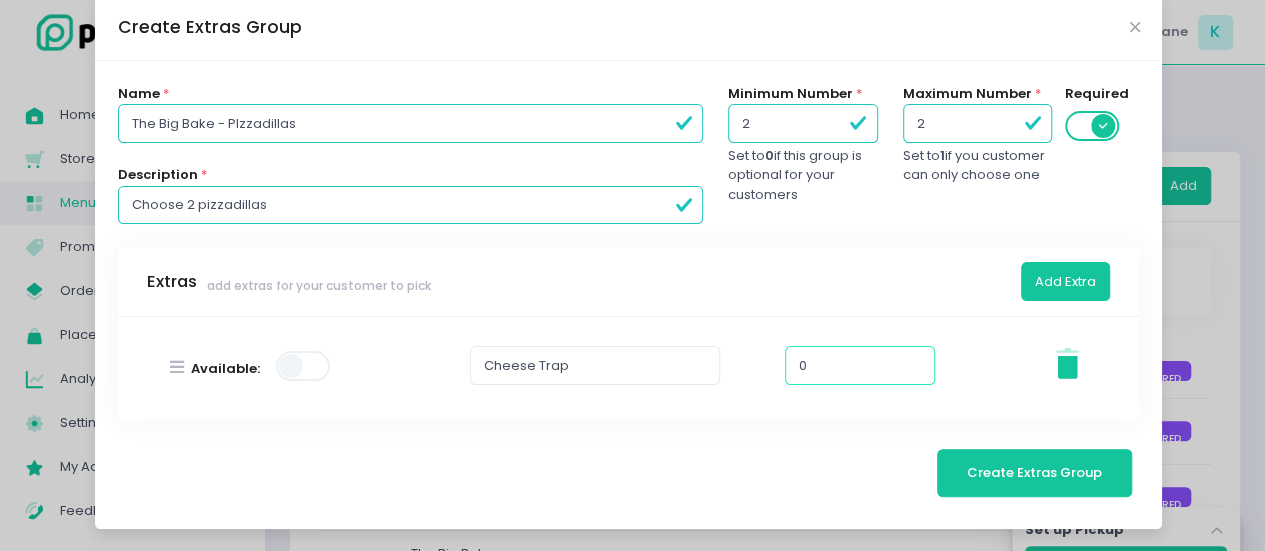 scroll, scrollTop: 294, scrollLeft: 0, axis: vertical 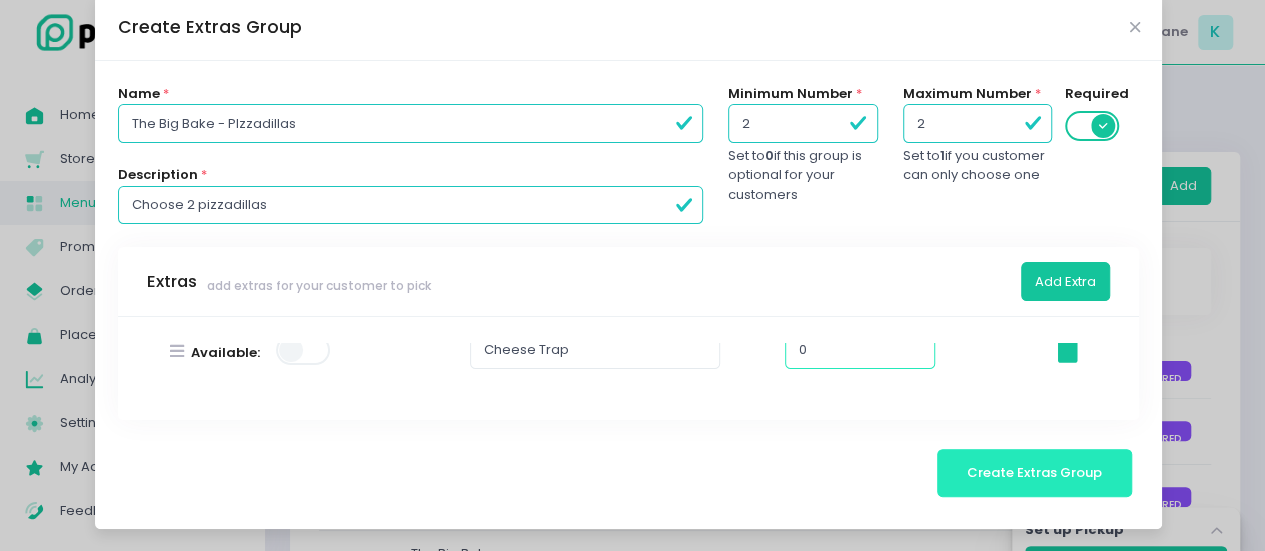 type on "0" 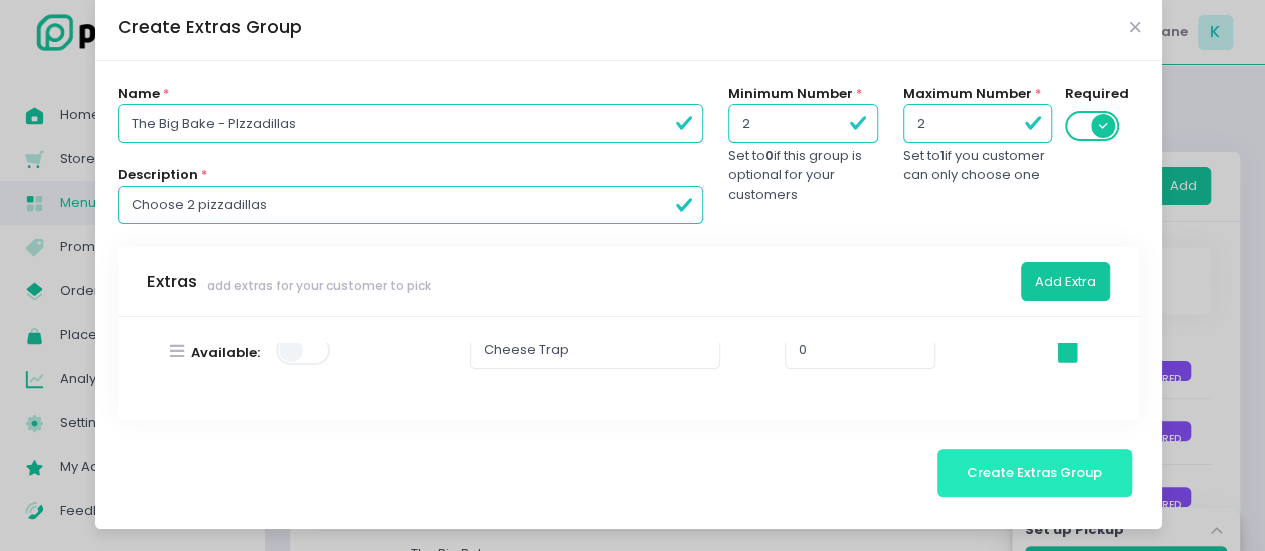 click on "Create Extras Group" at bounding box center (1035, 473) 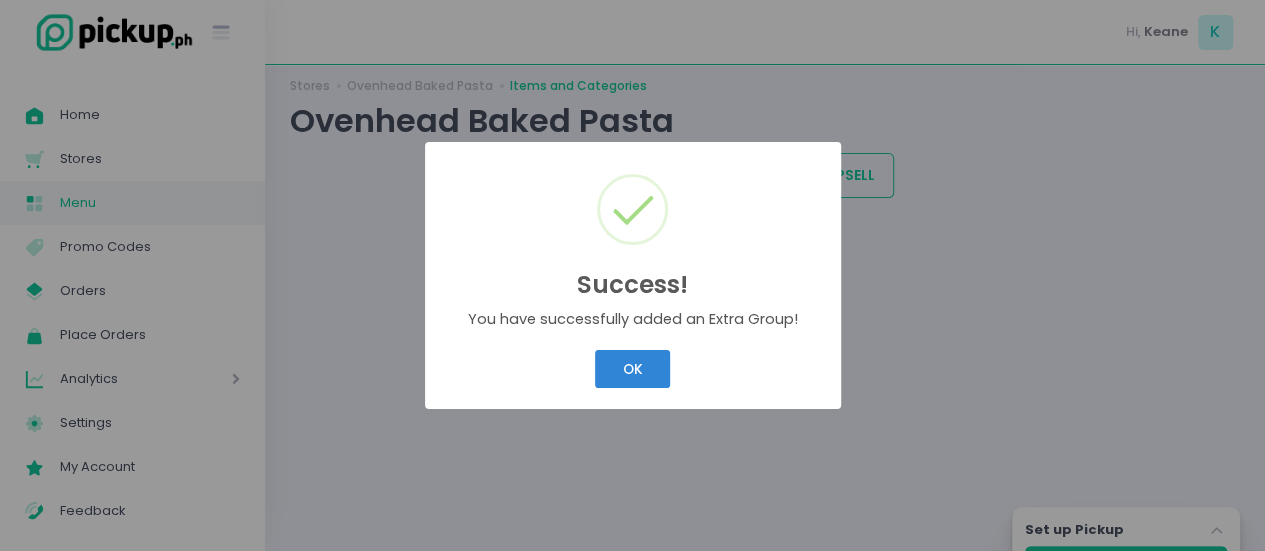 scroll, scrollTop: 18, scrollLeft: 0, axis: vertical 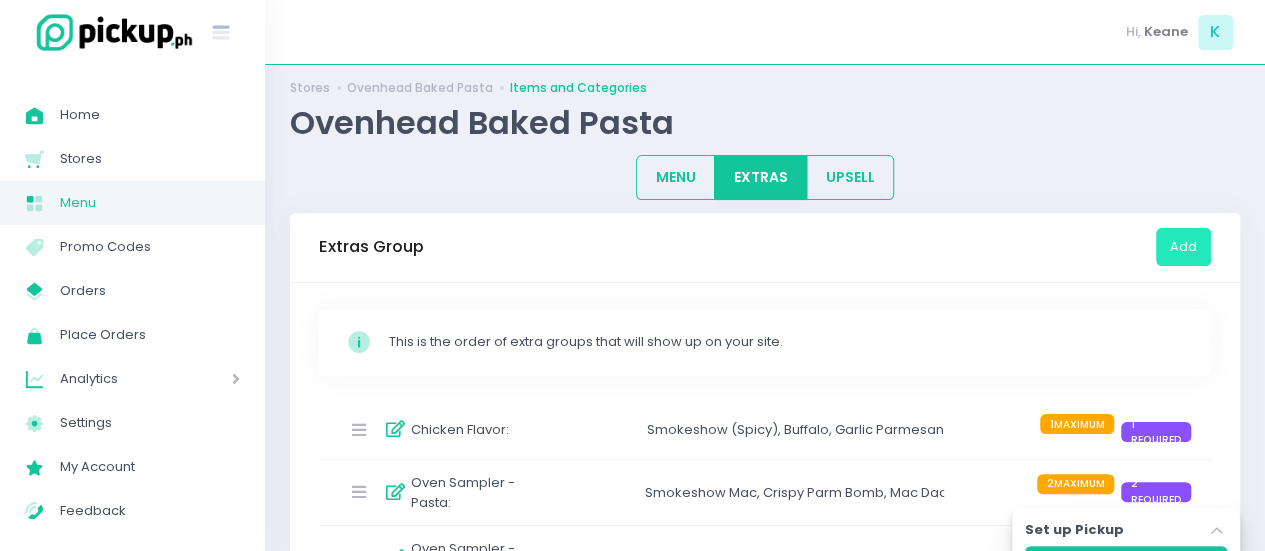 click on "Add" at bounding box center [1183, 247] 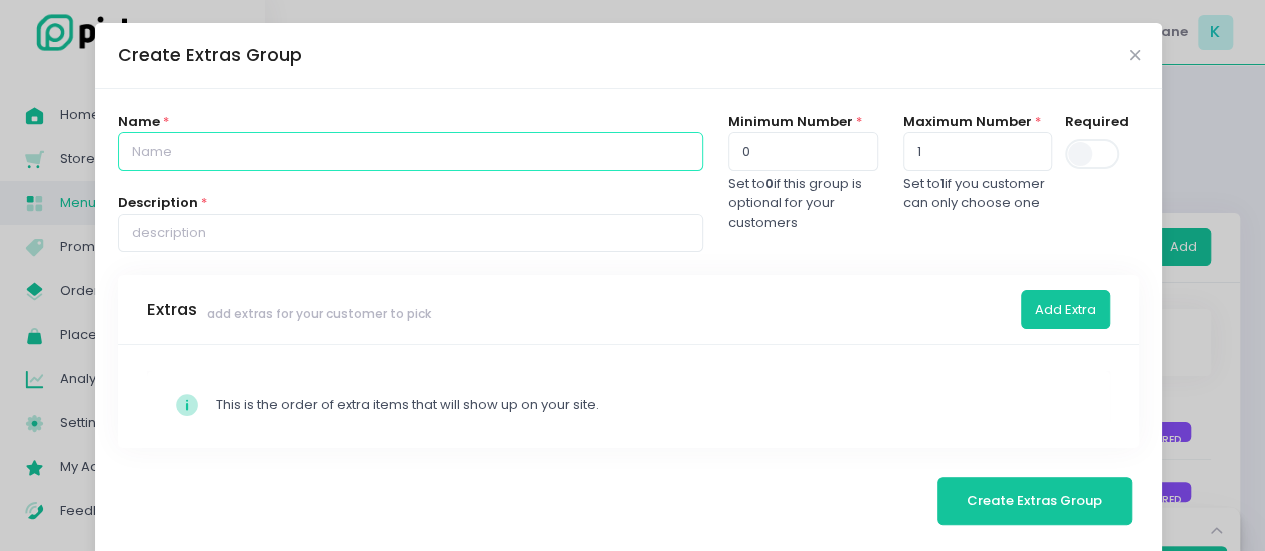 click at bounding box center [410, 151] 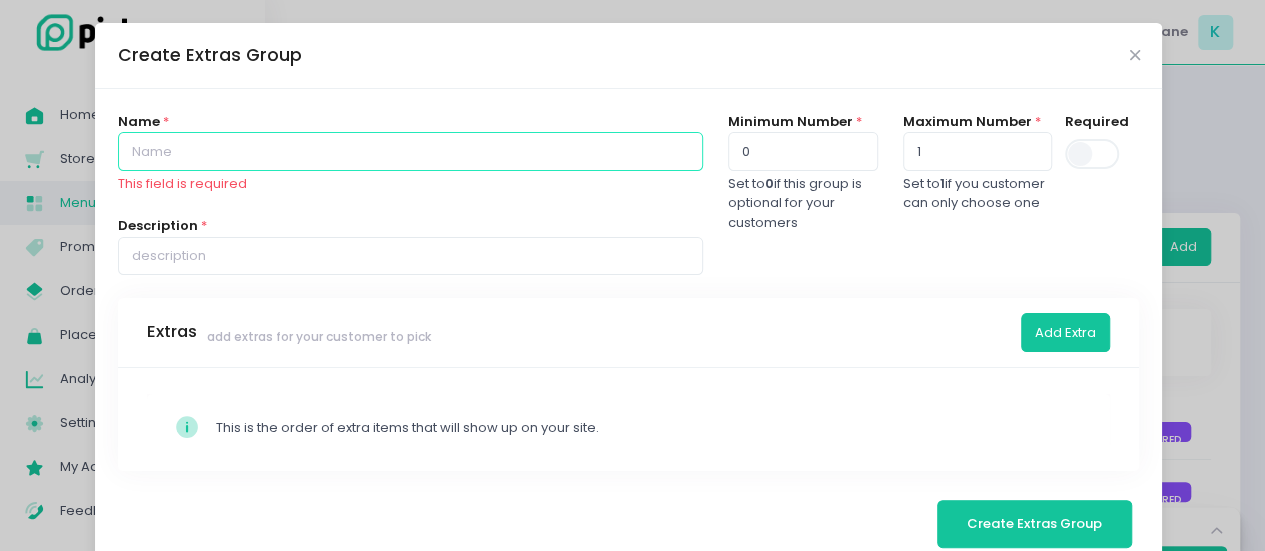 type on "T" 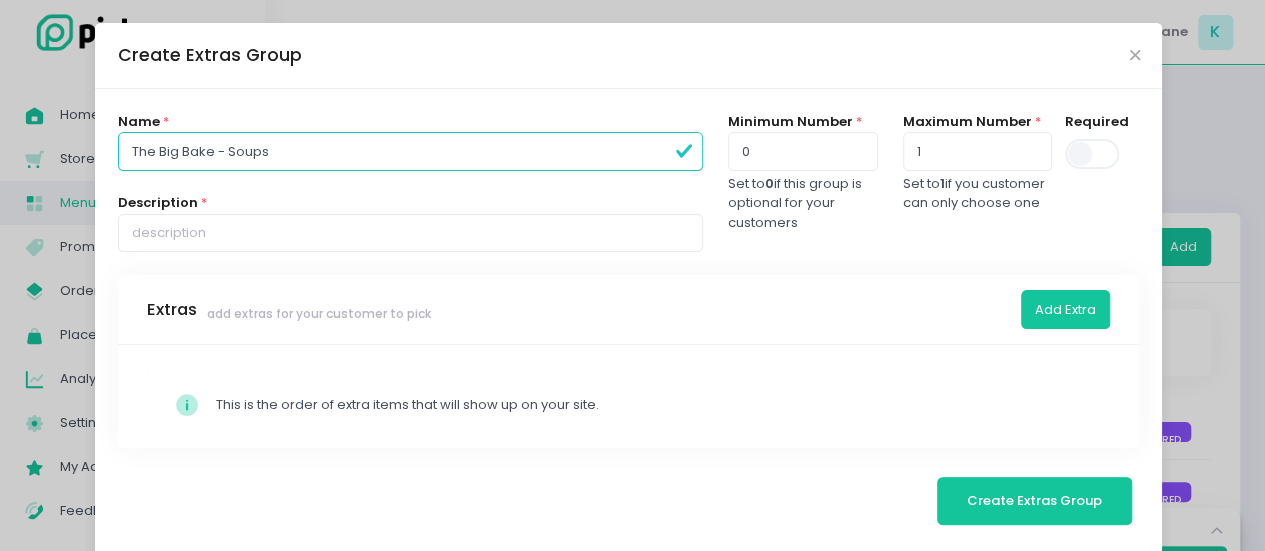type on "The Big Bake - Soups" 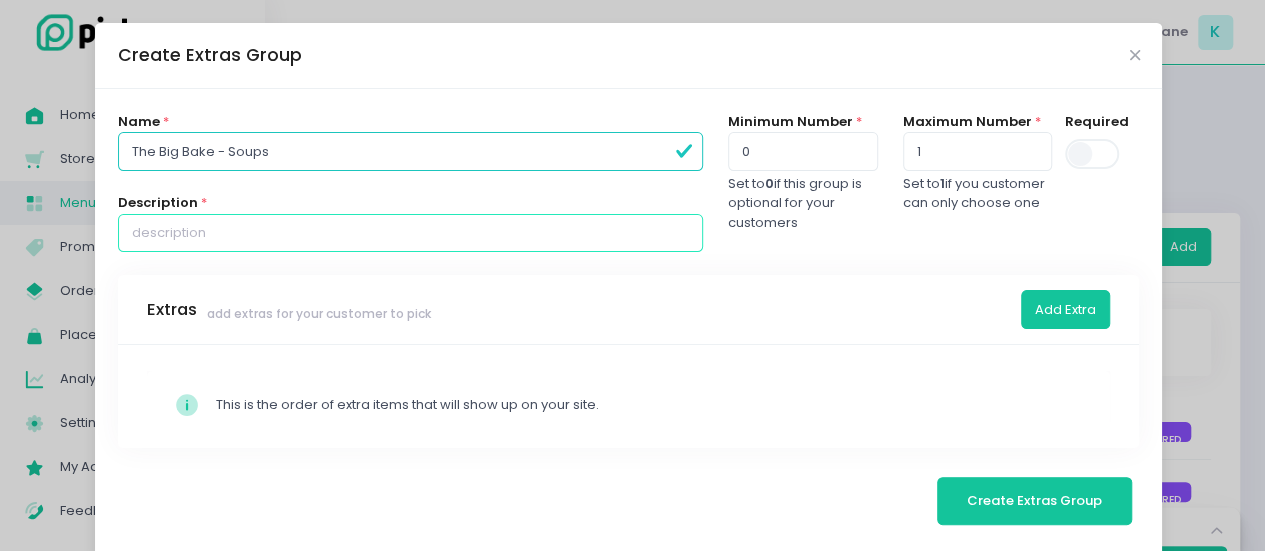 click at bounding box center (410, 233) 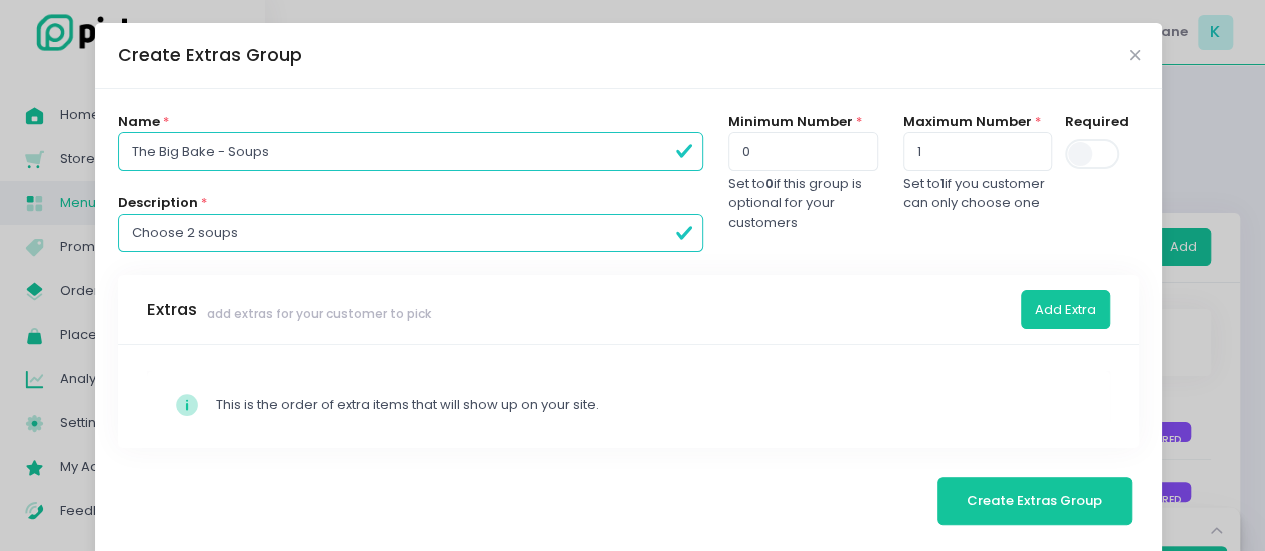 type on "Choose 2 soups" 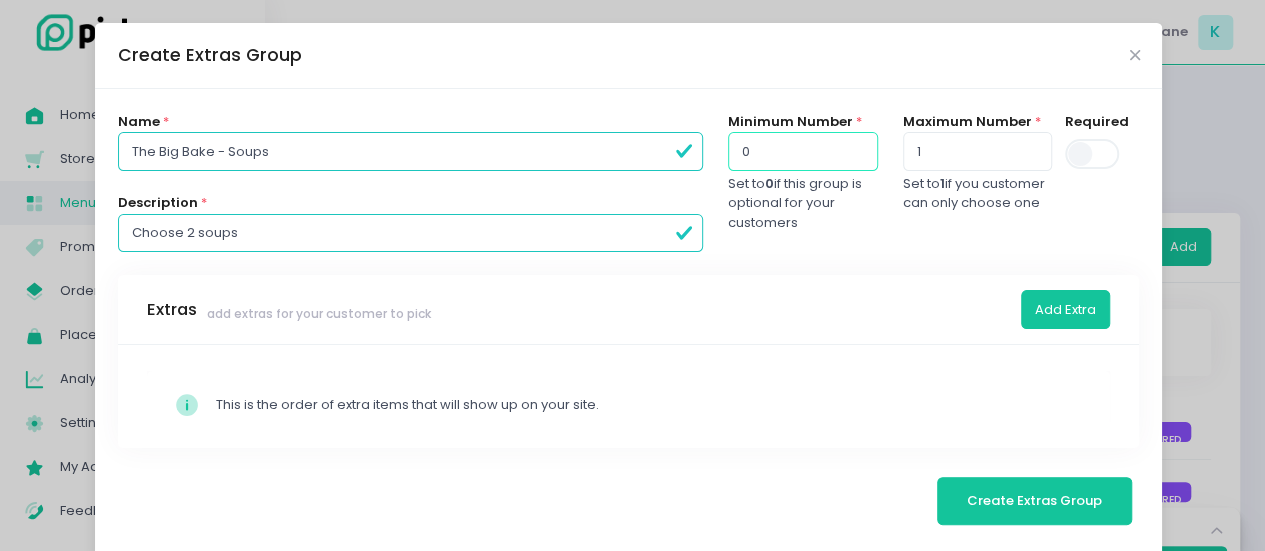 click on "0" at bounding box center [802, 151] 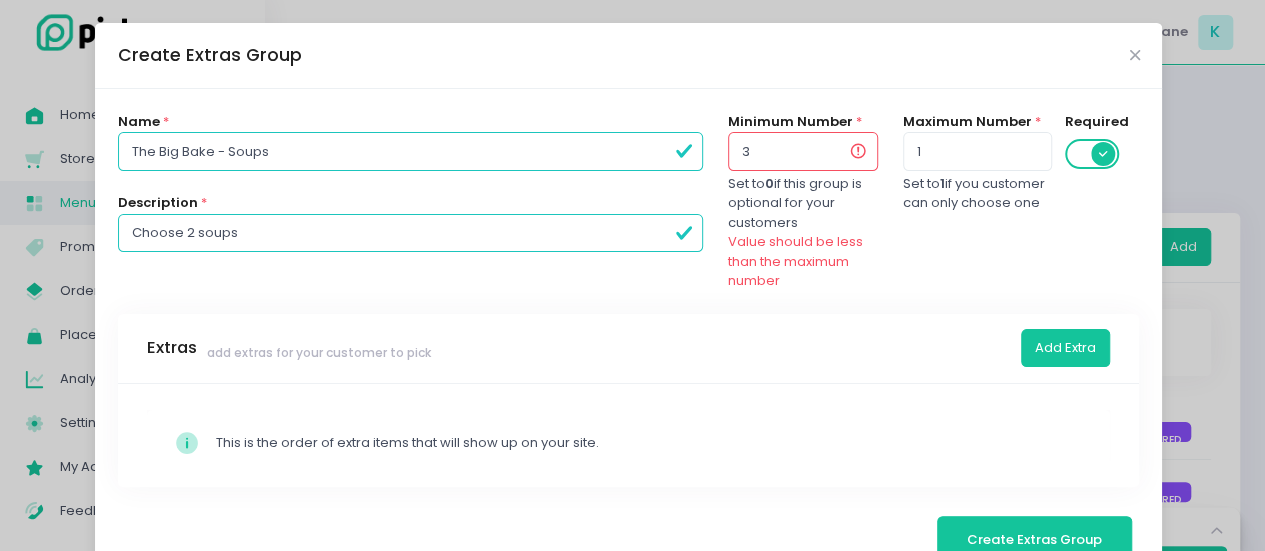 click on "3" at bounding box center (802, 151) 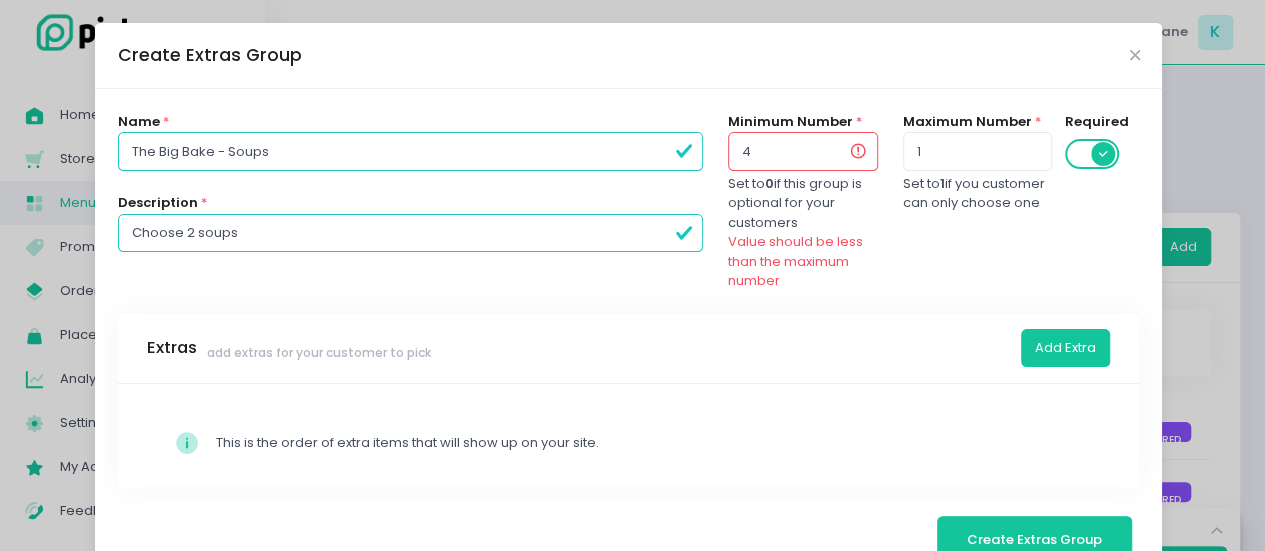 click on "4" at bounding box center [802, 151] 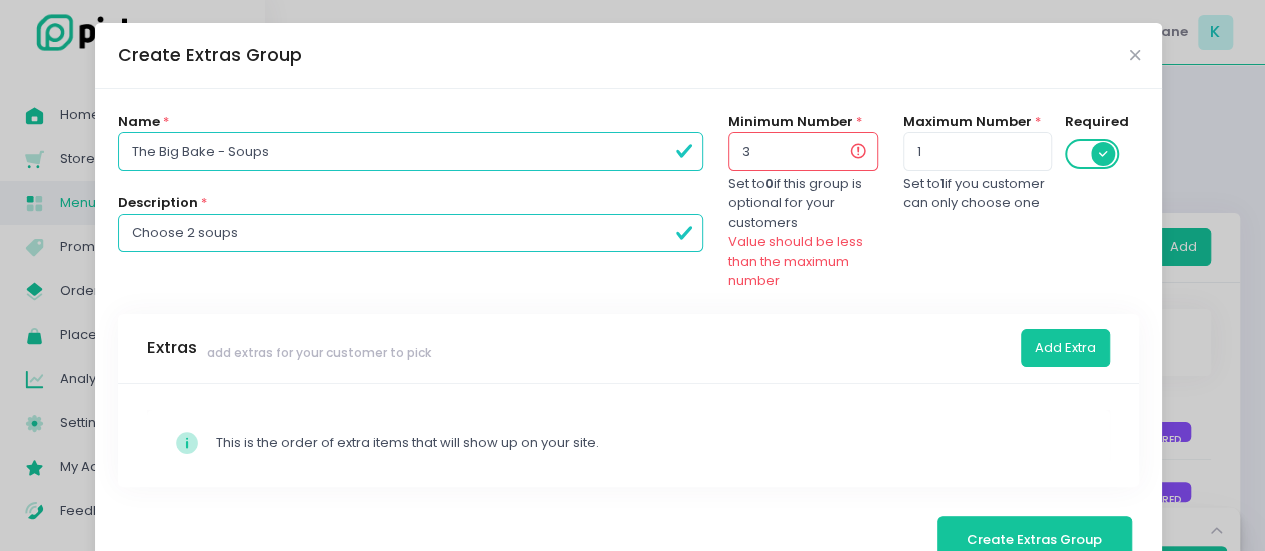 click on "3" at bounding box center (802, 151) 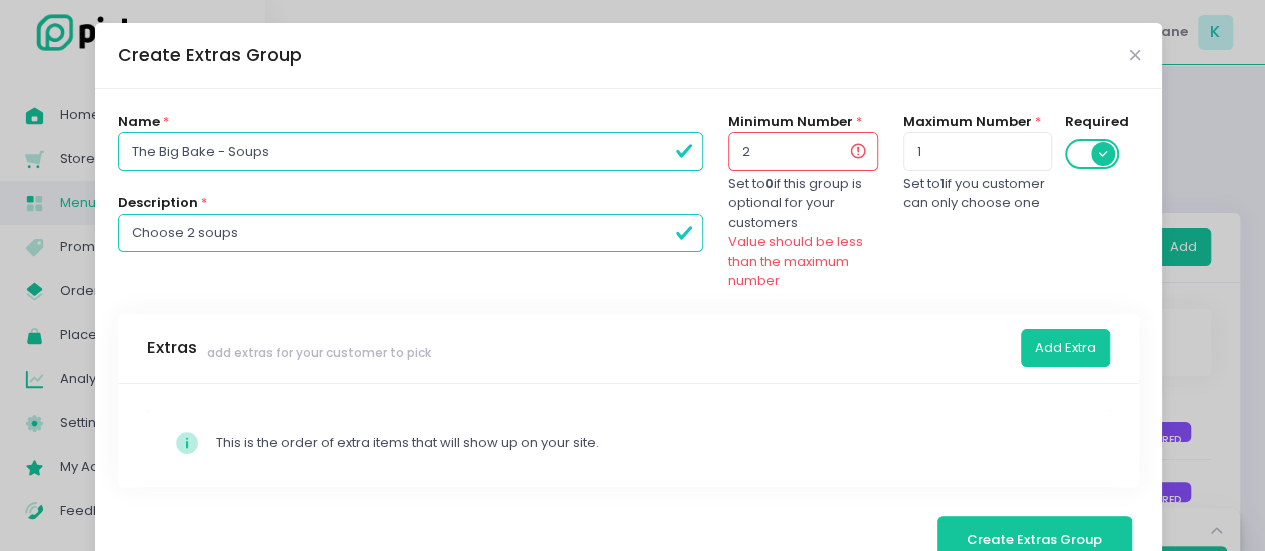 type on "2" 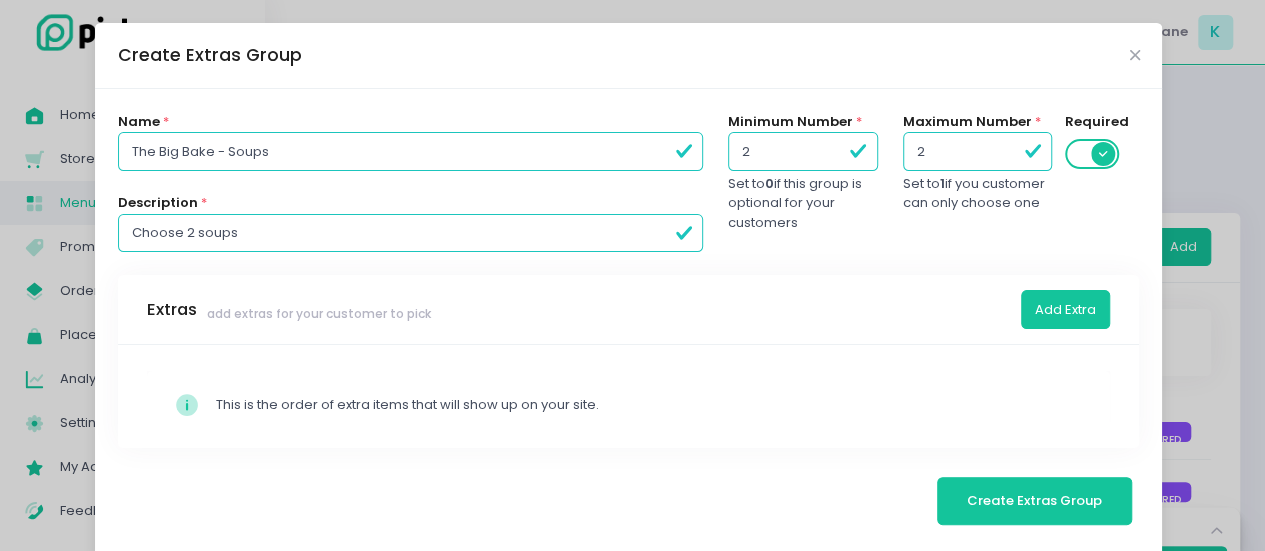 type on "2" 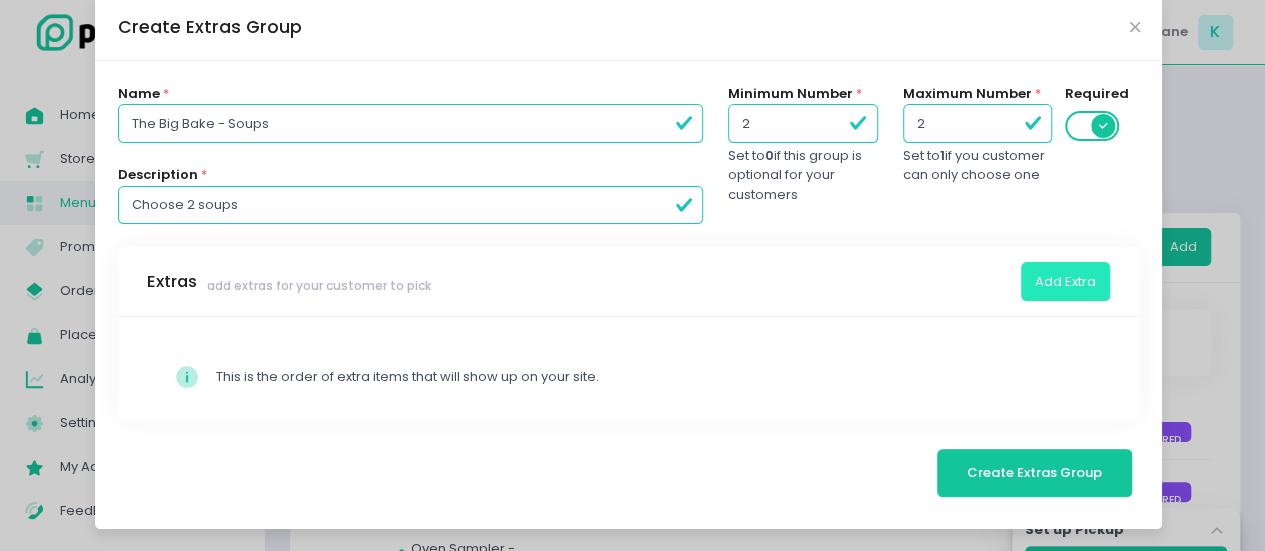 click on "Add Extra" at bounding box center [1065, 281] 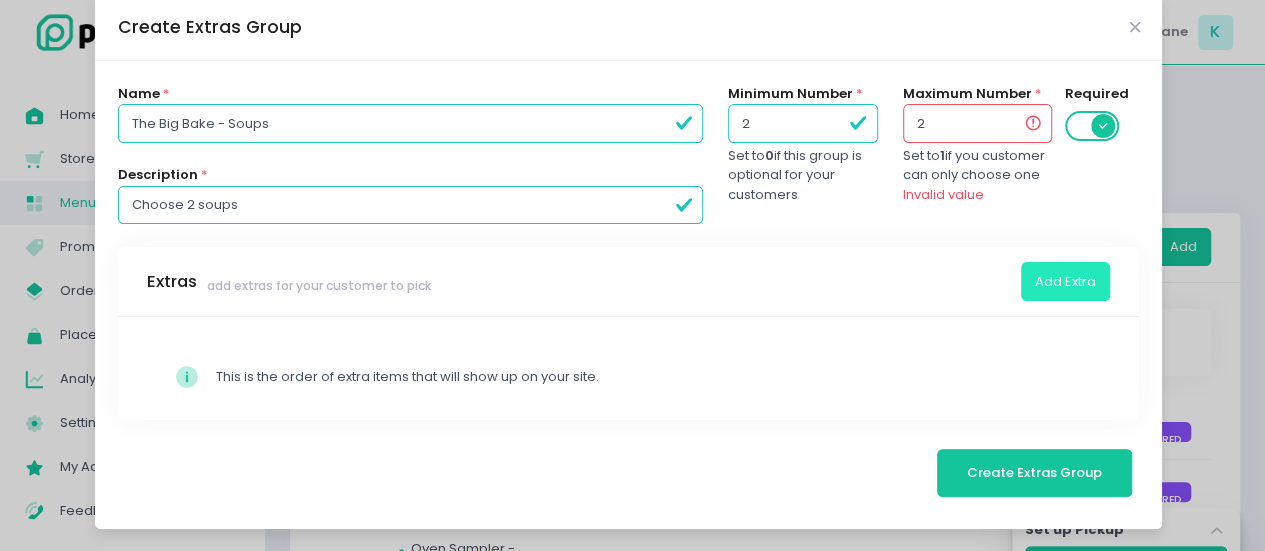 click on "Add Extra" at bounding box center [1065, 281] 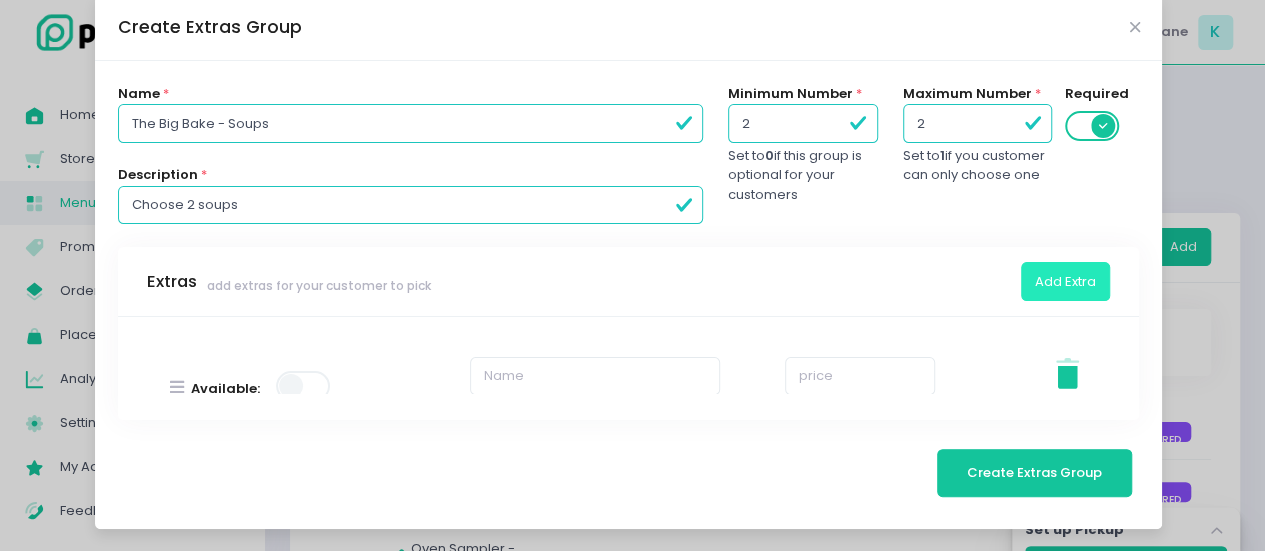 scroll, scrollTop: 103, scrollLeft: 0, axis: vertical 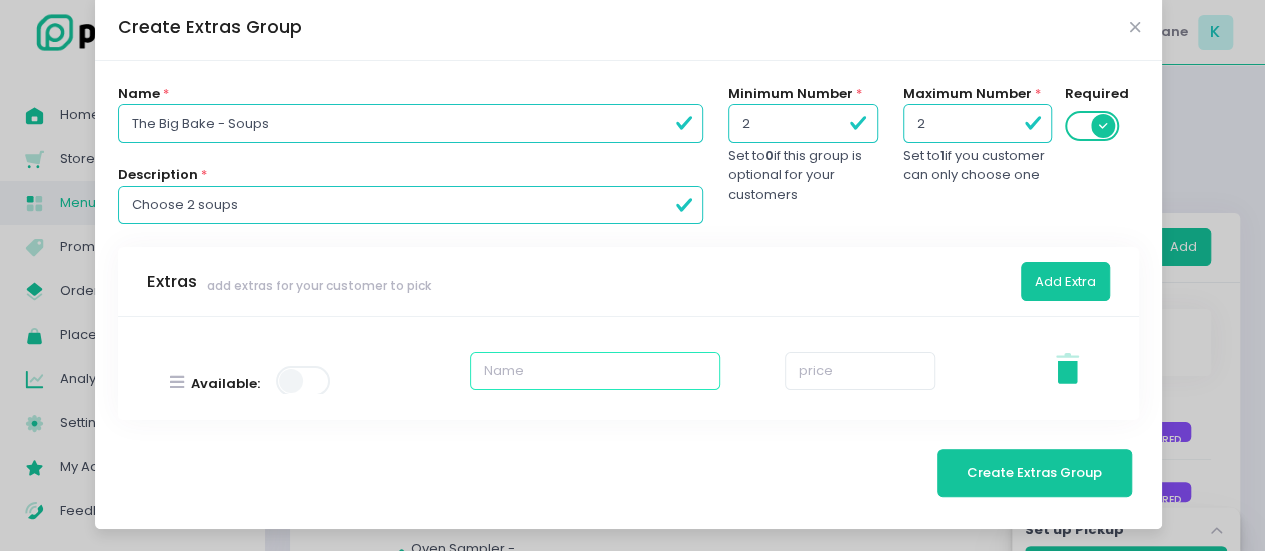 click at bounding box center (595, 371) 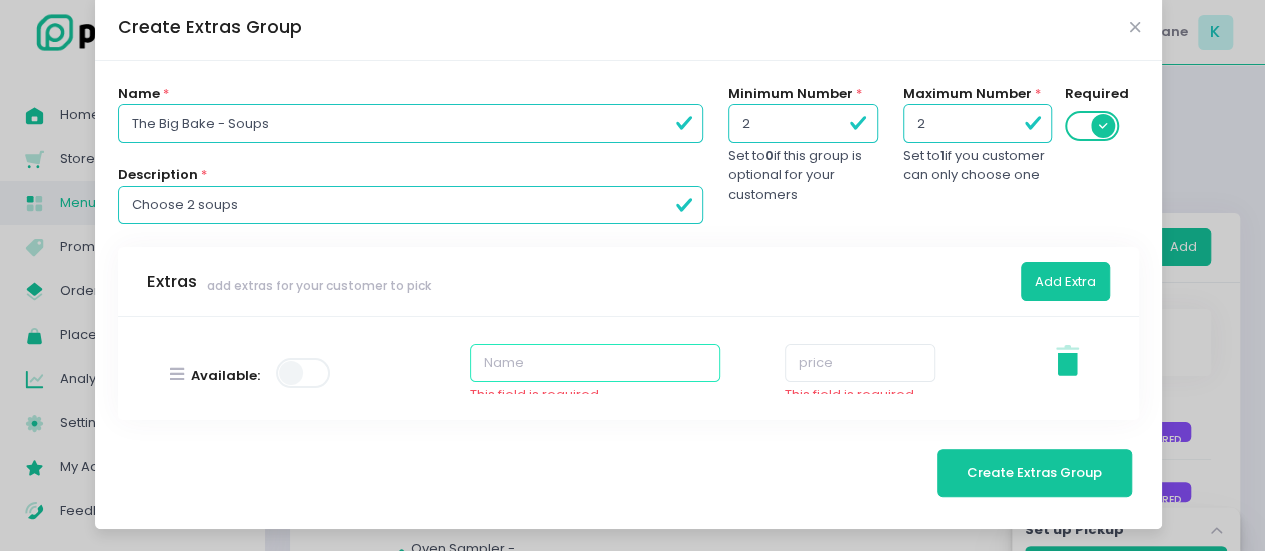 scroll, scrollTop: 113, scrollLeft: 0, axis: vertical 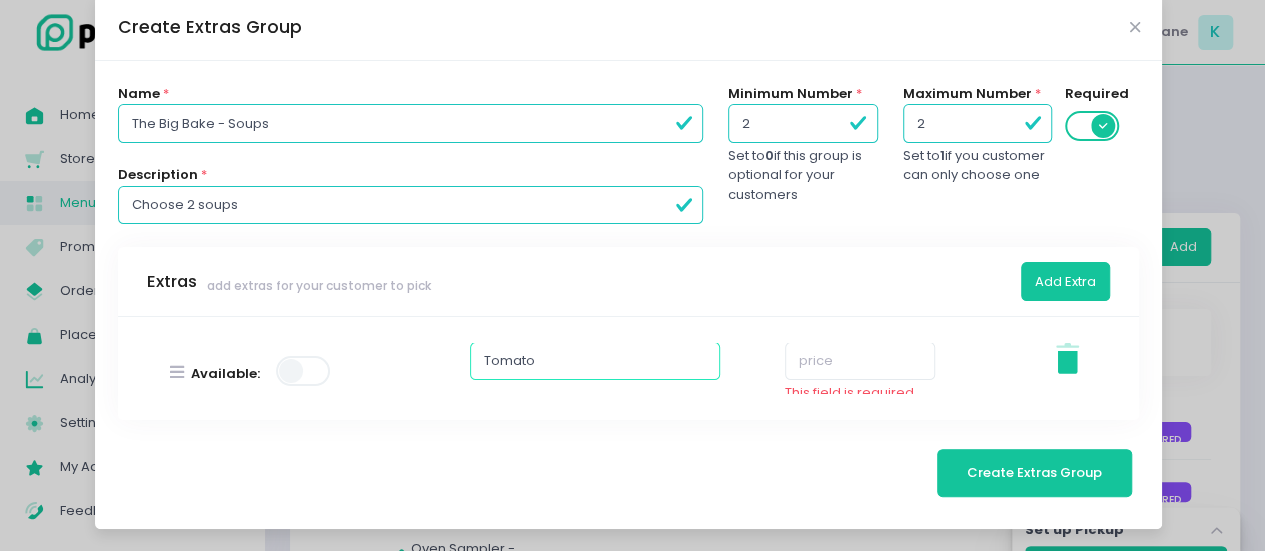 type on "Tomato Basil Soup" 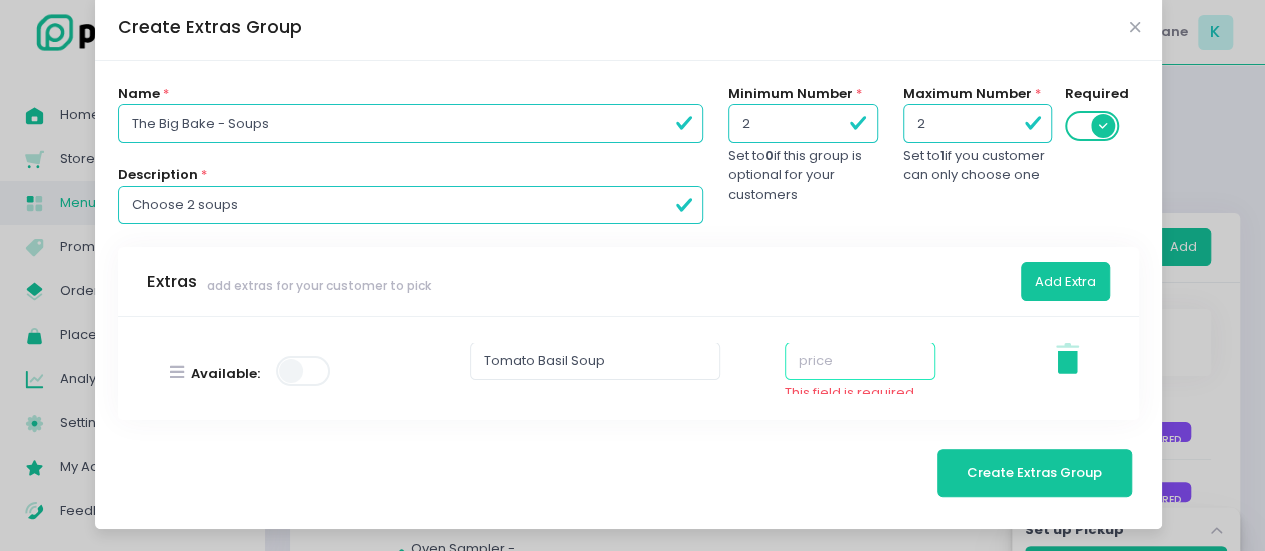 click at bounding box center (860, 361) 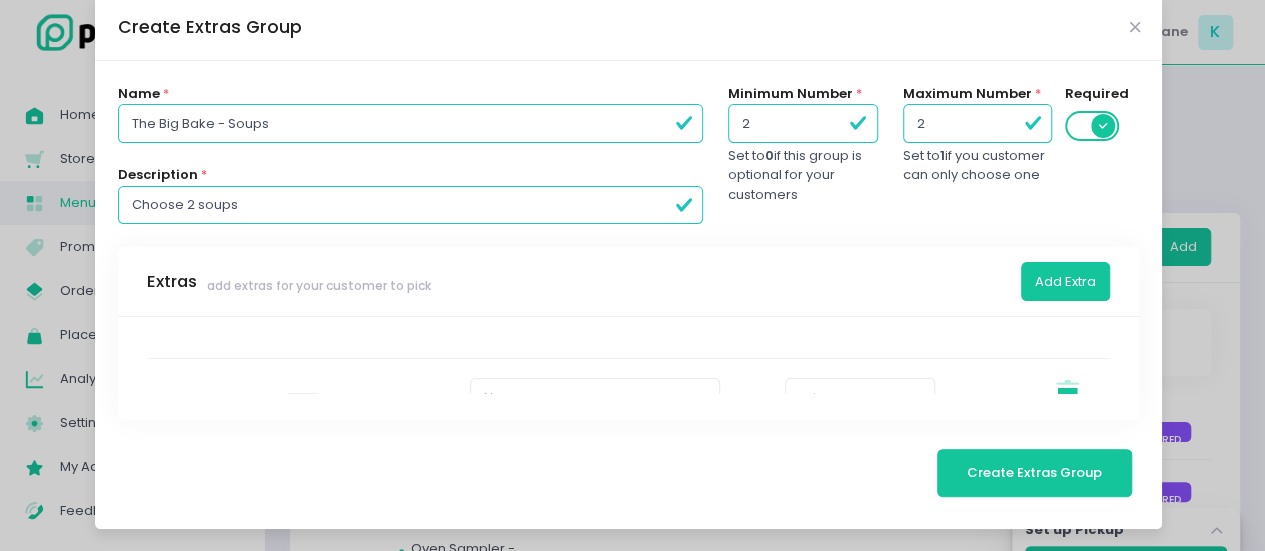 scroll, scrollTop: 168, scrollLeft: 0, axis: vertical 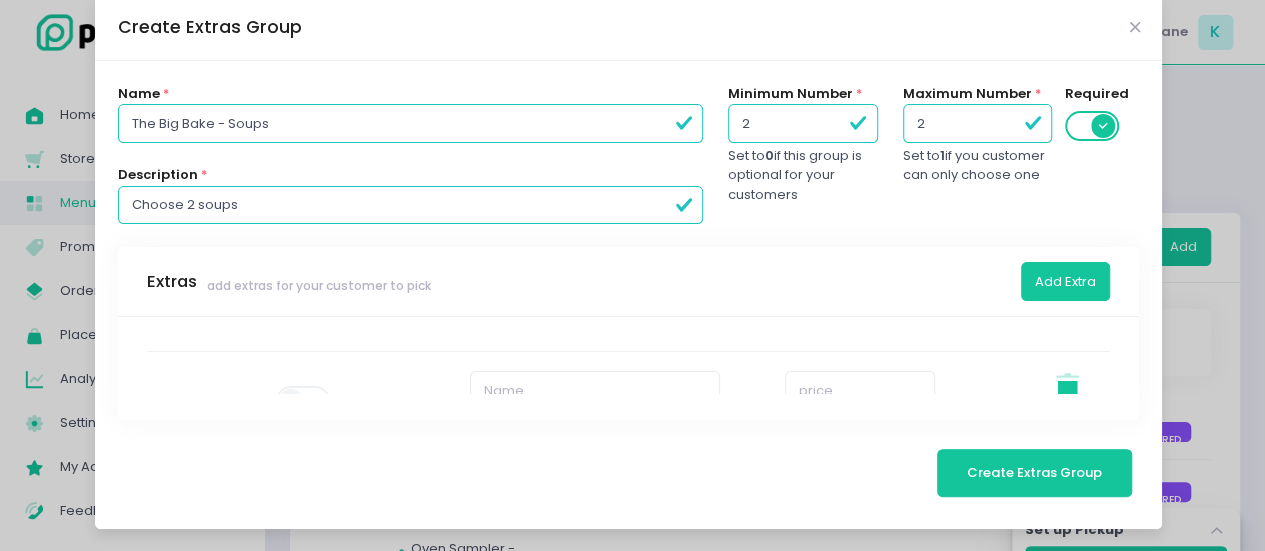 type on "0" 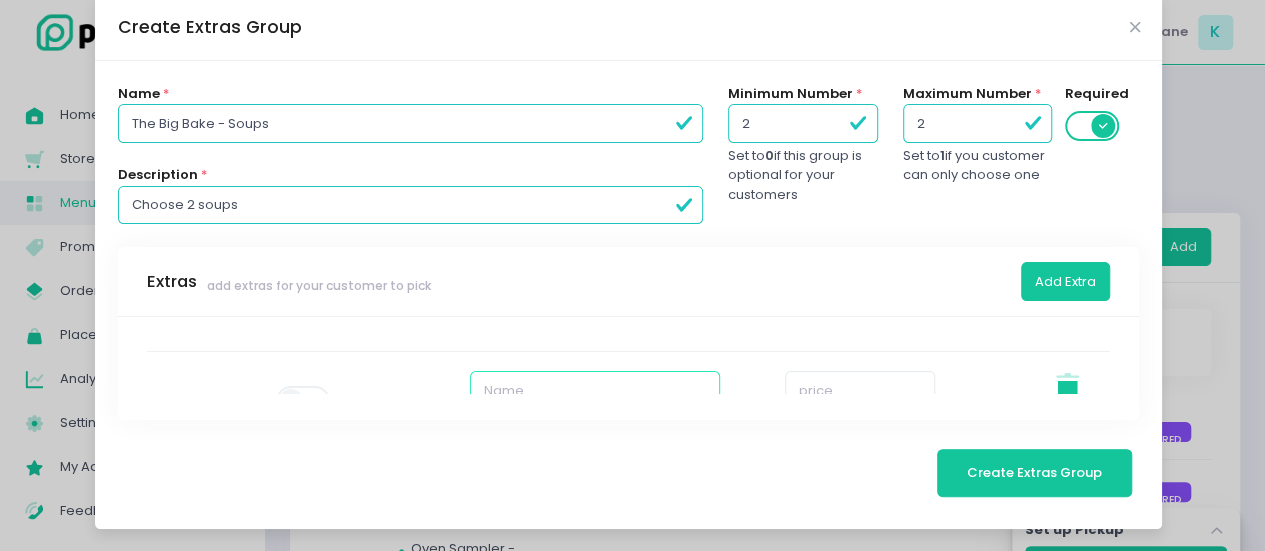 click at bounding box center [595, 390] 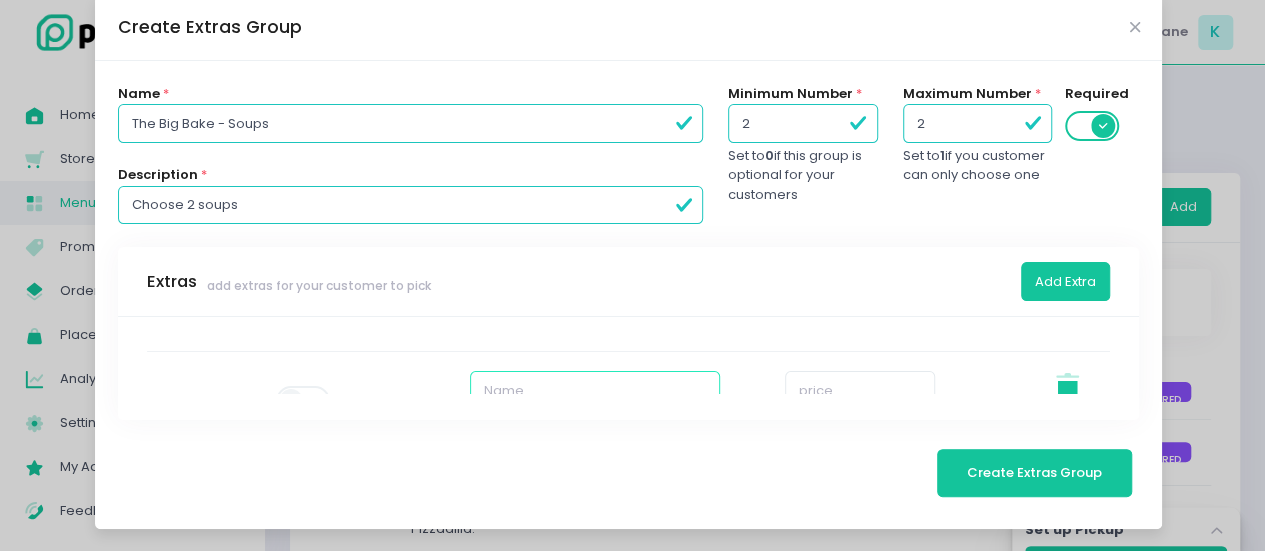 scroll, scrollTop: 60, scrollLeft: 0, axis: vertical 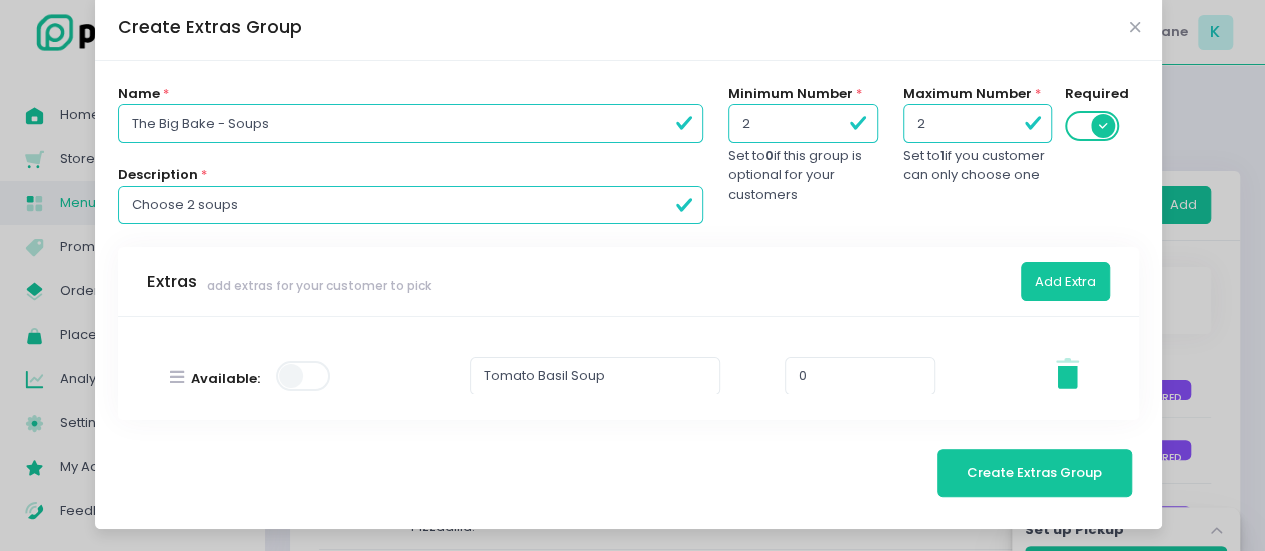 click on "Available:" at bounding box center (287, 379) 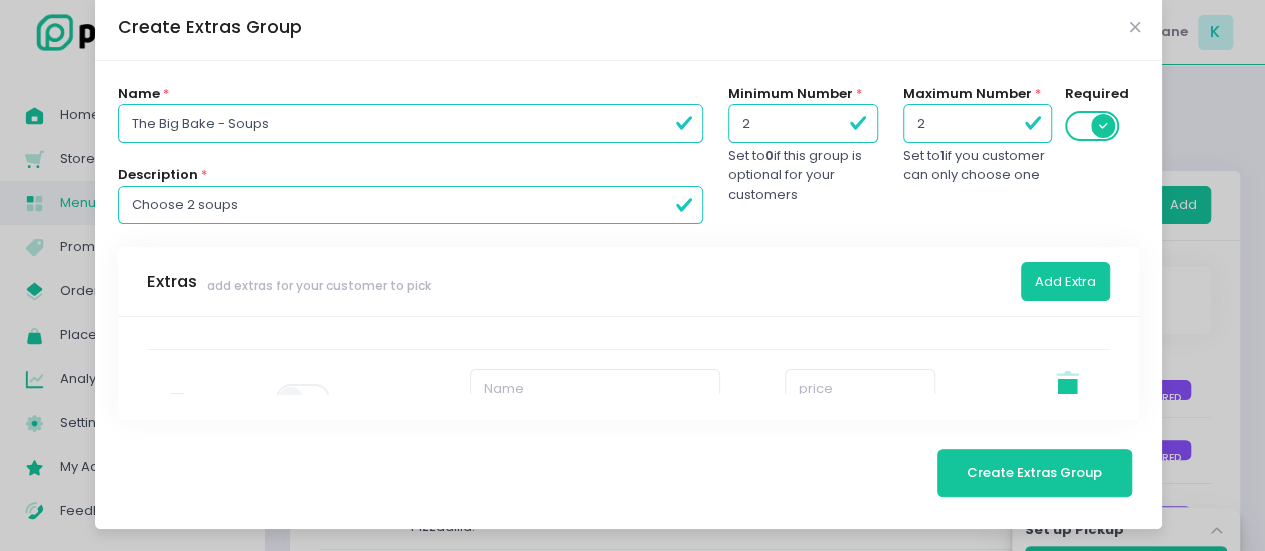 scroll, scrollTop: 196, scrollLeft: 0, axis: vertical 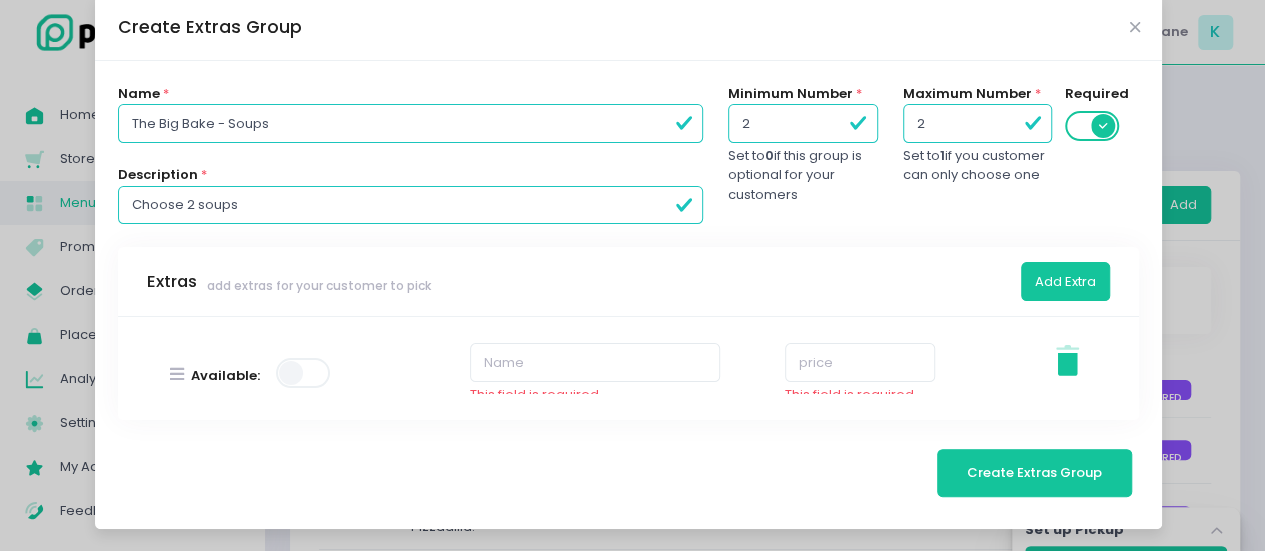 click at bounding box center (304, 373) 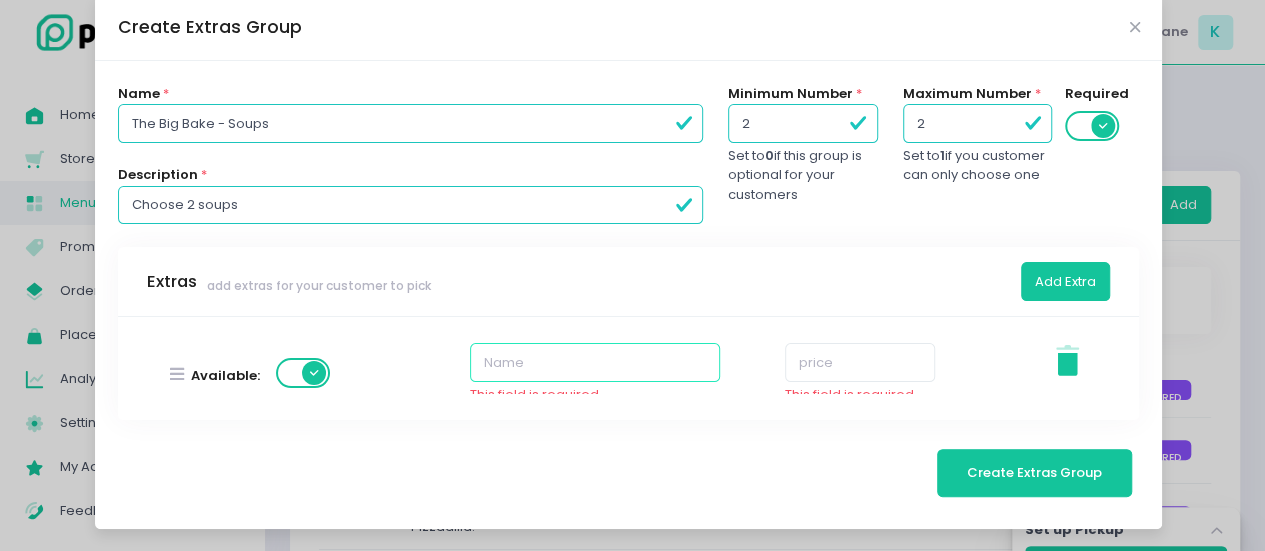 click at bounding box center (595, 362) 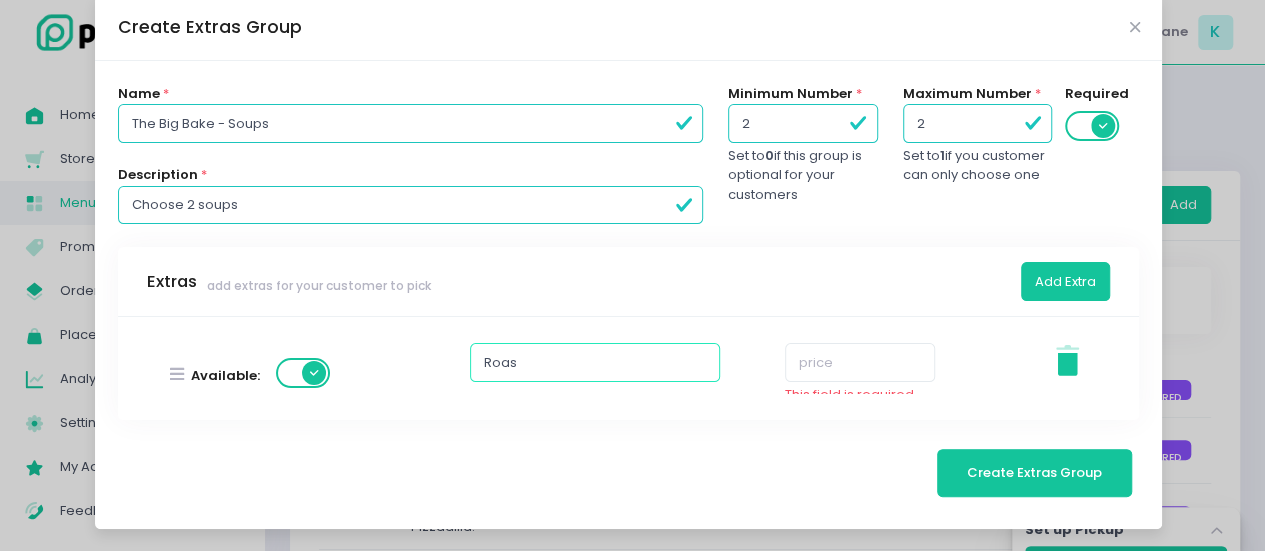 type on "Roasted Garlic Soup" 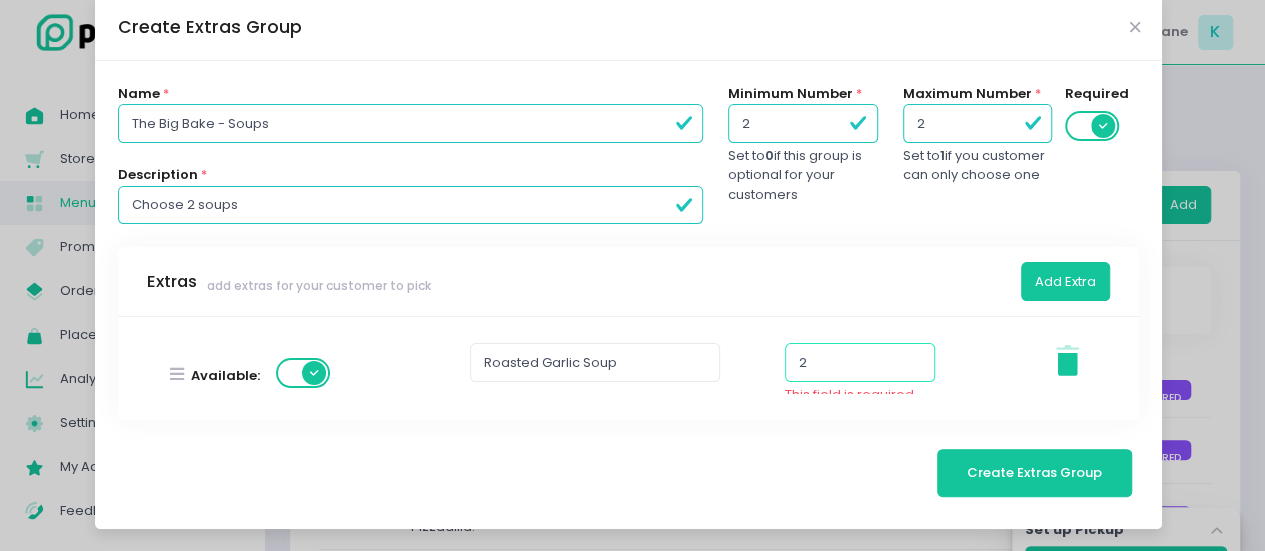 click on "2" at bounding box center (860, 362) 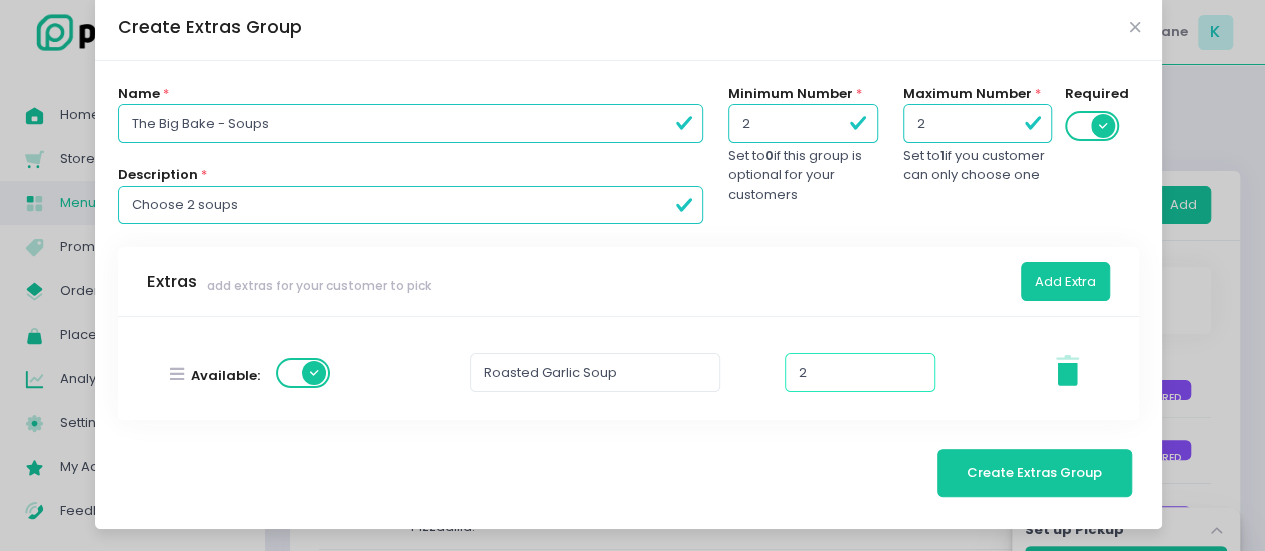 type on "3" 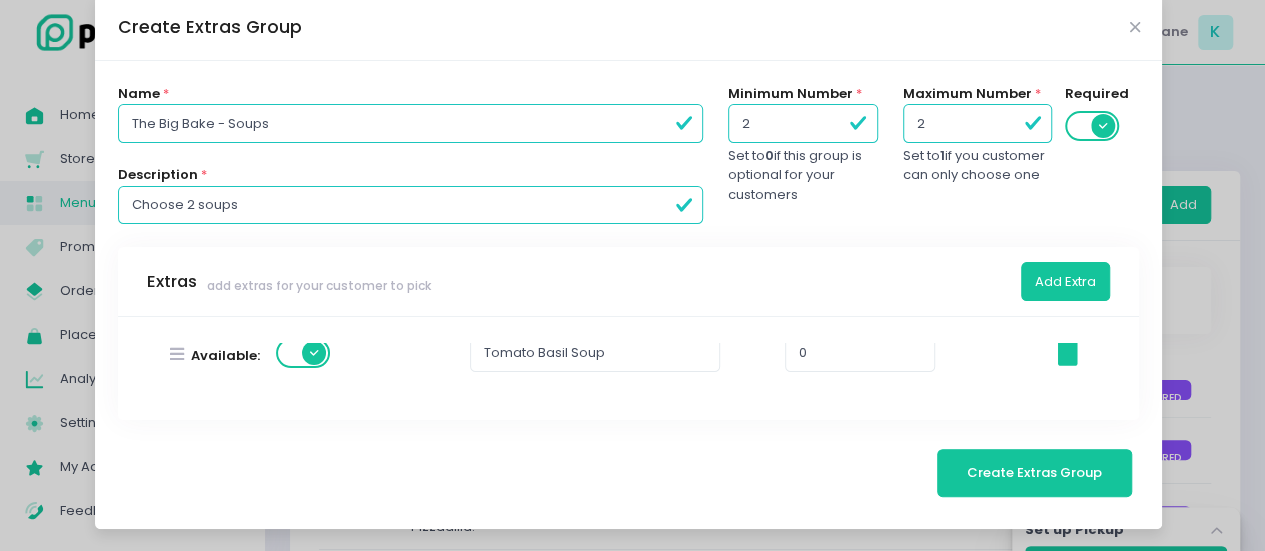 scroll, scrollTop: 172, scrollLeft: 0, axis: vertical 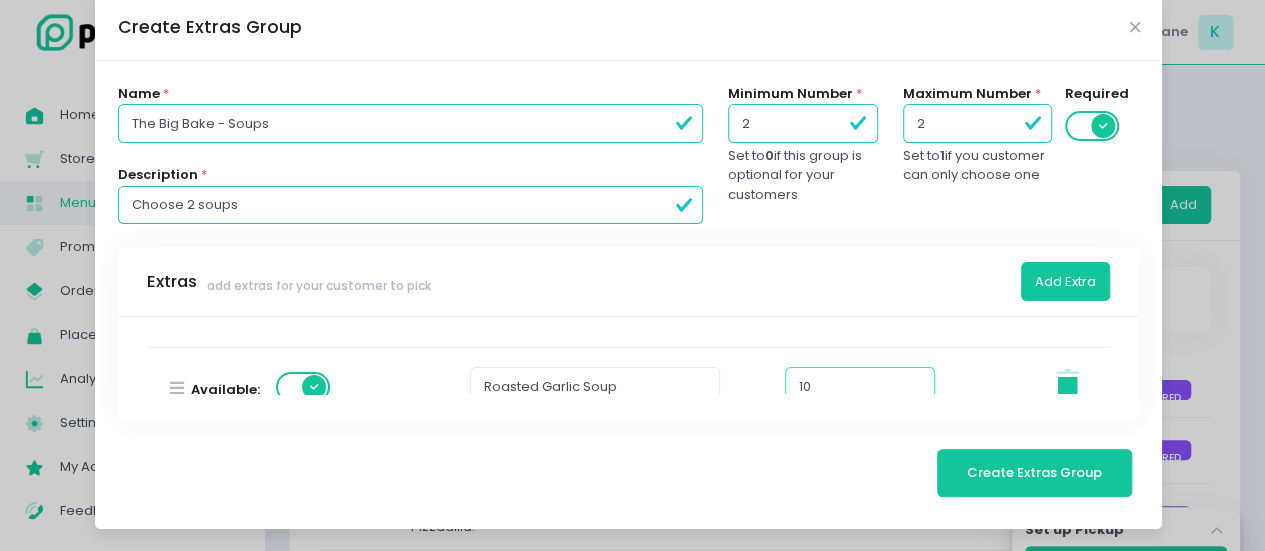 type on "1" 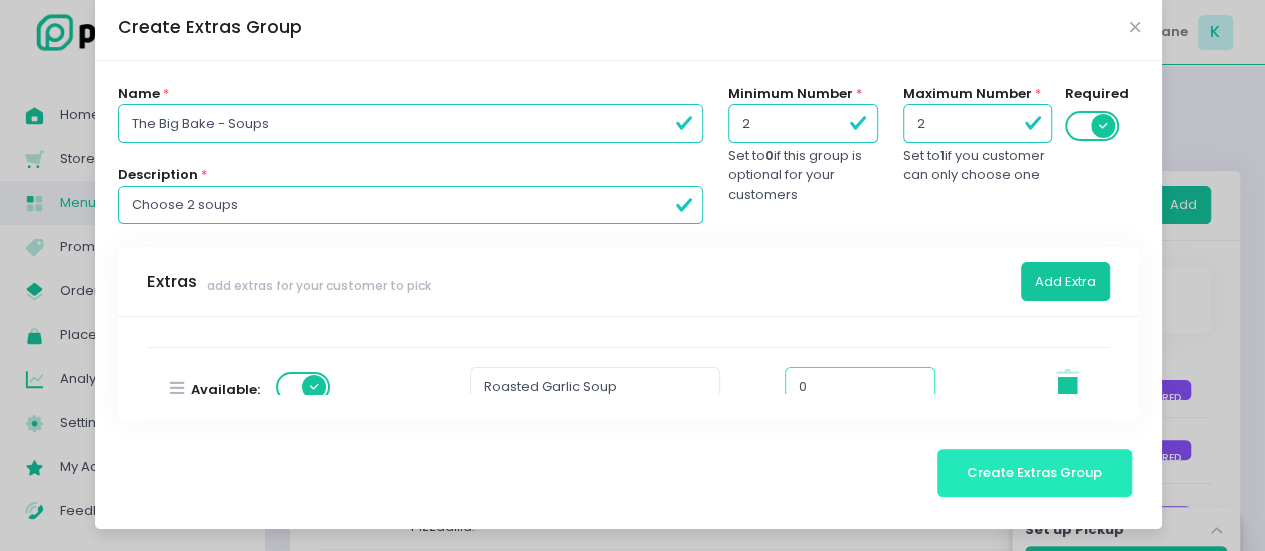 type on "0" 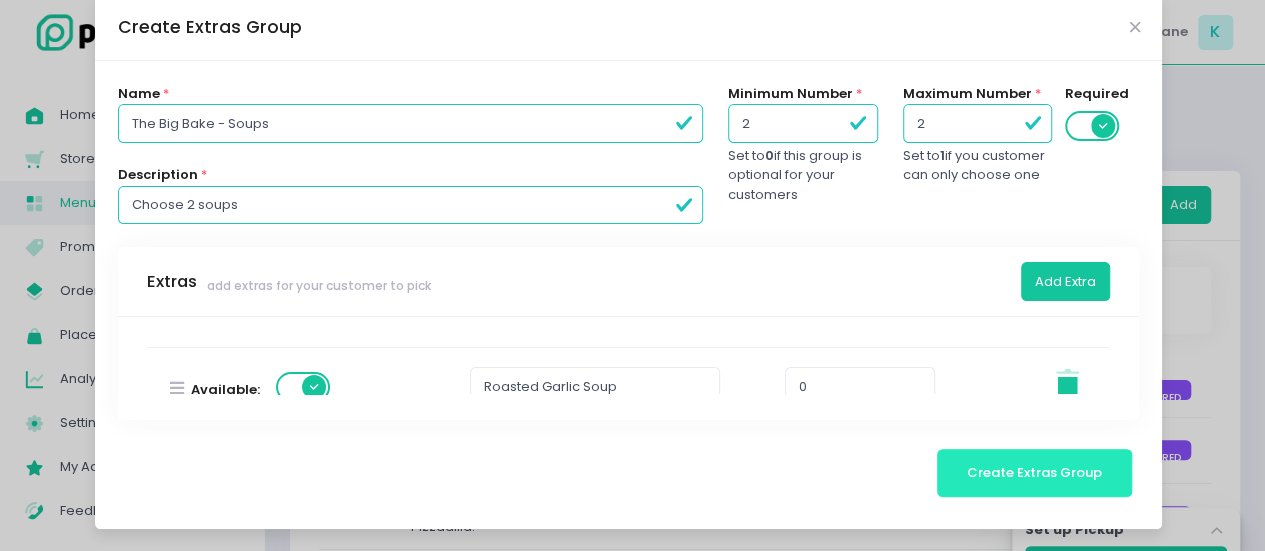 click on "Create Extras Group" at bounding box center (1034, 472) 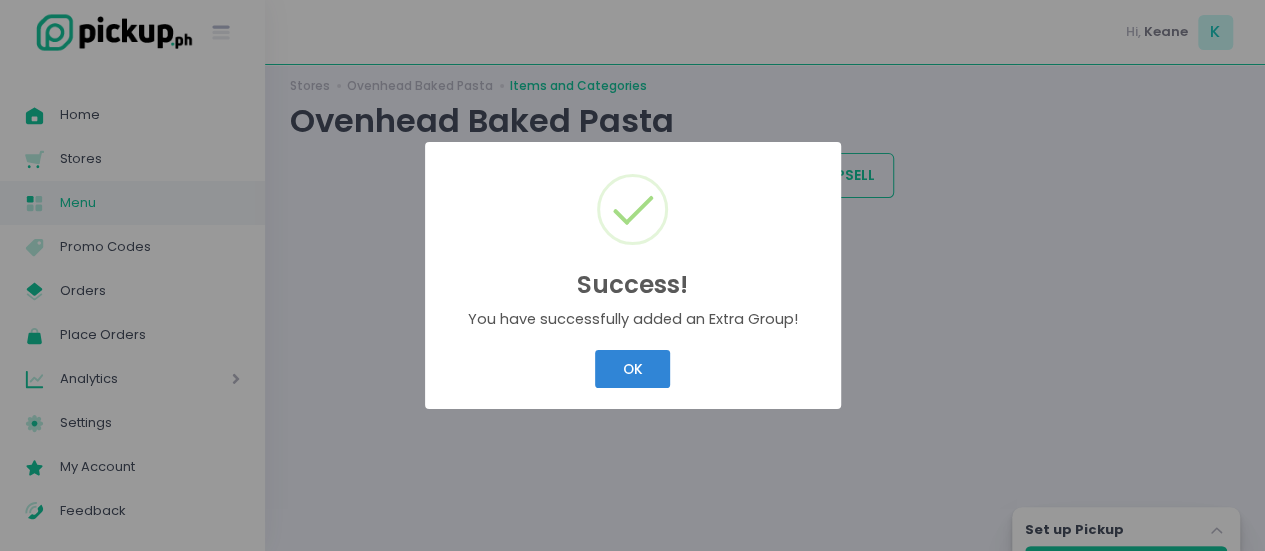 scroll, scrollTop: 18, scrollLeft: 0, axis: vertical 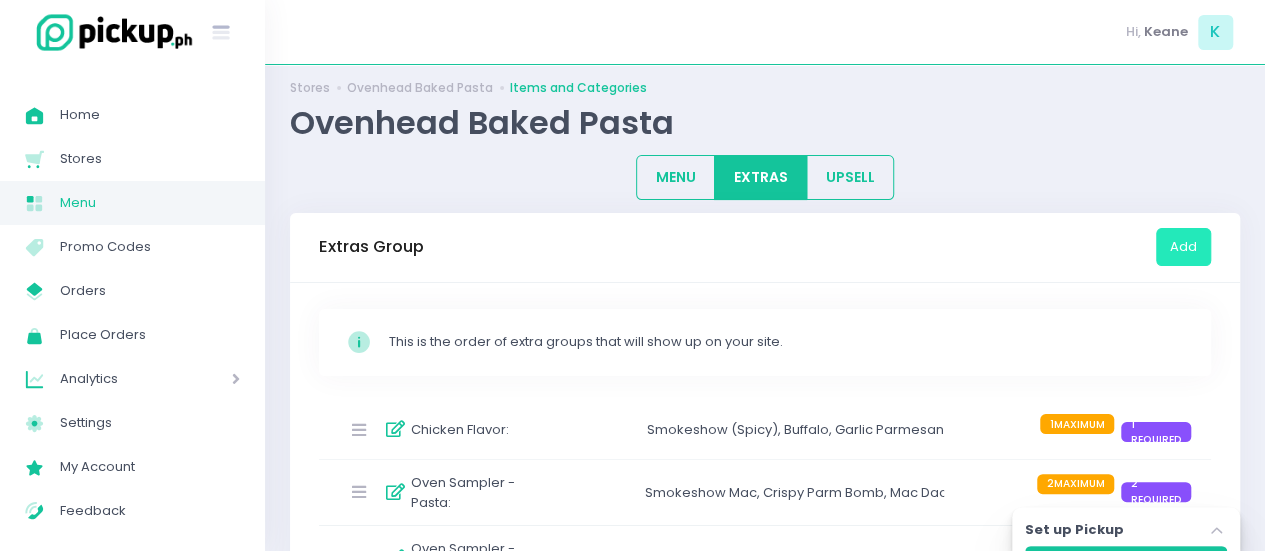 click on "Add" at bounding box center [1183, 247] 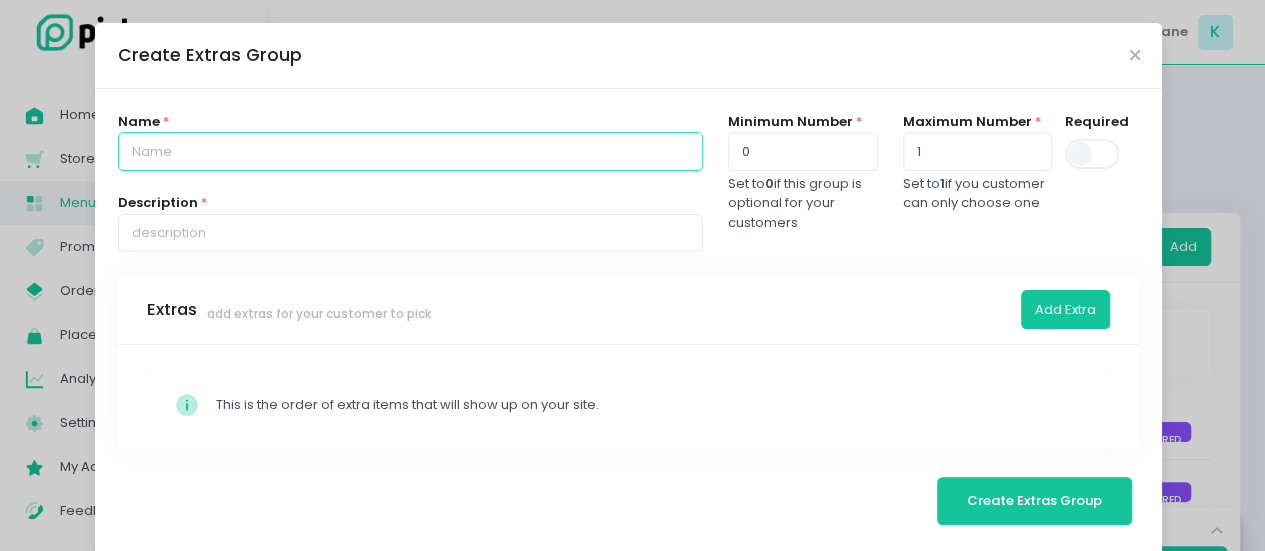 click at bounding box center (410, 151) 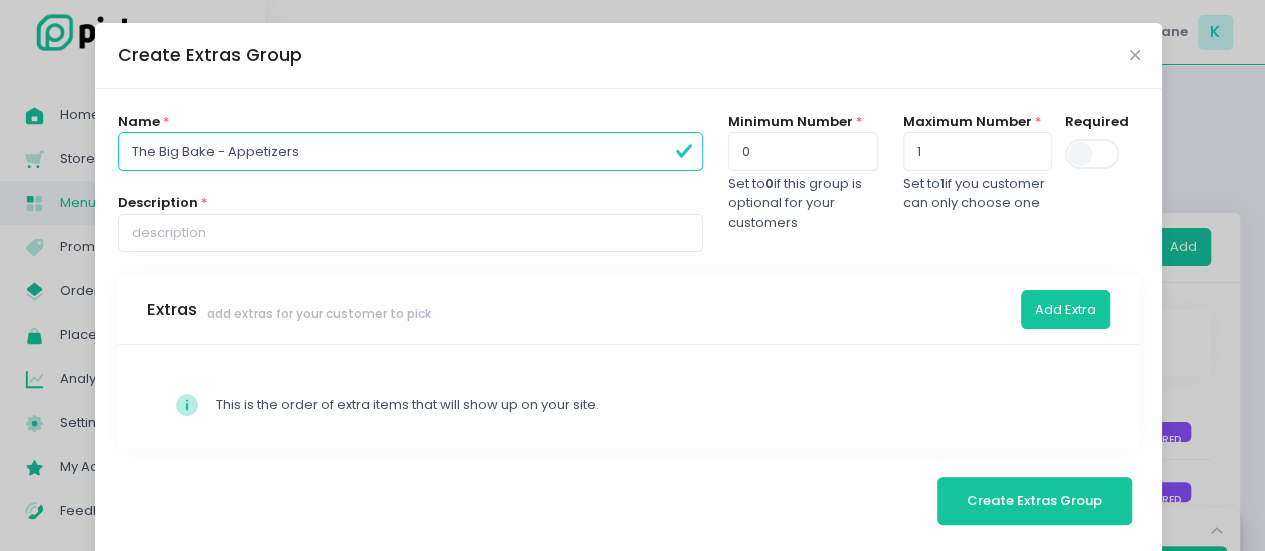 type on "The Big Bake - Appetizers" 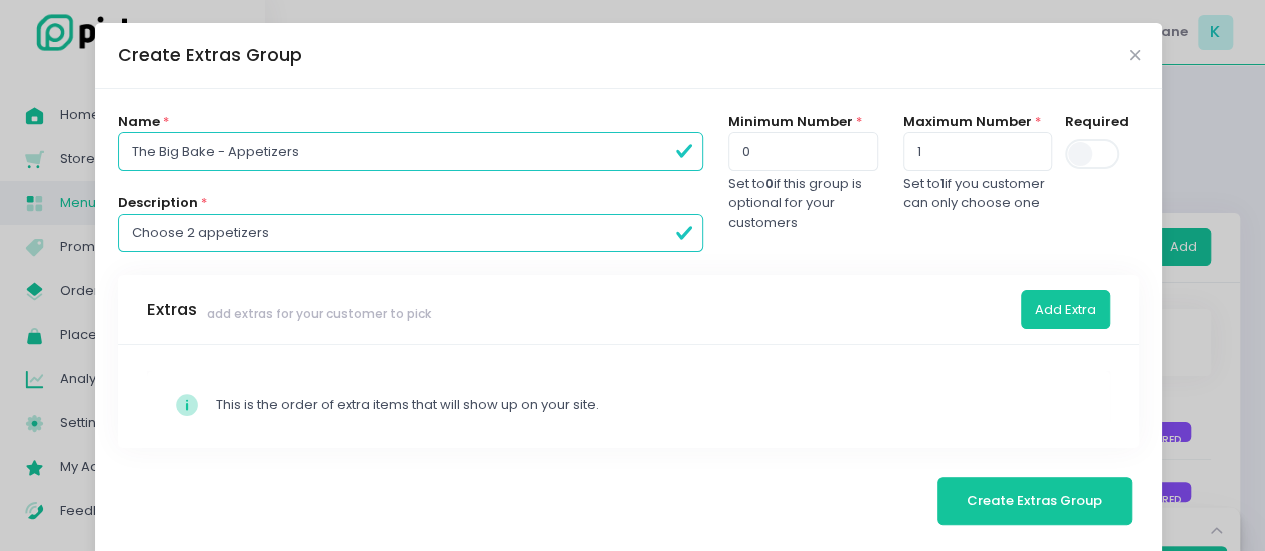 type on "Choose 2 appetizers" 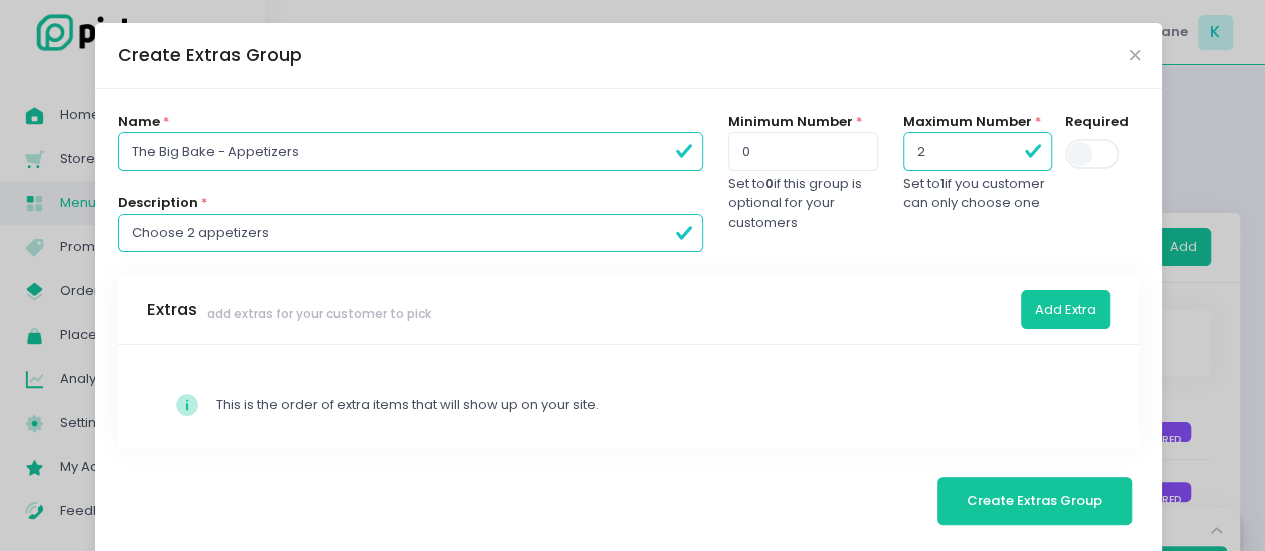 type on "2" 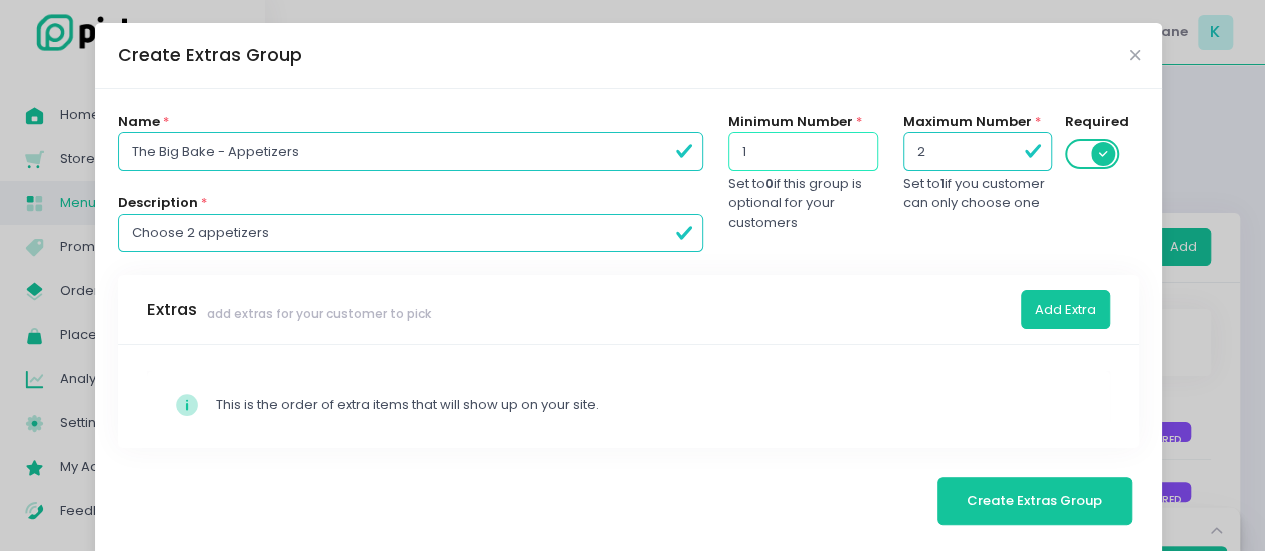 click on "1" at bounding box center (802, 151) 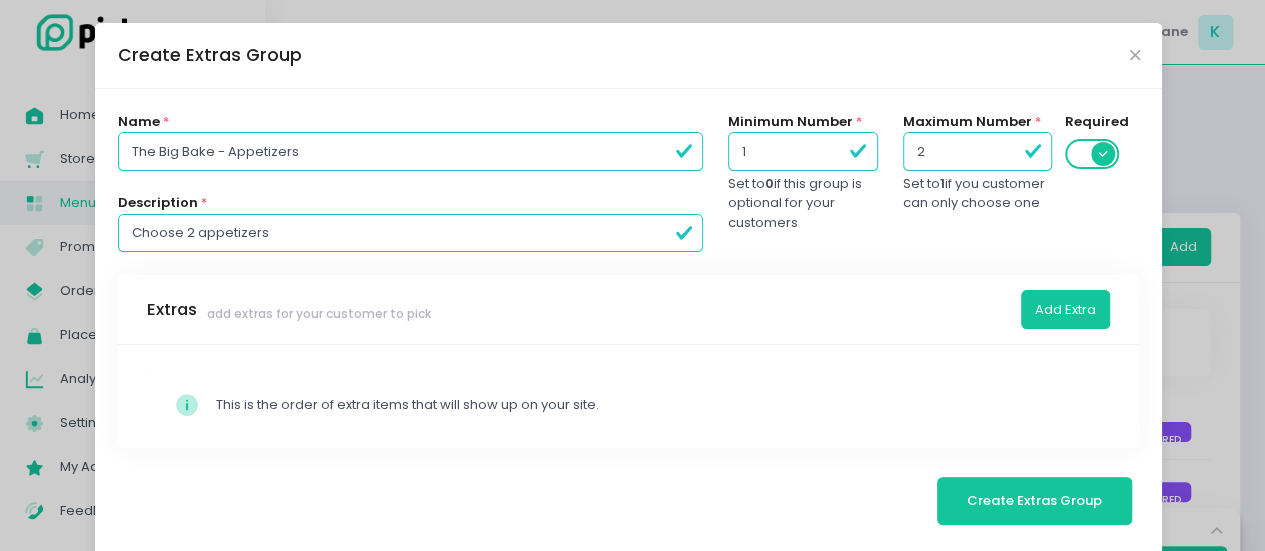 click on "1" at bounding box center [802, 151] 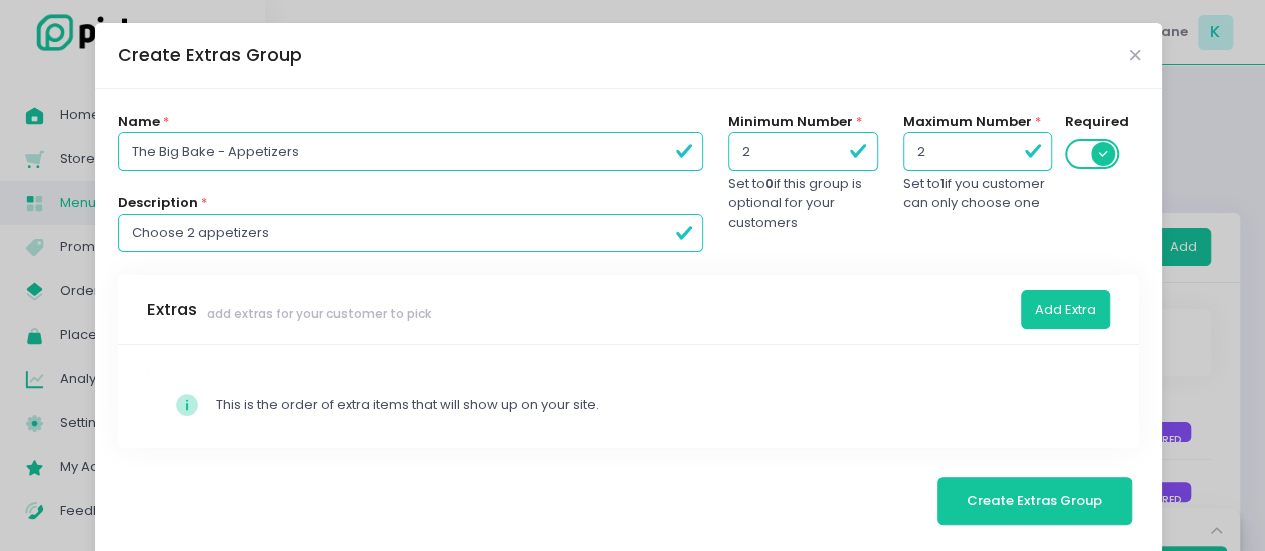 type on "2" 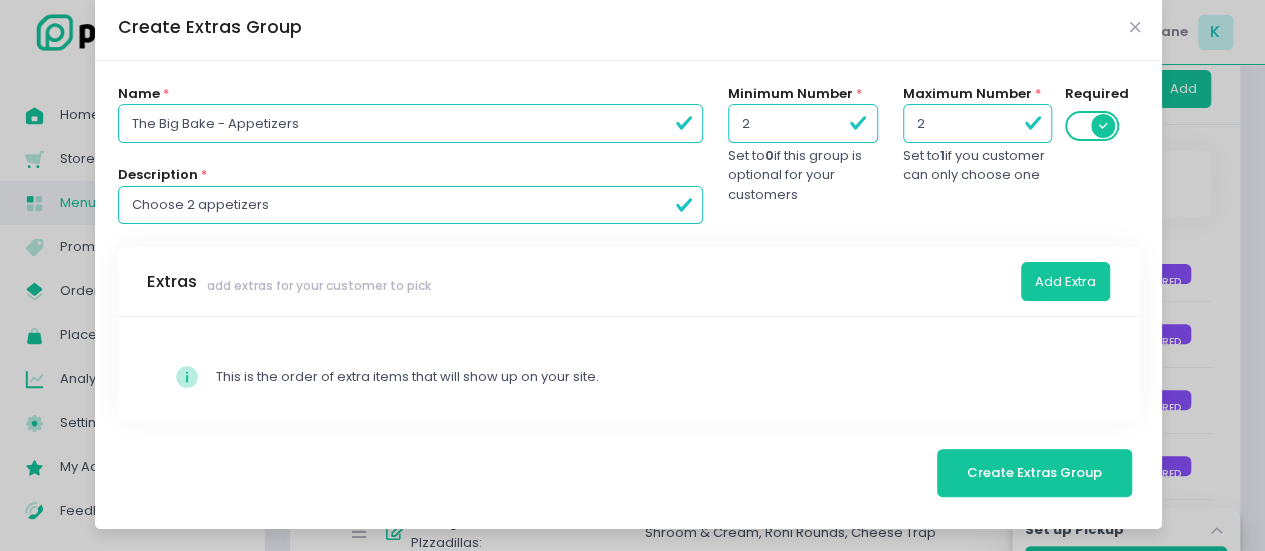 scroll, scrollTop: 176, scrollLeft: 0, axis: vertical 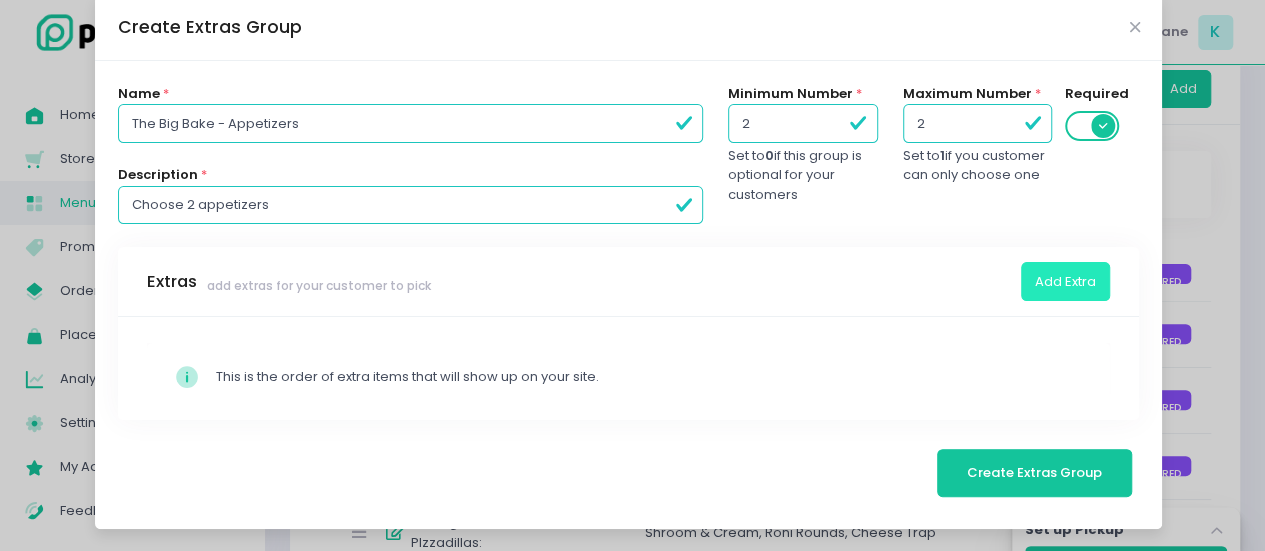 click on "Add Extra" at bounding box center (1065, 281) 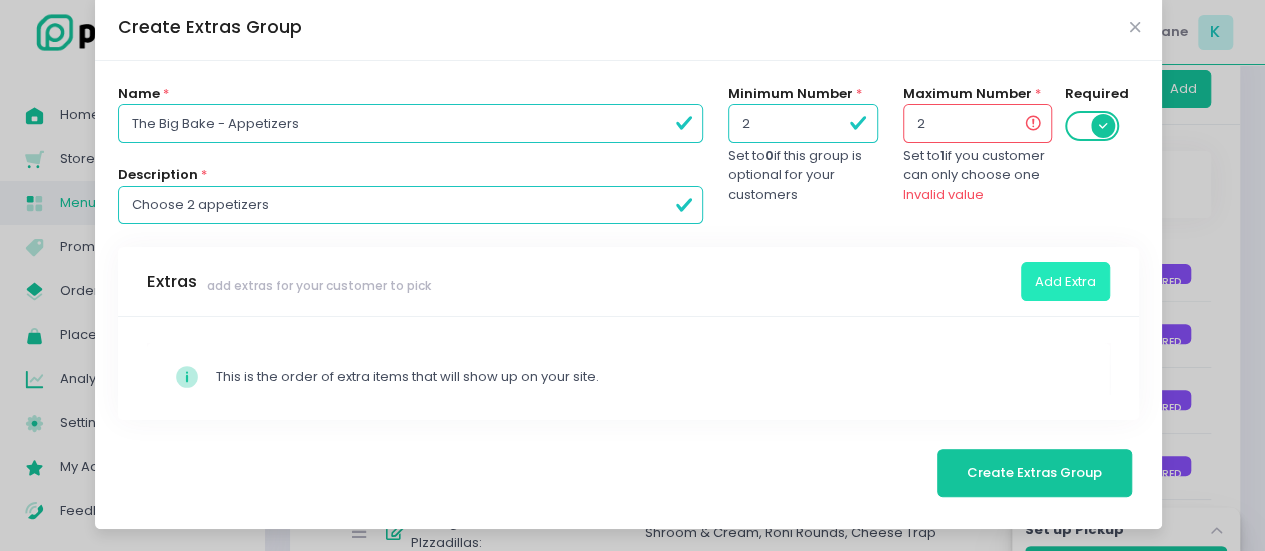 click on "Add Extra" at bounding box center (1065, 281) 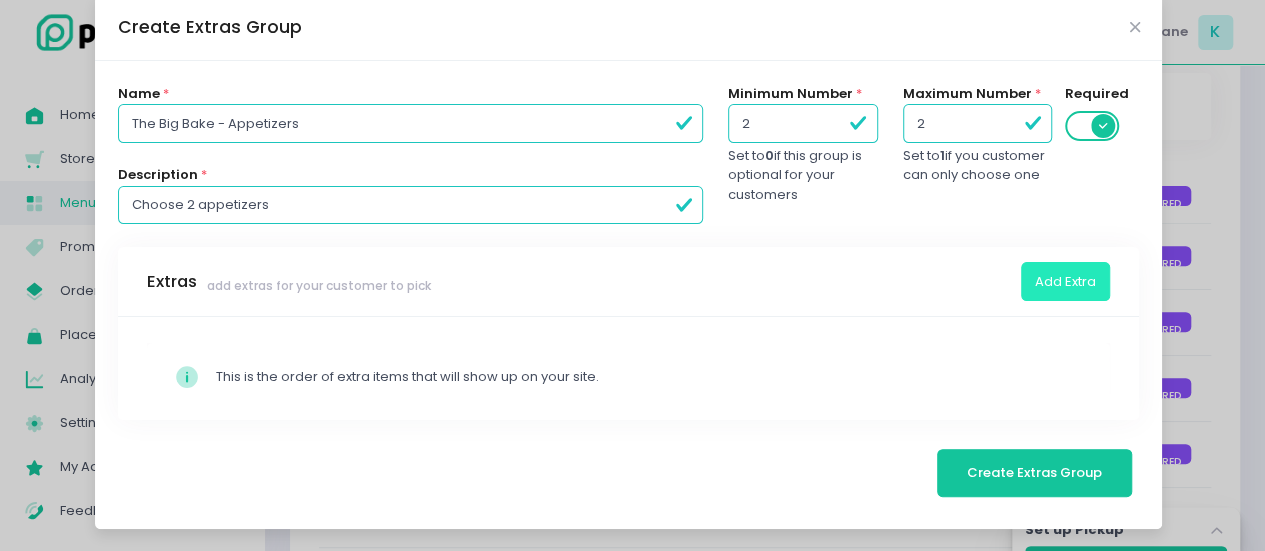 scroll, scrollTop: 258, scrollLeft: 0, axis: vertical 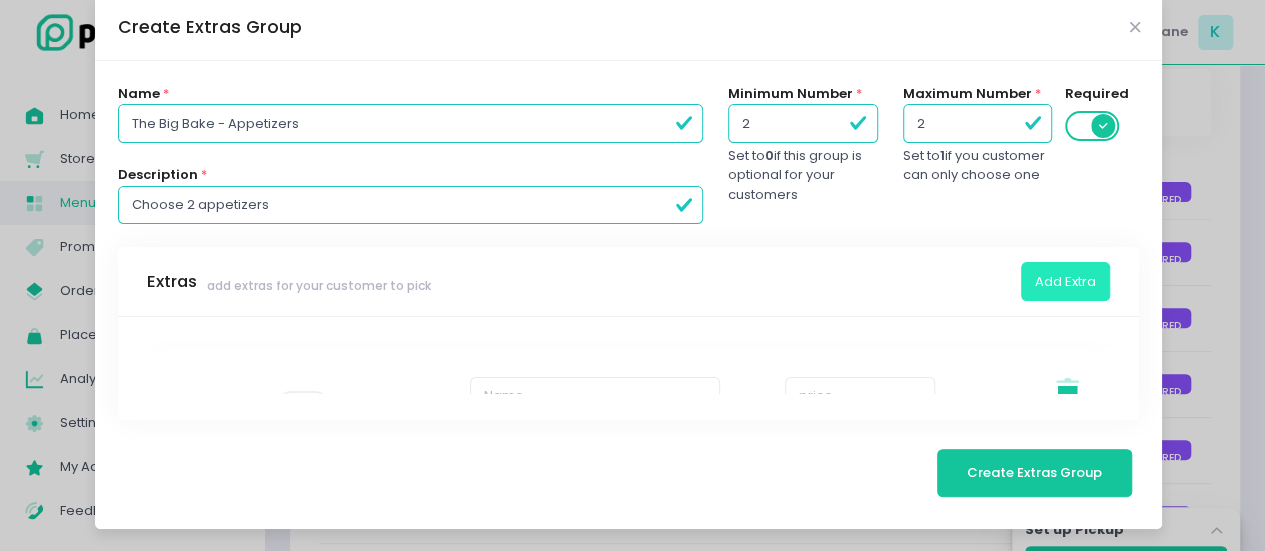 click on "Add Extra" at bounding box center [1065, 281] 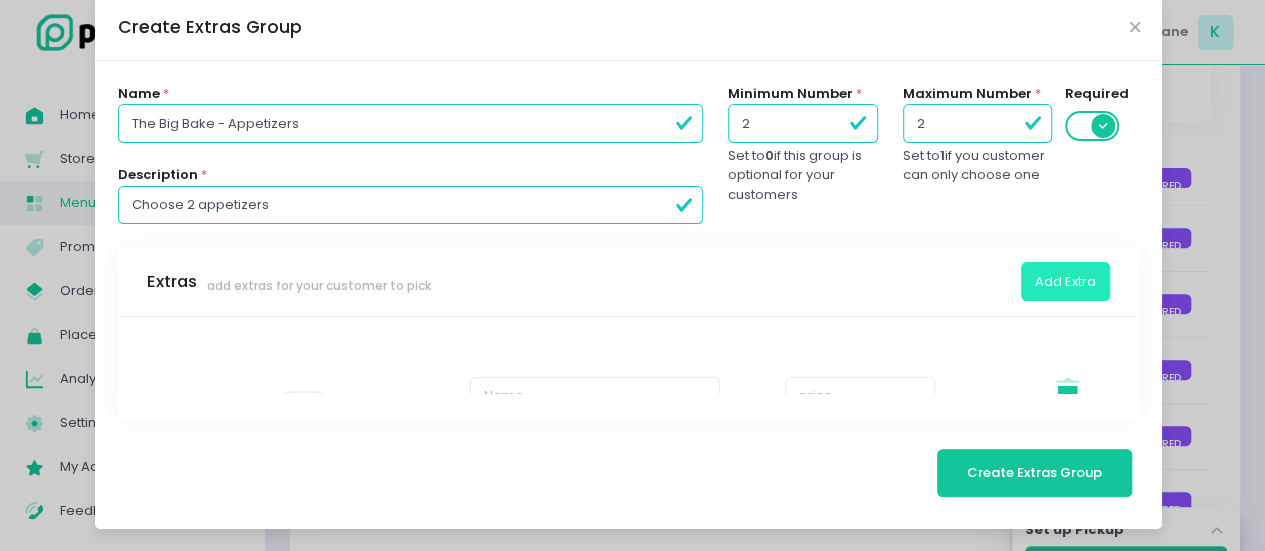 scroll, scrollTop: 272, scrollLeft: 0, axis: vertical 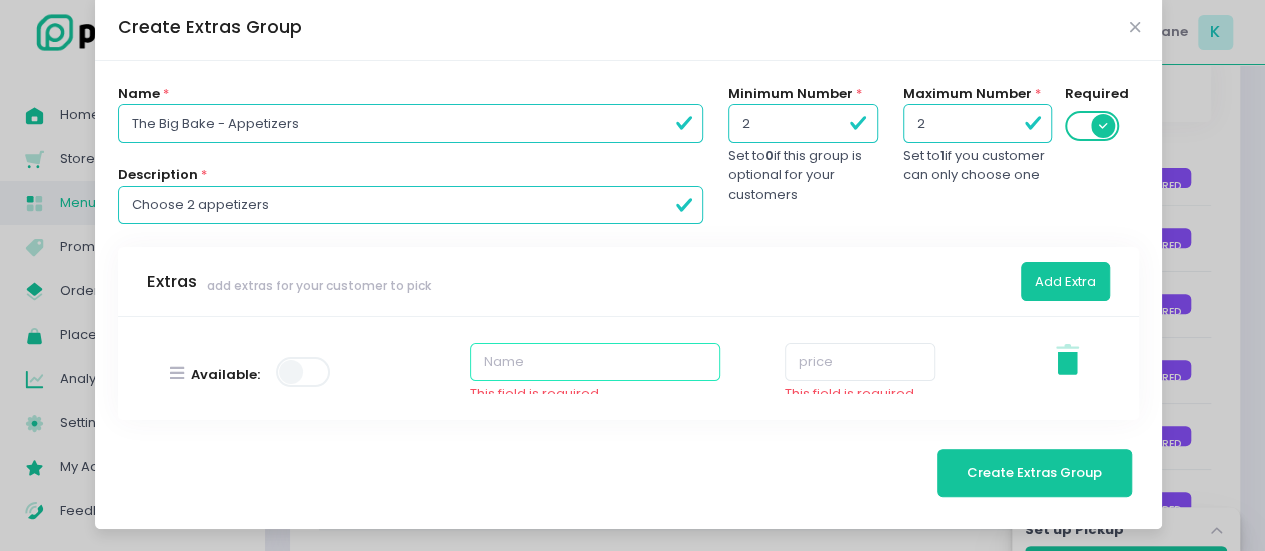 click at bounding box center [595, 362] 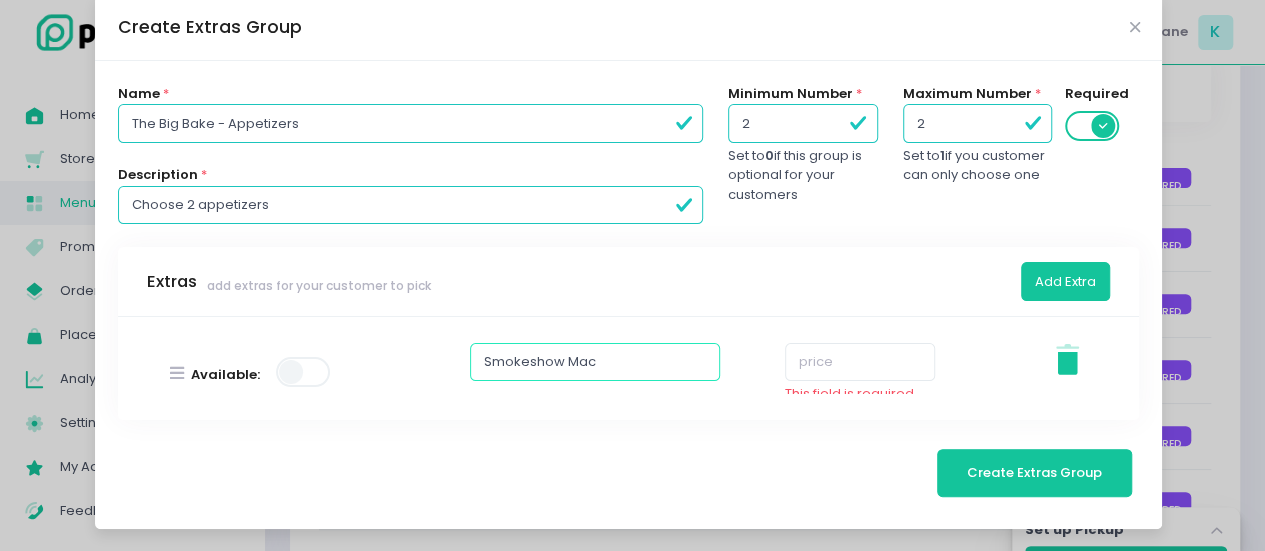 click on "Smokeshow Mac" at bounding box center (595, 362) 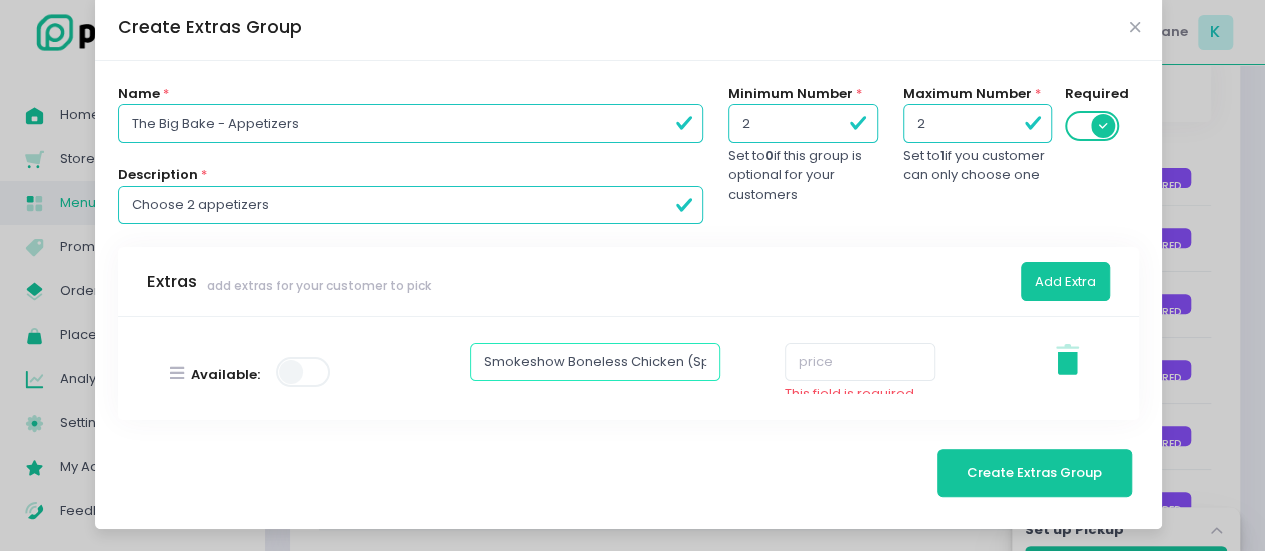 type on "Smokeshow Boneless Chicken (Spicy)" 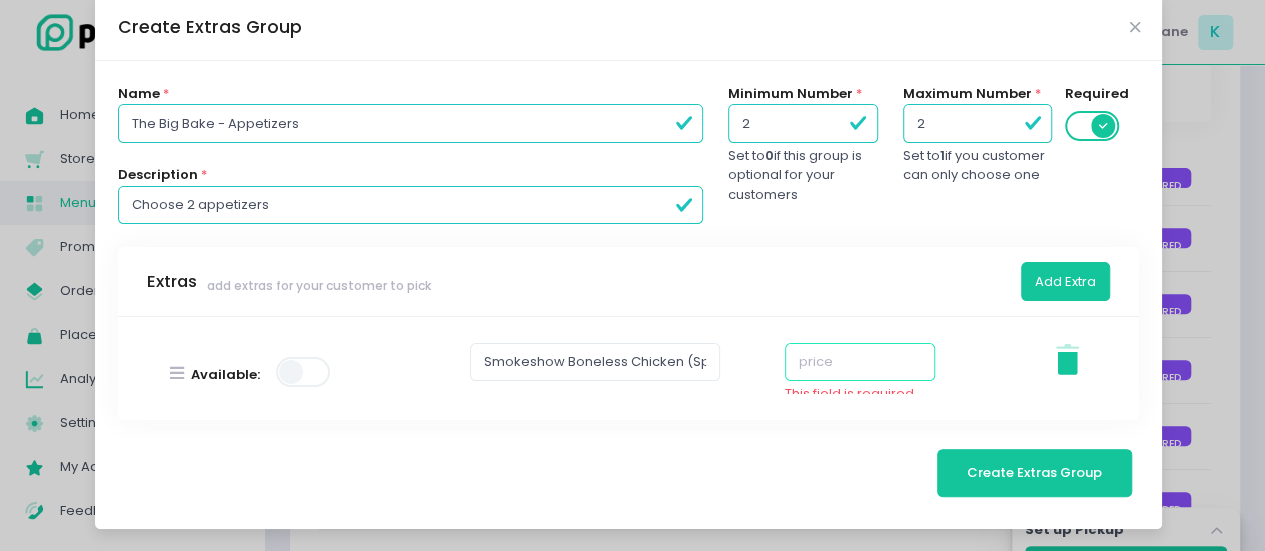 click at bounding box center [860, 362] 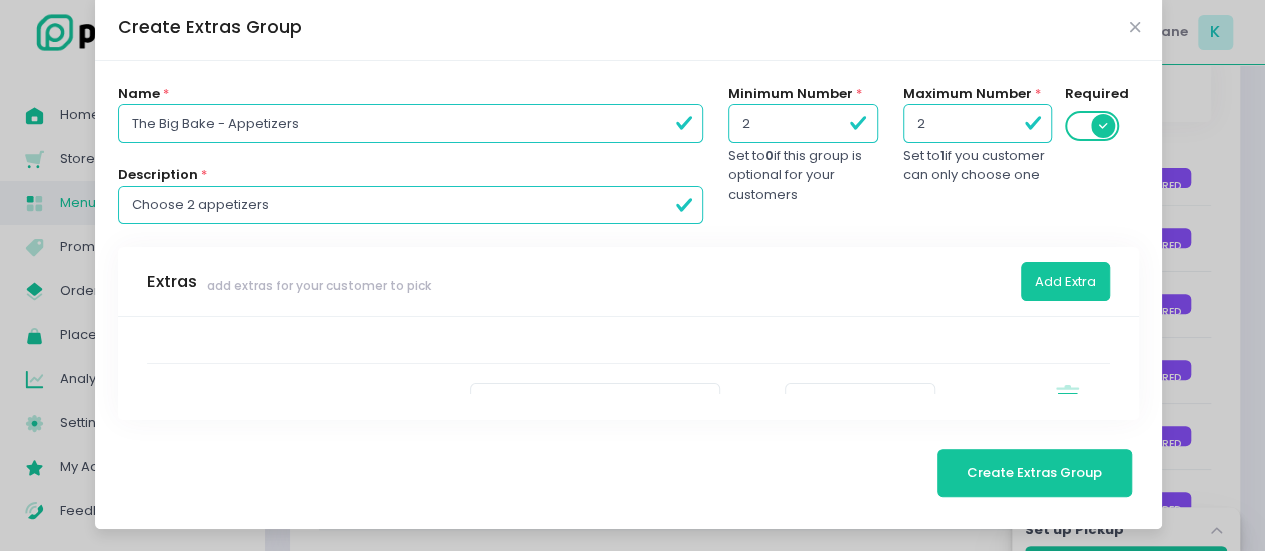 scroll, scrollTop: 157, scrollLeft: 0, axis: vertical 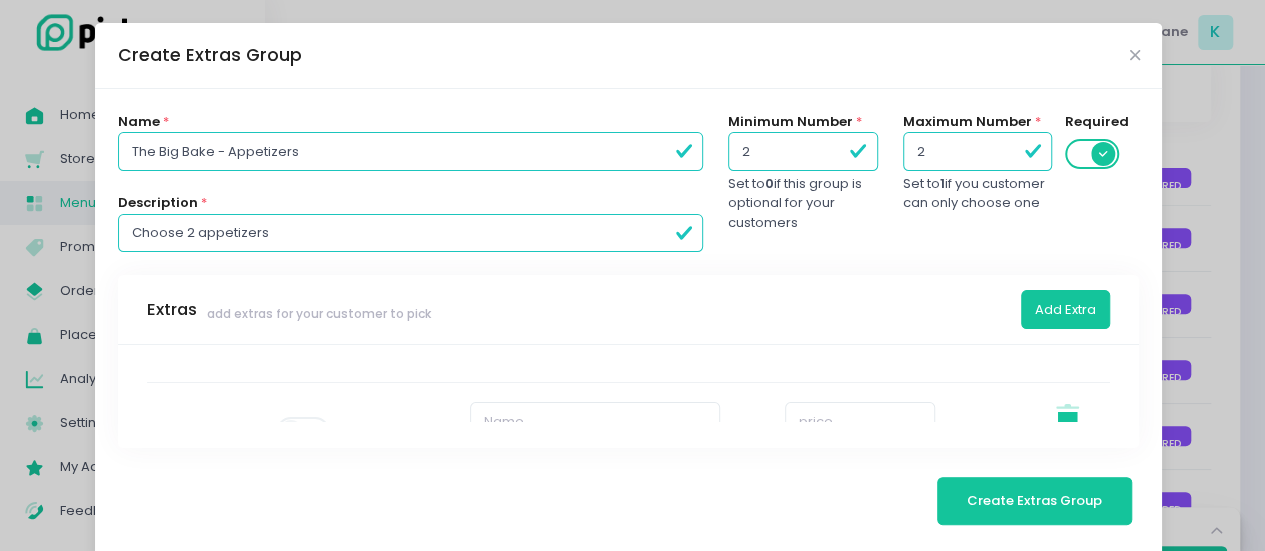 type on "0" 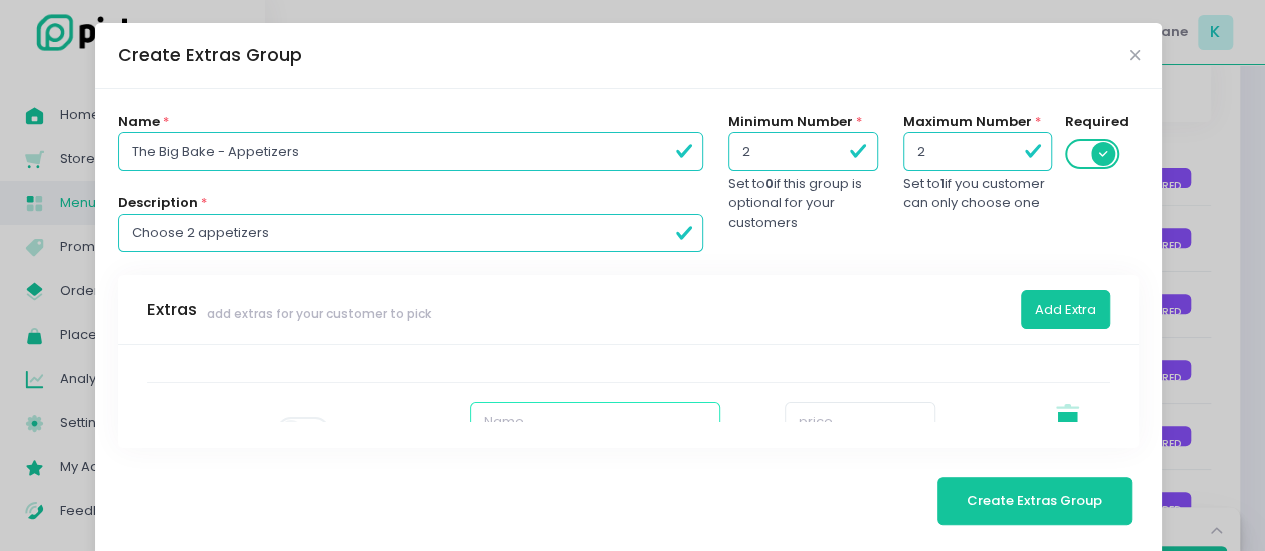 click at bounding box center (595, 421) 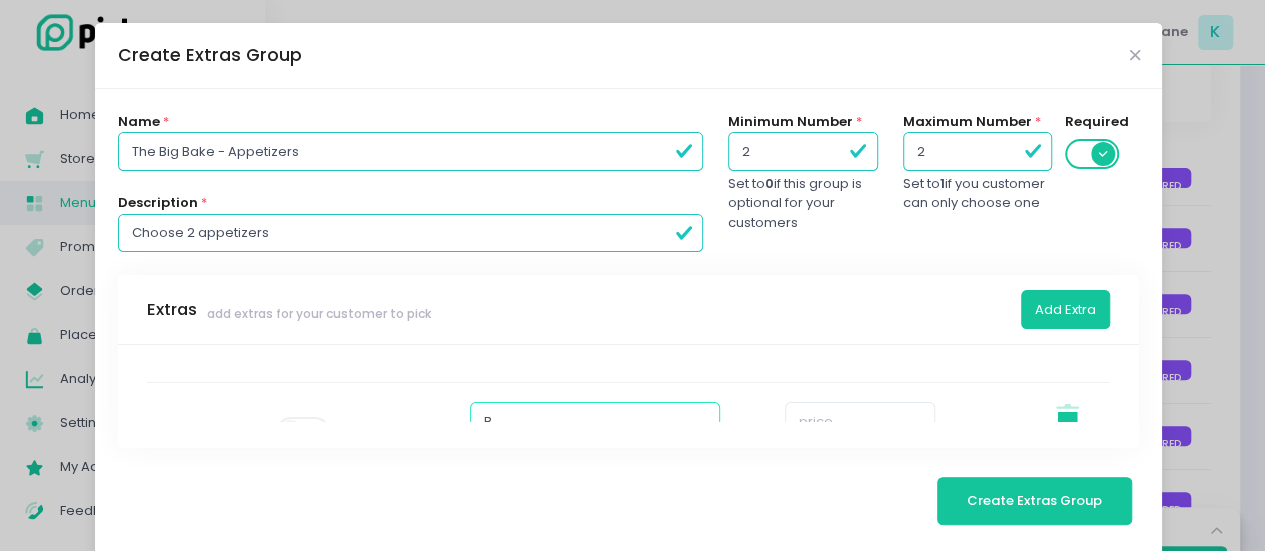 scroll, scrollTop: 172, scrollLeft: 0, axis: vertical 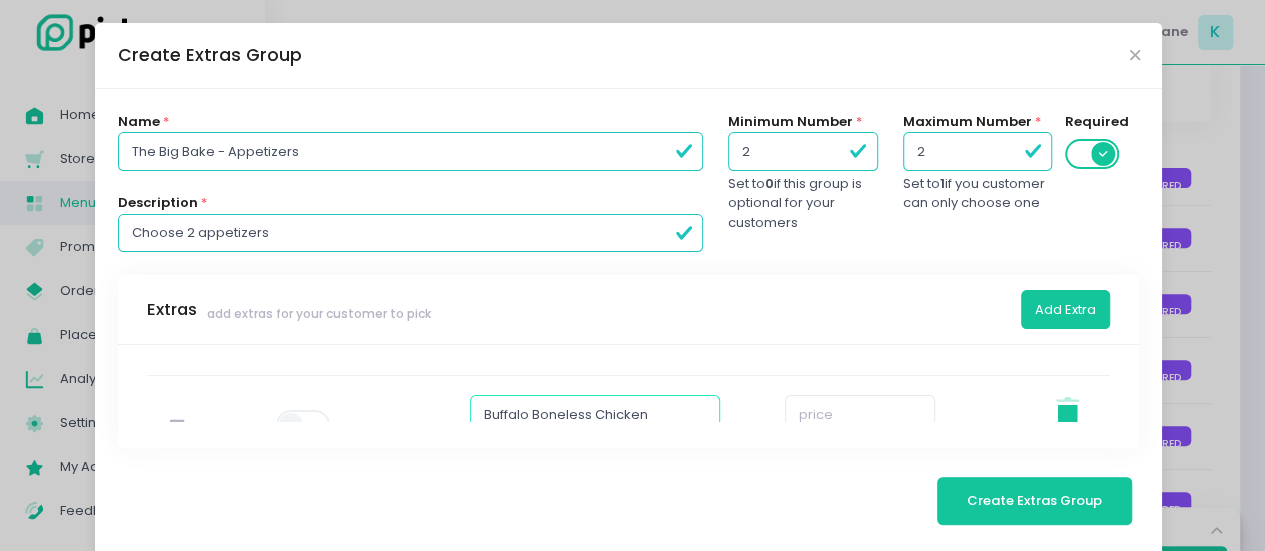 type on "Buffalo Boneless Chicken" 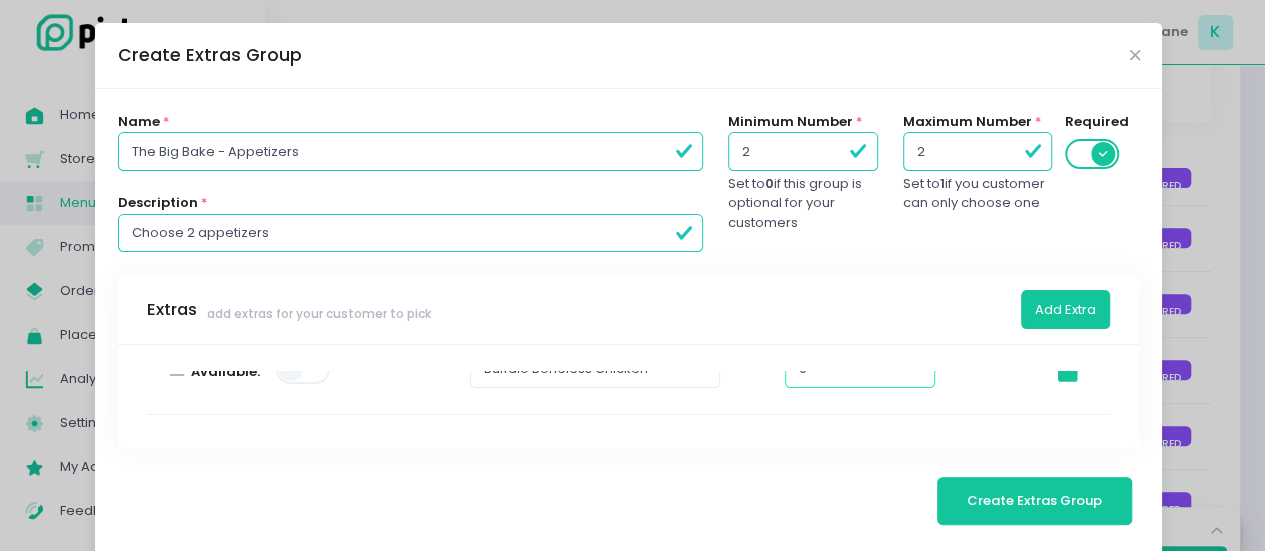 scroll, scrollTop: 238, scrollLeft: 0, axis: vertical 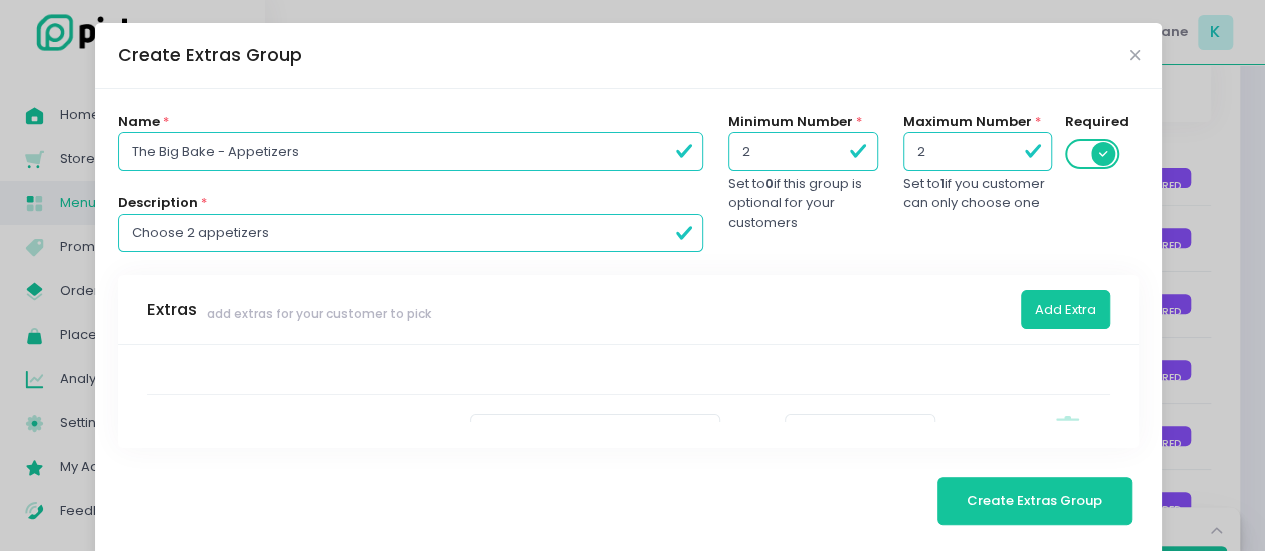 type on "0" 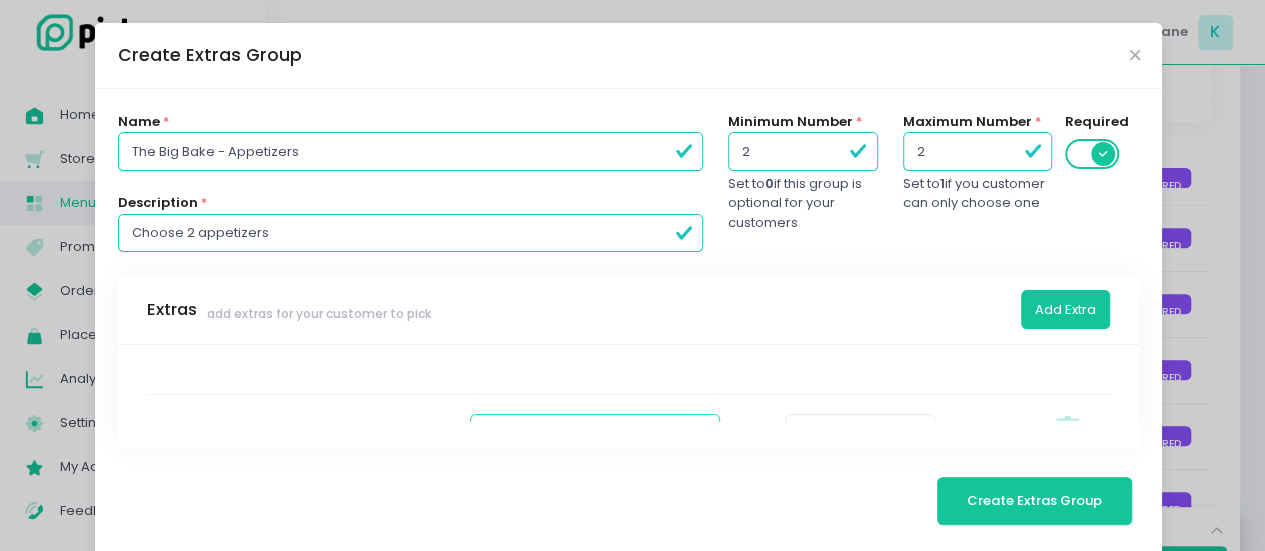 click at bounding box center [595, 433] 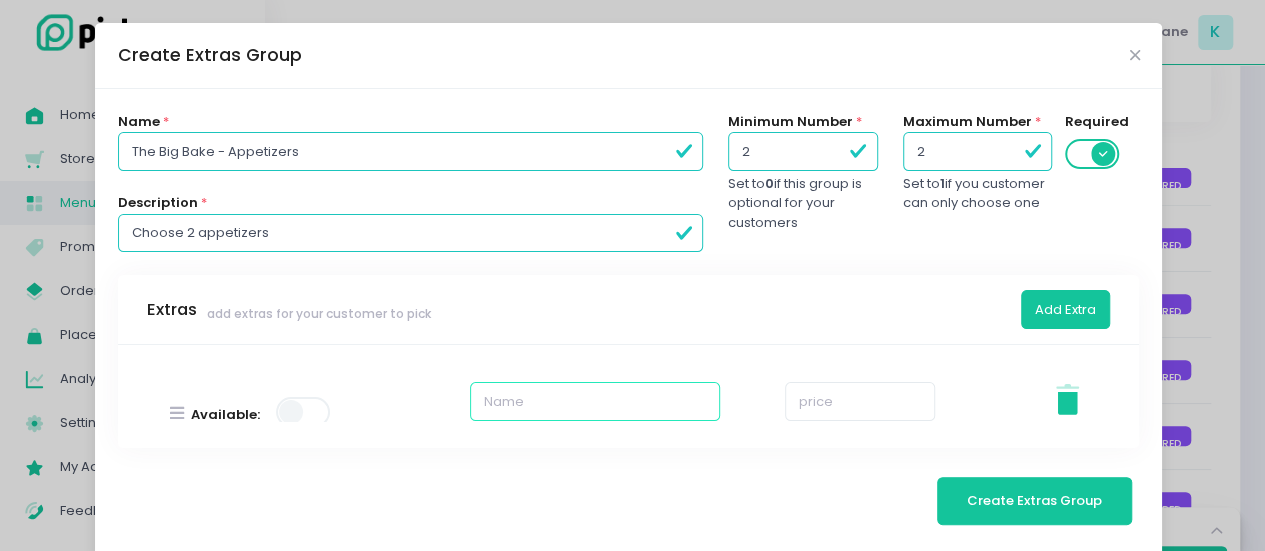 scroll, scrollTop: 271, scrollLeft: 0, axis: vertical 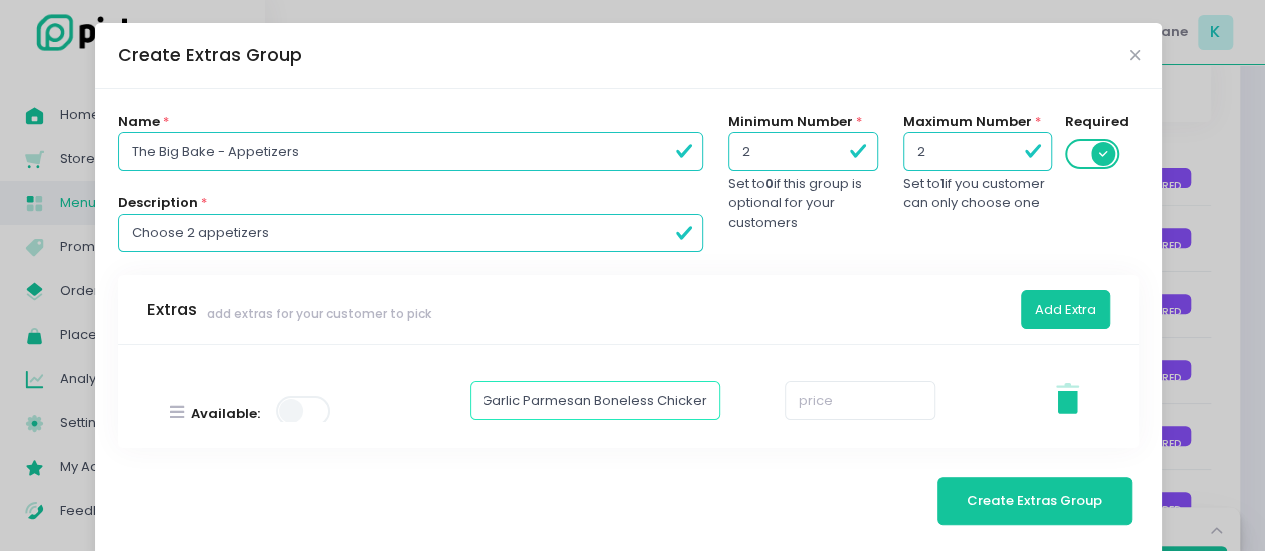 type on "Garlic Parmesan Boneless Chicken" 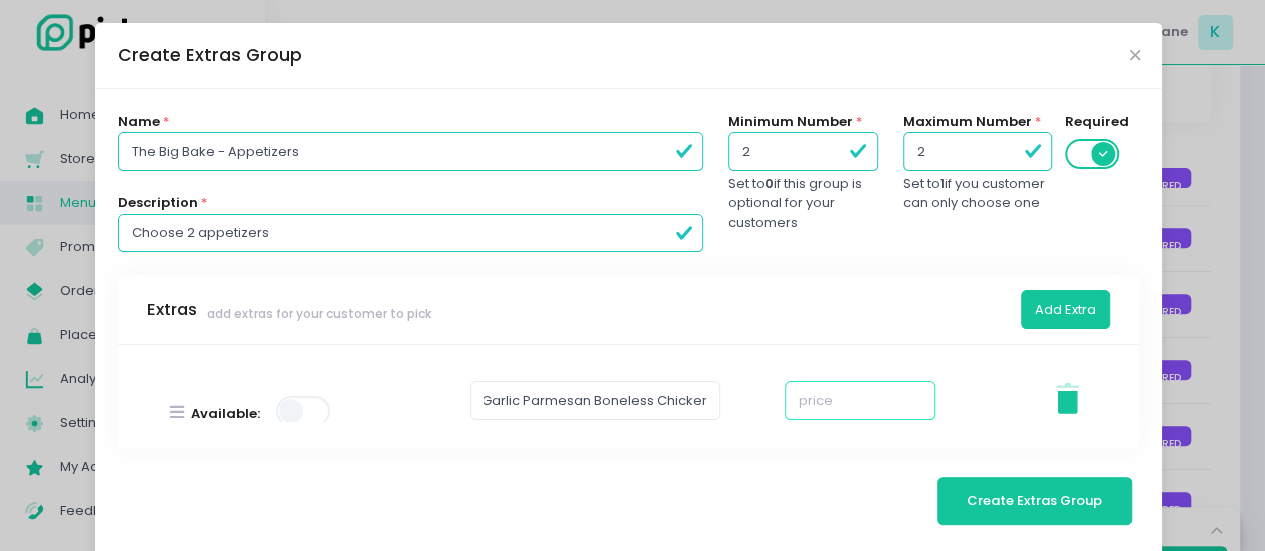 scroll, scrollTop: 0, scrollLeft: 0, axis: both 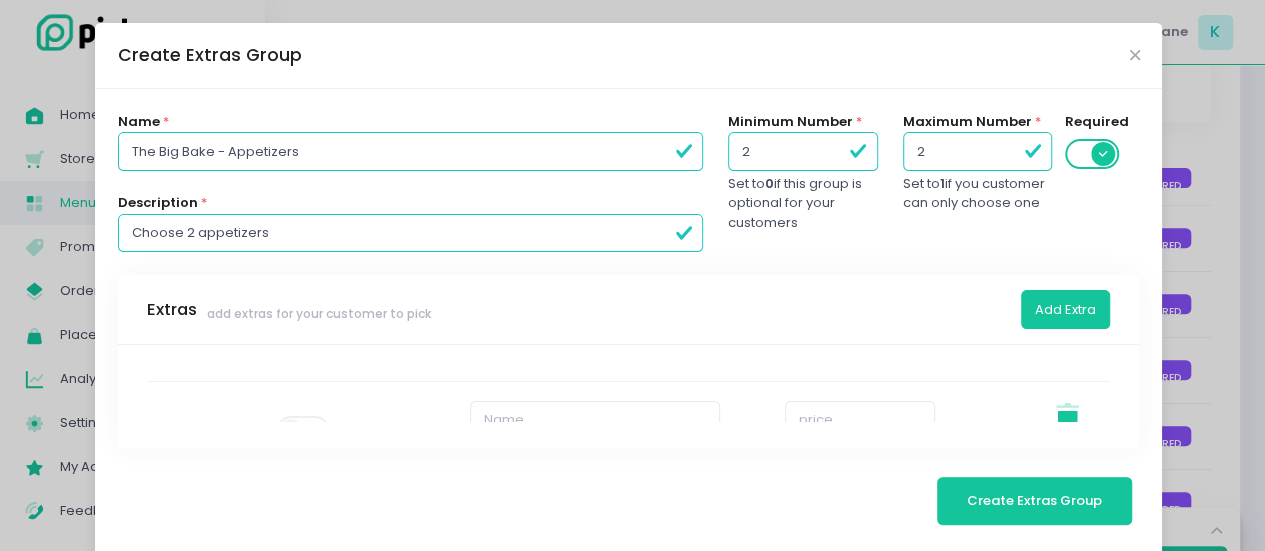 type on "0" 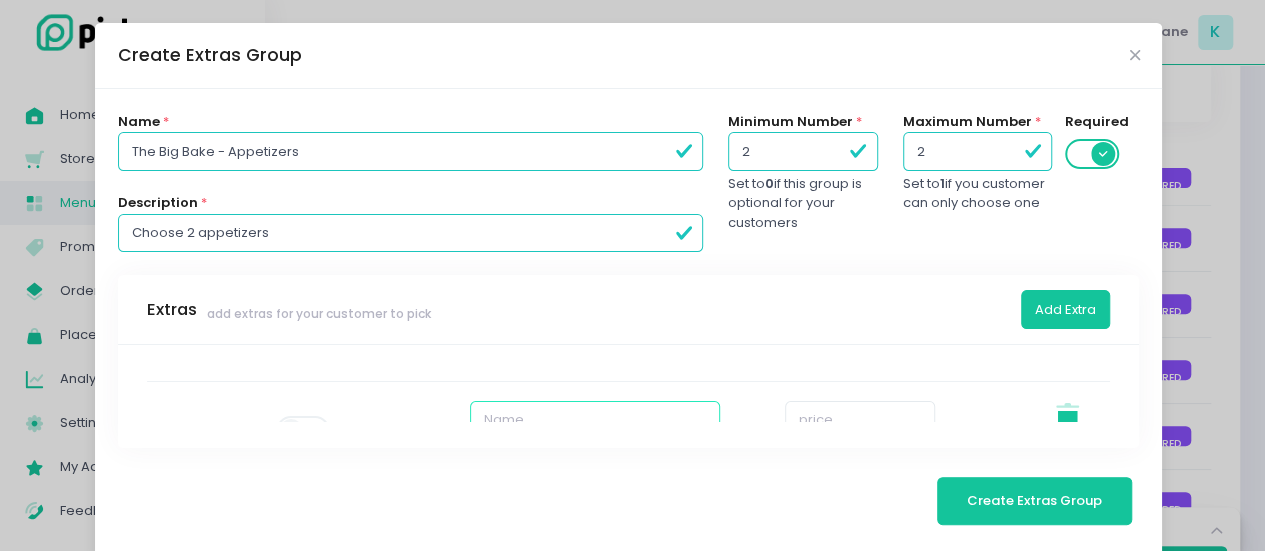 click at bounding box center (595, 420) 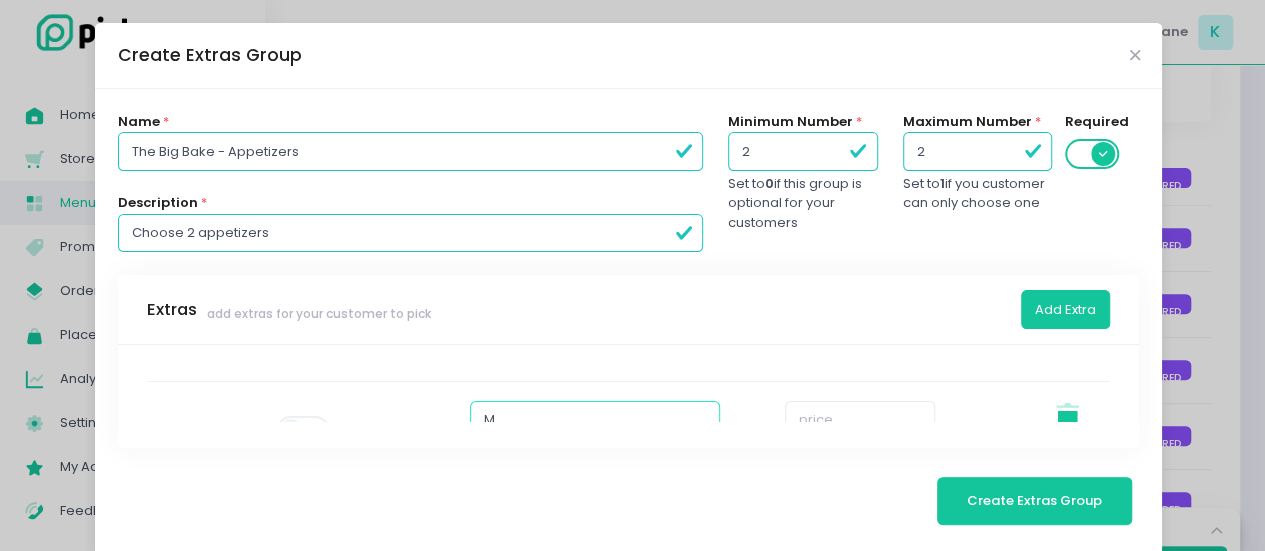 scroll, scrollTop: 342, scrollLeft: 0, axis: vertical 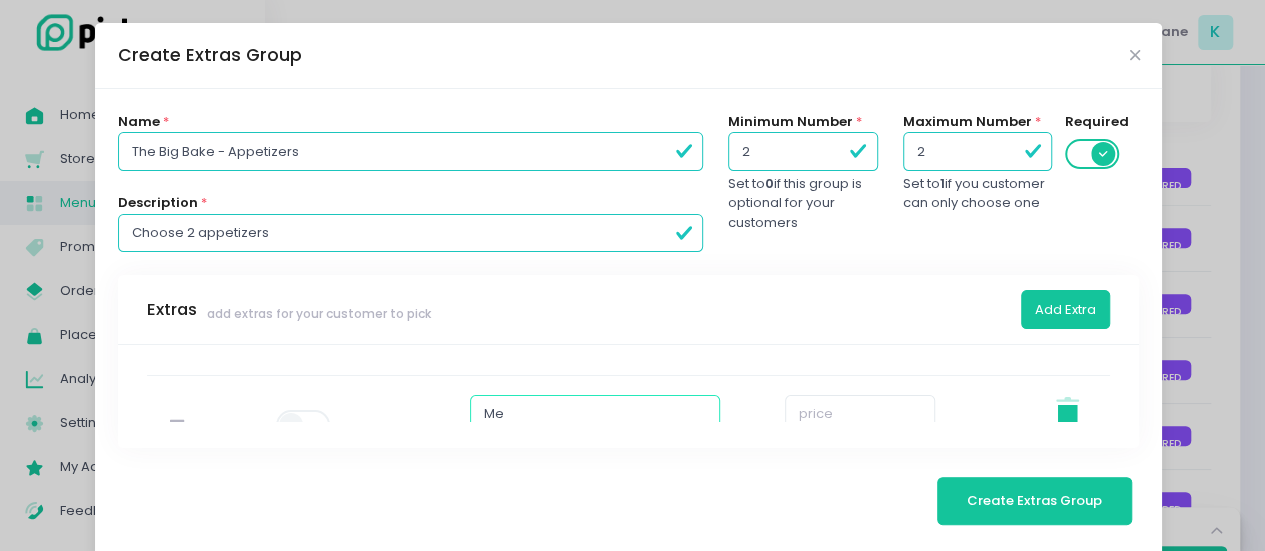 type on "M" 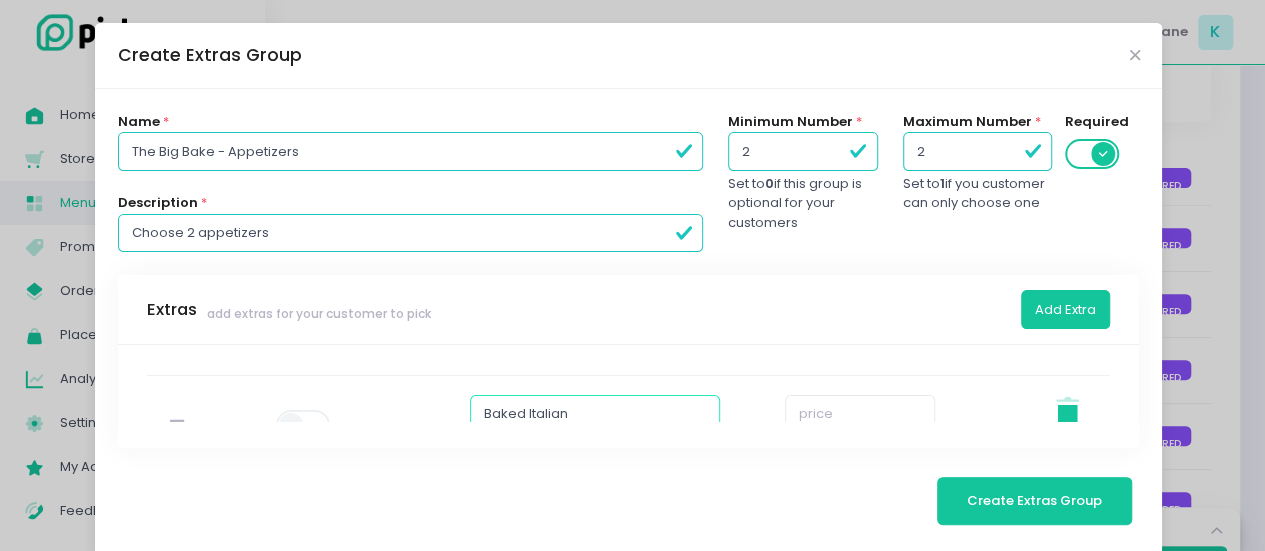type on "Baked Italian Meatballs" 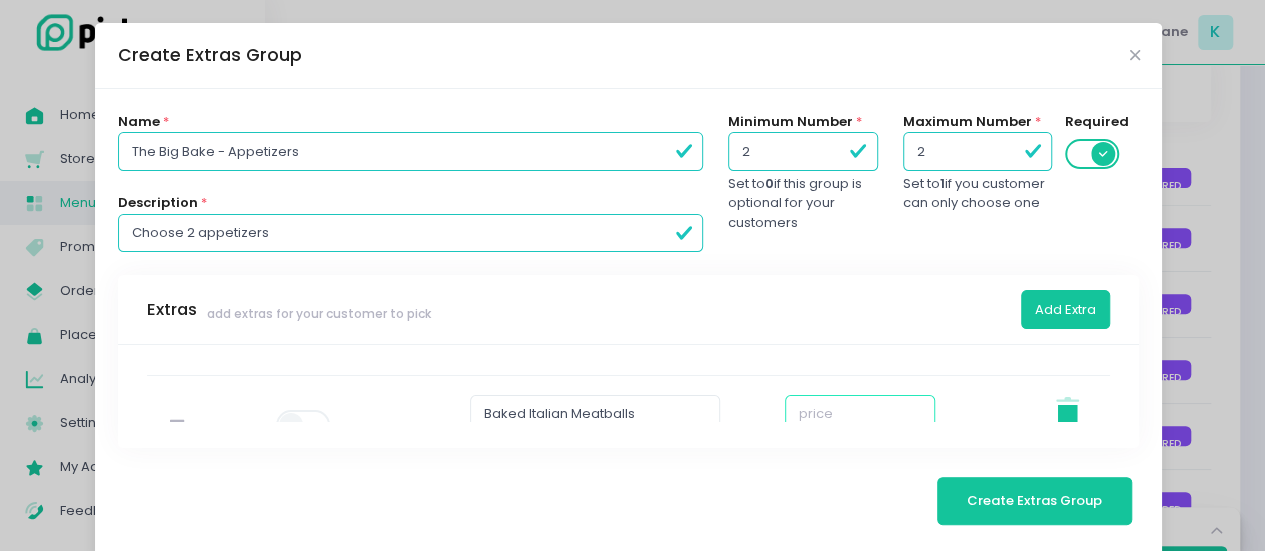 click at bounding box center (860, 414) 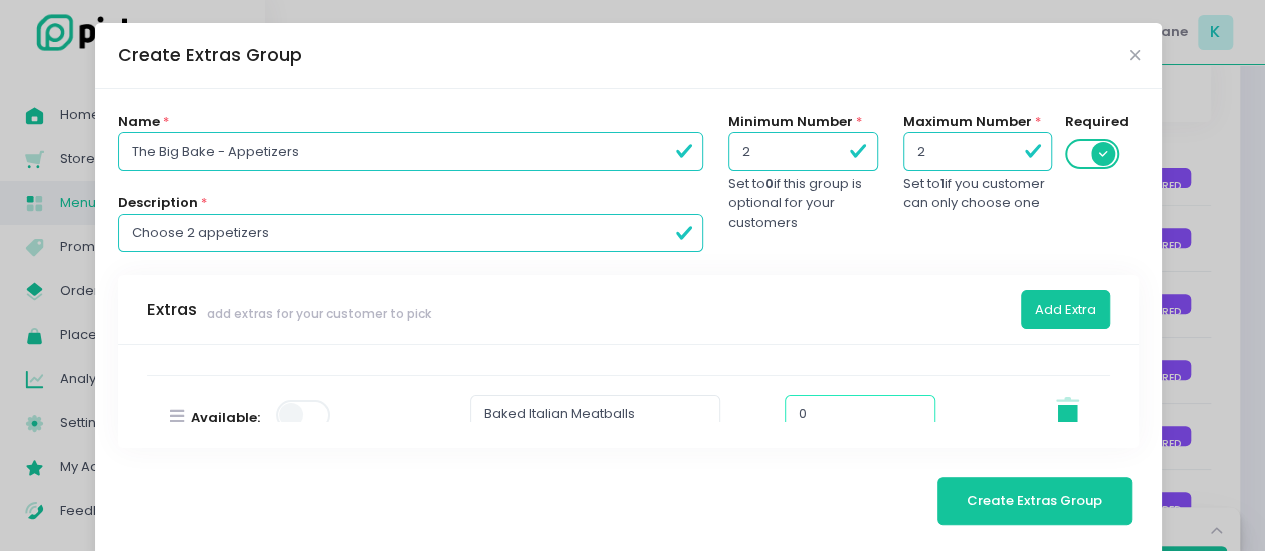type on "0" 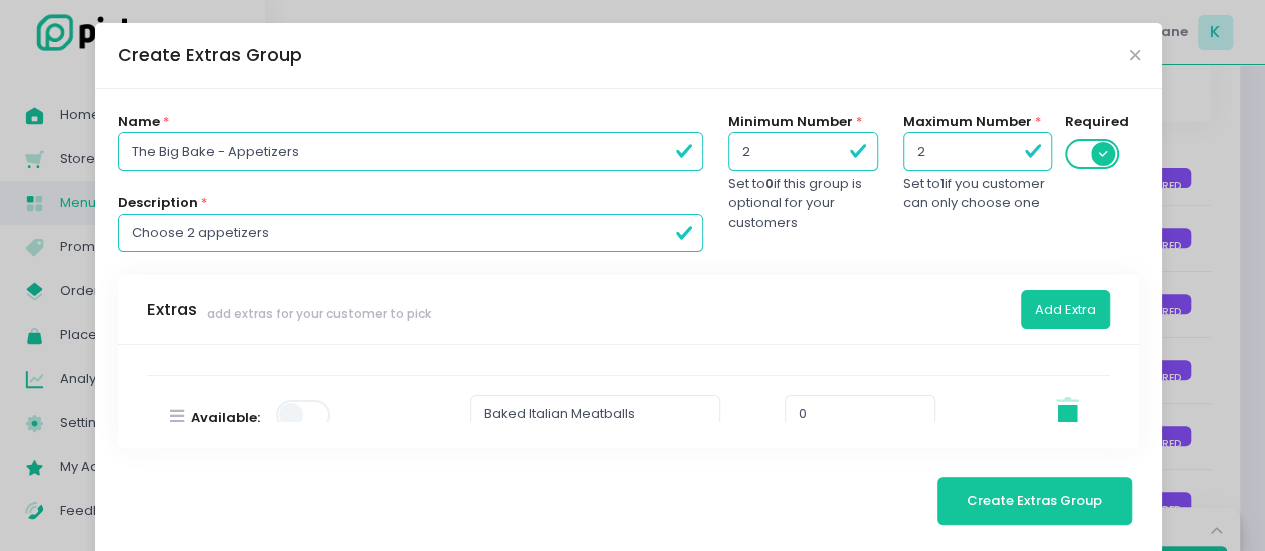 click at bounding box center (304, 415) 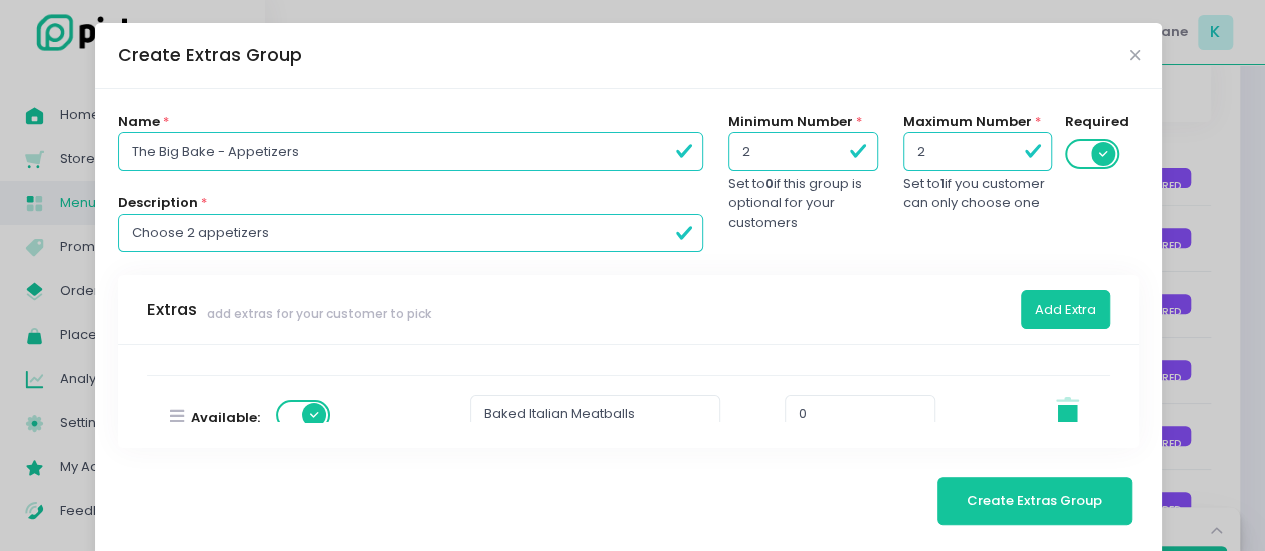 scroll, scrollTop: 28, scrollLeft: 0, axis: vertical 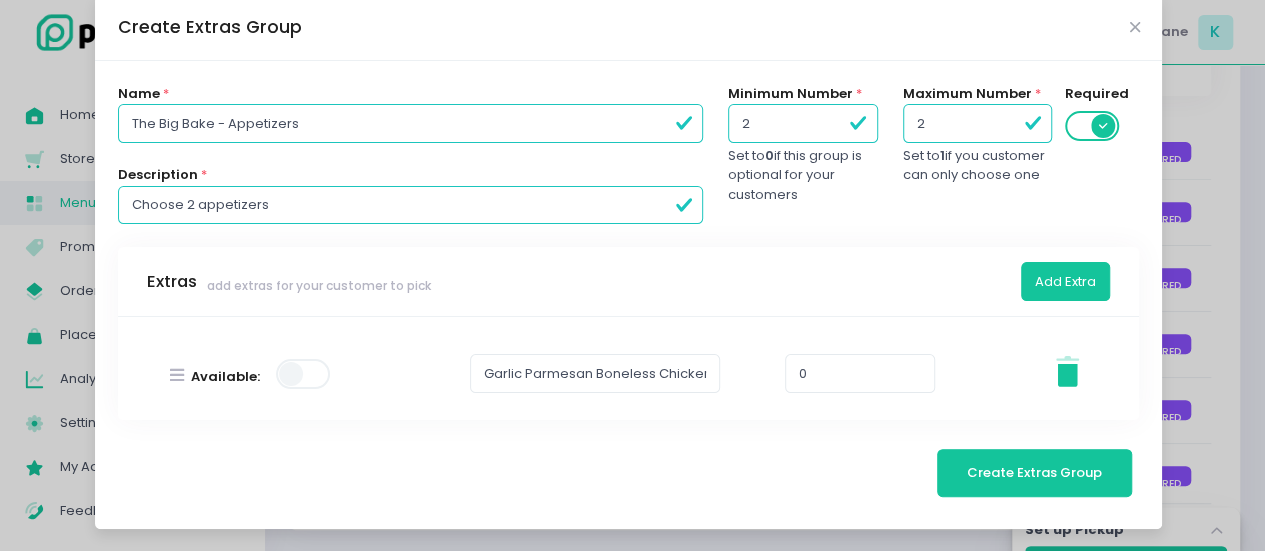 click at bounding box center [304, 374] 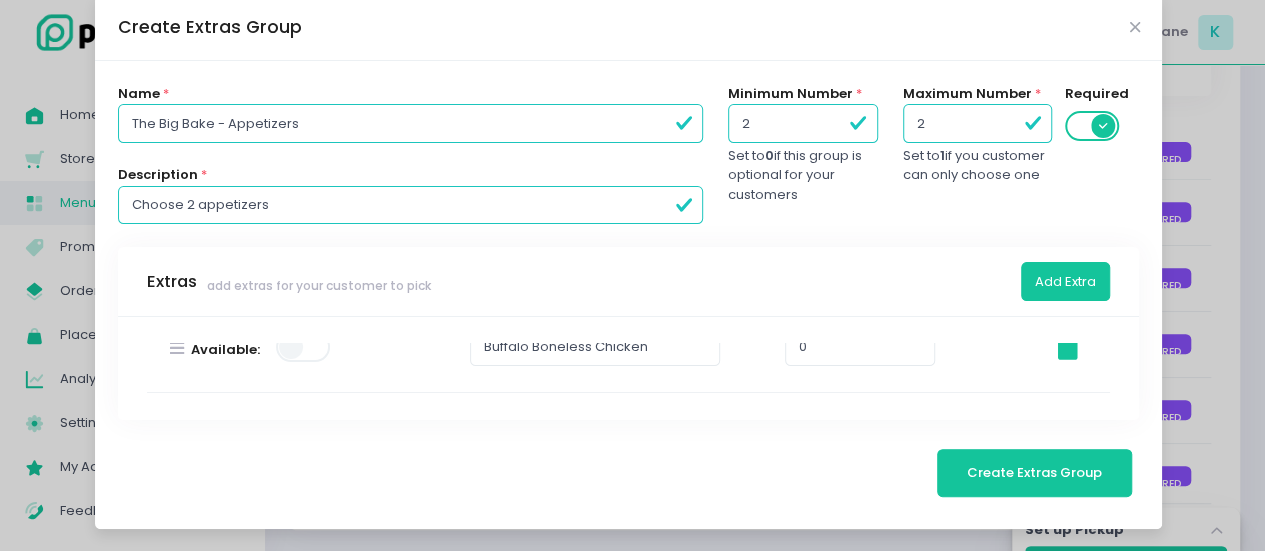 scroll, scrollTop: 211, scrollLeft: 0, axis: vertical 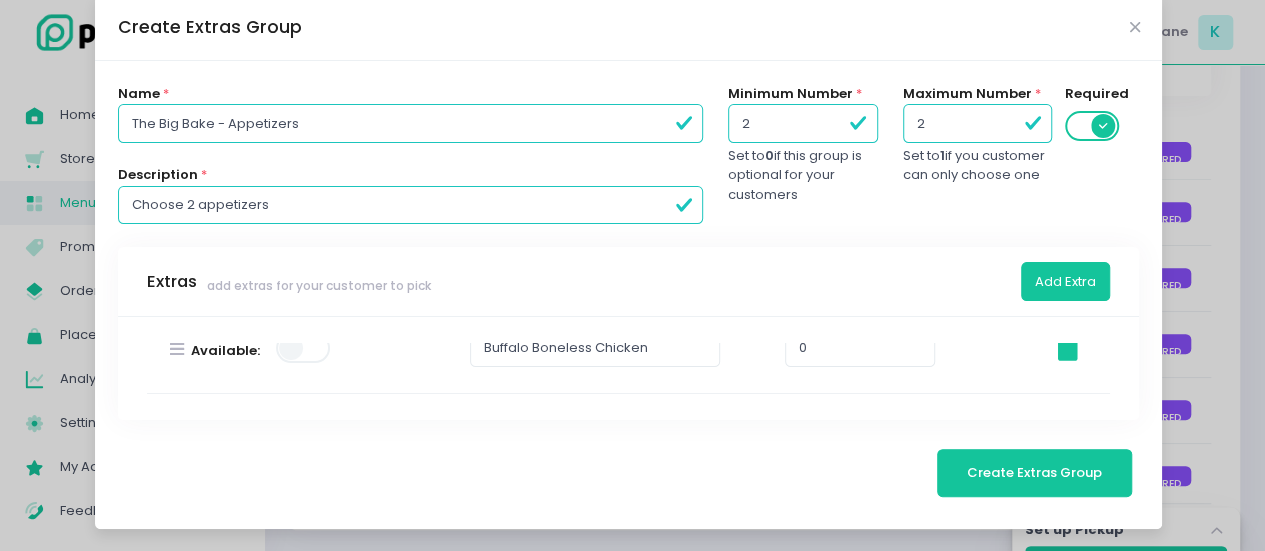 click at bounding box center (304, 348) 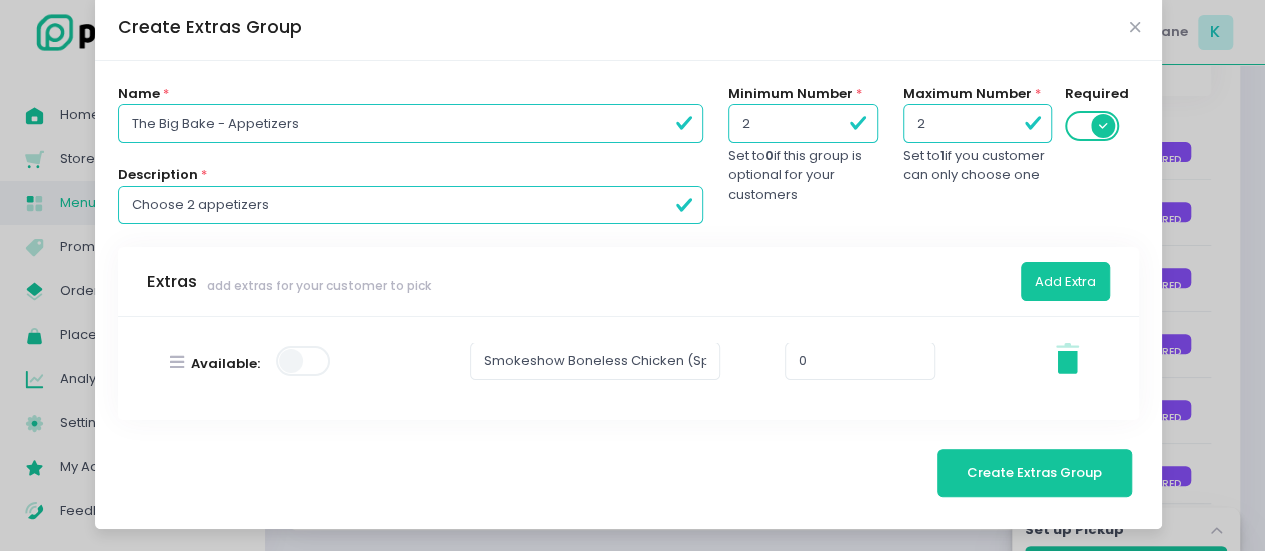 scroll, scrollTop: 107, scrollLeft: 0, axis: vertical 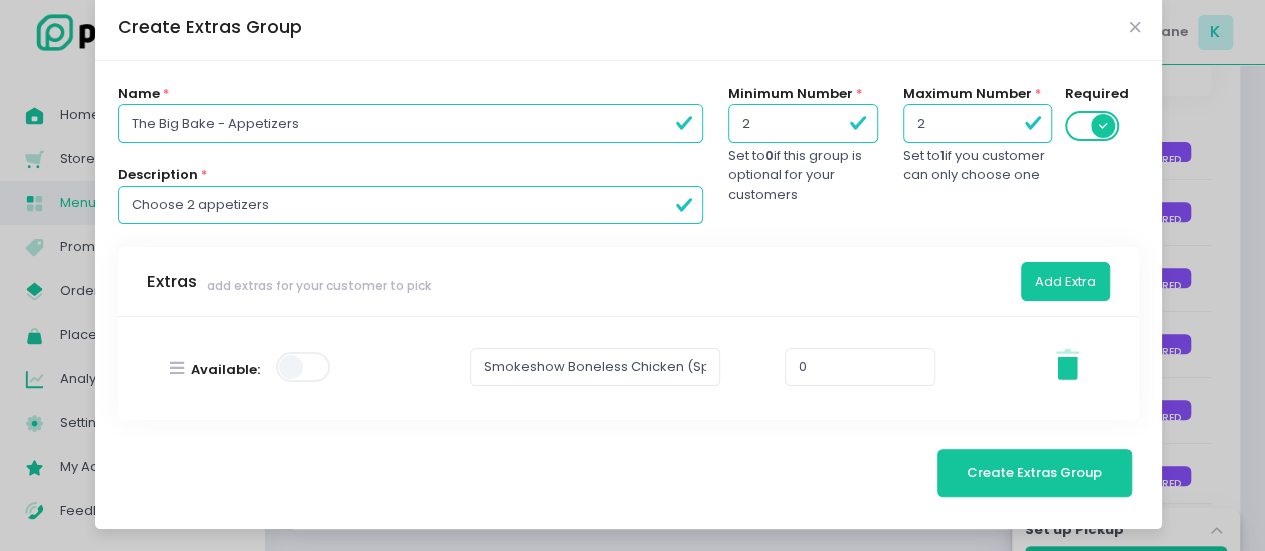 click at bounding box center (304, 367) 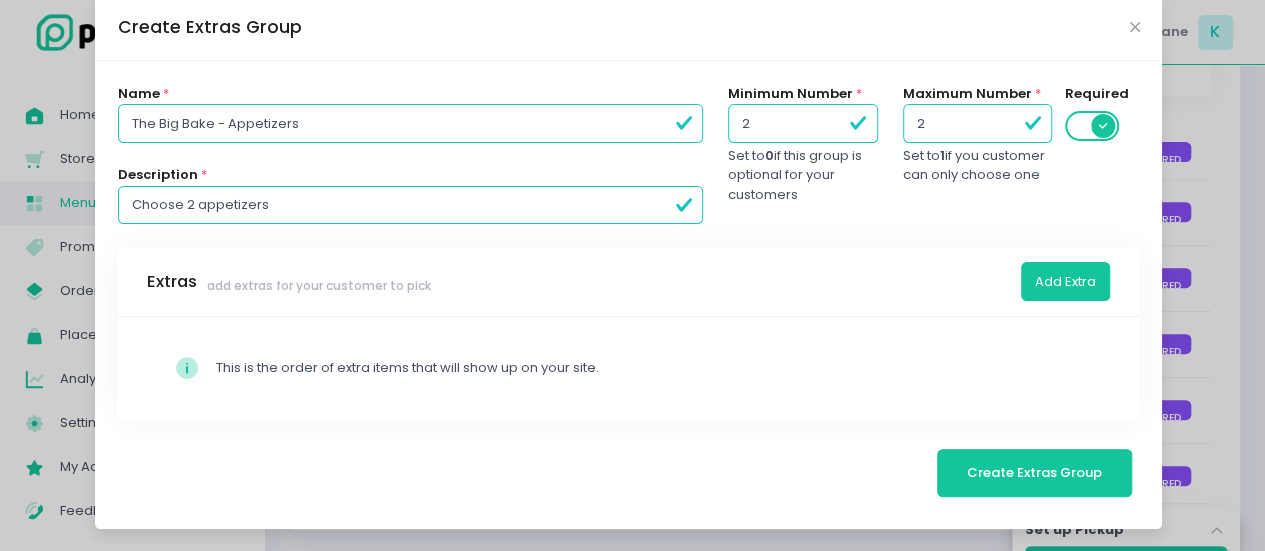 scroll, scrollTop: 0, scrollLeft: 0, axis: both 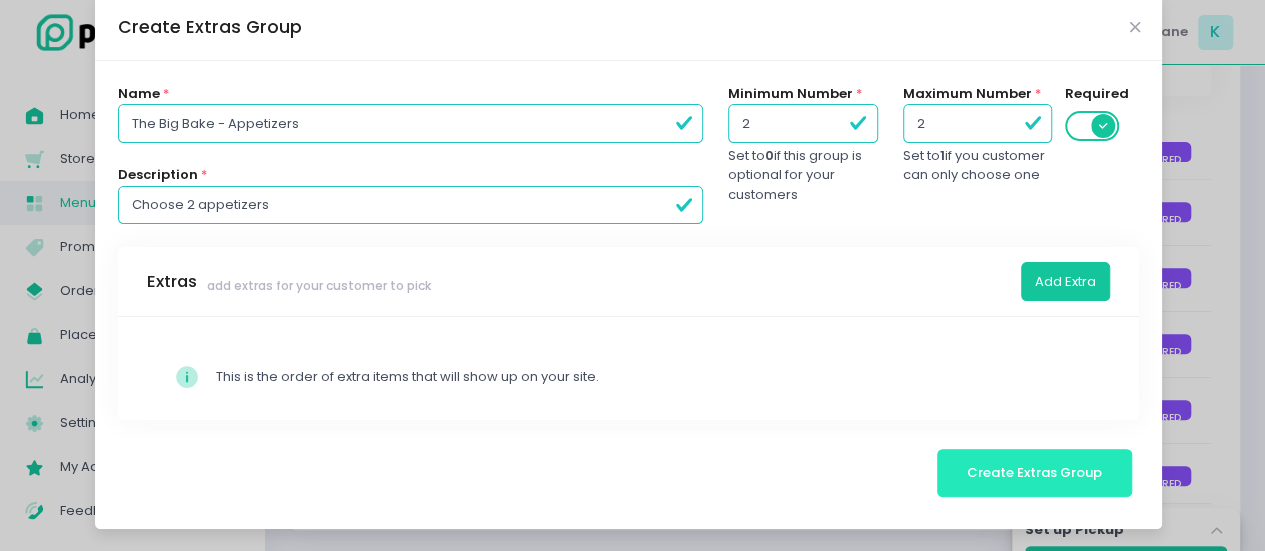click on "Create Extras Group" at bounding box center (1035, 473) 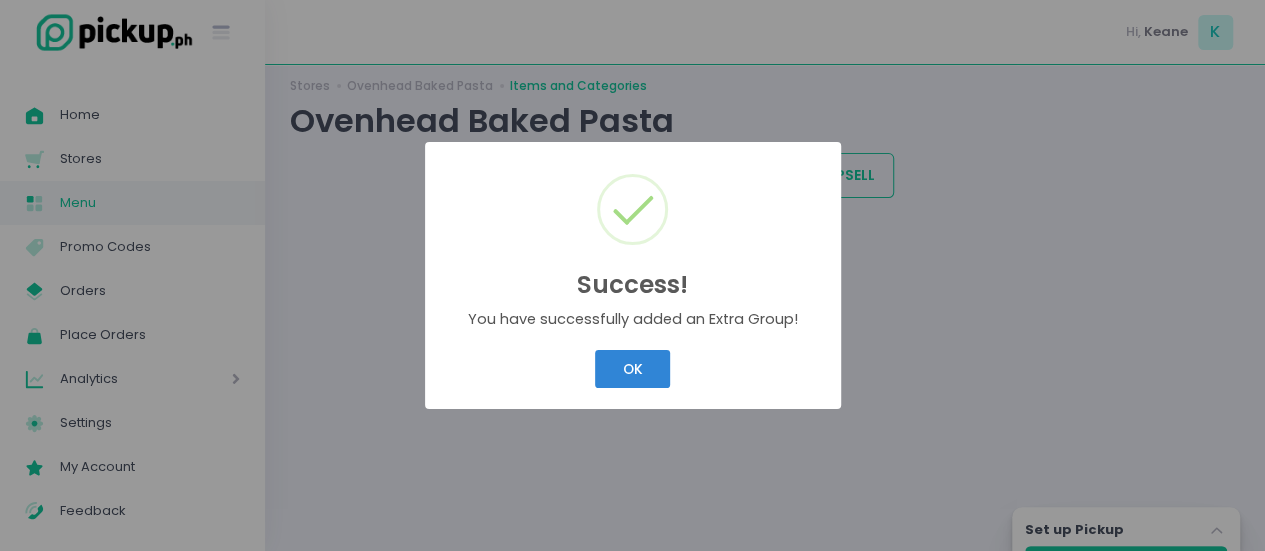 scroll, scrollTop: 0, scrollLeft: 0, axis: both 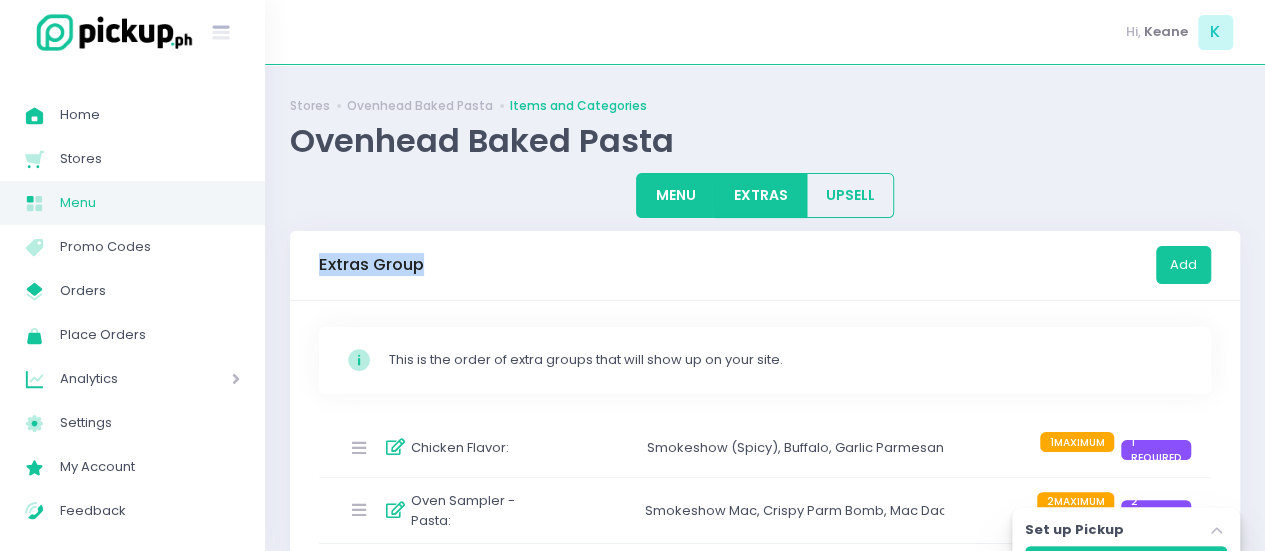 drag, startPoint x: 672, startPoint y: 223, endPoint x: 673, endPoint y: 200, distance: 23.021729 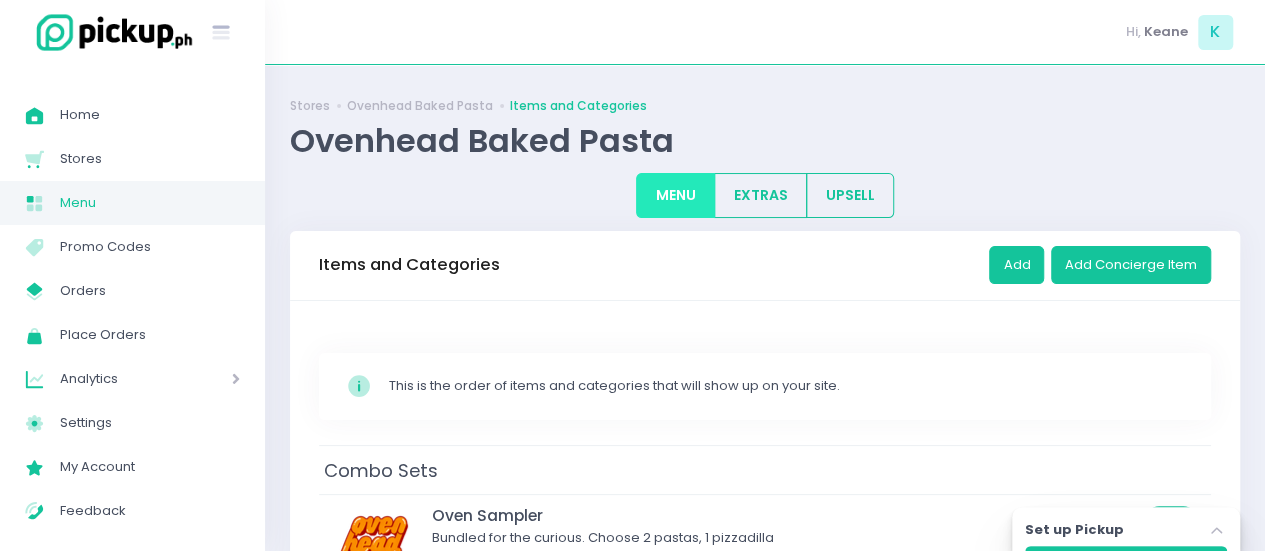 scroll, scrollTop: 326, scrollLeft: 0, axis: vertical 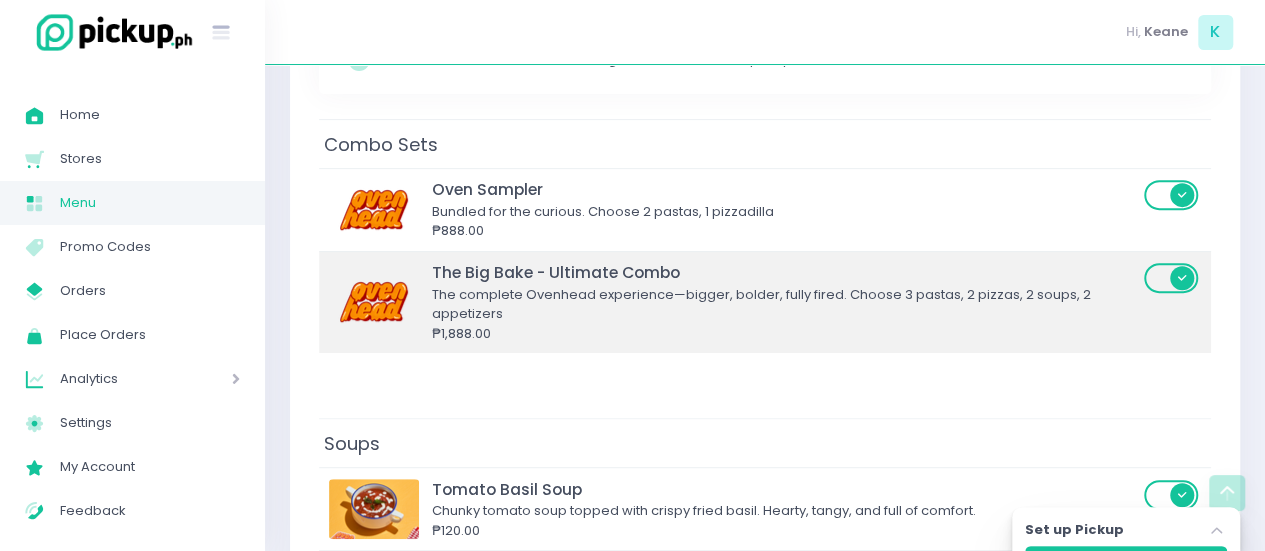click on "The complete Ovenhead experience—bigger, bolder, fully fired. Choose 3 pastas, 2 pizzas, 2 soups, 2 appetizers" at bounding box center [785, 304] 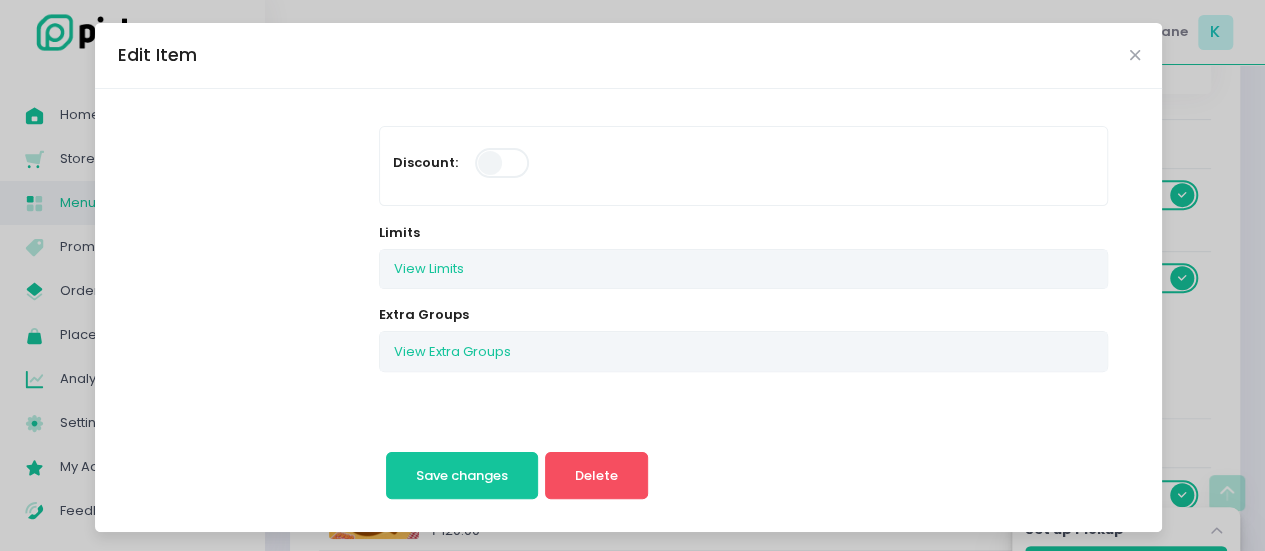 scroll, scrollTop: 307, scrollLeft: 0, axis: vertical 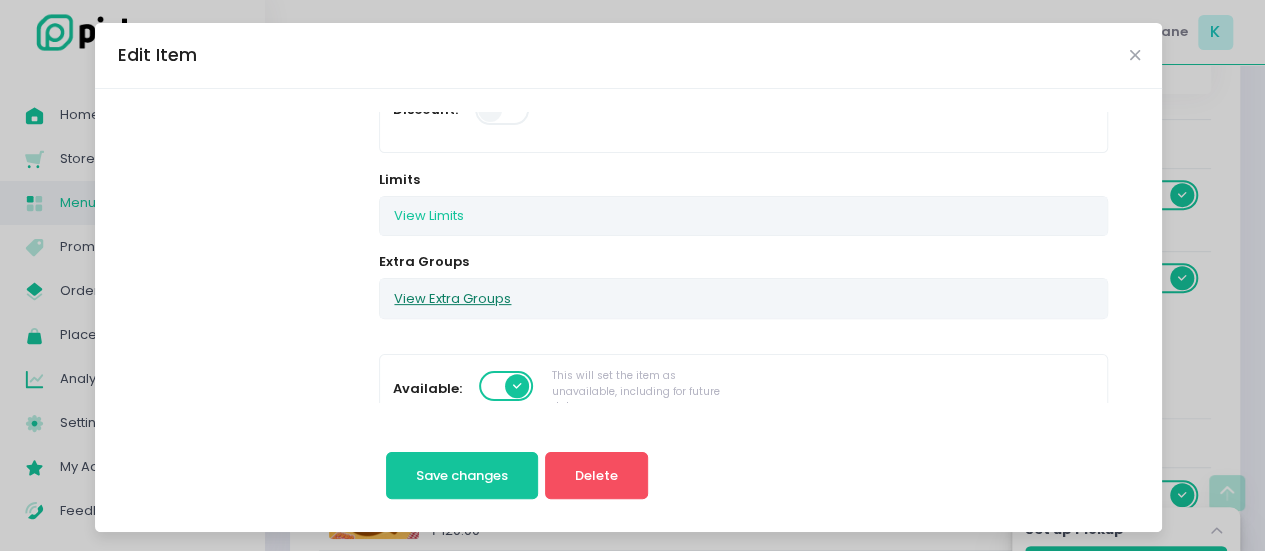 click on "View Extra Groups" at bounding box center [452, 298] 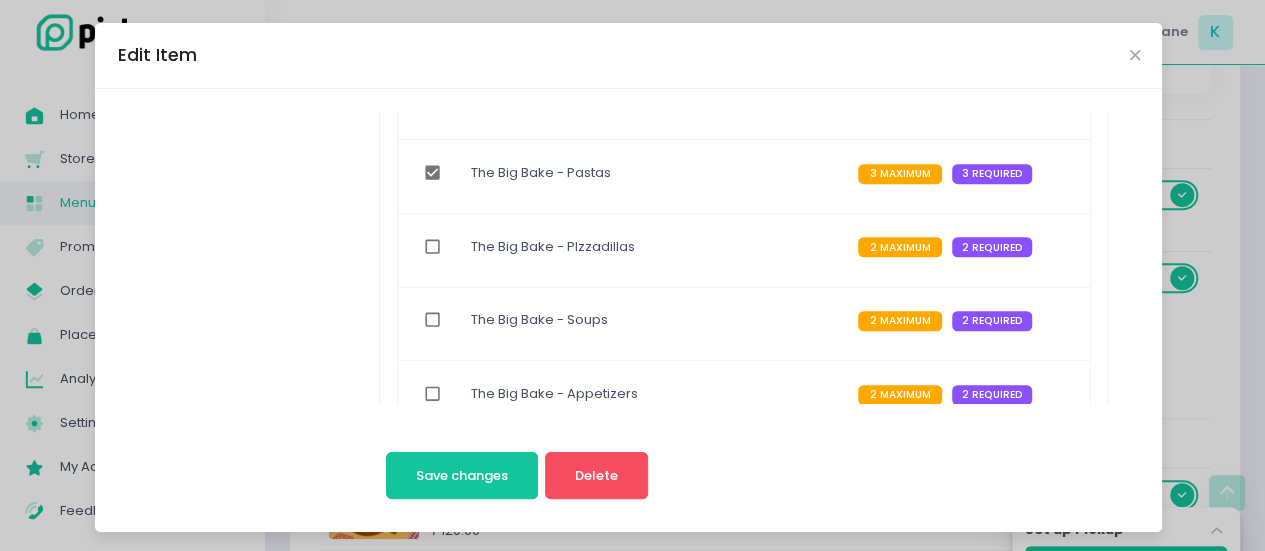 scroll, scrollTop: 722, scrollLeft: 0, axis: vertical 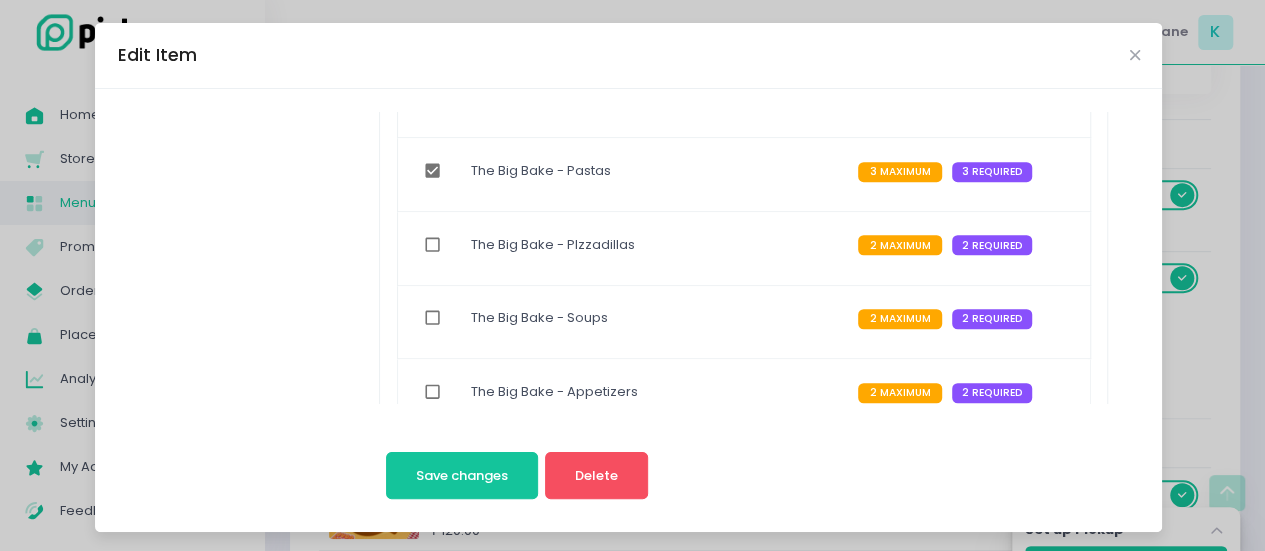 click on "The Big Bake - PIzzadillas" at bounding box center [657, 248] 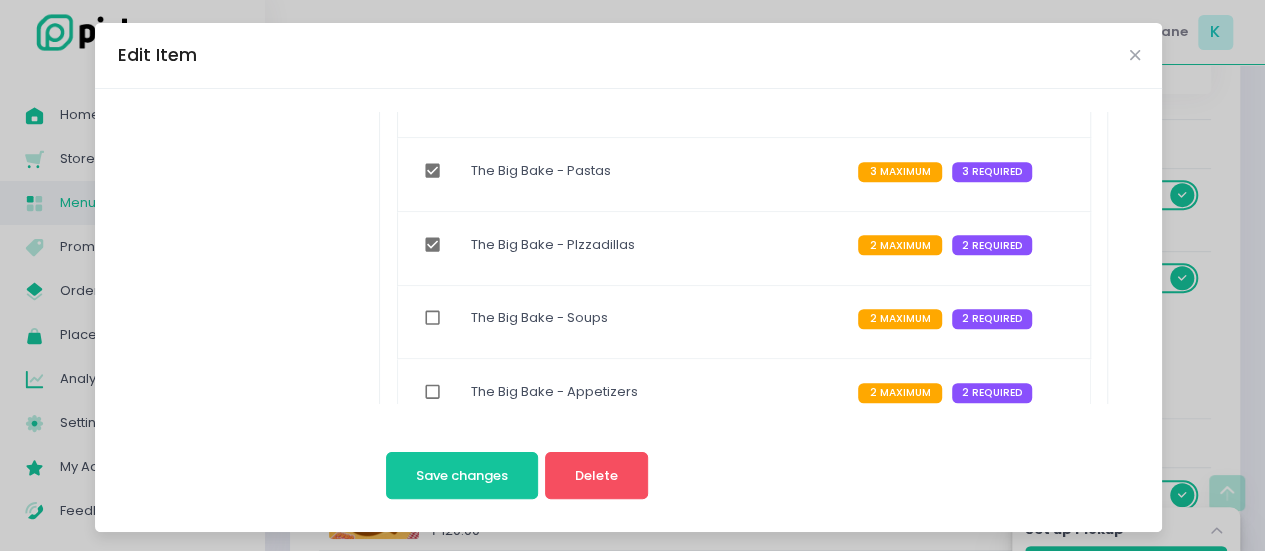 click at bounding box center [433, 318] 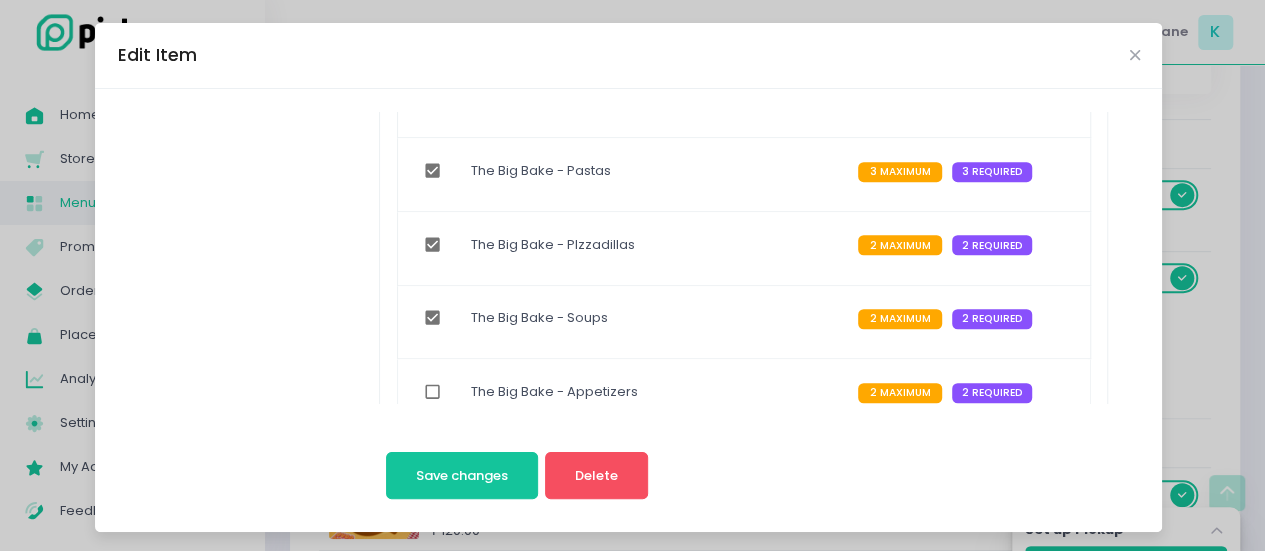click at bounding box center (433, 392) 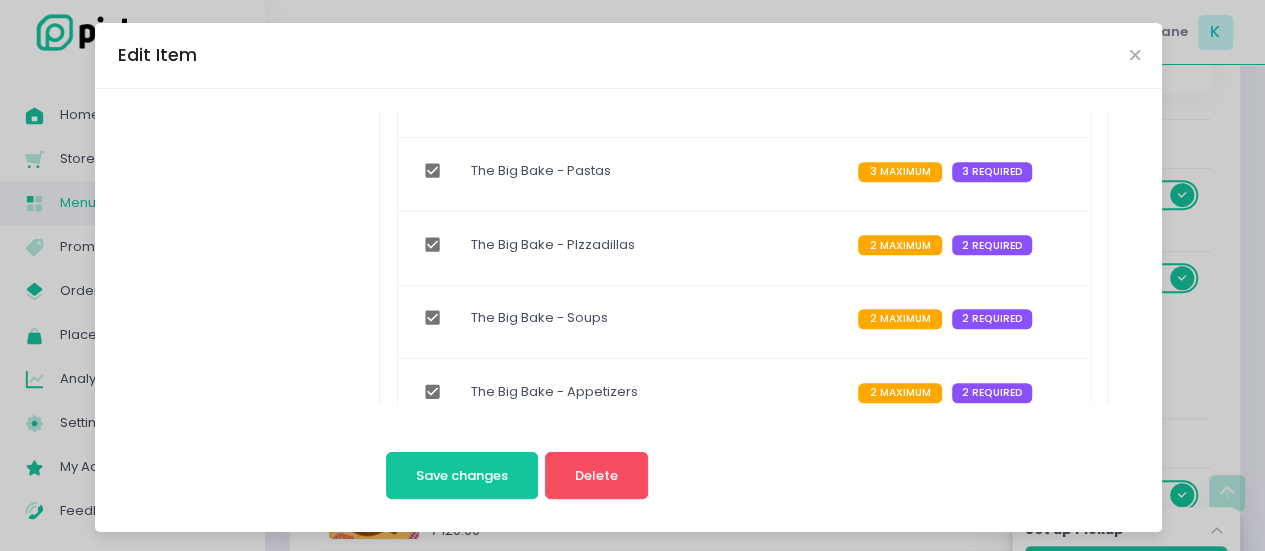 click on "Save changes Delete" at bounding box center (517, 456) 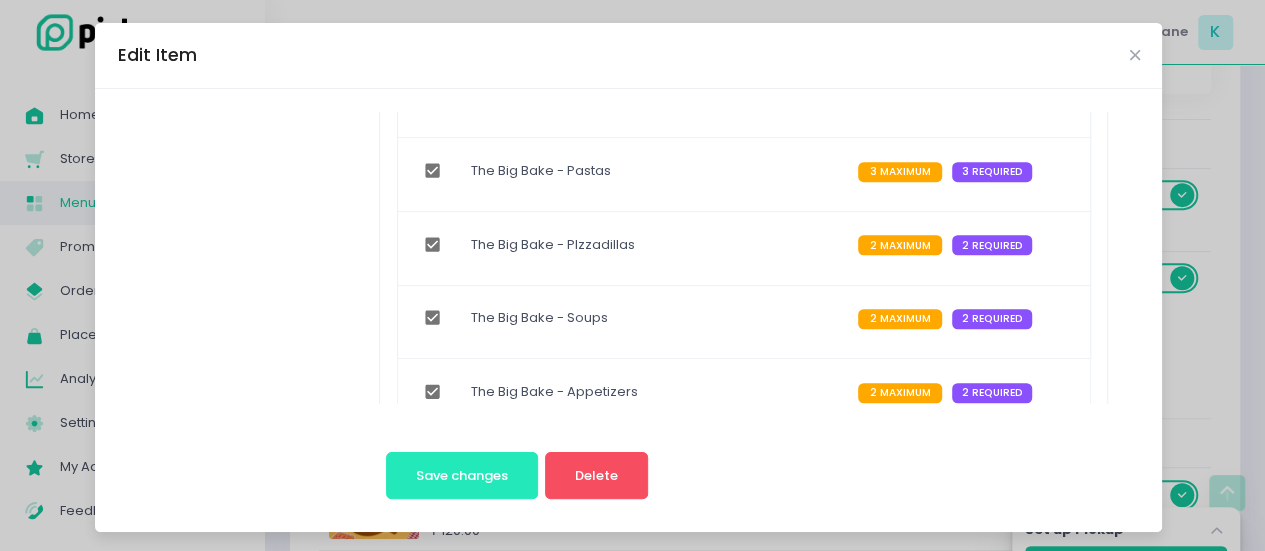click on "Save changes" at bounding box center [462, 476] 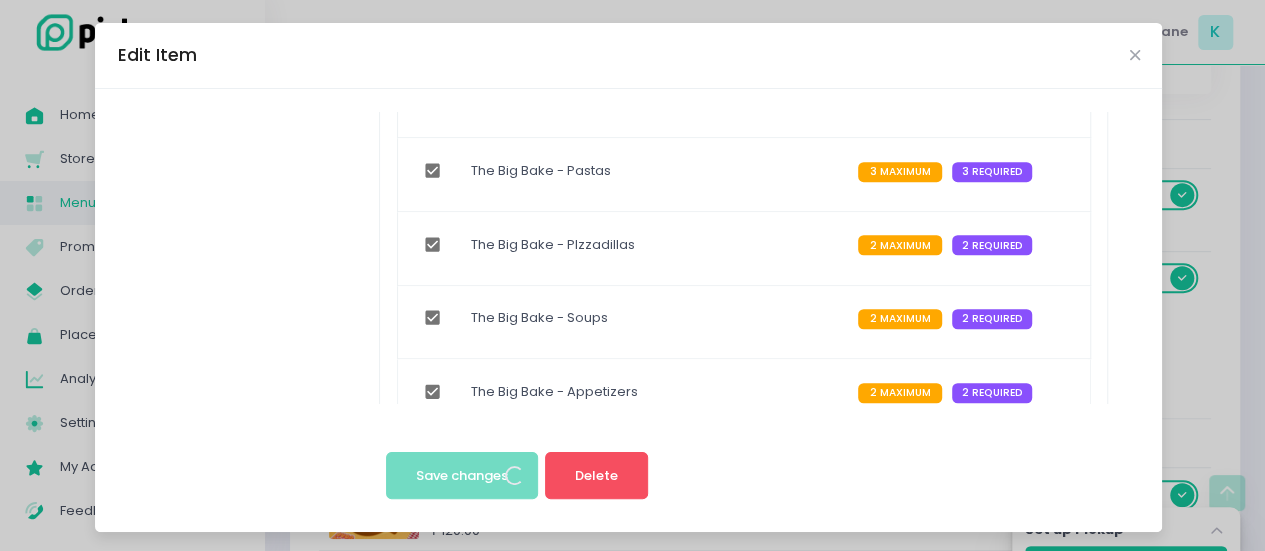 scroll, scrollTop: 0, scrollLeft: 0, axis: both 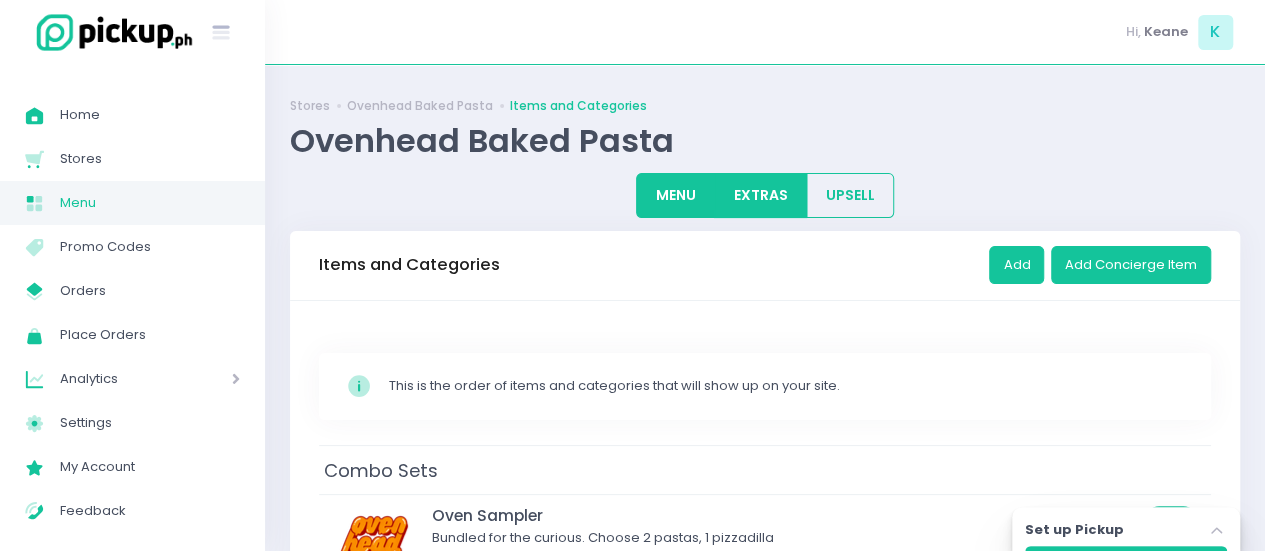 click on "EXTRAS" at bounding box center [760, 195] 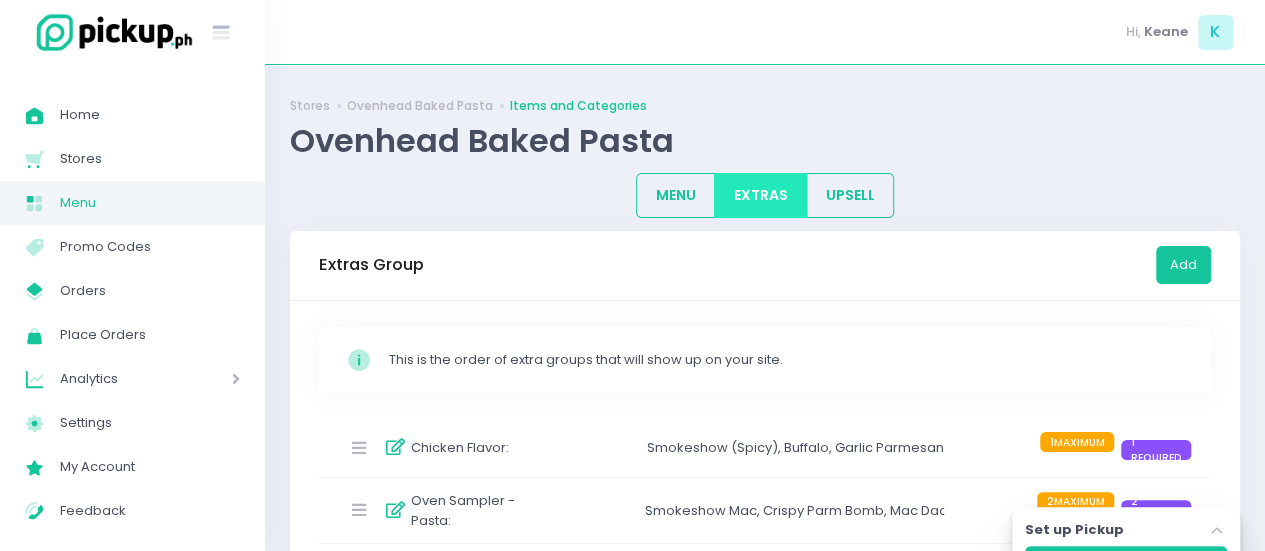 scroll, scrollTop: 363, scrollLeft: 0, axis: vertical 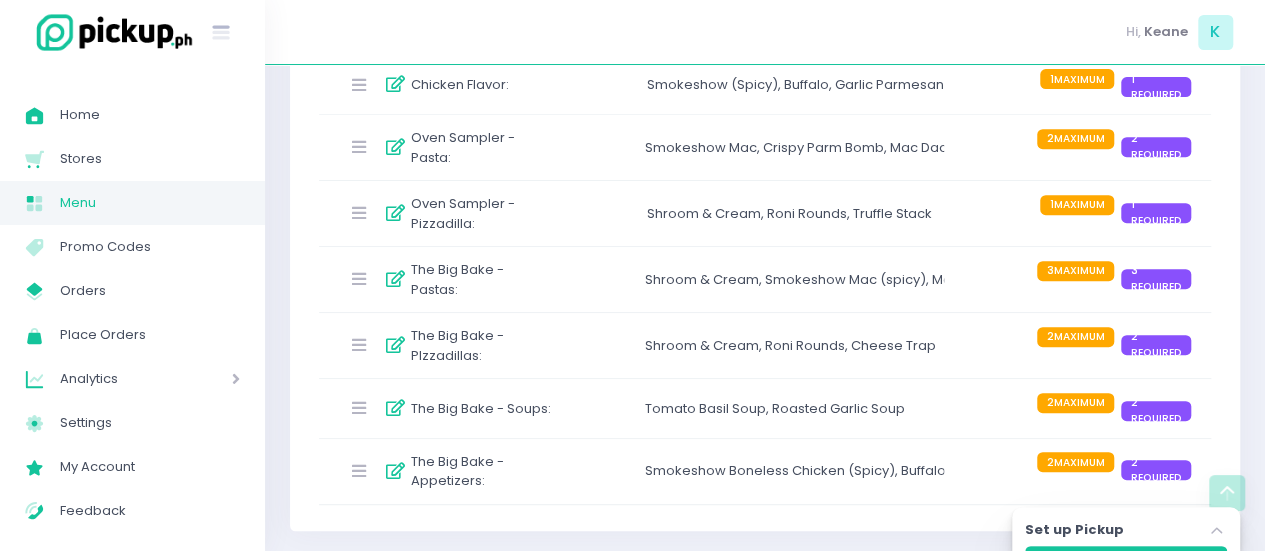 click on "The Big Bake - PIzzadillas : Shroom & Cream ,   Roni Rounds ,   Cheese Trap          2  MAXIMUM 2   REQUIRED" at bounding box center [765, 345] 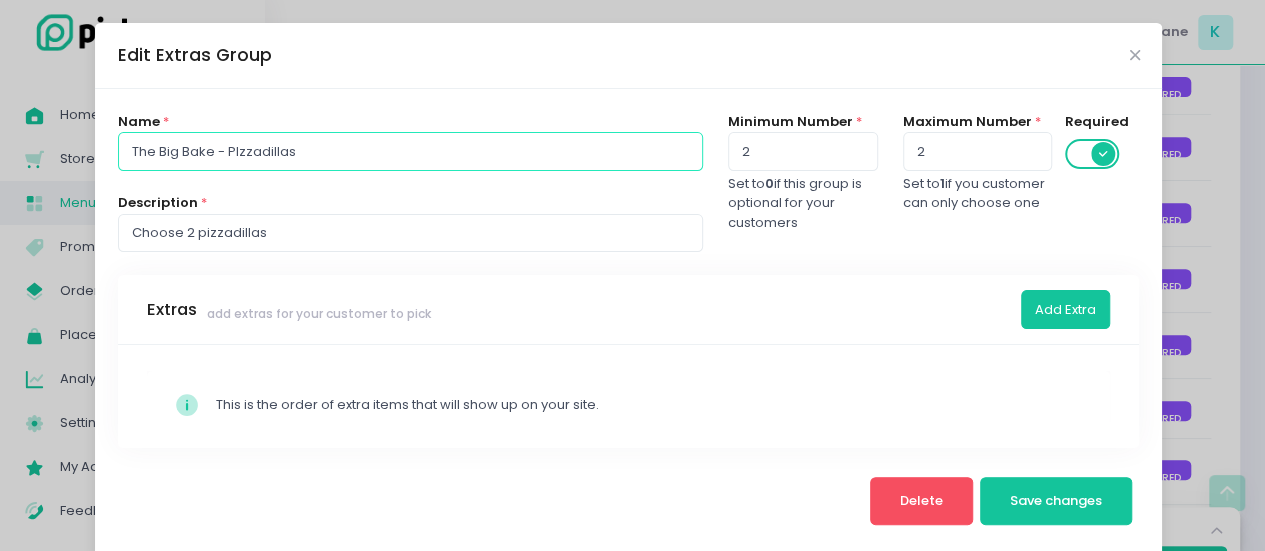 click on "The Big Bake - PIzzadillas" at bounding box center [410, 151] 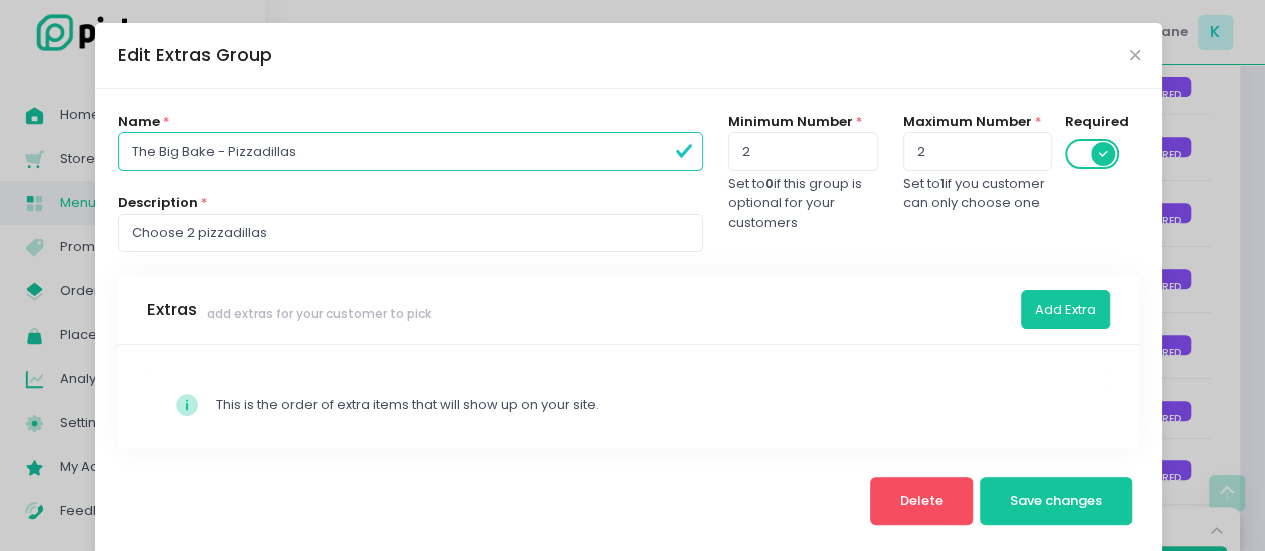 scroll, scrollTop: 28, scrollLeft: 0, axis: vertical 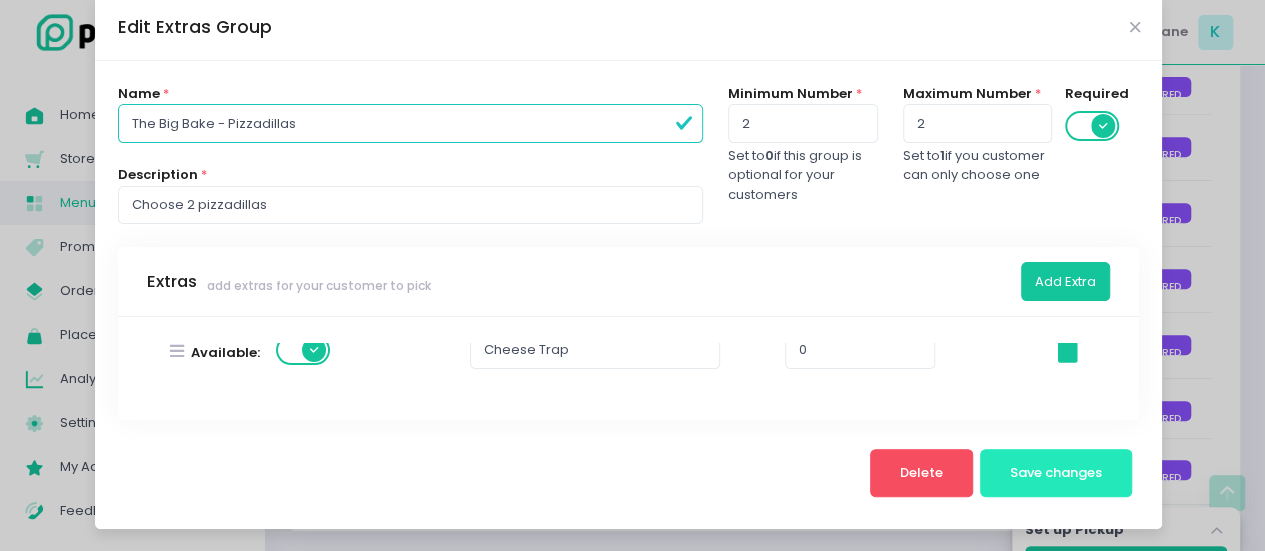 type on "The Big Bake - Pizzadillas" 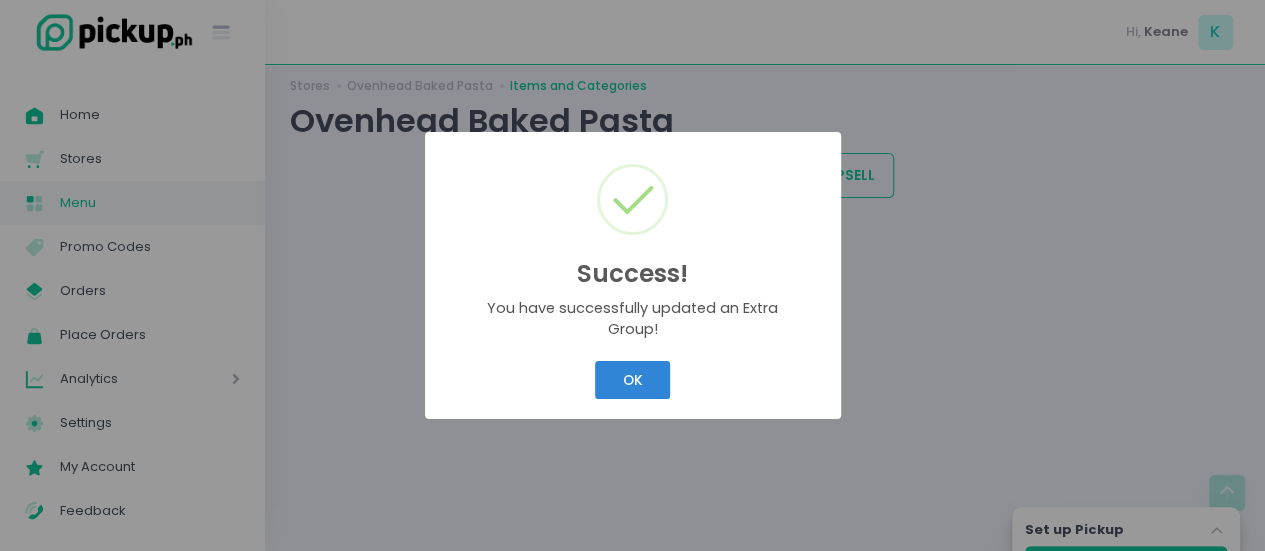 scroll, scrollTop: 0, scrollLeft: 0, axis: both 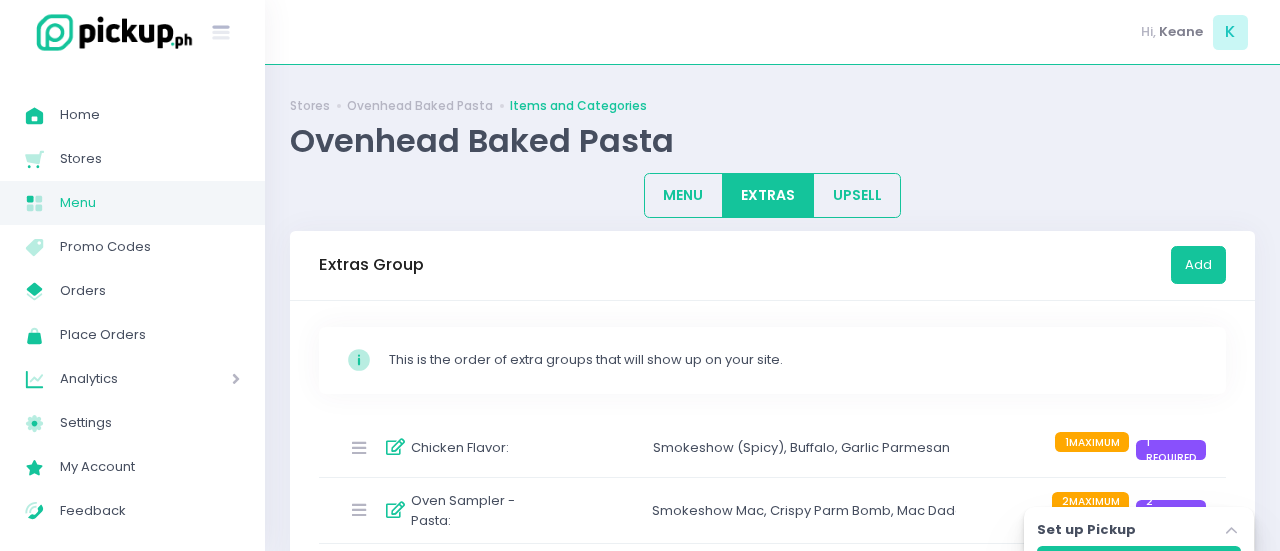 click on "Success! × You have successfully updated an Extra Group! OK Cancel" at bounding box center (640, 275) 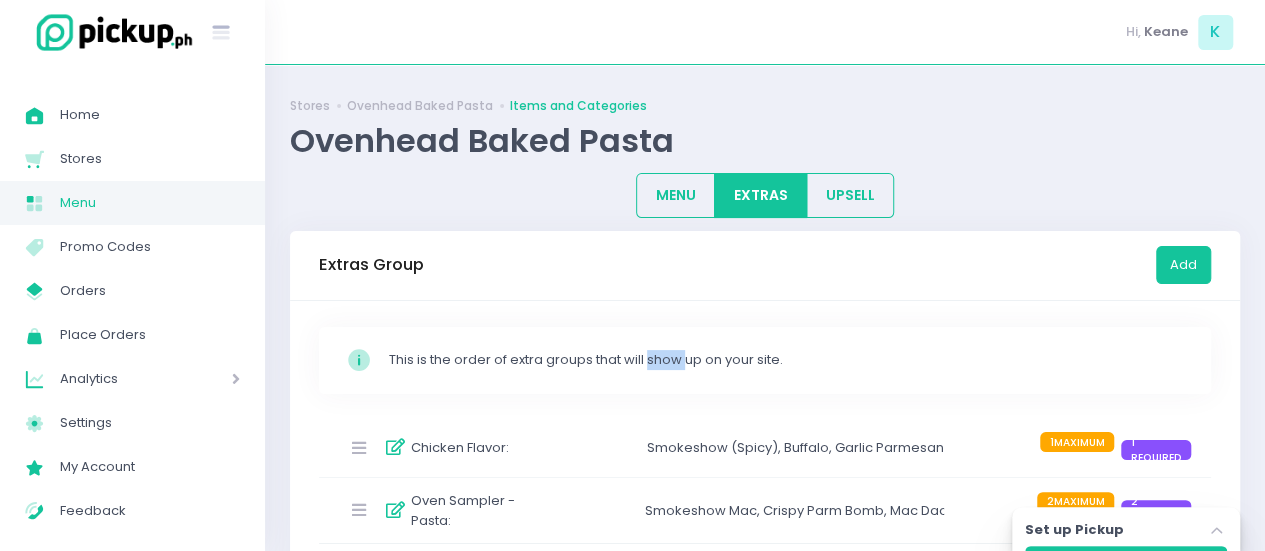 click on "Stockholm-icons / Code / Info-circle Created with Sketch. This is the order of extra groups that will show up on your site." at bounding box center (765, 360) 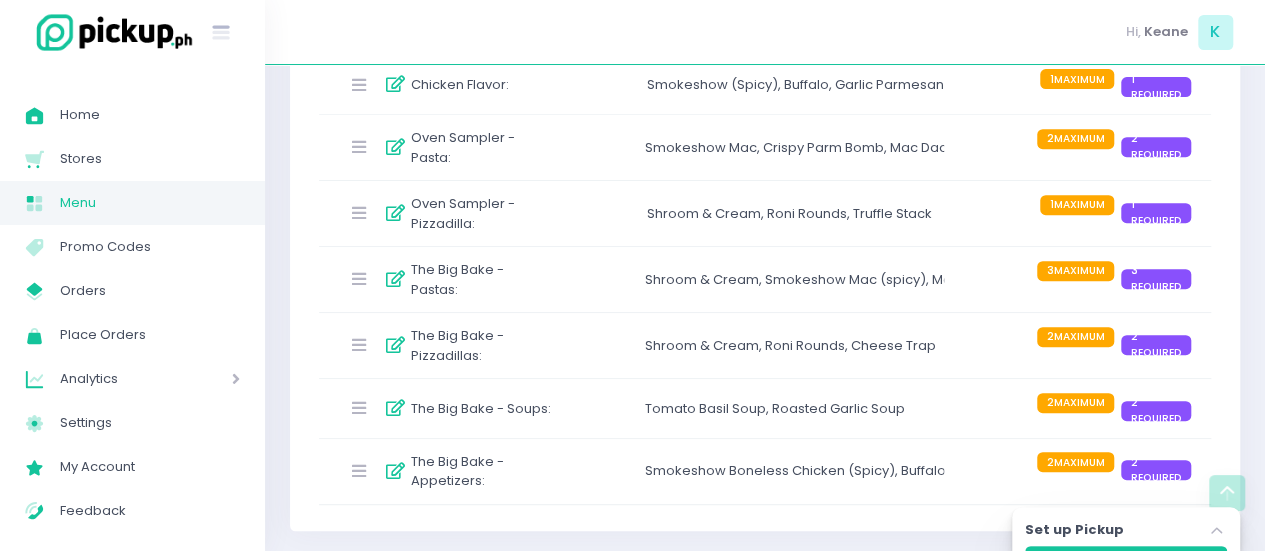 click on "The Big Bake - Appetizers :" at bounding box center [481, 471] 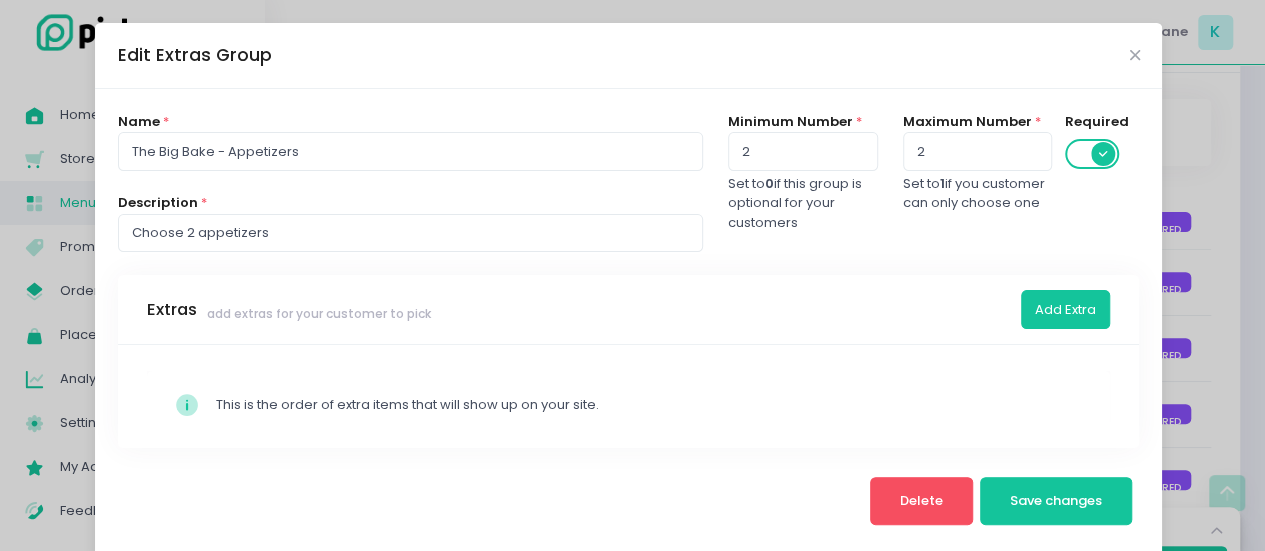 scroll, scrollTop: 226, scrollLeft: 0, axis: vertical 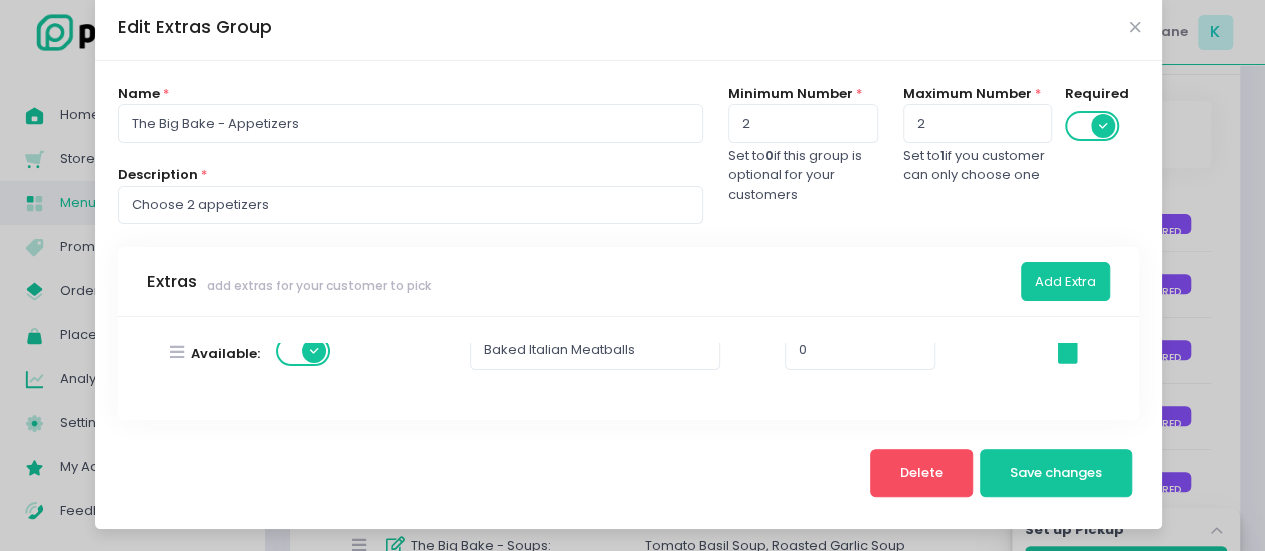 click on "Edit Extras Group   Name   *   The Big Bake - Appetizers   Description   *   Choose 2 appetizers   Minimum Number   *   2 Set to  0  if this group is optional for your customers   Maximum Number   *   2 Set to  1  if you customer can only choose one Required Extras add extras for your customer to pick Add Extra Stockholm-icons / Code / Info-circle Created with Sketch. This is the order of extra items that will show up on your site. Available:       Smokeshow Boneless Chicken (Spicy)       0 Stockholm-icons / General / Trash Created with Sketch. Available:       Buffalo Boneless Chicken       0 Stockholm-icons / General / Trash Created with Sketch. Available:       Garlic Parmesan Boneless Chicken       0 Stockholm-icons / General / Trash Created with Sketch. Available:       Baked Italian Meatballs       0 Stockholm-icons / General / Trash Created with Sketch. Delete Save changes" at bounding box center (632, 275) 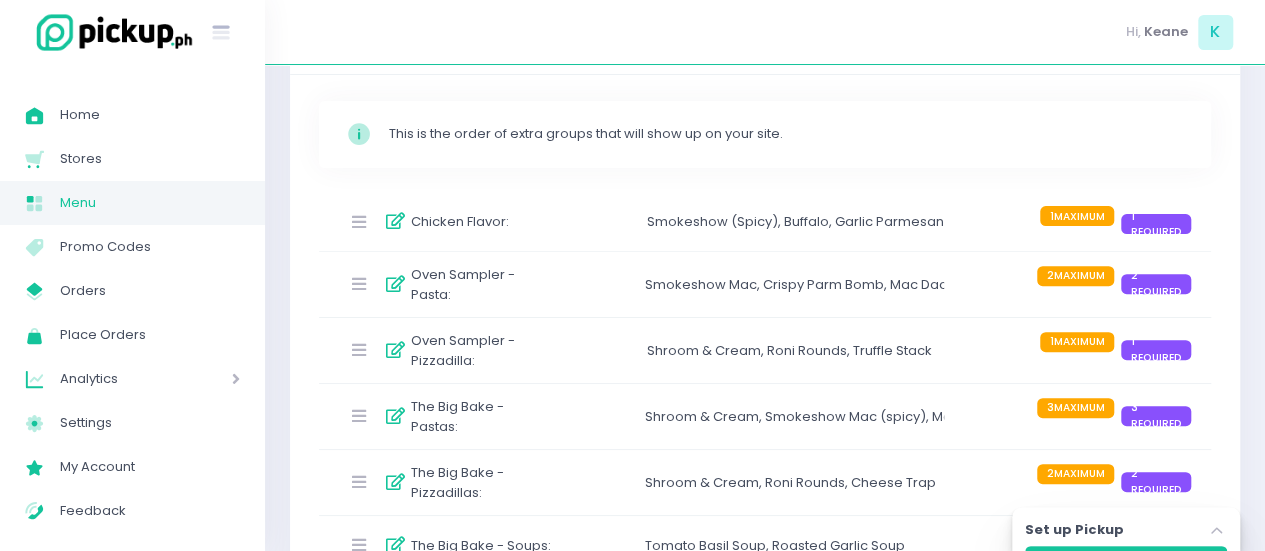 scroll, scrollTop: 363, scrollLeft: 0, axis: vertical 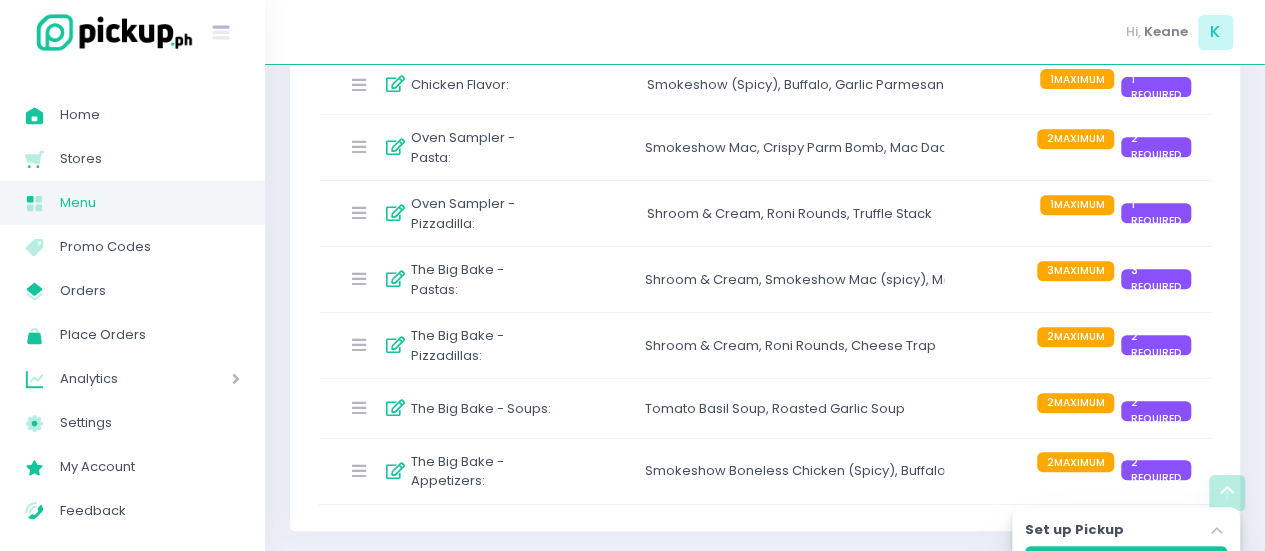 click on "The Big Bake - Soups : Tomato Basil Soup  ,   Roasted Garlic Soup         2  MAXIMUM 2   REQUIRED" at bounding box center [765, 408] 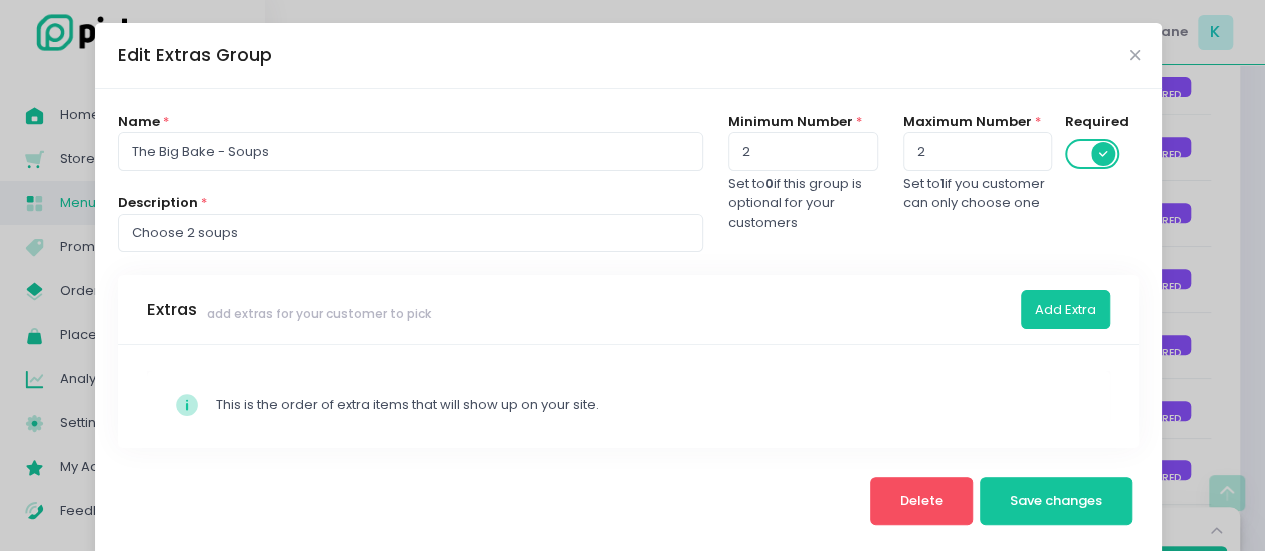 scroll, scrollTop: 28, scrollLeft: 0, axis: vertical 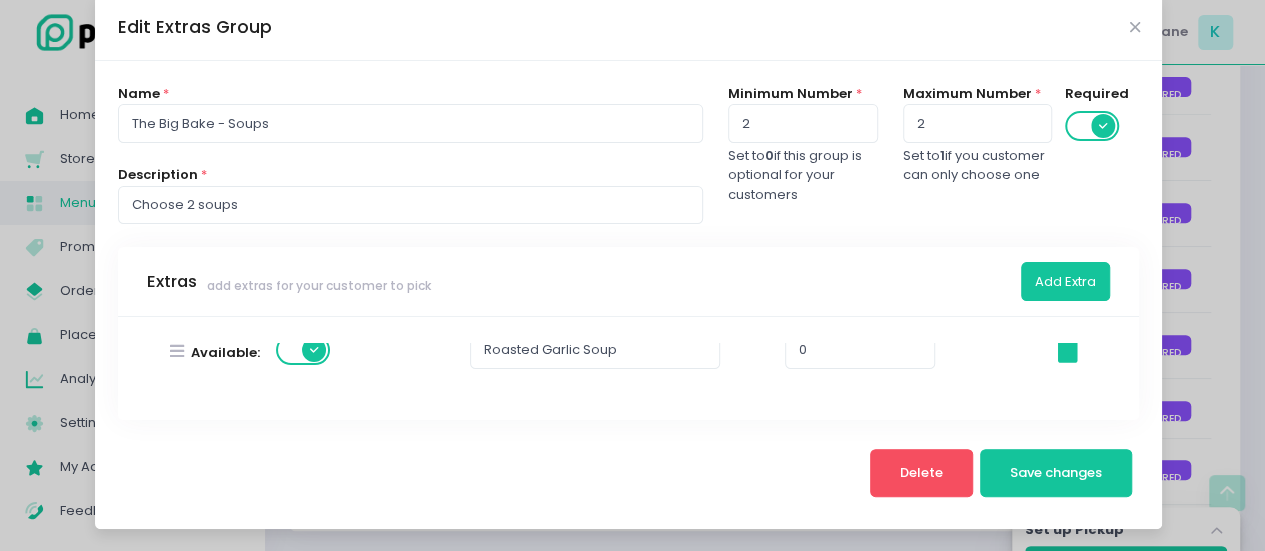 click on "Edit Extras Group   Name   *   The Big Bake - Soups   Description   *   Choose 2 soups   Minimum Number   *   2 Set to  0  if this group is optional for your customers   Maximum Number   *   2 Set to  1  if you customer can only choose one Required Extras add extras for your customer to pick Add Extra Stockholm-icons / Code / Info-circle Created with Sketch. This is the order of extra items that will show up on your site. Available:       Tomato Basil Soup       0 Stockholm-icons / General / Trash Created with Sketch. Available:       Roasted Garlic Soup       0 Stockholm-icons / General / Trash Created with Sketch. Delete Save changes" at bounding box center (632, 275) 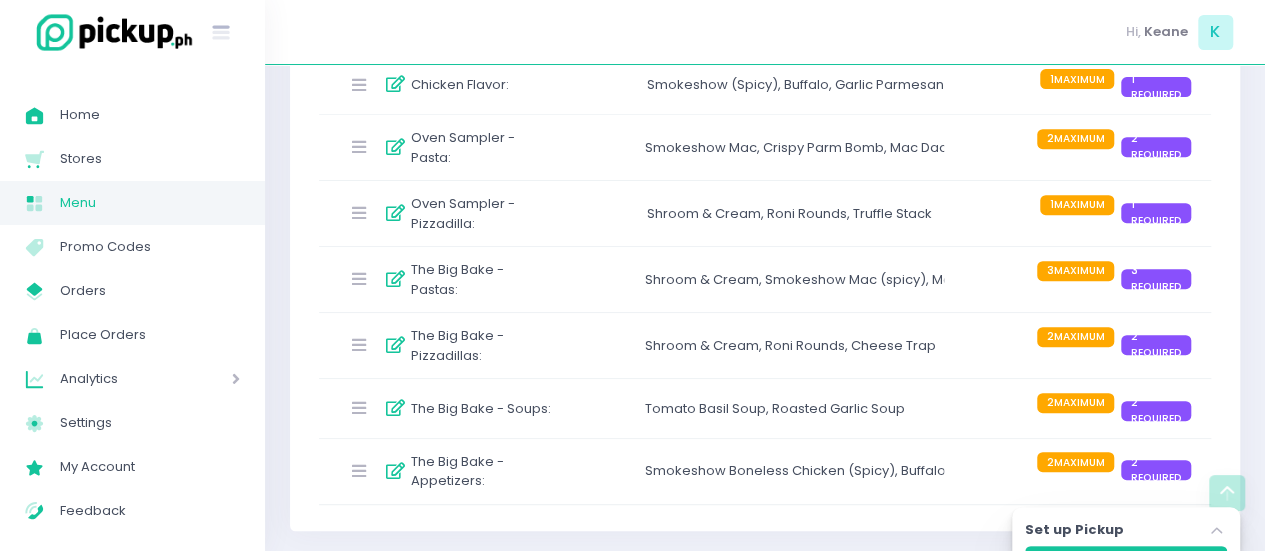 click on "The Big Bake - Pizzadillas :" at bounding box center (481, 345) 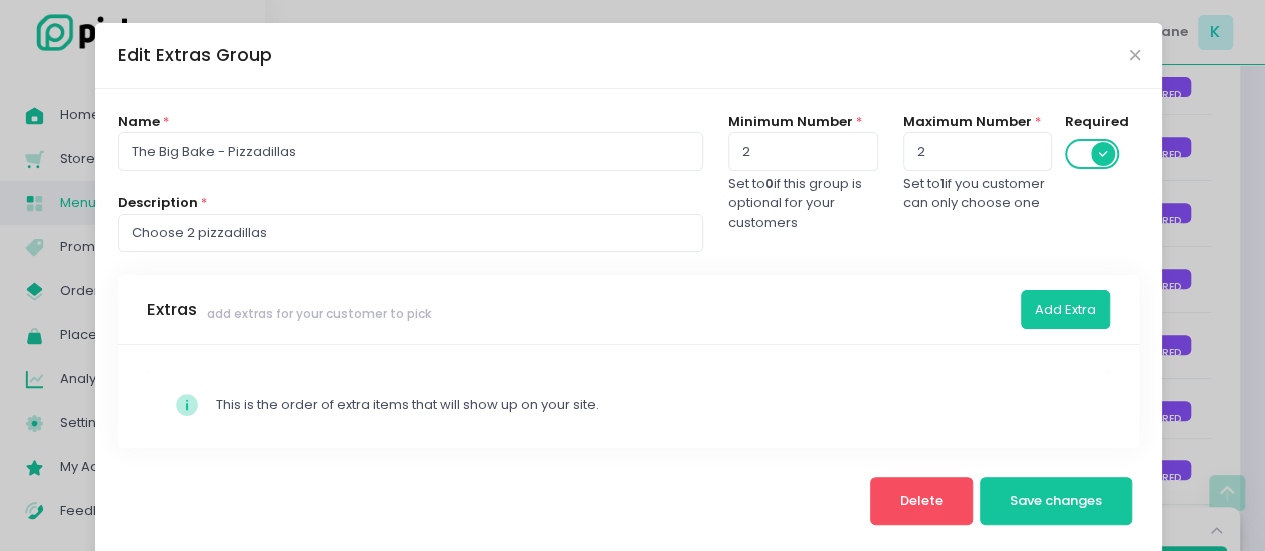 click on "Edit Extras Group   Name   *   The Big Bake - Pizzadillas   Description   *   Choose 2 pizzadillas   Minimum Number   *   2 Set to  0  if this group is optional for your customers   Maximum Number   *   2 Set to  1  if you customer can only choose one Required Extras add extras for your customer to pick Add Extra Stockholm-icons / Code / Info-circle Created with Sketch. This is the order of extra items that will show up on your site. Available:       Shroom & Cream       0 Stockholm-icons / General / Trash Created with Sketch. Available:       Roni Rounds       0 Stockholm-icons / General / Trash Created with Sketch. Available:       Cheese Trap       0 Stockholm-icons / General / Trash Created with Sketch. Delete Save changes" at bounding box center [632, 275] 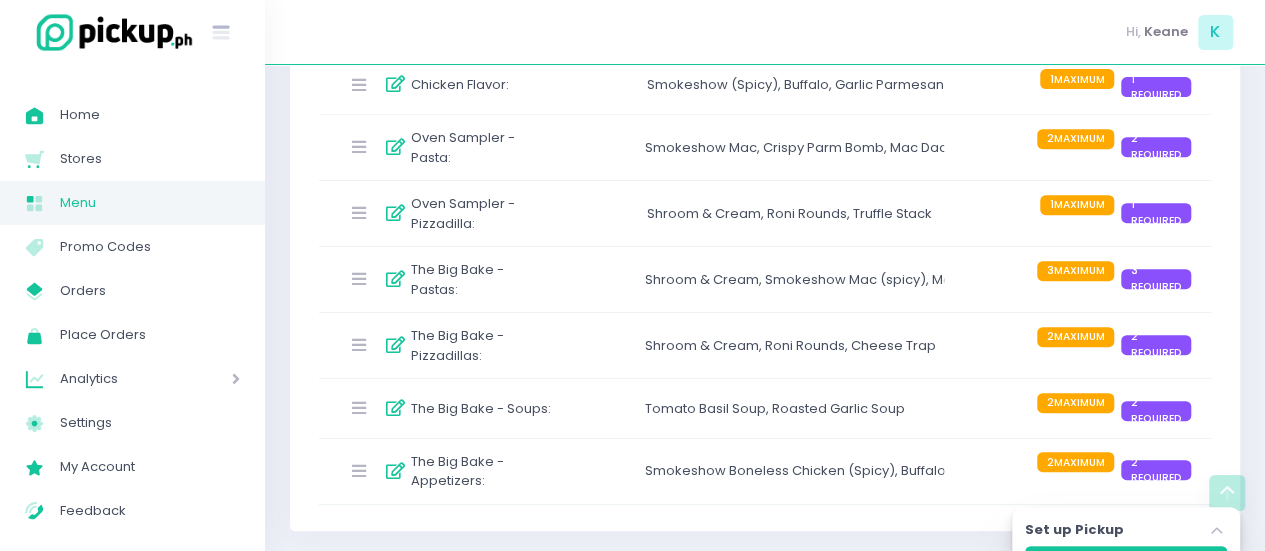click on "The Big Bake - Pastas :" at bounding box center (481, 279) 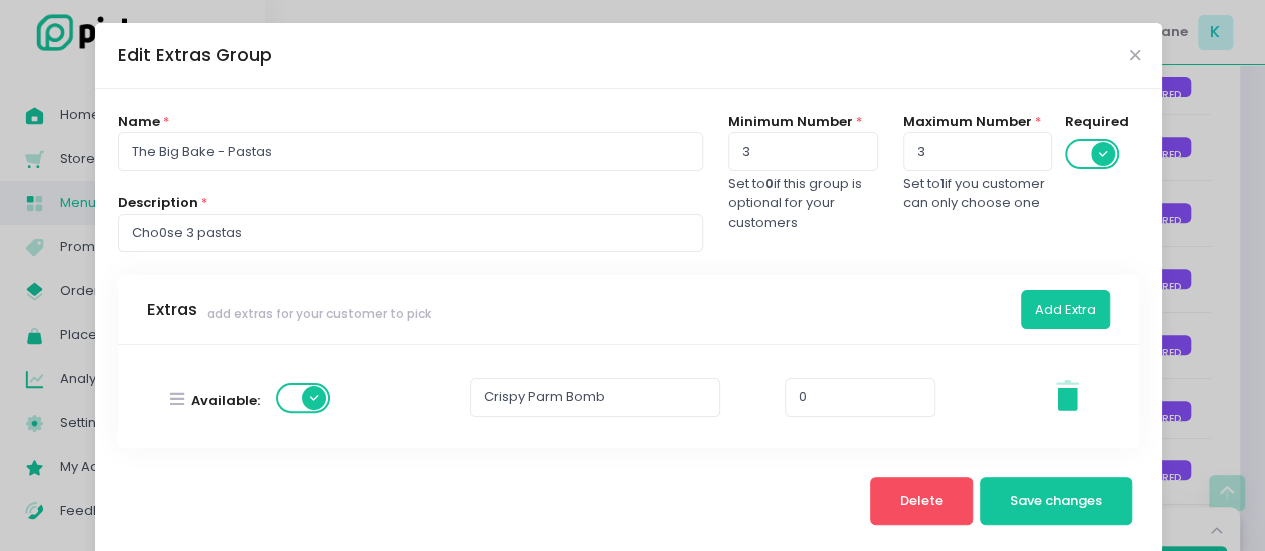 scroll, scrollTop: 462, scrollLeft: 0, axis: vertical 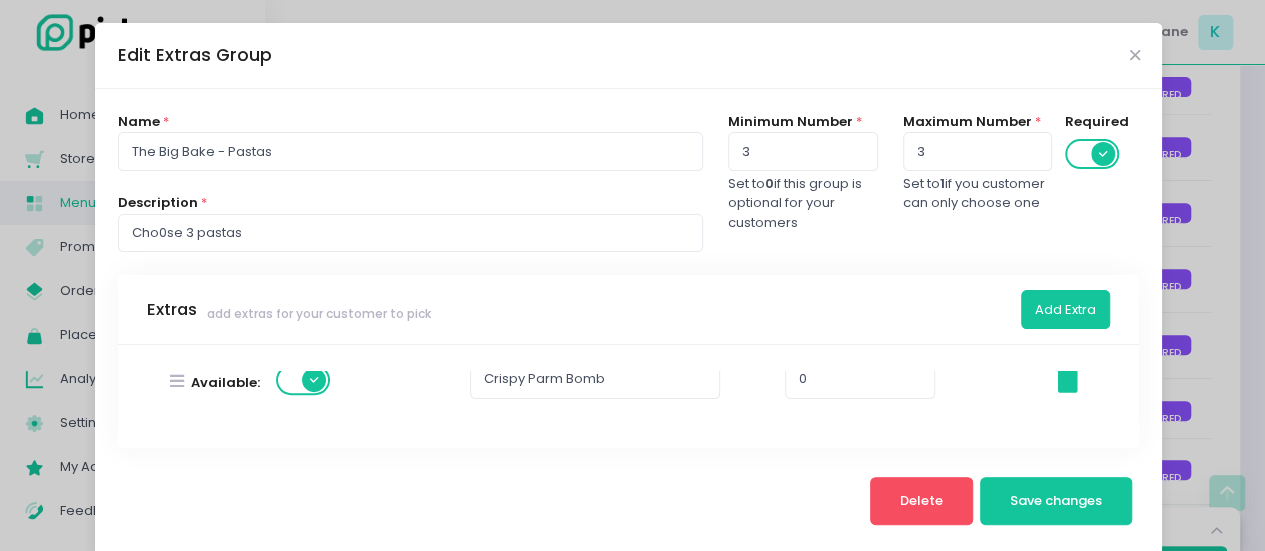 click on "Edit Extras Group   Name   *   The Big Bake - Pastas   Description   *   Cho0se 3 pastas   Minimum Number   *   3 Set to  0  if this group is optional for your customers   Maximum Number   *   3 Set to  1  if you customer can only choose one Required Extras add extras for your customer to pick Add Extra Stockholm-icons / Code / Info-circle Created with Sketch. This is the order of extra items that will show up on your site. Available:       Shroom & Cream       0 Stockholm-icons / General / Trash Created with Sketch. Available:       Smokeshow Mac (spicy)       0 Stockholm-icons / General / Trash Created with Sketch. Available:       Mac Daddy       0 Stockholm-icons / General / Trash Created with Sketch. Available:       El Fuego       0 Stockholm-icons / General / Trash Created with Sketch. Available:       Crispy Parm Bomb       0 Stockholm-icons / General / Trash Created with Sketch. Delete Save changes" at bounding box center [632, 275] 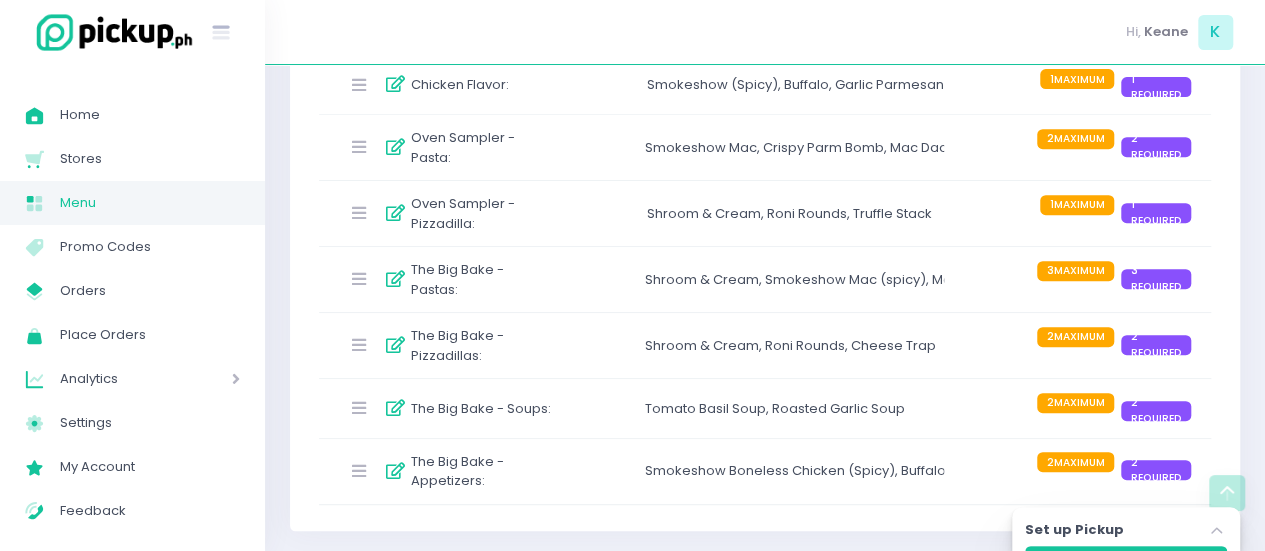 scroll, scrollTop: 330, scrollLeft: 0, axis: vertical 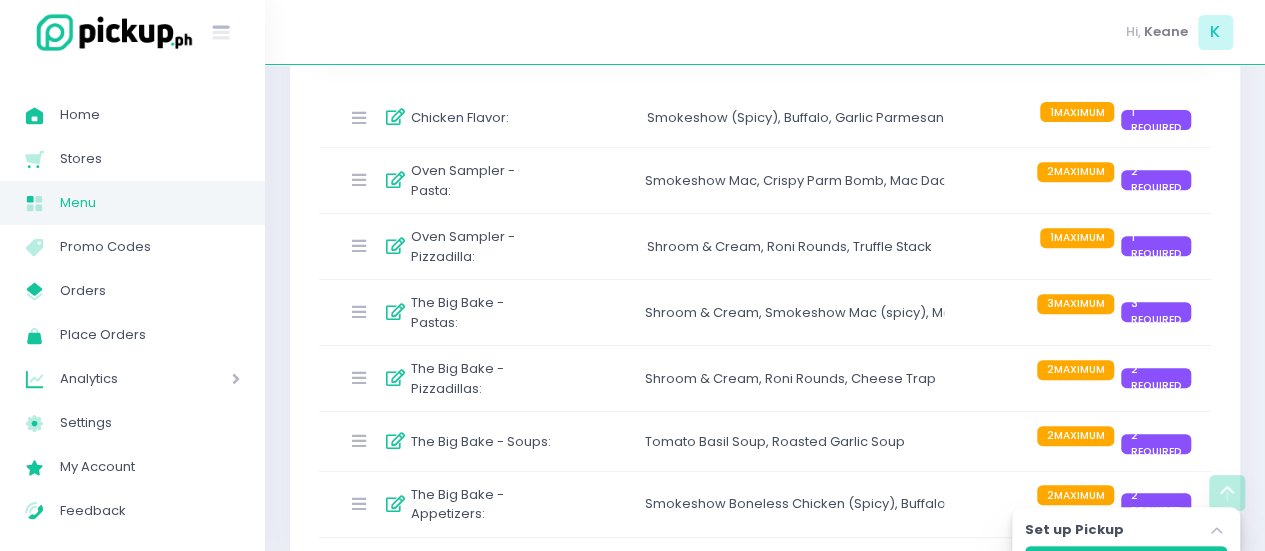 click on "The Big Bake - Pastas : Shroom & Cream ,   Smokeshow Mac (spicy) ,   Mac Daddy  ,   El Fuego ,   Crispy Parm Bomb          3  MAXIMUM 3   REQUIRED" at bounding box center [765, 312] 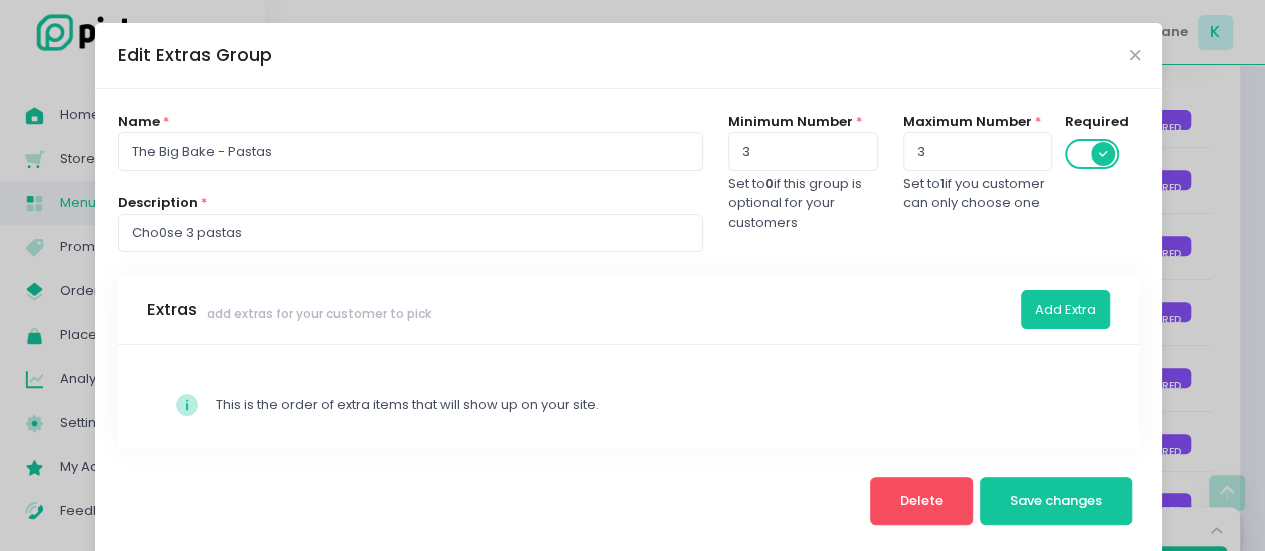 scroll, scrollTop: 28, scrollLeft: 0, axis: vertical 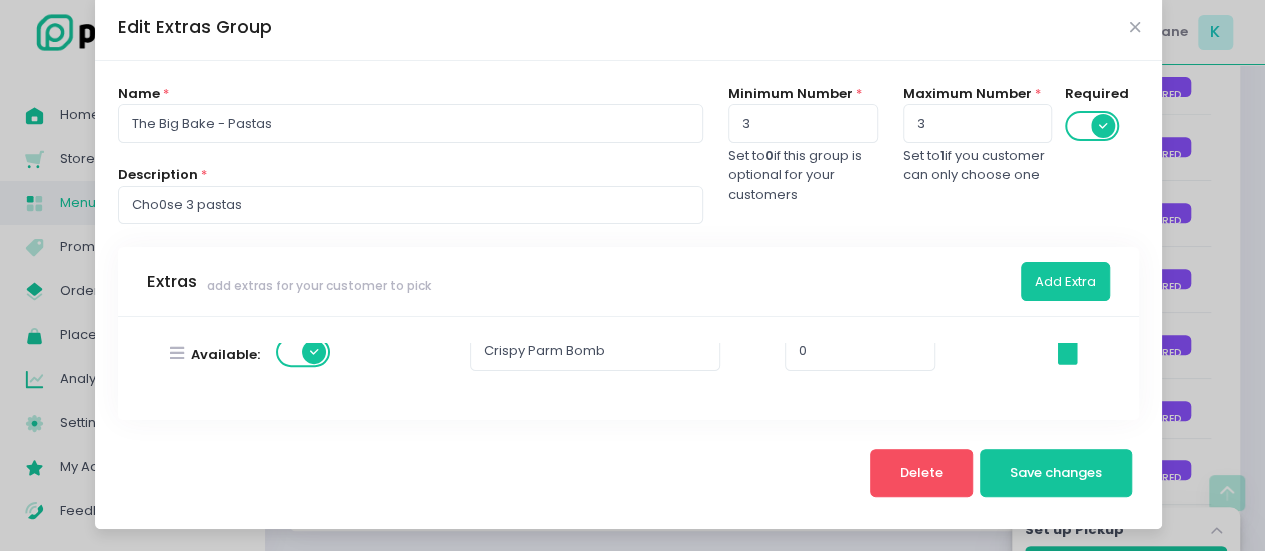 click on "Edit Extras Group   Name   *   The Big Bake - Pastas   Description   *   Cho0se 3 pastas   Minimum Number   *   3 Set to  0  if this group is optional for your customers   Maximum Number   *   3 Set to  1  if you customer can only choose one Required Extras add extras for your customer to pick Add Extra Stockholm-icons / Code / Info-circle Created with Sketch. This is the order of extra items that will show up on your site. Available:       Shroom & Cream       0 Stockholm-icons / General / Trash Created with Sketch. Available:       Smokeshow Mac (spicy)       0 Stockholm-icons / General / Trash Created with Sketch. Available:       Mac Daddy       0 Stockholm-icons / General / Trash Created with Sketch. Available:       El Fuego       0 Stockholm-icons / General / Trash Created with Sketch. Available:       Crispy Parm Bomb       0 Stockholm-icons / General / Trash Created with Sketch. Delete Save changes" at bounding box center (632, 275) 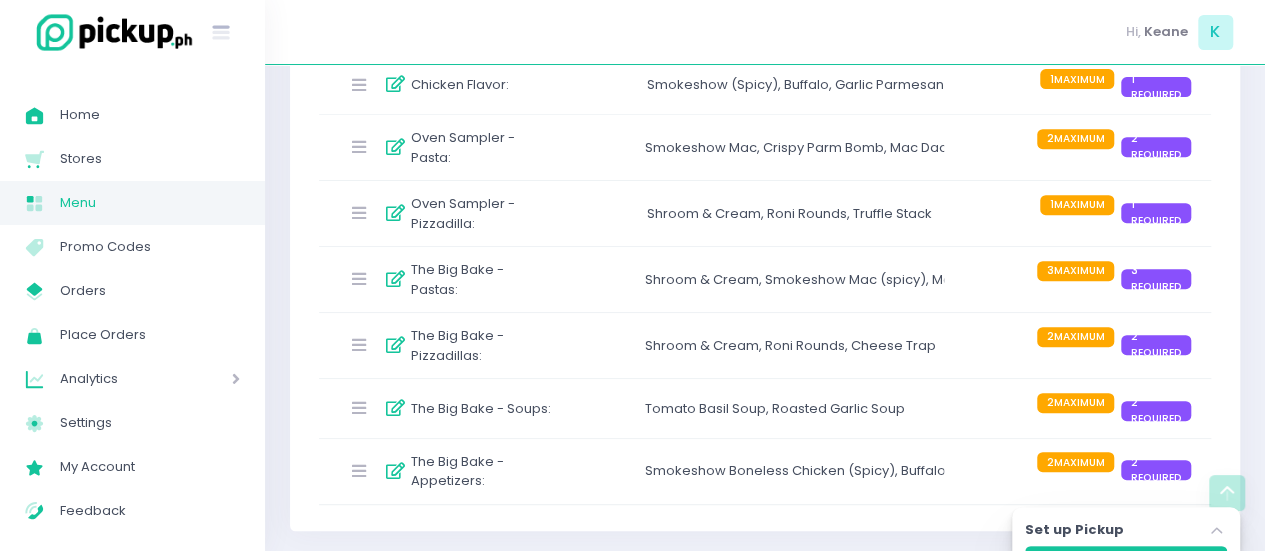 click on "Oven Sampler - Pizzadilla :" at bounding box center (481, 213) 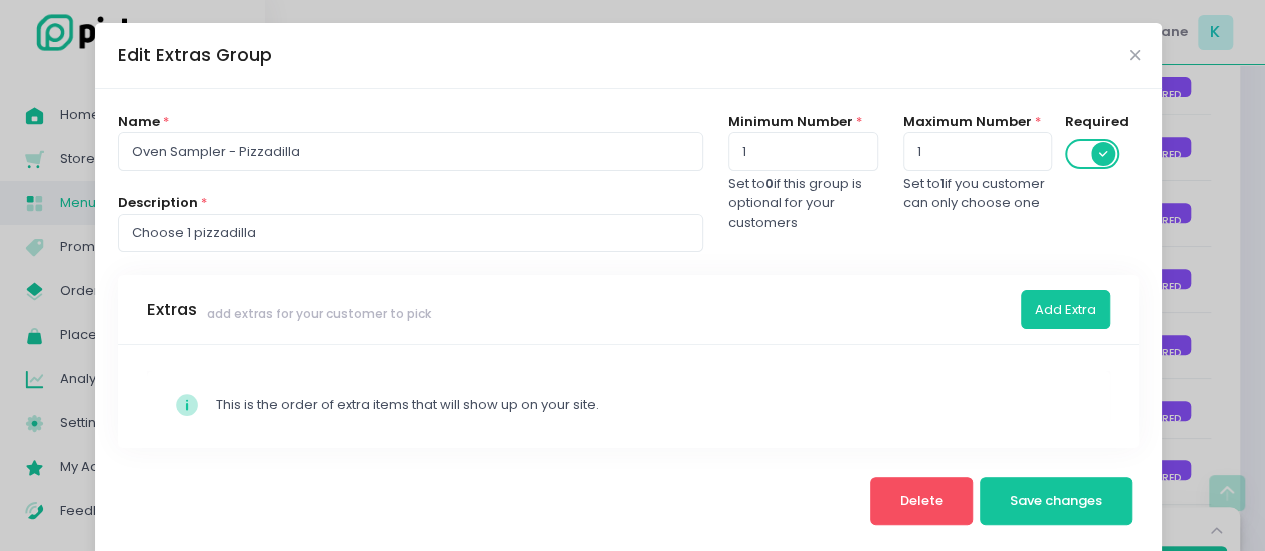 scroll, scrollTop: 28, scrollLeft: 0, axis: vertical 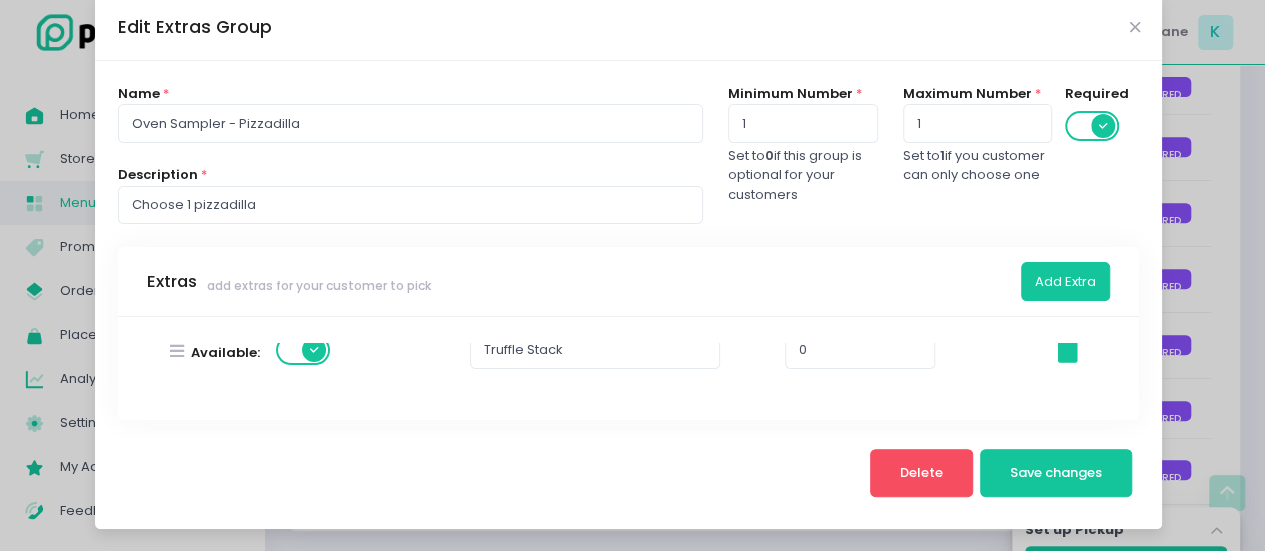 click on "Edit Extras Group   Name   *   Oven Sampler - Pizzadilla   Description   *   Choose 1 pizzadilla   Minimum Number   *   1 Set to  0  if this group is optional for your customers   Maximum Number   *   1 Set to  1  if you customer can only choose one Required Extras add extras for your customer to pick Add Extra Stockholm-icons / Code / Info-circle Created with Sketch. This is the order of extra items that will show up on your site. Available:       Shroom & Cream       0 Stockholm-icons / General / Trash Created with Sketch. Available:       Roni Rounds       0 Stockholm-icons / General / Trash Created with Sketch. Available:       Truffle Stack       0 Stockholm-icons / General / Trash Created with Sketch. Delete Save changes" at bounding box center [632, 275] 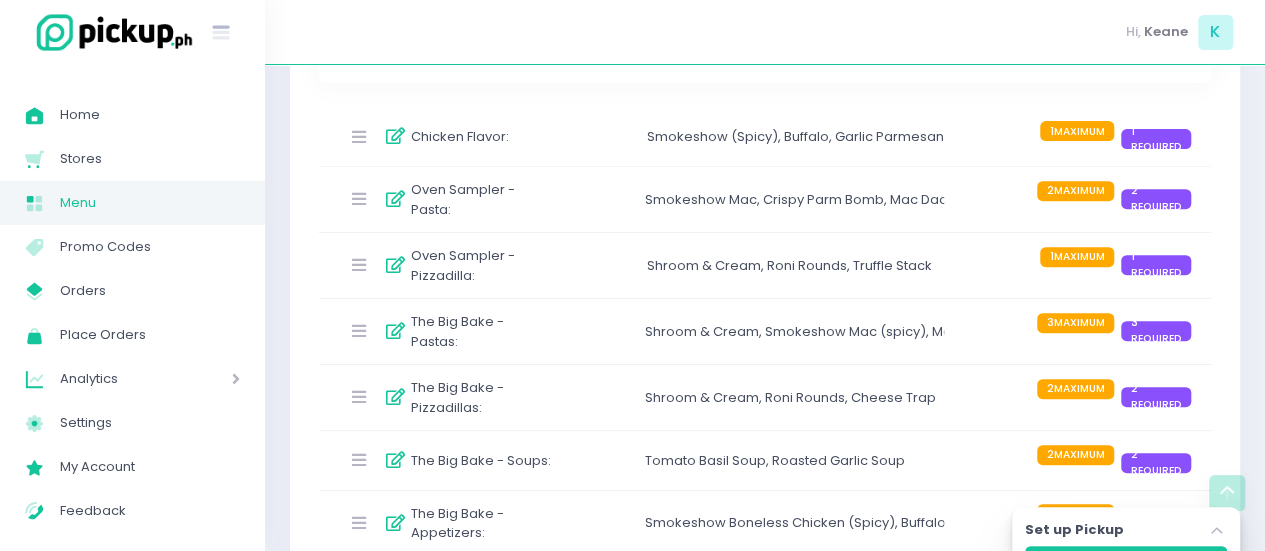 scroll, scrollTop: 309, scrollLeft: 0, axis: vertical 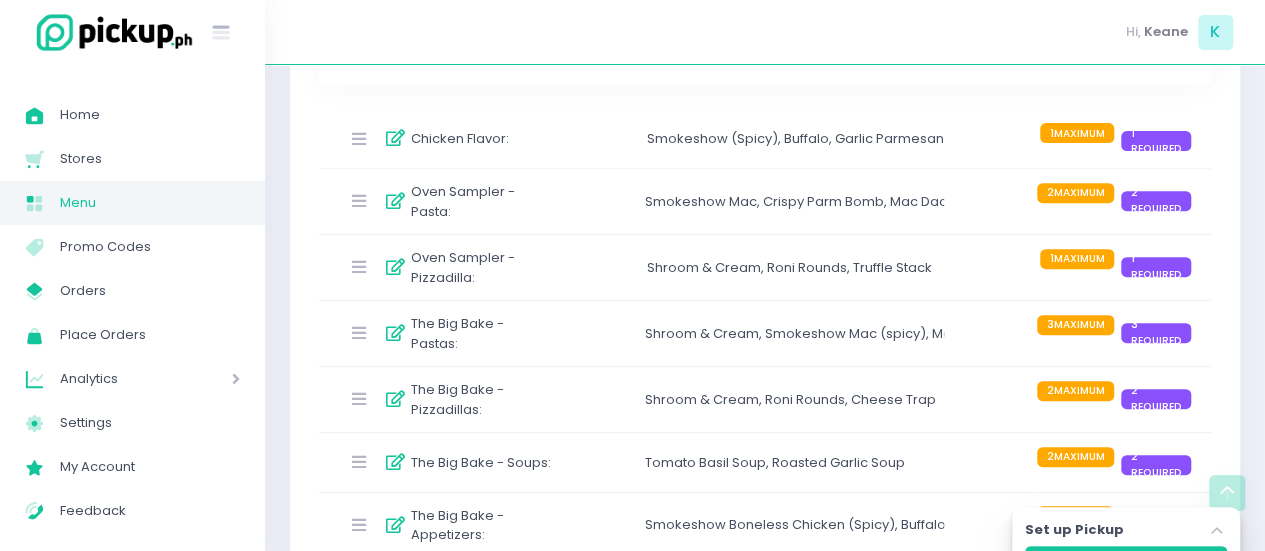 click on "Oven Sampler - Pasta : Smokeshow Mac ,   Crispy Parm Bomb  ,   Mac Daddy  ,   El Fuego ,   Shroom & Cream         2  MAXIMUM 2   REQUIRED" at bounding box center (765, 201) 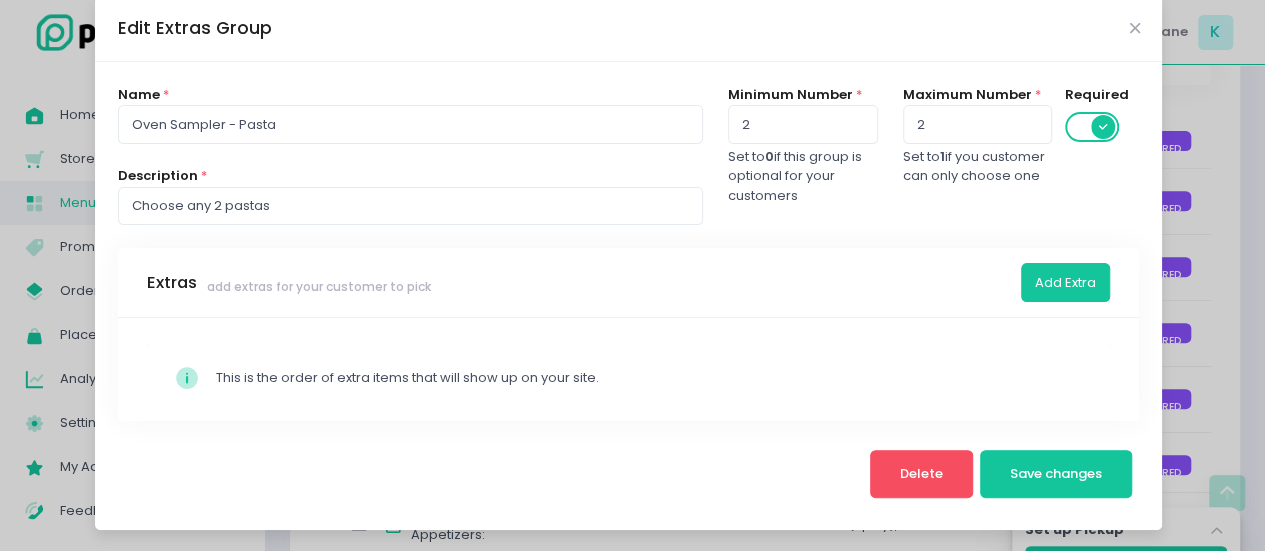 scroll, scrollTop: 28, scrollLeft: 0, axis: vertical 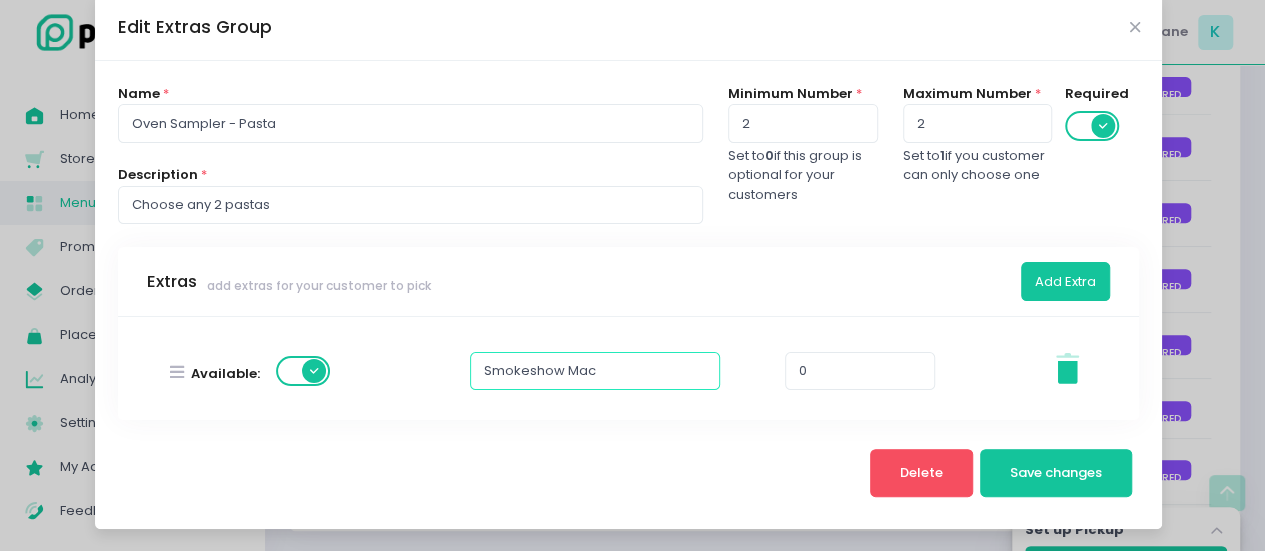 click on "Smokeshow Mac" at bounding box center [595, 371] 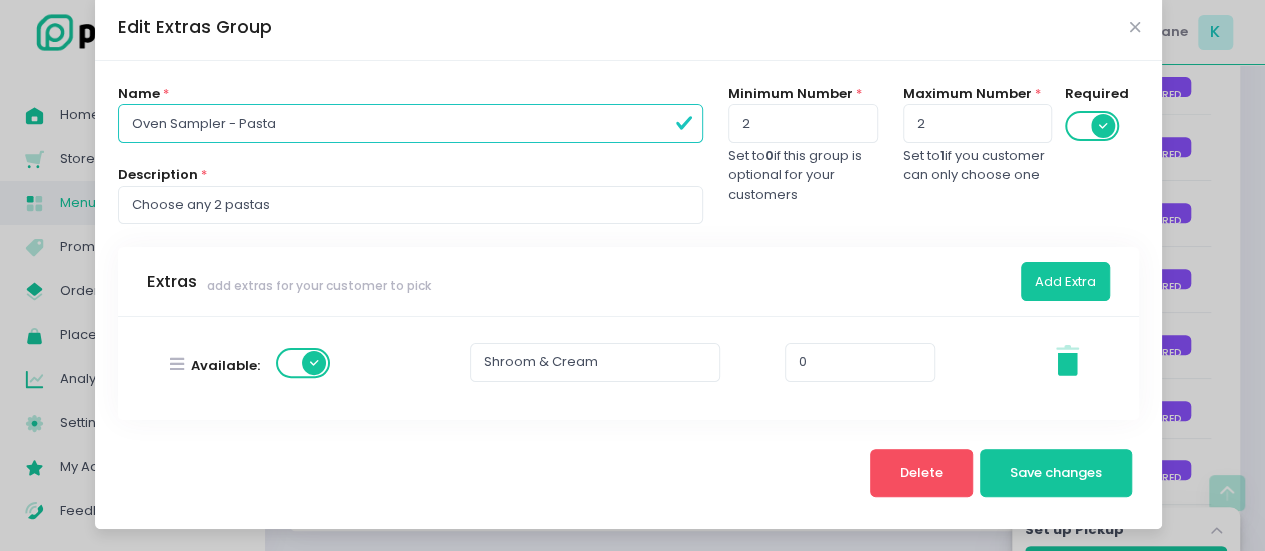 scroll, scrollTop: 462, scrollLeft: 0, axis: vertical 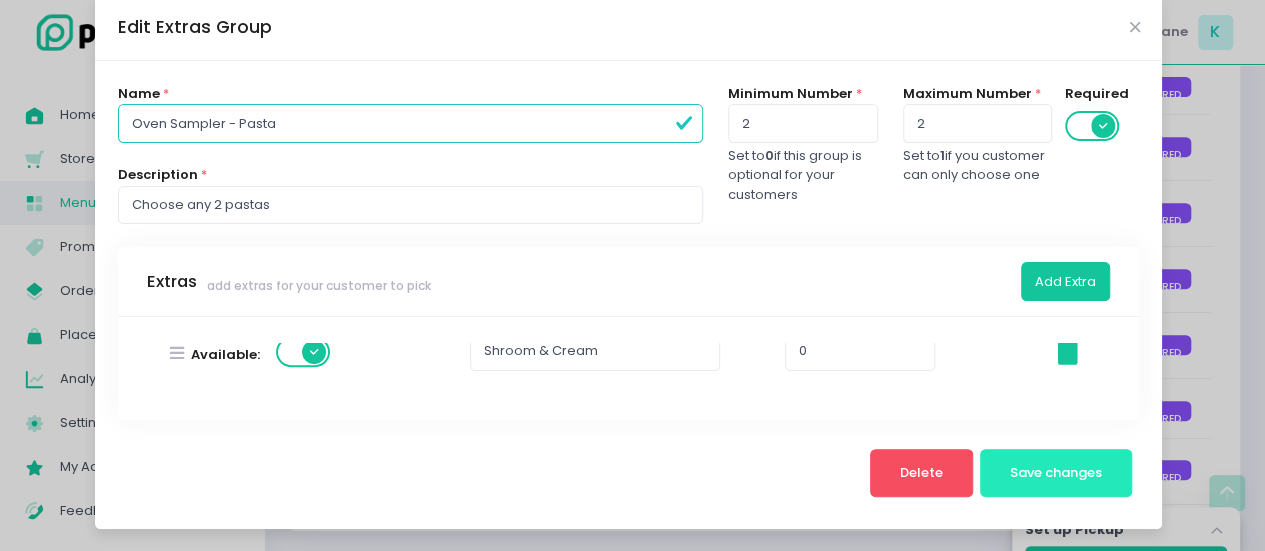 type on "Smokeshow Mac (Spicy)" 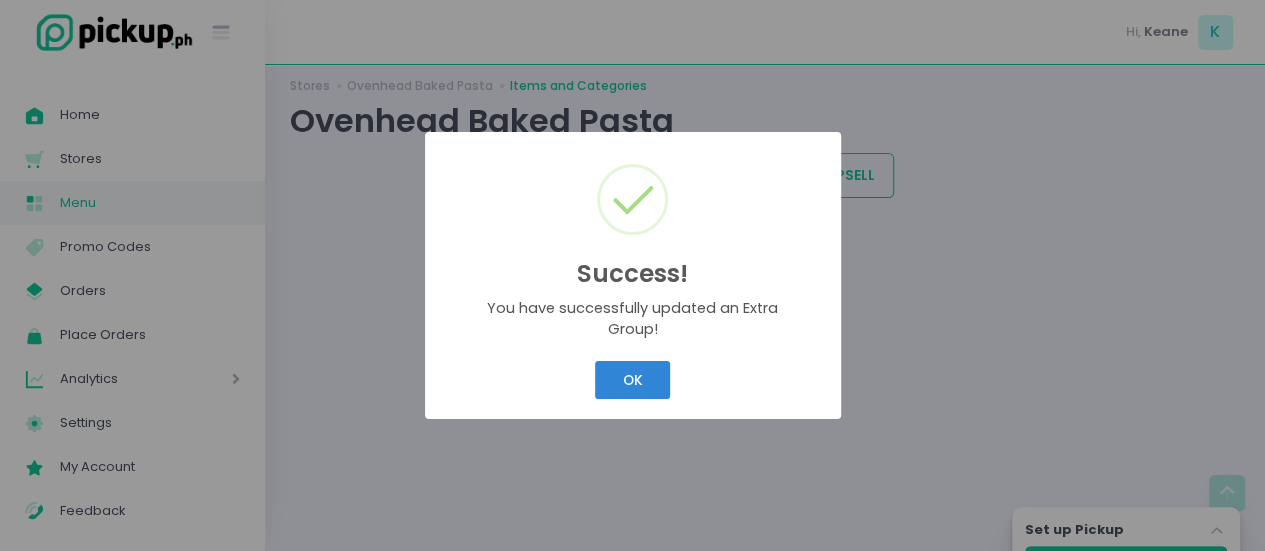 scroll, scrollTop: 0, scrollLeft: 0, axis: both 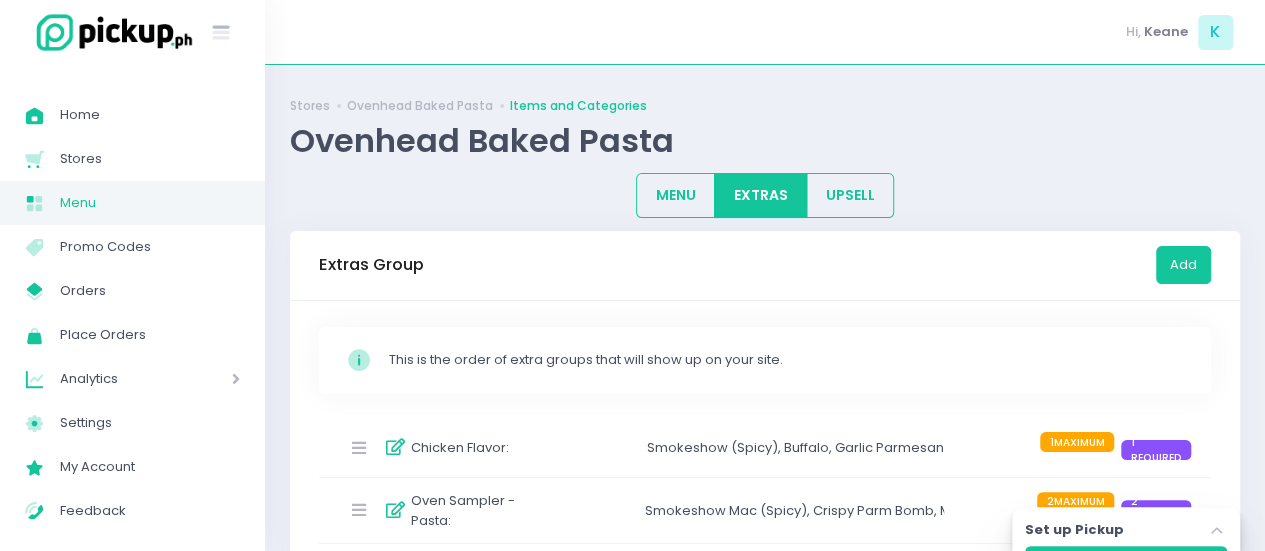 click on "Chicken Flavor :" at bounding box center [445, 448] 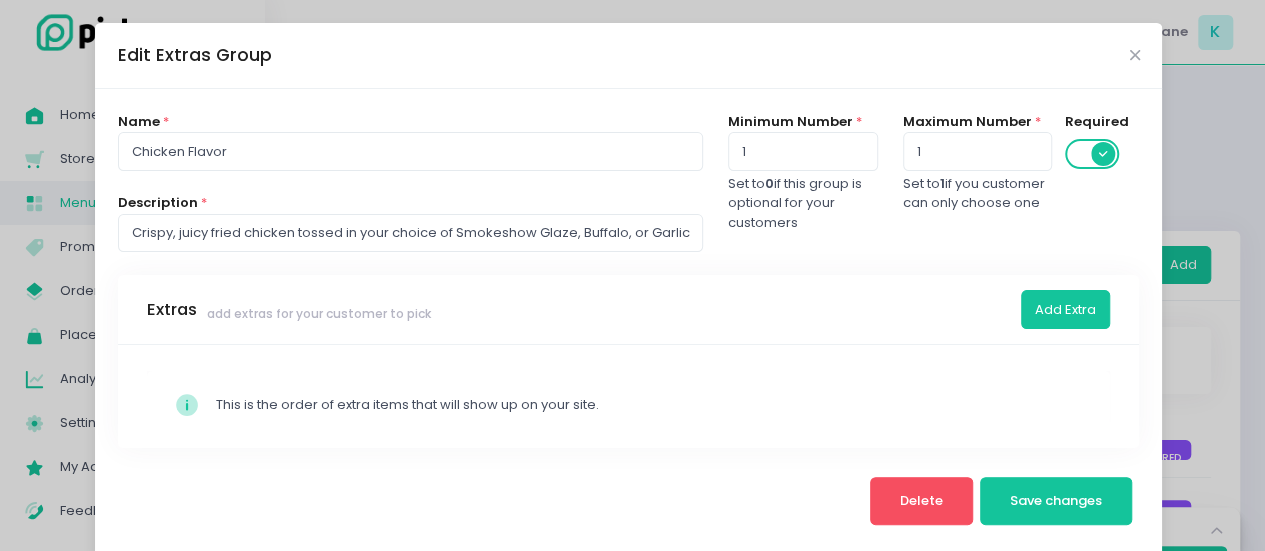 scroll, scrollTop: 28, scrollLeft: 0, axis: vertical 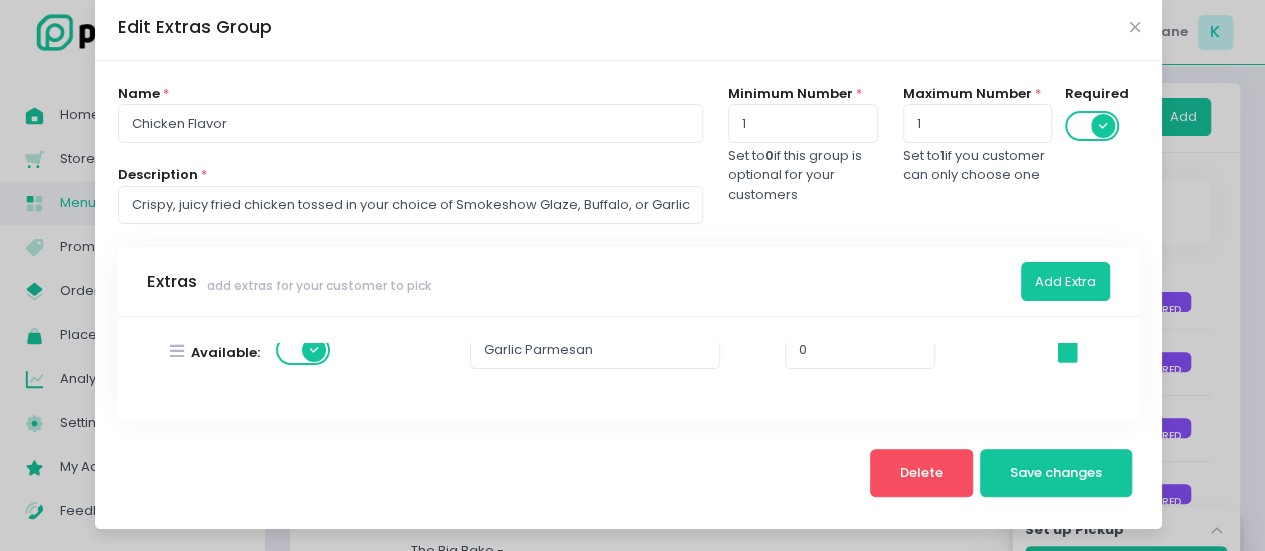 click on "Edit Extras Group   Name   *   Chicken Flavor   Description   *   Crispy, juicy fried chicken tossed in your choice of Smokeshow Glaze, Buffalo, or Garlic Parmesan. Bold flavors in every bite.   Minimum Number   *   1 Set to  0  if this group is optional for your customers   Maximum Number   *   1 Set to  1  if you customer can only choose one Required Extras add extras for your customer to pick Add Extra Stockholm-icons / Code / Info-circle Created with Sketch. This is the order of extra items that will show up on your site. Available:       Smokeshow (Spicy)       0 Stockholm-icons / General / Trash Created with Sketch. Available:       Buffalo       0 Stockholm-icons / General / Trash Created with Sketch. Available:       Garlic Parmesan       0 Stockholm-icons / General / Trash Created with Sketch. Delete Save changes" at bounding box center (632, 275) 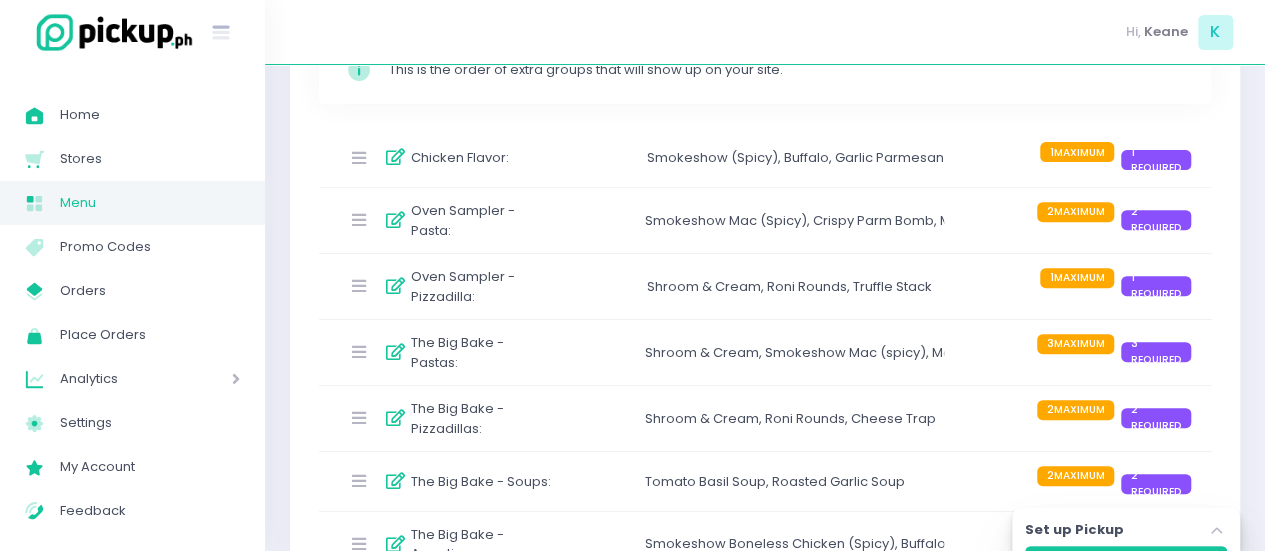 scroll, scrollTop: 363, scrollLeft: 0, axis: vertical 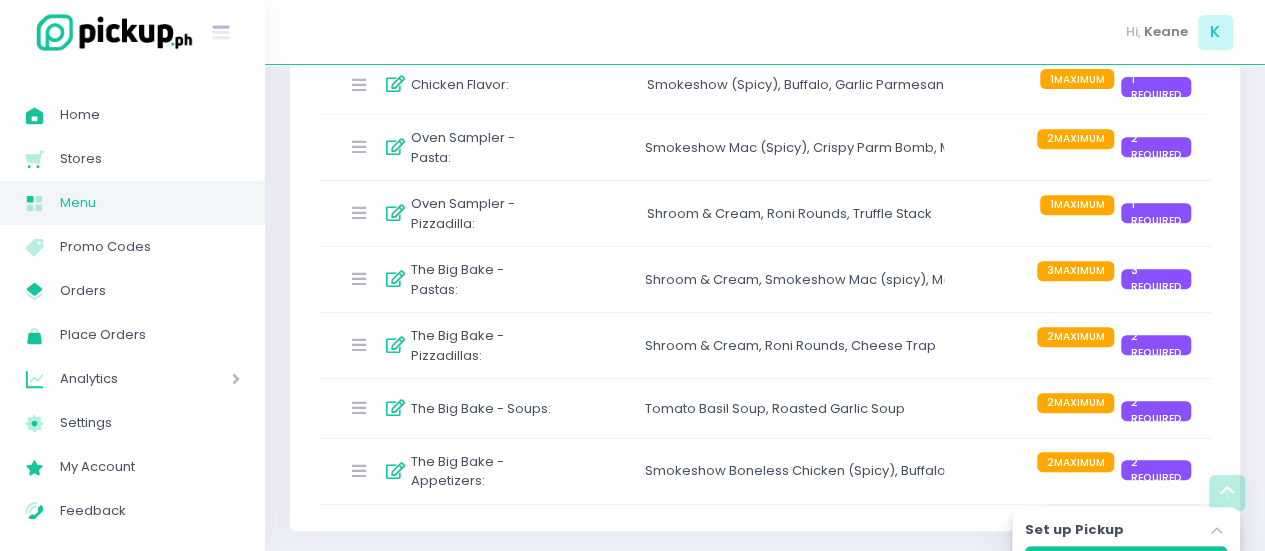 click on "The Big Bake - Appetizers :" at bounding box center [481, 471] 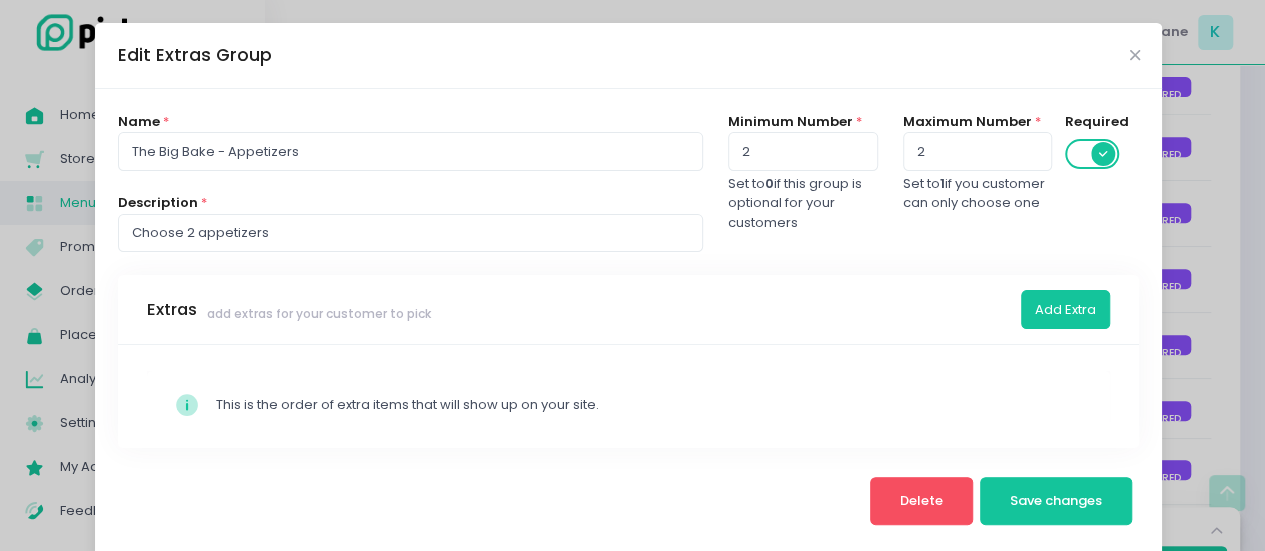 scroll, scrollTop: 28, scrollLeft: 0, axis: vertical 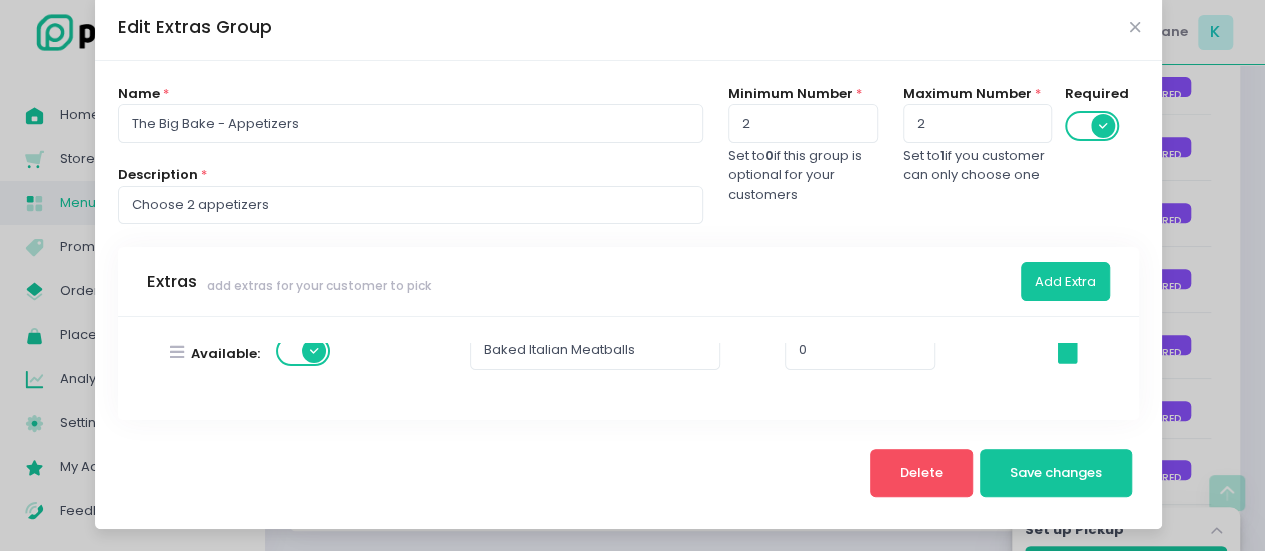 click on "Edit Extras Group   Name   *   The Big Bake - Appetizers   Description   *   Choose 2 appetizers   Minimum Number   *   2 Set to  0  if this group is optional for your customers   Maximum Number   *   2 Set to  1  if you customer can only choose one Required Extras add extras for your customer to pick Add Extra Stockholm-icons / Code / Info-circle Created with Sketch. This is the order of extra items that will show up on your site. Available:       Smokeshow Boneless Chicken (Spicy)       0 Stockholm-icons / General / Trash Created with Sketch. Available:       Buffalo Boneless Chicken       0 Stockholm-icons / General / Trash Created with Sketch. Available:       Garlic Parmesan Boneless Chicken       0 Stockholm-icons / General / Trash Created with Sketch. Available:       Baked Italian Meatballs       0 Stockholm-icons / General / Trash Created with Sketch. Delete Save changes" at bounding box center [632, 275] 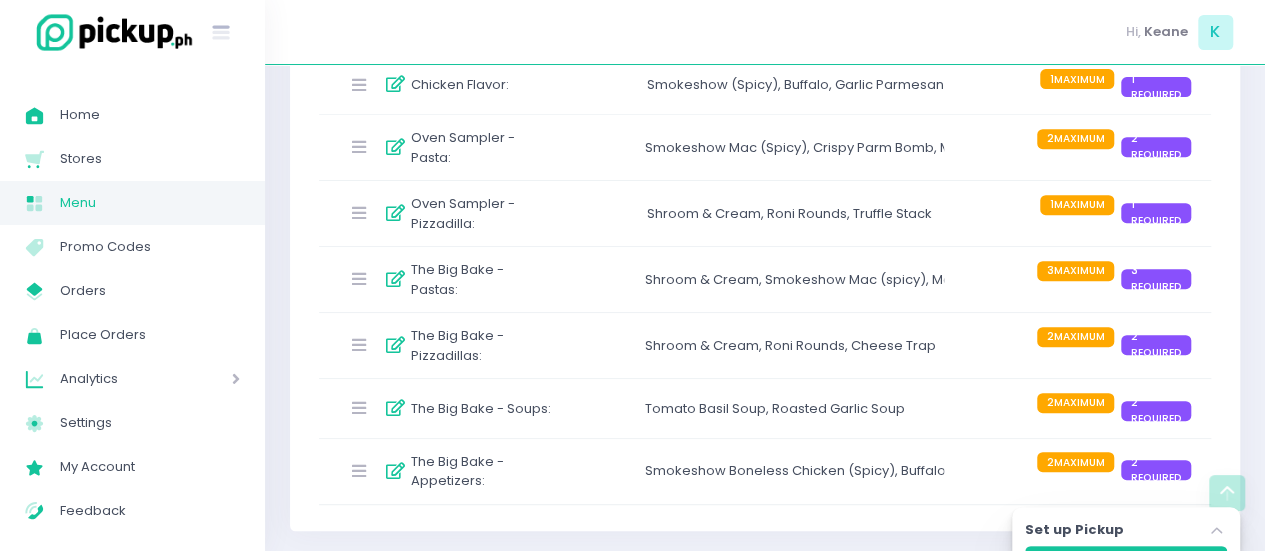 click on "The Big Bake - Pastas : Shroom & Cream ,   Smokeshow Mac (spicy) ,   Mac Daddy  ,   El Fuego ,   Crispy Parm Bomb          3  MAXIMUM 3   REQUIRED" at bounding box center [765, 279] 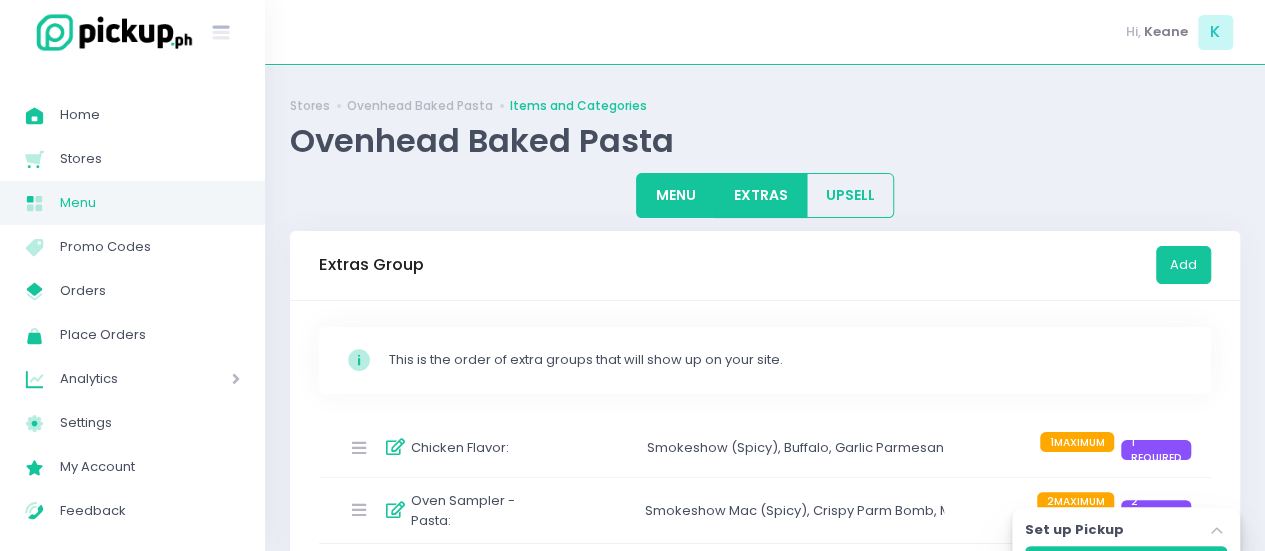 click on "MENU" at bounding box center (675, 195) 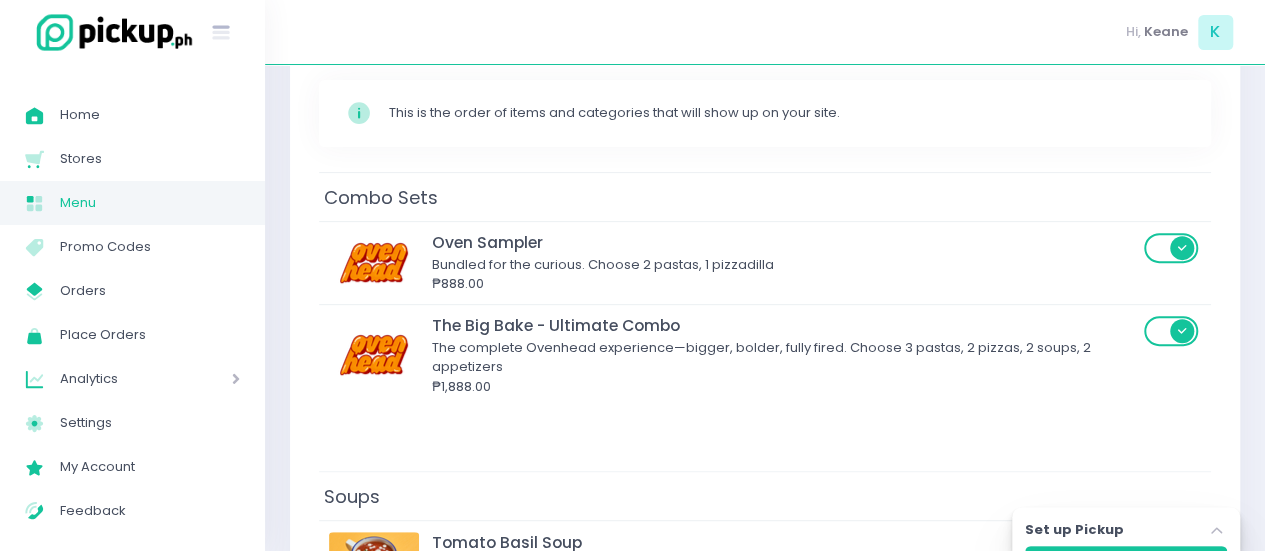 scroll, scrollTop: 274, scrollLeft: 0, axis: vertical 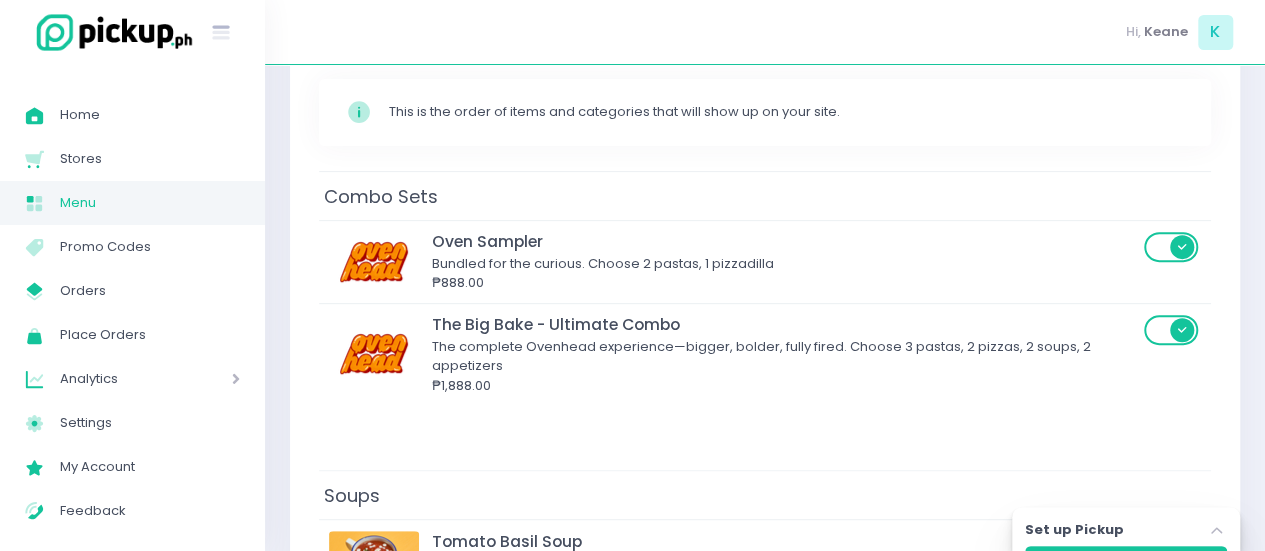 click on "Combo Sets" at bounding box center (765, 195) 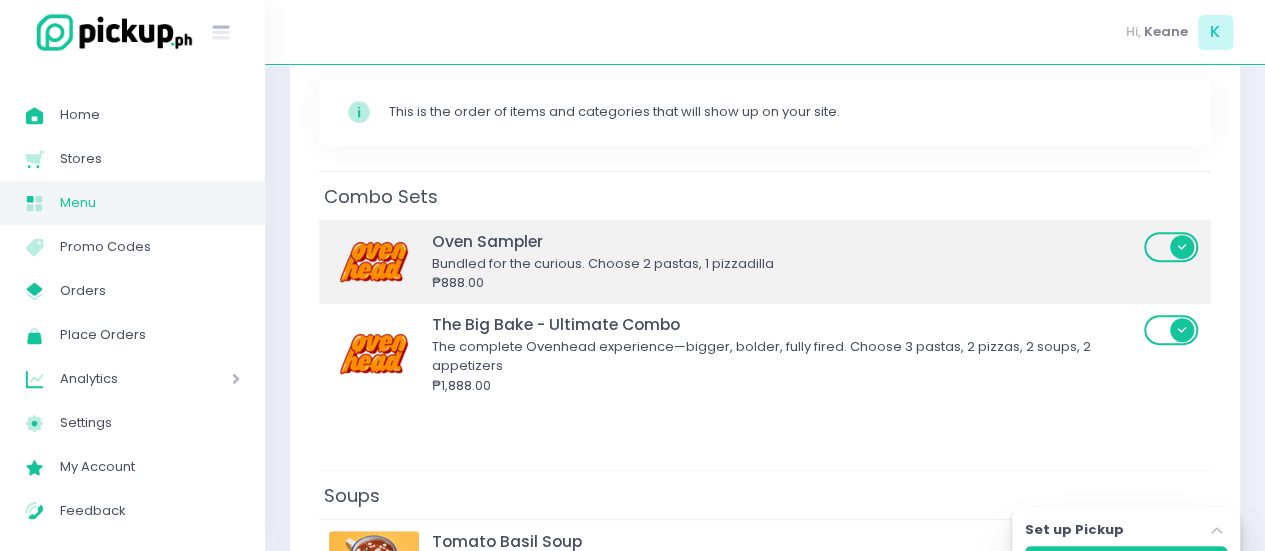 click on "Oven Sampler" at bounding box center [785, 241] 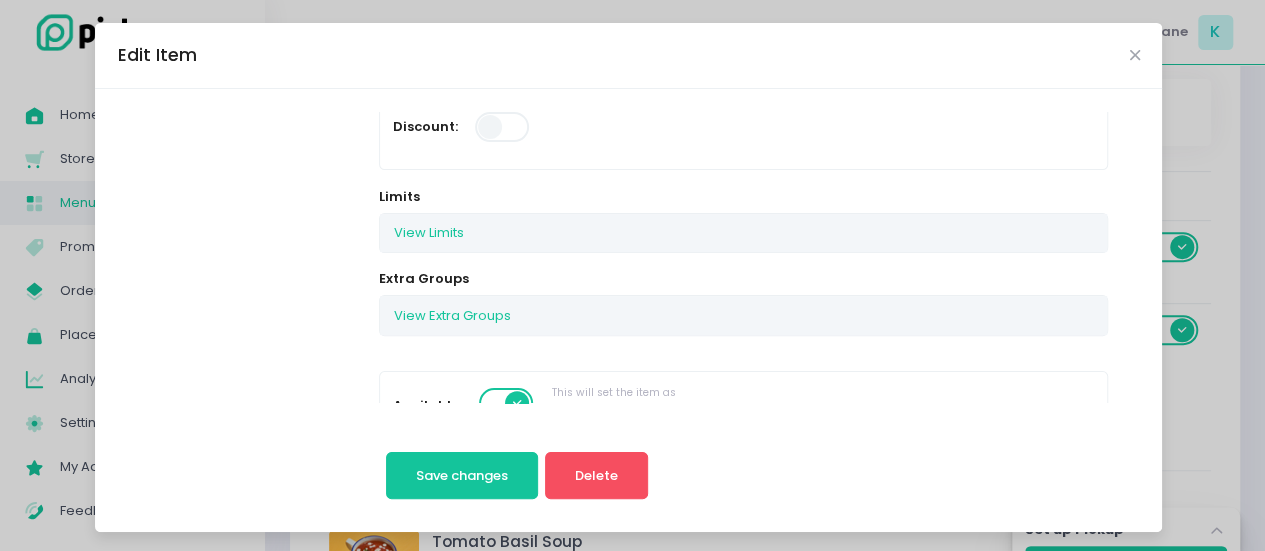 scroll, scrollTop: 294, scrollLeft: 0, axis: vertical 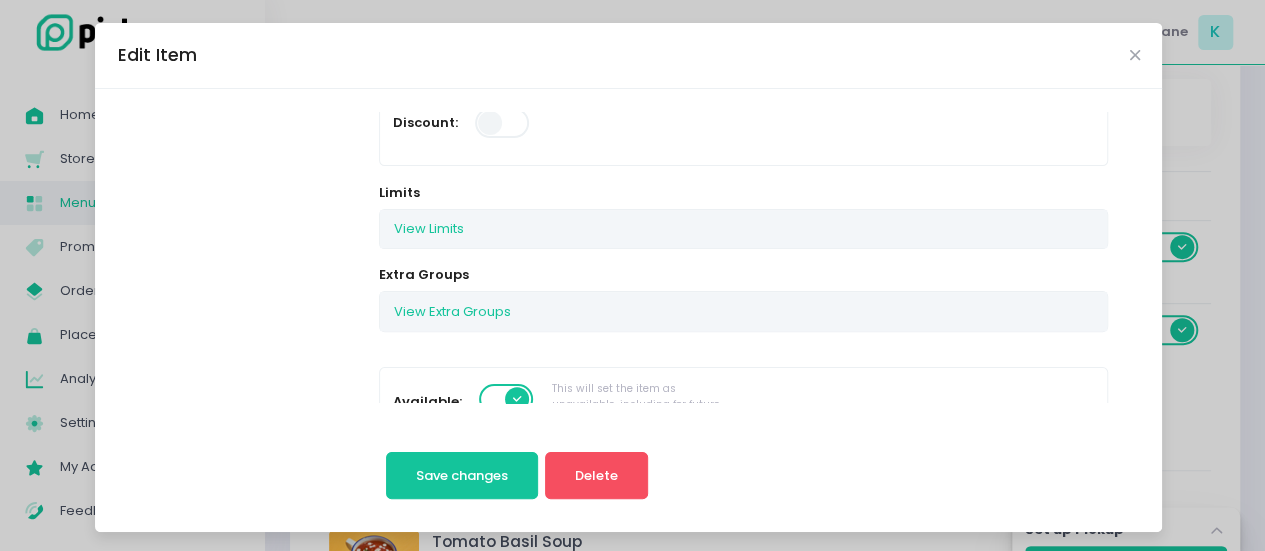 click on "View Extra Groups" at bounding box center (743, 311) 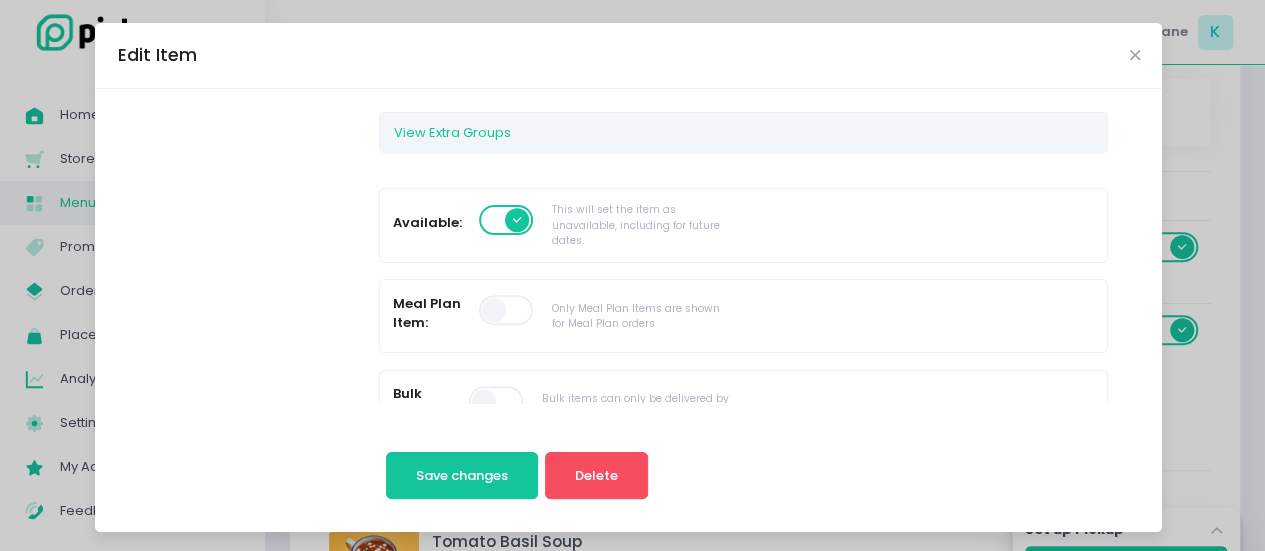 scroll, scrollTop: 480, scrollLeft: 0, axis: vertical 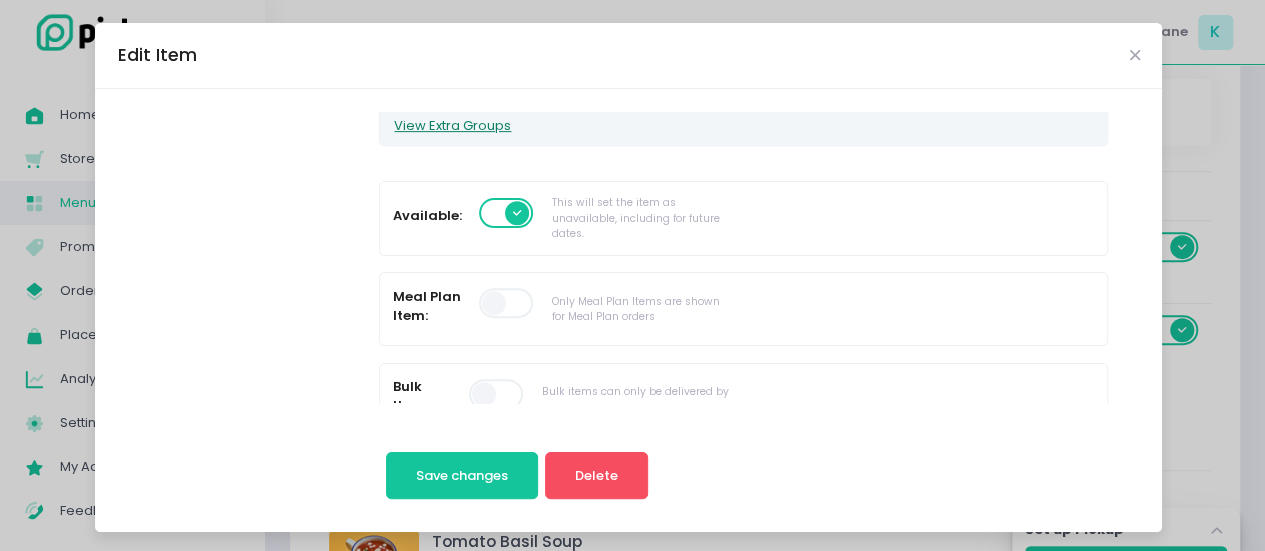 click on "View Extra Groups" at bounding box center [452, 125] 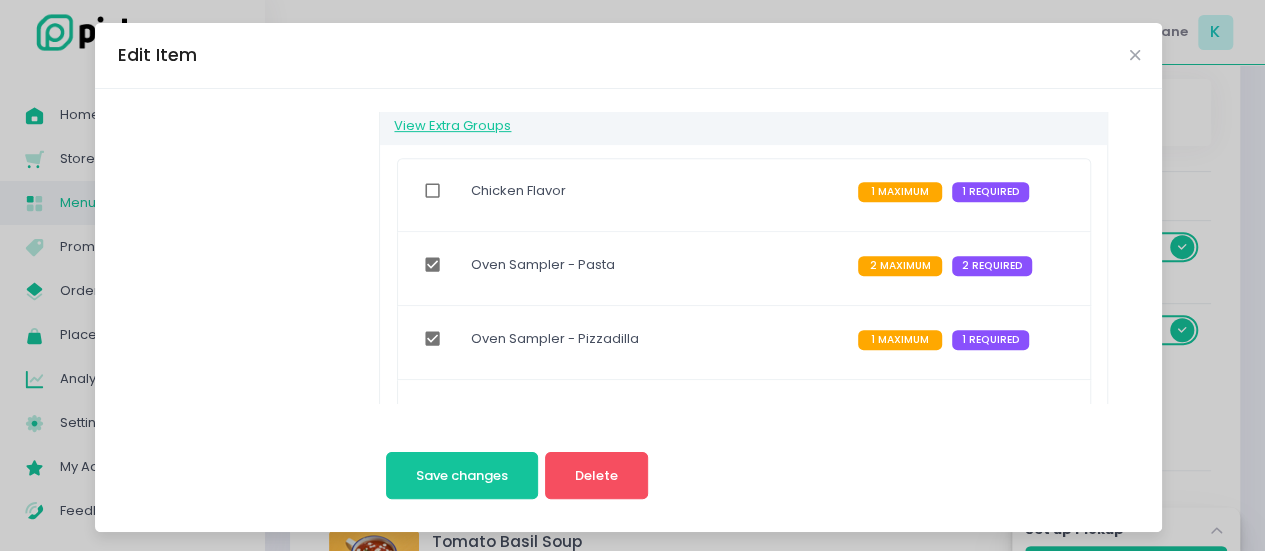 scroll, scrollTop: 530, scrollLeft: 0, axis: vertical 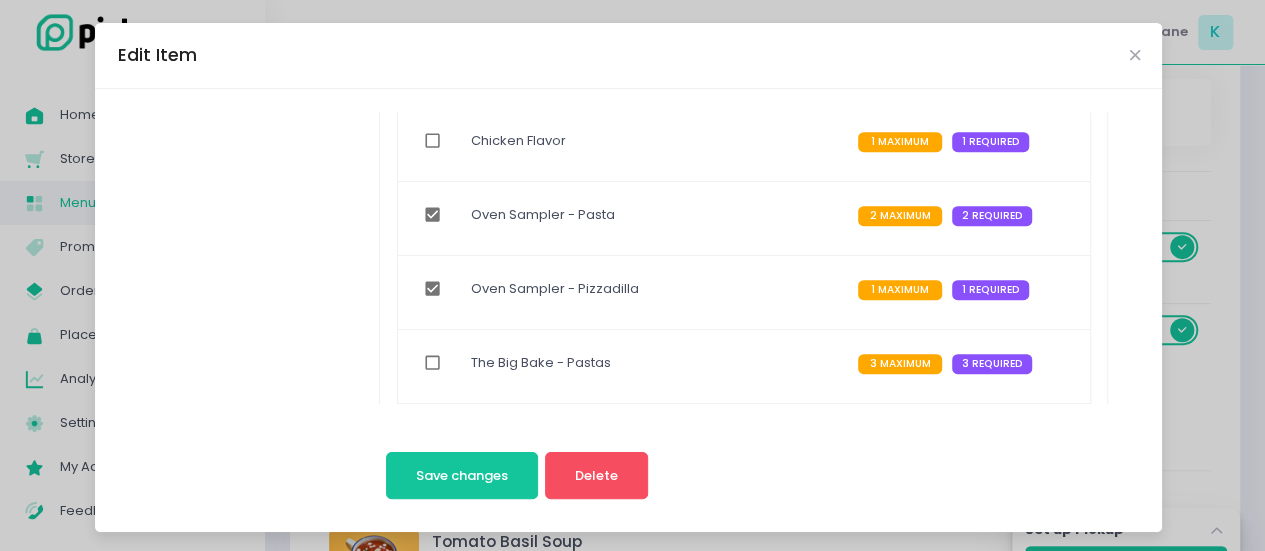 click on "Edit  Item     Change Photo Oven Sampler   Description     Bundled for the curious. Choose 2 pastas, 1 pizzadilla 54 / 300   Regular Price   *   888.00   Category   *   Combo Sets Discount: Limits View Limits Stockholm-icons / Code / Info-circle Created with Sketch. You can set the limits of this item on a daily or time slot basis. Set to   0  if no limit.   Daily Limit     0   Per Time Slot Limit     0 Extra Groups View Extra Groups Chicken Flavor     1   MAXIMUM 1   REQUIRED Oven Sampler - Pasta     2   MAXIMUM 2   REQUIRED Oven Sampler - Pizzadilla     1   MAXIMUM 1   REQUIRED The Big Bake - Pastas     3   MAXIMUM 3   REQUIRED The Big Bake - Pizzadillas     2   MAXIMUM 2   REQUIRED The Big Bake - Soups     2   MAXIMUM 2   REQUIRED The Big Bake - Appetizers     2   MAXIMUM 2   REQUIRED Available: This will set the item as unavailable, including for future dates. Meal Plan Item: Only Meal Plan Items are shown for Meal Plan orders Bulk Item: Bulk items can only be delivered by cars   Aug 5, 2025 . Tags: 💯" at bounding box center (632, 275) 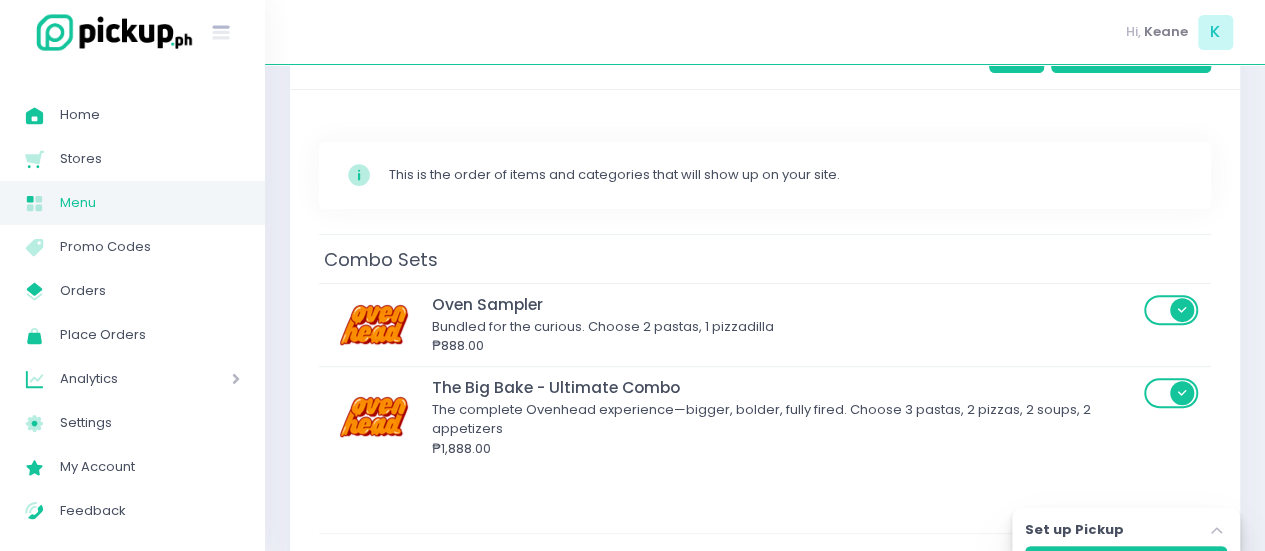 scroll, scrollTop: 212, scrollLeft: 0, axis: vertical 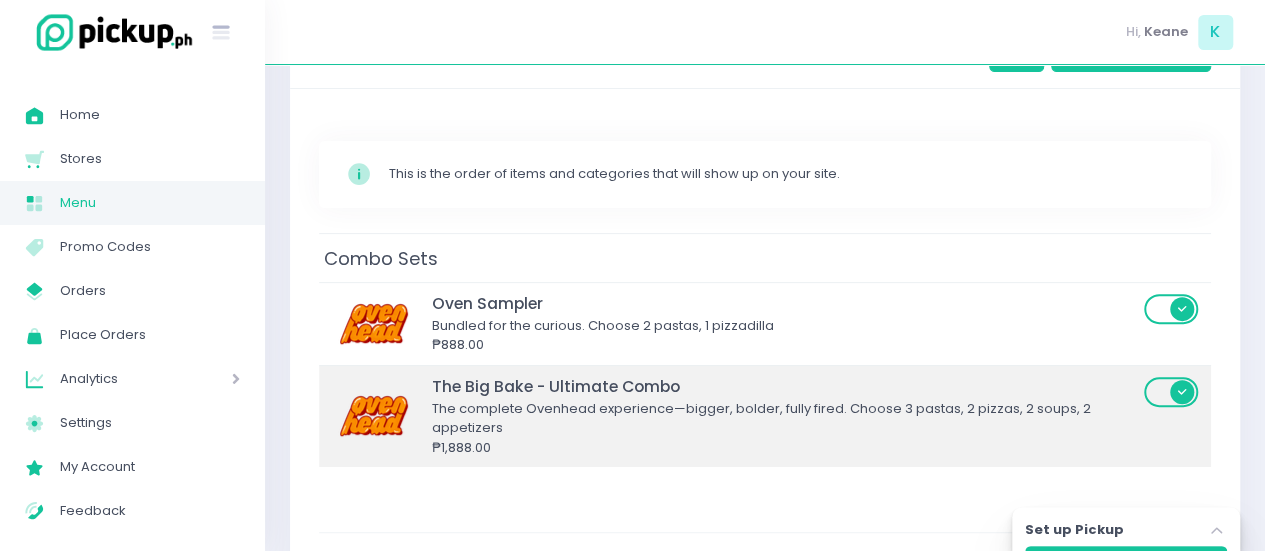 click on "The complete Ovenhead experience—bigger, bolder, fully fired. Choose 3 pastas, 2 pizzas, 2 soups, 2 appetizers" at bounding box center (785, 418) 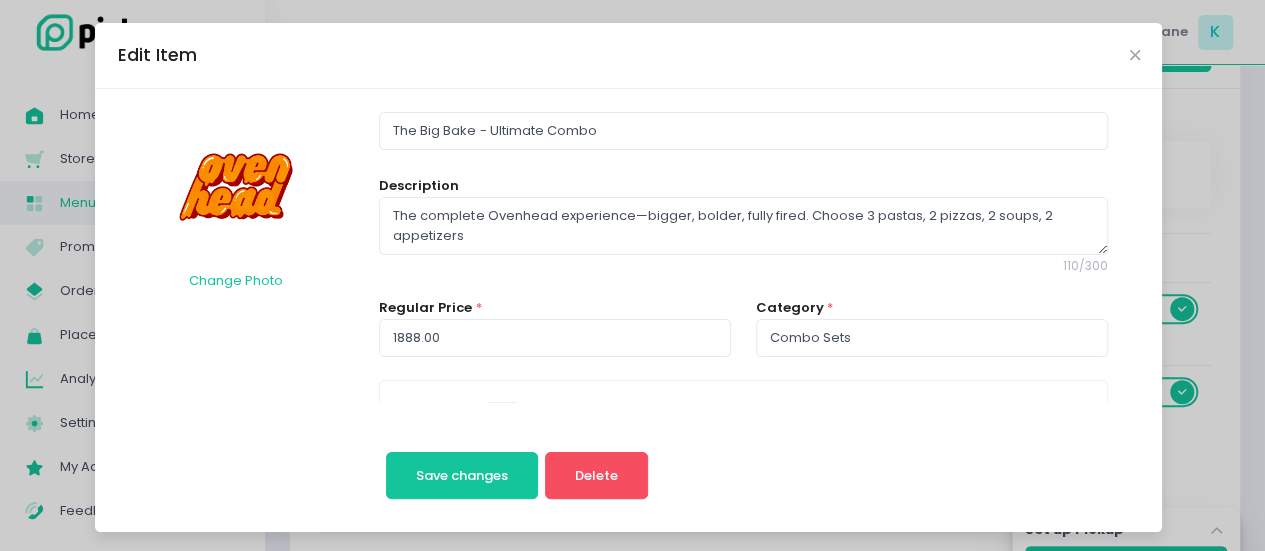 scroll, scrollTop: 2, scrollLeft: 0, axis: vertical 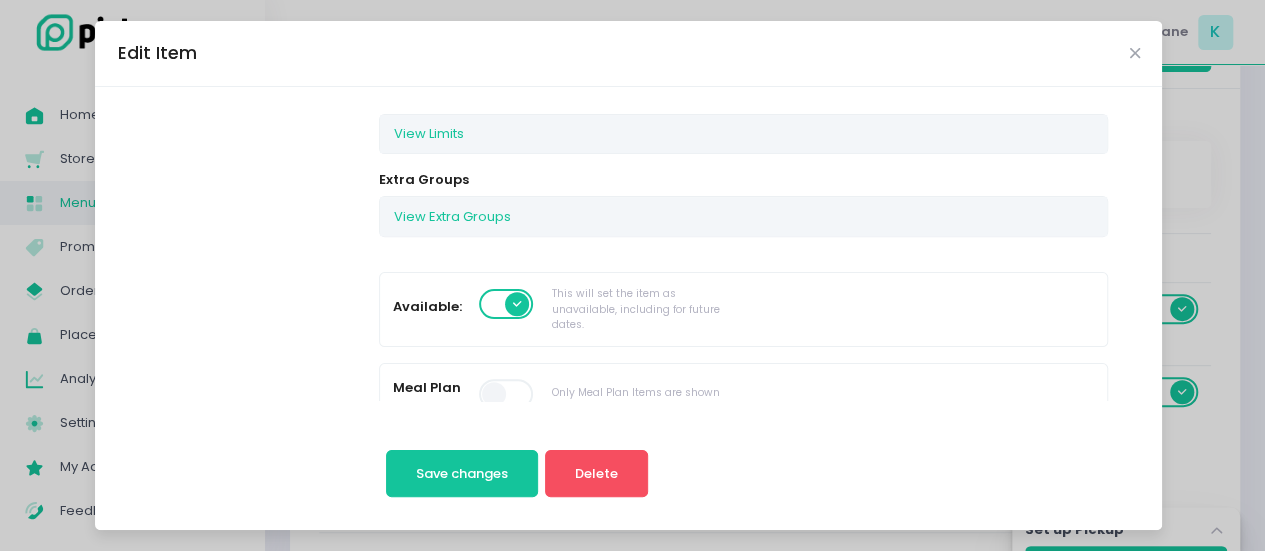 click on "View Extra Groups" at bounding box center [743, 216] 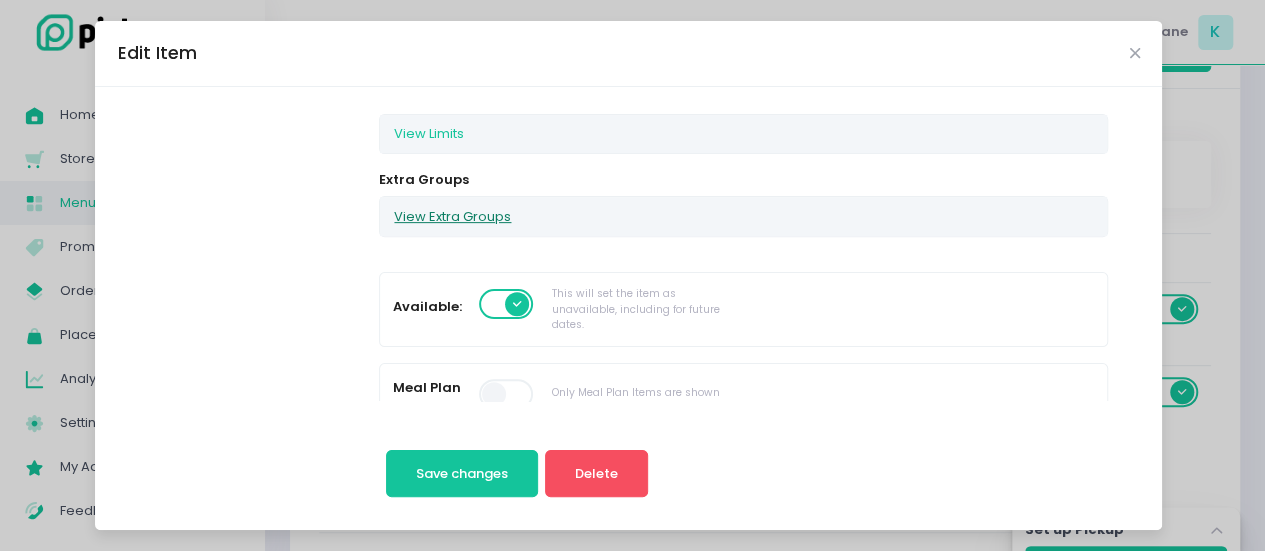 click on "View Extra Groups" at bounding box center (452, 216) 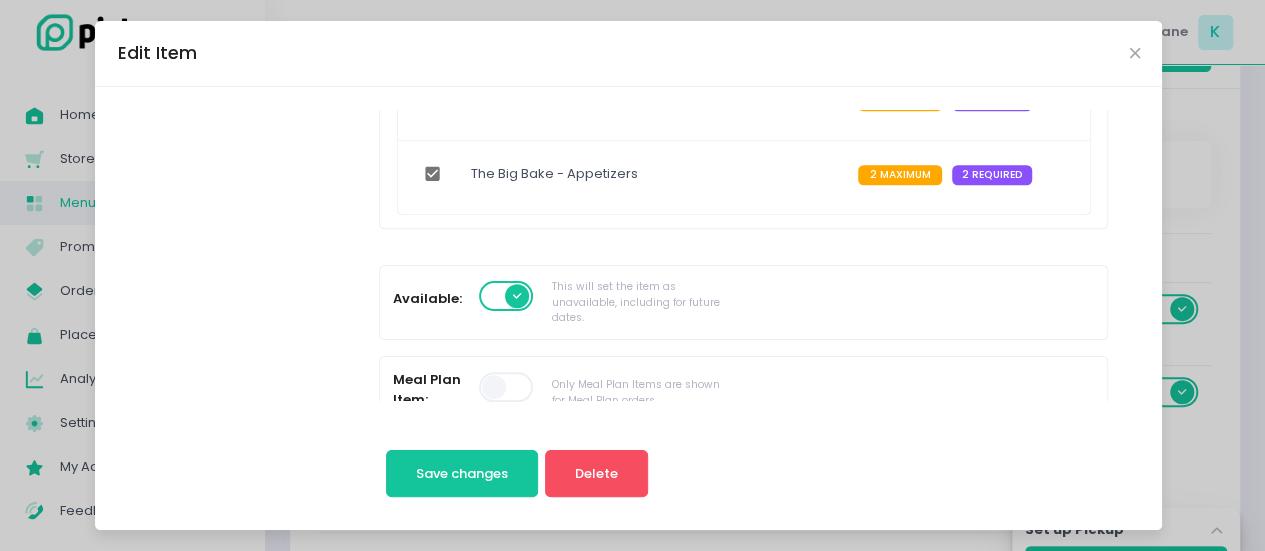 scroll, scrollTop: 939, scrollLeft: 0, axis: vertical 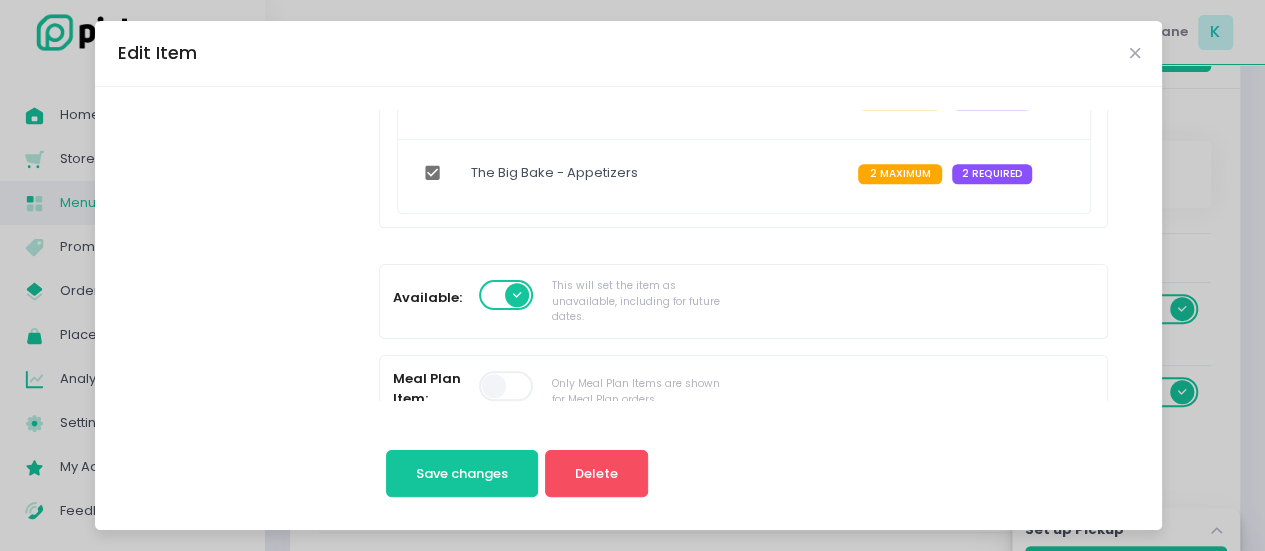 click on "Change Photo The Big Bake - Ultimate Combo   Description     The complete Ovenhead experience—bigger, bolder, fully fired. Choose 3 pastas, 2 pizzas, 2 soups, 2 appetizers 110 / 300   Regular Price   *   1888.00   Category   *   Combo Sets Discount: Limits View Limits Stockholm-icons / Code / Info-circle Created with Sketch. You can set the limits of this item on a daily or time slot basis. Set to   0  if no limit.   Daily Limit     0   Per Time Slot Limit     0 Extra Groups View Extra Groups Chicken Flavor     1   MAXIMUM 1   REQUIRED Oven Sampler - Pasta     2   MAXIMUM 2   REQUIRED Oven Sampler - Pizzadilla     1   MAXIMUM 1   REQUIRED The Big Bake - Pastas     3   MAXIMUM 3   REQUIRED The Big Bake - Pizzadillas     2   MAXIMUM 2   REQUIRED The Big Bake - Soups     2   MAXIMUM 2   REQUIRED The Big Bake - Appetizers     2   MAXIMUM 2   REQUIRED Available: This will set the item as unavailable, including for future dates. Meal Plan Item: Only Meal Plan Items are shown for Meal Plan orders Bulk Item:" at bounding box center [628, 308] 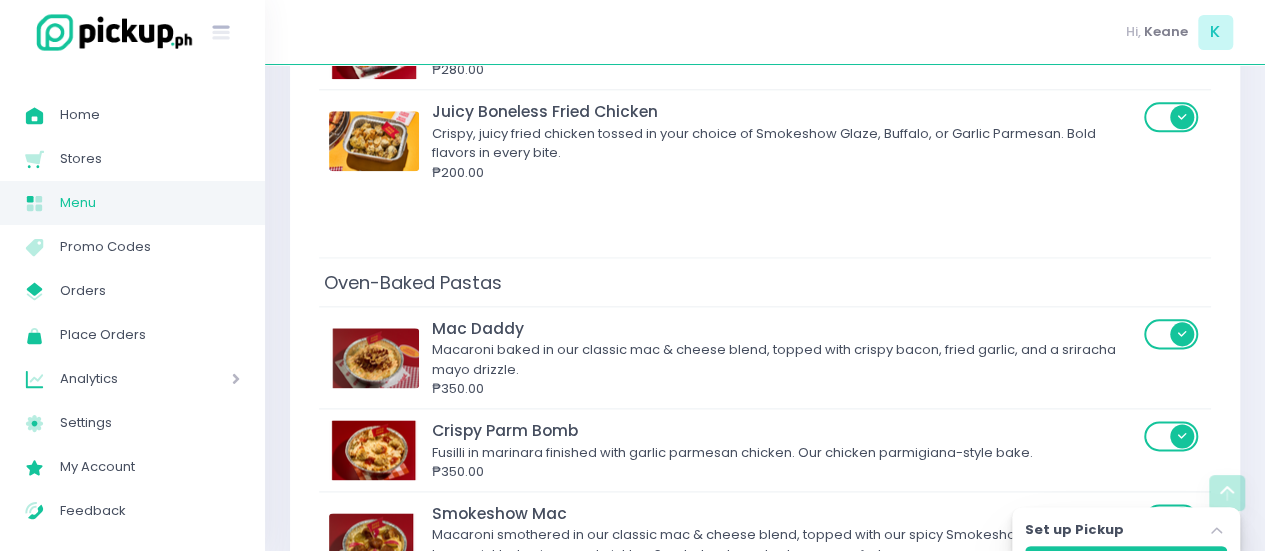 scroll, scrollTop: 1822, scrollLeft: 0, axis: vertical 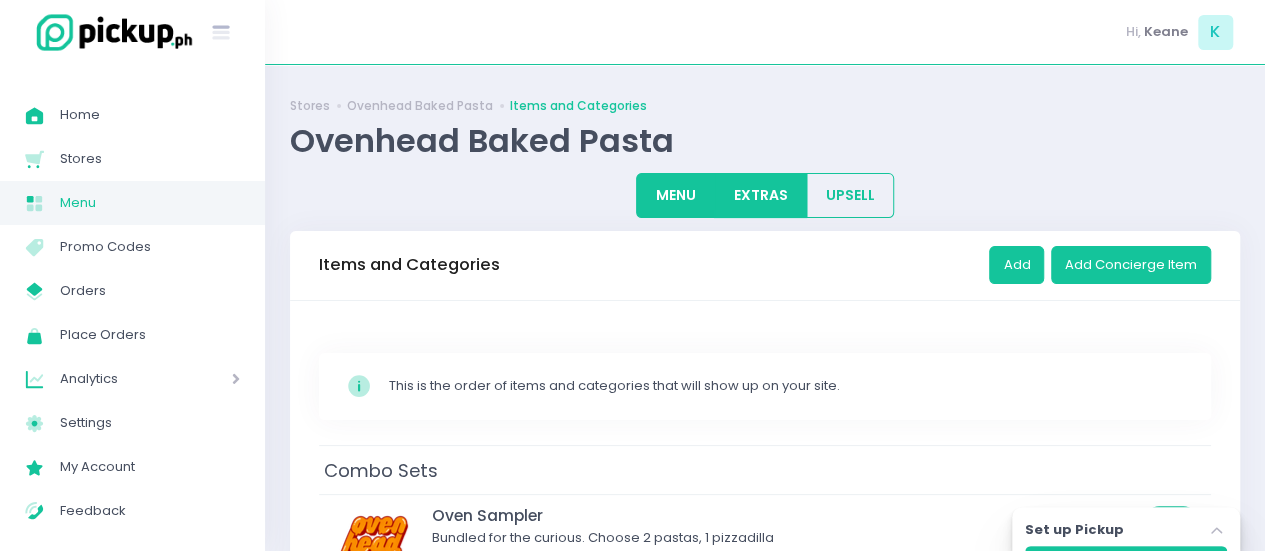 click on "EXTRAS" at bounding box center (760, 195) 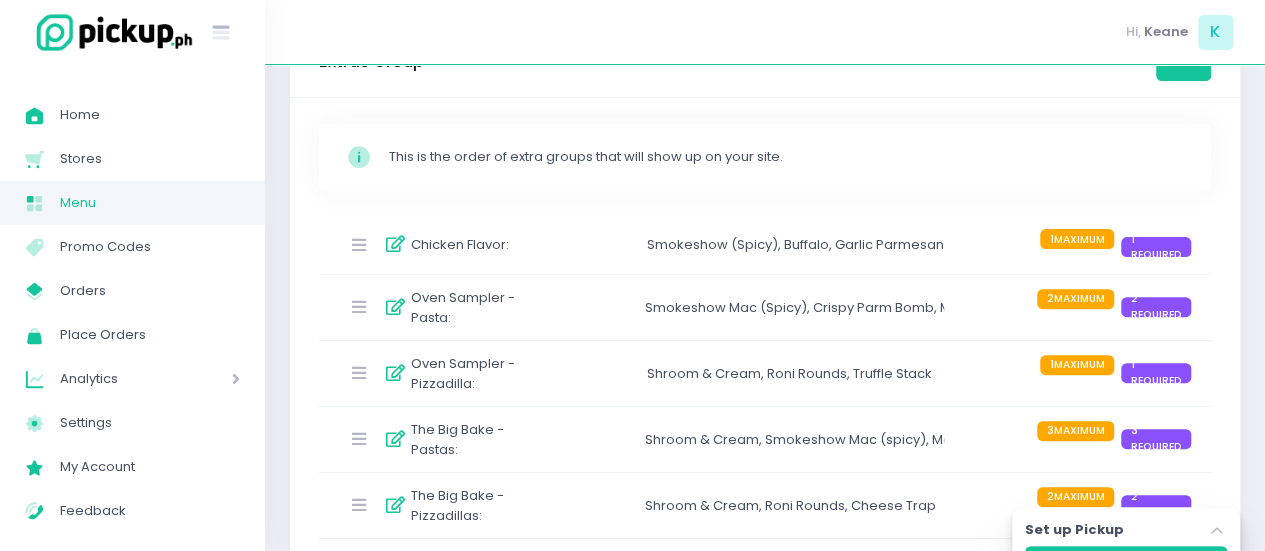scroll, scrollTop: 204, scrollLeft: 0, axis: vertical 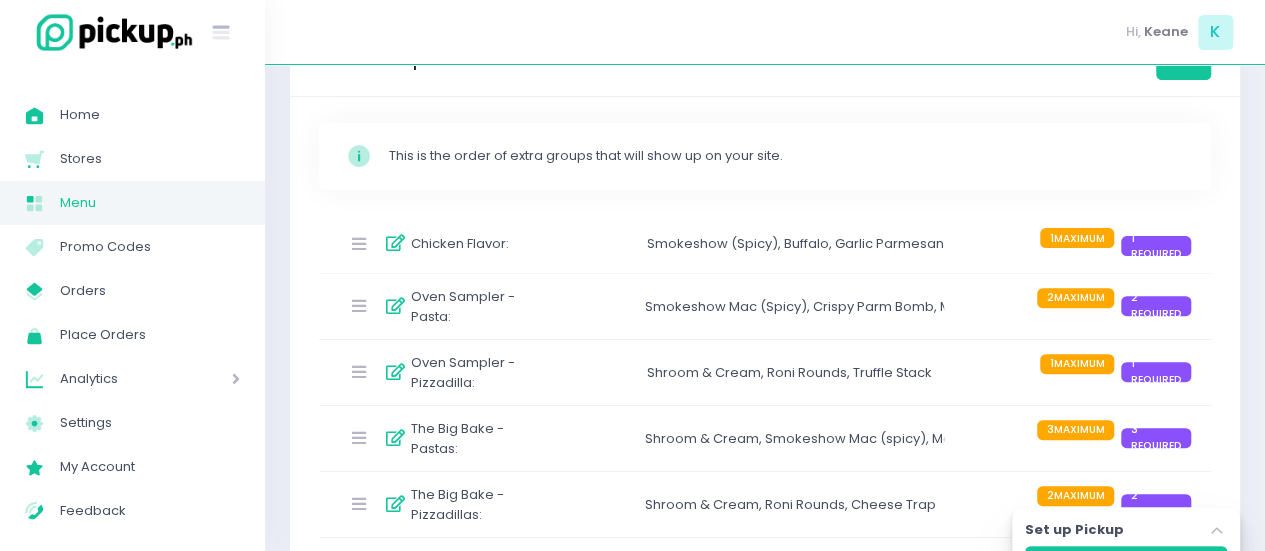 click on "Oven Sampler - Pasta : Smokeshow Mac (Spicy) ,   Crispy Parm Bomb  ,   Mac Daddy  ,   El Fuego ,   Shroom & Cream         2  MAXIMUM 2   REQUIRED" at bounding box center (765, 306) 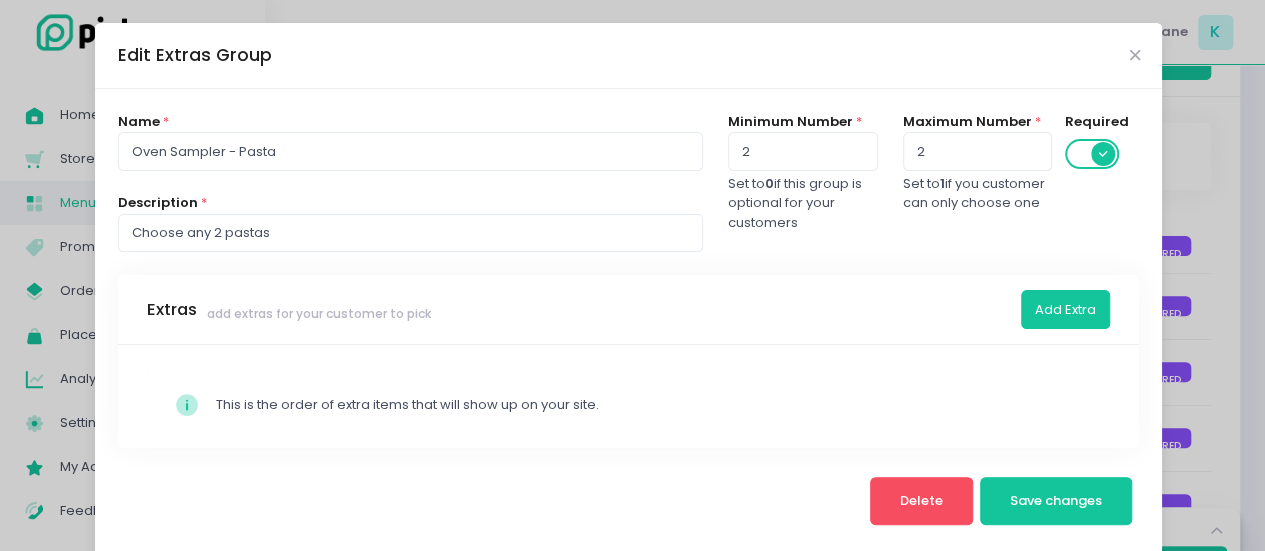 scroll, scrollTop: 28, scrollLeft: 0, axis: vertical 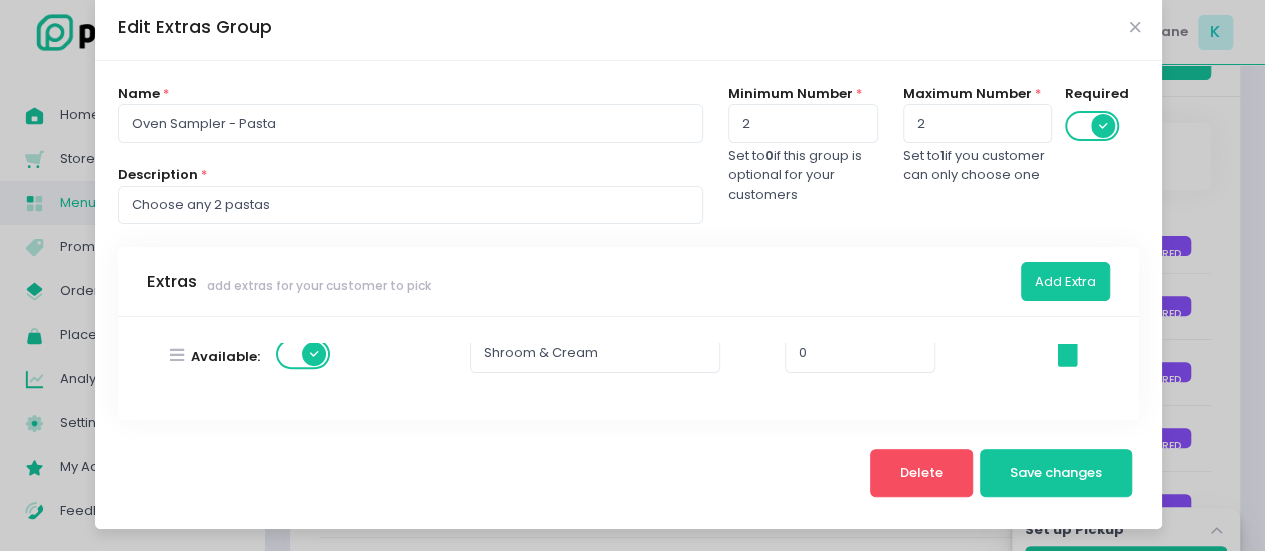 click on "Edit Extras Group   Name   *   Oven Sampler - Pasta   Description   *   Choose any 2 pastas   Minimum Number   *   2 Set to  0  if this group is optional for your customers   Maximum Number   *   2 Set to  1  if you customer can only choose one Required Extras add extras for your customer to pick Add Extra Stockholm-icons / Code / Info-circle Created with Sketch. This is the order of extra items that will show up on your site. Available:       Smokeshow Mac (Spicy)       0 Stockholm-icons / General / Trash Created with Sketch. Available:       Crispy Parm Bomb       0 Stockholm-icons / General / Trash Created with Sketch. Available:       Mac Daddy       0 Stockholm-icons / General / Trash Created with Sketch. Available:       El Fuego       0 Stockholm-icons / General / Trash Created with Sketch. Available:       Shroom & Cream       0 Stockholm-icons / General / Trash Created with Sketch. Delete Save changes" at bounding box center [632, 275] 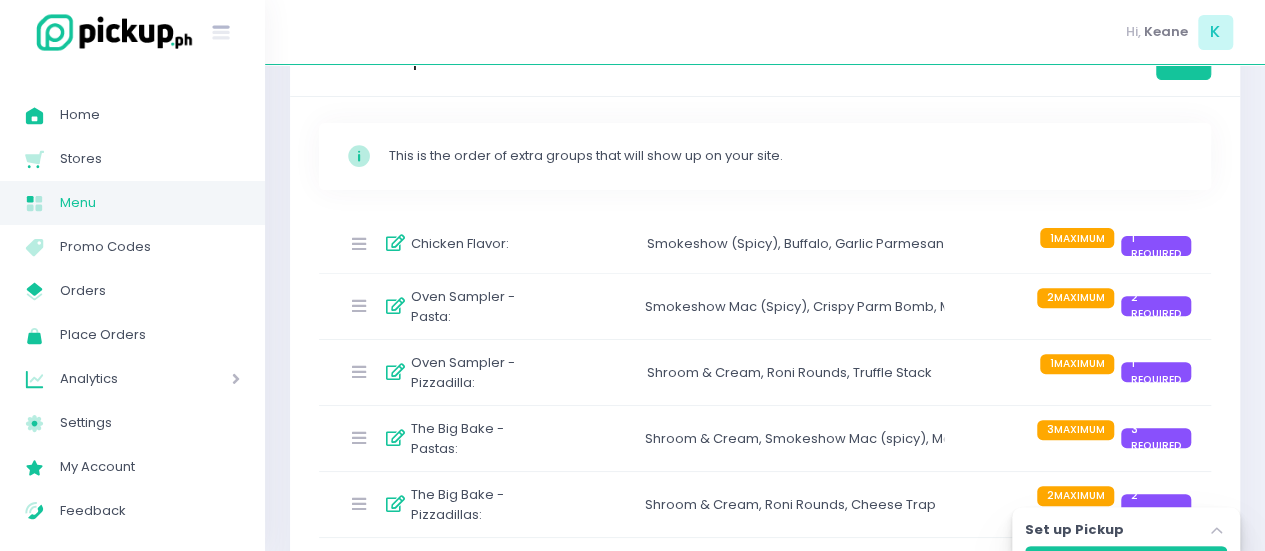 scroll, scrollTop: 173, scrollLeft: 0, axis: vertical 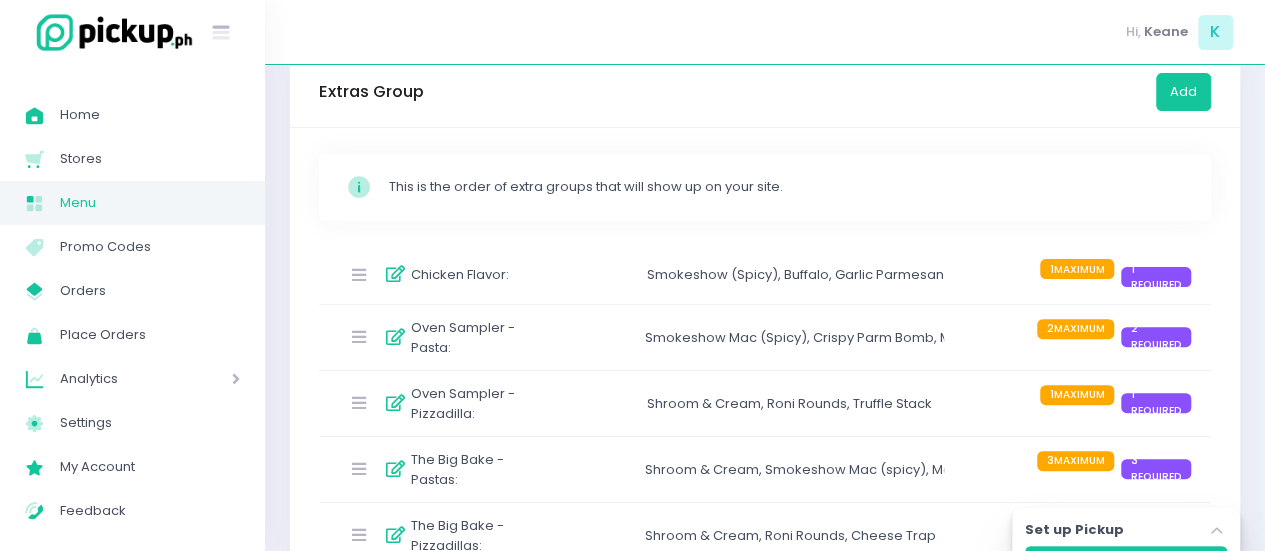 click on "Oven Sampler - Pizzadilla : Shroom & Cream ,   Roni Rounds ,   Truffle Stack         1  MAXIMUM 1   REQUIRED" at bounding box center [765, 403] 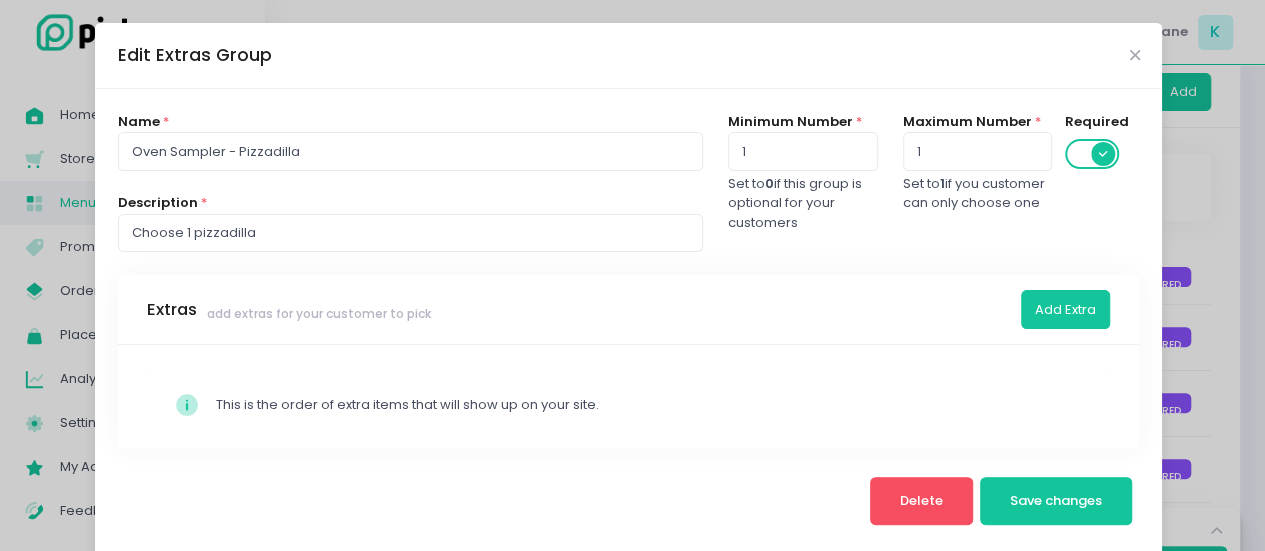scroll, scrollTop: 28, scrollLeft: 0, axis: vertical 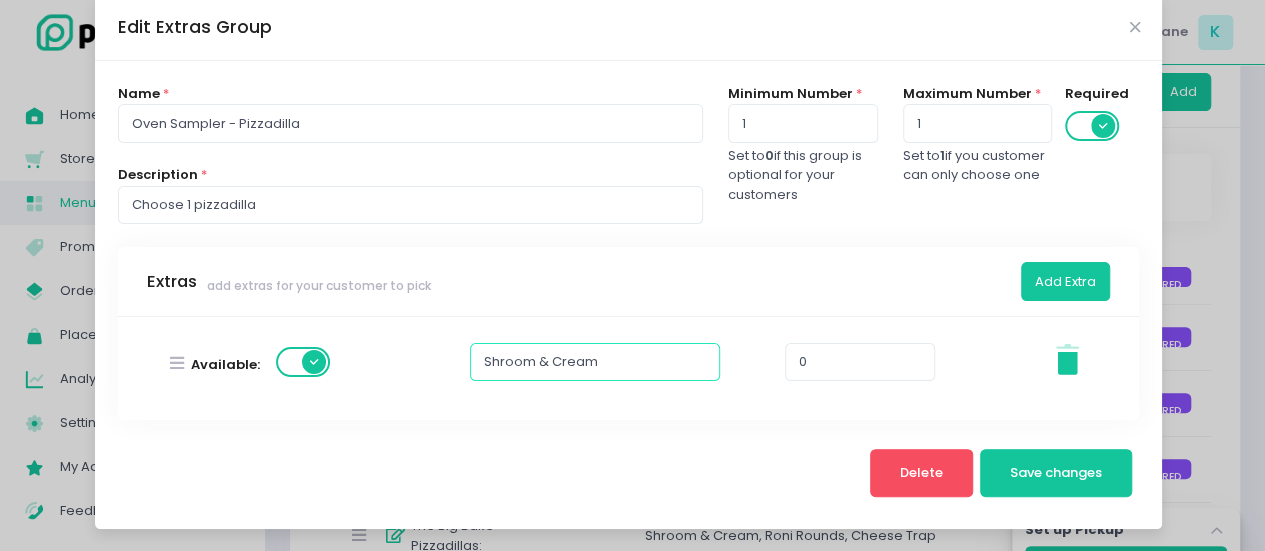 click on "Shroom & Cream" at bounding box center [595, 362] 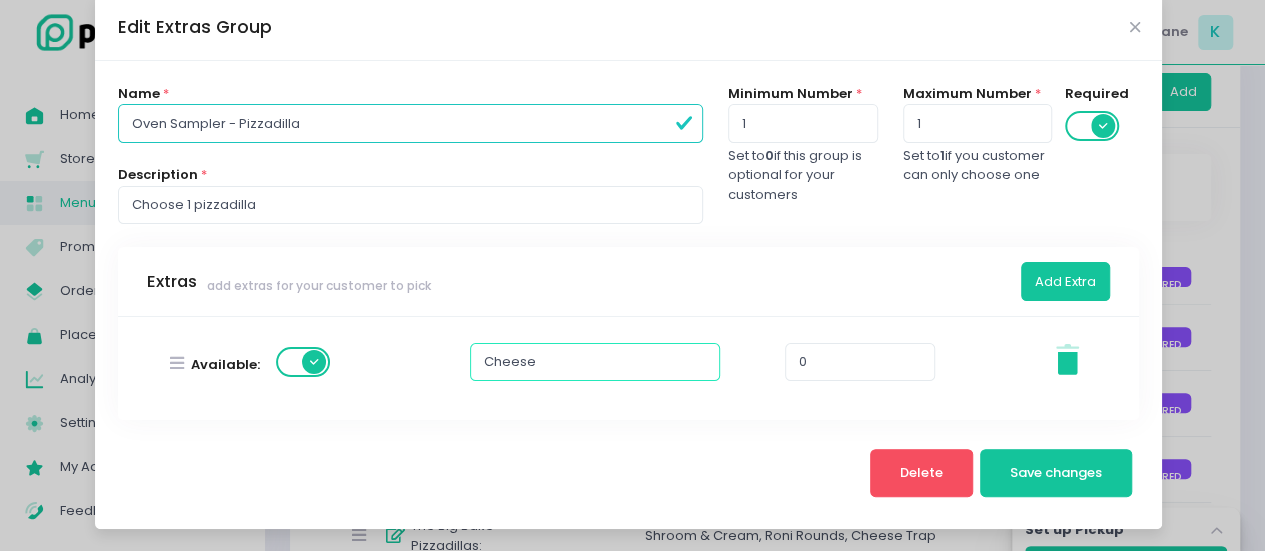 type on "Cheese Trap" 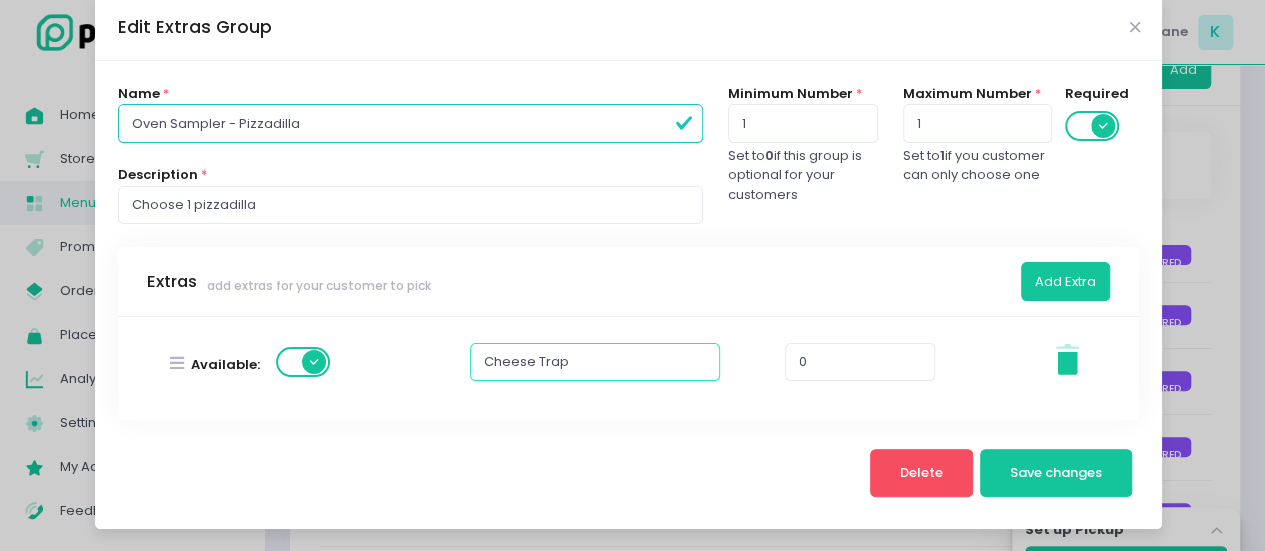 scroll, scrollTop: 199, scrollLeft: 0, axis: vertical 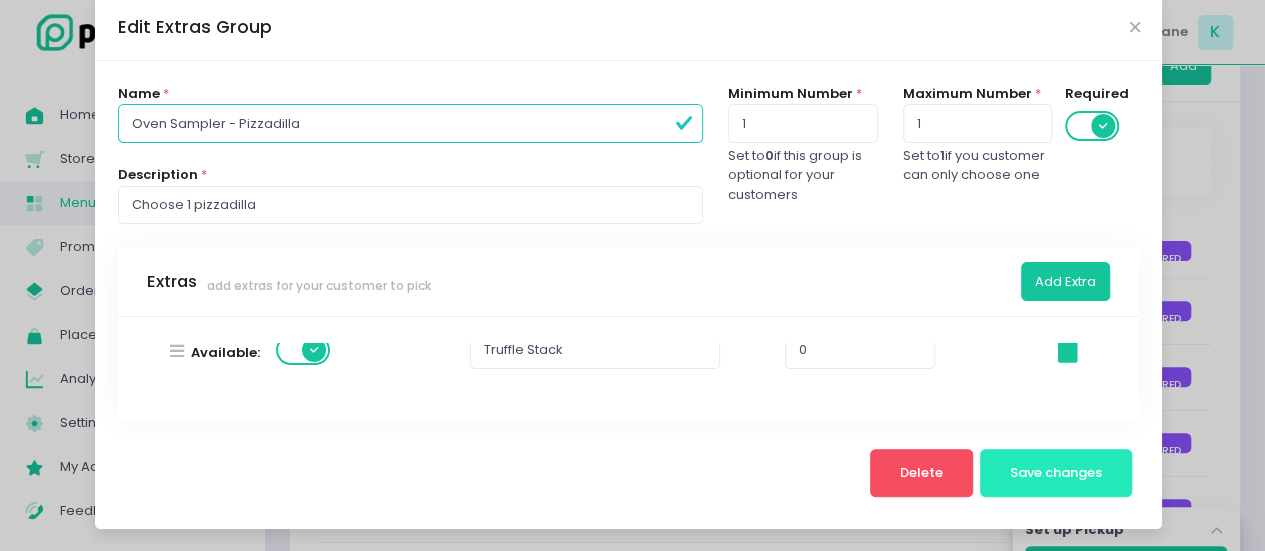 click on "Save changes" at bounding box center [1056, 473] 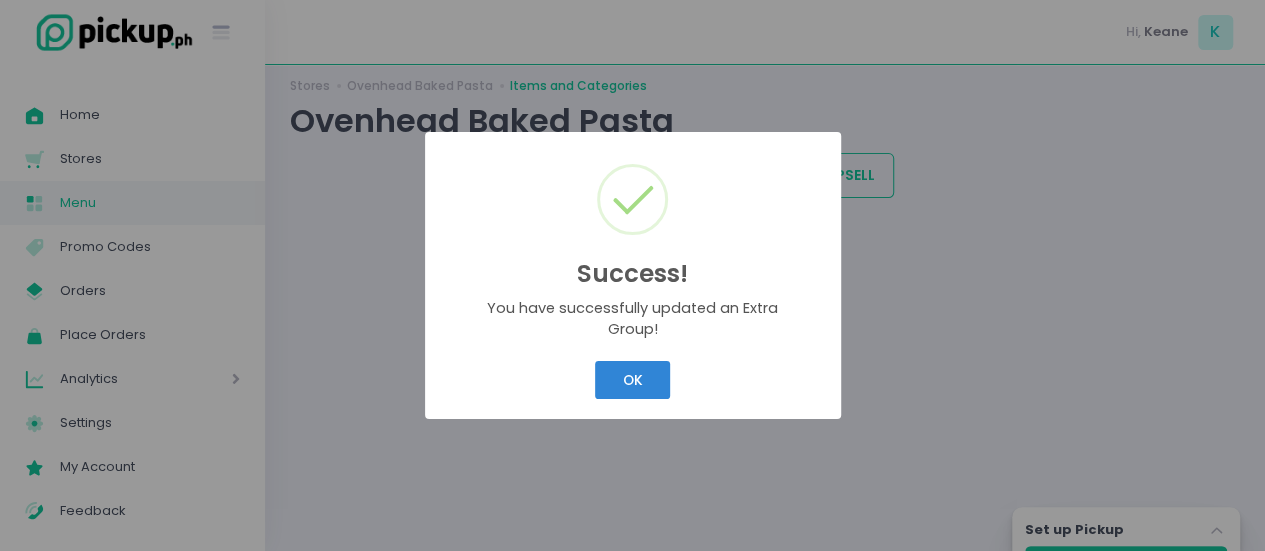 scroll, scrollTop: 0, scrollLeft: 0, axis: both 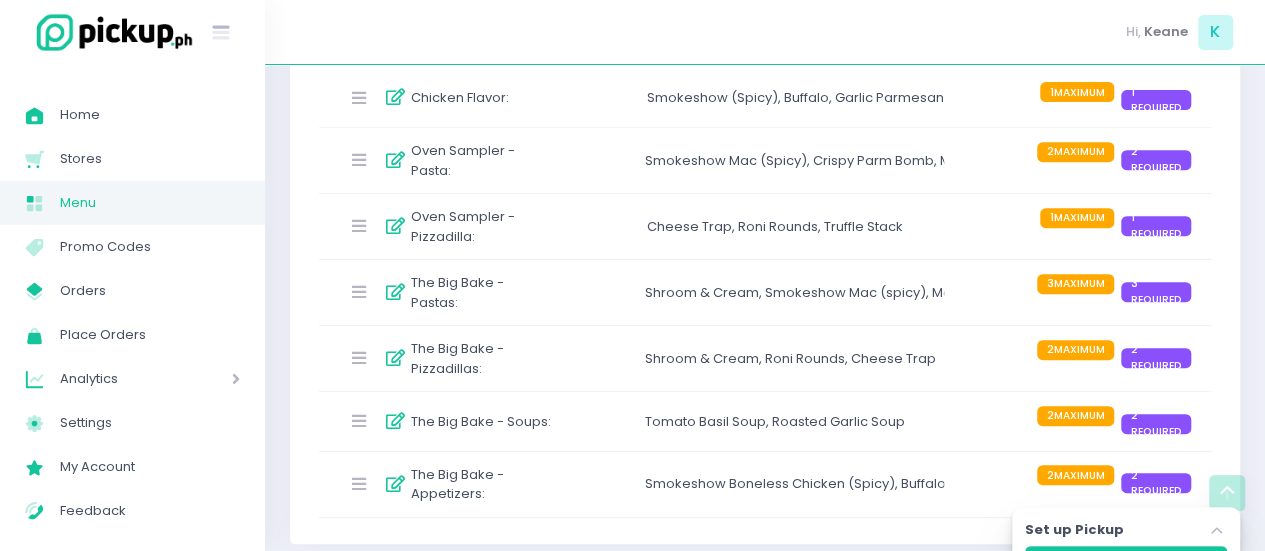 click on "The Big Bake - Pastas : Shroom & Cream ,   Smokeshow Mac (spicy) ,   Mac Daddy  ,   El Fuego ,   Crispy Parm Bomb          3  MAXIMUM 3   REQUIRED" at bounding box center (765, 292) 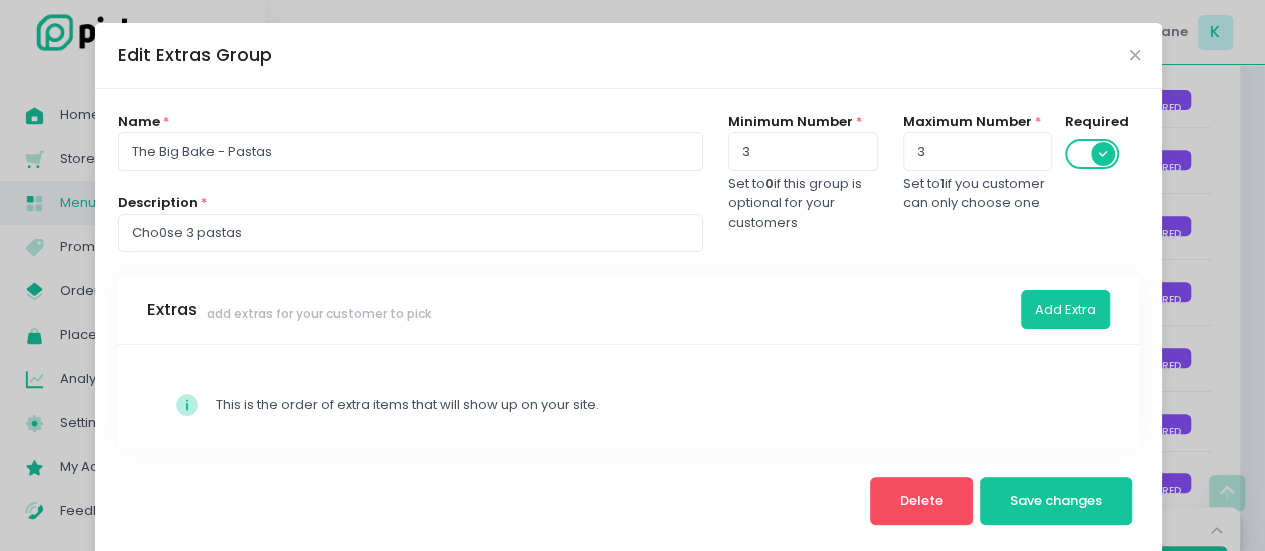 scroll, scrollTop: 67, scrollLeft: 0, axis: vertical 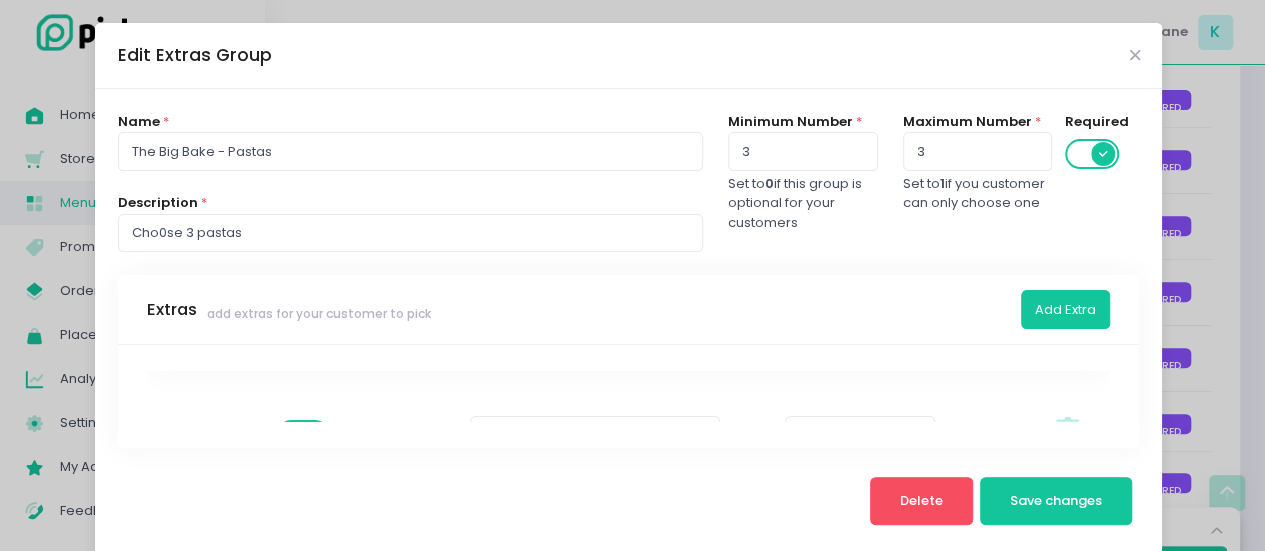 click on "Edit Extras Group   Name   *   The Big Bake - Pastas   Description   *   Cho0se 3 pastas   Minimum Number   *   3 Set to  0  if this group is optional for your customers   Maximum Number   *   3 Set to  1  if you customer can only choose one Required Extras add extras for your customer to pick Add Extra Stockholm-icons / Code / Info-circle Created with Sketch. This is the order of extra items that will show up on your site. Available:       Shroom & Cream       0 Stockholm-icons / General / Trash Created with Sketch. Available:       Smokeshow Mac (spicy)       0 Stockholm-icons / General / Trash Created with Sketch. Available:       Mac Daddy       0 Stockholm-icons / General / Trash Created with Sketch. Available:       El Fuego       0 Stockholm-icons / General / Trash Created with Sketch. Available:       Crispy Parm Bomb       0 Stockholm-icons / General / Trash Created with Sketch. Delete Save changes" at bounding box center (632, 275) 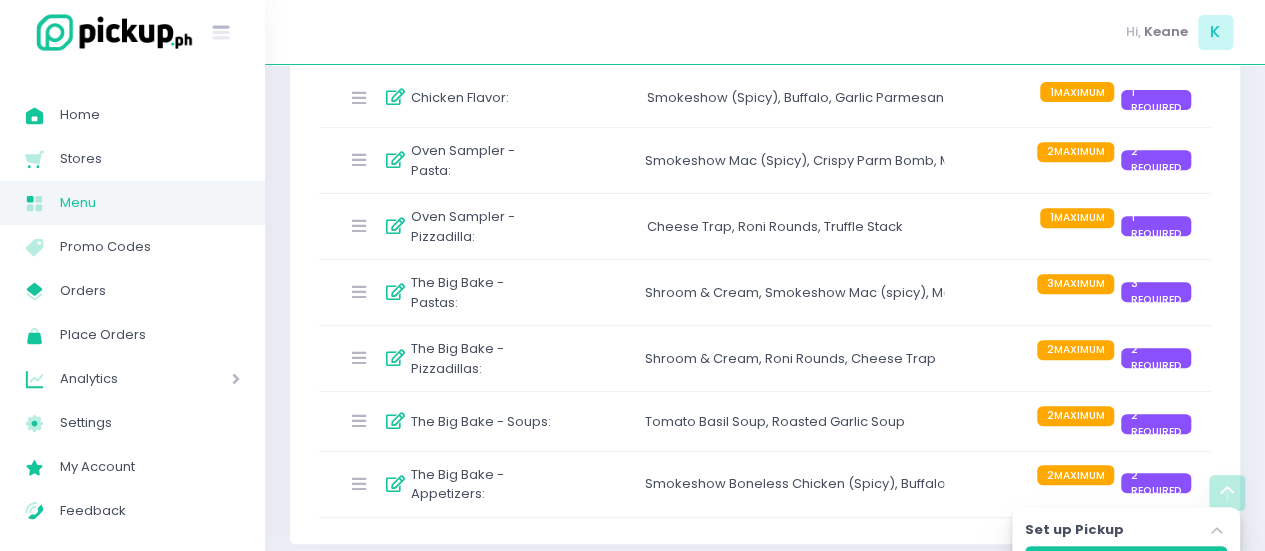 click on "Shroom & Cream ," at bounding box center (705, 359) 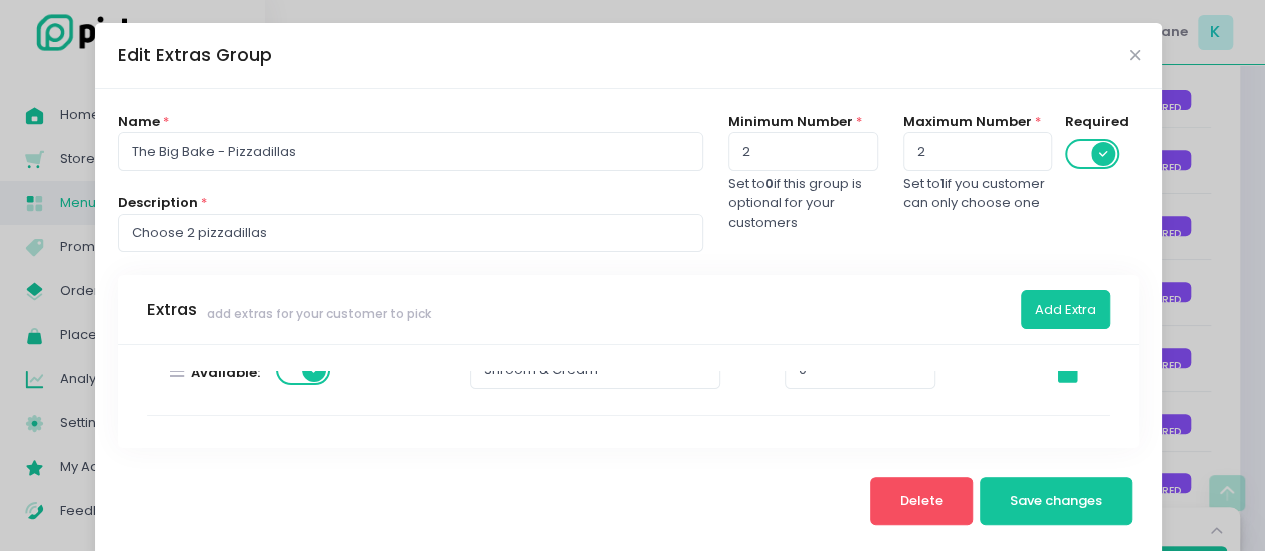 scroll, scrollTop: 130, scrollLeft: 0, axis: vertical 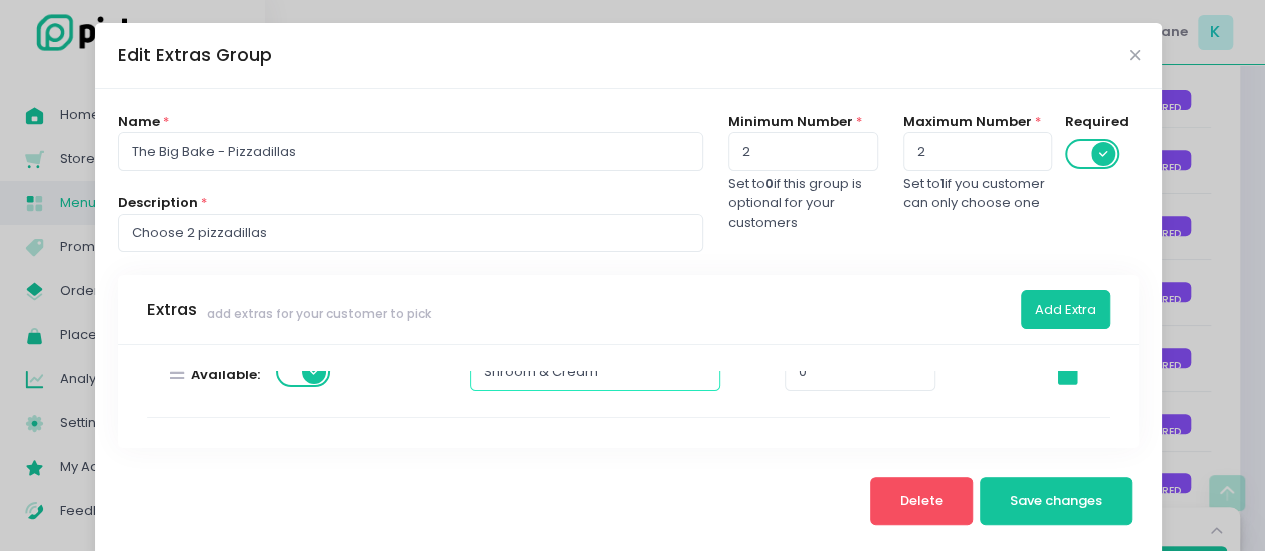 click on "Shroom & Cream" at bounding box center [595, 372] 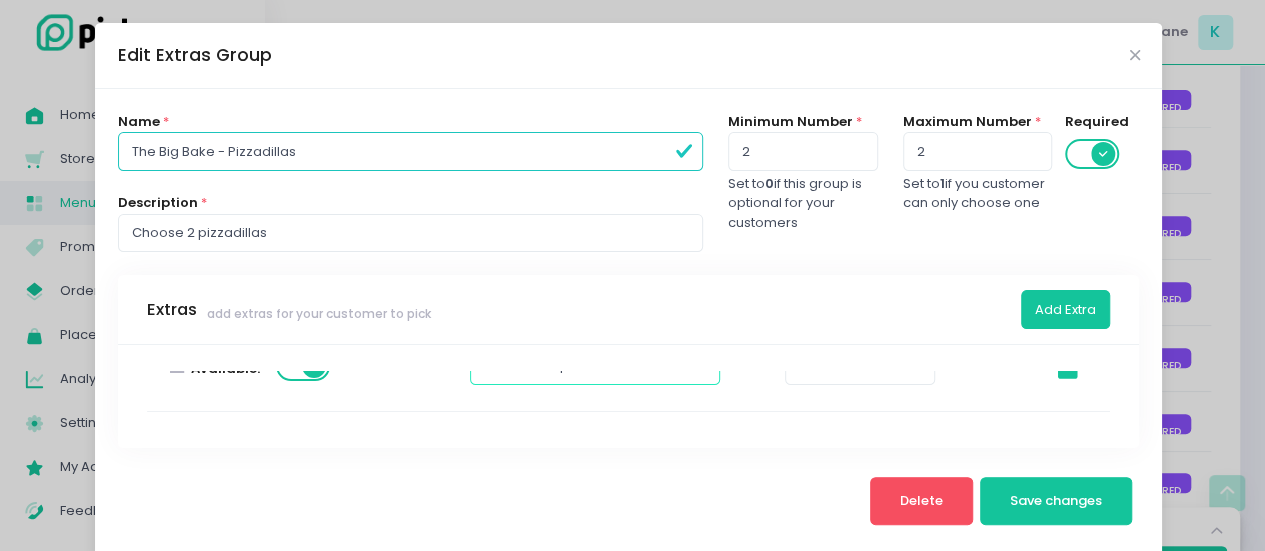 scroll, scrollTop: 112, scrollLeft: 0, axis: vertical 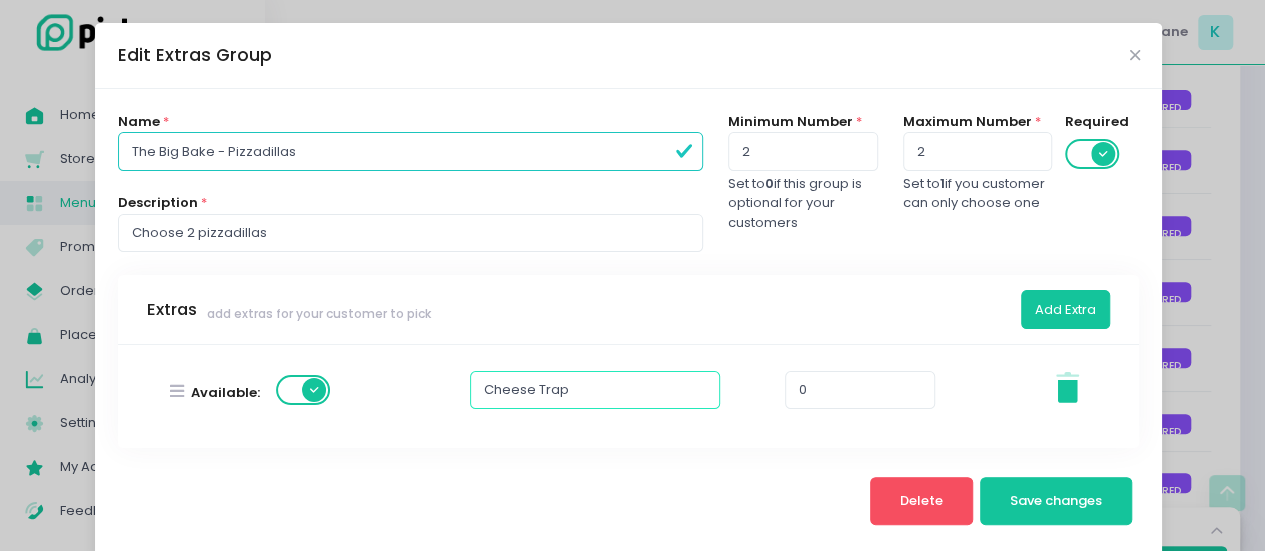 click on "Cheese Trap" at bounding box center [595, 390] 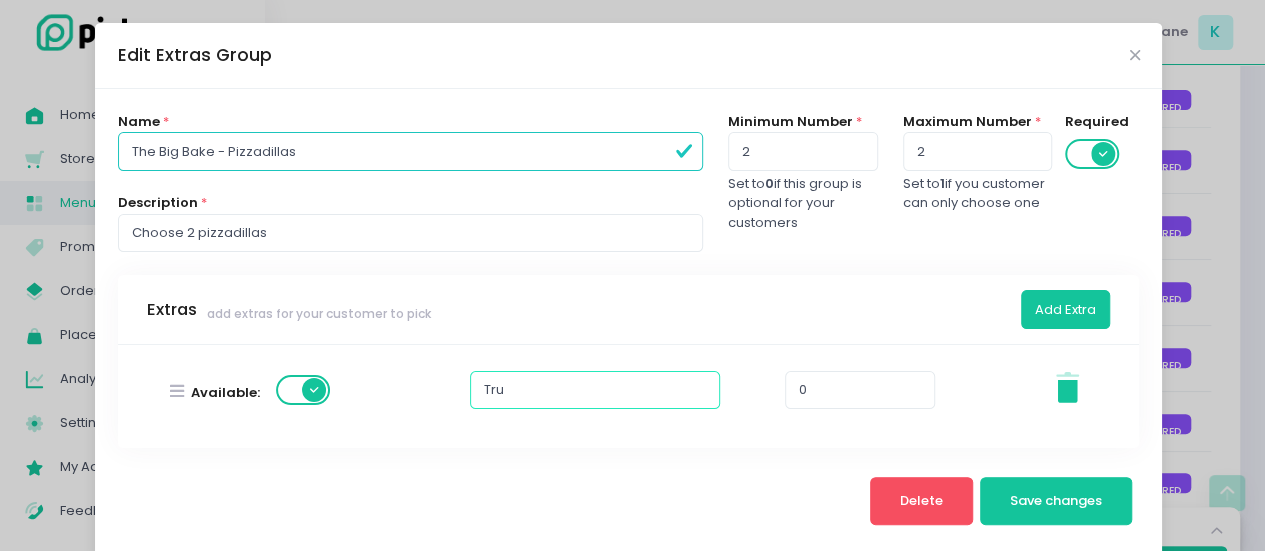 type on "Truffle Stack" 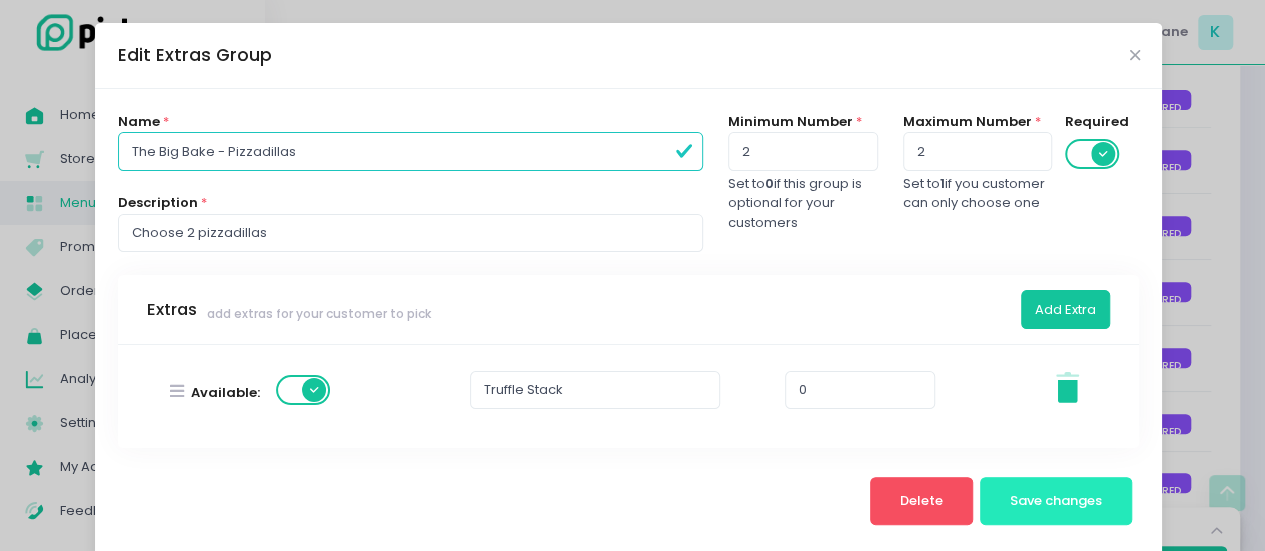 click on "Save changes" at bounding box center (1056, 500) 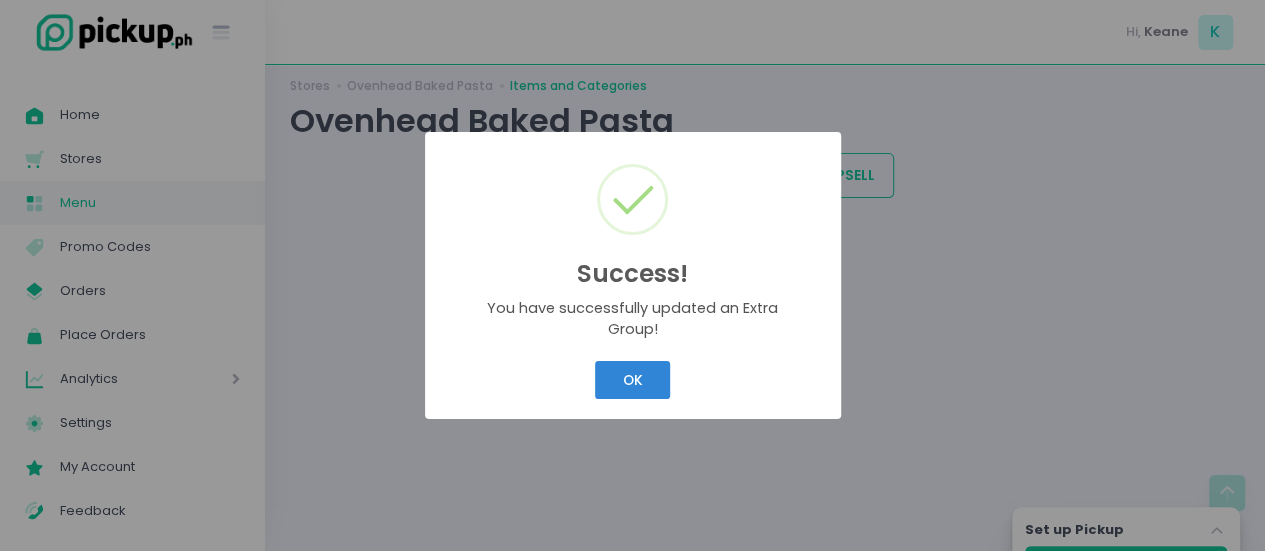 scroll, scrollTop: 0, scrollLeft: 0, axis: both 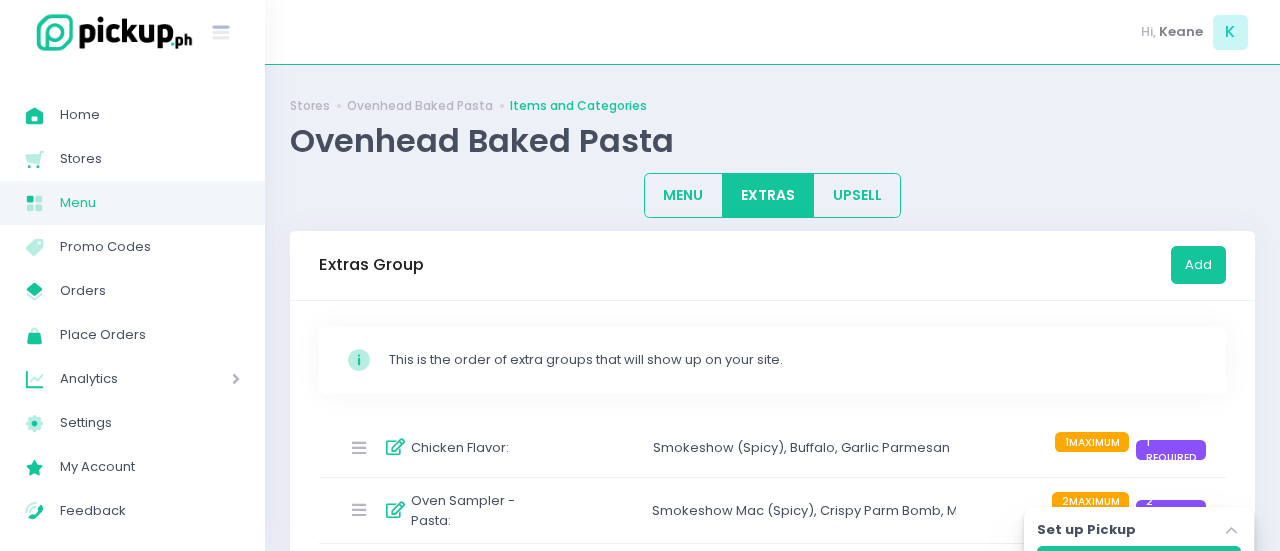 click on "Success! × You have successfully updated an Extra Group! OK Cancel" at bounding box center (640, 275) 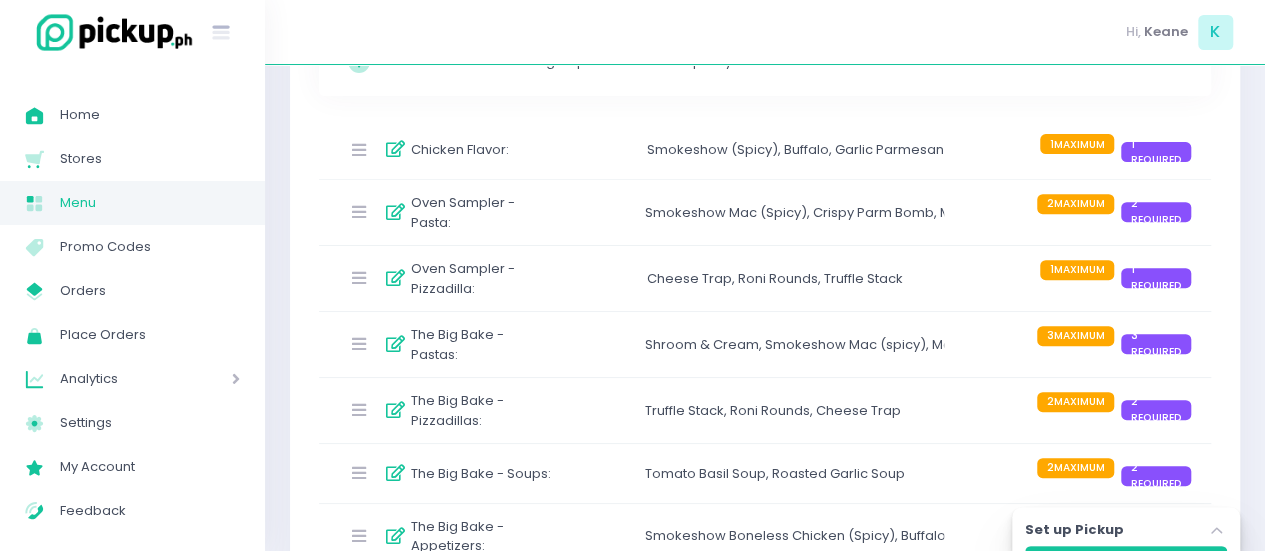 scroll, scrollTop: 363, scrollLeft: 0, axis: vertical 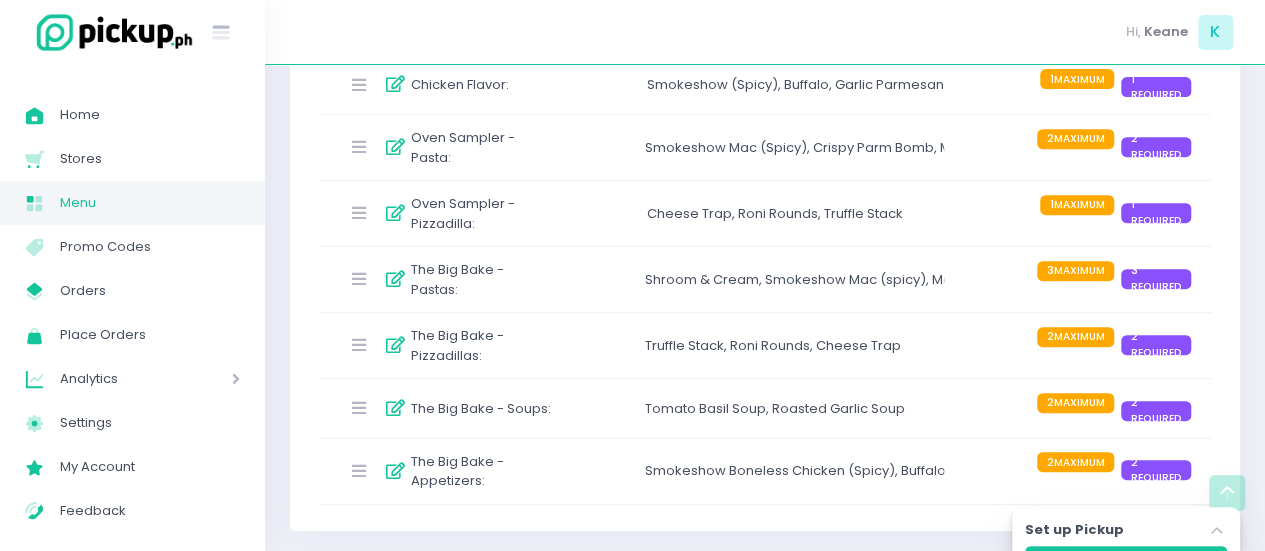 click on "The Big Bake - Pastas : Shroom & Cream ,   Smokeshow Mac (spicy) ,   Mac Daddy  ,   El Fuego ,   Crispy Parm Bomb          3  MAXIMUM 3   REQUIRED" at bounding box center (765, 279) 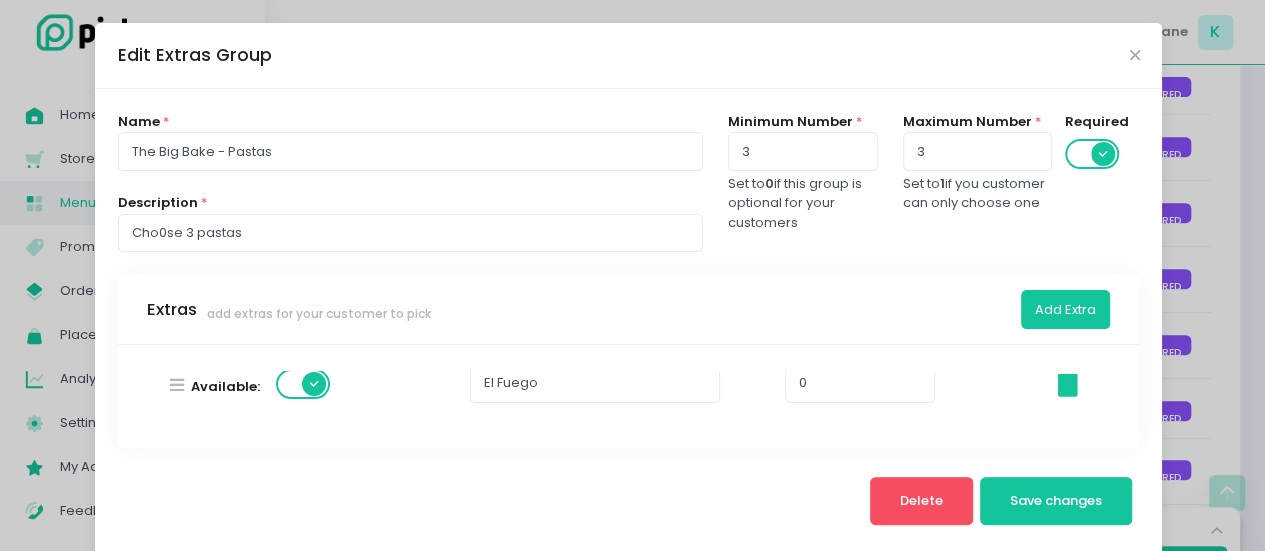 scroll, scrollTop: 462, scrollLeft: 0, axis: vertical 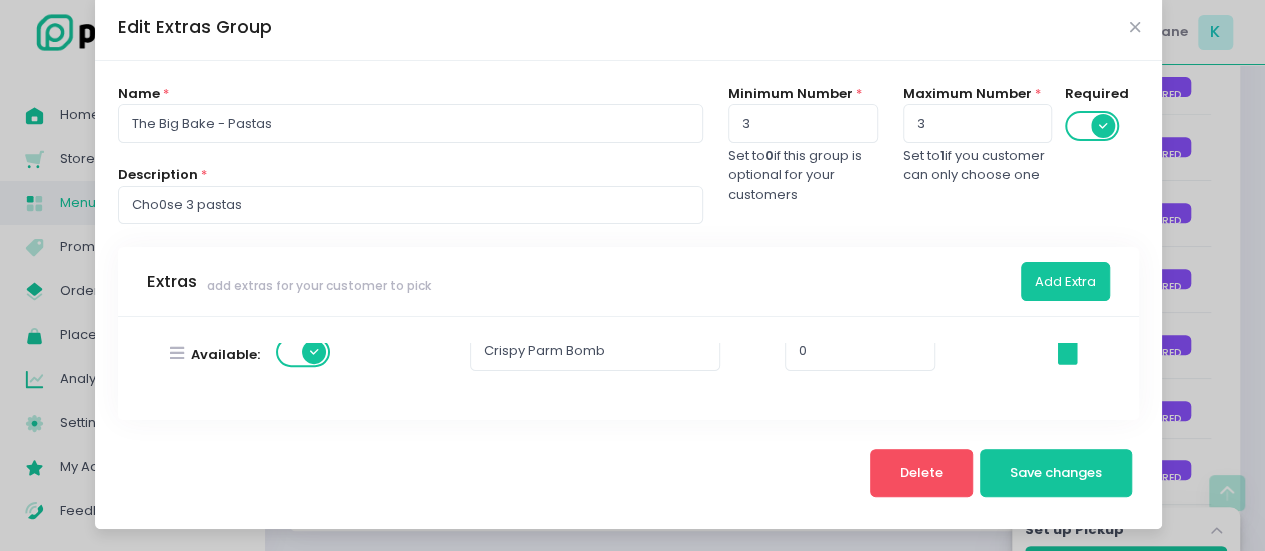 click on "Edit Extras Group   Name   *   The Big Bake - Pastas   Description   *   Cho0se 3 pastas   Minimum Number   *   3 Set to  0  if this group is optional for your customers   Maximum Number   *   3 Set to  1  if you customer can only choose one Required Extras add extras for your customer to pick Add Extra Stockholm-icons / Code / Info-circle Created with Sketch. This is the order of extra items that will show up on your site. Available:       Shroom & Cream       0 Stockholm-icons / General / Trash Created with Sketch. Available:       Smokeshow Mac (spicy)       0 Stockholm-icons / General / Trash Created with Sketch. Available:       Mac Daddy       0 Stockholm-icons / General / Trash Created with Sketch. Available:       El Fuego       0 Stockholm-icons / General / Trash Created with Sketch. Available:       Crispy Parm Bomb       0 Stockholm-icons / General / Trash Created with Sketch. Delete Save changes" at bounding box center (632, 275) 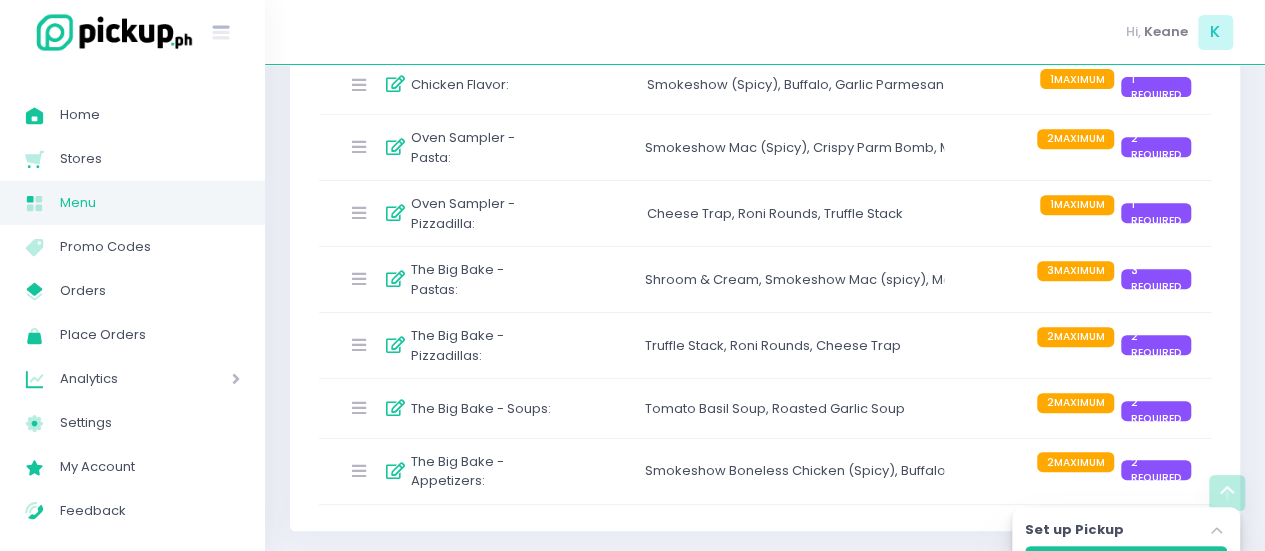 click on "The Big Bake - Soups : Tomato Basil Soup  ,   Roasted Garlic Soup         2  MAXIMUM 2   REQUIRED" at bounding box center [765, 408] 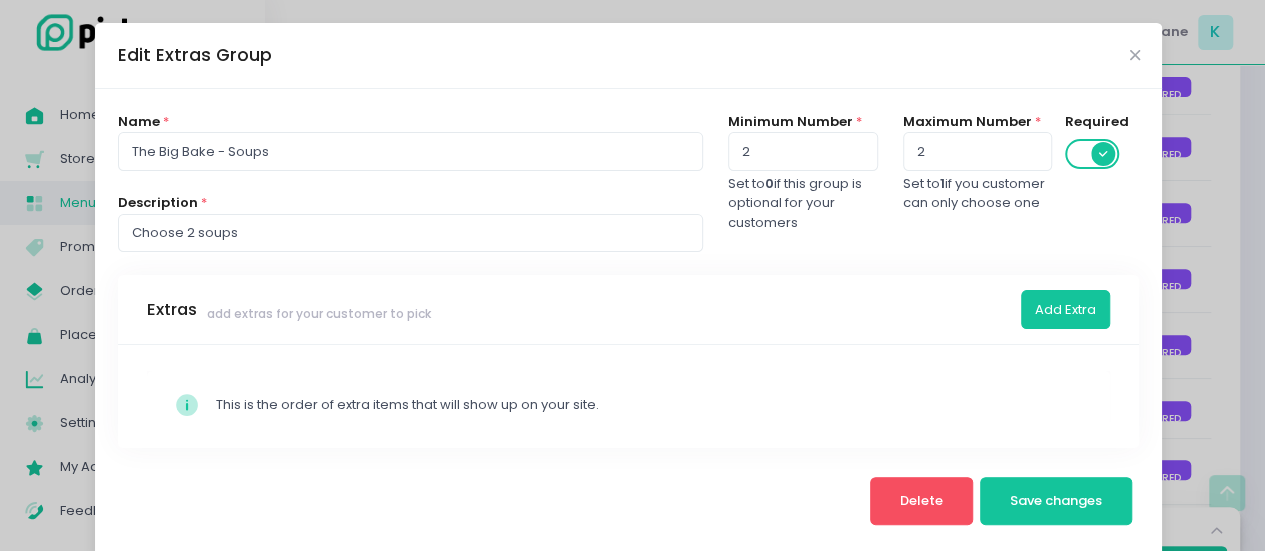 click on "Edit Extras Group   Name   *   The Big Bake - Soups   Description   *   Choose 2 soups   Minimum Number   *   2 Set to  0  if this group is optional for your customers   Maximum Number   *   2 Set to  1  if you customer can only choose one Required Extras add extras for your customer to pick Add Extra Stockholm-icons / Code / Info-circle Created with Sketch. This is the order of extra items that will show up on your site. Available:       Tomato Basil Soup       0 Stockholm-icons / General / Trash Created with Sketch. Available:       Roasted Garlic Soup       0 Stockholm-icons / General / Trash Created with Sketch. Delete Save changes" at bounding box center (632, 275) 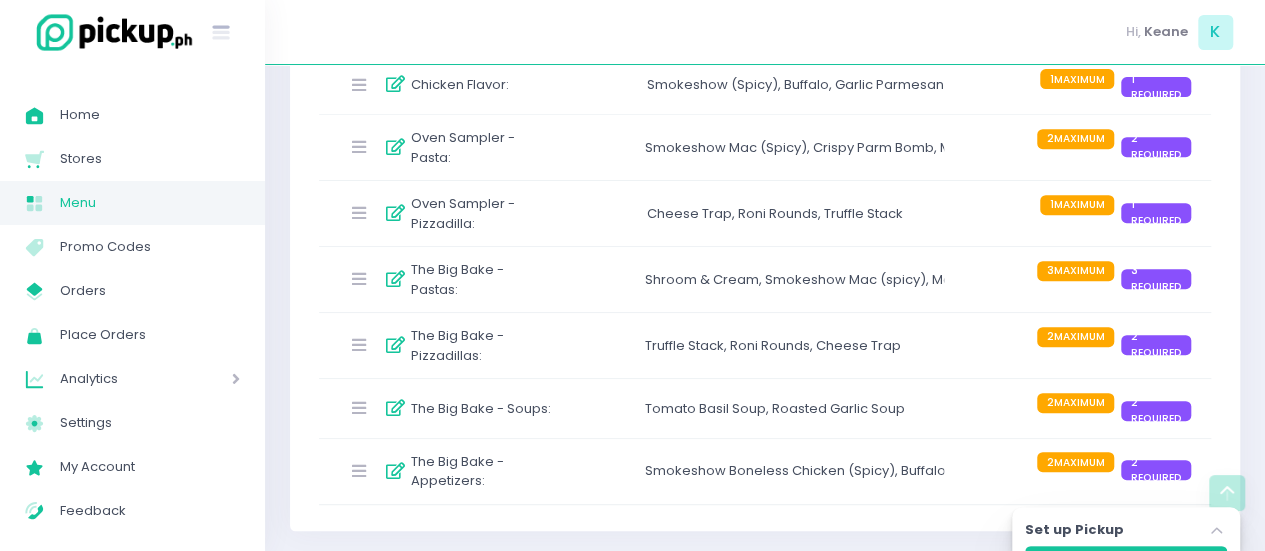 click on "Smokeshow Boneless Chicken (Spicy) ," at bounding box center (773, 471) 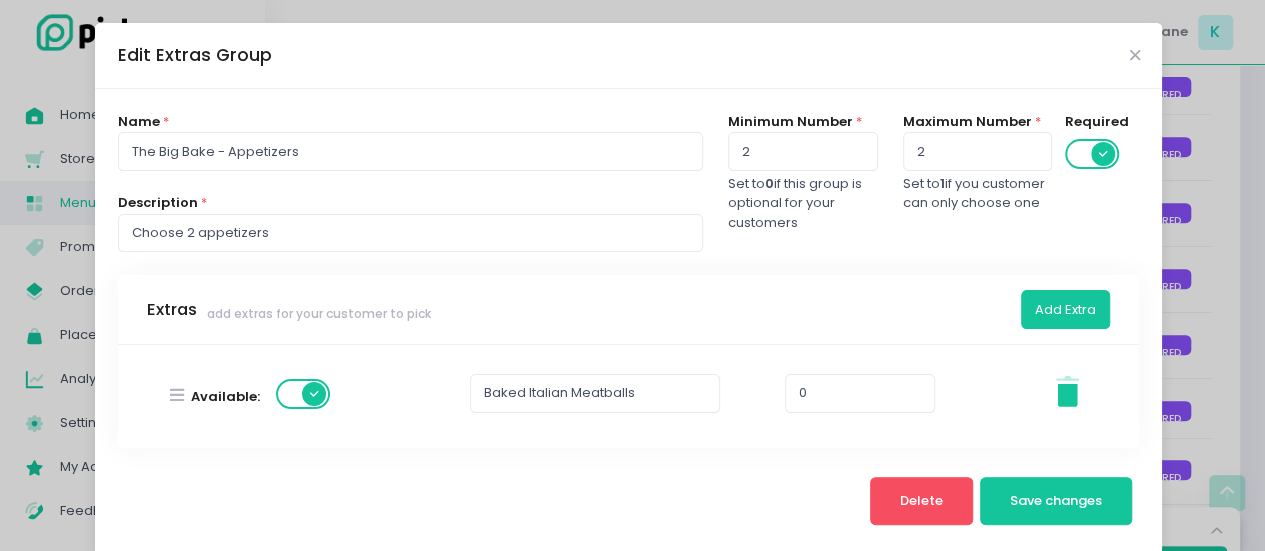 scroll, scrollTop: 378, scrollLeft: 0, axis: vertical 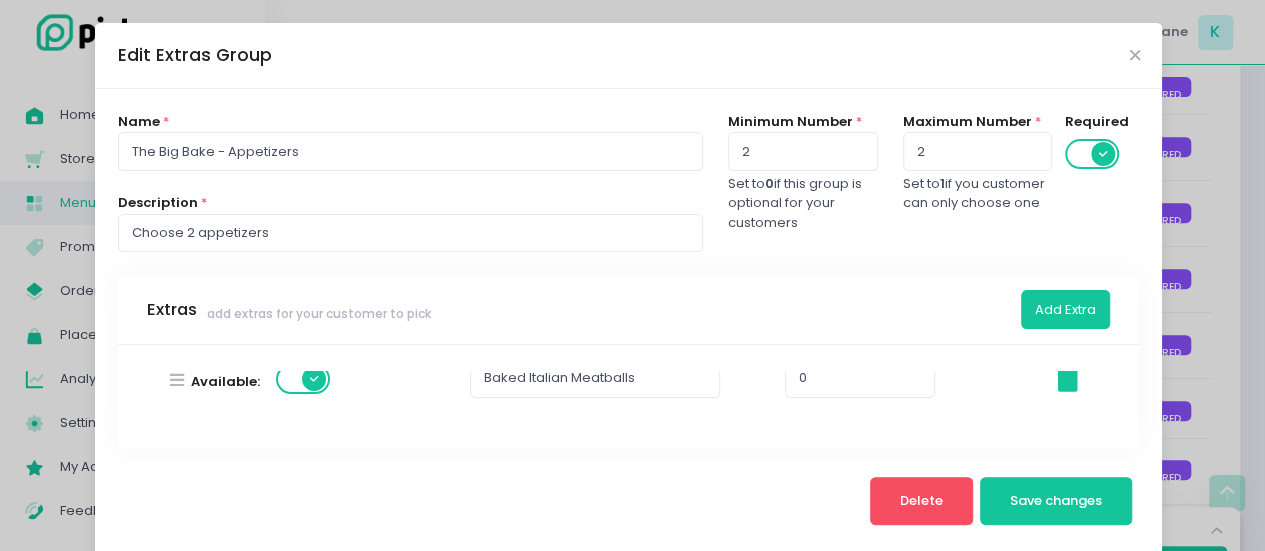 click on "Edit Extras Group   Name   *   The Big Bake - Appetizers   Description   *   Choose 2 appetizers   Minimum Number   *   2 Set to  0  if this group is optional for your customers   Maximum Number   *   2 Set to  1  if you customer can only choose one Required Extras add extras for your customer to pick Add Extra Stockholm-icons / Code / Info-circle Created with Sketch. This is the order of extra items that will show up on your site. Available:       Smokeshow Boneless Chicken (Spicy)       0 Stockholm-icons / General / Trash Created with Sketch. Available:       Buffalo Boneless Chicken       0 Stockholm-icons / General / Trash Created with Sketch. Available:       Garlic Parmesan Boneless Chicken       0 Stockholm-icons / General / Trash Created with Sketch. Available:       Baked Italian Meatballs       0 Stockholm-icons / General / Trash Created with Sketch. Delete Save changes" at bounding box center (632, 275) 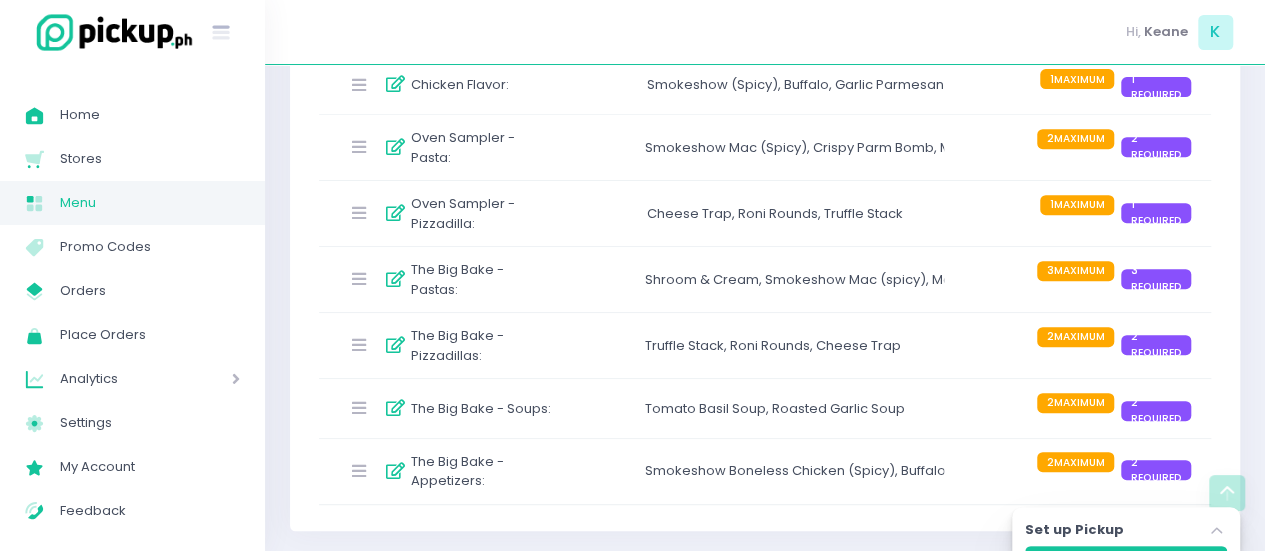 click on "The Big Bake - Pizzadillas : Truffle Stack ,   Roni Rounds ,   Cheese Trap          2  MAXIMUM 2   REQUIRED" at bounding box center (765, 345) 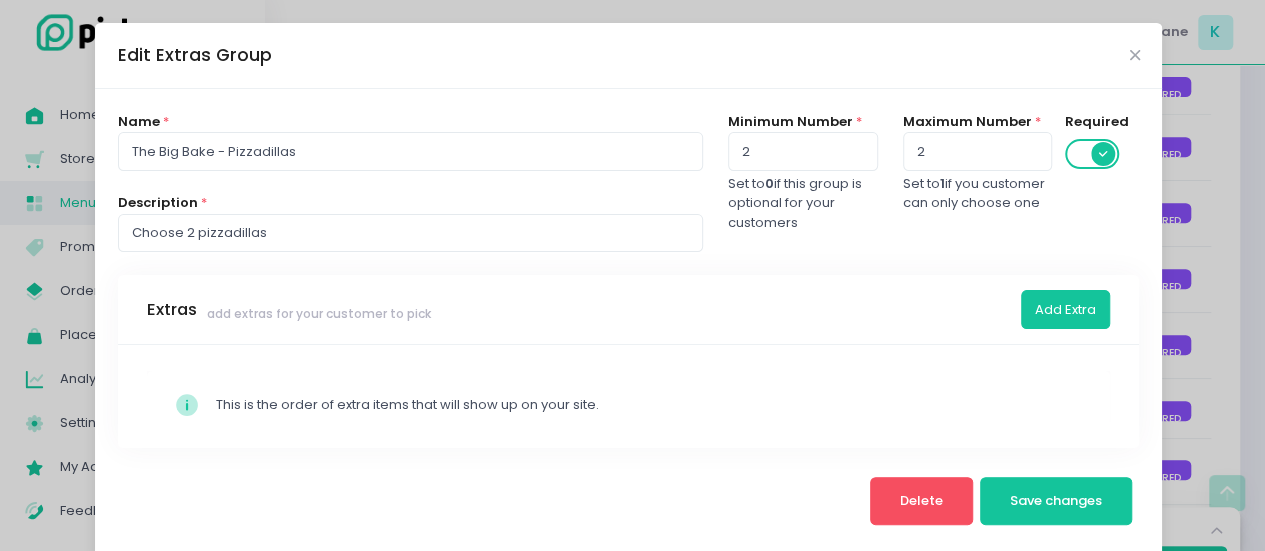 click on "Edit Extras Group   Name   *   The Big Bake - Pizzadillas   Description   *   Choose 2 pizzadillas   Minimum Number   *   2 Set to  0  if this group is optional for your customers   Maximum Number   *   2 Set to  1  if you customer can only choose one Required Extras add extras for your customer to pick Add Extra Stockholm-icons / Code / Info-circle Created with Sketch. This is the order of extra items that will show up on your site. Available:       Truffle Stack       0 Stockholm-icons / General / Trash Created with Sketch. Available:       Roni Rounds       0 Stockholm-icons / General / Trash Created with Sketch. Available:       Cheese Trap       0 Stockholm-icons / General / Trash Created with Sketch. Delete Save changes" at bounding box center (632, 275) 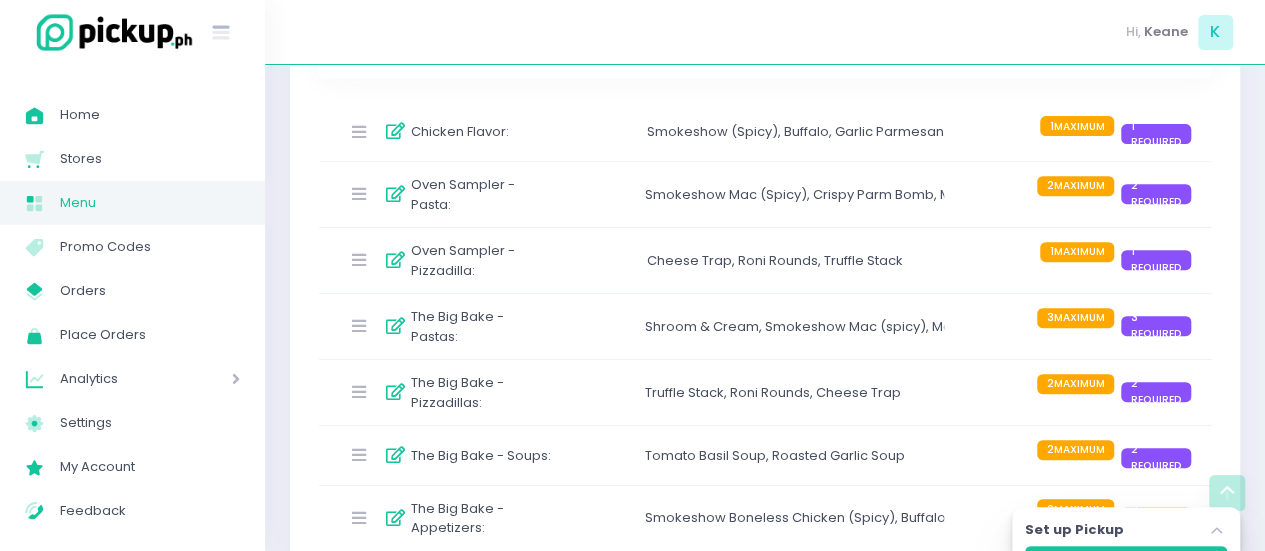 scroll, scrollTop: 307, scrollLeft: 0, axis: vertical 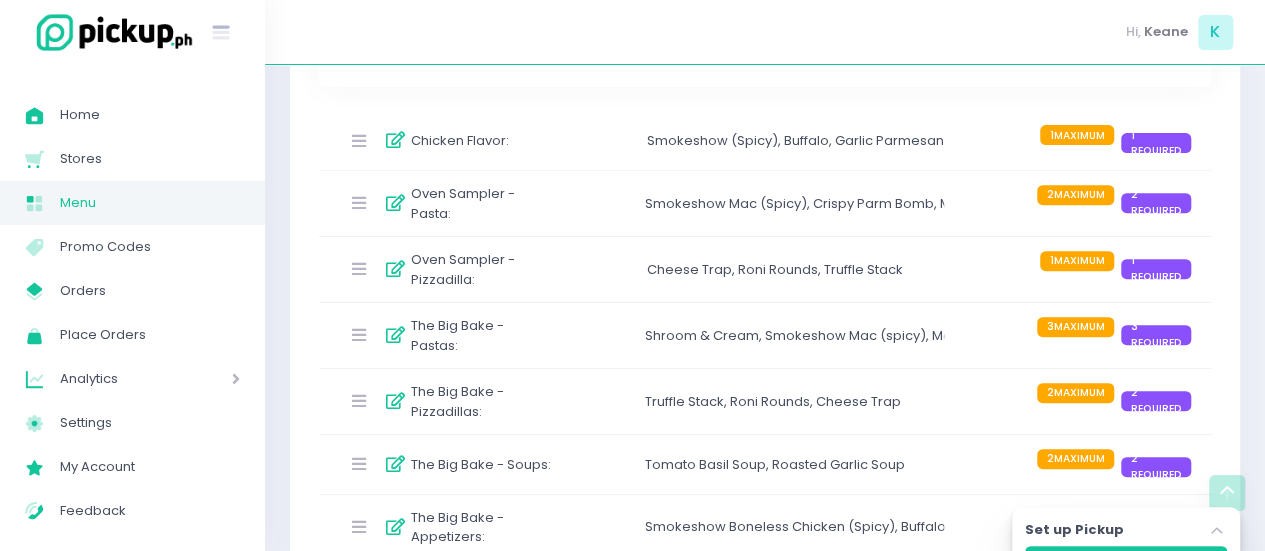 click on "The Big Bake - Pastas : Shroom & Cream ,   Smokeshow Mac (spicy) ,   Mac Daddy  ,   El Fuego ,   Crispy Parm Bomb          3  MAXIMUM 3   REQUIRED" at bounding box center [765, 335] 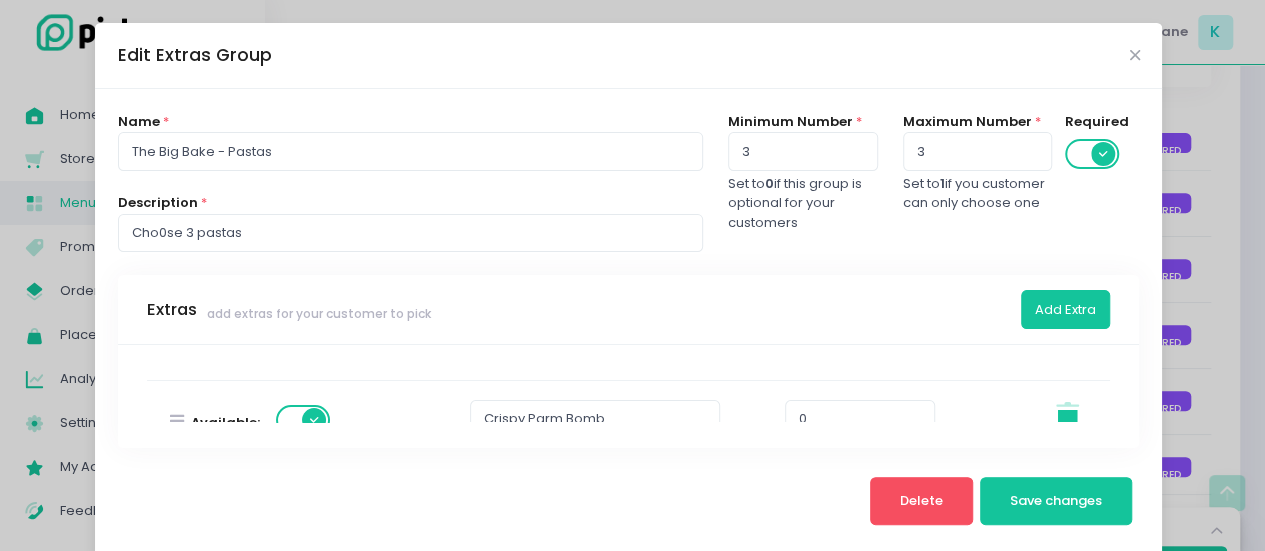 scroll, scrollTop: 462, scrollLeft: 0, axis: vertical 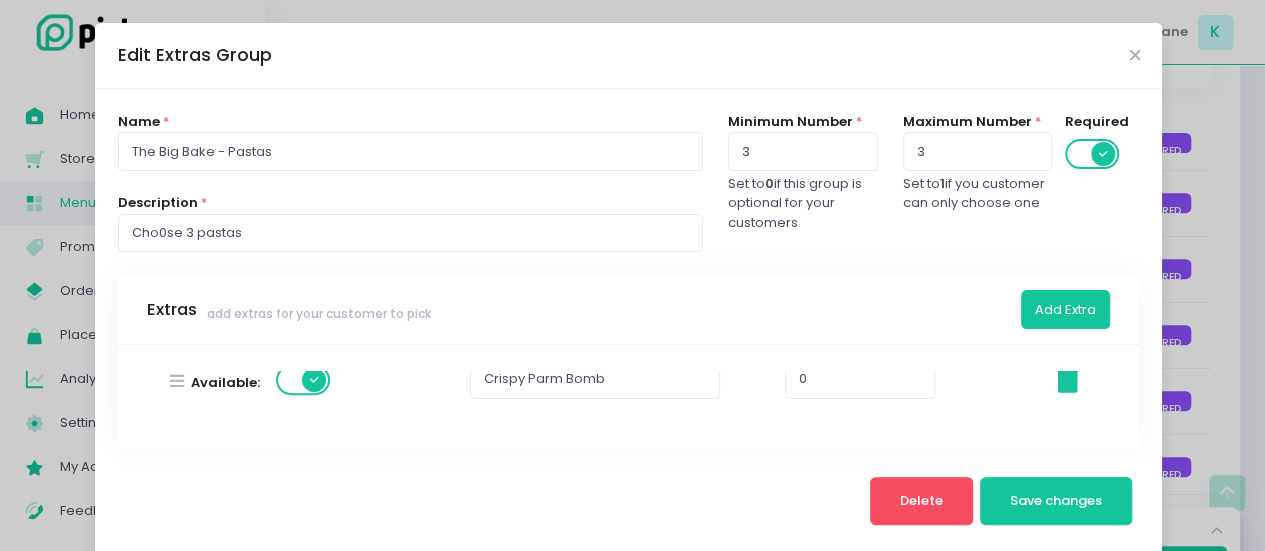 click on "Edit Extras Group   Name   *   The Big Bake - Pastas   Description   *   Cho0se 3 pastas   Minimum Number   *   3 Set to  0  if this group is optional for your customers   Maximum Number   *   3 Set to  1  if you customer can only choose one Required Extras add extras for your customer to pick Add Extra Stockholm-icons / Code / Info-circle Created with Sketch. This is the order of extra items that will show up on your site. Available:       Shroom & Cream       0 Stockholm-icons / General / Trash Created with Sketch. Available:       Smokeshow Mac (spicy)       0 Stockholm-icons / General / Trash Created with Sketch. Available:       Mac Daddy       0 Stockholm-icons / General / Trash Created with Sketch. Available:       El Fuego       0 Stockholm-icons / General / Trash Created with Sketch. Available:       Crispy Parm Bomb       0 Stockholm-icons / General / Trash Created with Sketch. Delete Save changes" at bounding box center [632, 275] 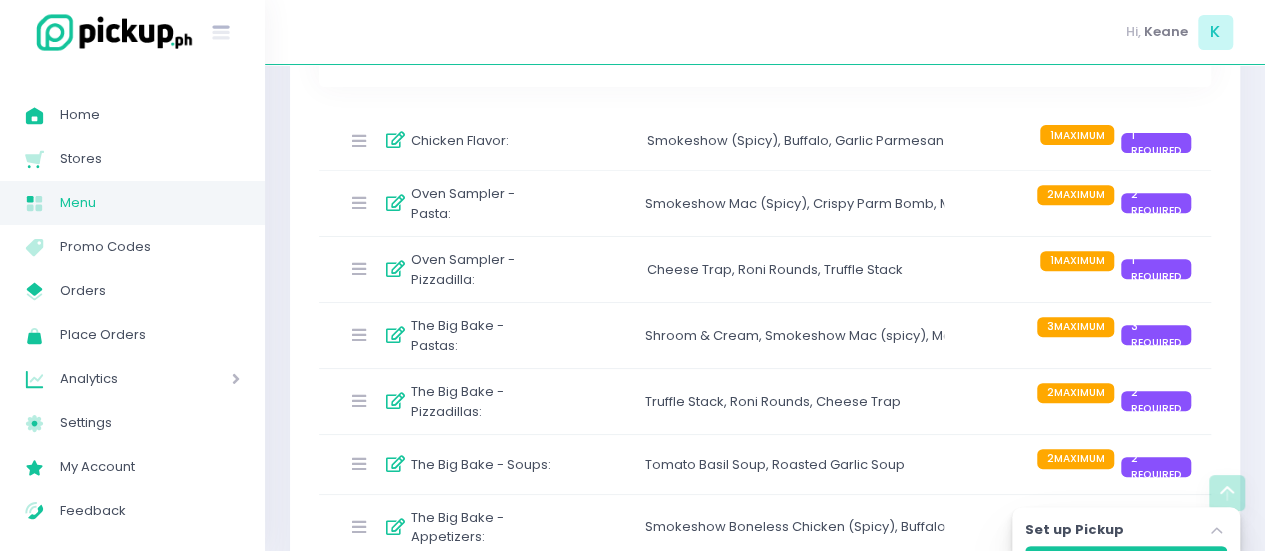 scroll, scrollTop: 279, scrollLeft: 0, axis: vertical 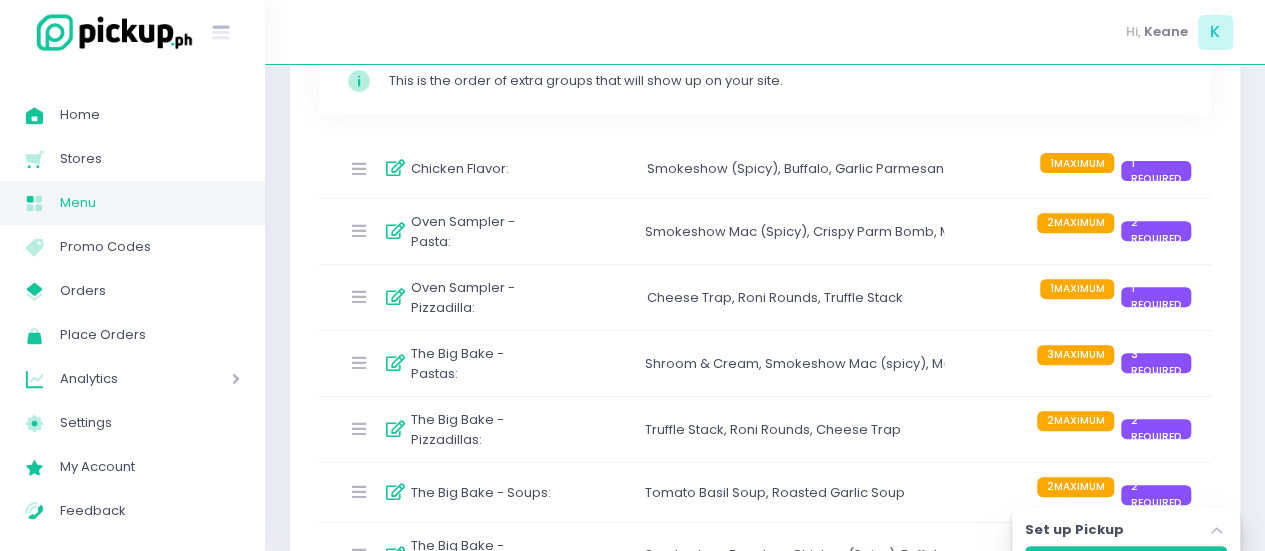 click on "The Big Bake - Pastas : Shroom & Cream ,   Smokeshow Mac (spicy) ,   Mac Daddy  ,   El Fuego ,   Crispy Parm Bomb          3  MAXIMUM 3   REQUIRED" at bounding box center [765, 363] 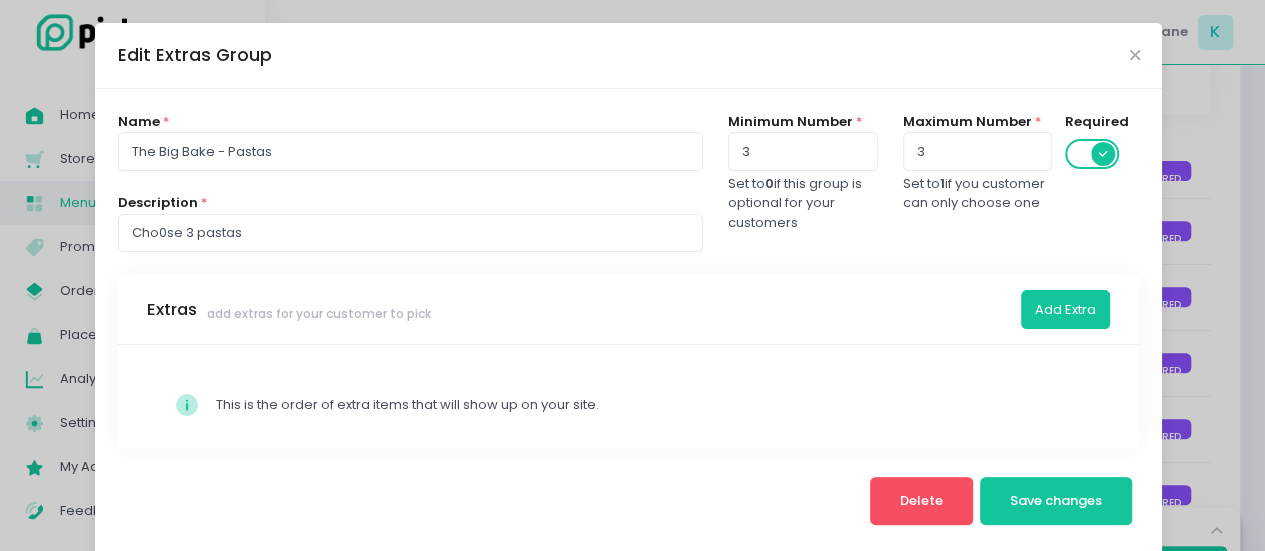scroll, scrollTop: 28, scrollLeft: 0, axis: vertical 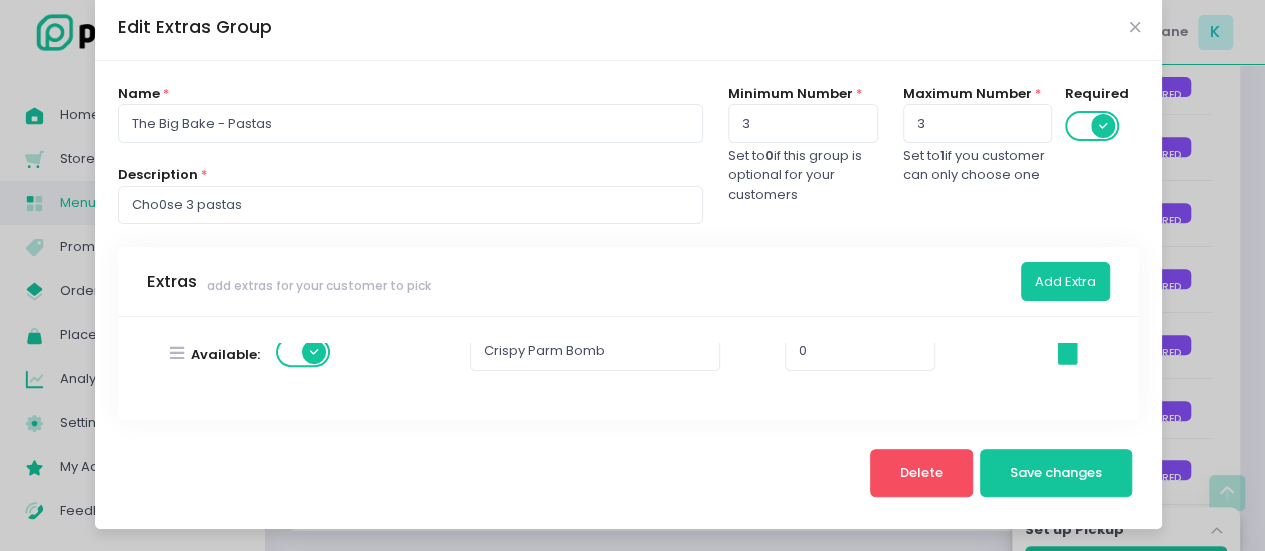 click on "Edit Extras Group   Name   *   The Big Bake - Pastas   Description   *   Cho0se 3 pastas   Minimum Number   *   3 Set to  0  if this group is optional for your customers   Maximum Number   *   3 Set to  1  if you customer can only choose one Required Extras add extras for your customer to pick Add Extra Stockholm-icons / Code / Info-circle Created with Sketch. This is the order of extra items that will show up on your site. Available:       Shroom & Cream       0 Stockholm-icons / General / Trash Created with Sketch. Available:       Smokeshow Mac (spicy)       0 Stockholm-icons / General / Trash Created with Sketch. Available:       Mac Daddy       0 Stockholm-icons / General / Trash Created with Sketch. Available:       El Fuego       0 Stockholm-icons / General / Trash Created with Sketch. Available:       Crispy Parm Bomb       0 Stockholm-icons / General / Trash Created with Sketch. Delete Save changes" at bounding box center (632, 275) 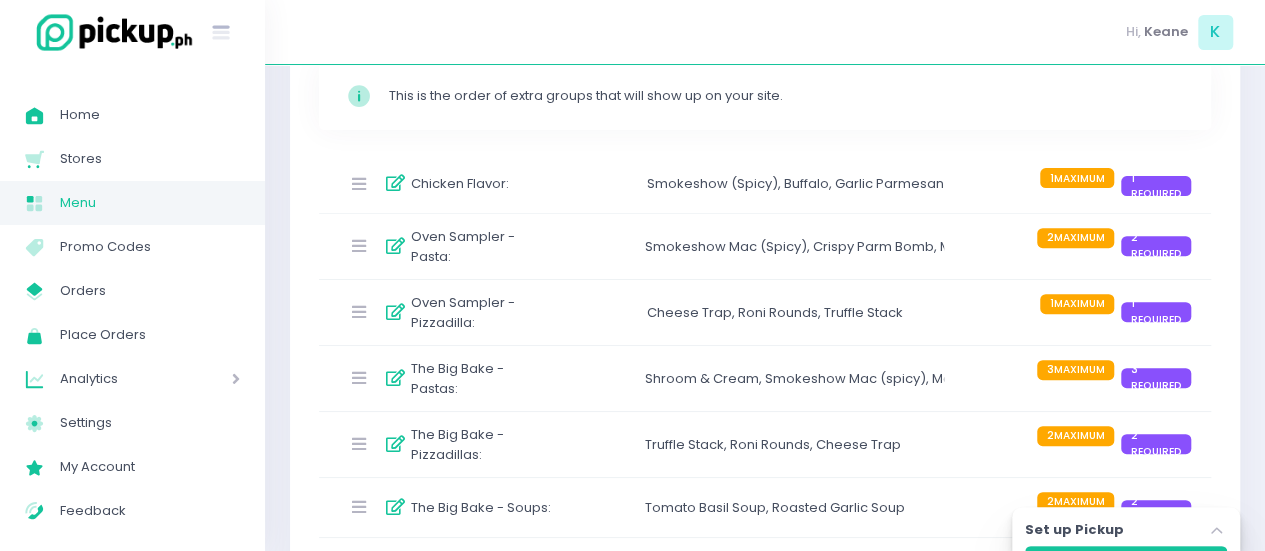 scroll, scrollTop: 263, scrollLeft: 0, axis: vertical 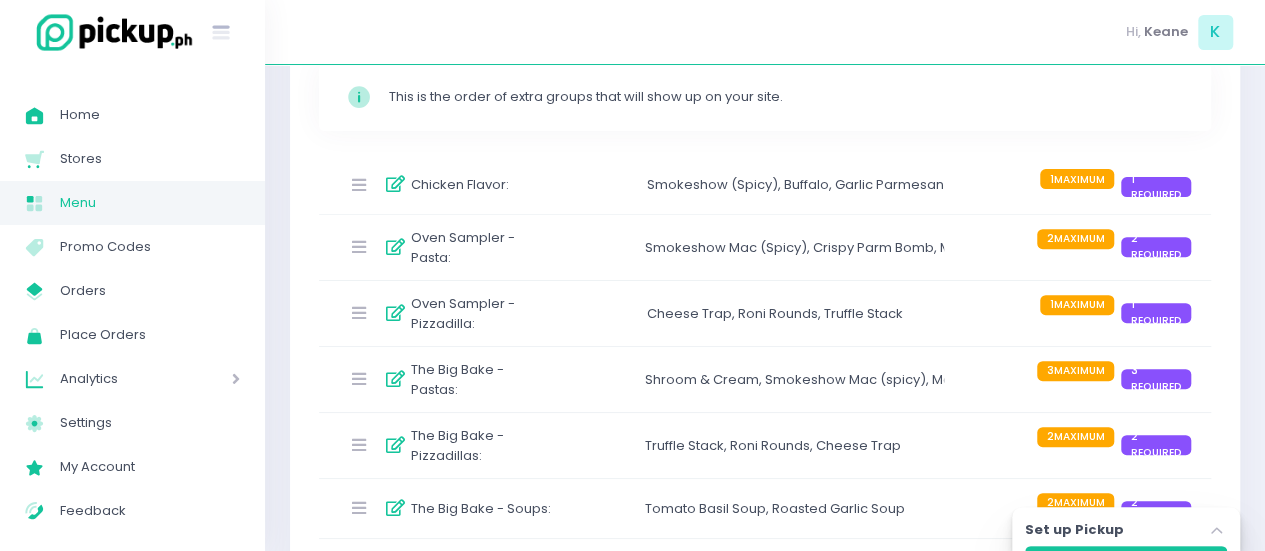 click on "Smokeshow Mac (Spicy) ,   Crispy Parm Bomb  ,   Mac Daddy  ,   El Fuego ,   Shroom & Cream" at bounding box center [794, 247] 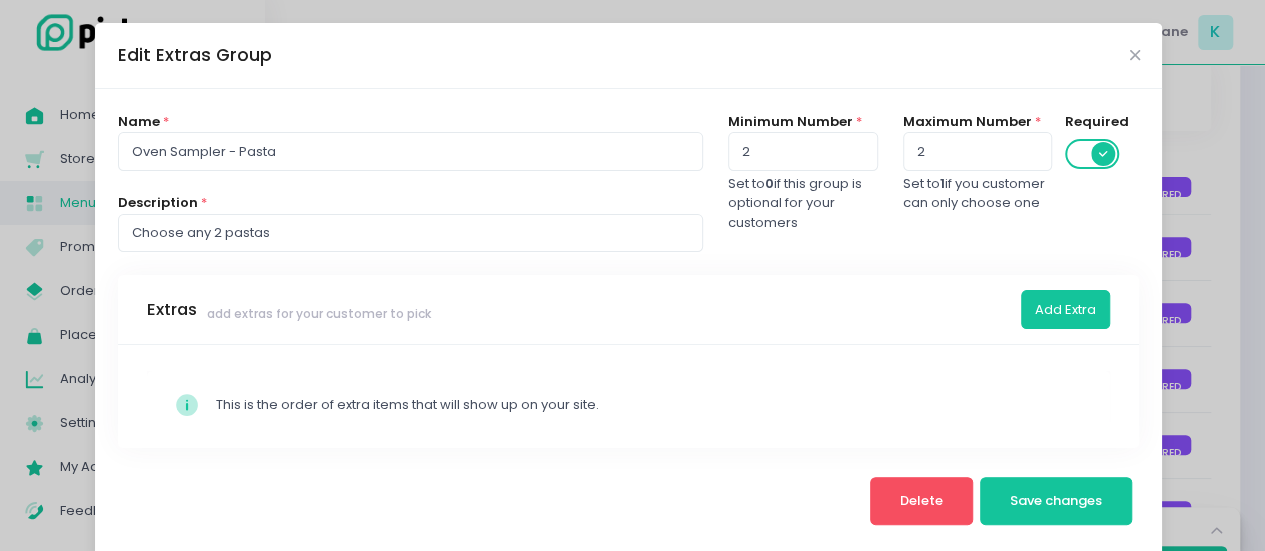 scroll, scrollTop: 28, scrollLeft: 0, axis: vertical 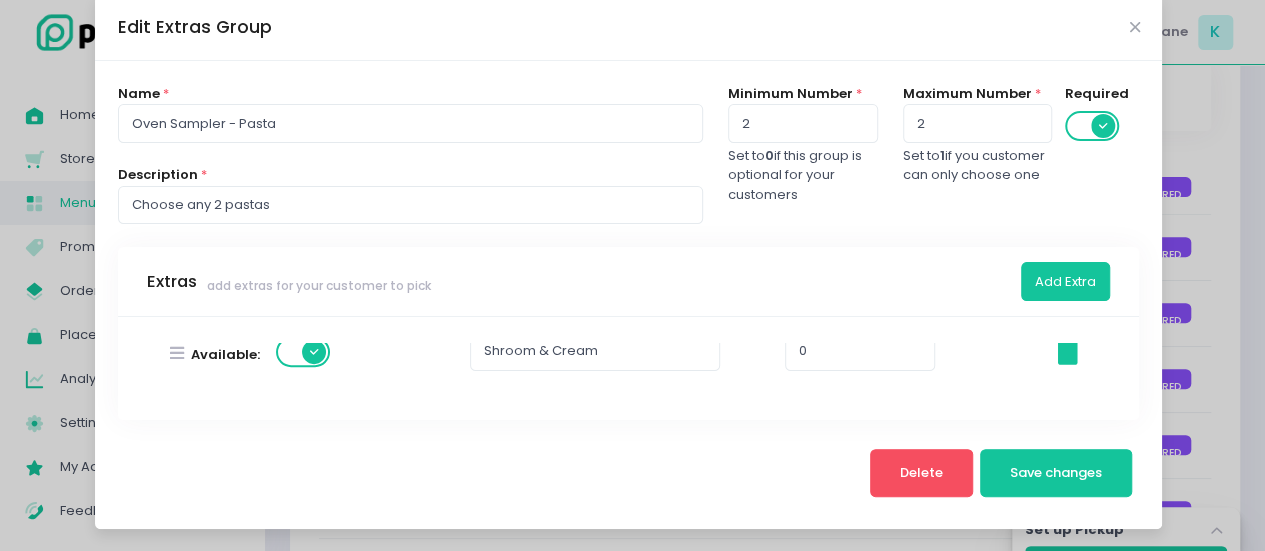 click on "Edit Extras Group   Name   *   Oven Sampler - Pasta   Description   *   Choose any 2 pastas   Minimum Number   *   2 Set to  0  if this group is optional for your customers   Maximum Number   *   2 Set to  1  if you customer can only choose one Required Extras add extras for your customer to pick Add Extra Stockholm-icons / Code / Info-circle Created with Sketch. This is the order of extra items that will show up on your site. Available:       Smokeshow Mac (Spicy)       0 Stockholm-icons / General / Trash Created with Sketch. Available:       Crispy Parm Bomb       0 Stockholm-icons / General / Trash Created with Sketch. Available:       Mac Daddy       0 Stockholm-icons / General / Trash Created with Sketch. Available:       El Fuego       0 Stockholm-icons / General / Trash Created with Sketch. Available:       Shroom & Cream       0 Stockholm-icons / General / Trash Created with Sketch. Delete Save changes" at bounding box center (632, 275) 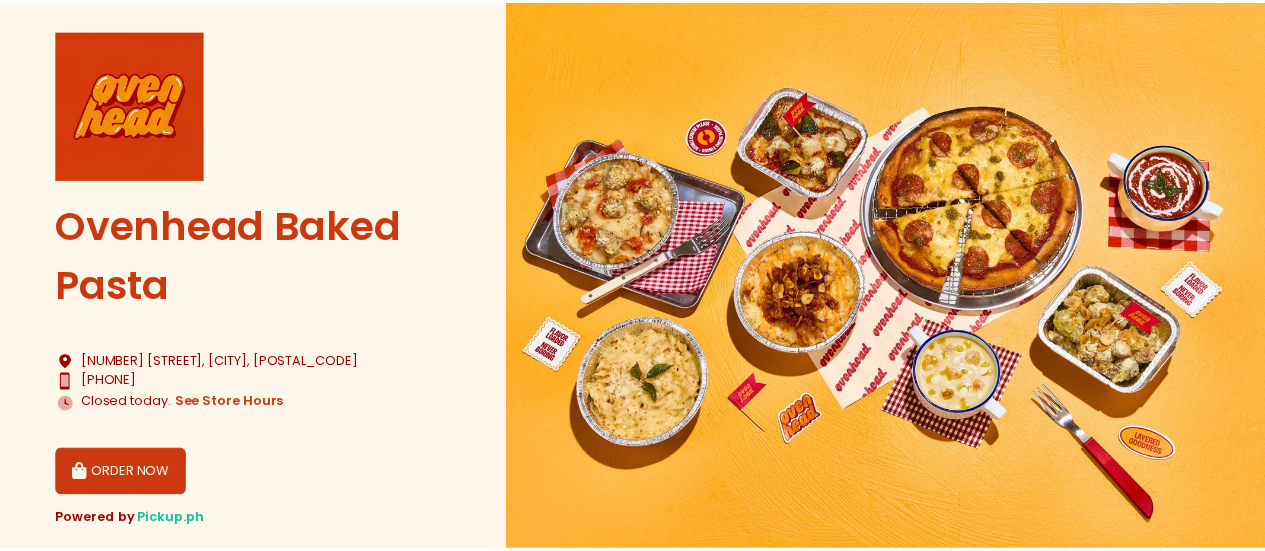 scroll, scrollTop: 0, scrollLeft: 0, axis: both 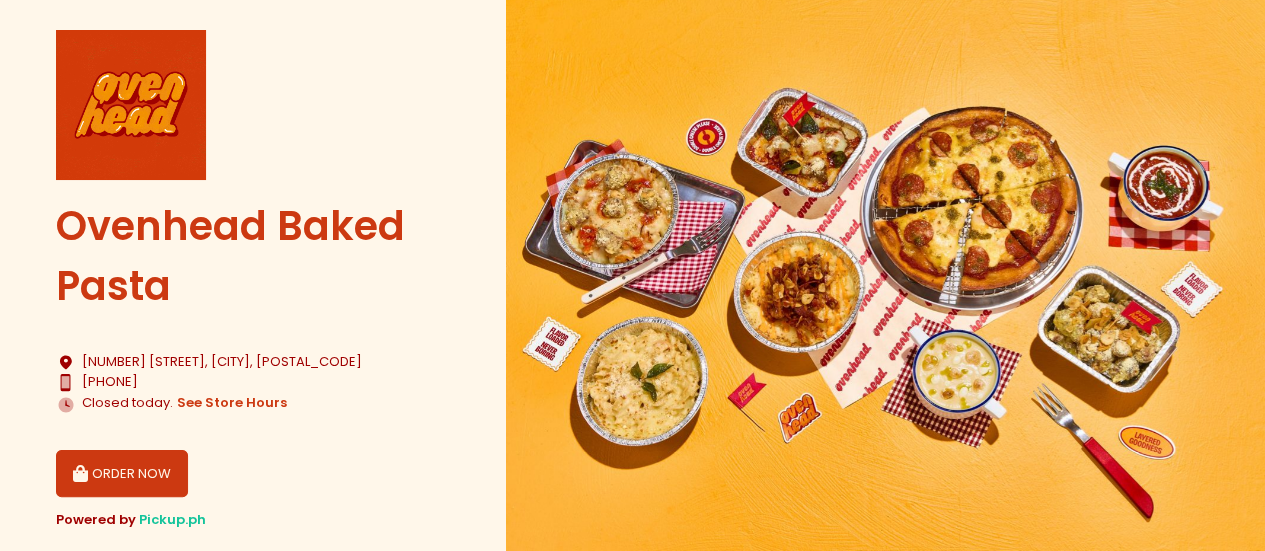 click on "ORDER NOW" at bounding box center [122, 474] 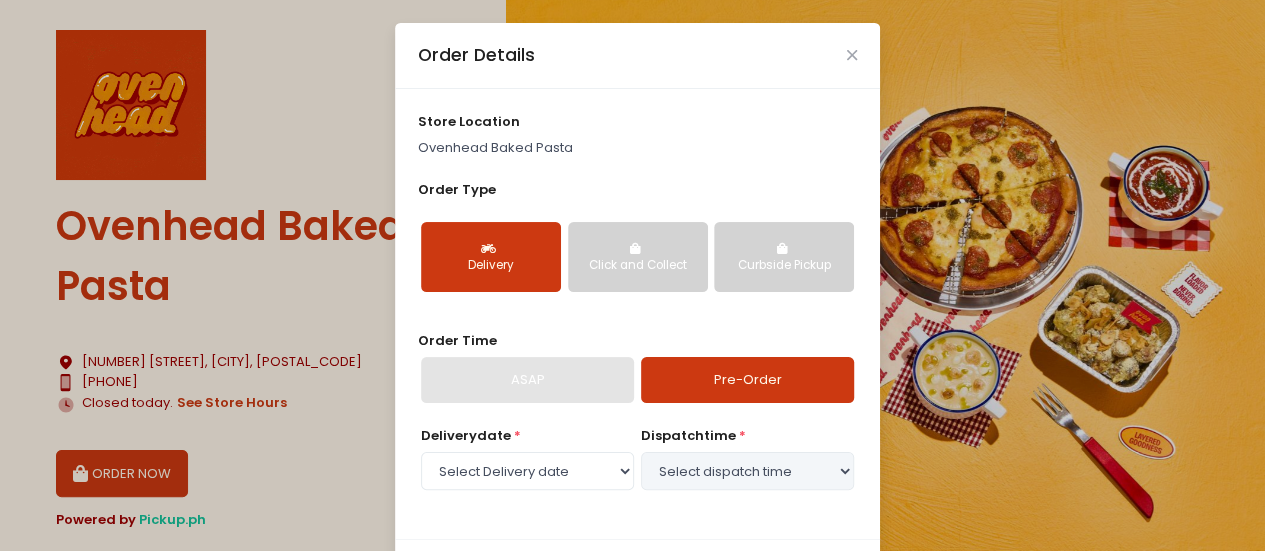 click on "Click and Collect" at bounding box center [638, 266] 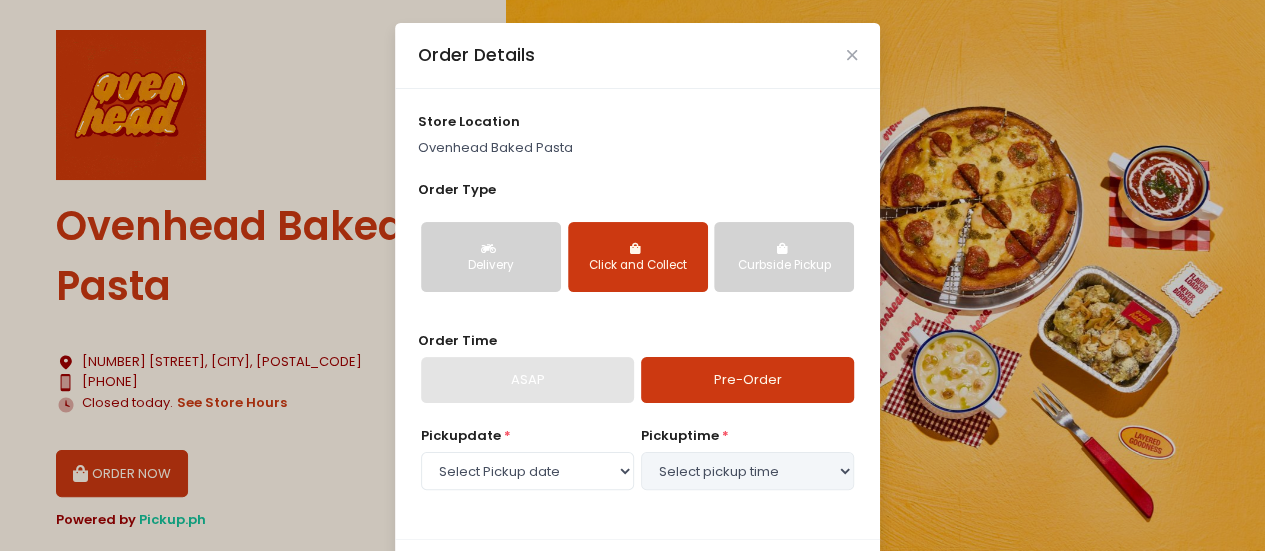 click on "Pre-Order" at bounding box center [747, 380] 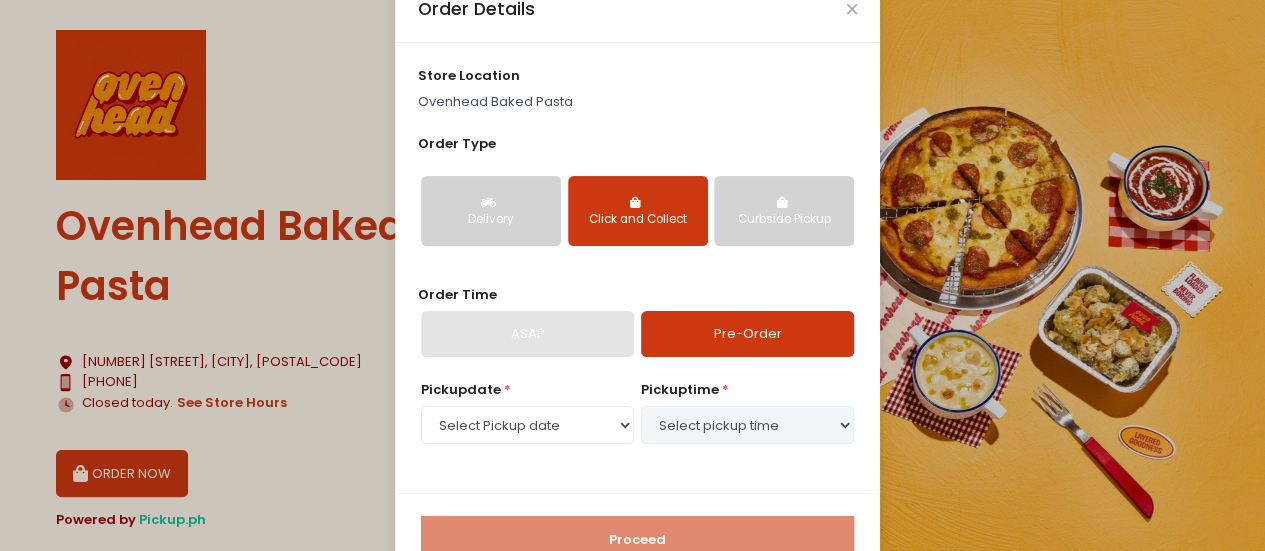scroll, scrollTop: 47, scrollLeft: 0, axis: vertical 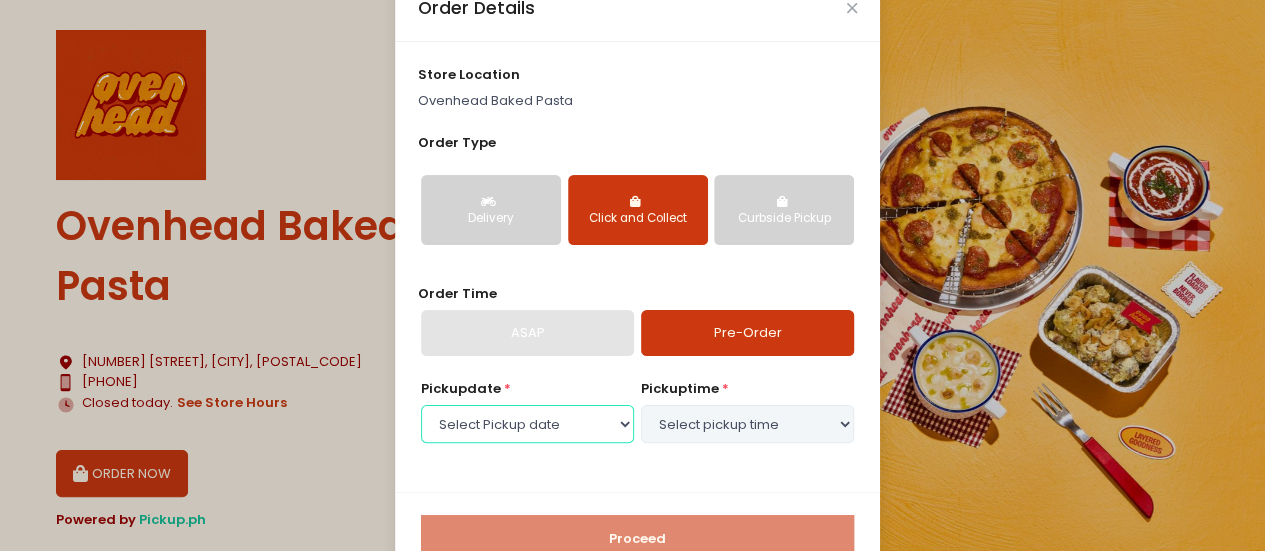 click on "Select Pickup date [DAY], [MONTH] [DAY_NUM]th [DAY], [MONTH] [DAY_NUM]th [DAY], [MONTH] [DAY_NUM]th [DAY], [MONTH] [DAY_NUM]th [DAY], [MONTH] [DAY_NUM]th [DAY], [MONTH] [DAY_NUM]th [DAY], [MONTH] [DAY_NUM]th [DAY], [MONTH] [DAY_NUM]th [DAY], [MONTH] [DAY_NUM]th [DAY], [MONTH] [DAY_NUM]th [DAY], [MONTH] [DAY_NUM]th [DAY], [MONTH] [DAY_NUM]th [DAY], [MONTH] [DAY_NUM]th" at bounding box center (527, 424) 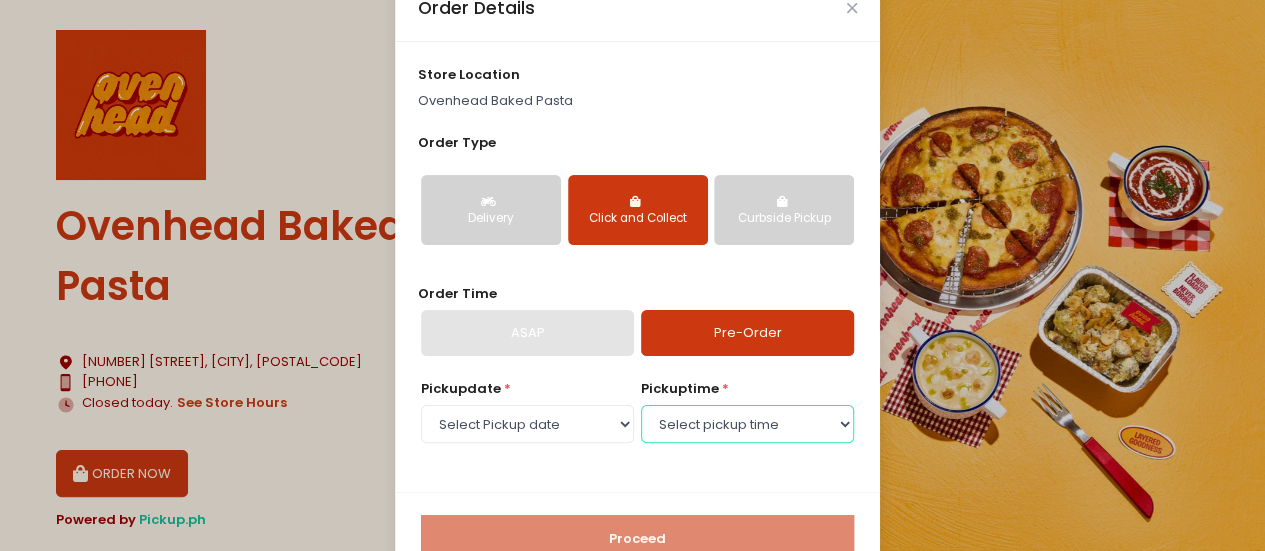 click on "Select pickup time 11:00 AM - 11:30 AM 11:30 AM - 12:00 PM 12:00 PM - 12:30 PM 12:30 PM - 01:00 PM 01:00 PM - 01:30 PM 01:30 PM - 02:00 PM 02:00 PM - 02:30 PM 02:30 PM - 03:00 PM 03:00 PM - 03:30 PM 03:30 PM - 04:00 PM 04:00 PM - 04:30 PM 04:30 PM - 05:00 PM 05:00 PM - 05:30 PM 05:30 PM - 06:00 PM 06:00 PM - 06:30 PM 06:30 PM - 07:00 PM 07:00 PM - 07:30 PM 07:30 PM - 08:00 PM" at bounding box center [747, 424] 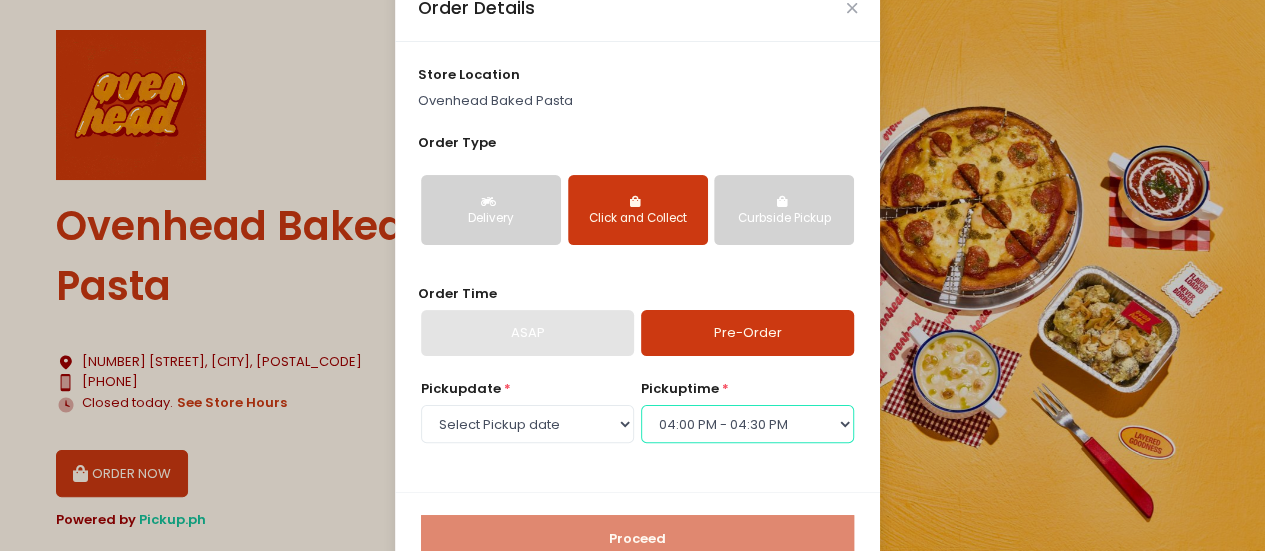 click on "Select pickup time 11:00 AM - 11:30 AM 11:30 AM - 12:00 PM 12:00 PM - 12:30 PM 12:30 PM - 01:00 PM 01:00 PM - 01:30 PM 01:30 PM - 02:00 PM 02:00 PM - 02:30 PM 02:30 PM - 03:00 PM 03:00 PM - 03:30 PM 03:30 PM - 04:00 PM 04:00 PM - 04:30 PM 04:30 PM - 05:00 PM 05:00 PM - 05:30 PM 05:30 PM - 06:00 PM 06:00 PM - 06:30 PM 06:30 PM - 07:00 PM 07:00 PM - 07:30 PM 07:30 PM - 08:00 PM" at bounding box center [747, 424] 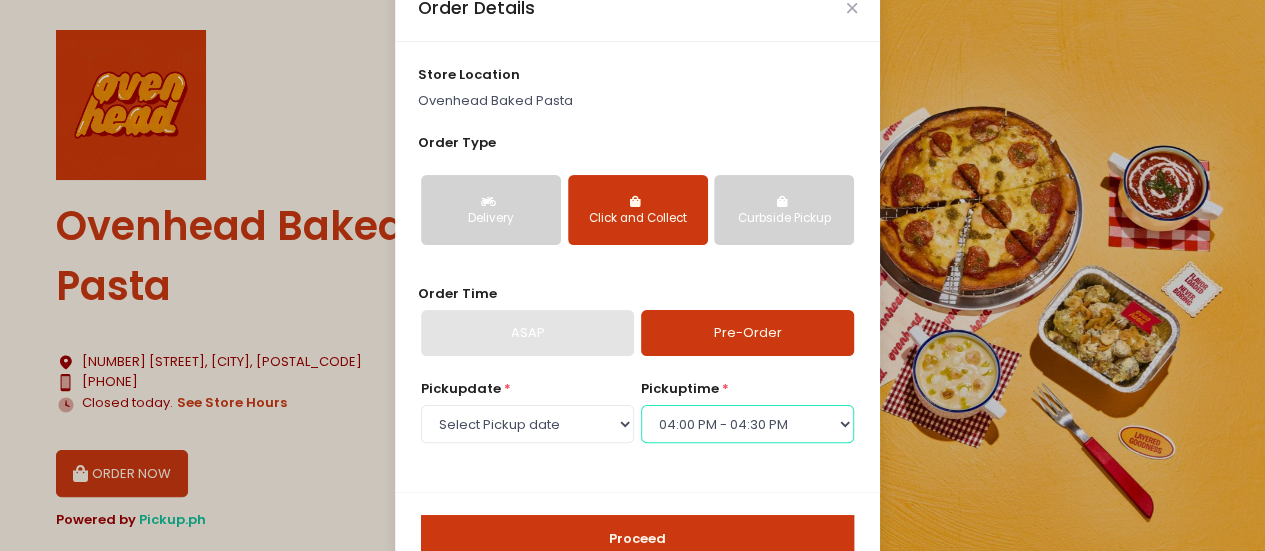 scroll, scrollTop: 102, scrollLeft: 0, axis: vertical 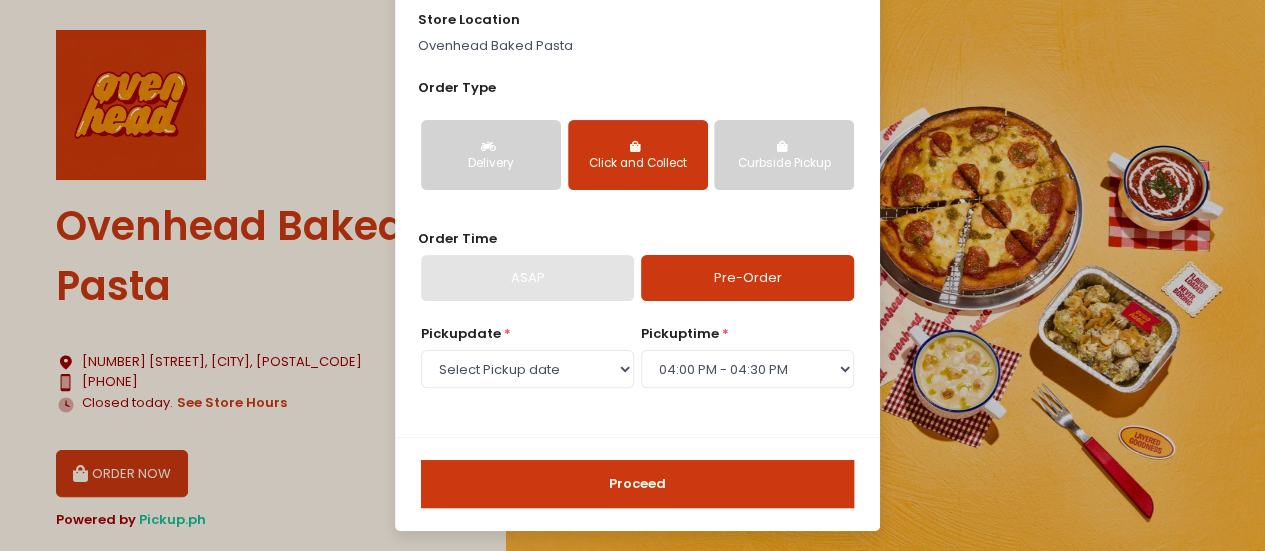 click on "Proceed" at bounding box center [637, 484] 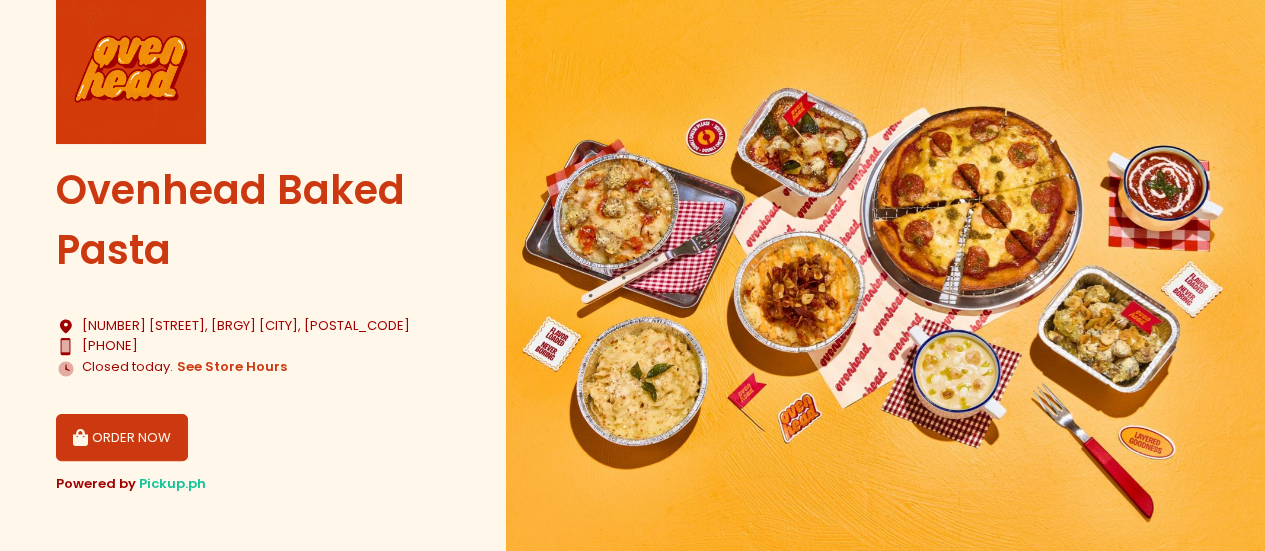 scroll, scrollTop: 38, scrollLeft: 0, axis: vertical 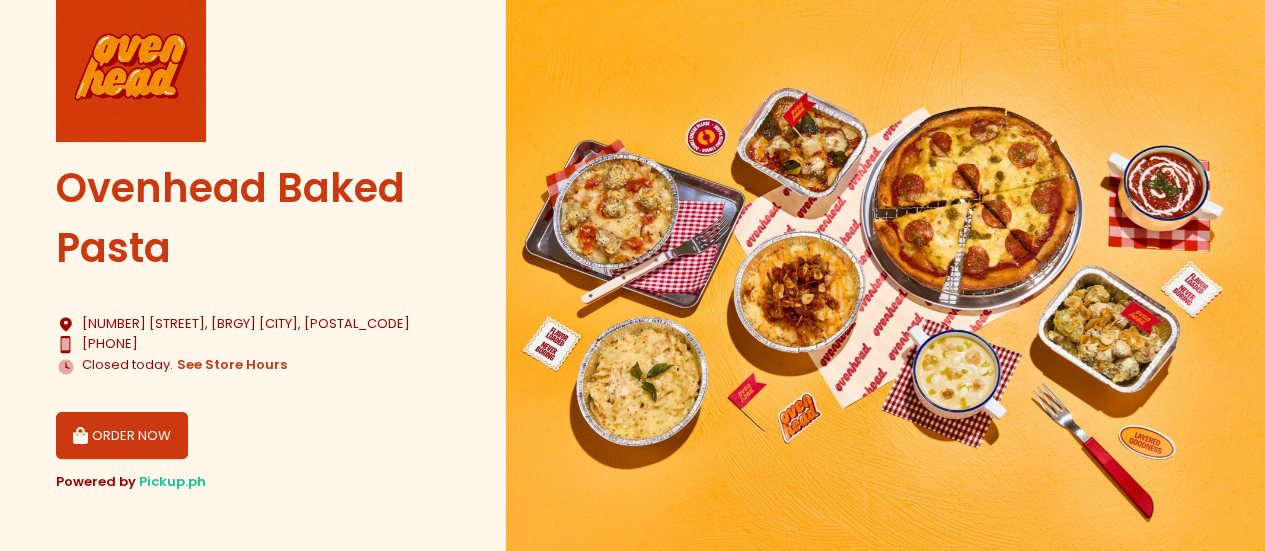 click on "ORDER NOW" at bounding box center [122, 436] 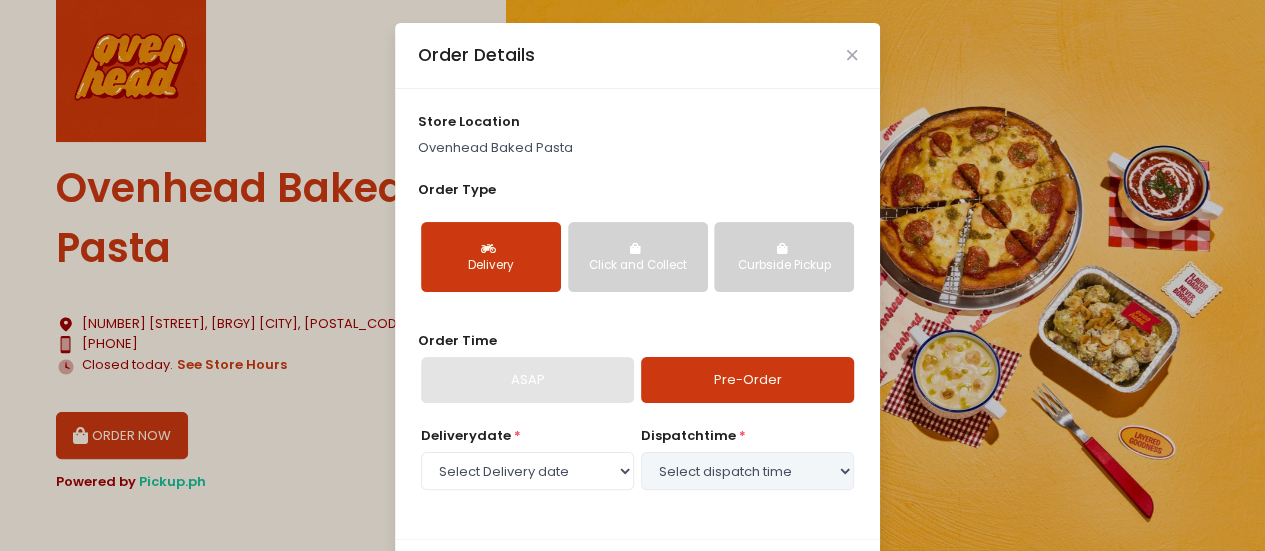 click on "ASAP" at bounding box center [527, 380] 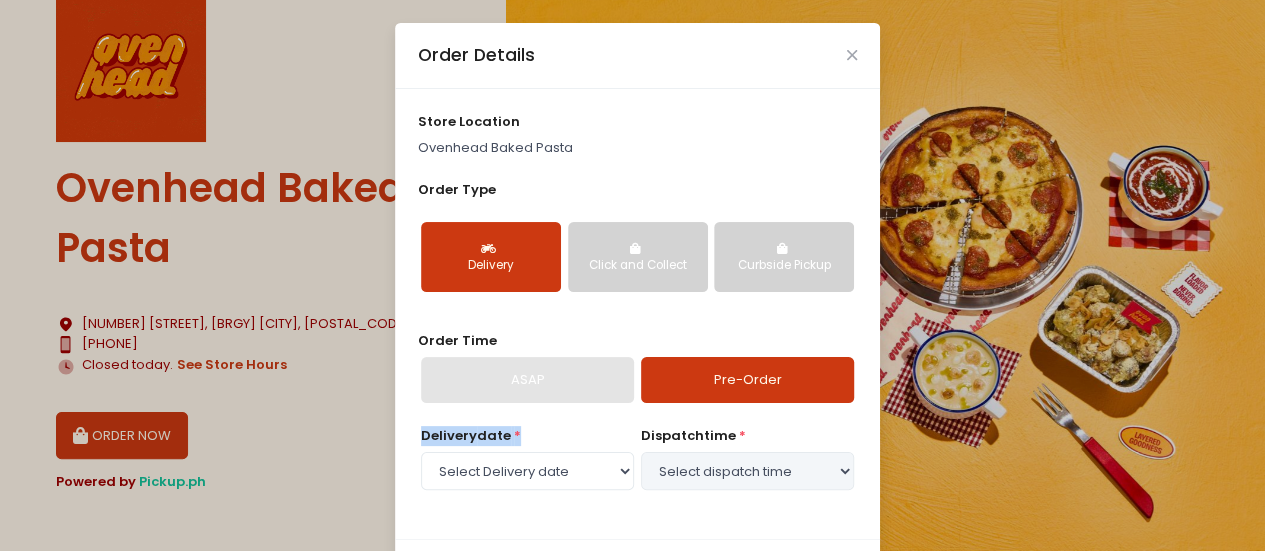 drag, startPoint x: 592, startPoint y: 446, endPoint x: 560, endPoint y: 475, distance: 43.185646 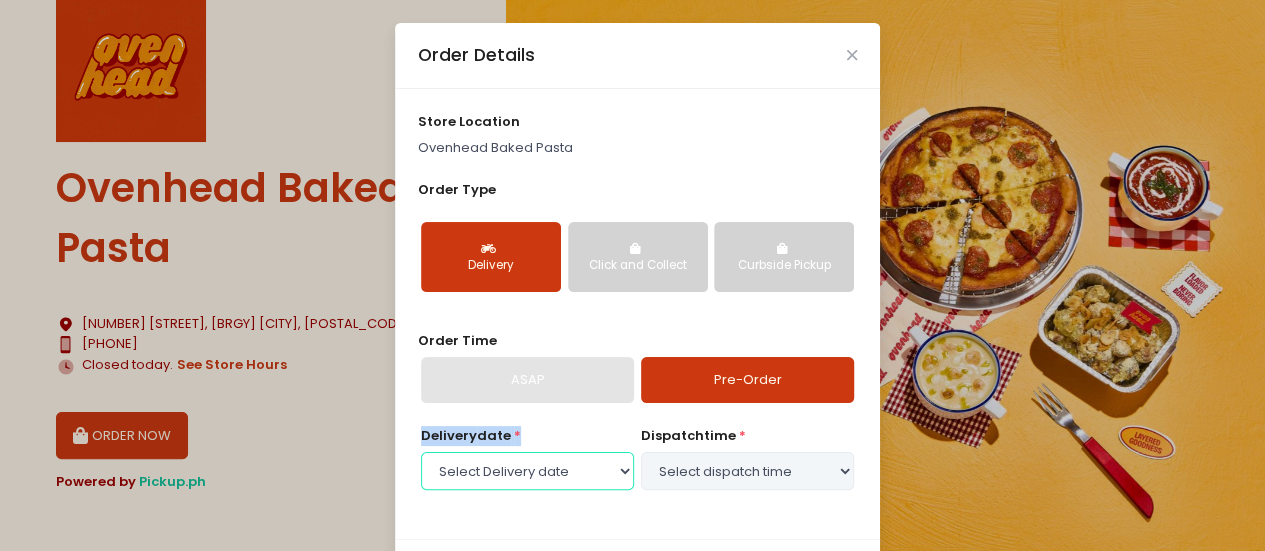 click on "Select Delivery date [DAY], [MONTH] [DATE]th [DAY], [MONTH] [DATE]th [DAY], [MONTH] [DATE]th [DAY], [MONTH] [DATE]th [DAY], [MONTH] [DATE]th [DAY], [MONTH] [DATE]th [DAY], [MONTH] [DATE]th [DAY], [MONTH] [DATE]th [DAY], [MONTH] [DATE]th [DAY], [MONTH] [DATE]th [DAY], [MONTH] [DATE]th [DAY], [MONTH] [DATE]th" at bounding box center (527, 471) 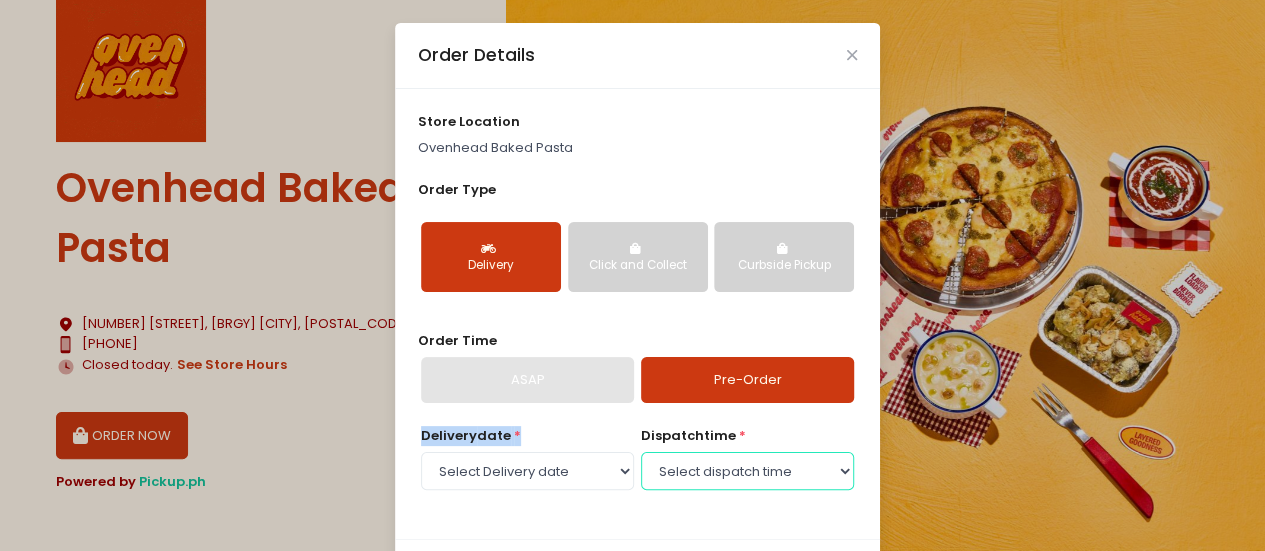 drag, startPoint x: 665, startPoint y: 455, endPoint x: 711, endPoint y: 389, distance: 80.44874 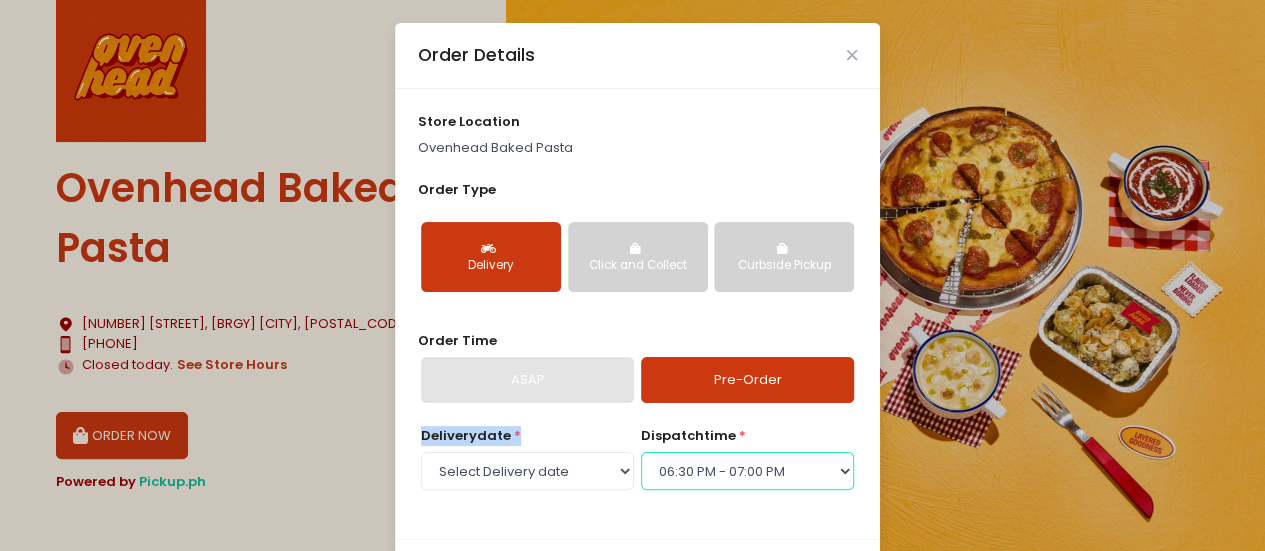 click on "Select dispatch time 11:00 AM - 11:30 AM 11:30 AM - 12:00 PM 12:00 PM - 12:30 PM 12:30 PM - 01:00 PM 01:00 PM - 01:30 PM 01:30 PM - 02:00 PM 02:00 PM - 02:30 PM 02:30 PM - 03:00 PM 03:00 PM - 03:30 PM 03:30 PM - 04:00 PM 04:00 PM - 04:30 PM 04:30 PM - 05:00 PM 05:00 PM - 05:30 PM 05:30 PM - 06:00 PM 06:00 PM - 06:30 PM 06:30 PM - 07:00 PM 07:00 PM - 07:30 PM 07:30 PM - 08:00 PM" at bounding box center [747, 471] 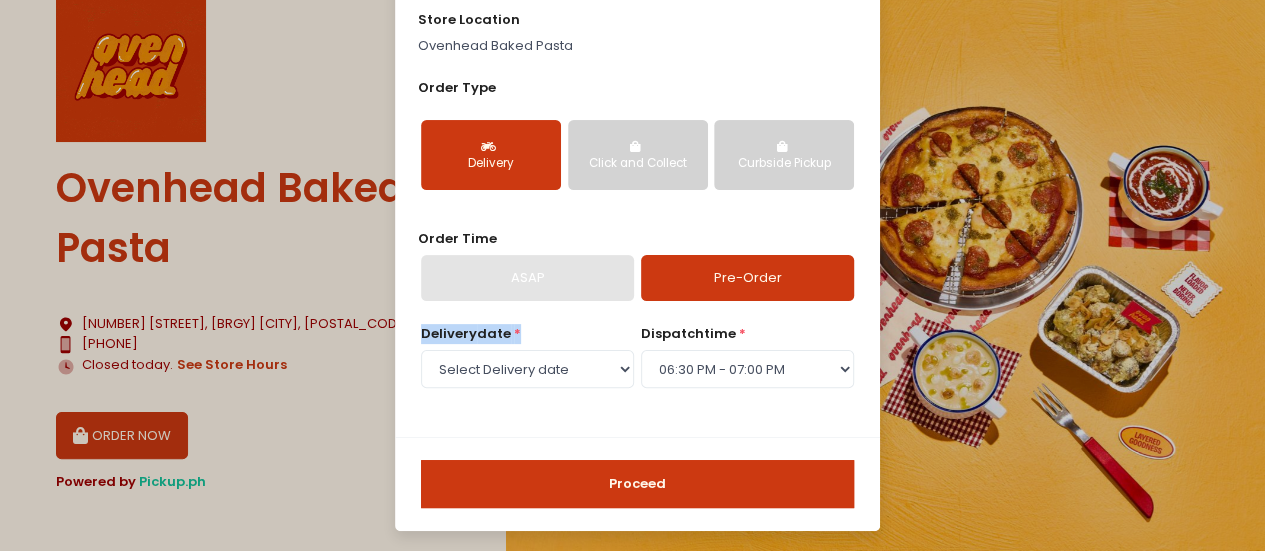 click on "Proceed" at bounding box center [637, 484] 